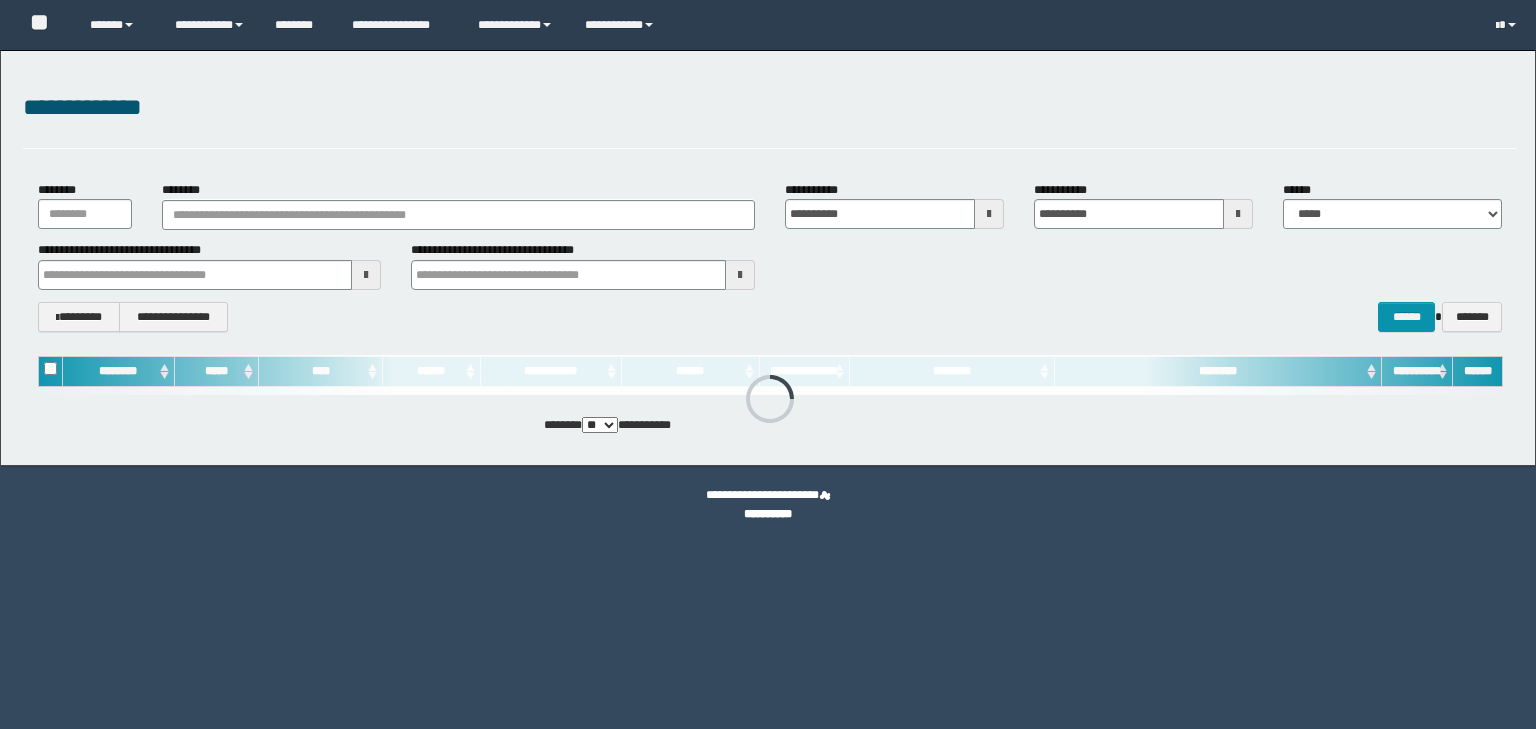 scroll, scrollTop: 0, scrollLeft: 0, axis: both 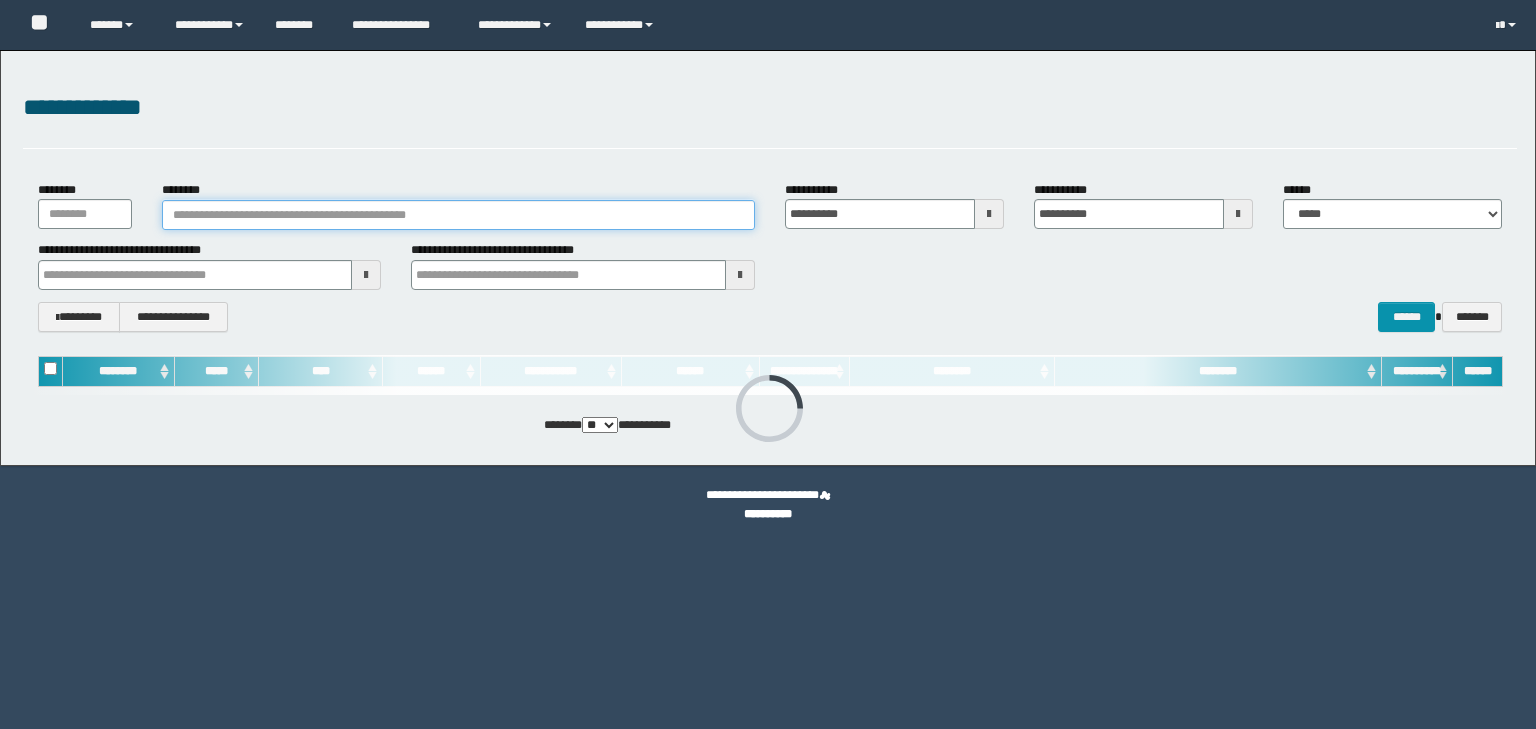 click on "********" at bounding box center (458, 215) 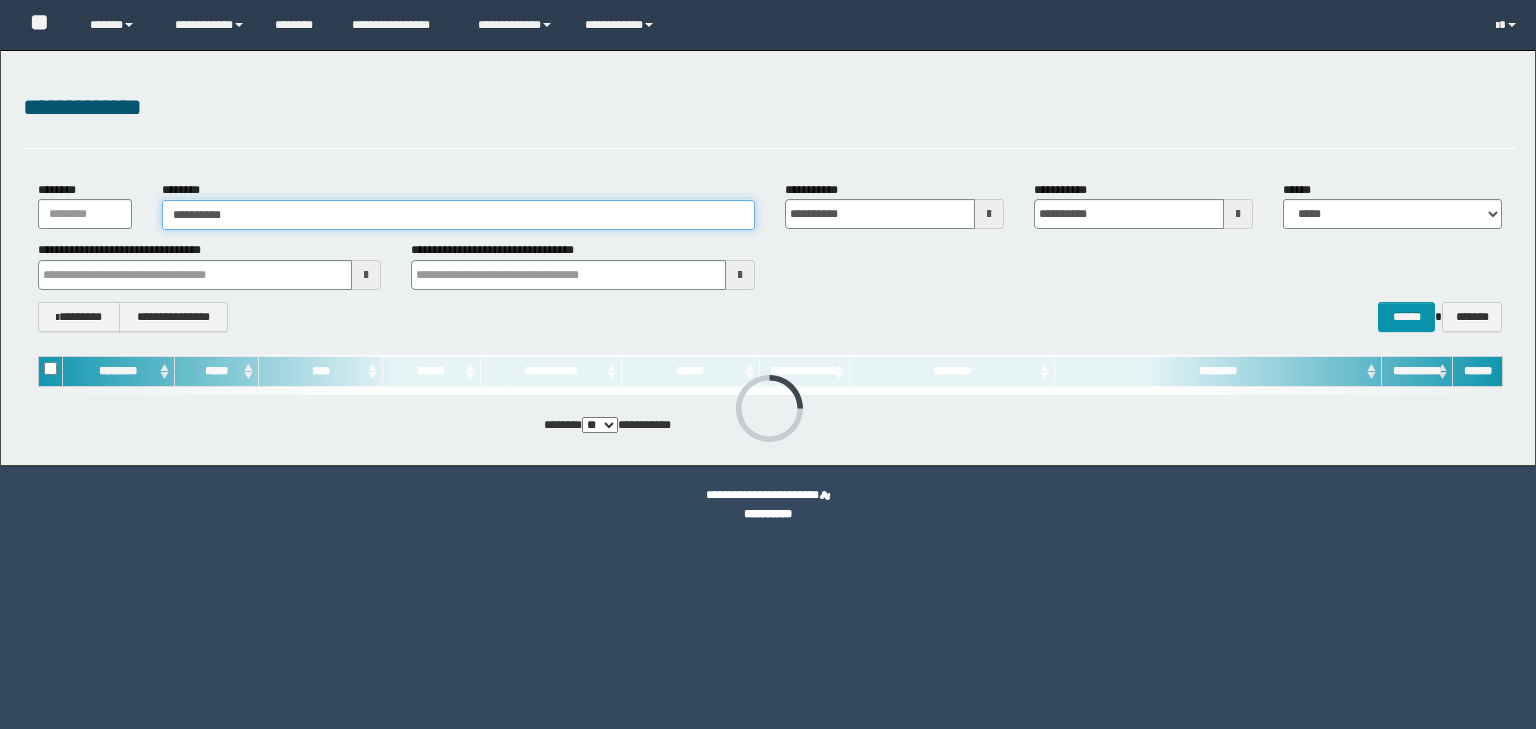 scroll, scrollTop: 0, scrollLeft: 0, axis: both 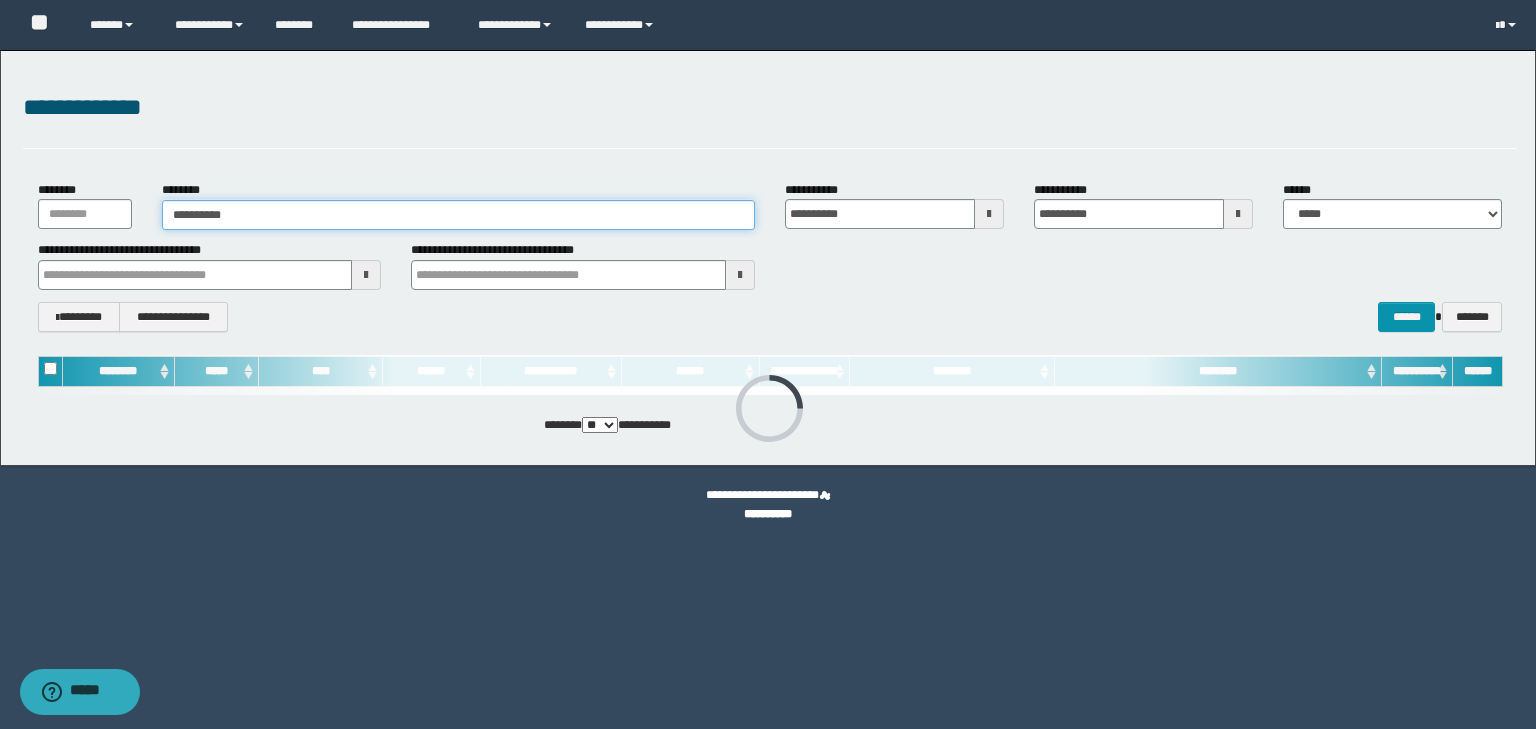type on "**********" 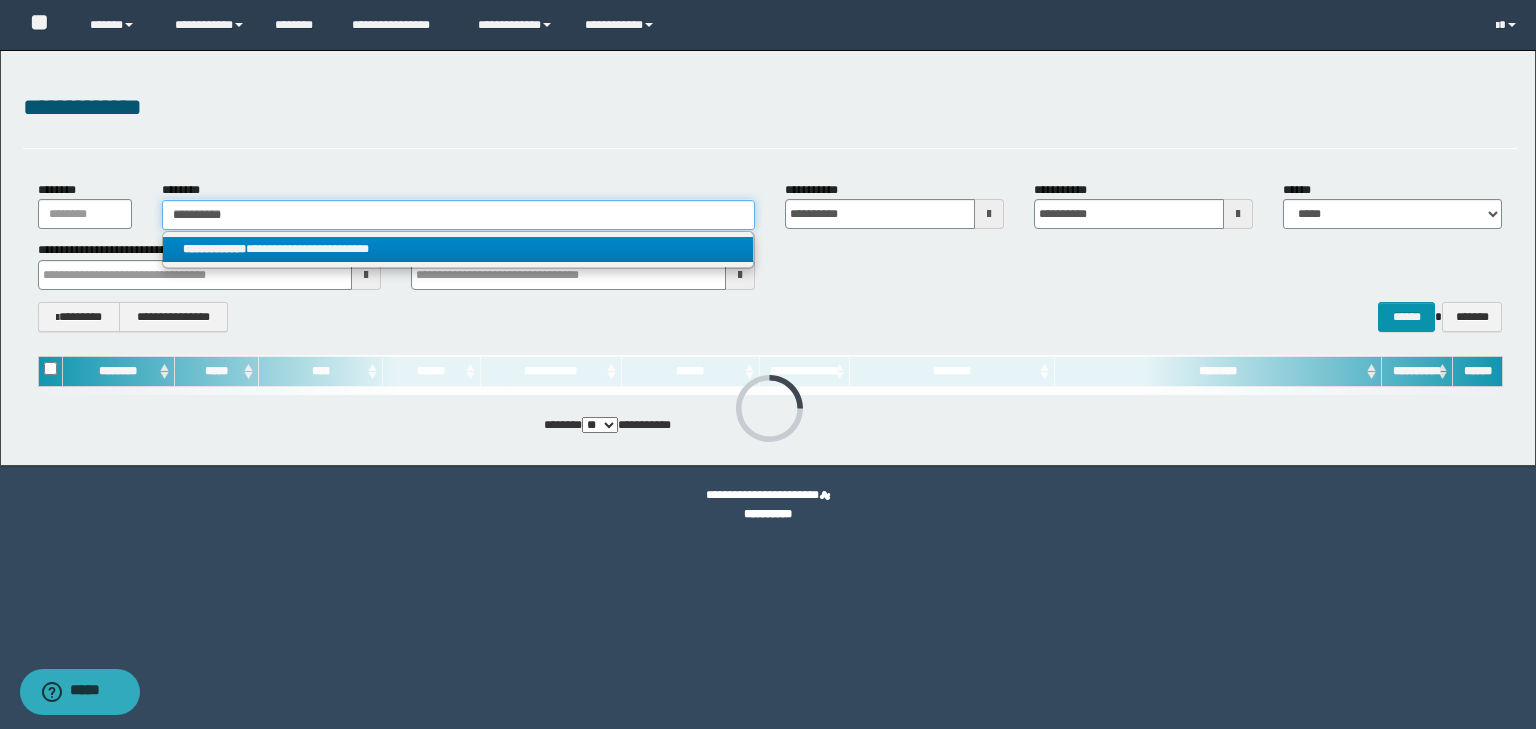 type on "**********" 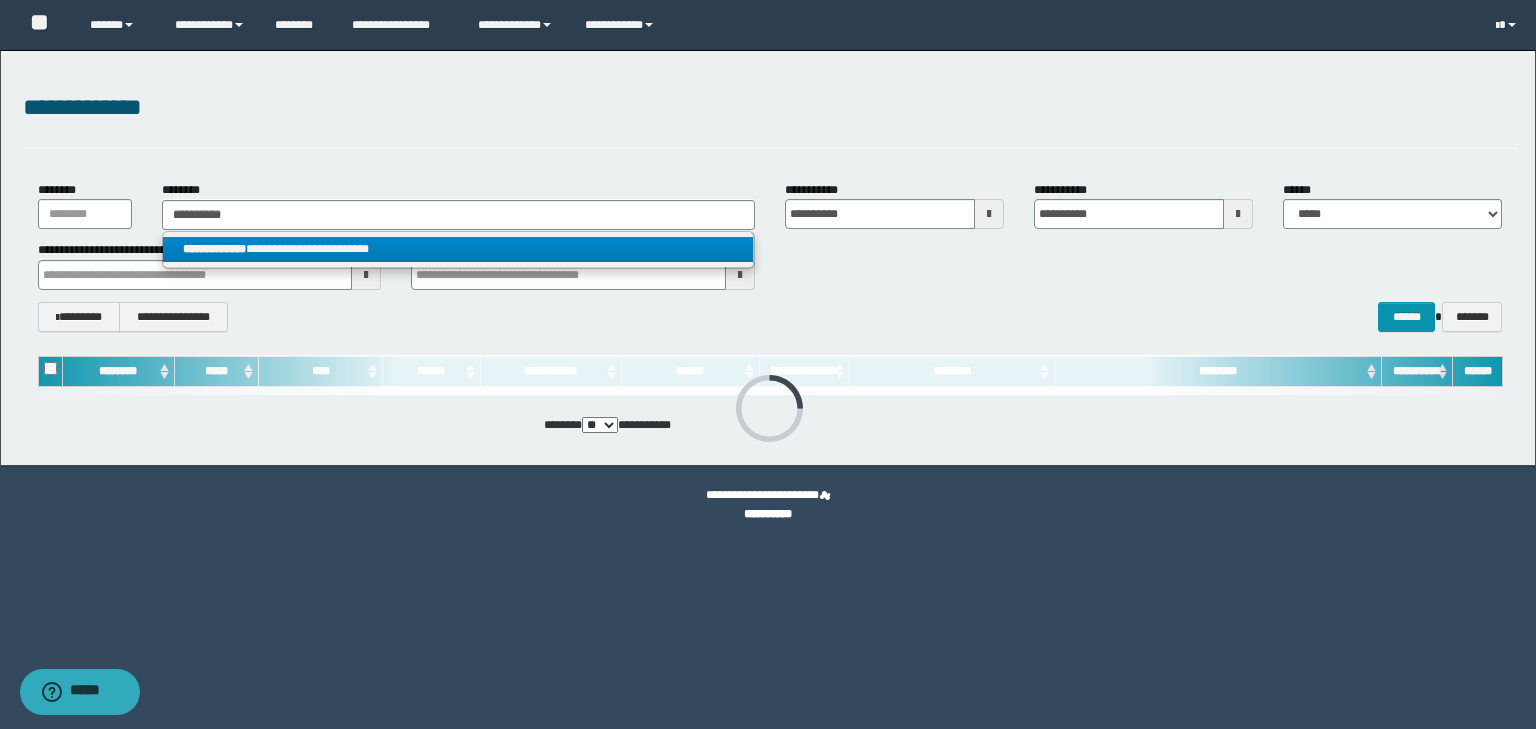 click on "**********" at bounding box center (458, 249) 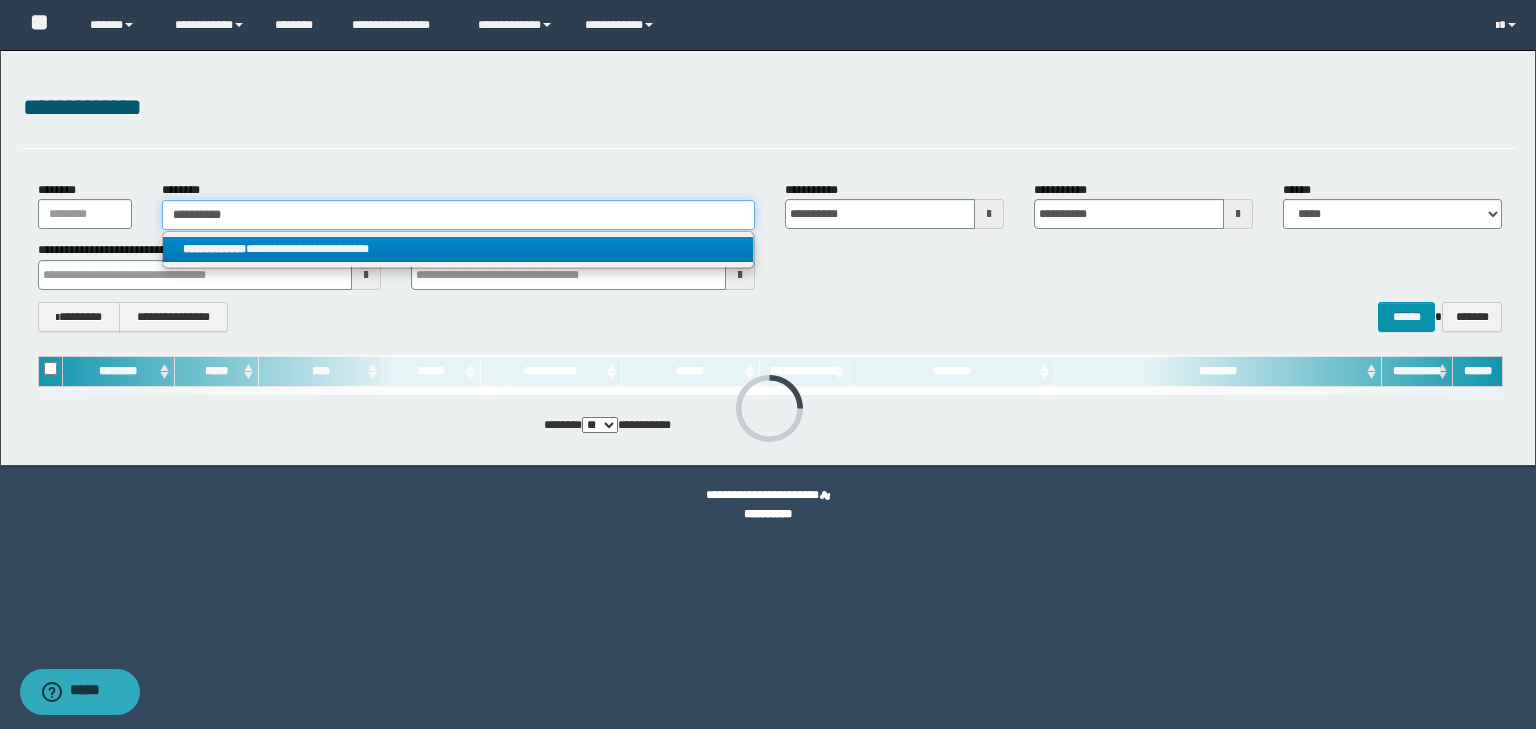 type 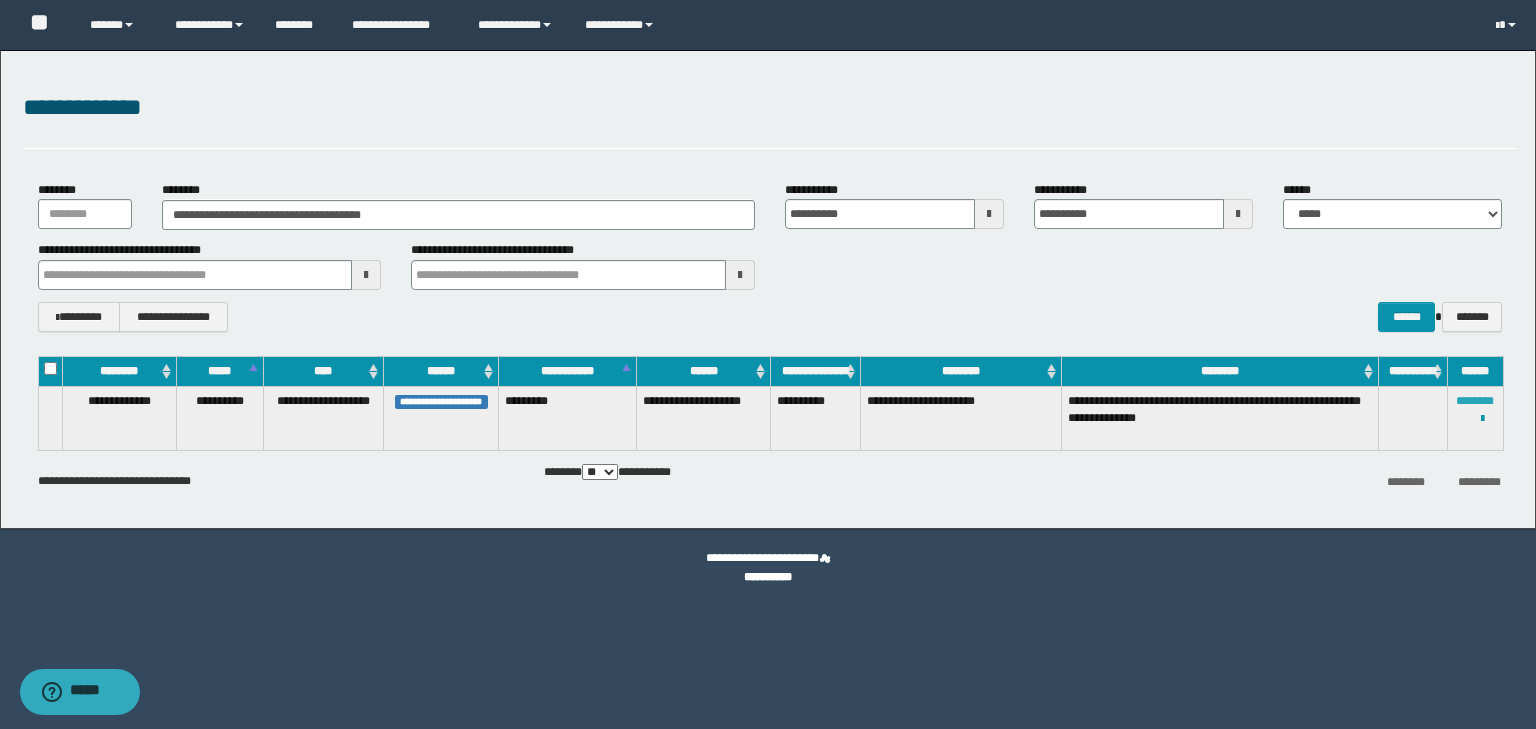 click on "********" at bounding box center [1475, 401] 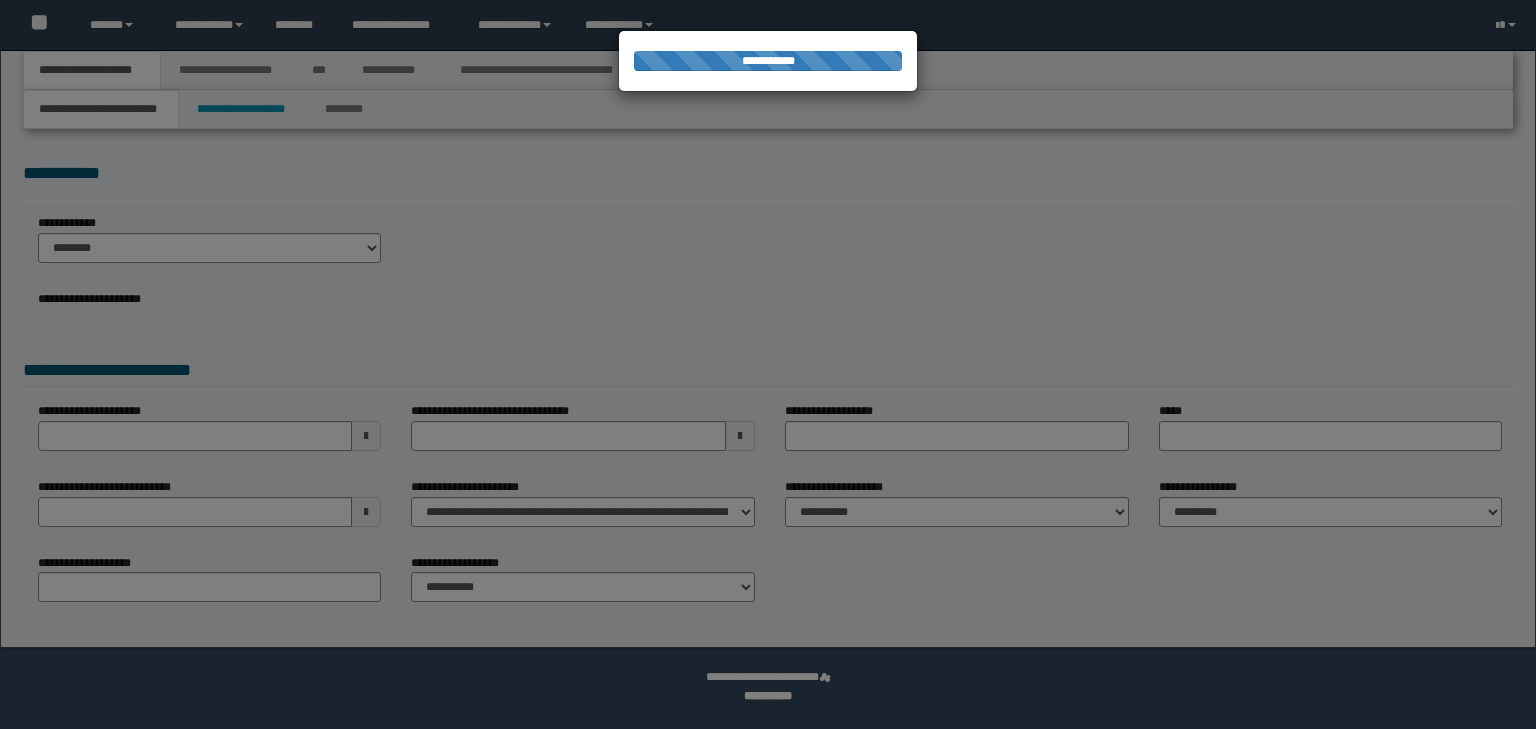 scroll, scrollTop: 0, scrollLeft: 0, axis: both 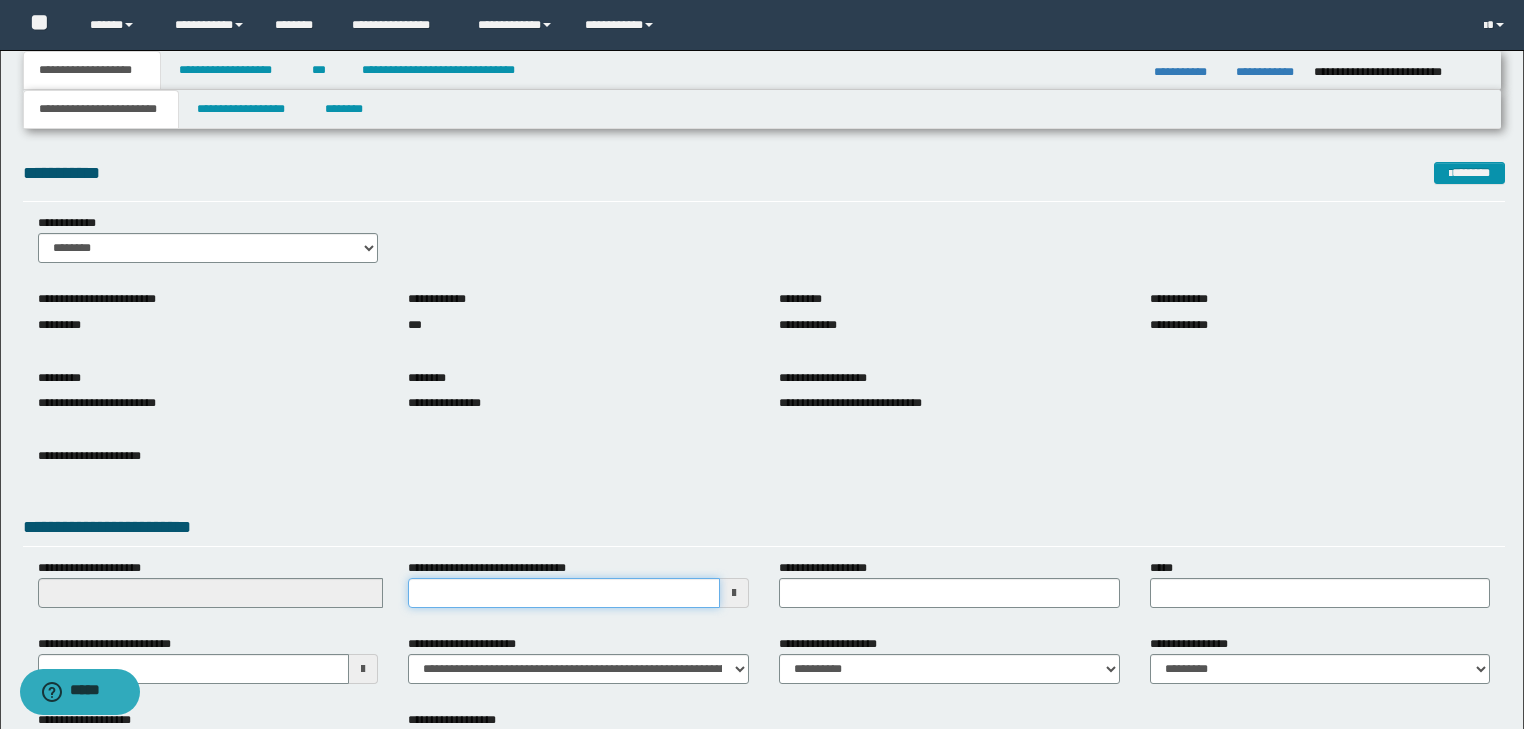 click on "**********" at bounding box center (564, 593) 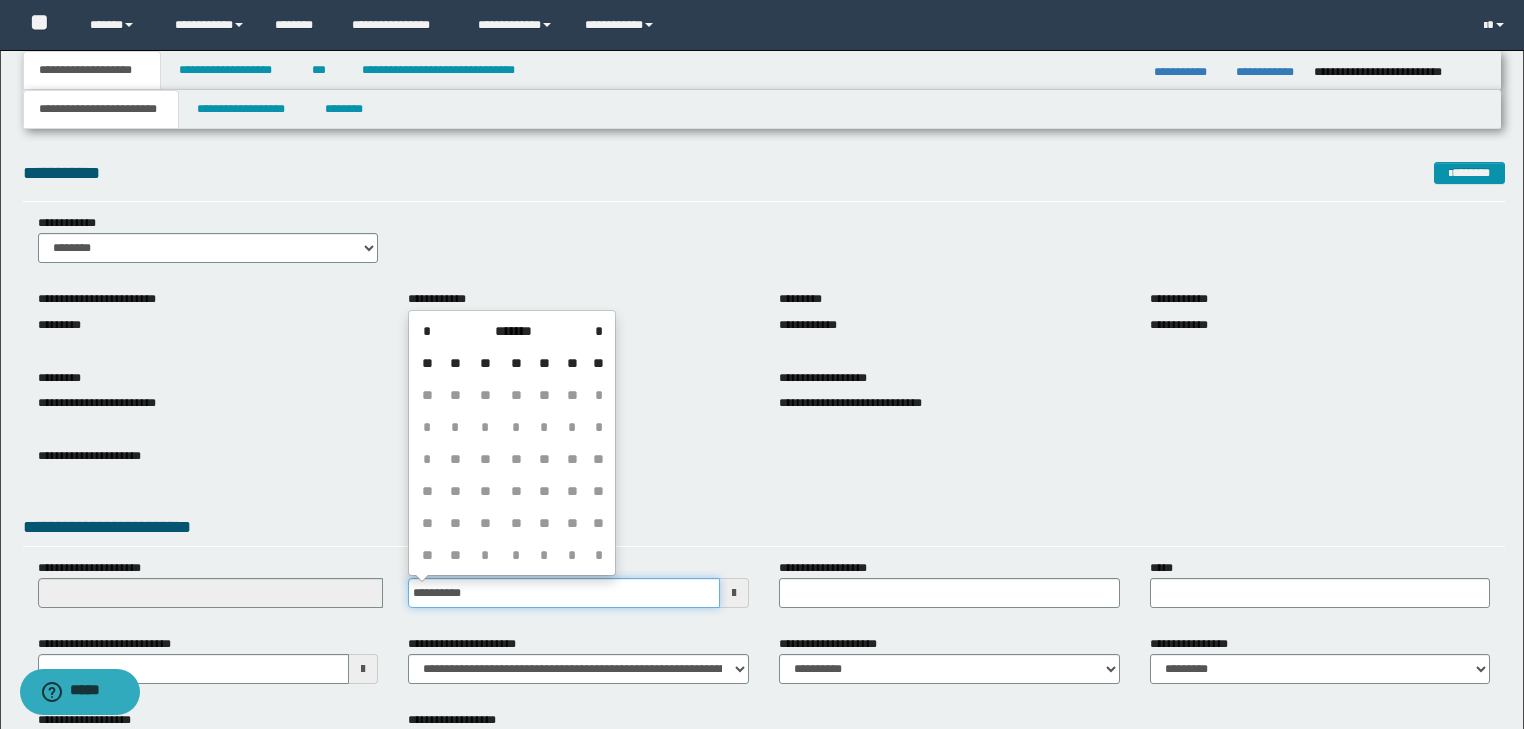 type on "**********" 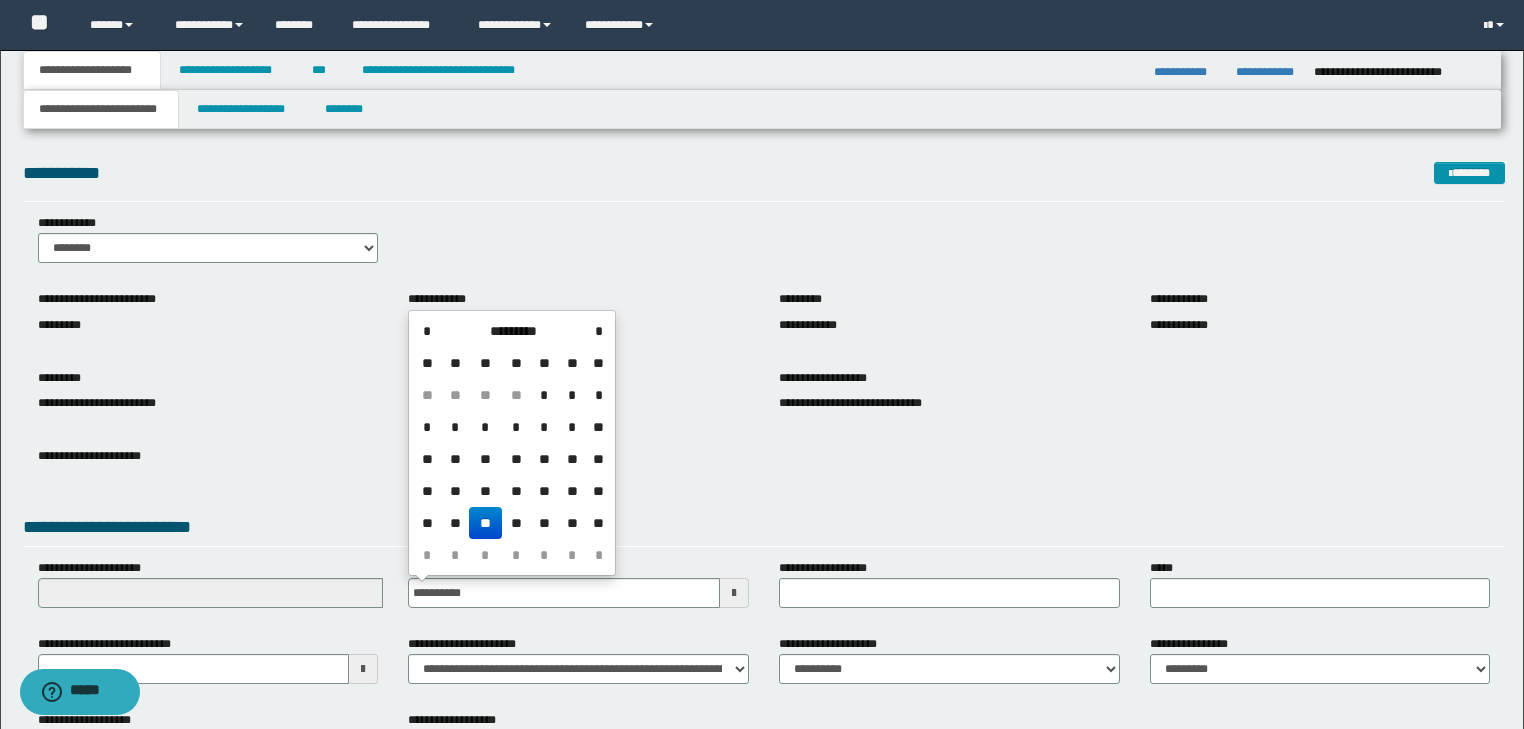 click on "**********" at bounding box center [764, 471] 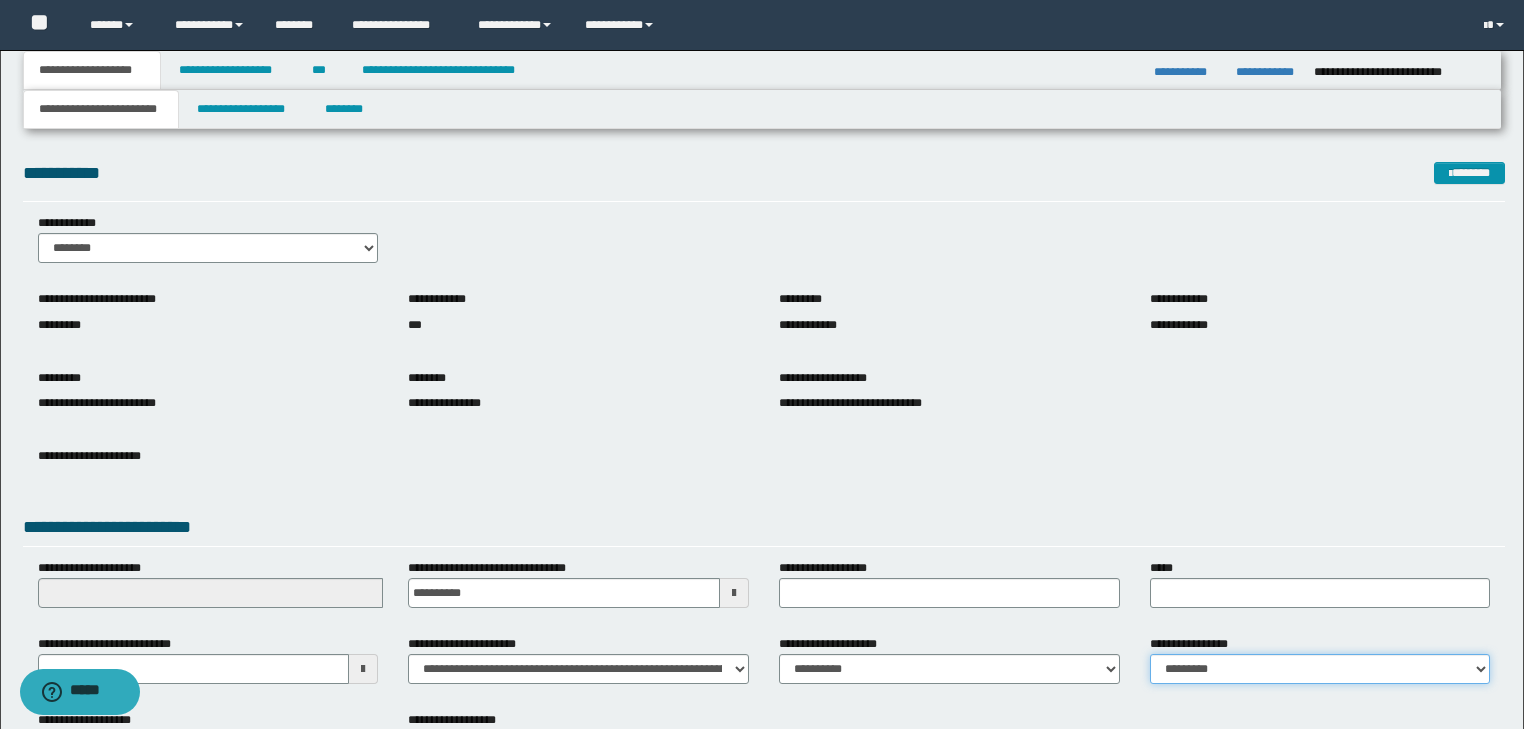 click on "**********" at bounding box center [1320, 669] 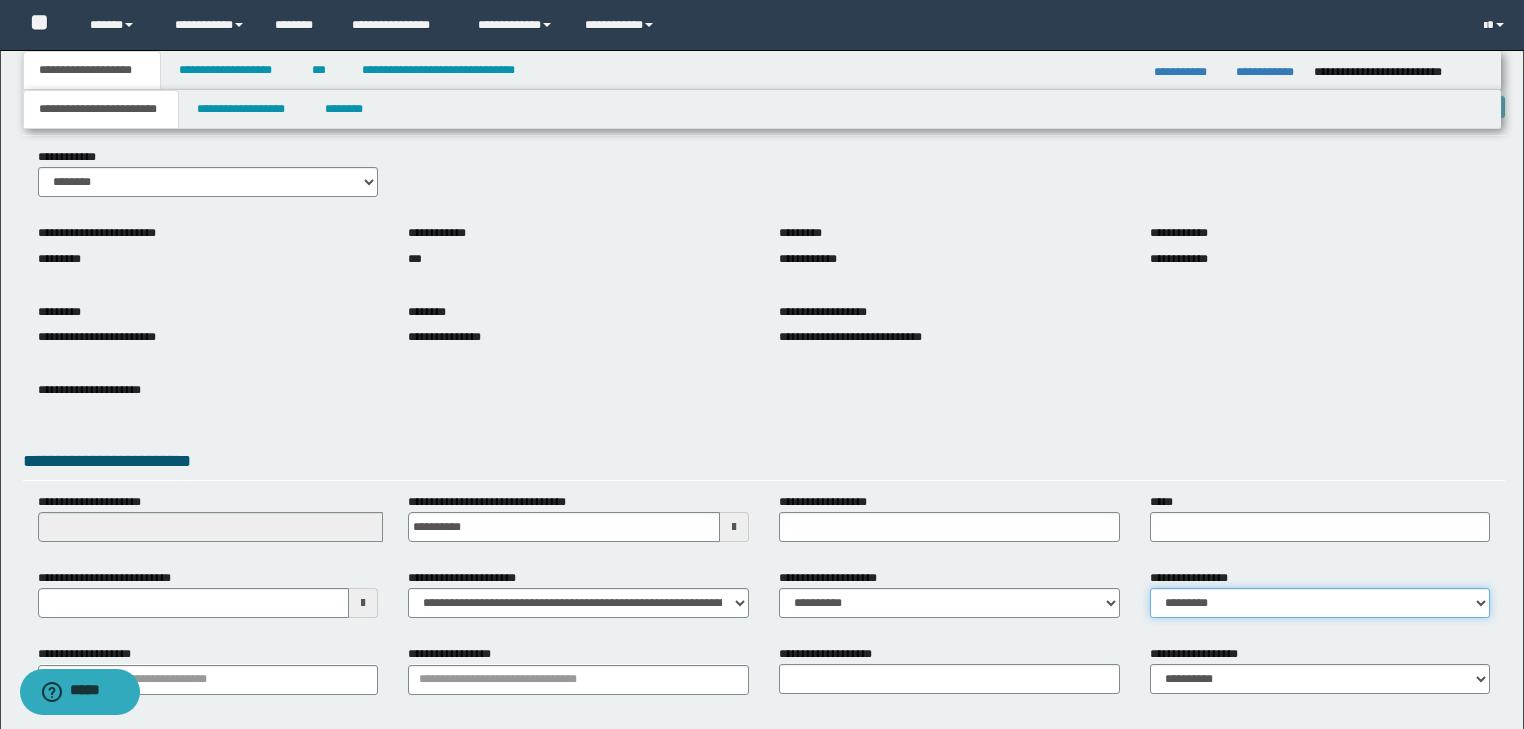 scroll, scrollTop: 154, scrollLeft: 0, axis: vertical 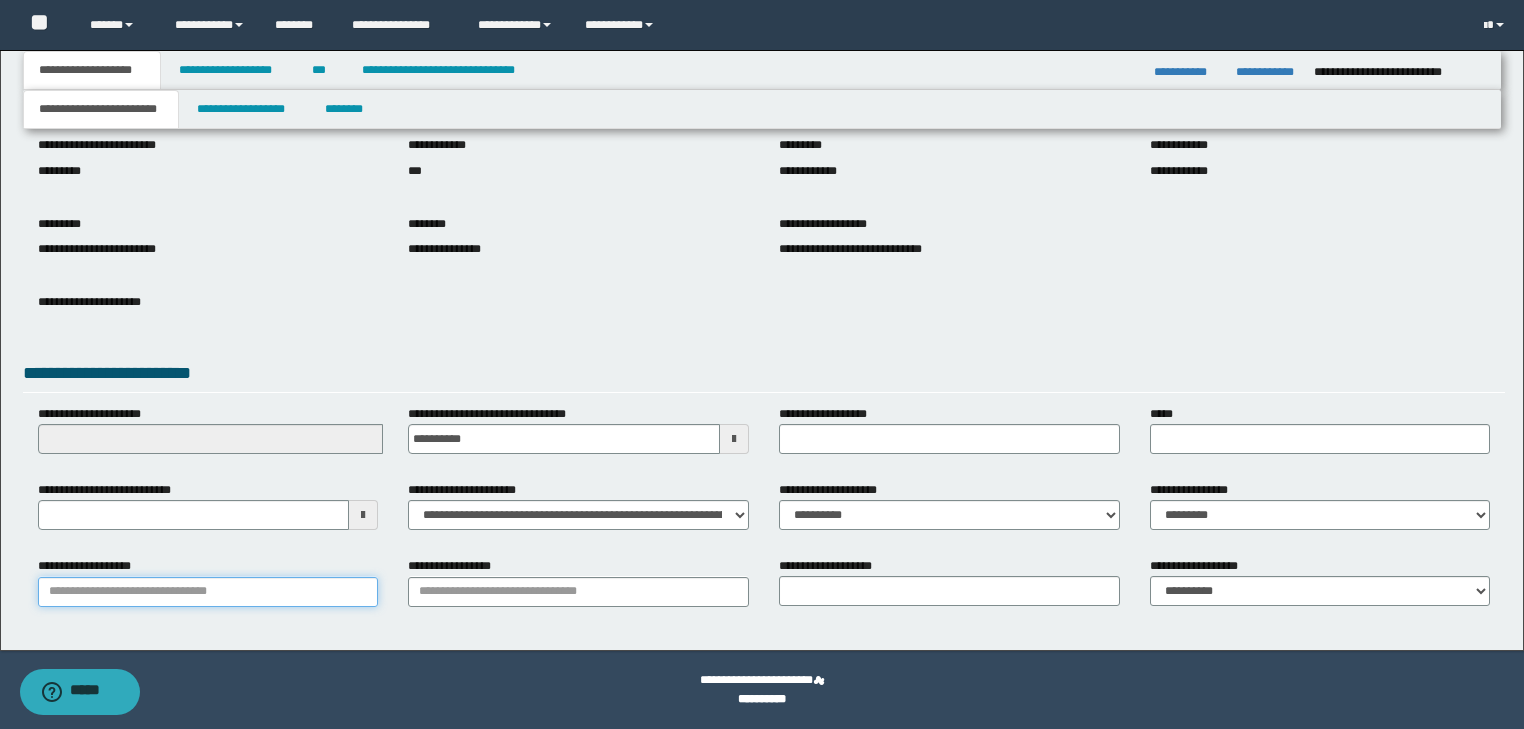 click on "**********" at bounding box center (208, 592) 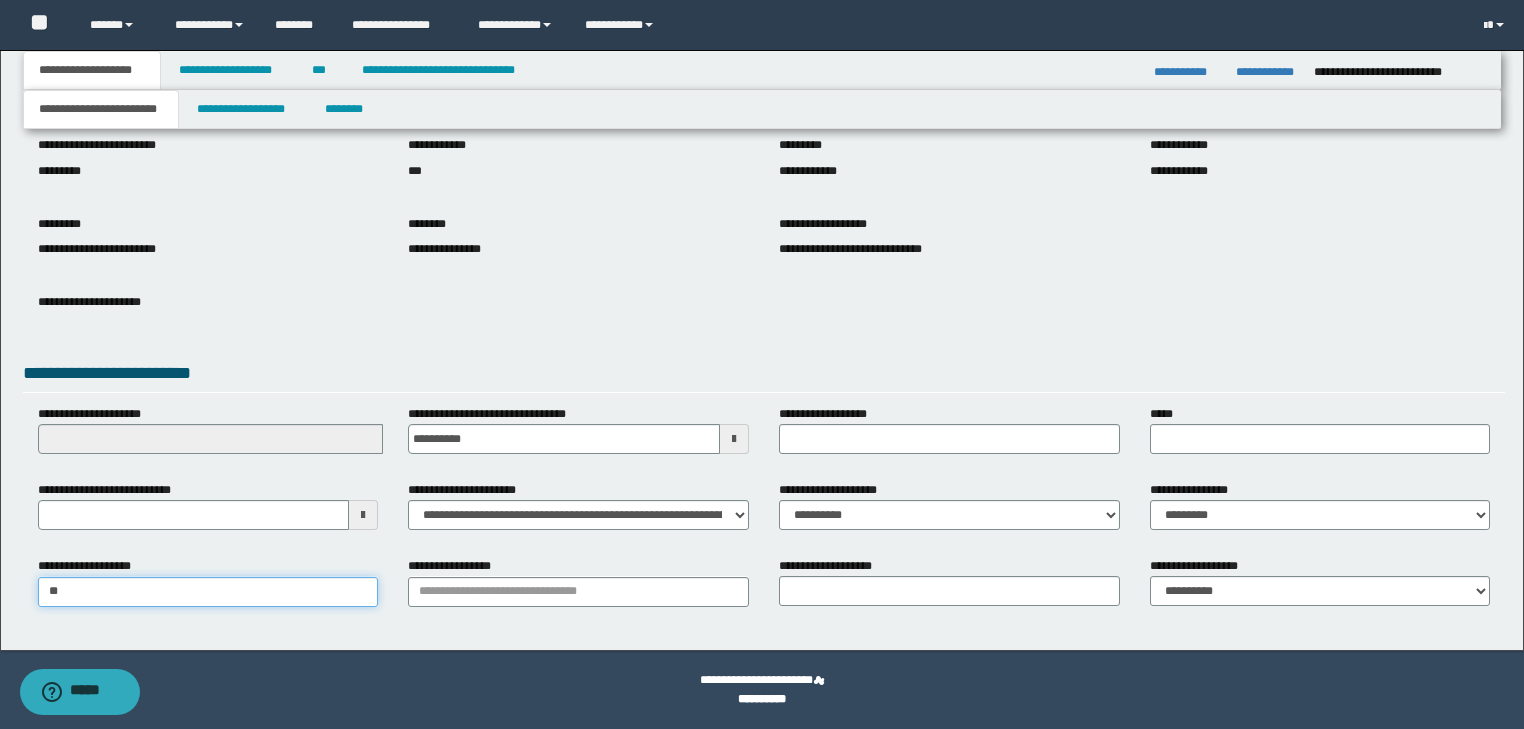 type on "***" 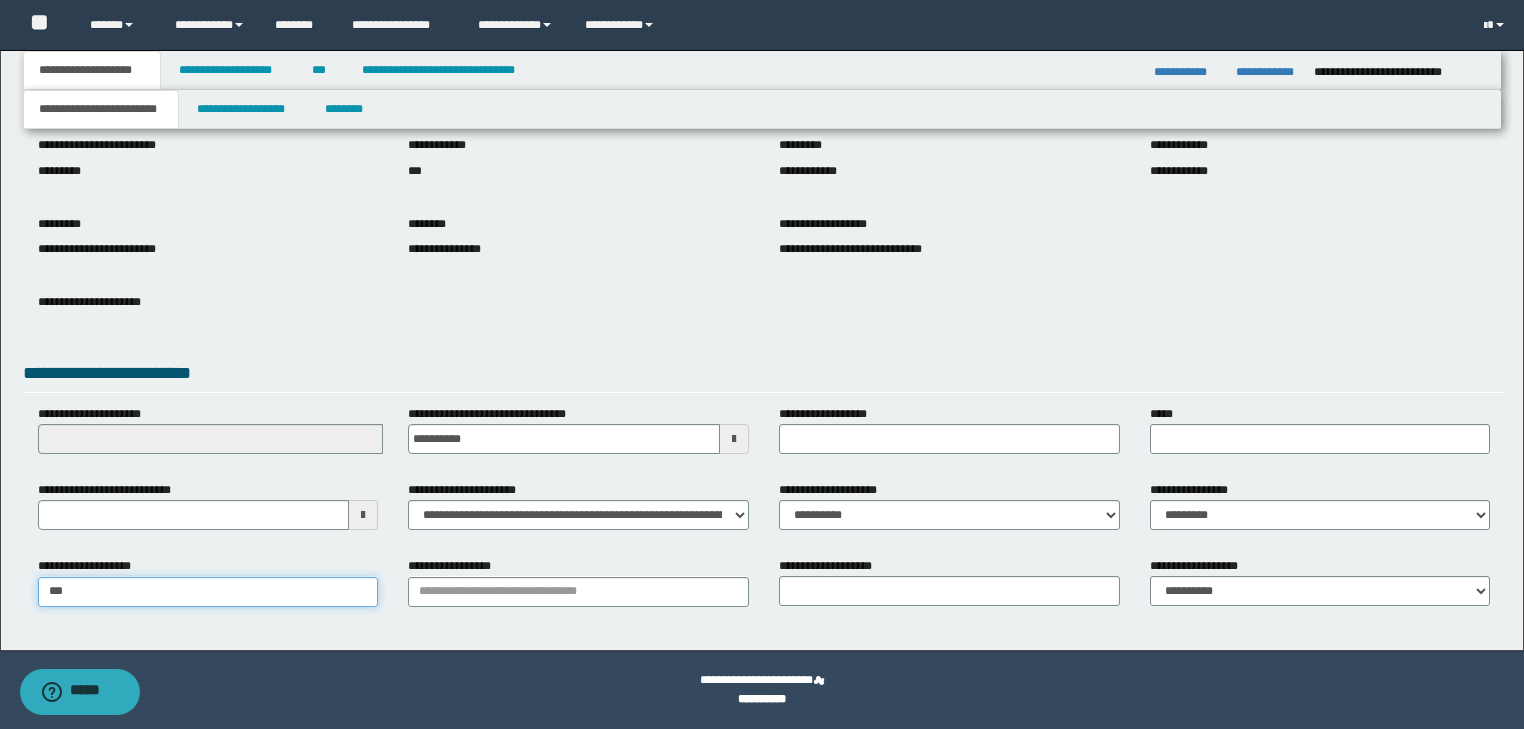 type on "**********" 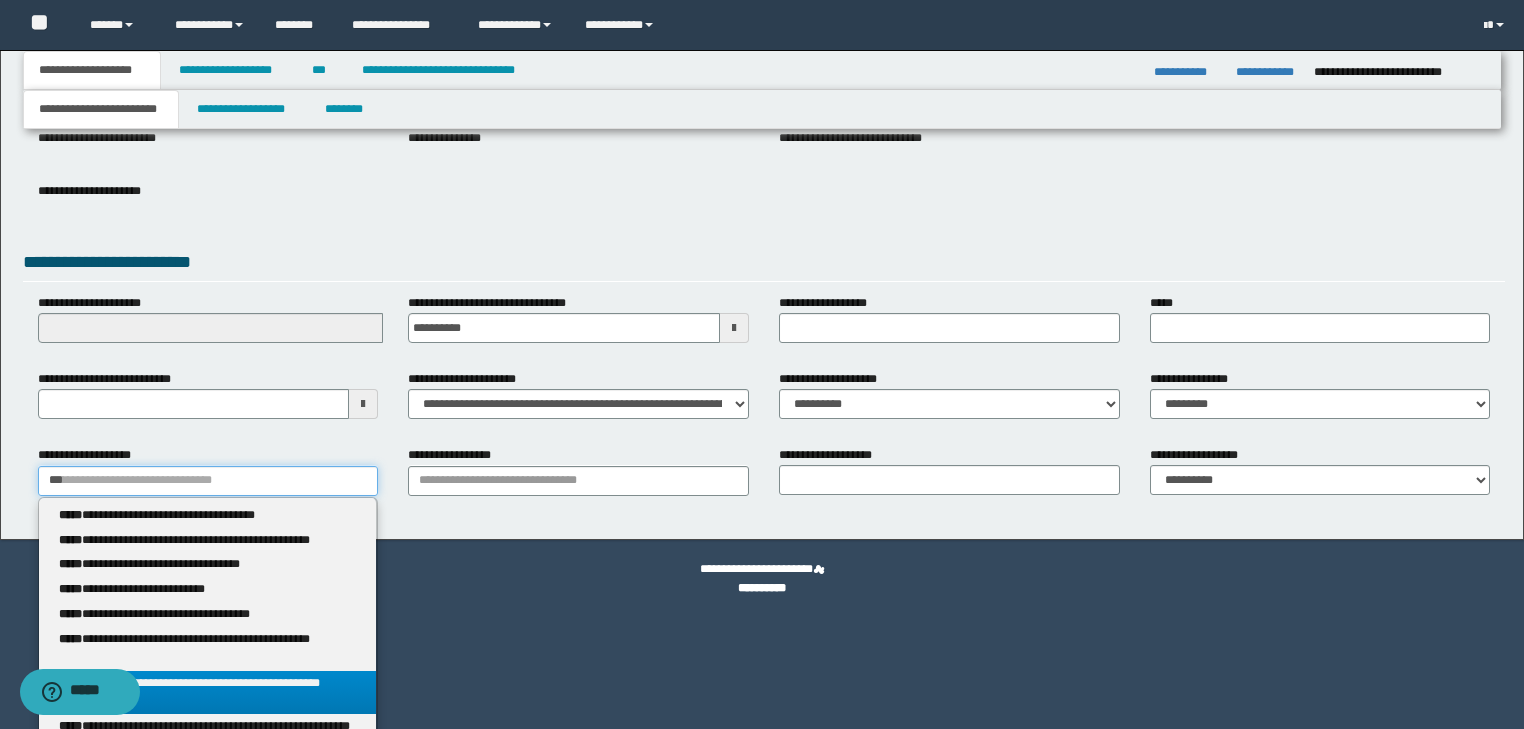 scroll, scrollTop: 394, scrollLeft: 0, axis: vertical 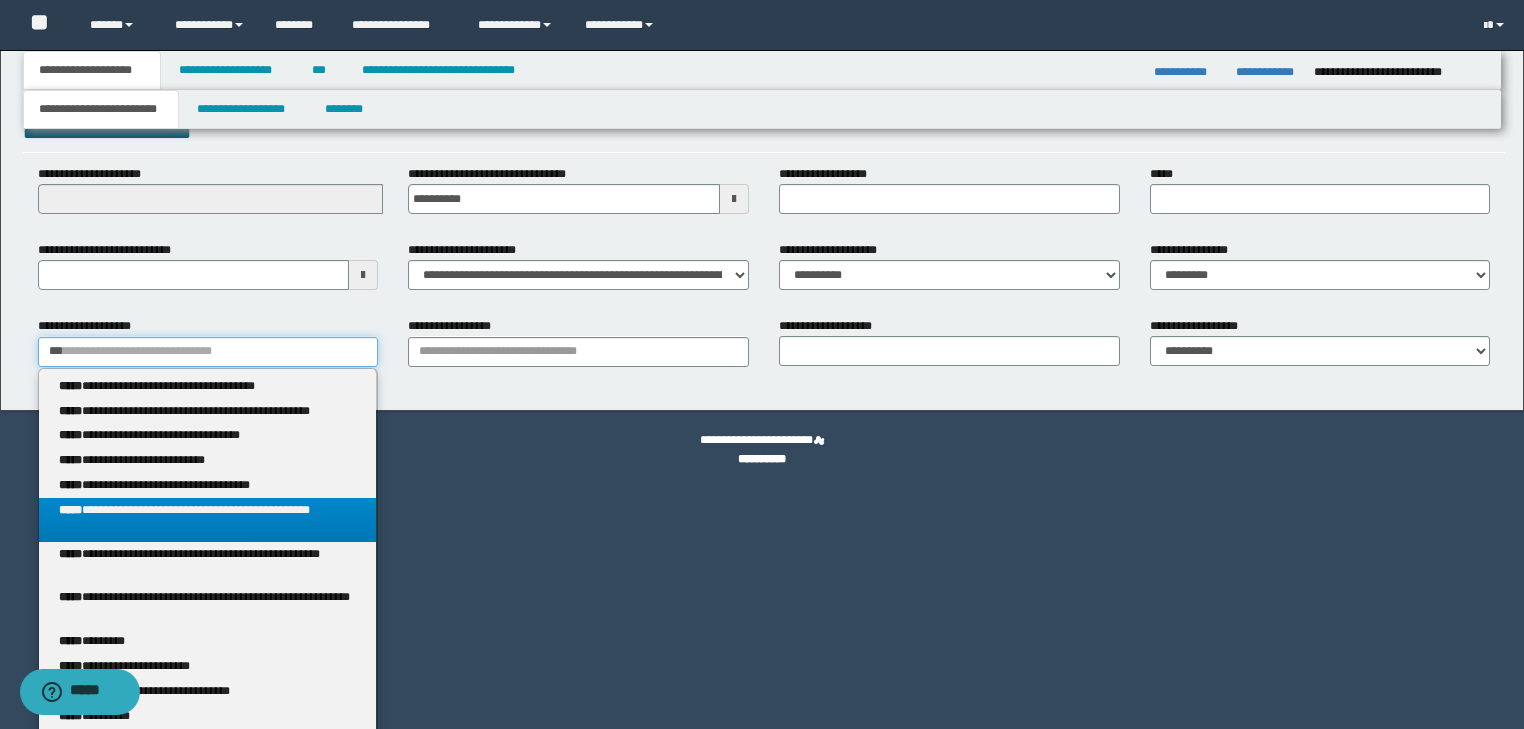 type on "***" 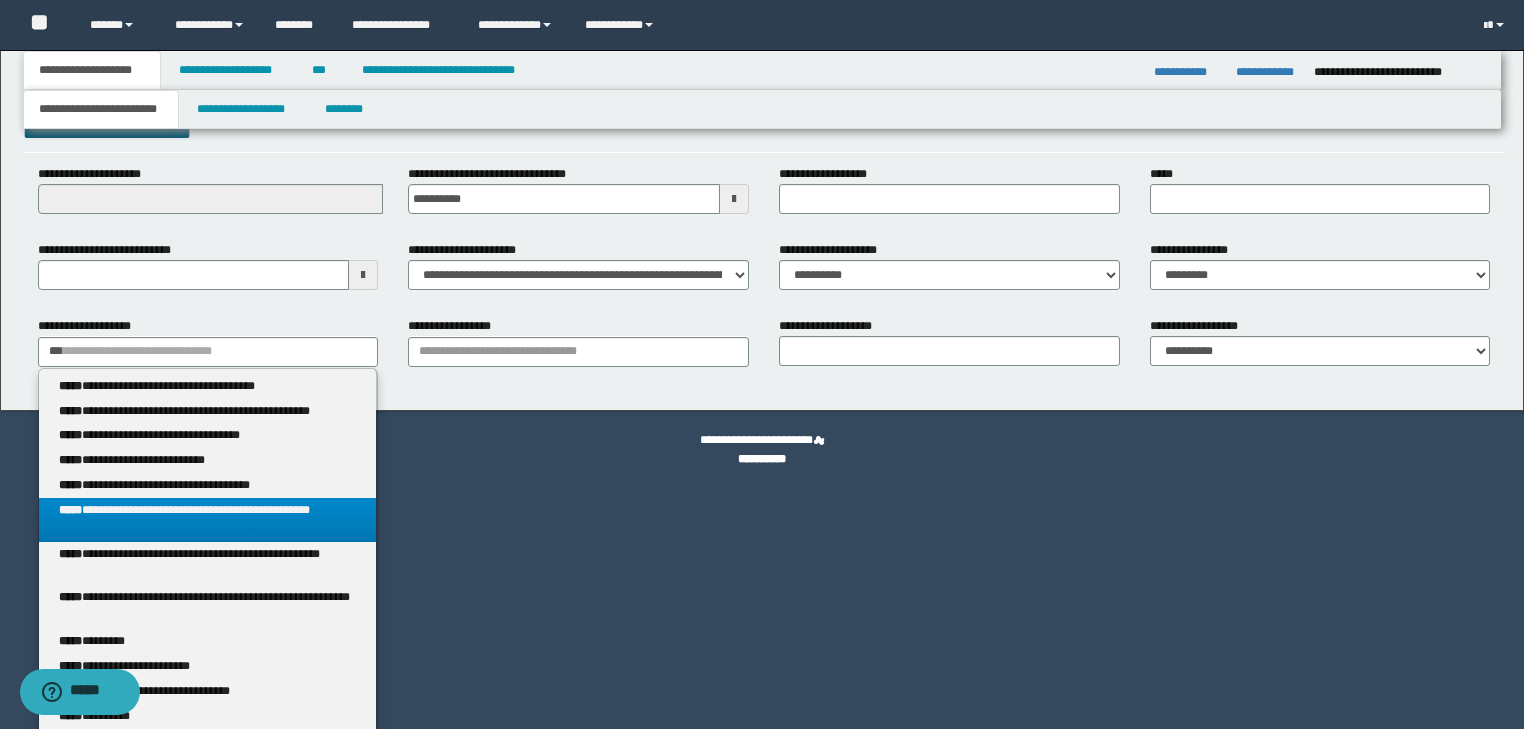 click on "**********" at bounding box center [208, 520] 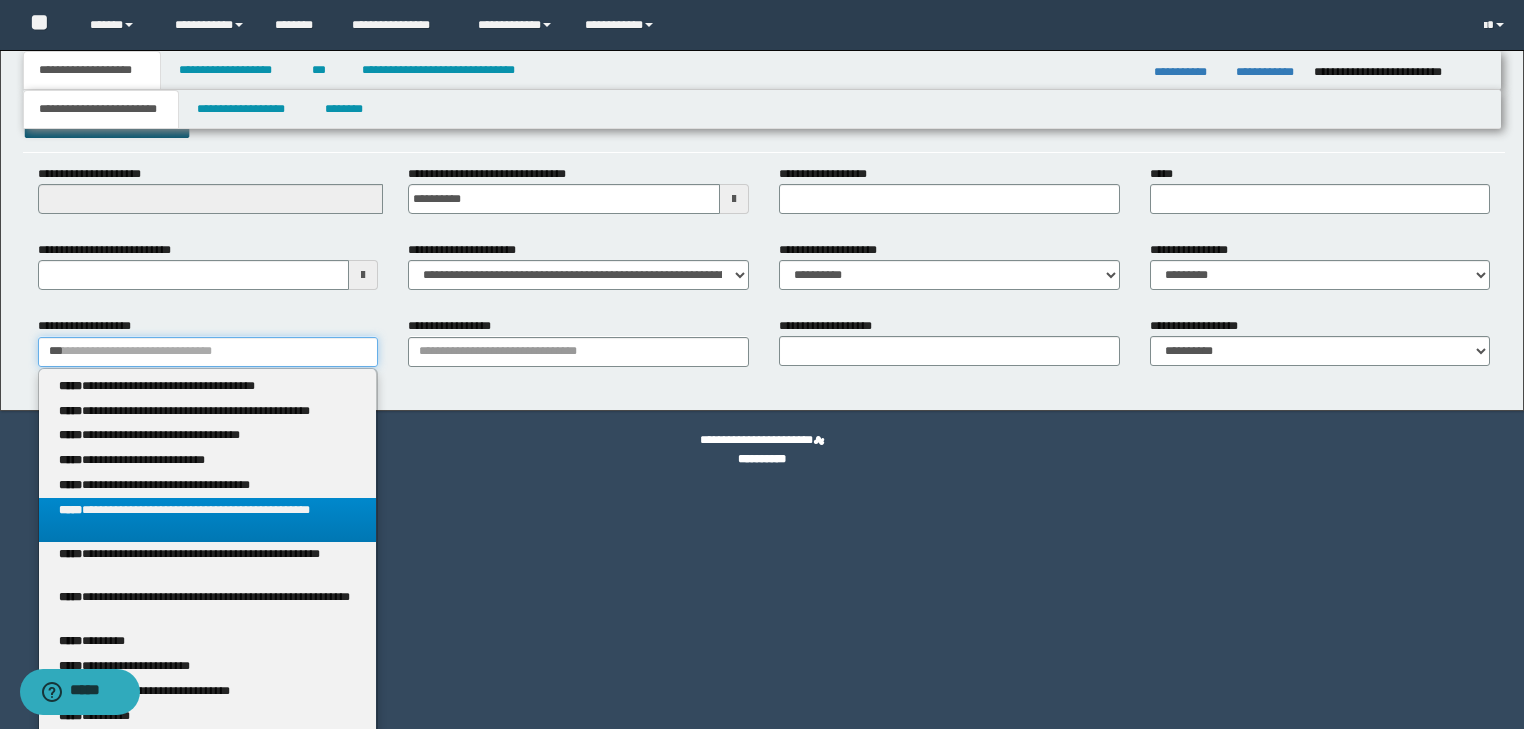 type 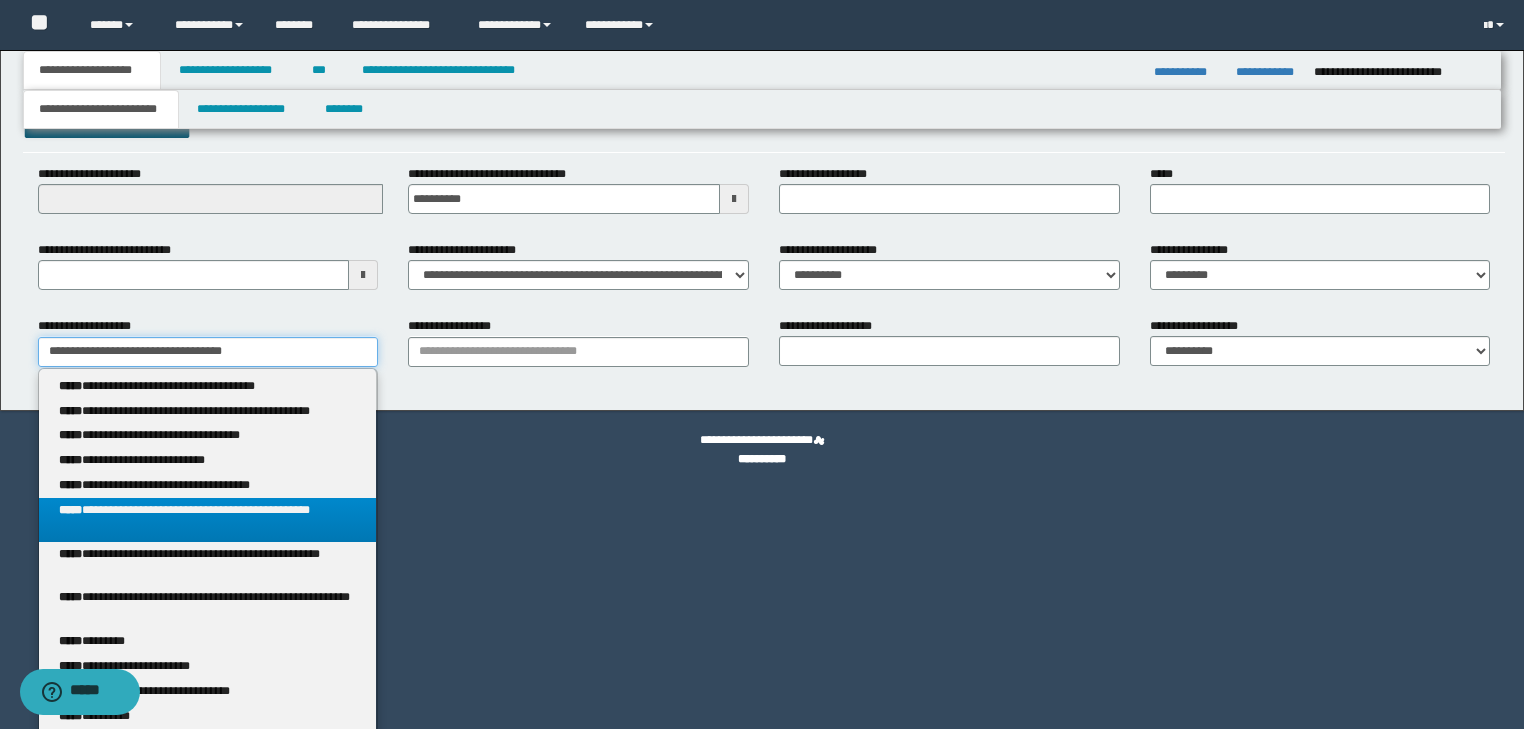 scroll, scrollTop: 154, scrollLeft: 0, axis: vertical 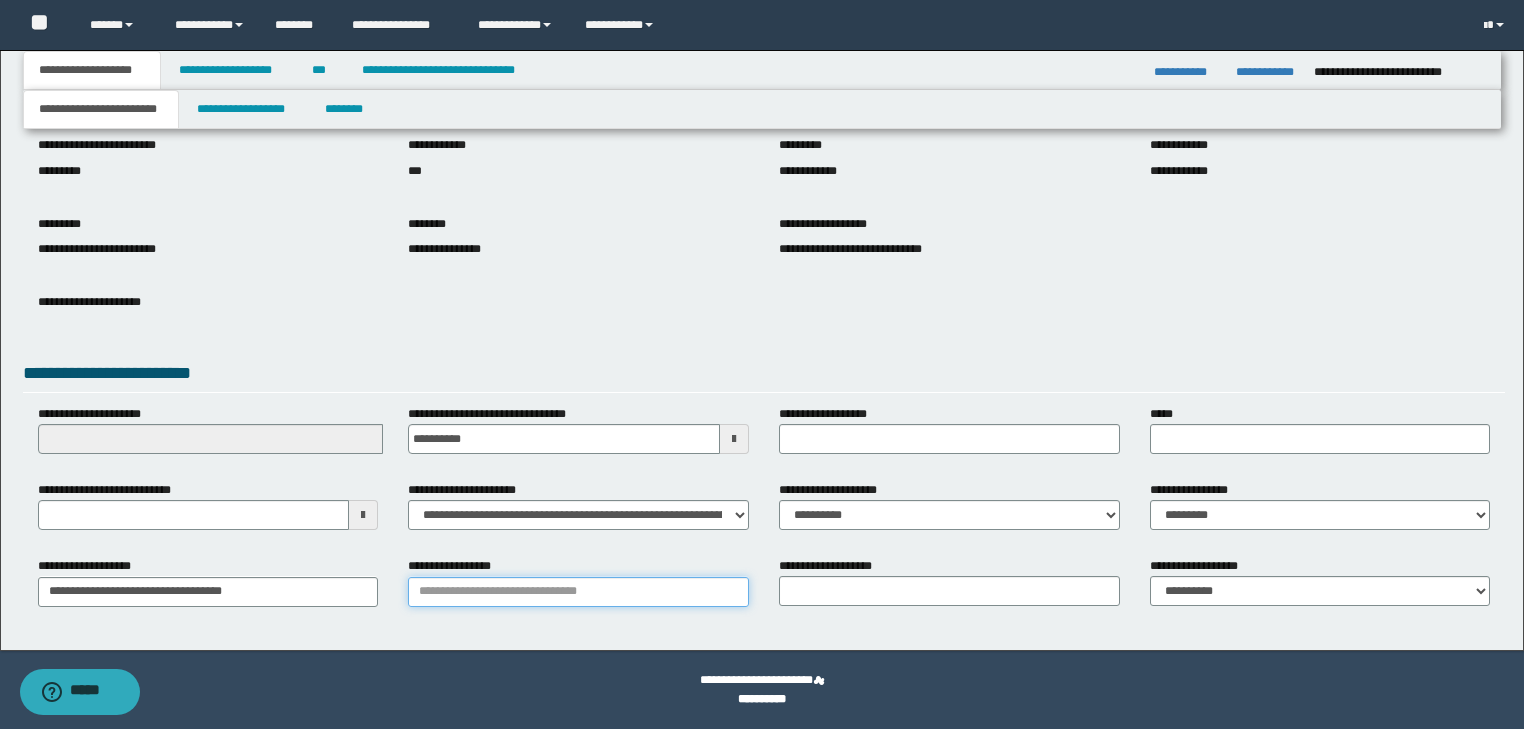click on "**********" at bounding box center [578, 592] 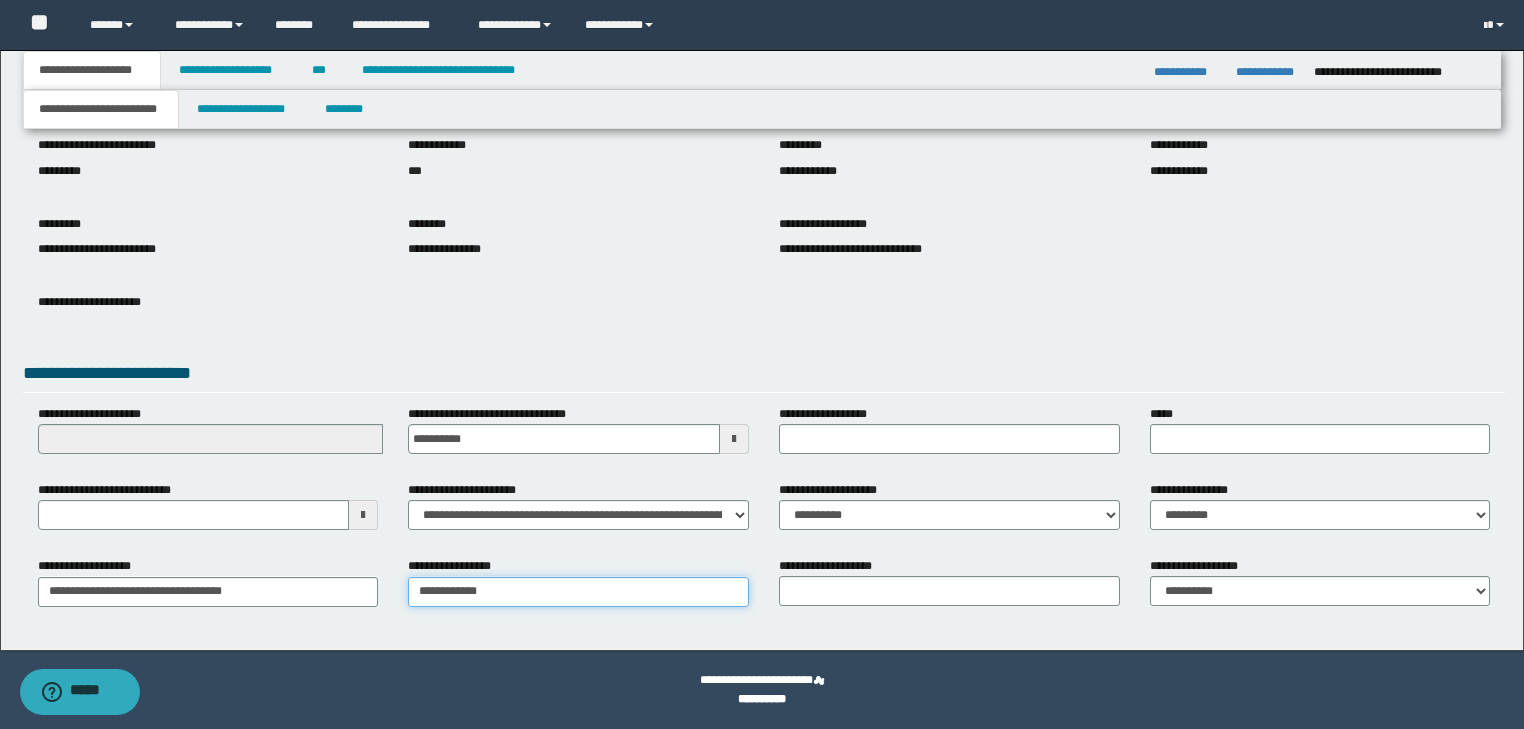 type on "**********" 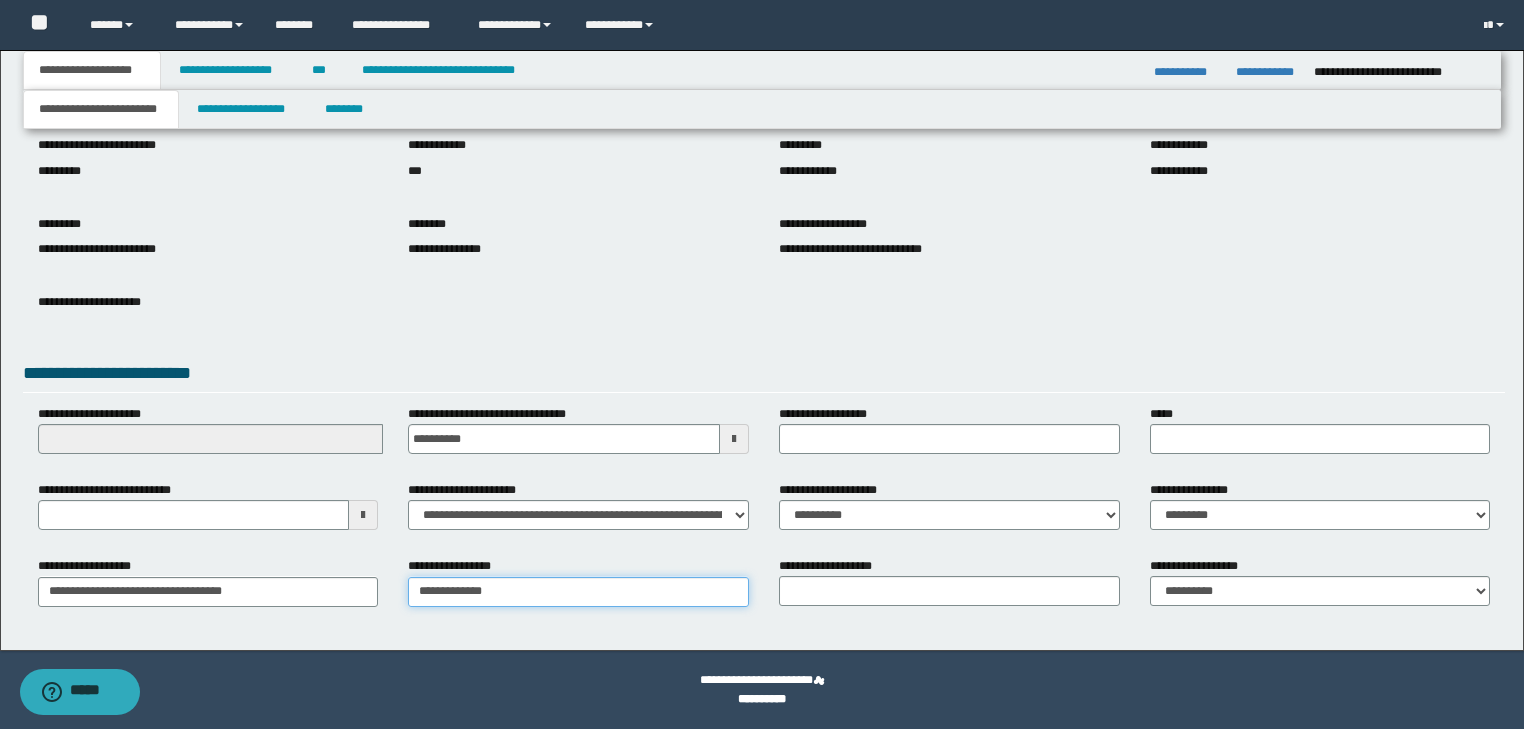 type on "**********" 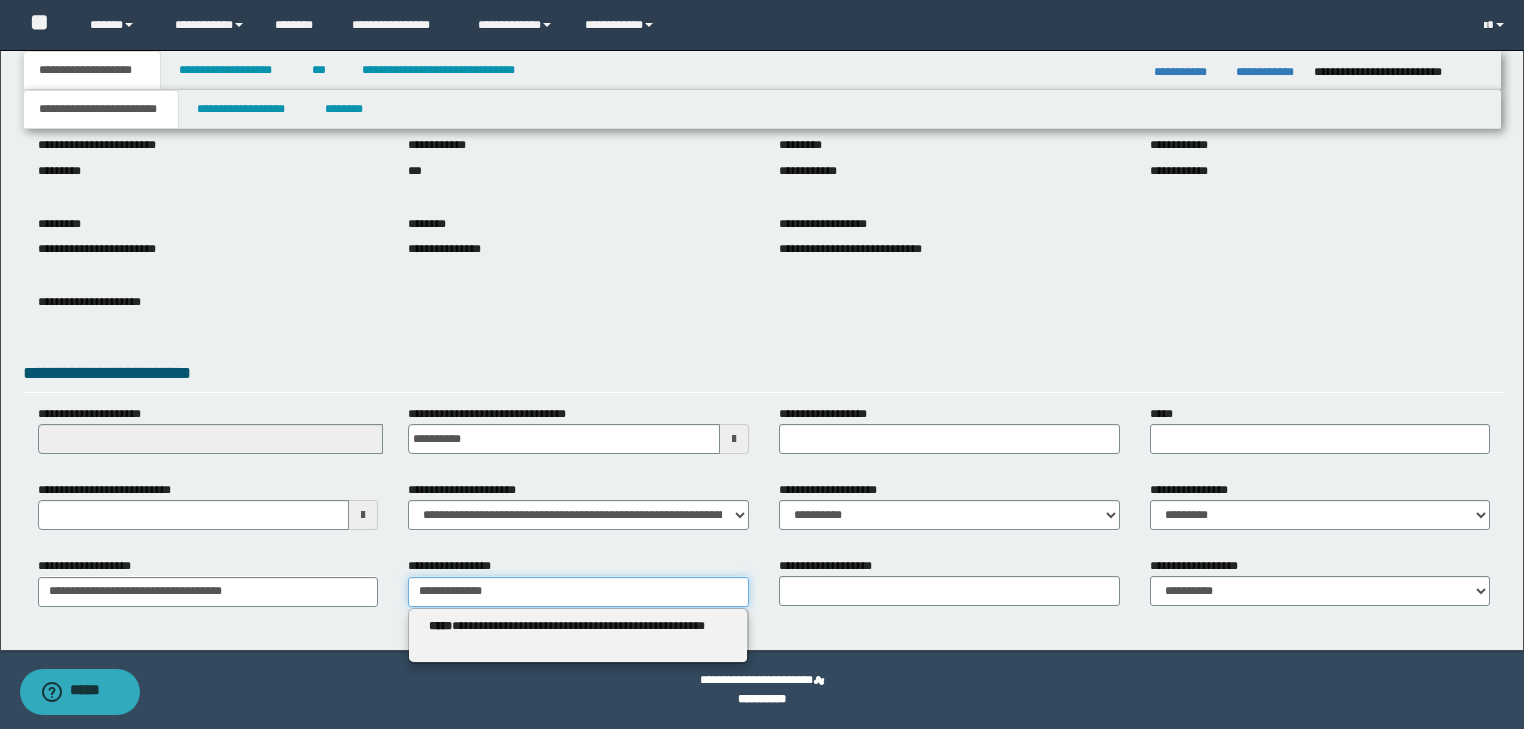 type on "**********" 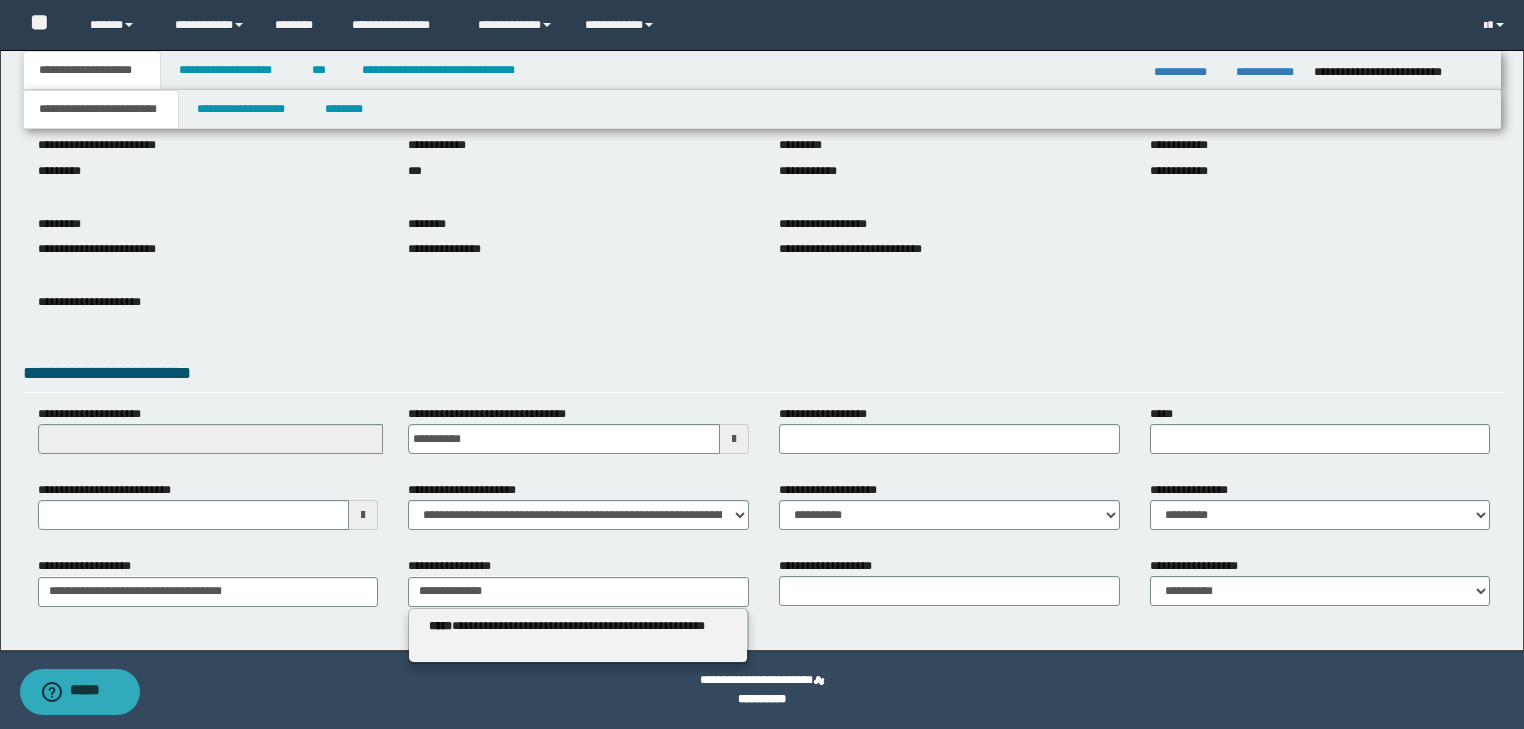 click on "**********" at bounding box center (578, 636) 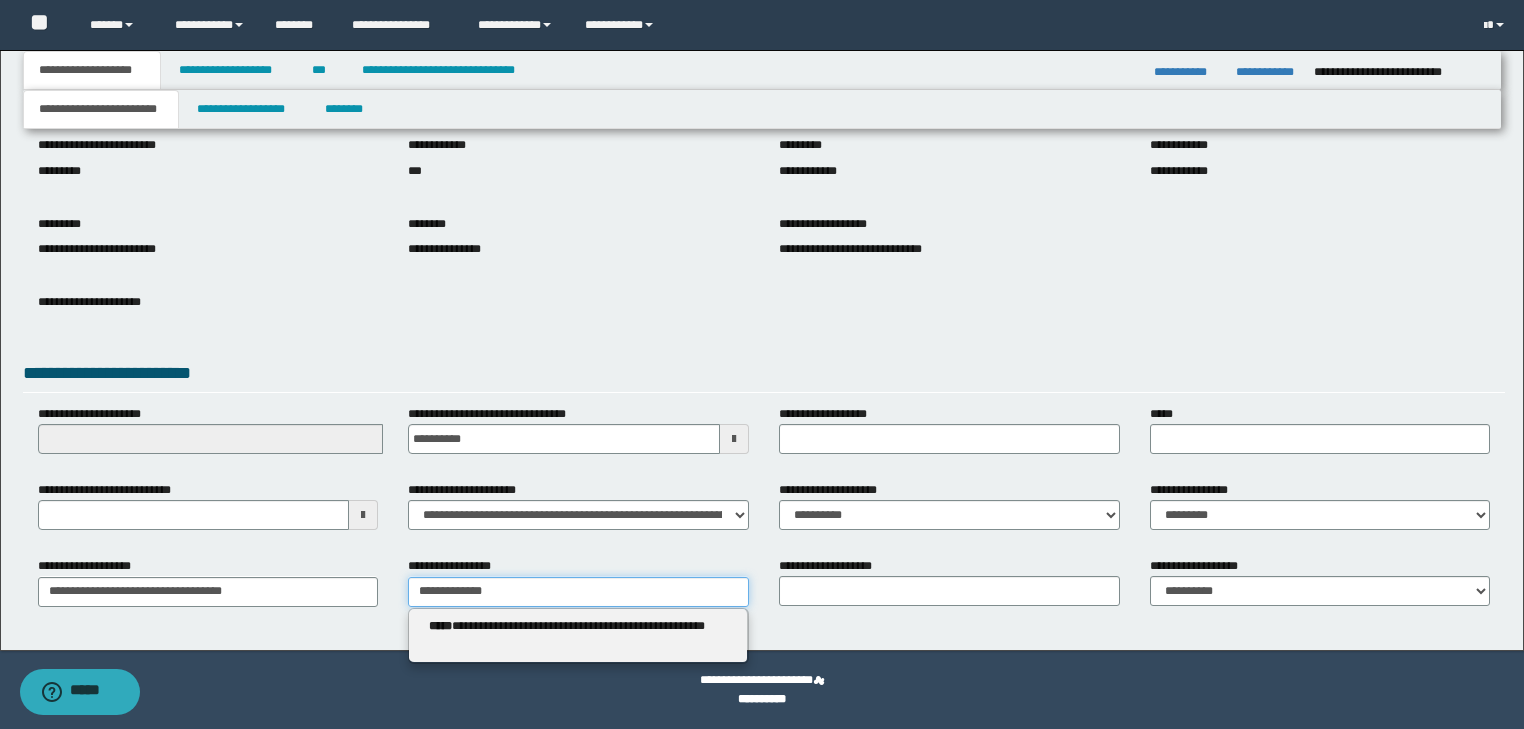 type 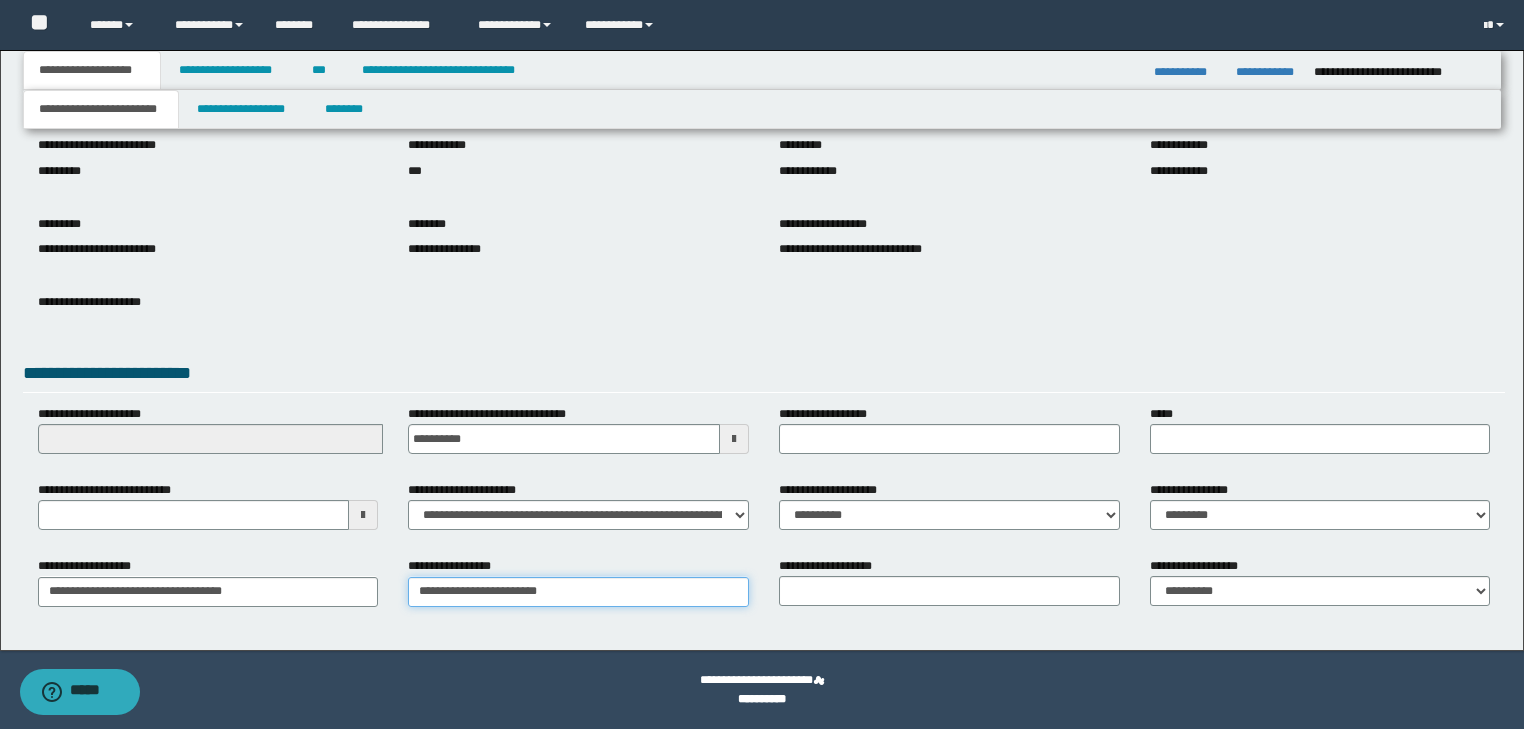 click on "**********" at bounding box center (578, 592) 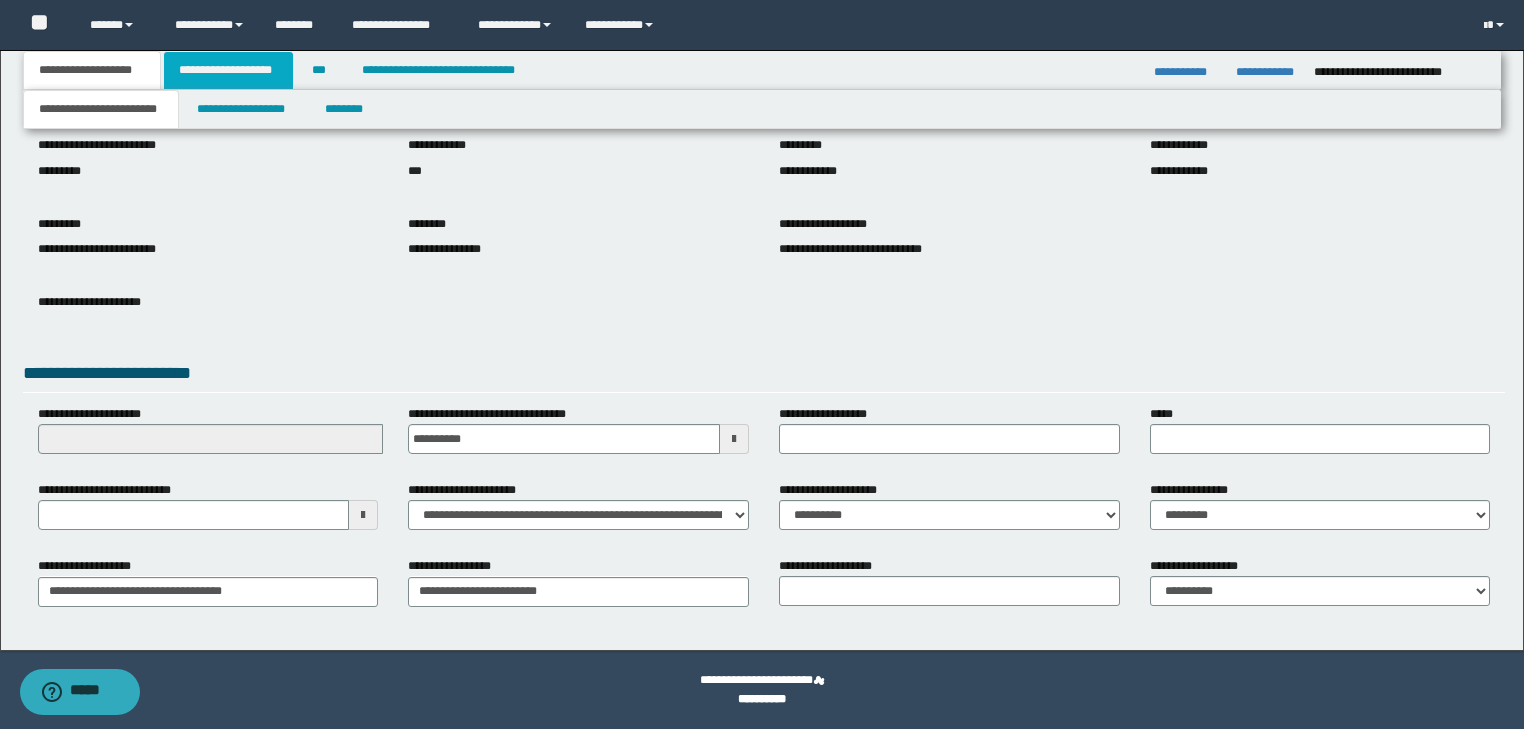 click on "**********" at bounding box center [228, 70] 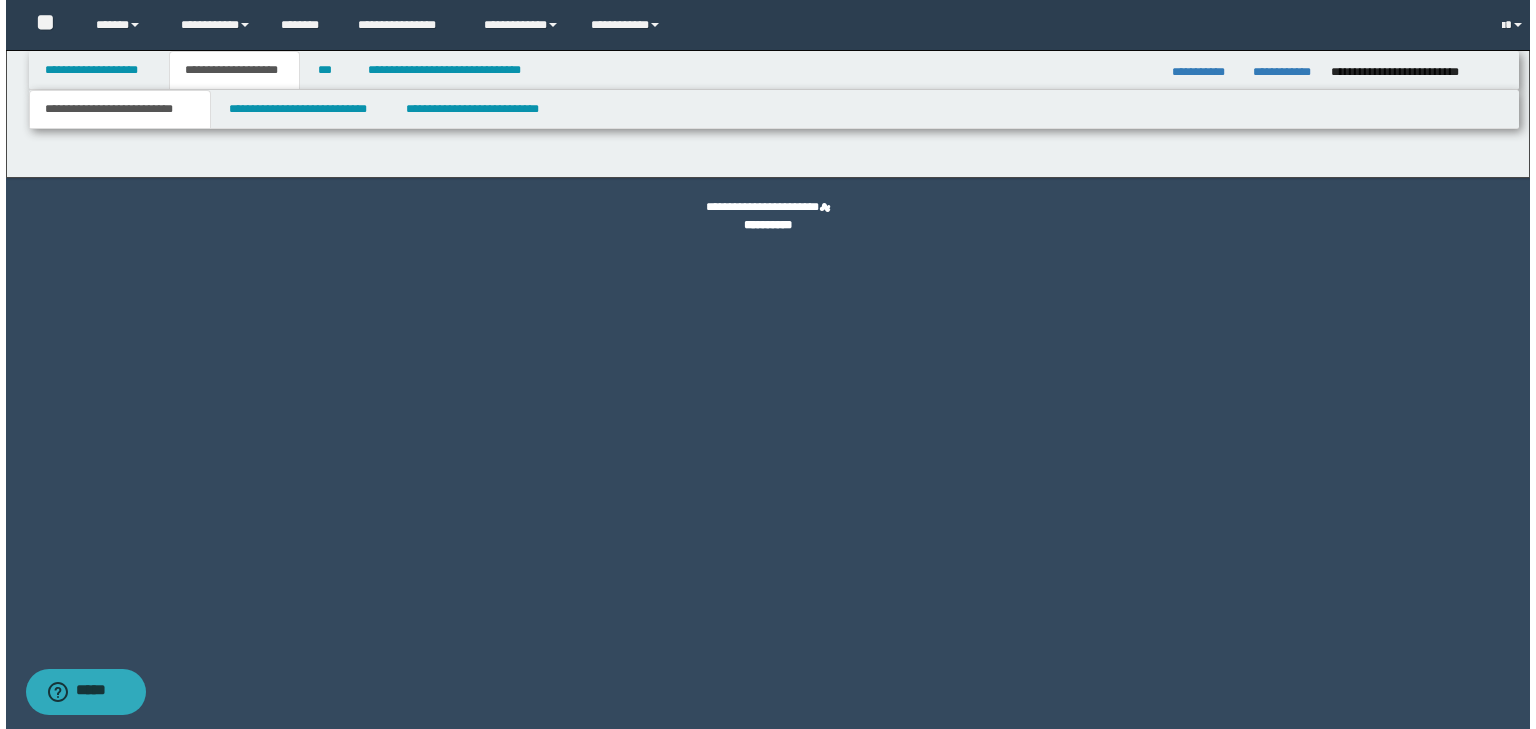 scroll, scrollTop: 0, scrollLeft: 0, axis: both 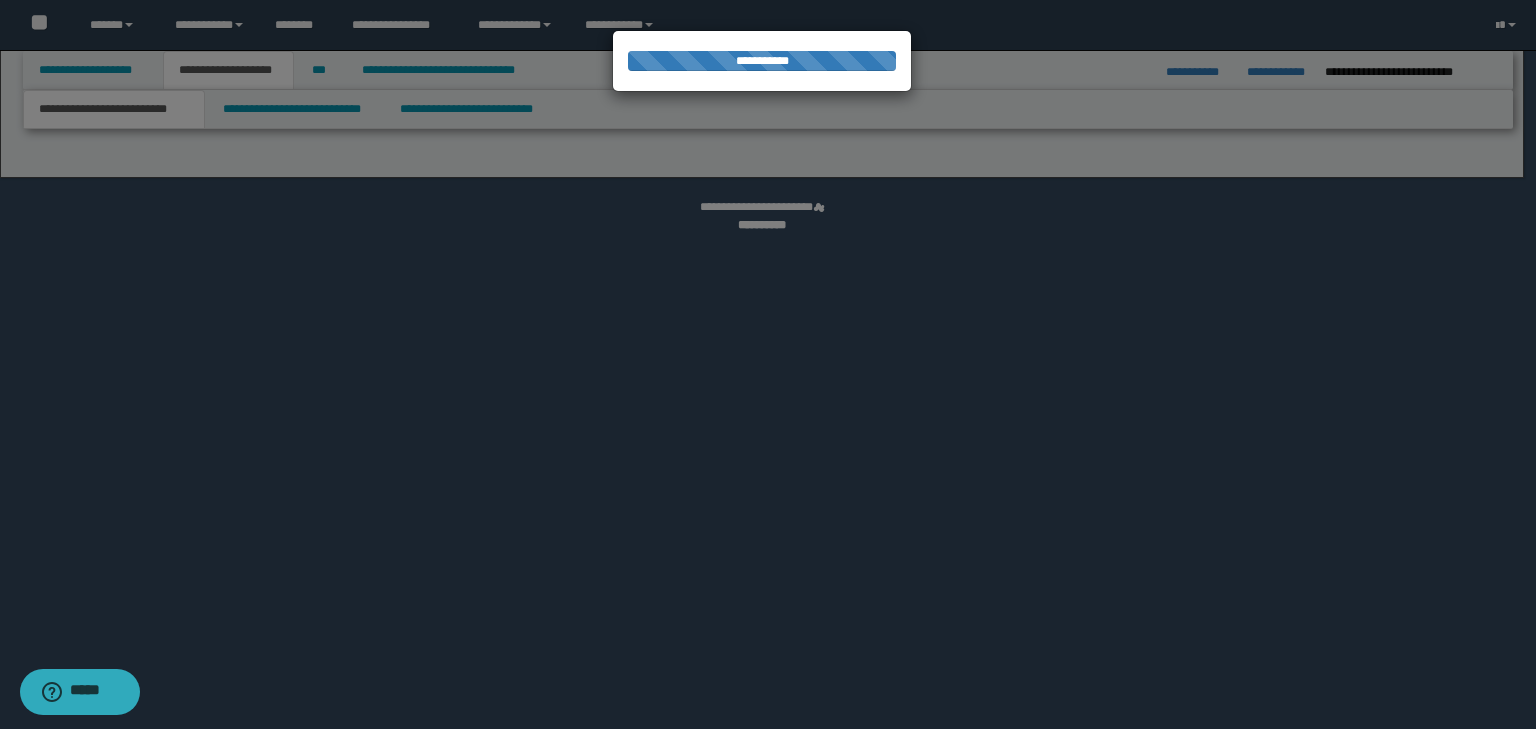 click at bounding box center [768, 364] 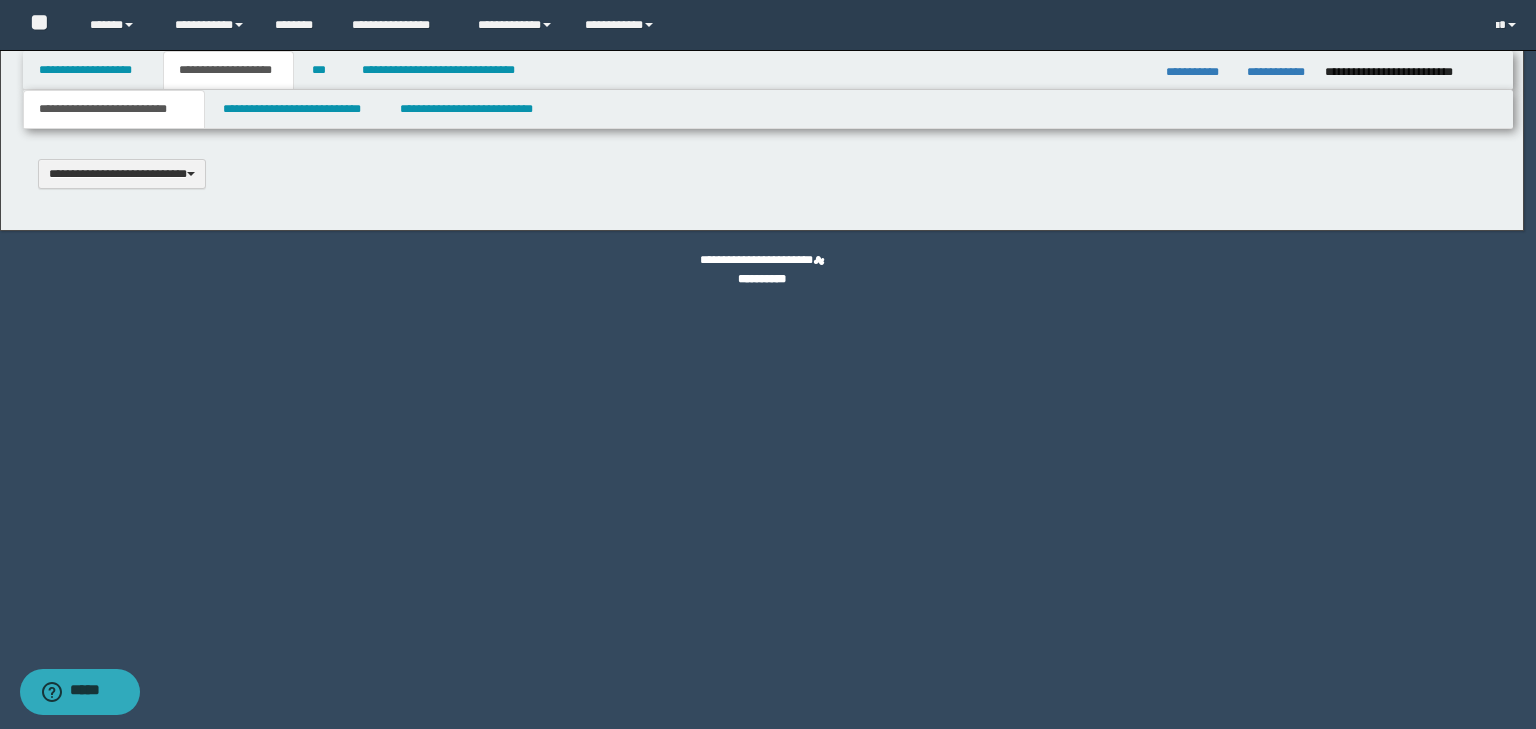 scroll, scrollTop: 0, scrollLeft: 0, axis: both 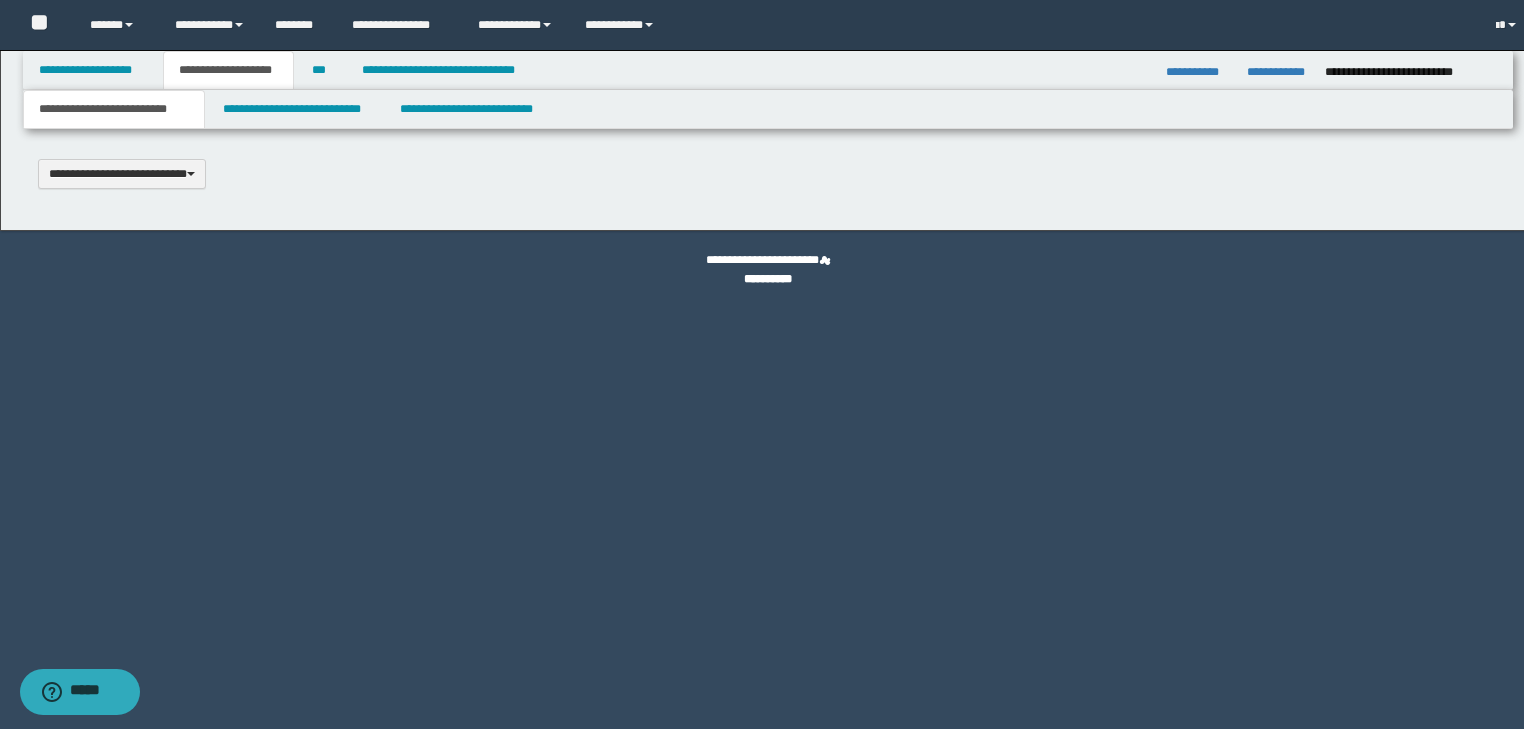 select on "*" 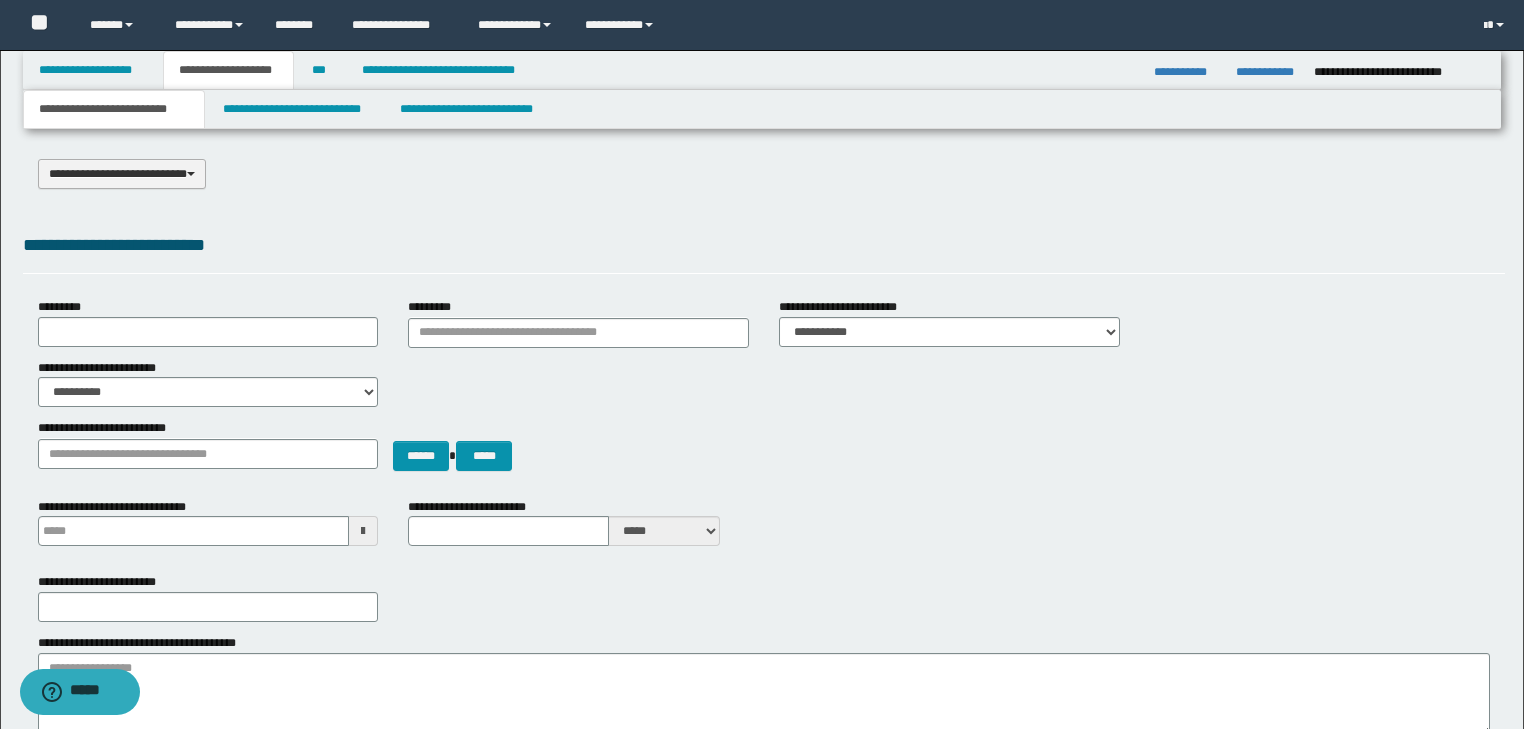 click on "**********" at bounding box center (122, 174) 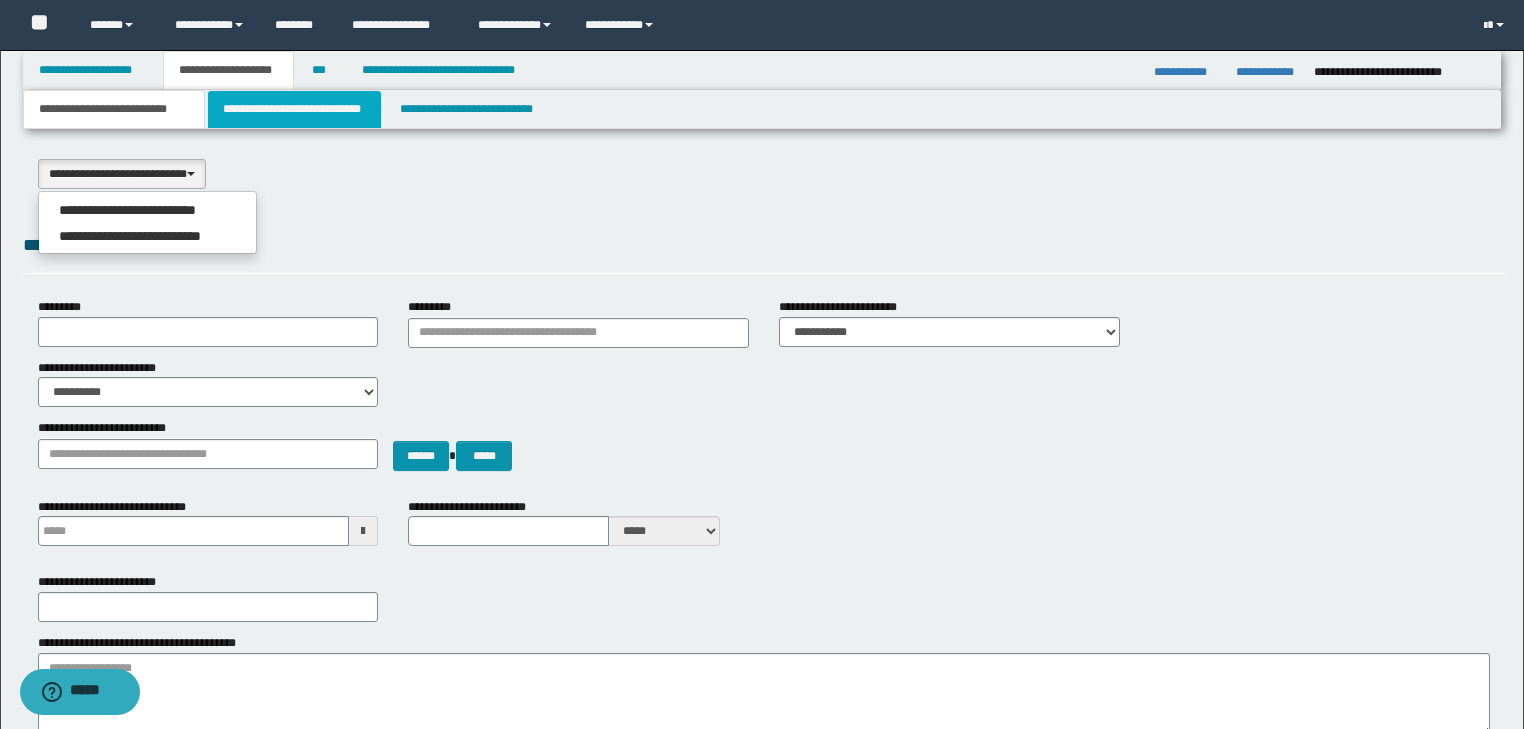 click on "**********" at bounding box center [294, 109] 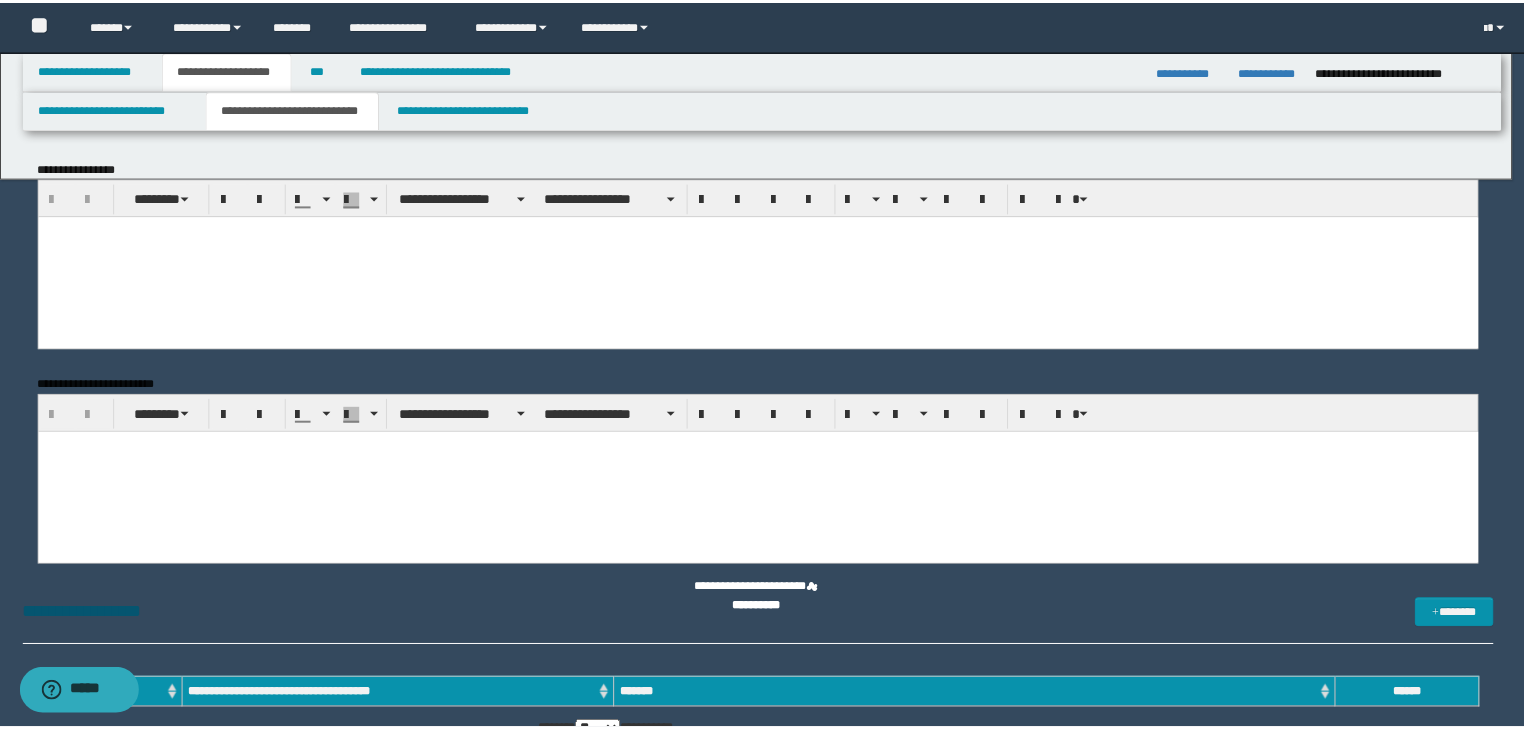 scroll, scrollTop: 0, scrollLeft: 0, axis: both 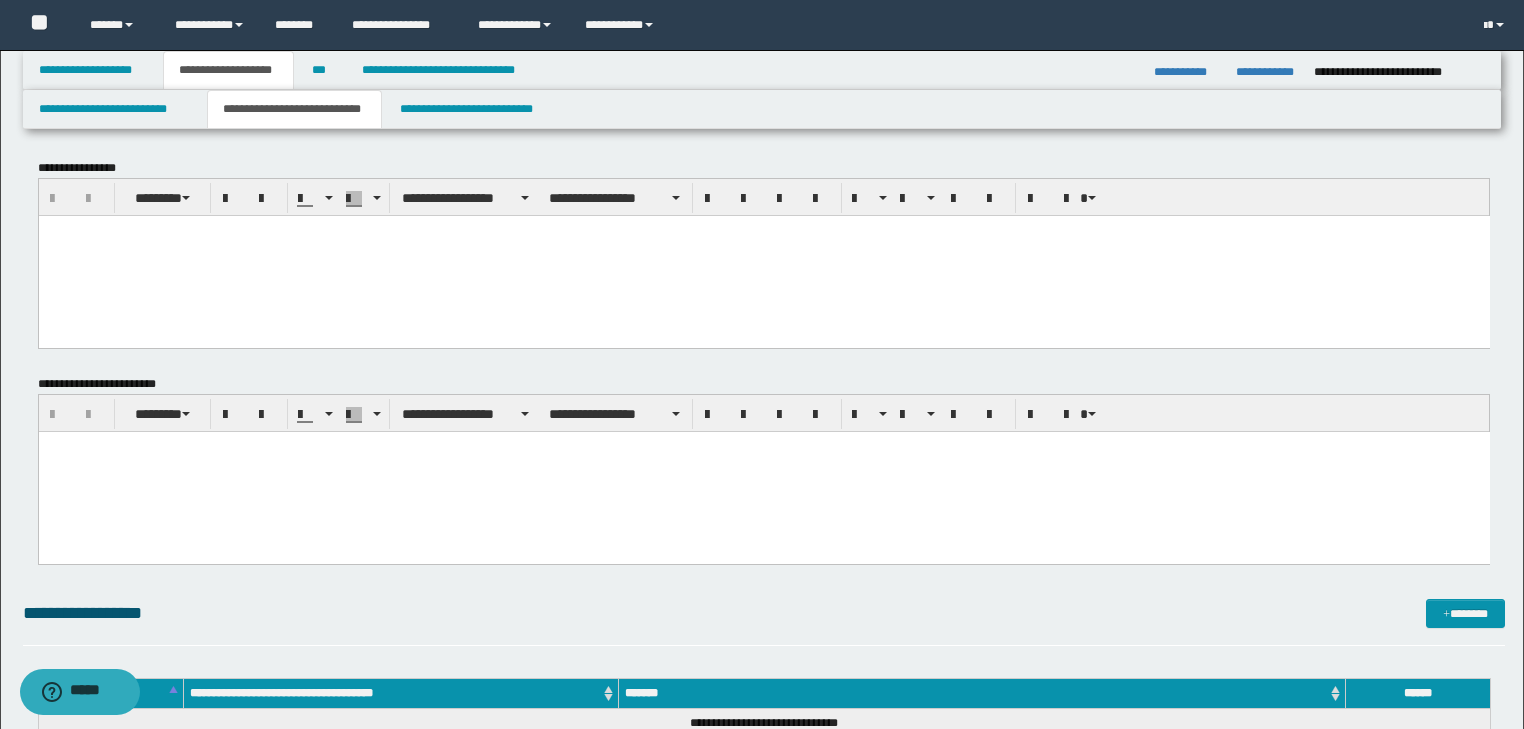 click at bounding box center [763, 255] 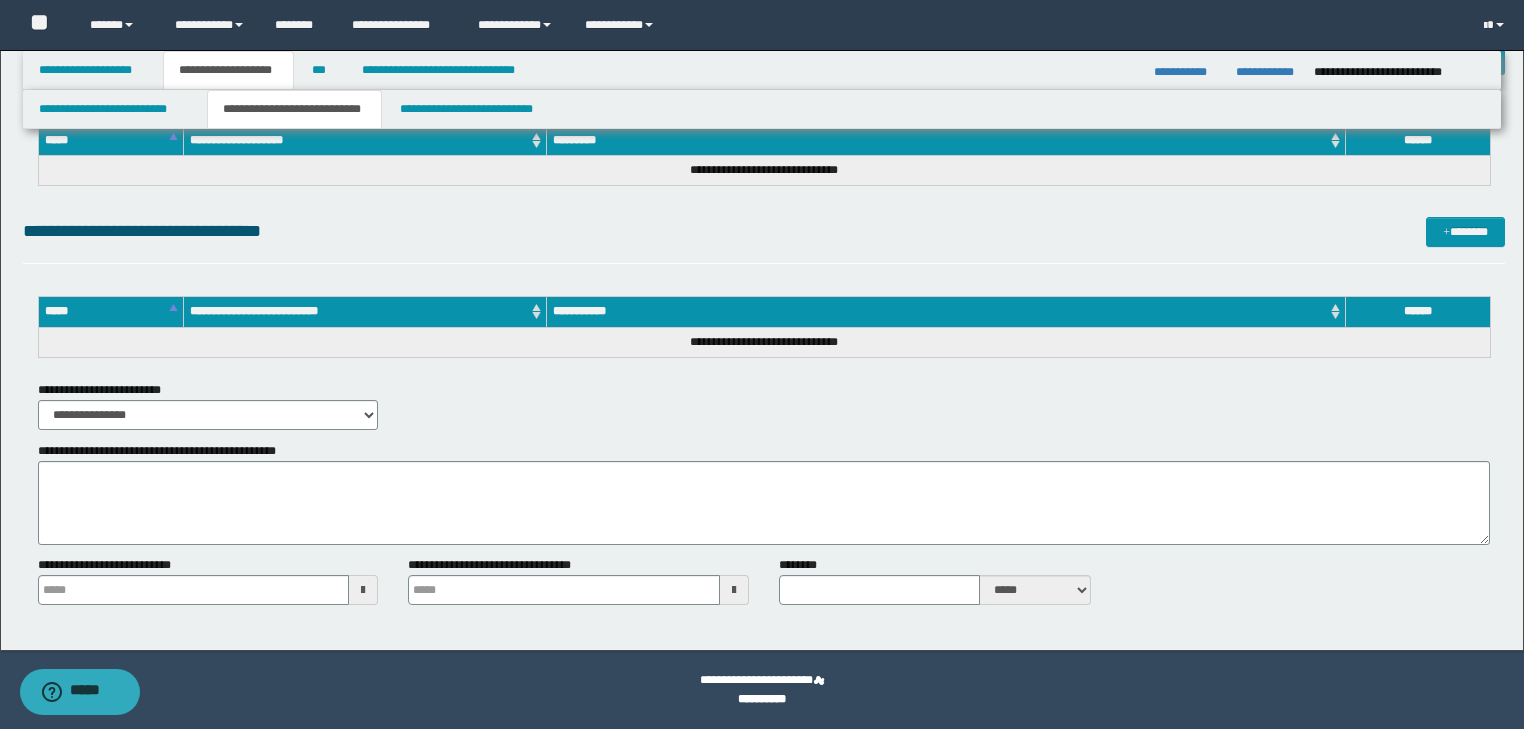 drag, startPoint x: 49, startPoint y: -3261, endPoint x: 891, endPoint y: 729, distance: 4077.875 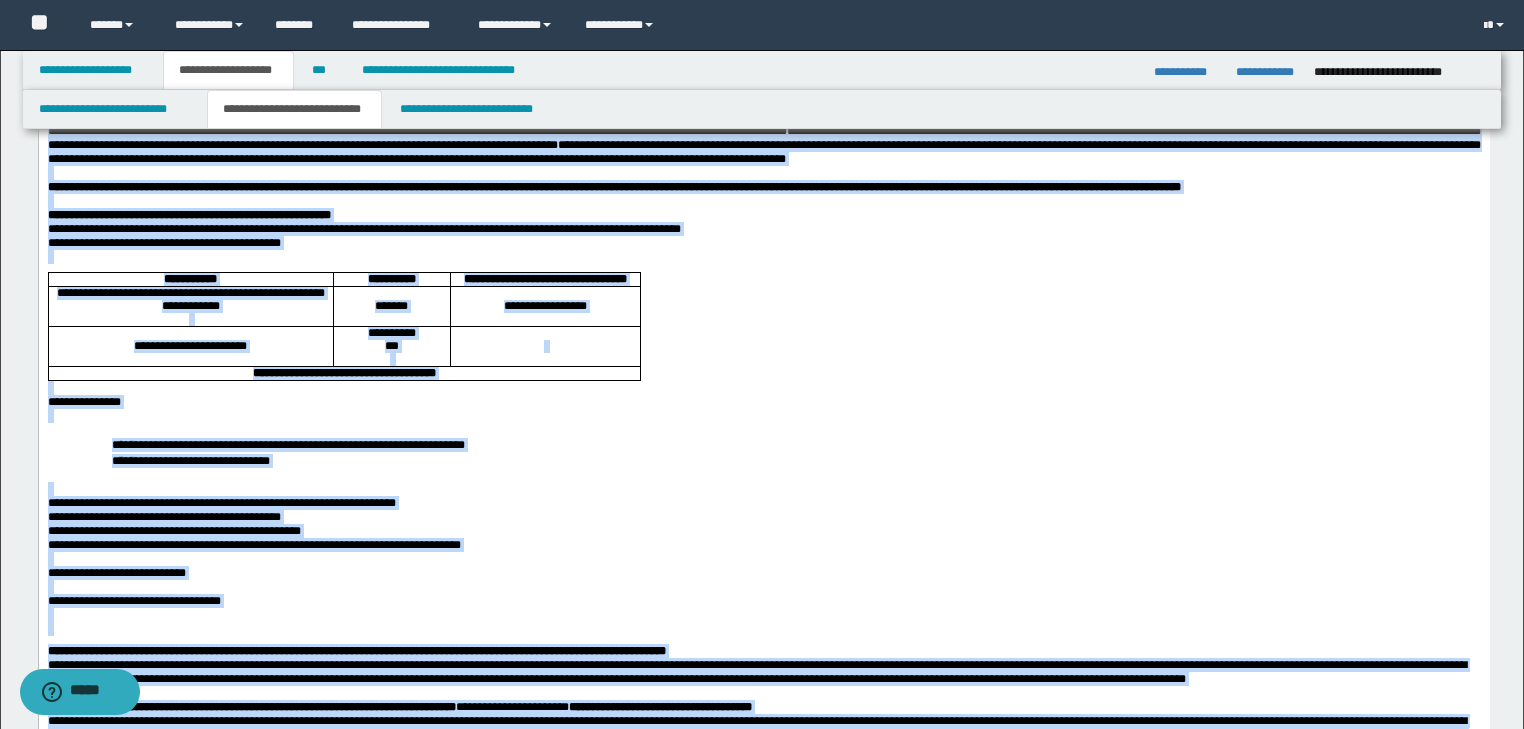 scroll, scrollTop: 0, scrollLeft: 0, axis: both 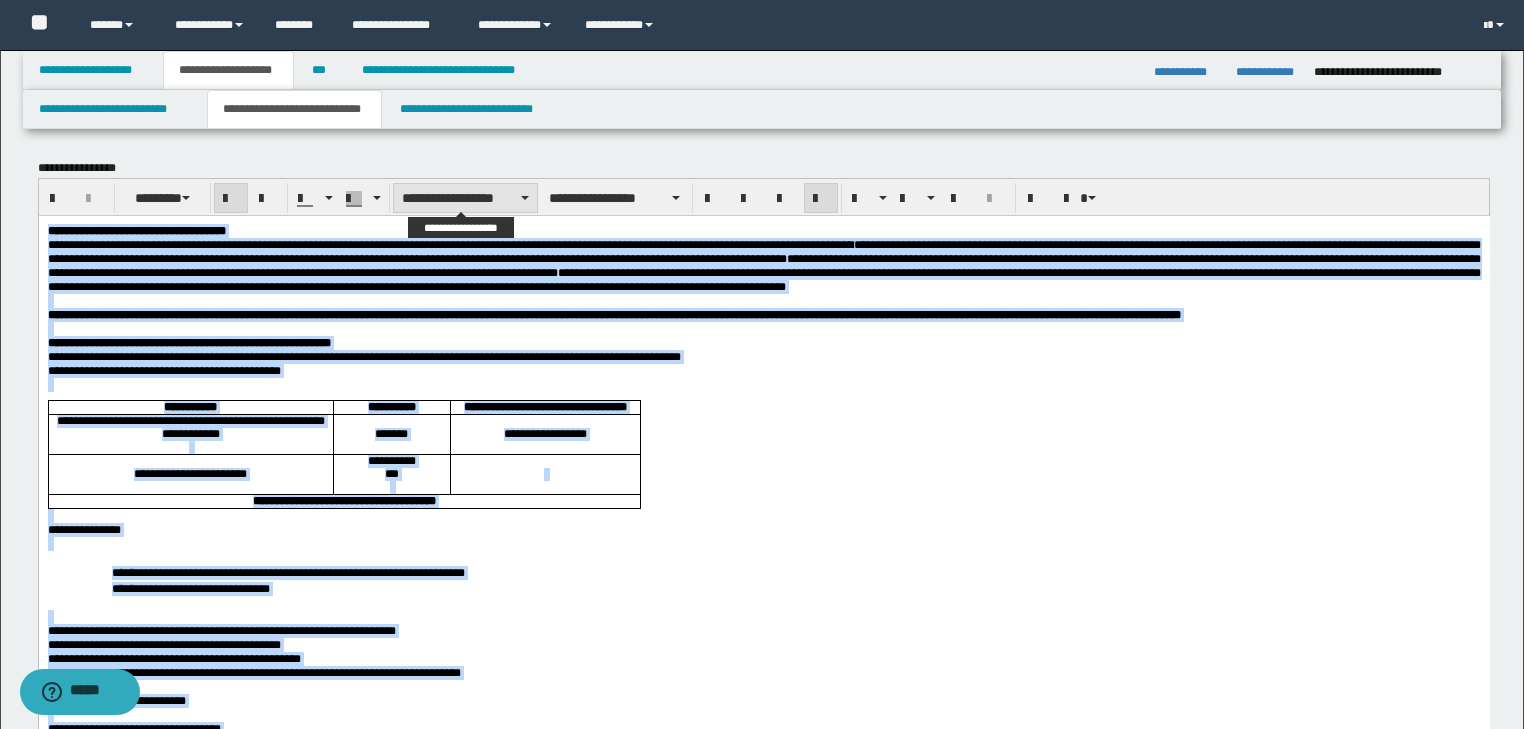 click on "**********" at bounding box center [465, 198] 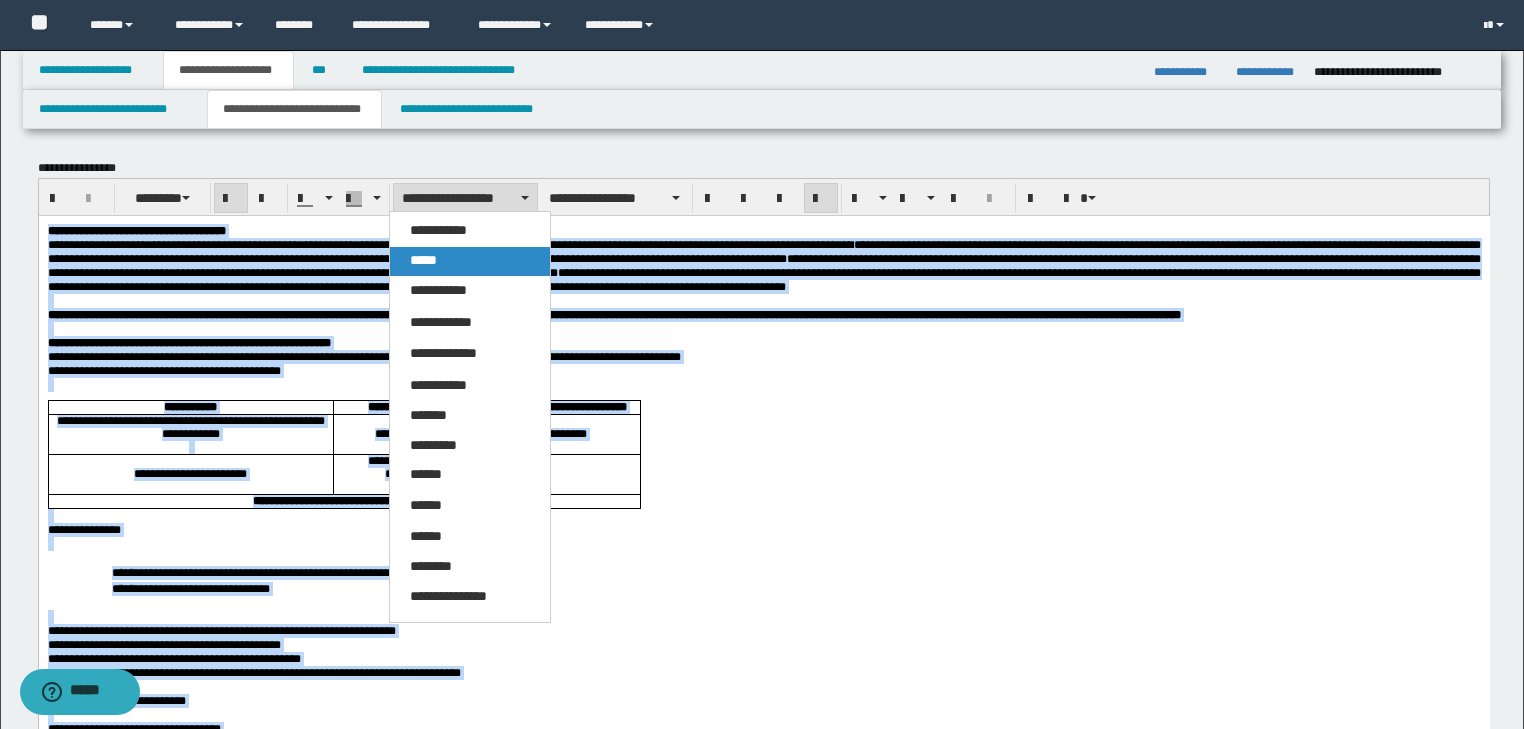 click on "*****" at bounding box center (423, 260) 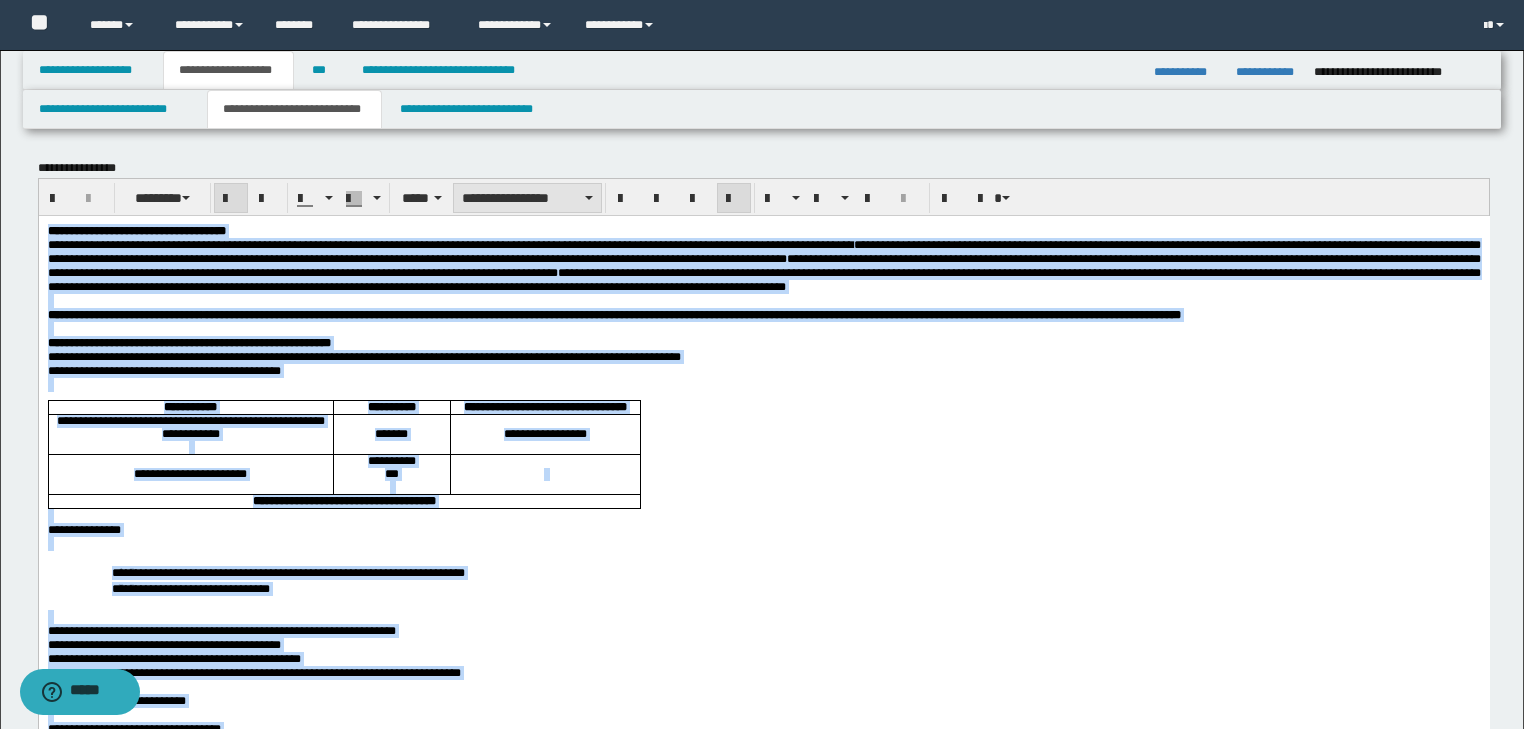 click on "**********" at bounding box center (527, 198) 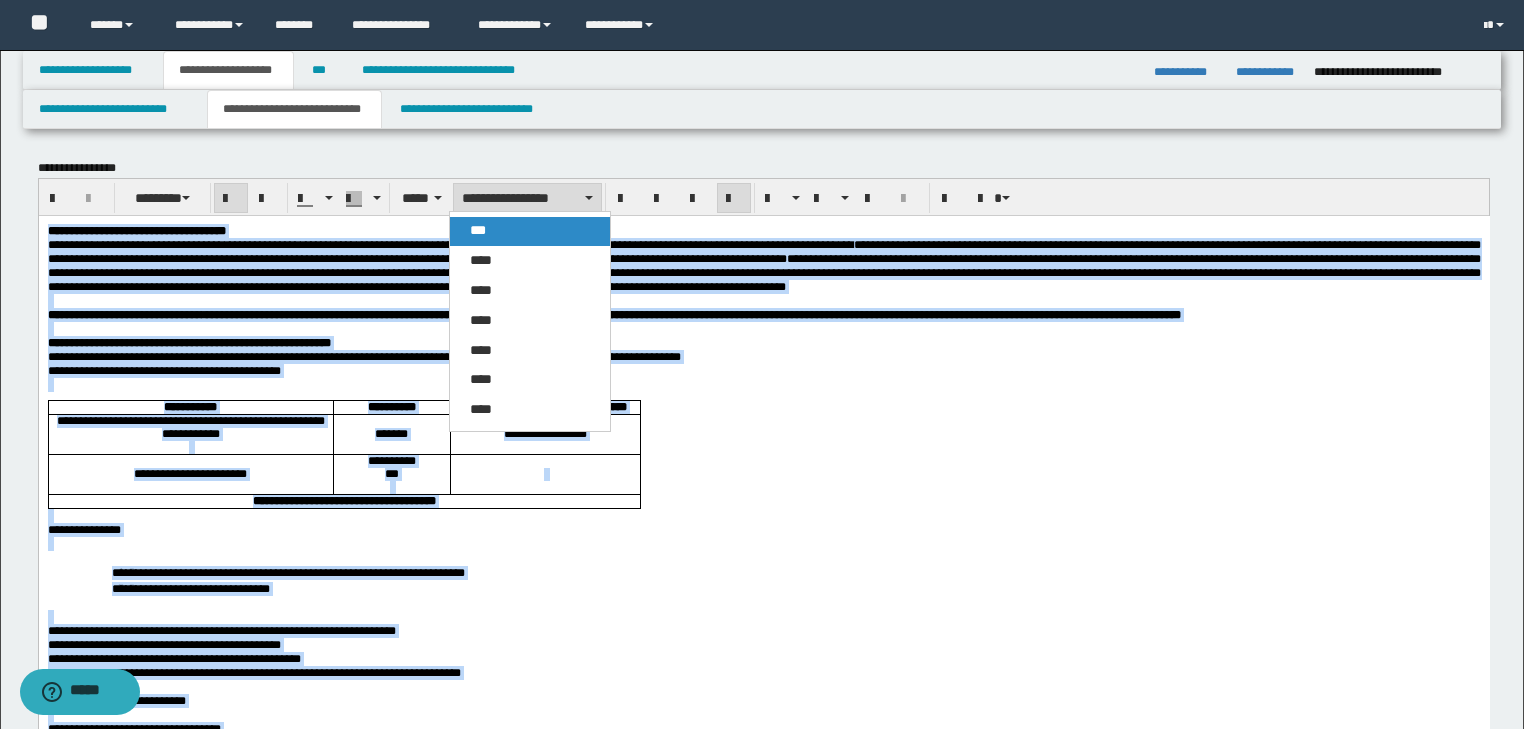 click on "***" at bounding box center (530, 231) 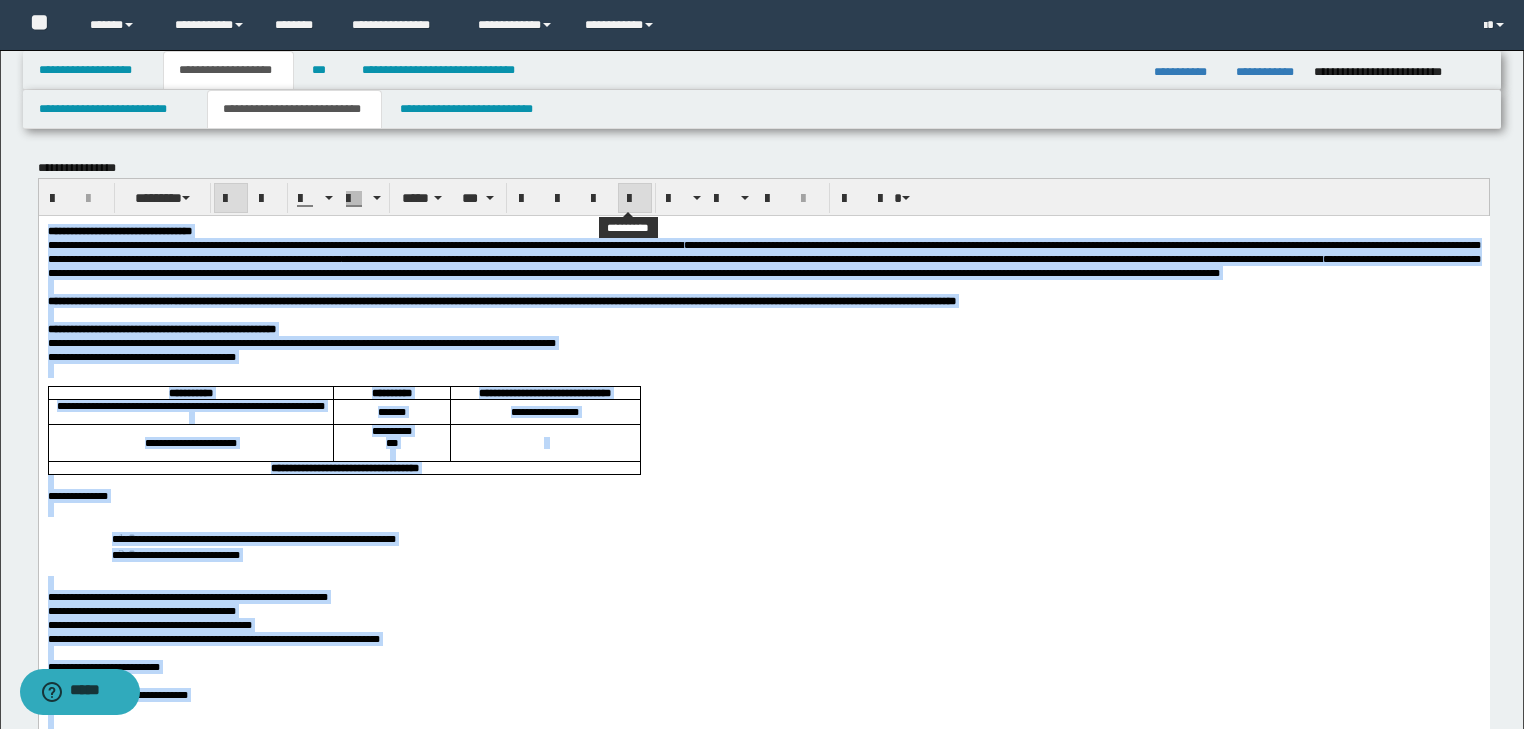click at bounding box center (635, 199) 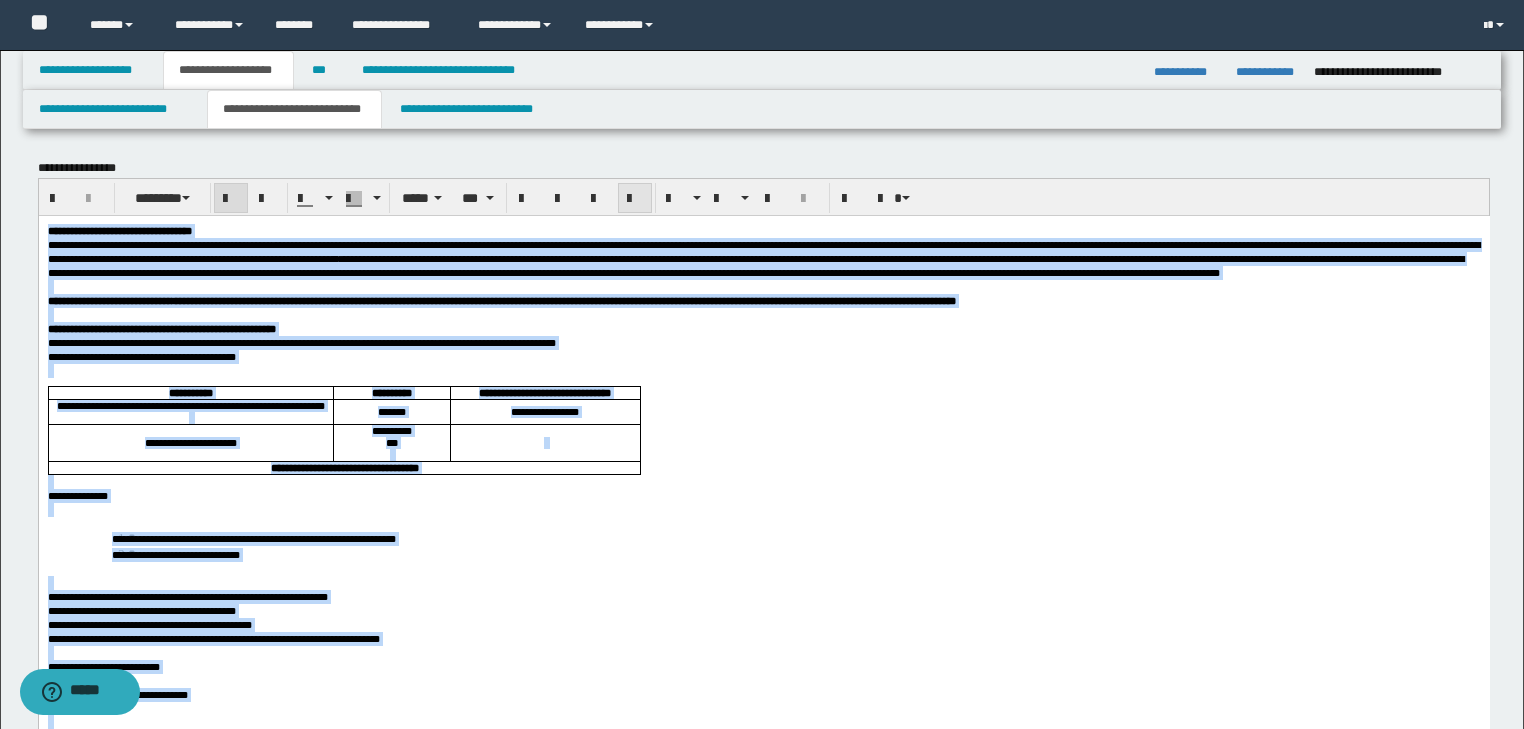 click at bounding box center [635, 199] 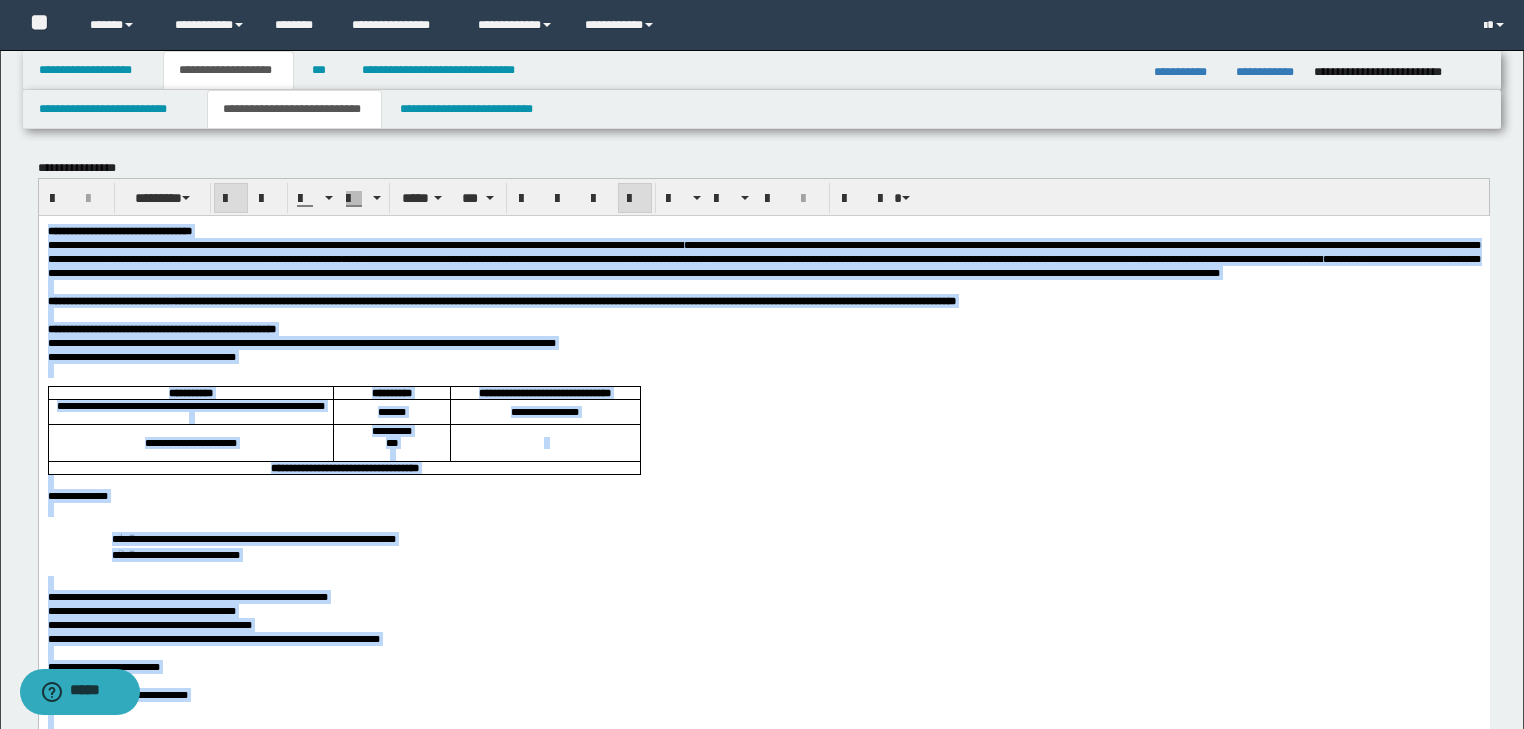 click on "**********" at bounding box center (763, 1405) 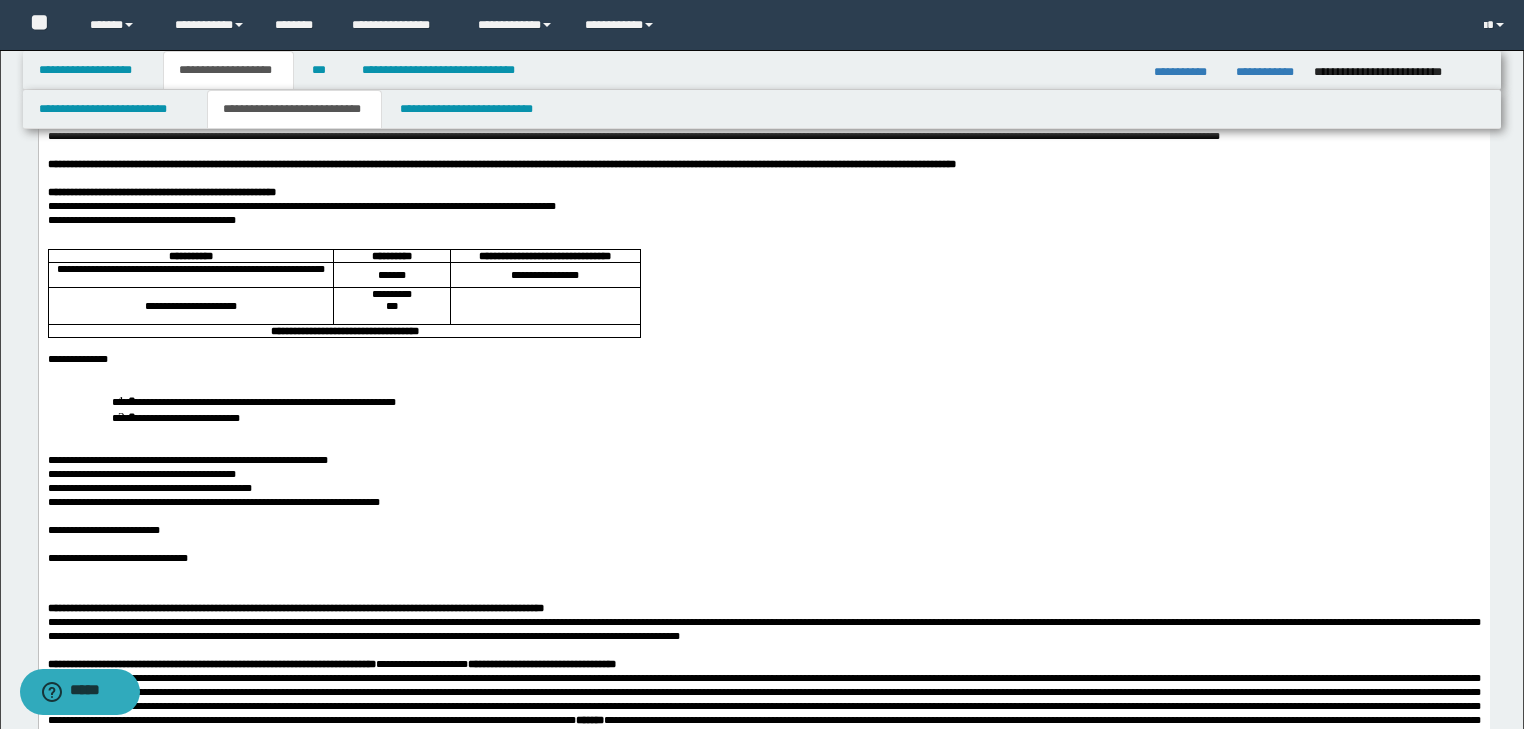 scroll, scrollTop: 240, scrollLeft: 0, axis: vertical 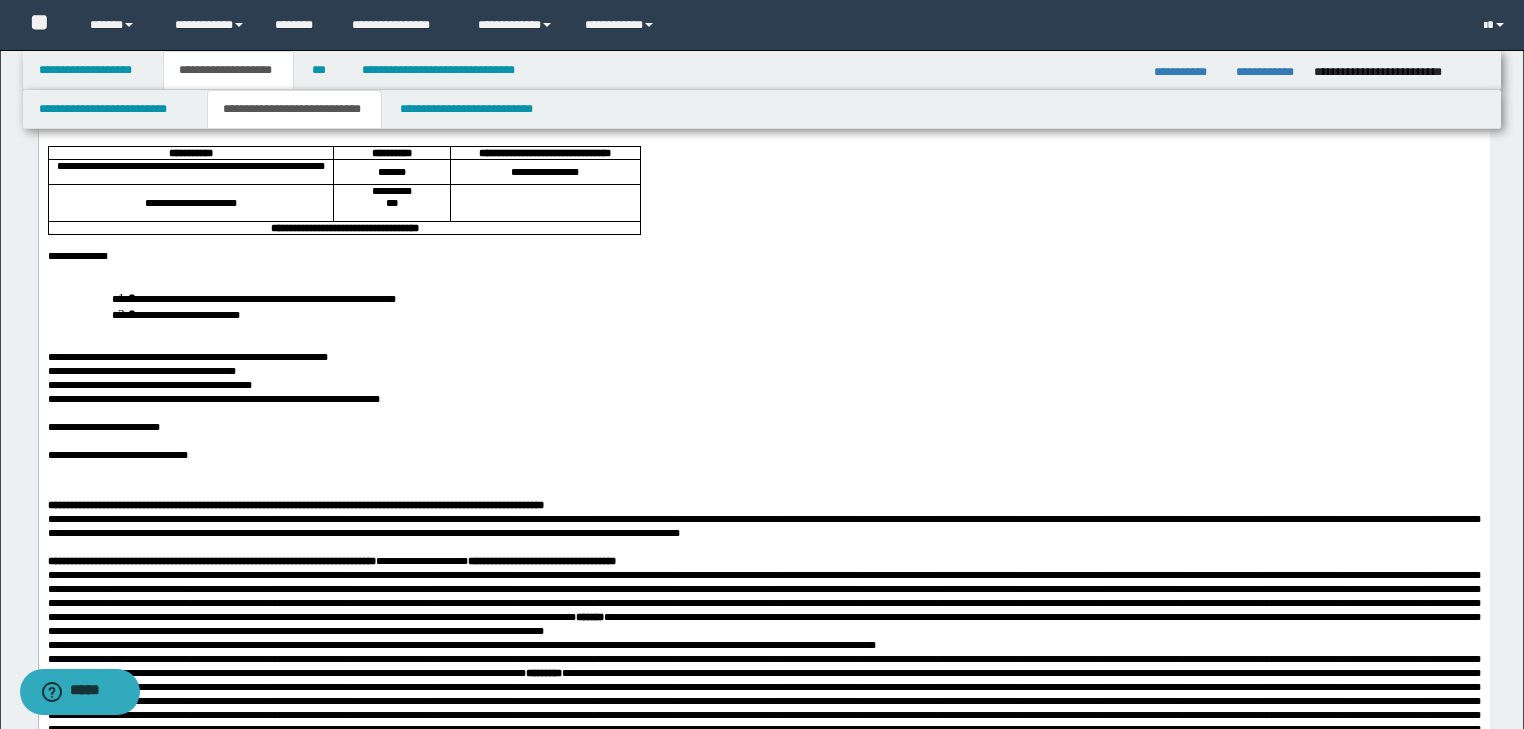 click on "**********" at bounding box center [763, 306] 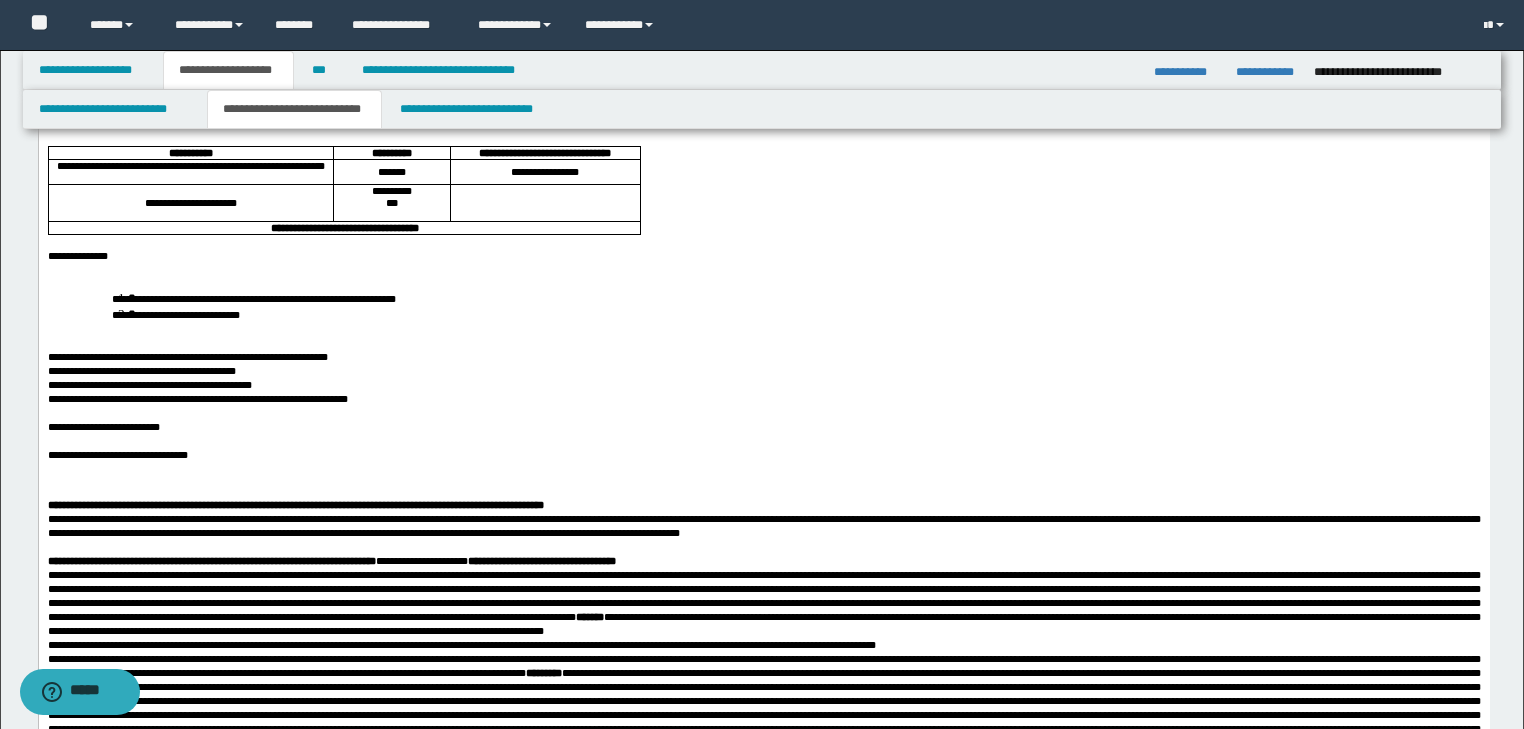 click on "**********" at bounding box center (763, 455) 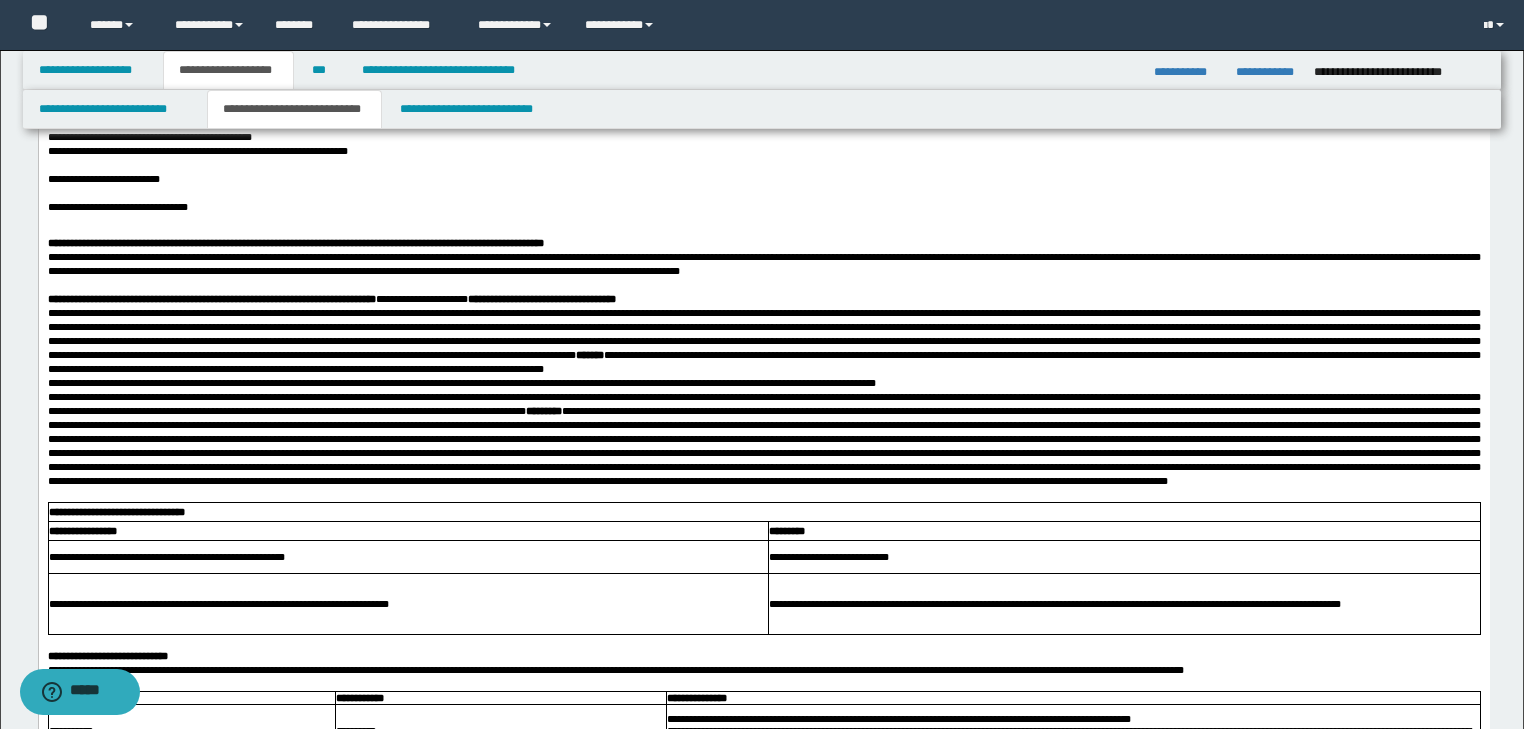 scroll, scrollTop: 560, scrollLeft: 0, axis: vertical 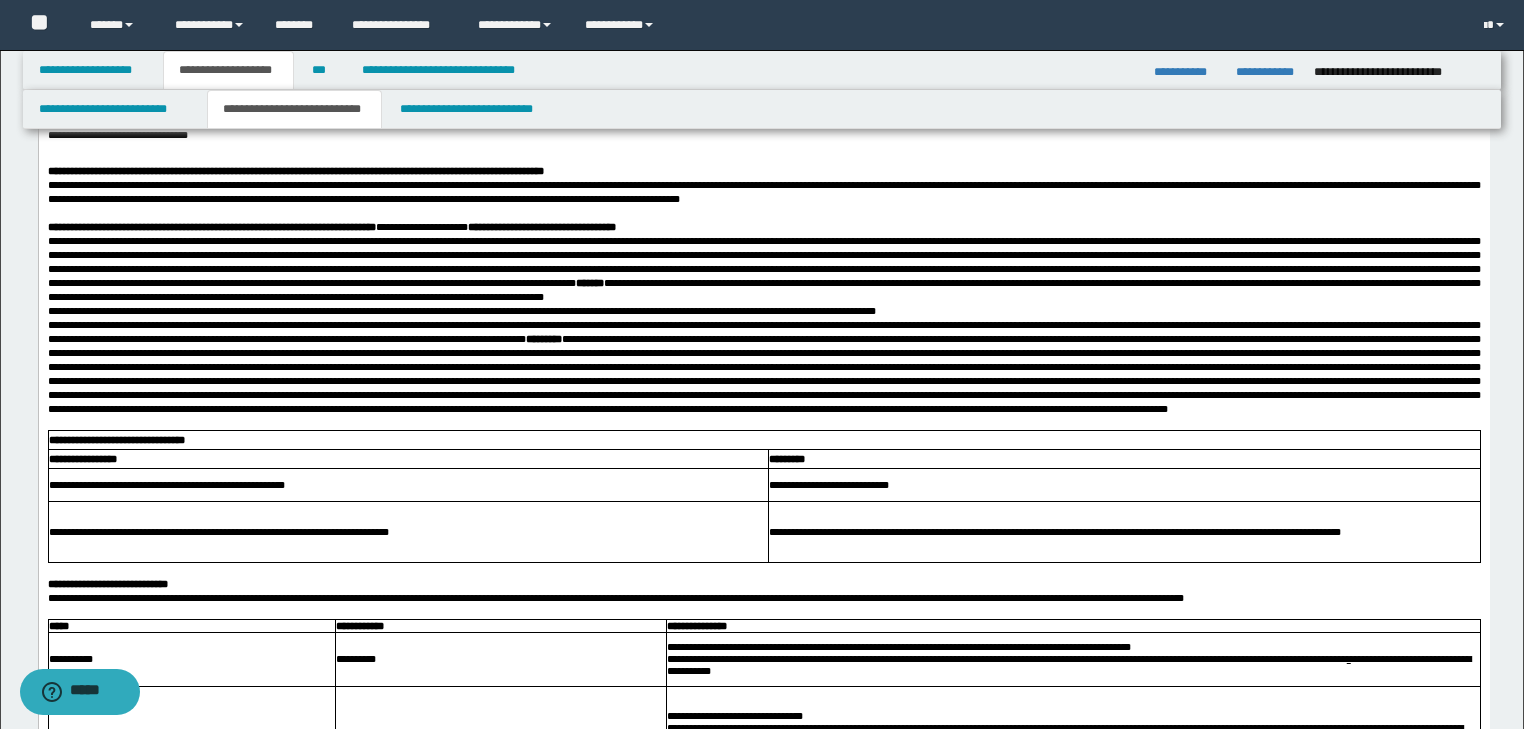 click on "**********" at bounding box center (763, 325) 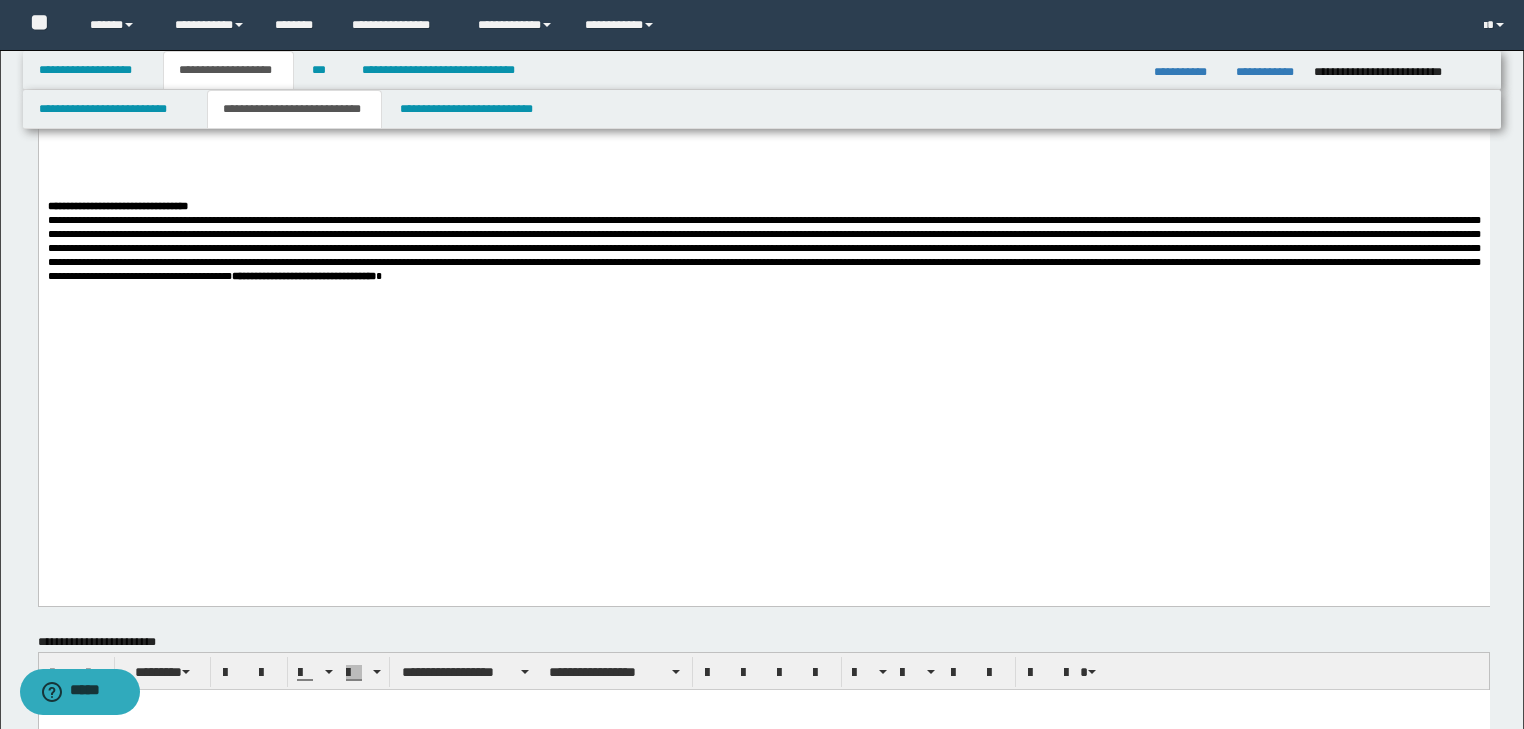 scroll, scrollTop: 2320, scrollLeft: 0, axis: vertical 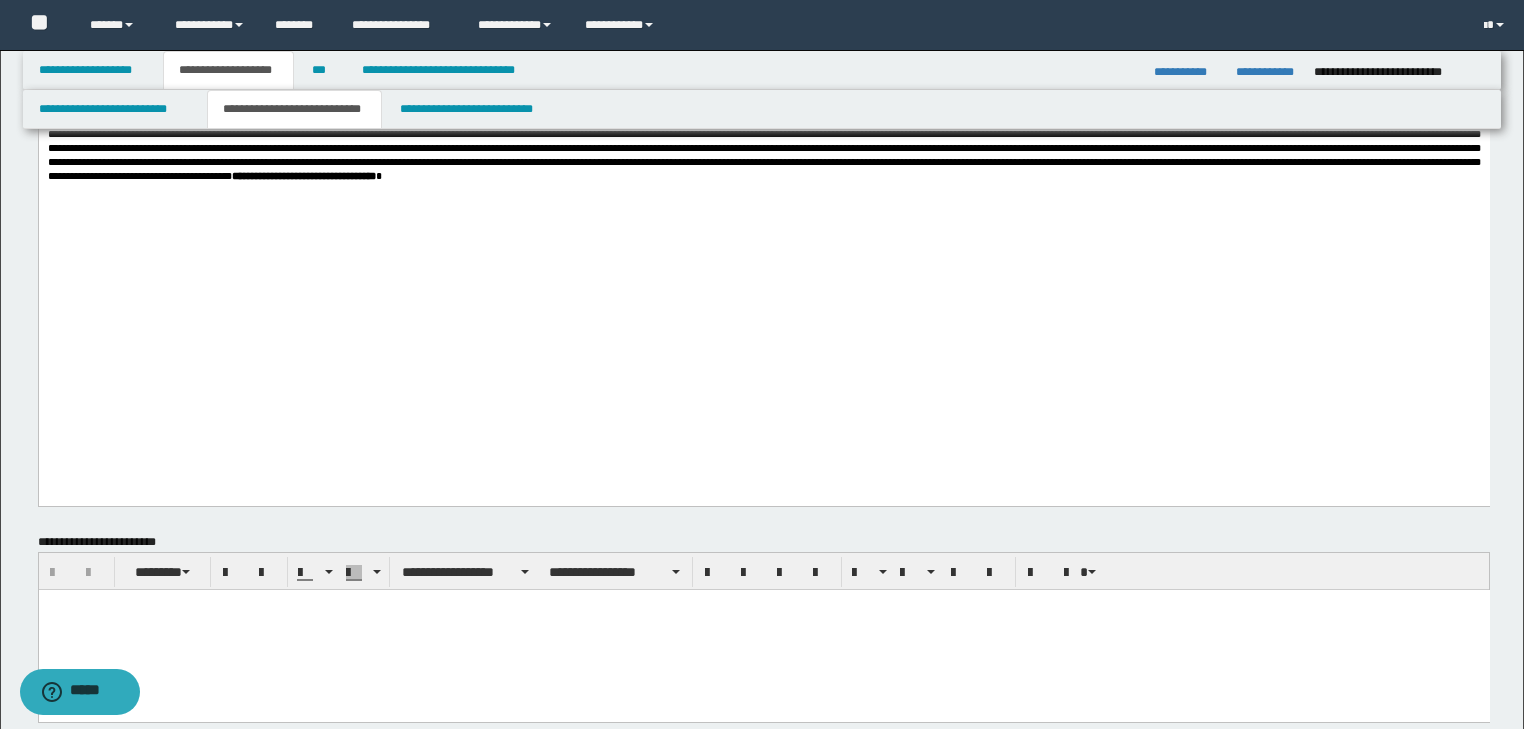 click on "**********" at bounding box center (763, -35) 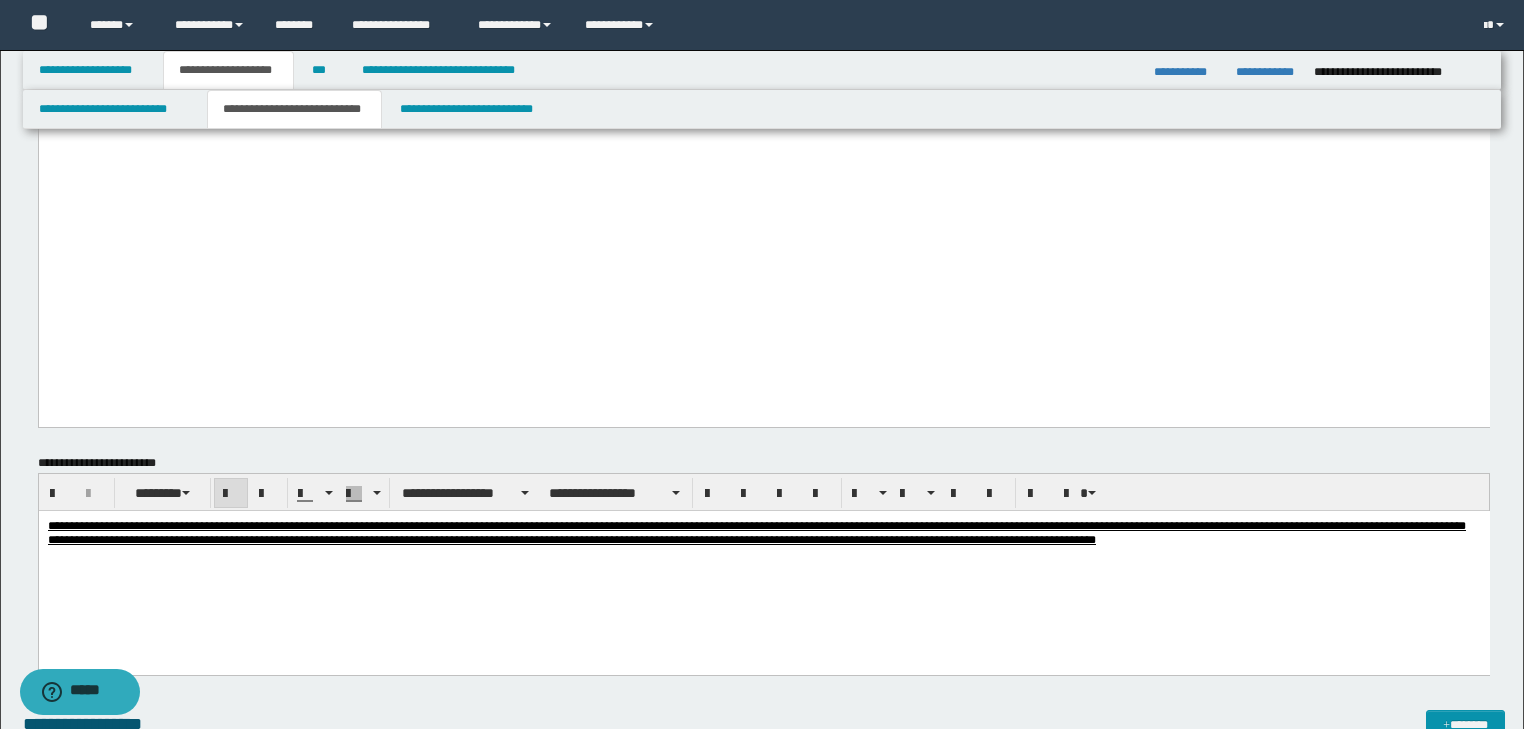 scroll, scrollTop: 2400, scrollLeft: 0, axis: vertical 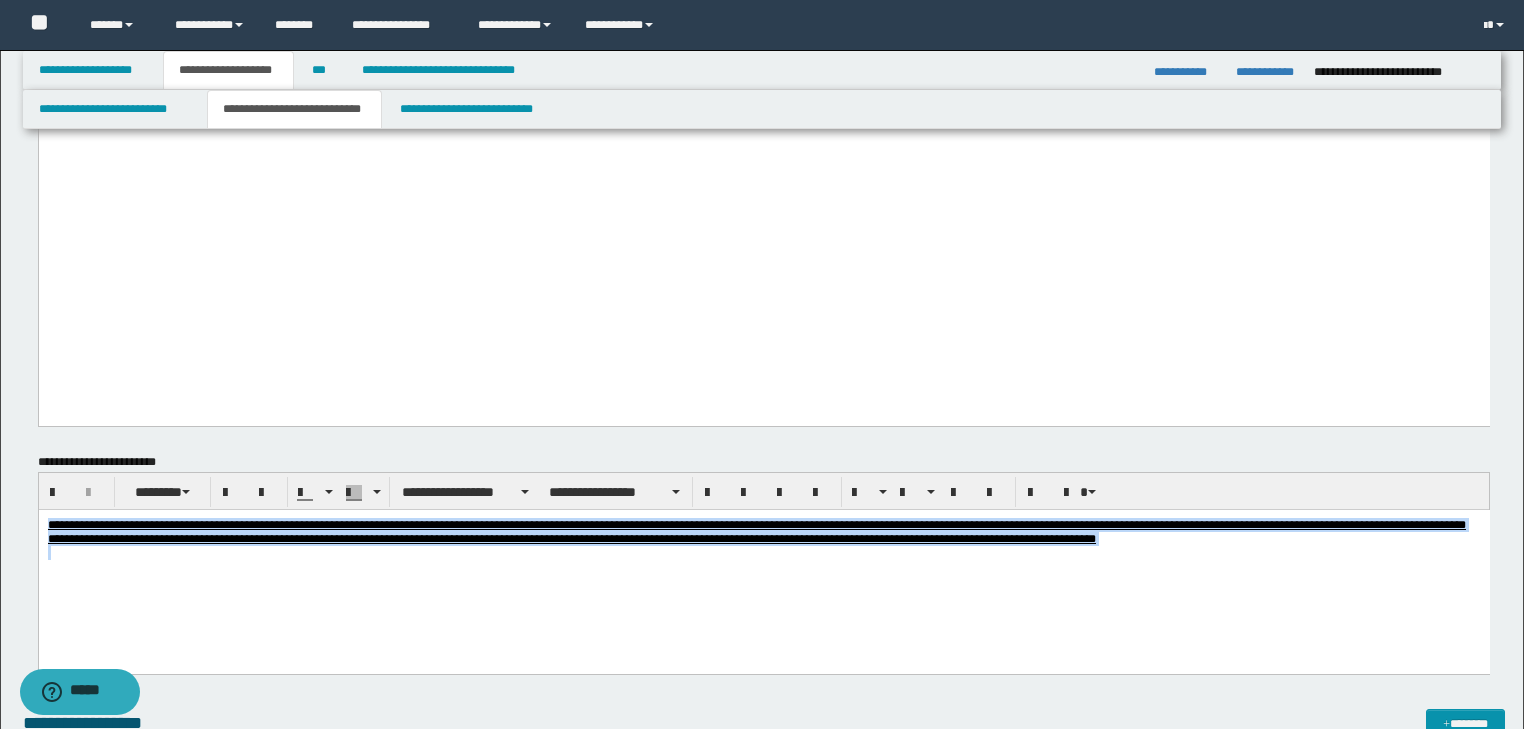 drag, startPoint x: 46, startPoint y: 520, endPoint x: 1055, endPoint y: 578, distance: 1010.66565 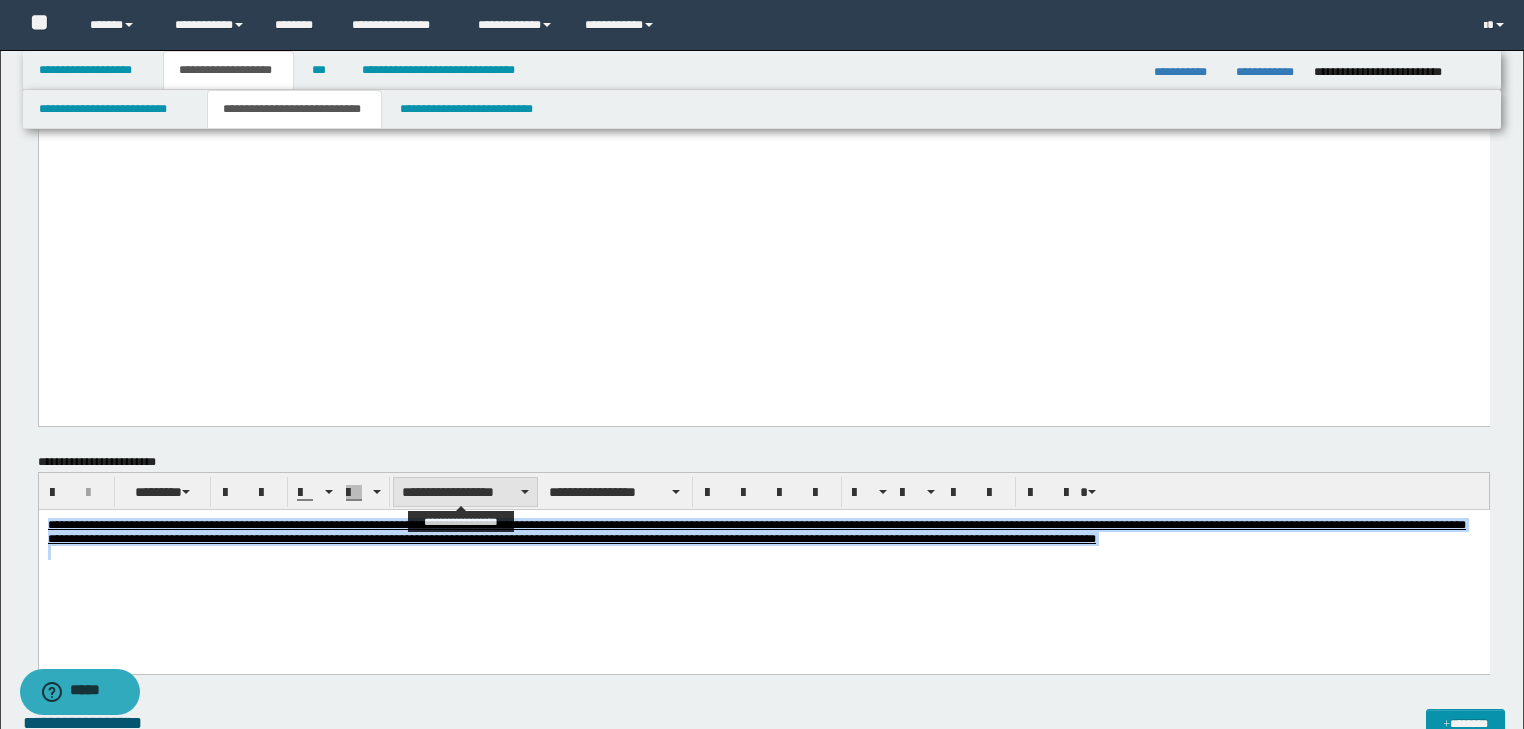 click on "**********" at bounding box center [465, 492] 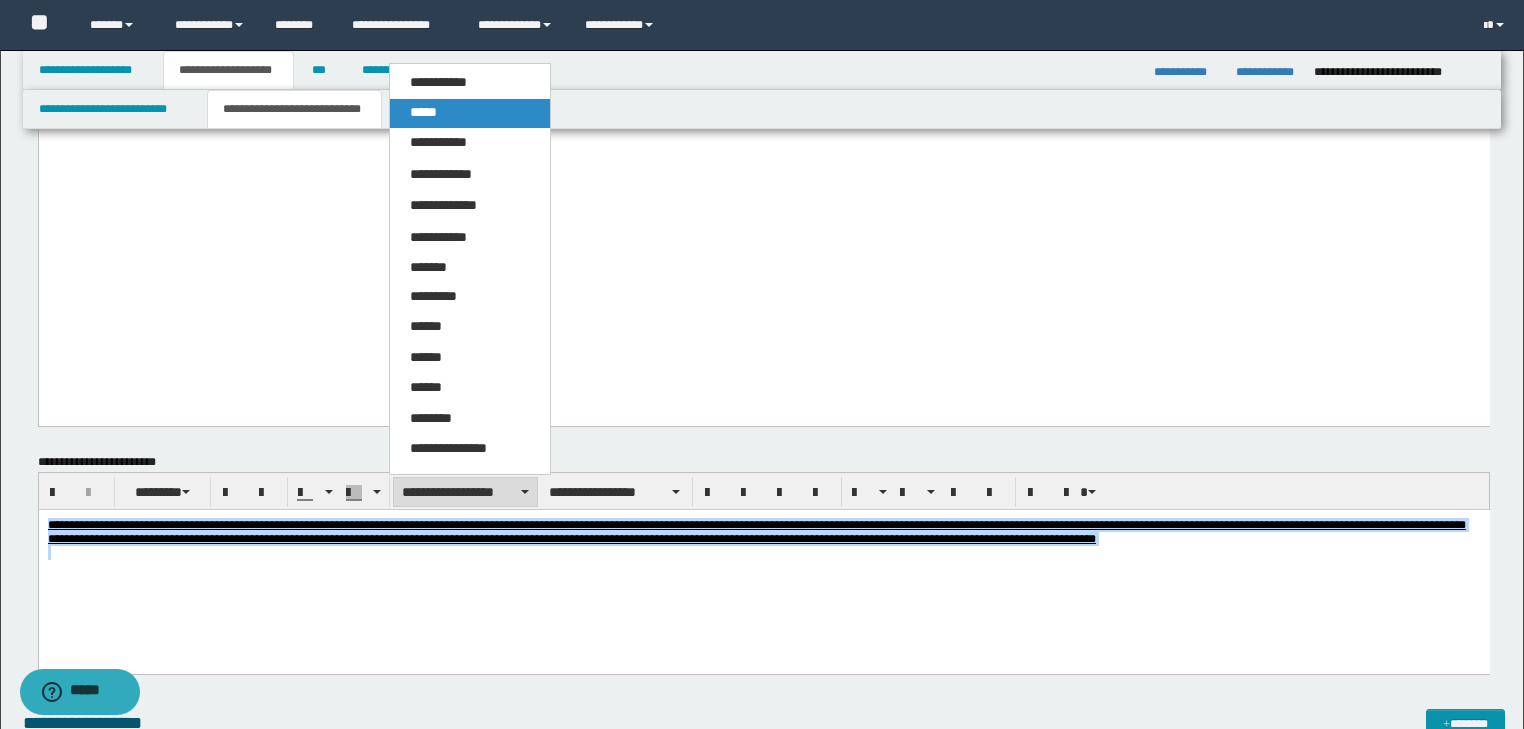 click on "*****" at bounding box center (470, 113) 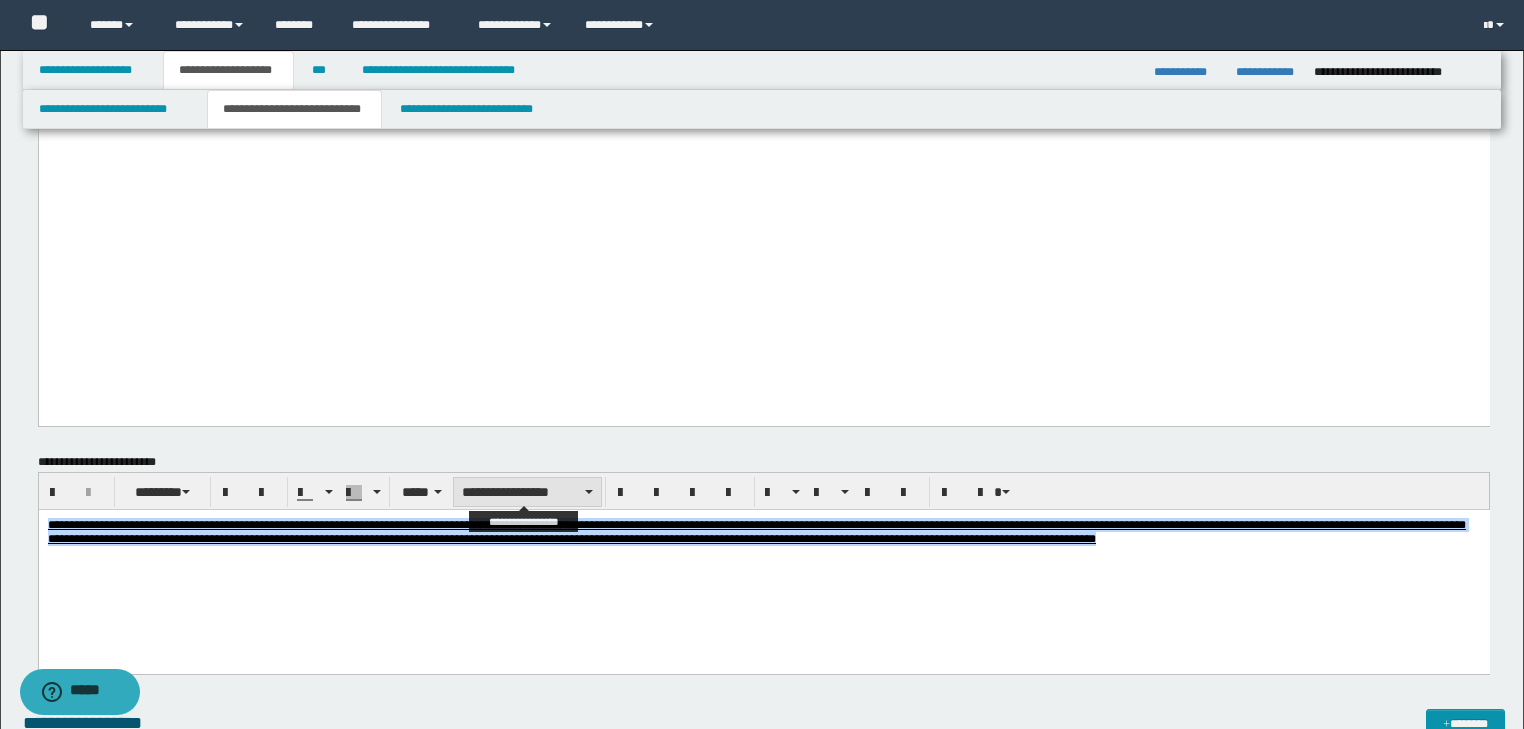 click on "**********" at bounding box center [527, 492] 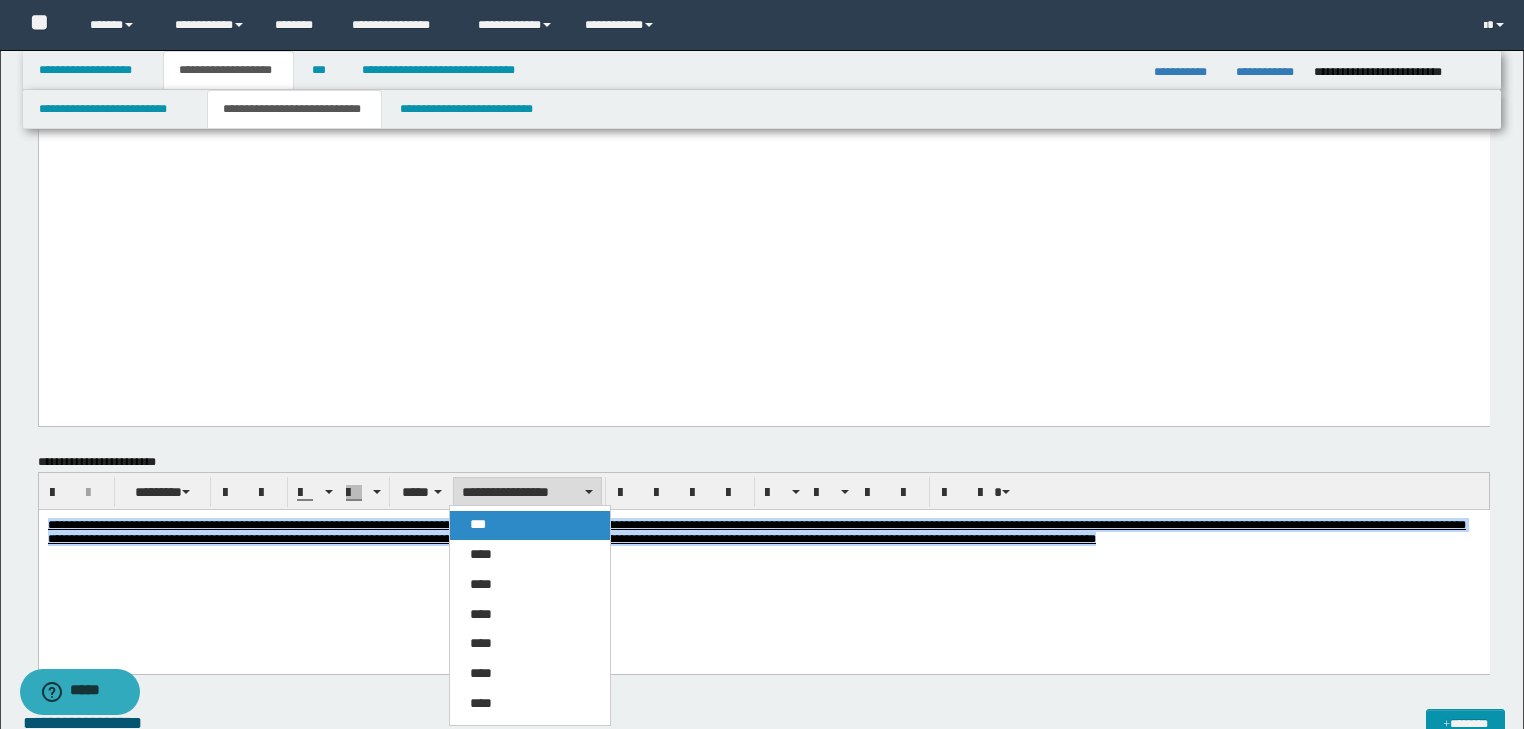 click on "***" at bounding box center (530, 525) 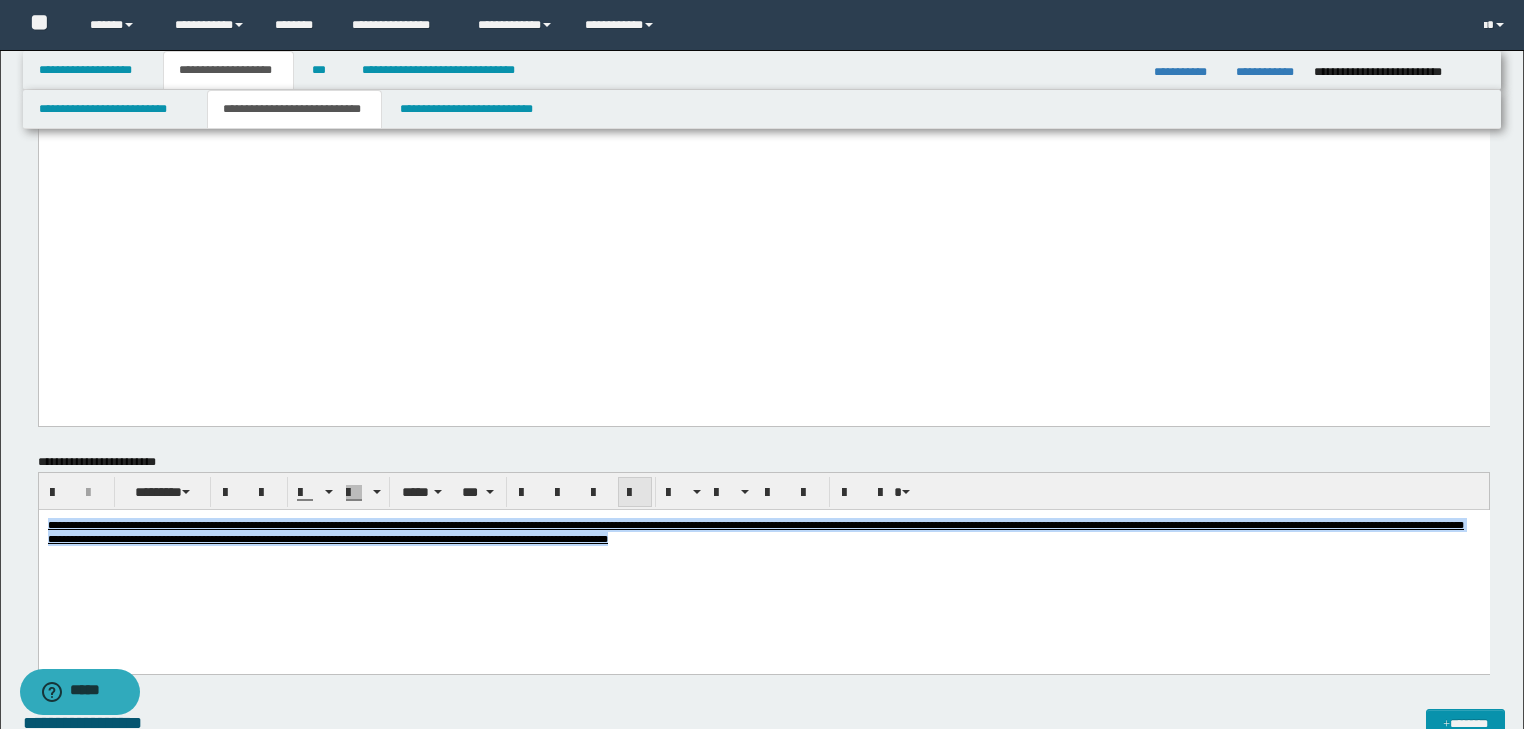 click at bounding box center [635, 493] 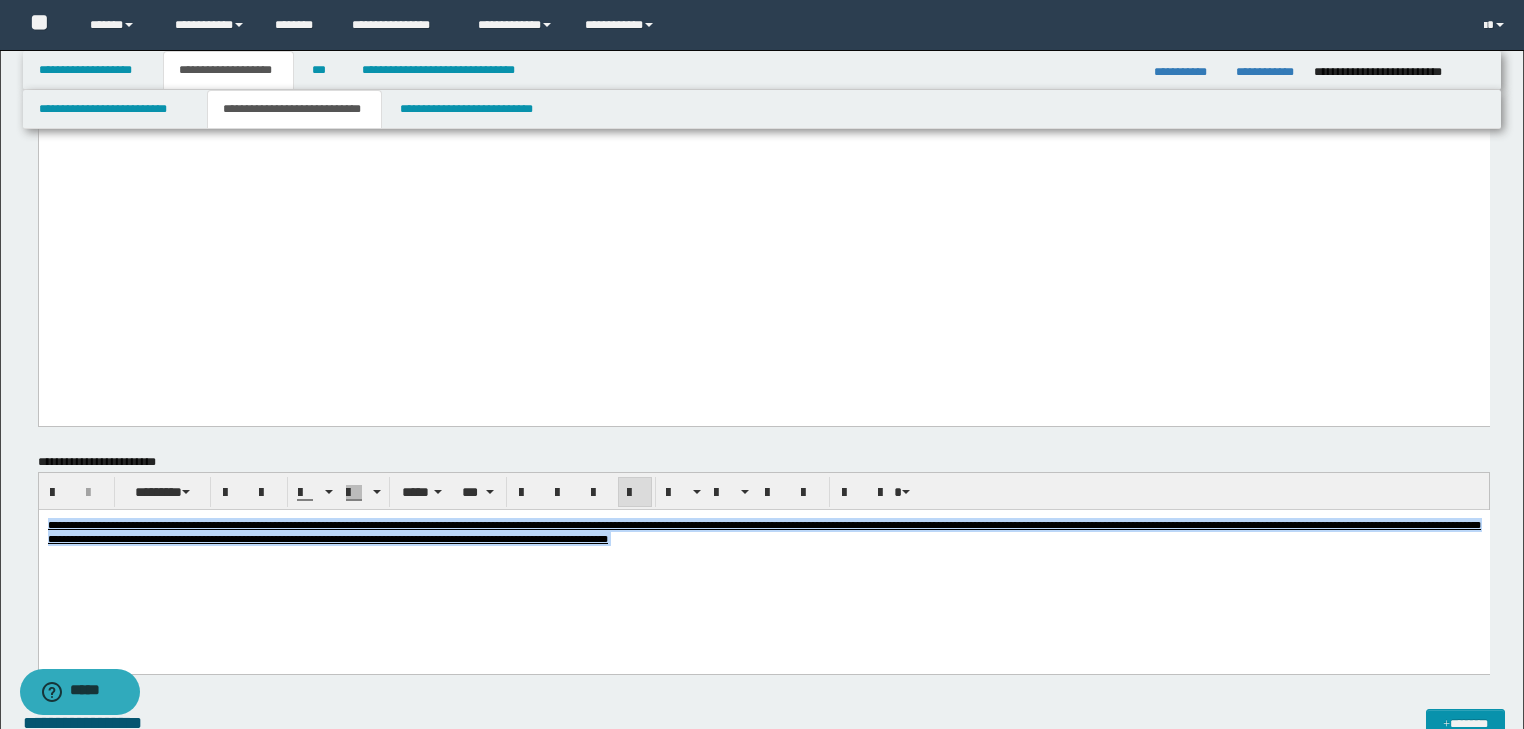 click at bounding box center (635, 493) 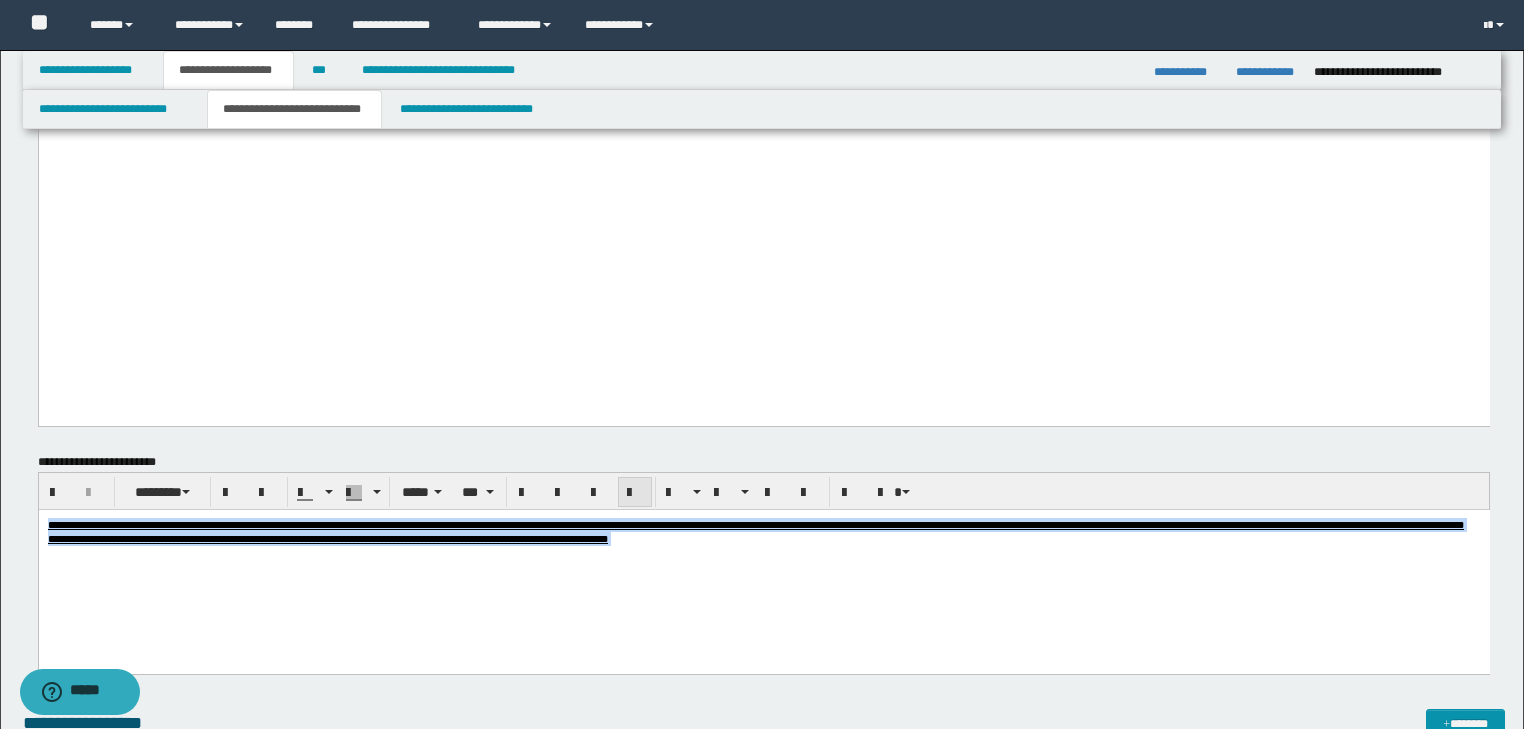 click at bounding box center [635, 493] 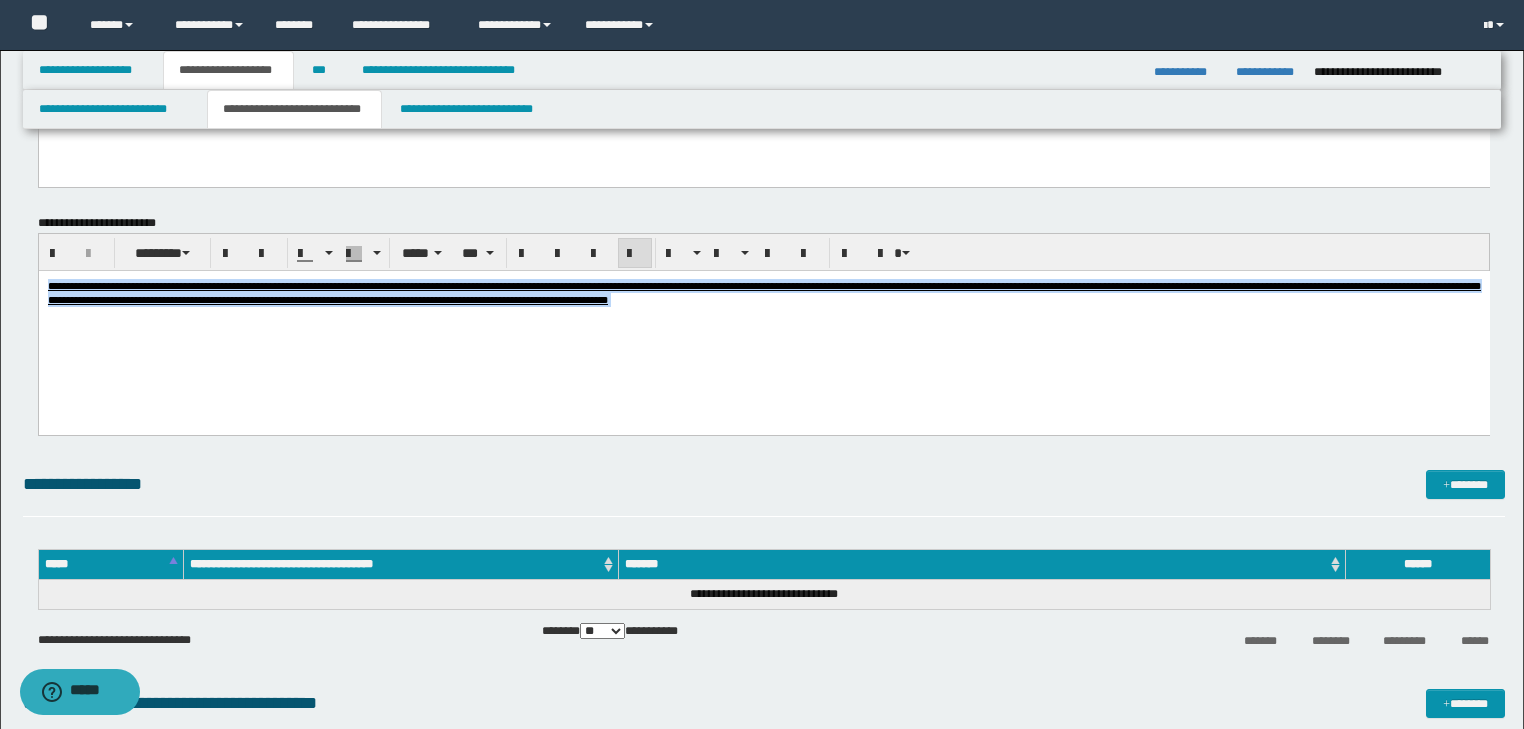 scroll, scrollTop: 2640, scrollLeft: 0, axis: vertical 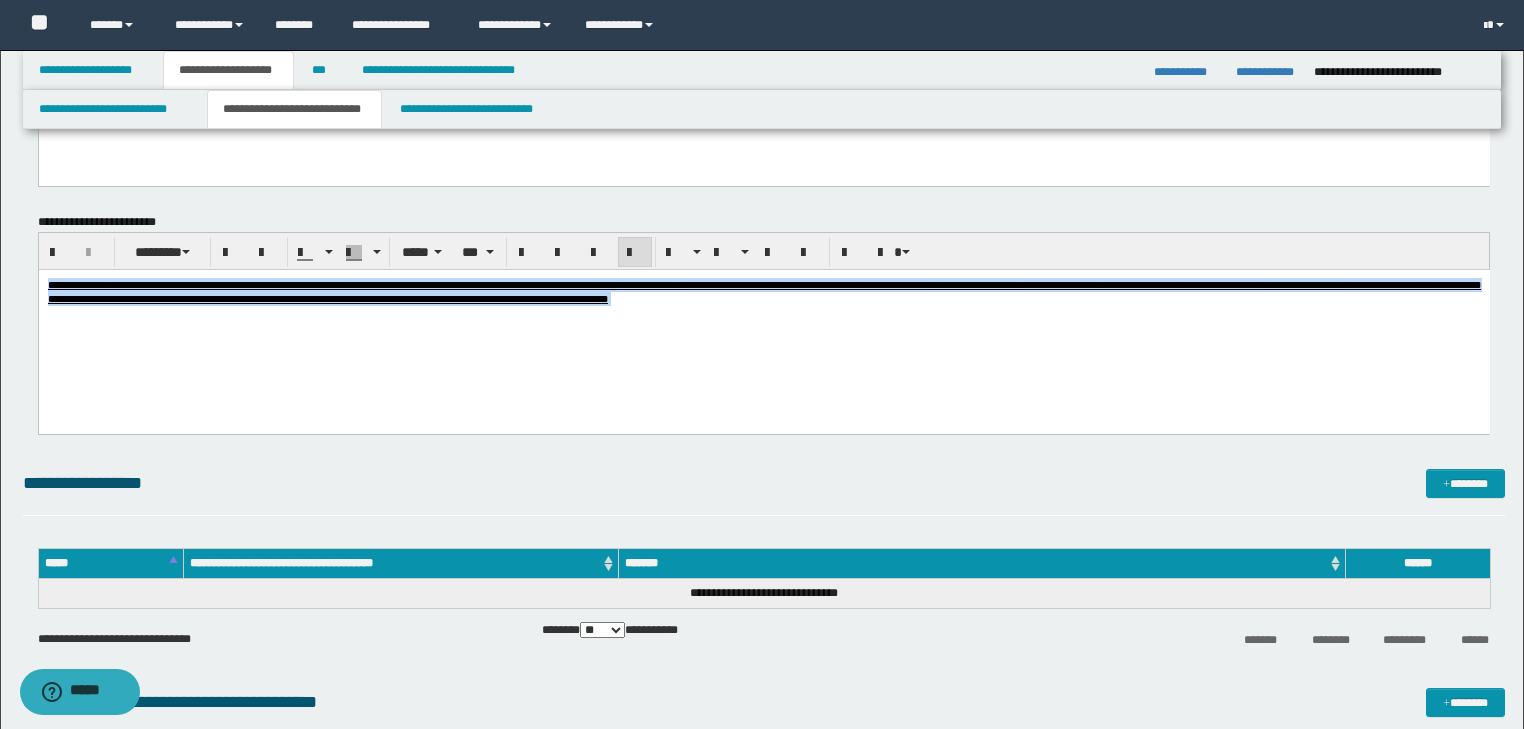 click at bounding box center (763, 312) 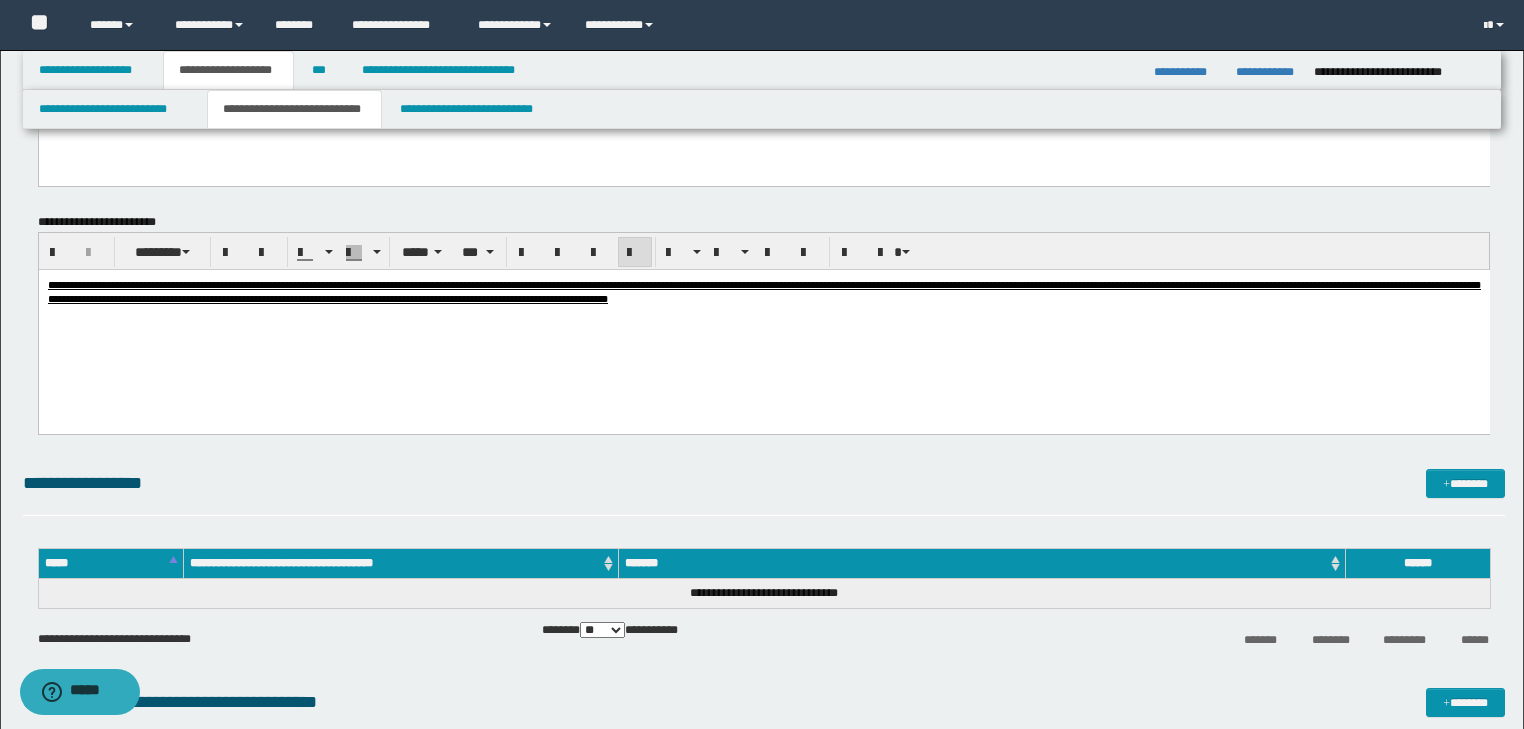 click on "**********" at bounding box center [763, 291] 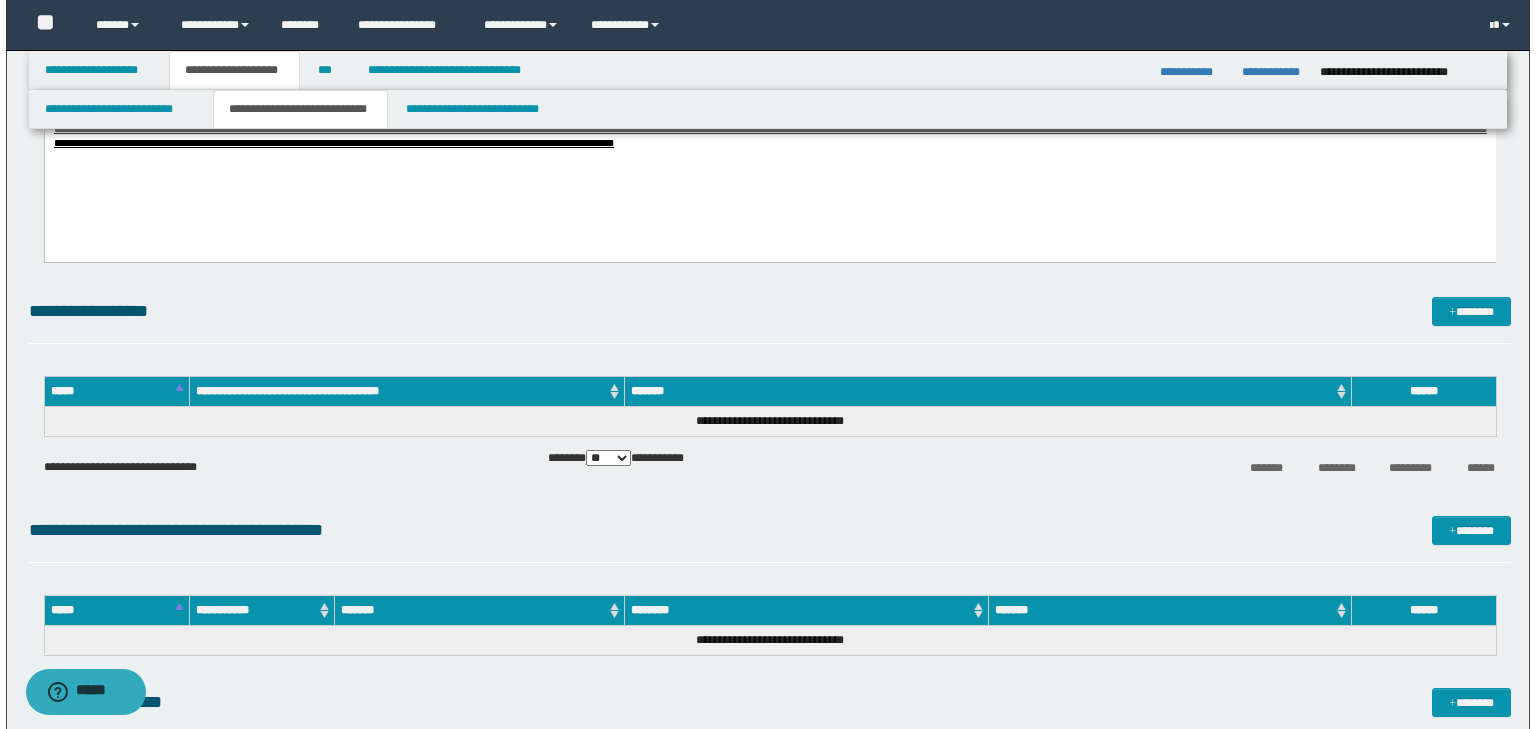 scroll, scrollTop: 2800, scrollLeft: 0, axis: vertical 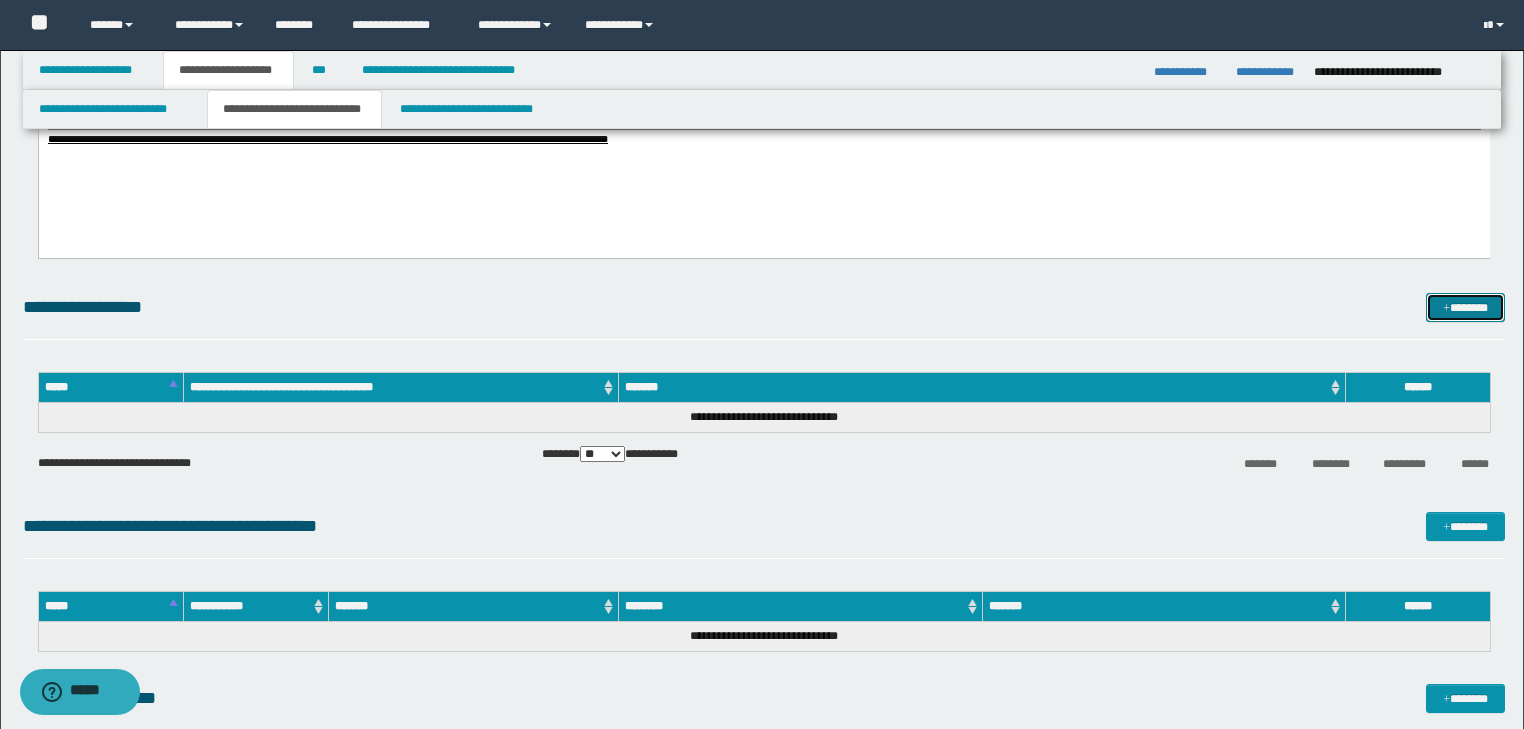 click at bounding box center (1446, 309) 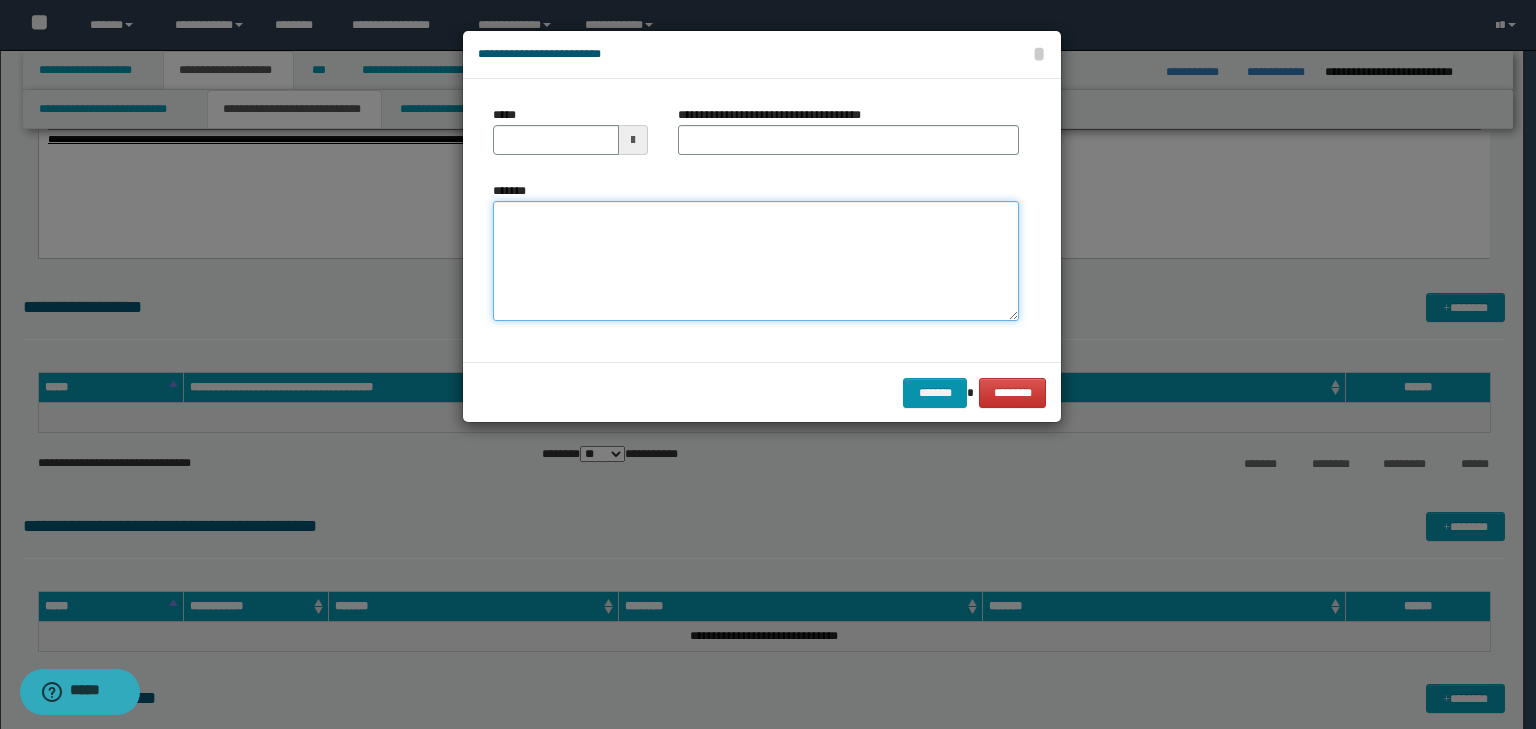 click on "*******" at bounding box center [756, 261] 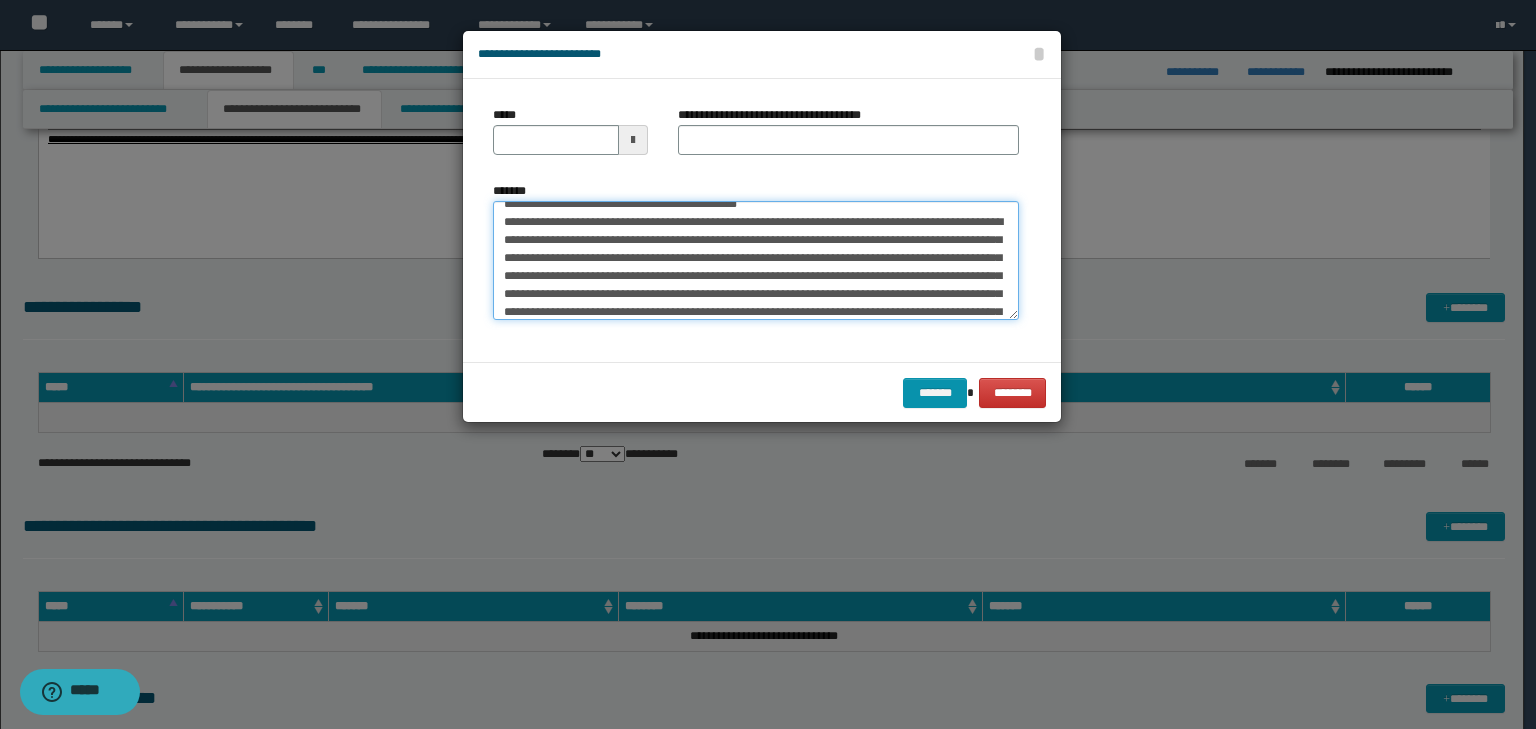 scroll, scrollTop: 0, scrollLeft: 0, axis: both 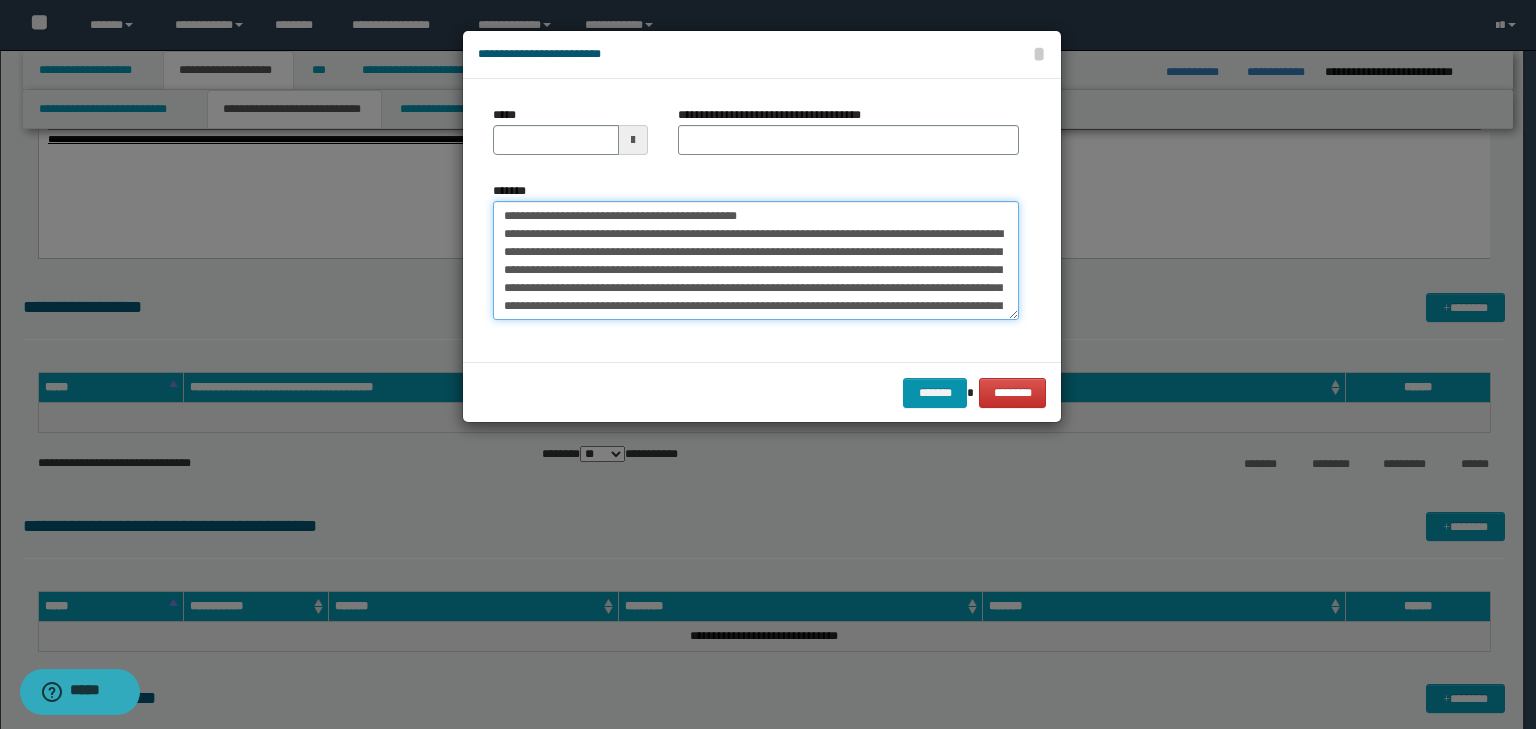 drag, startPoint x: 567, startPoint y: 215, endPoint x: 457, endPoint y: 193, distance: 112.17843 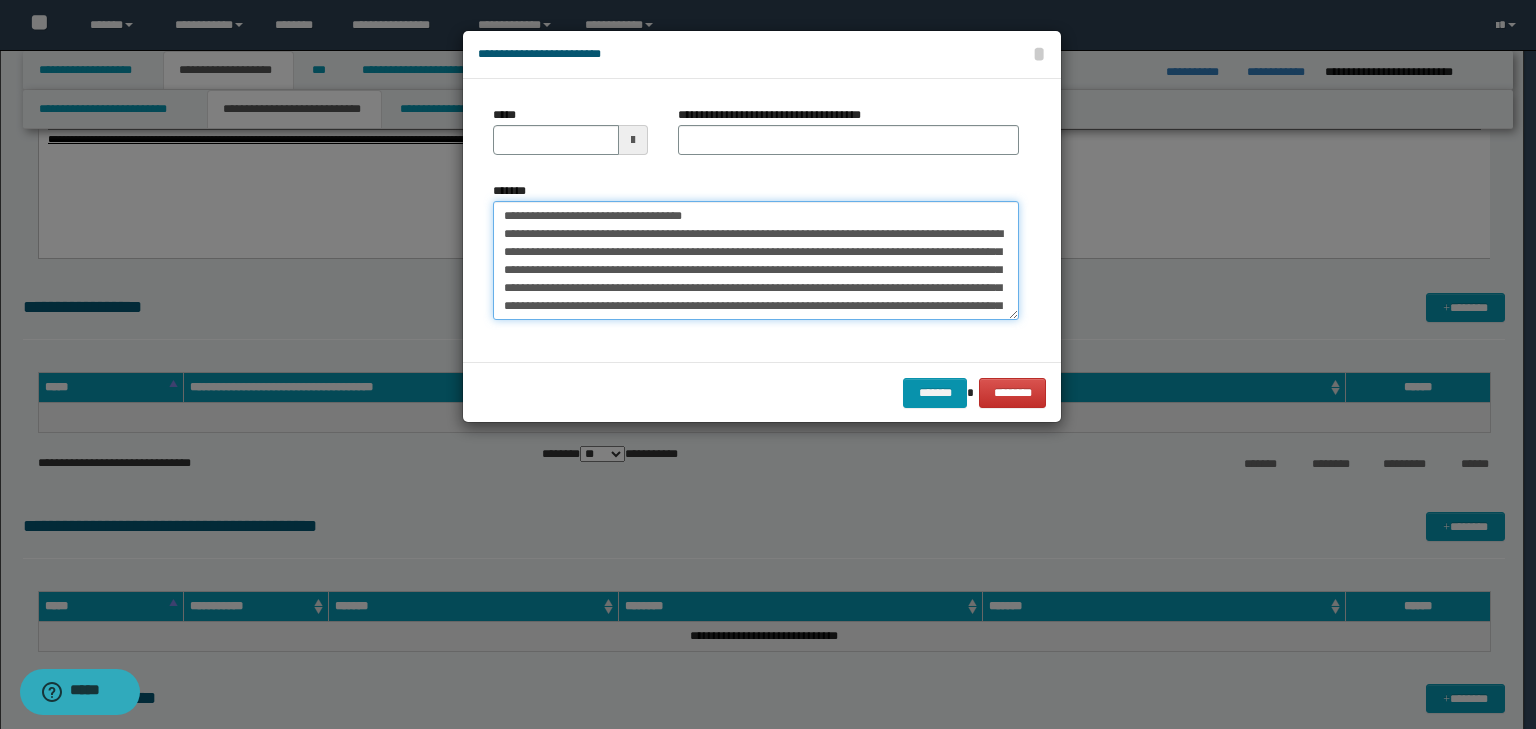 type 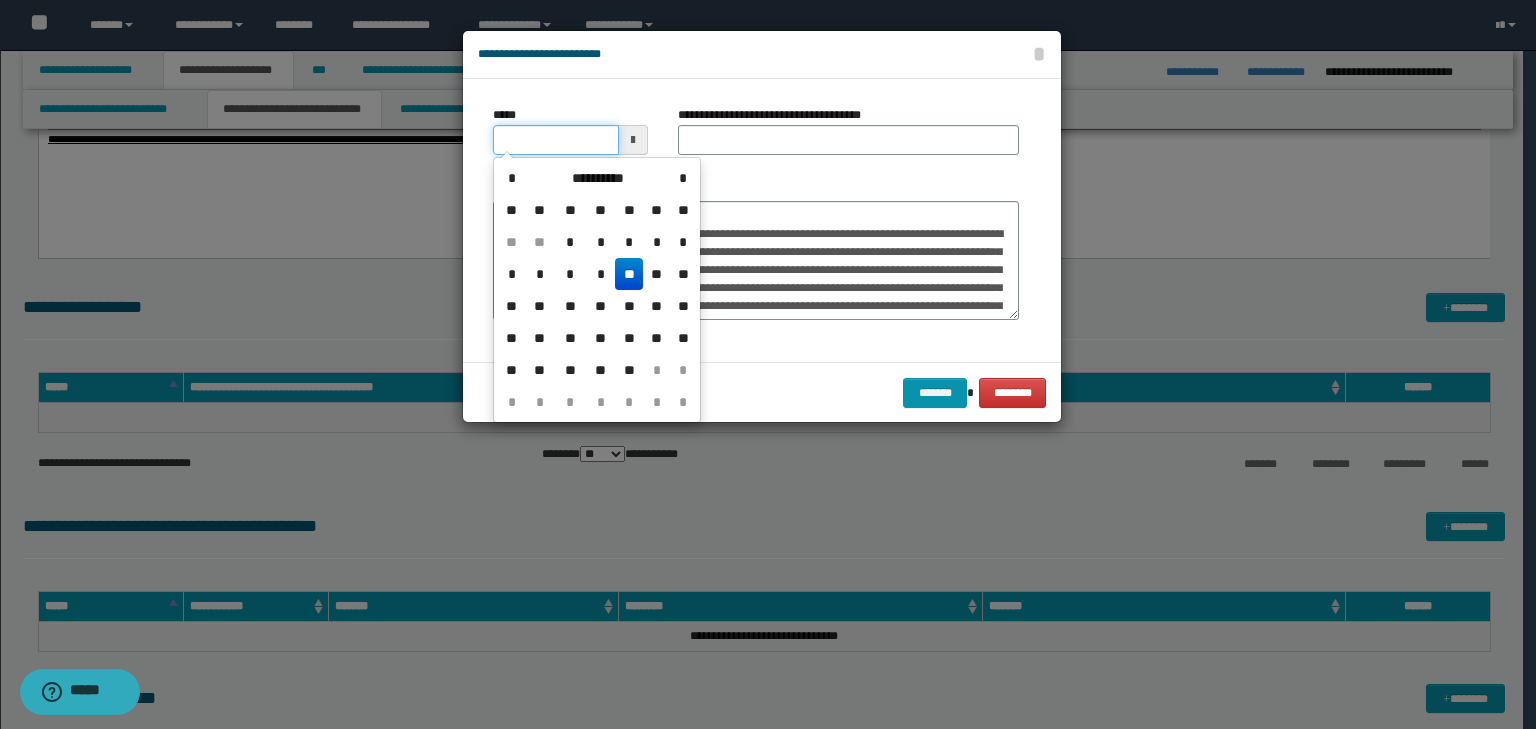 click on "*****" at bounding box center (556, 140) 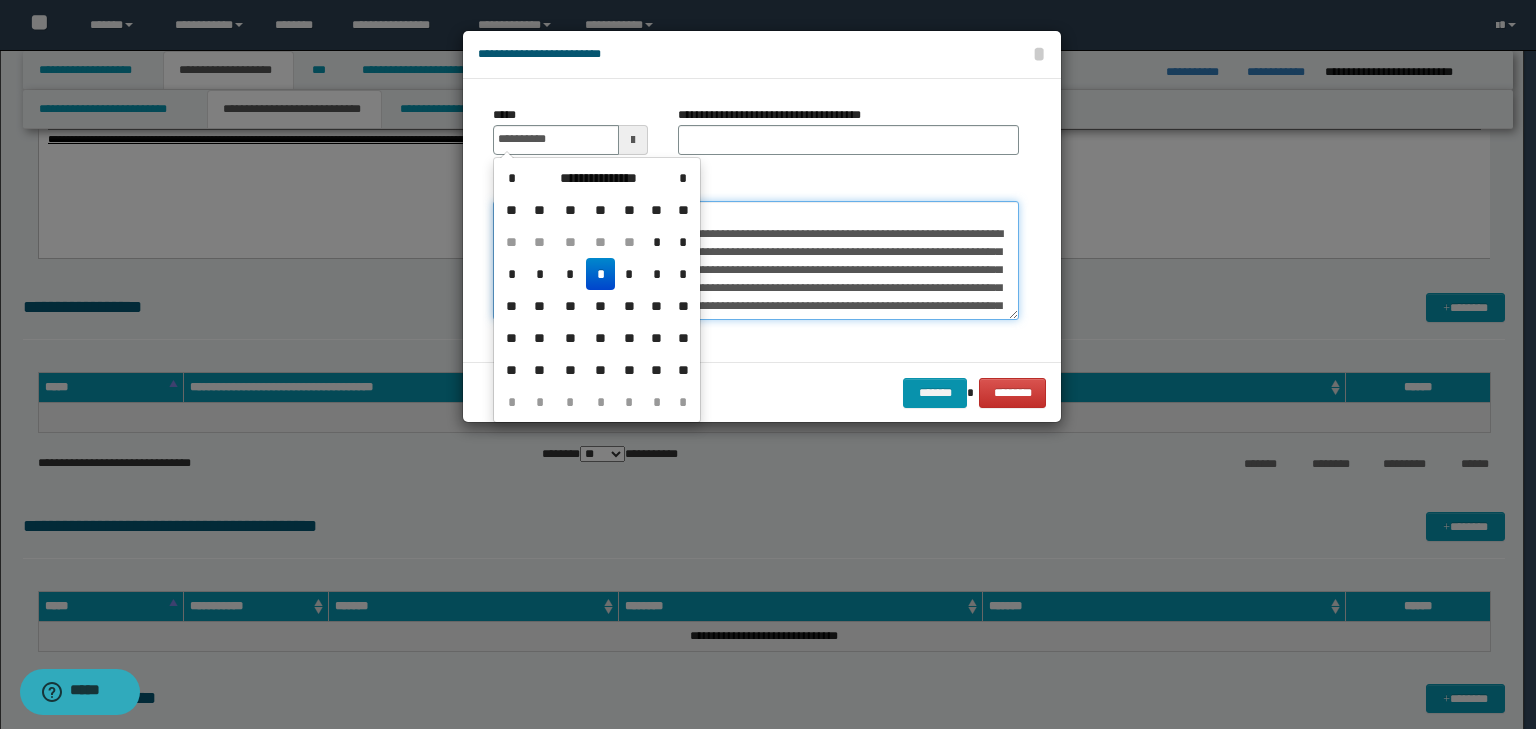 type on "**********" 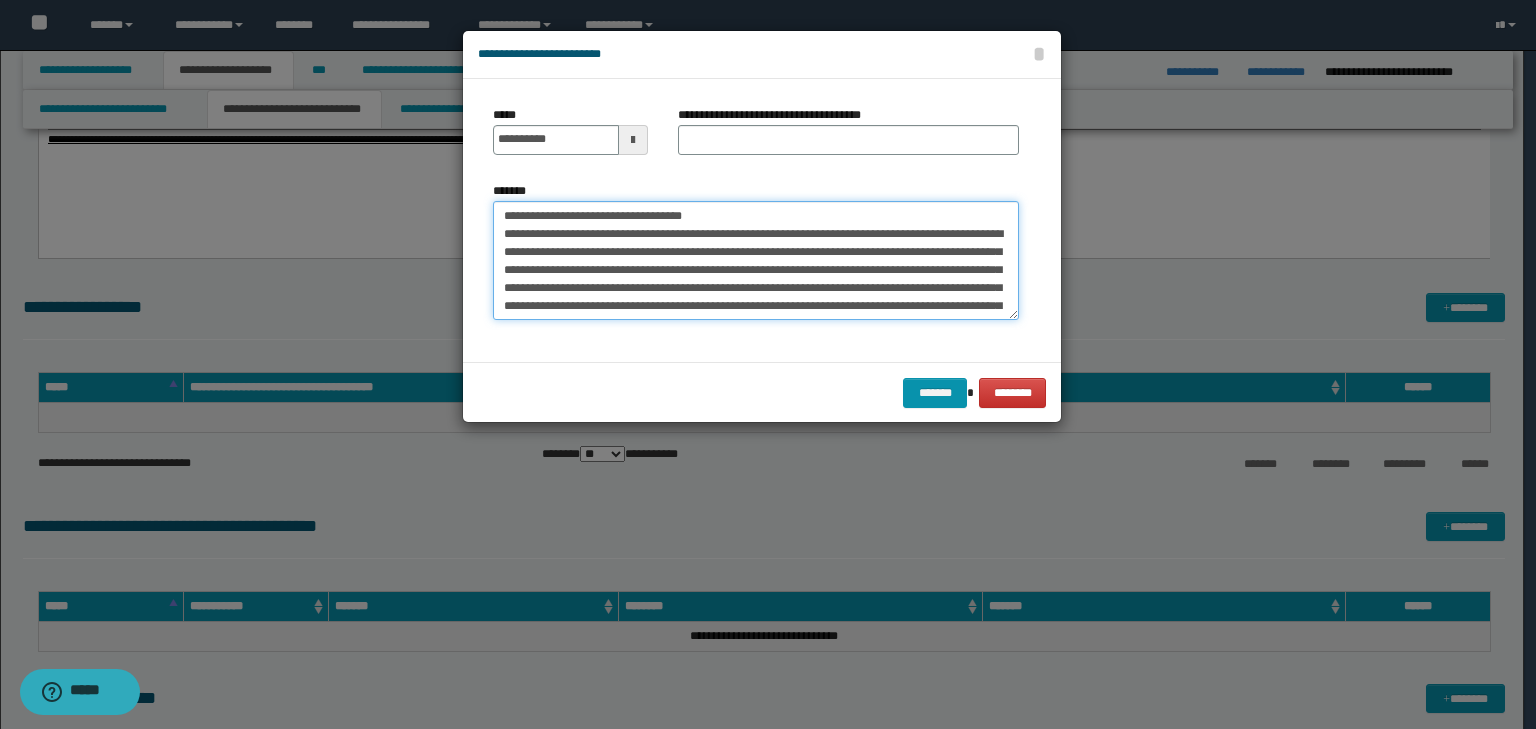 drag, startPoint x: 472, startPoint y: 176, endPoint x: 410, endPoint y: 170, distance: 62.289646 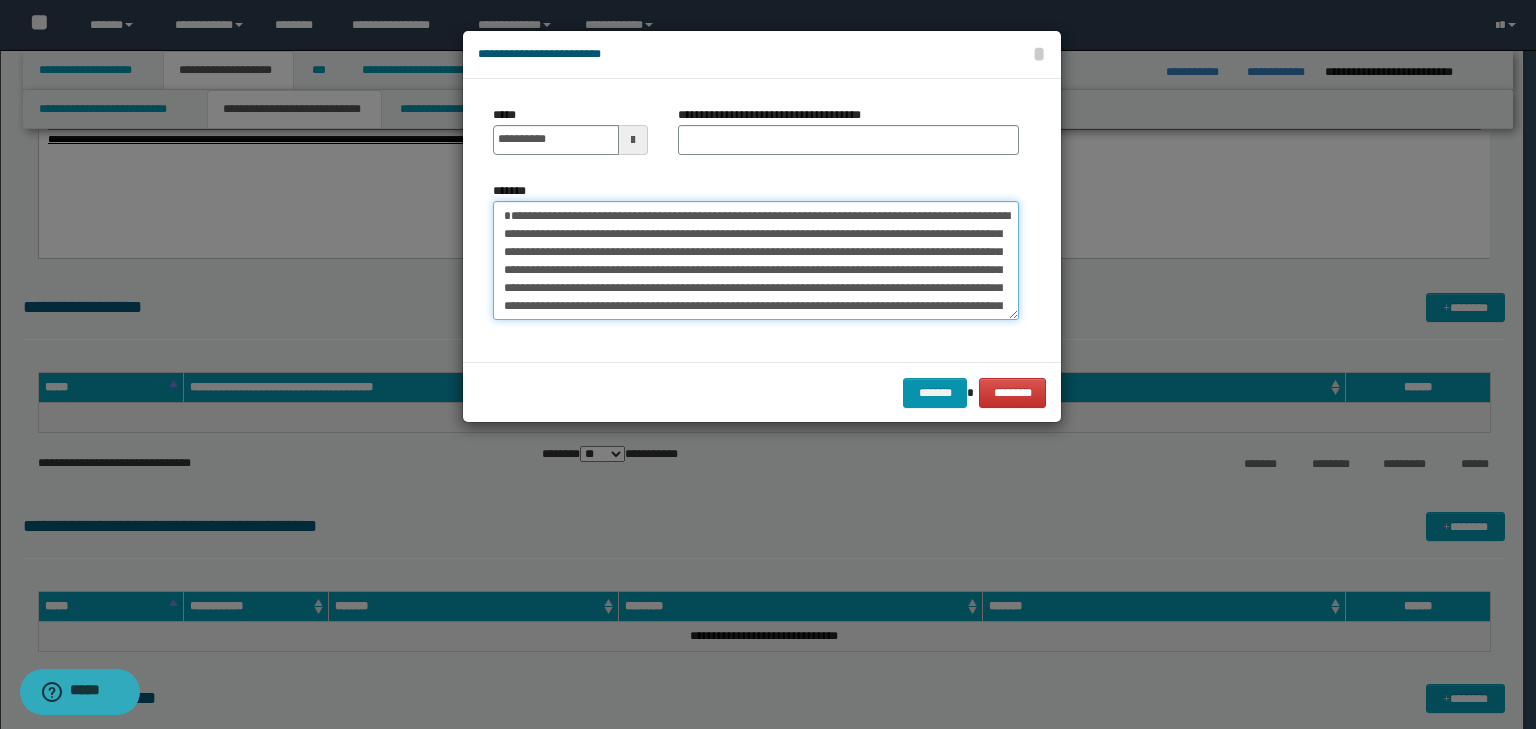 type on "**********" 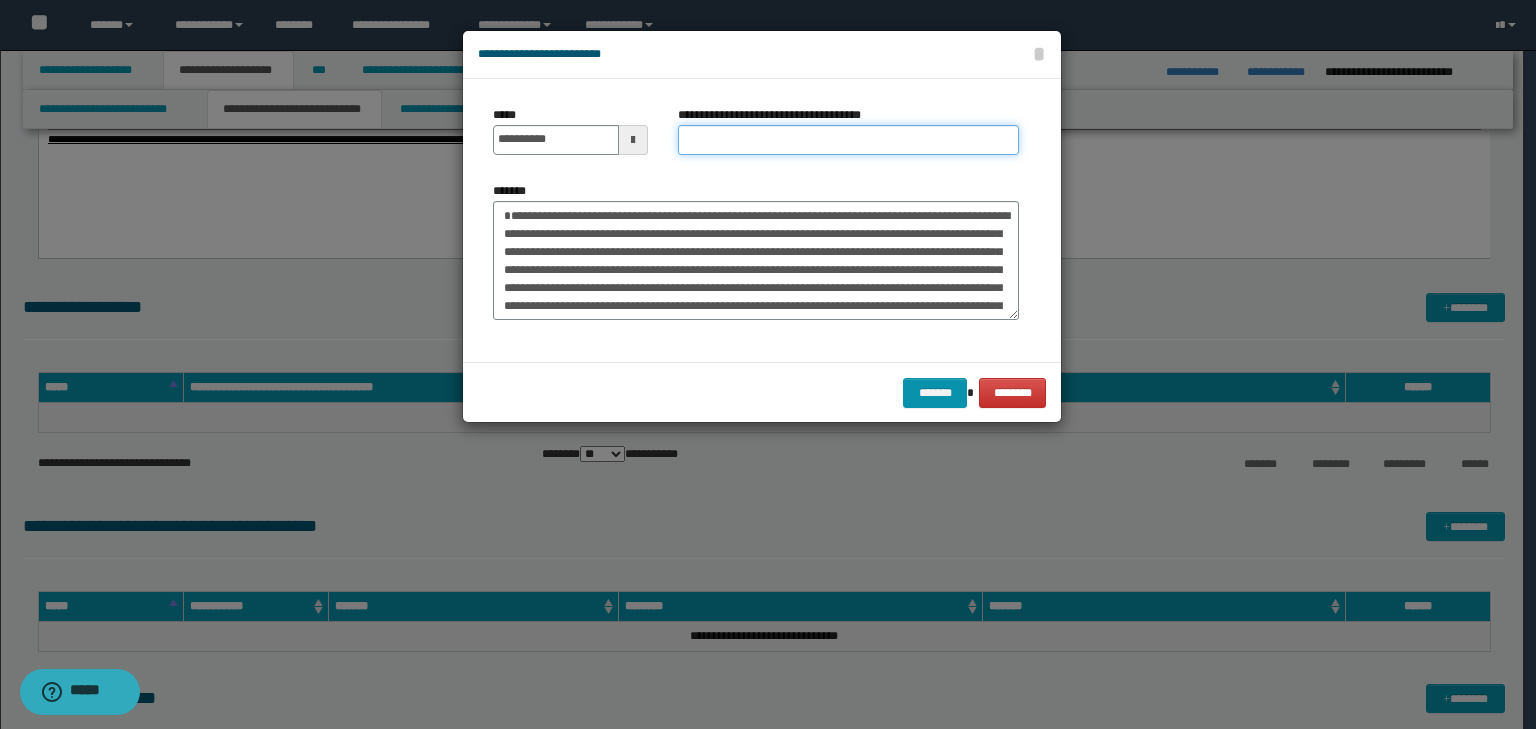 click on "**********" at bounding box center [848, 140] 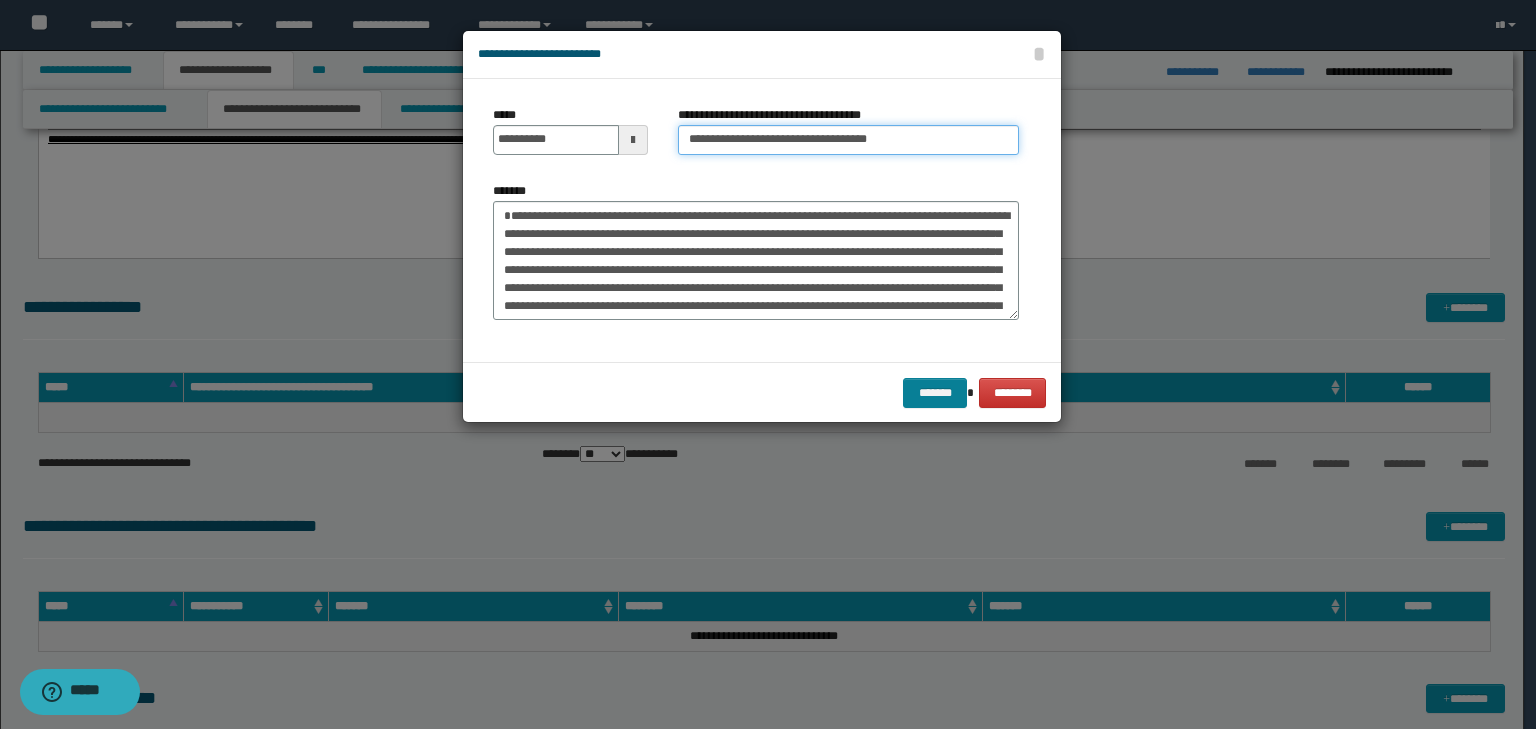 type on "**********" 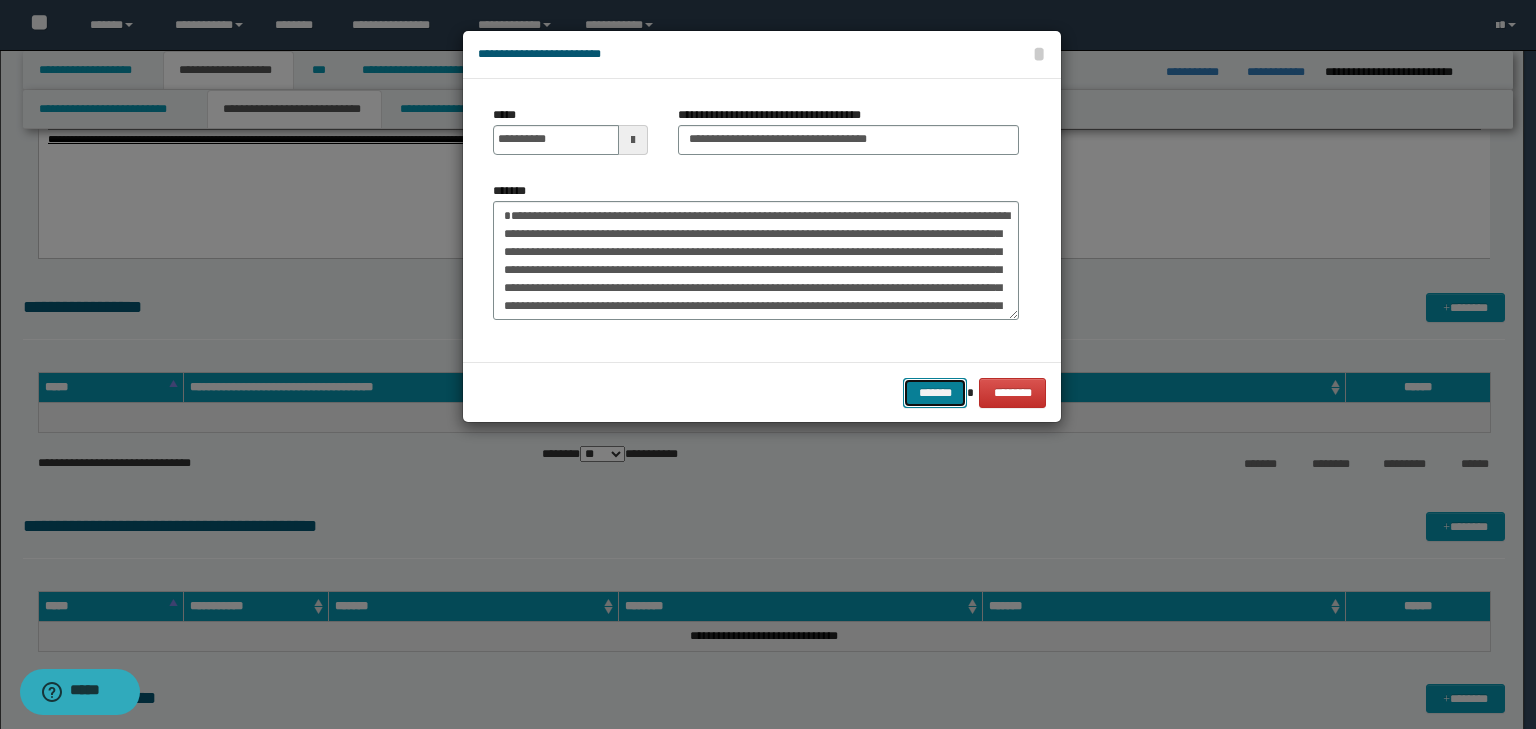 click on "*******" at bounding box center (935, 393) 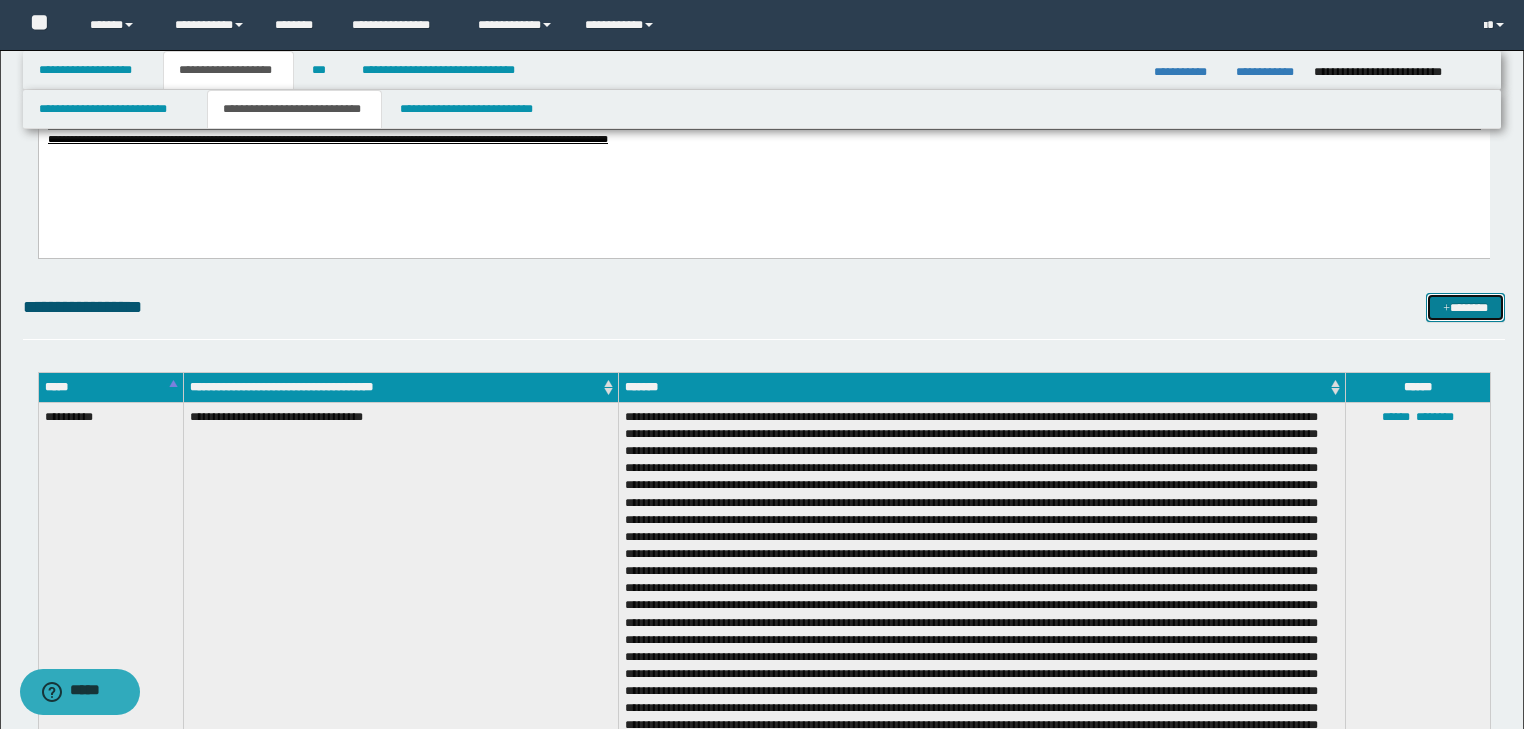 click on "*******" at bounding box center (1465, 308) 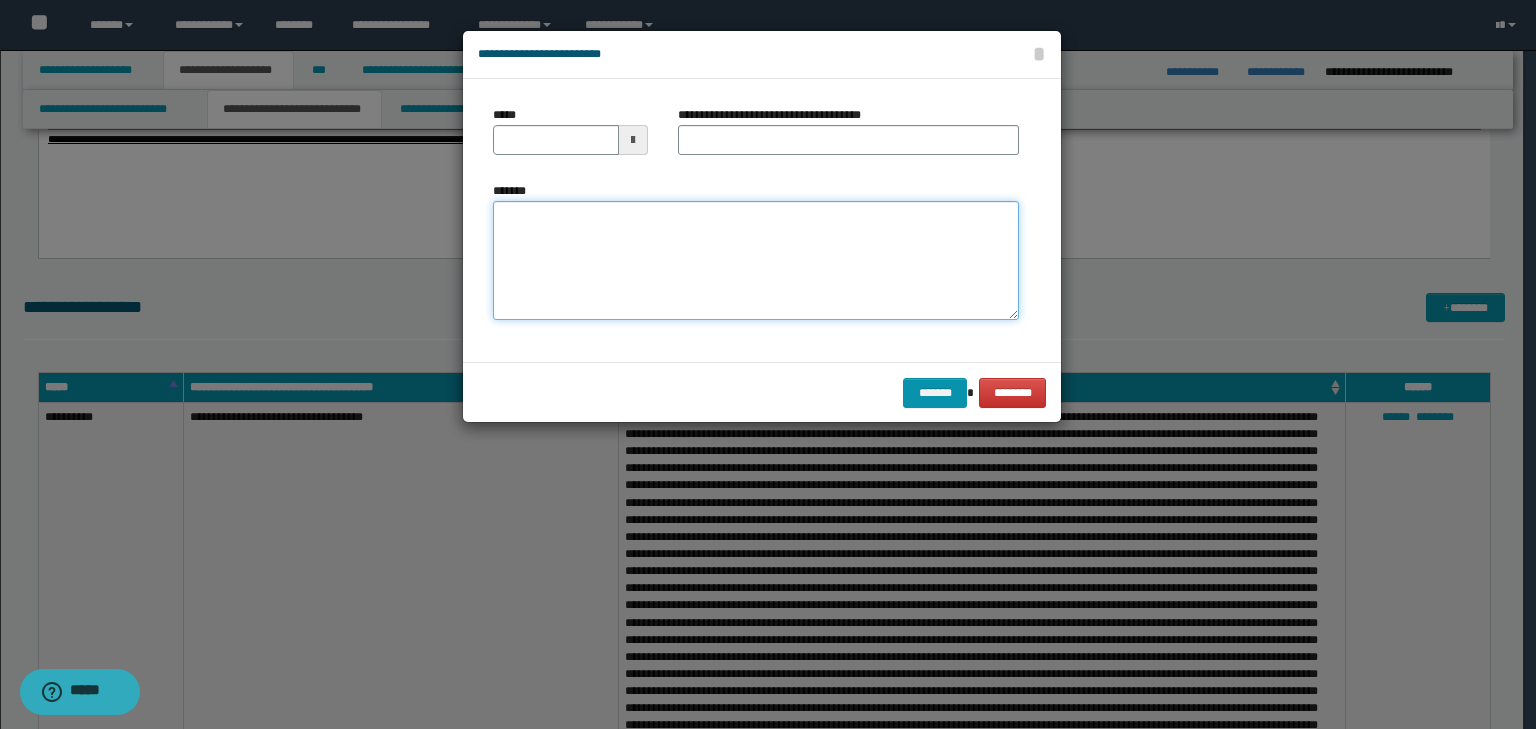click on "*******" at bounding box center (756, 261) 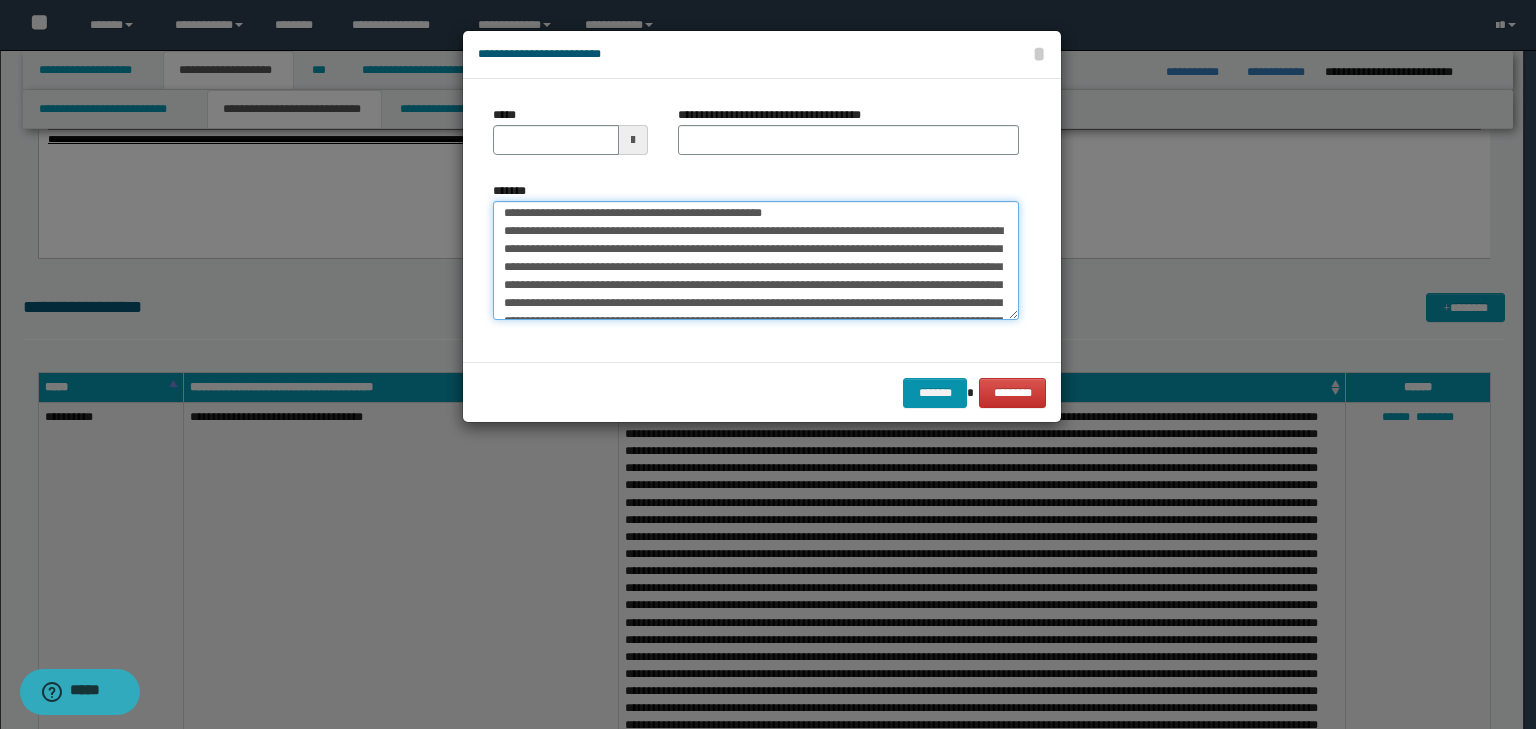 scroll, scrollTop: 0, scrollLeft: 0, axis: both 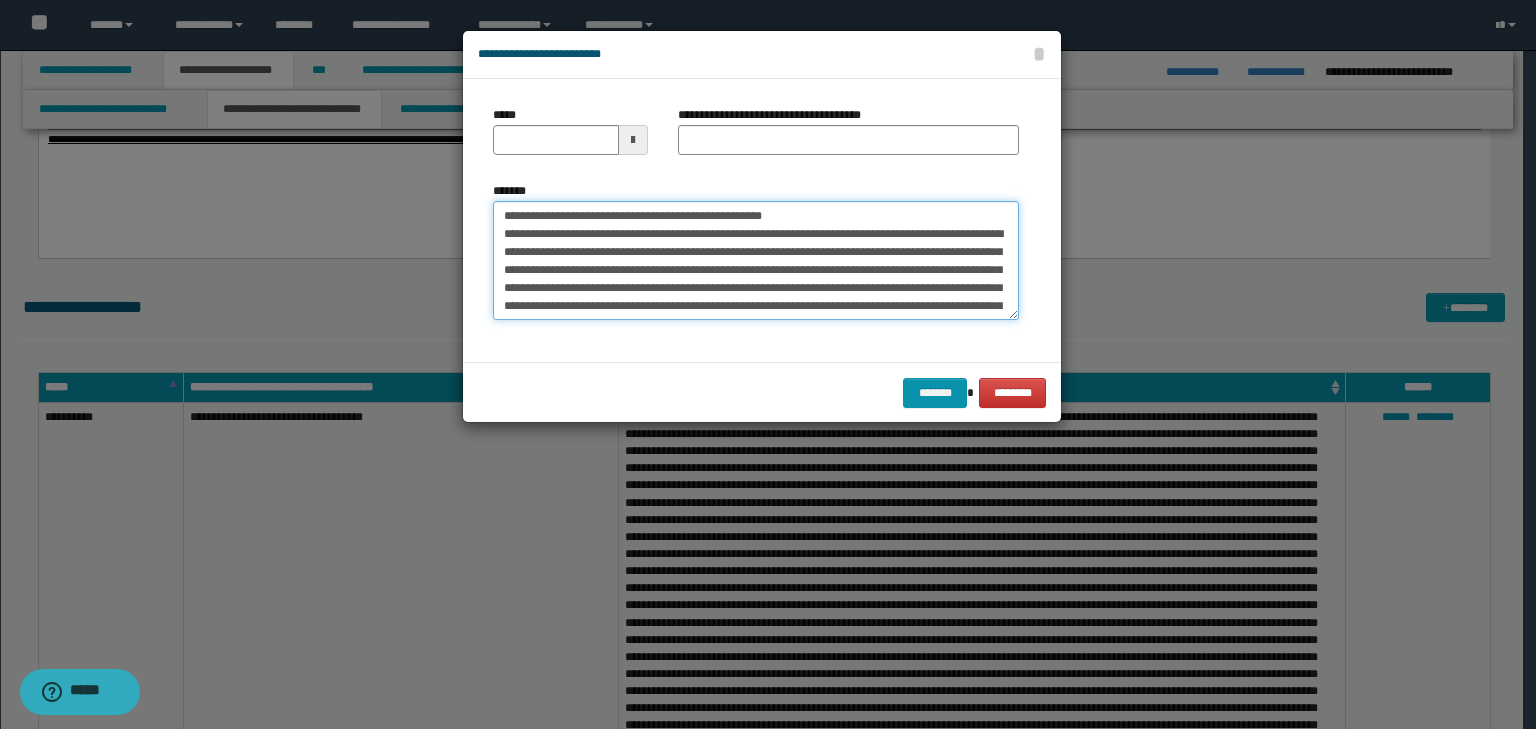 drag, startPoint x: 566, startPoint y: 215, endPoint x: 476, endPoint y: 207, distance: 90.35486 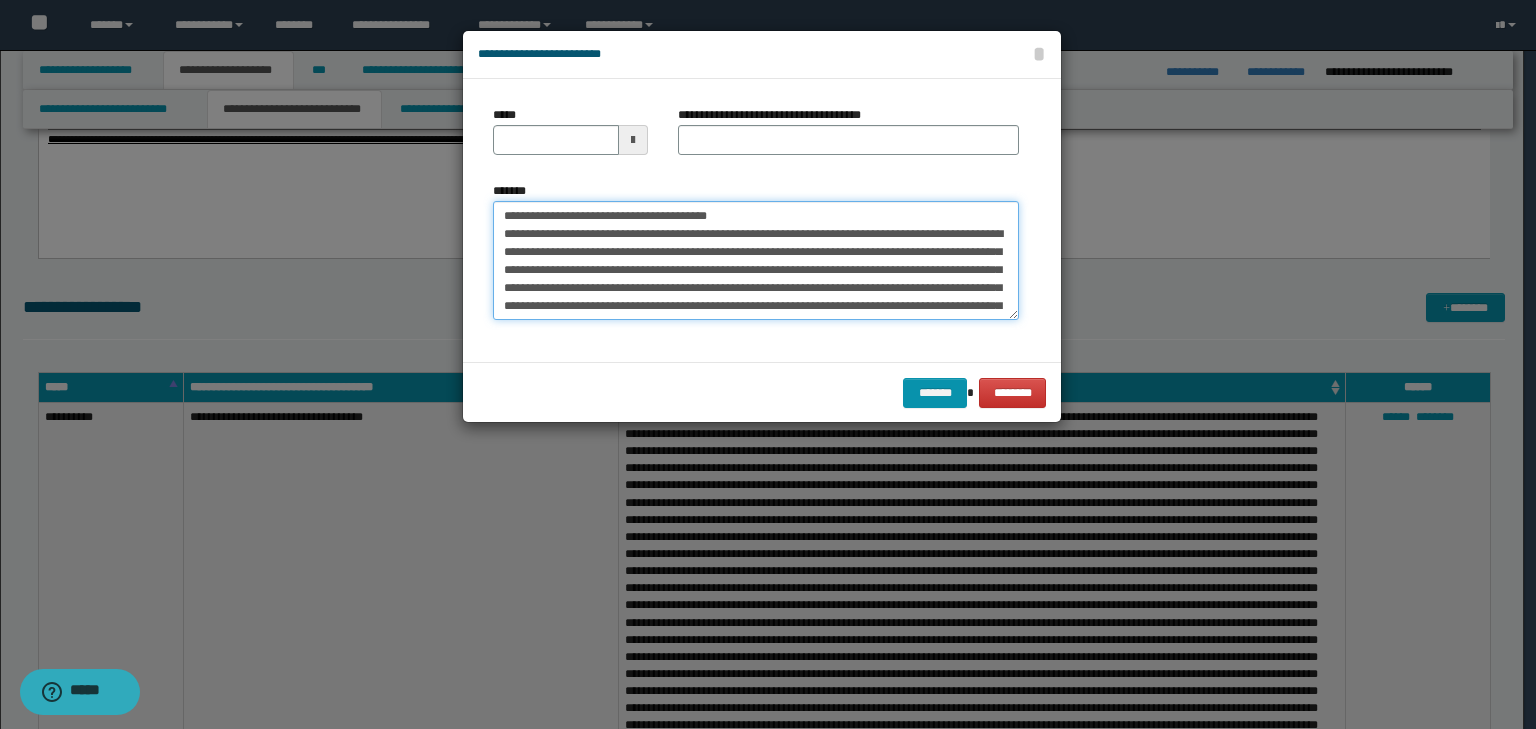 type on "**********" 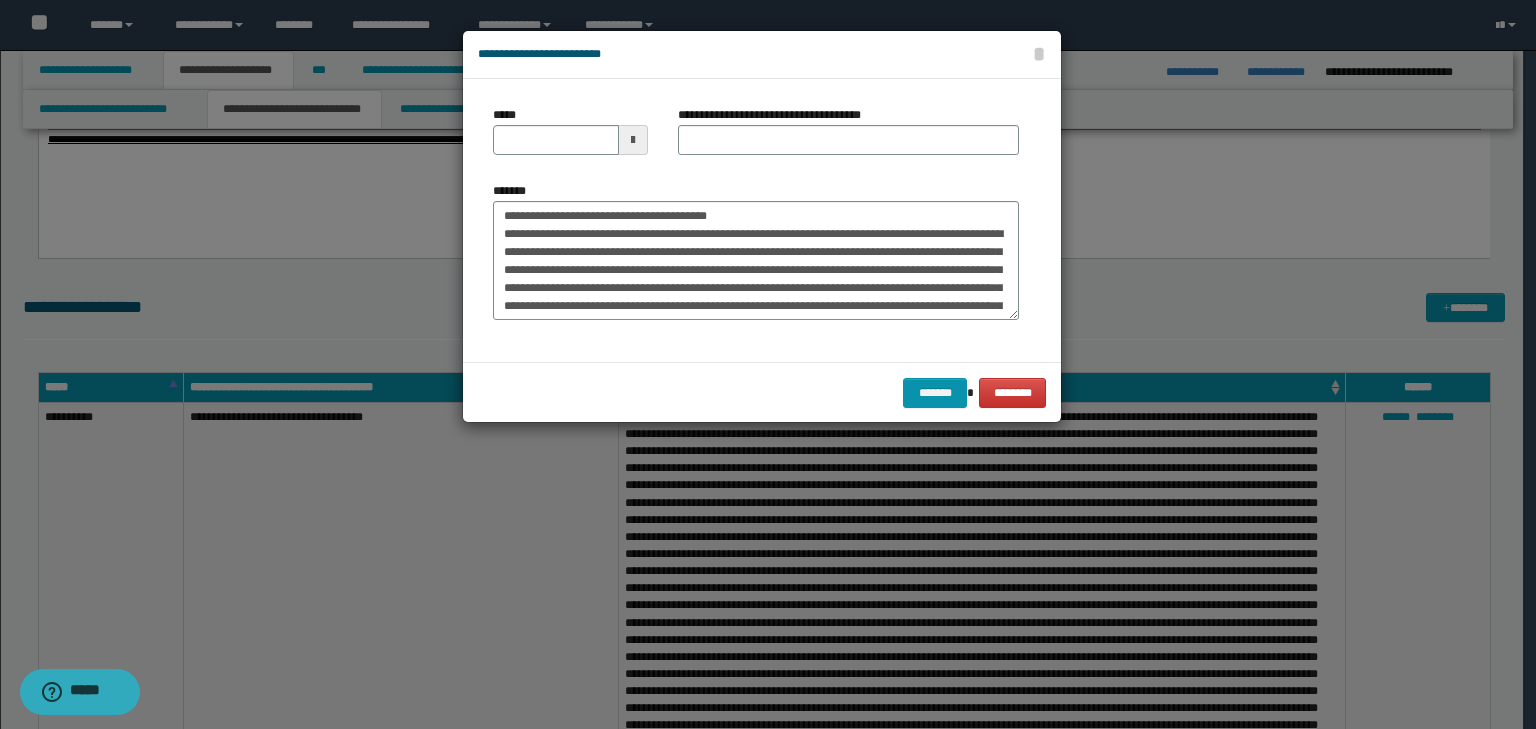 click on "*****" at bounding box center (570, 138) 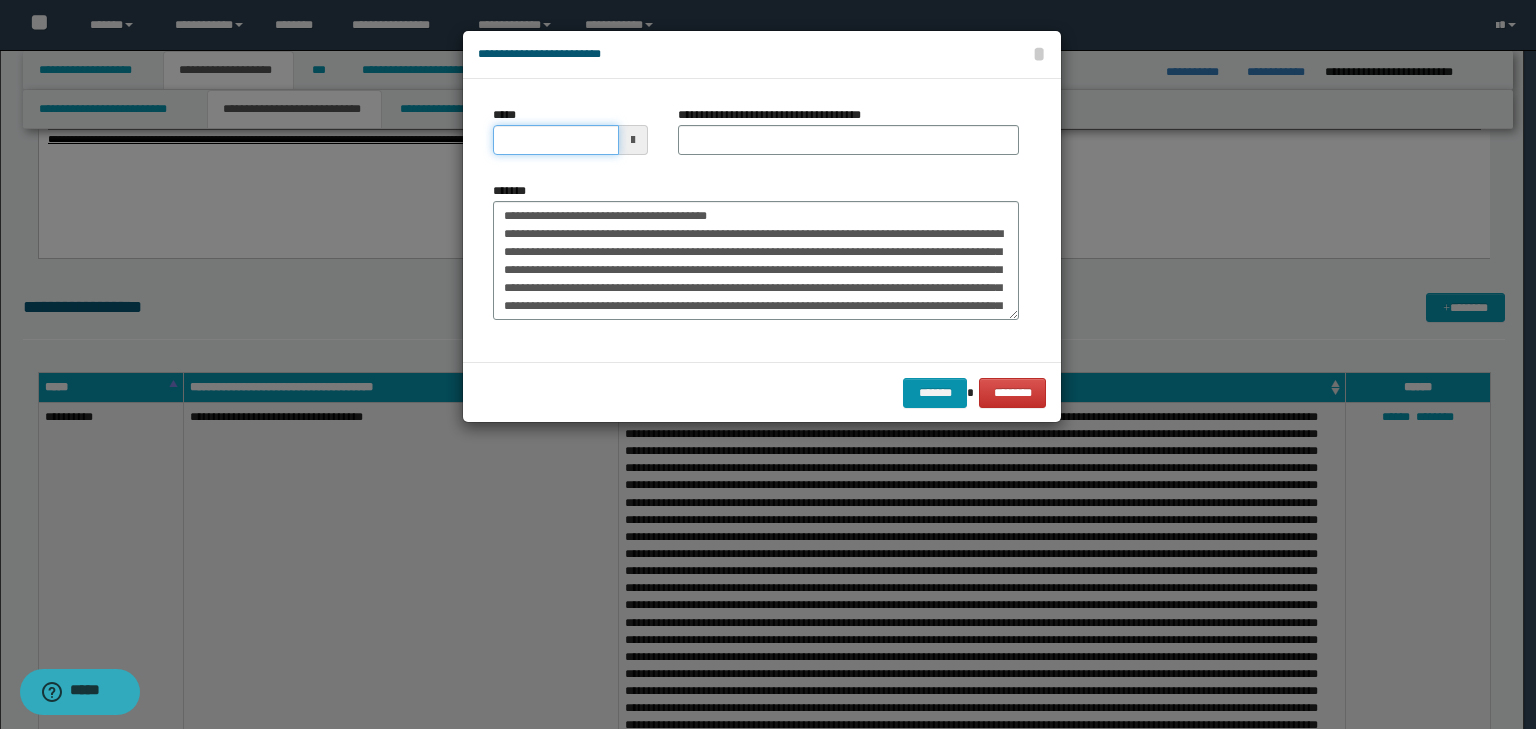 click on "*****" at bounding box center [556, 140] 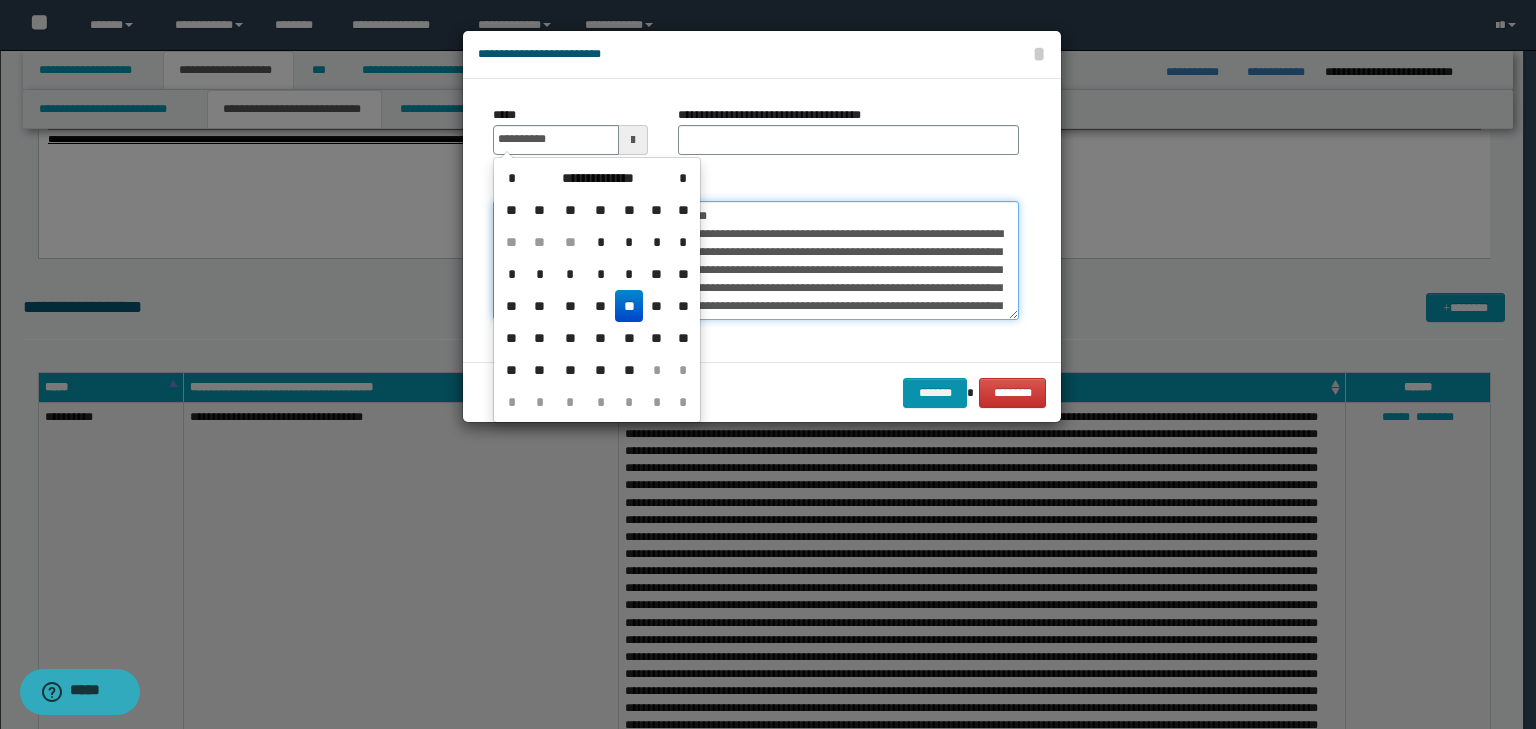 type on "**********" 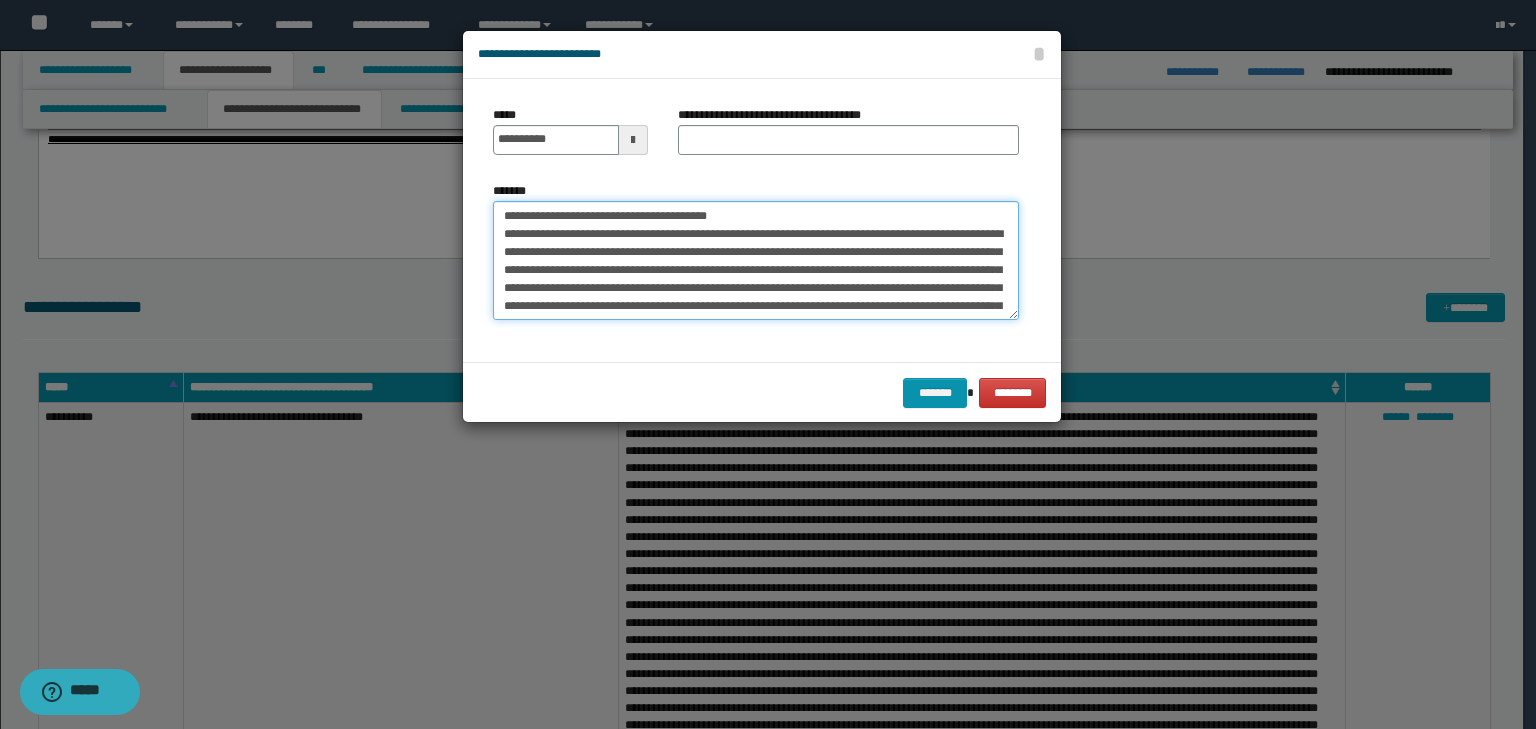 drag, startPoint x: 785, startPoint y: 215, endPoint x: 410, endPoint y: 168, distance: 377.93387 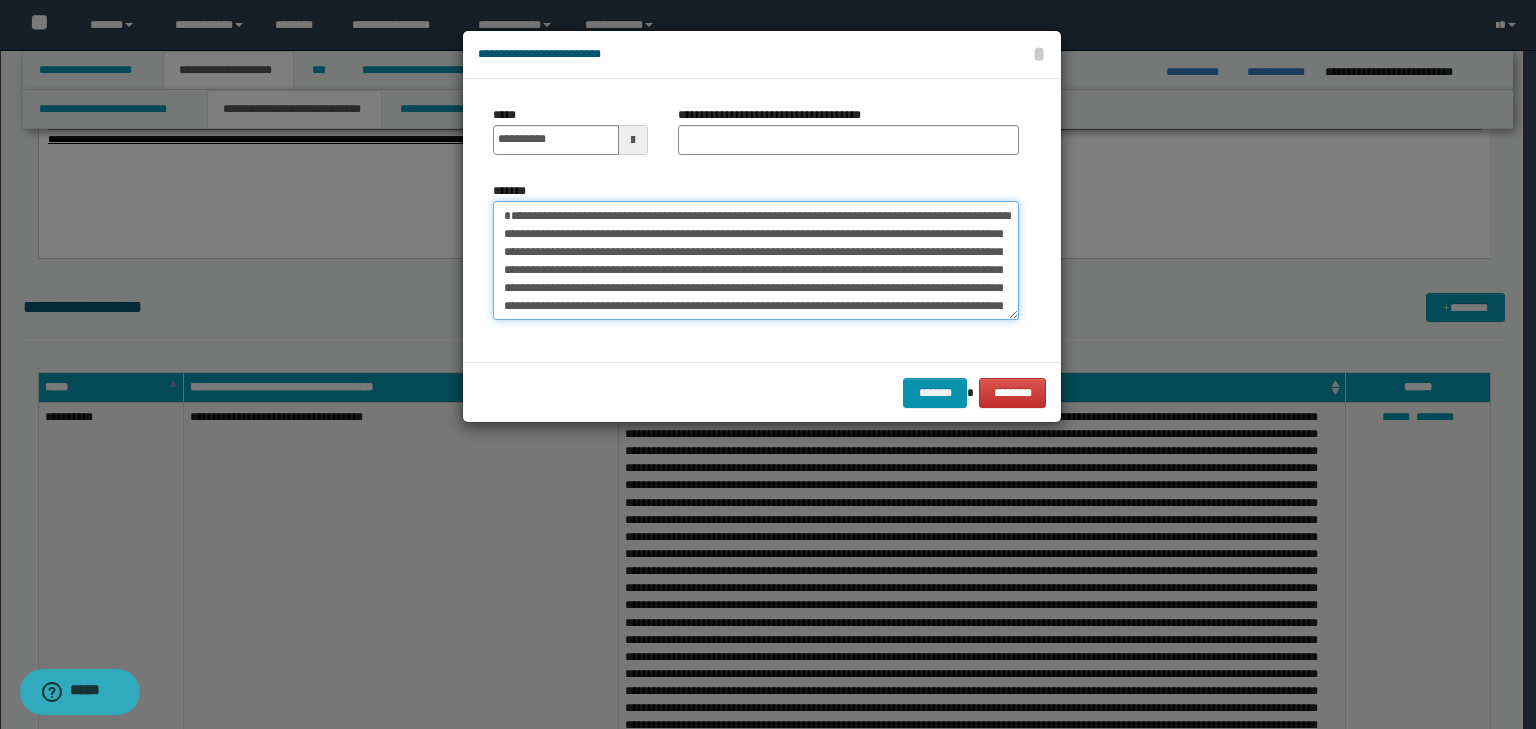 type on "**********" 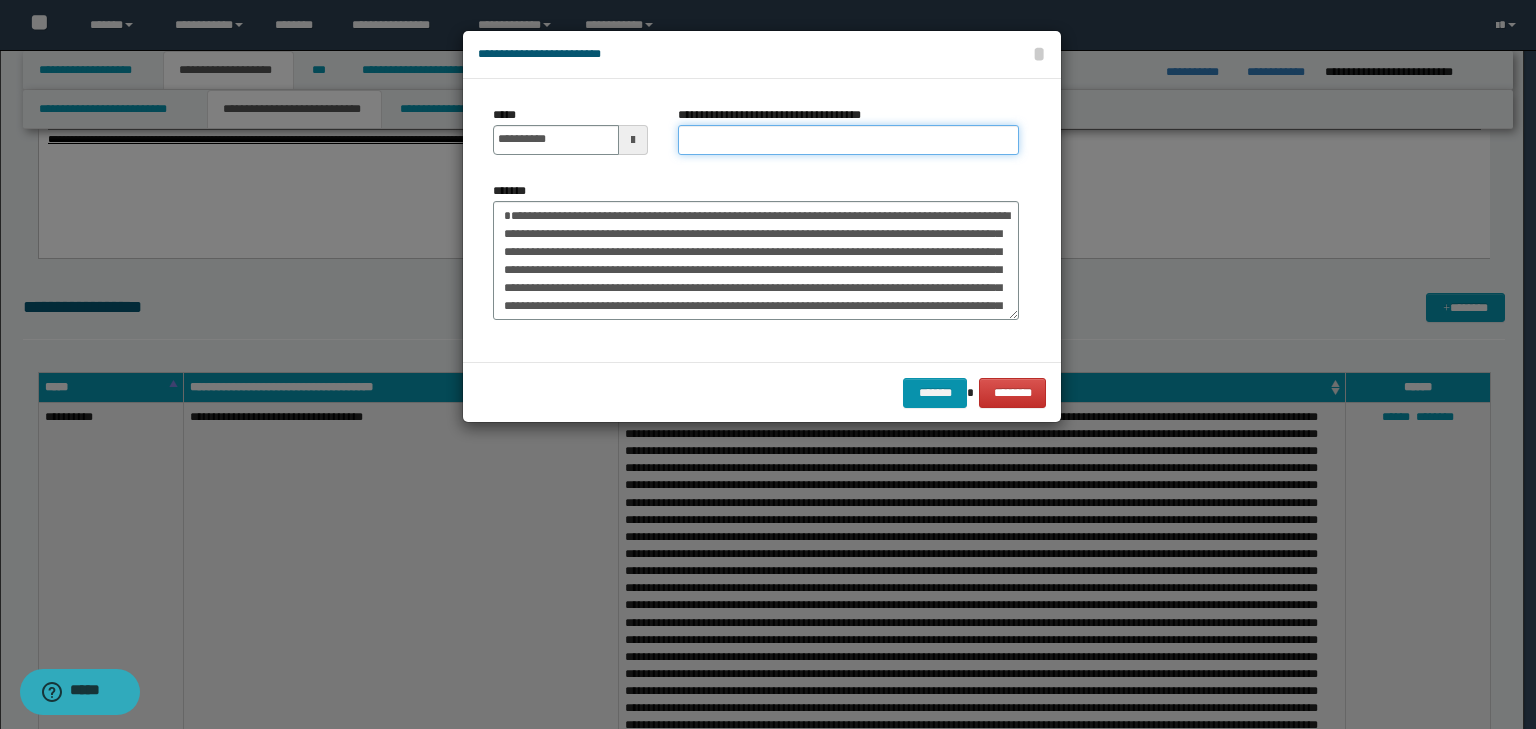 click on "**********" at bounding box center (848, 140) 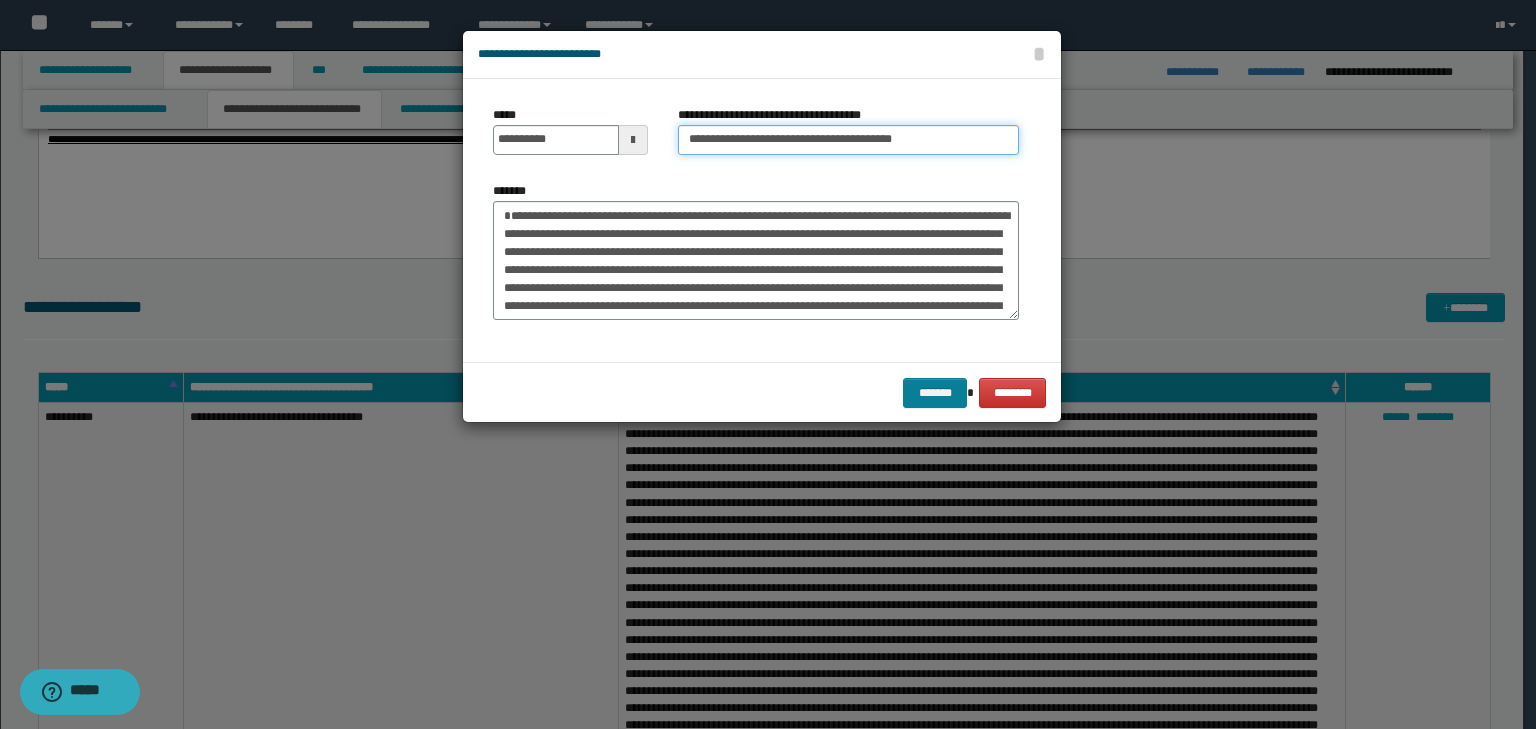 type on "**********" 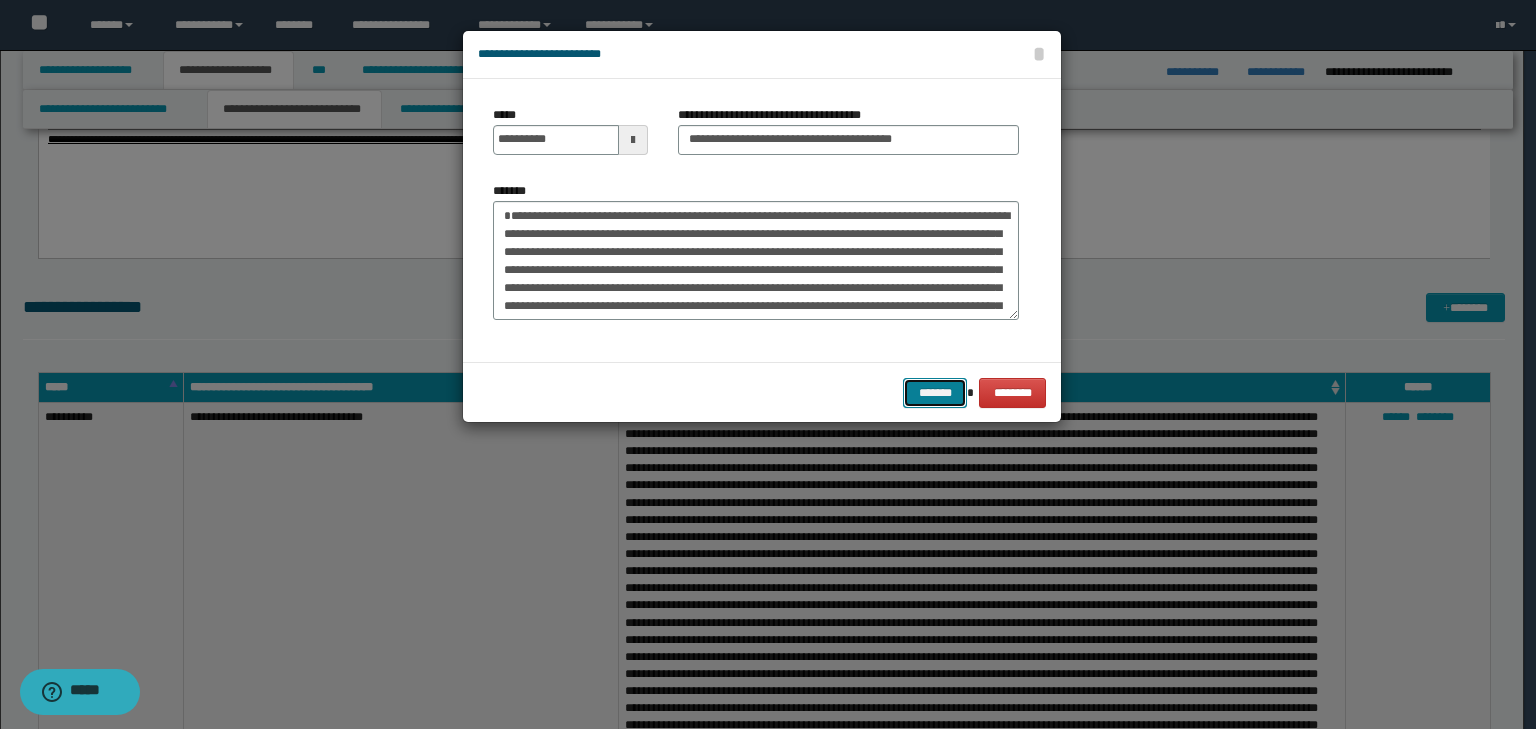 click on "*******" at bounding box center [935, 393] 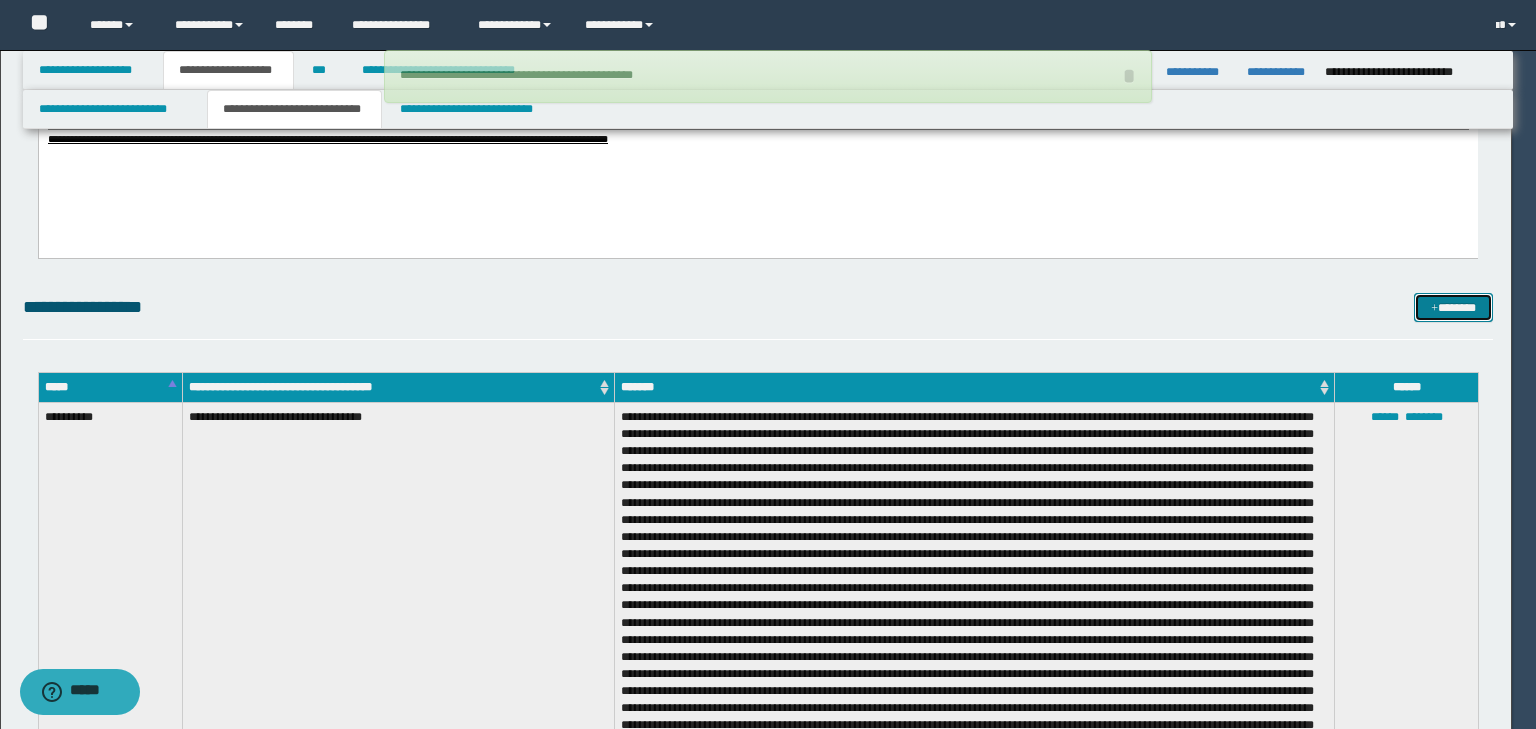 type 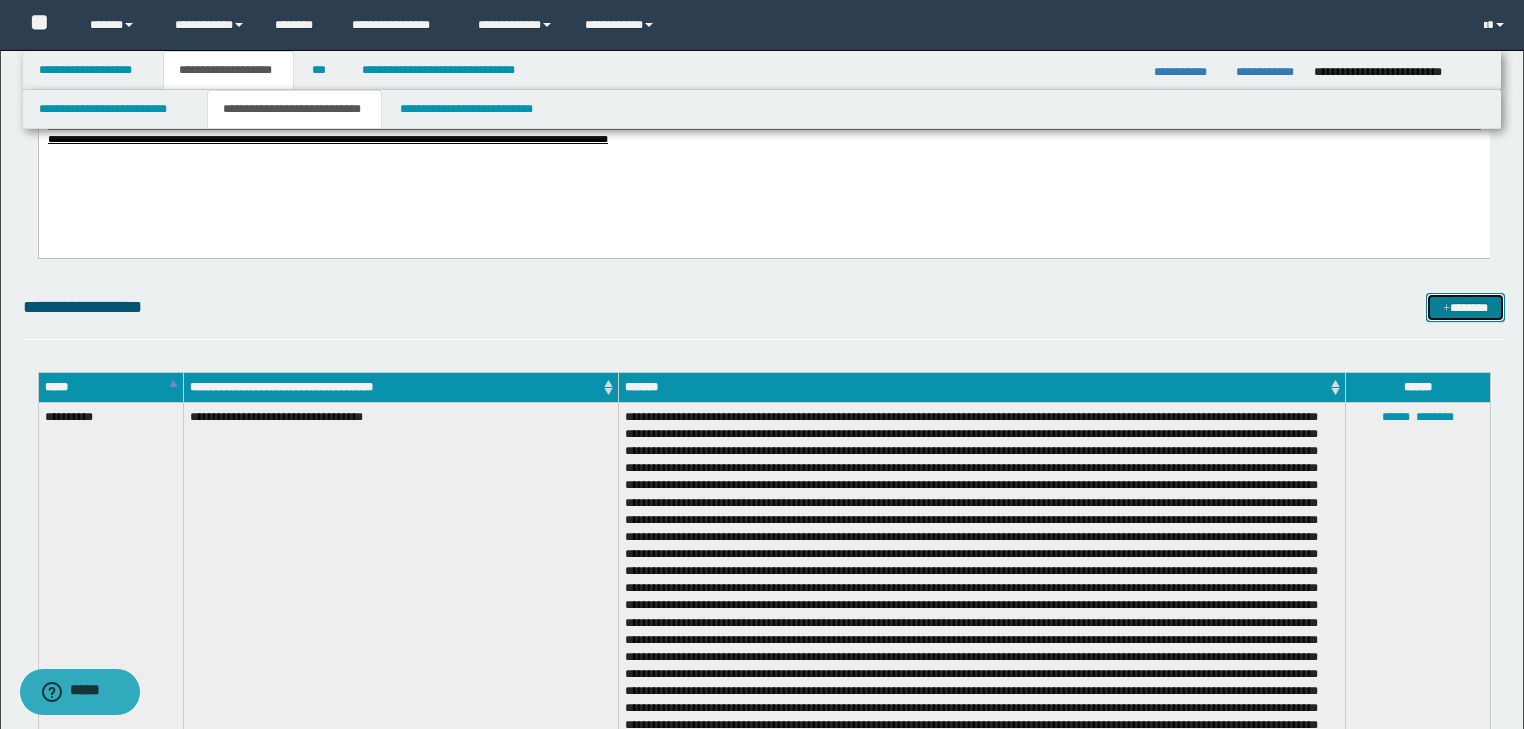 click on "*******" at bounding box center (1465, 308) 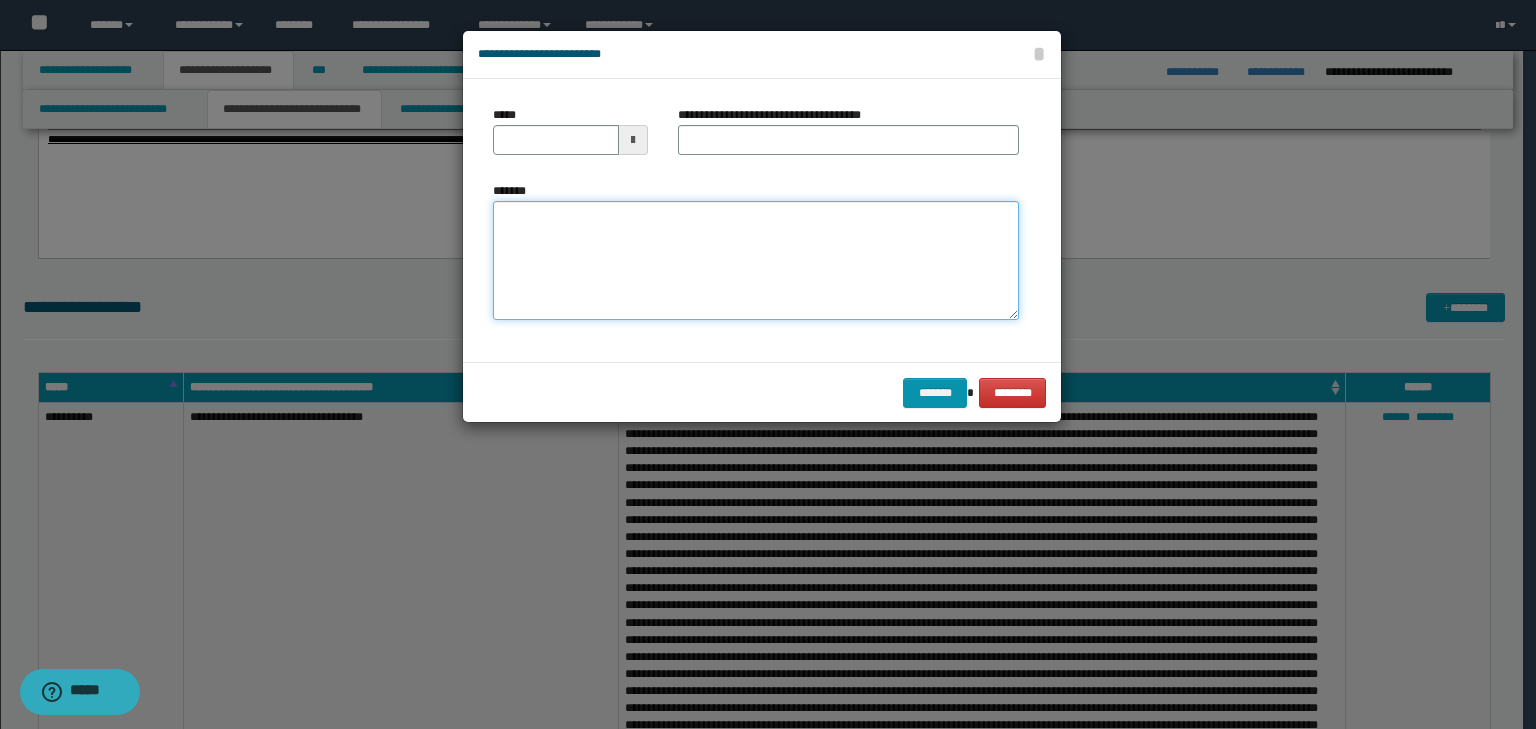 click on "*******" at bounding box center [756, 261] 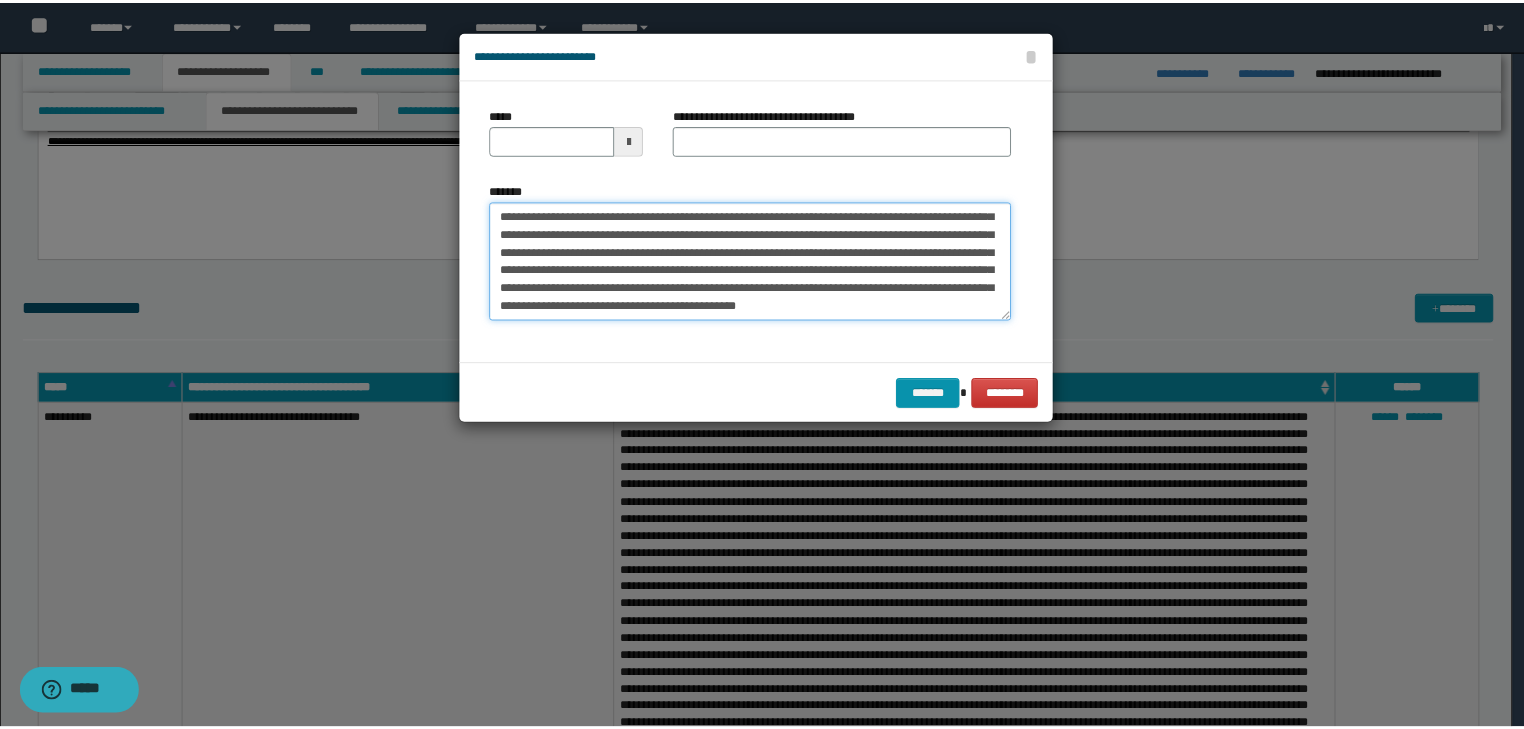 scroll, scrollTop: 0, scrollLeft: 0, axis: both 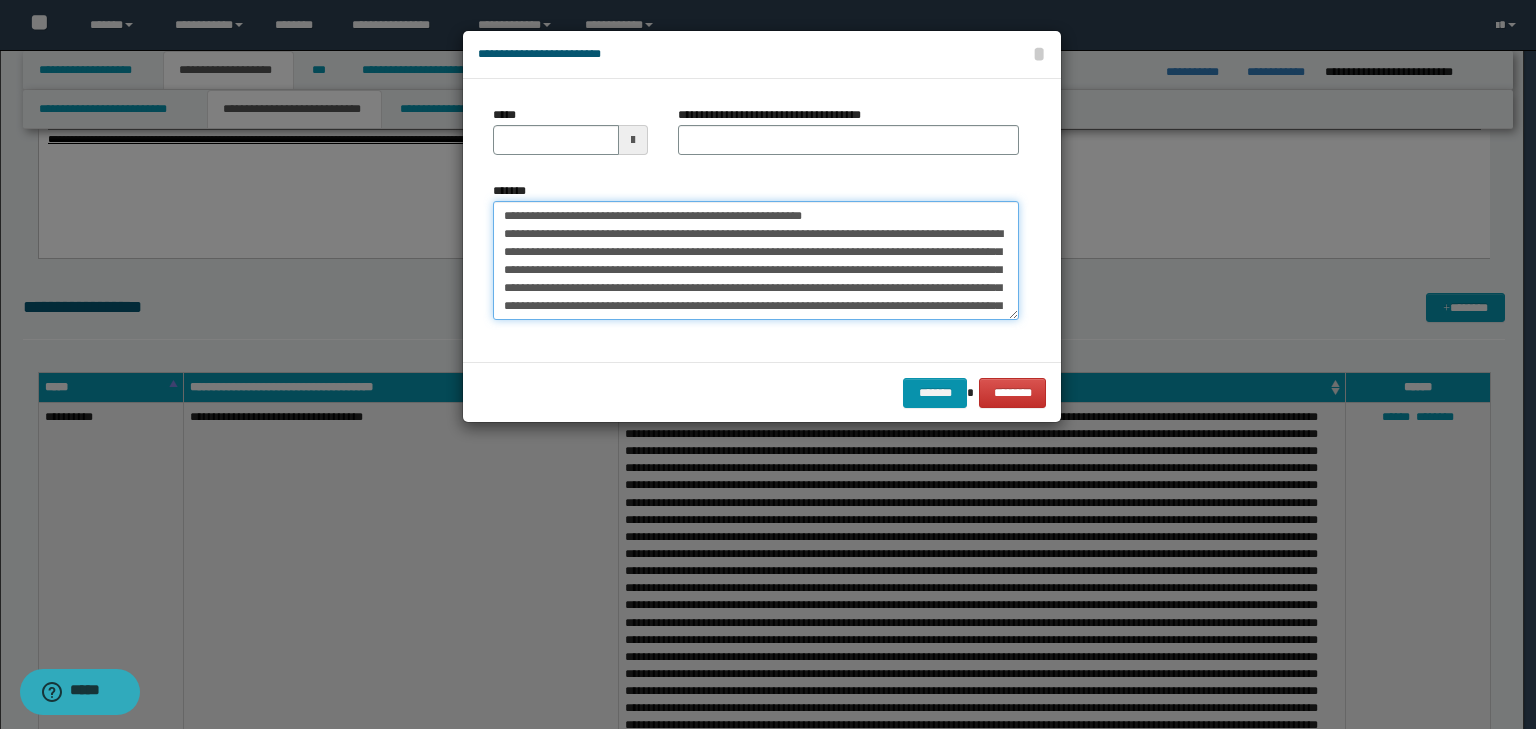 drag, startPoint x: 572, startPoint y: 209, endPoint x: 479, endPoint y: 204, distance: 93.13431 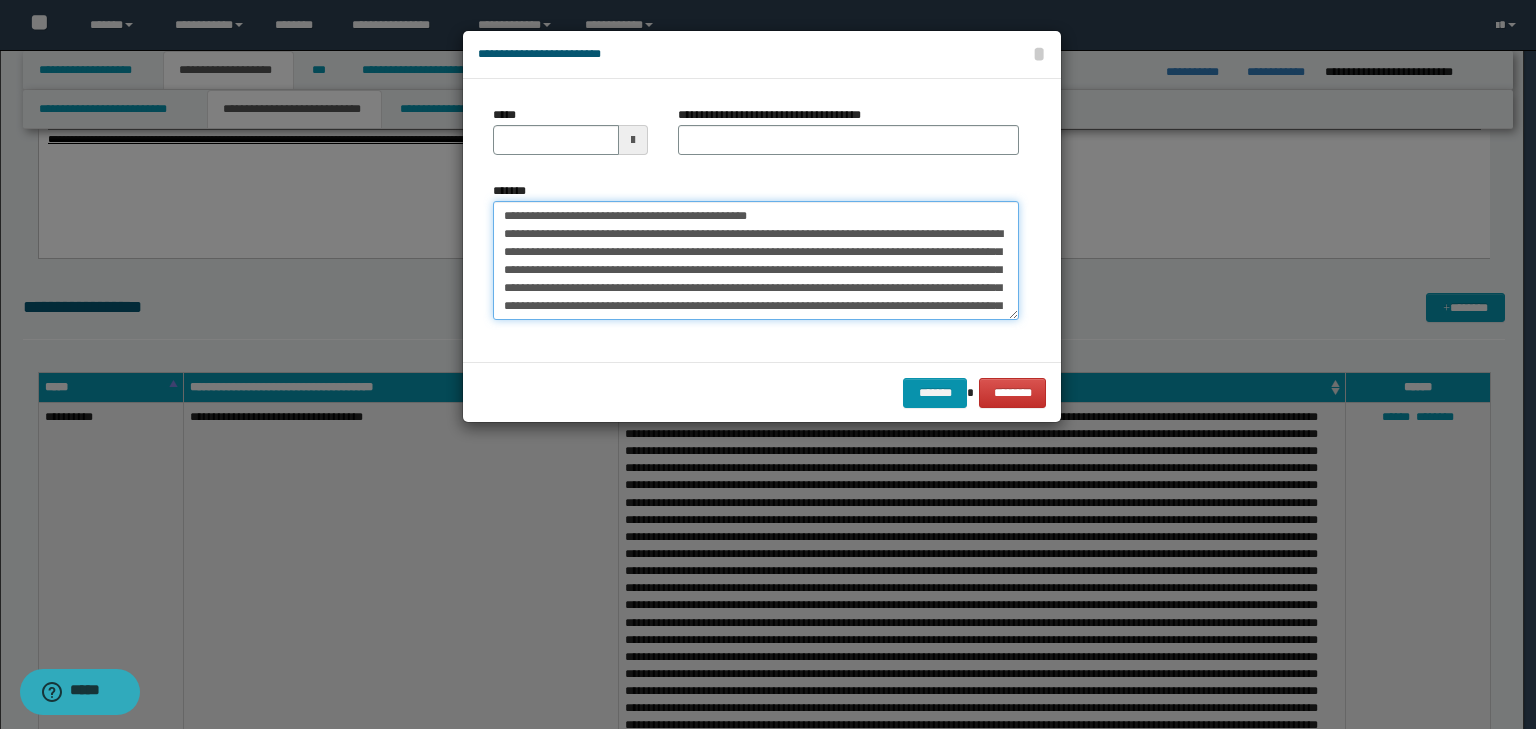 type 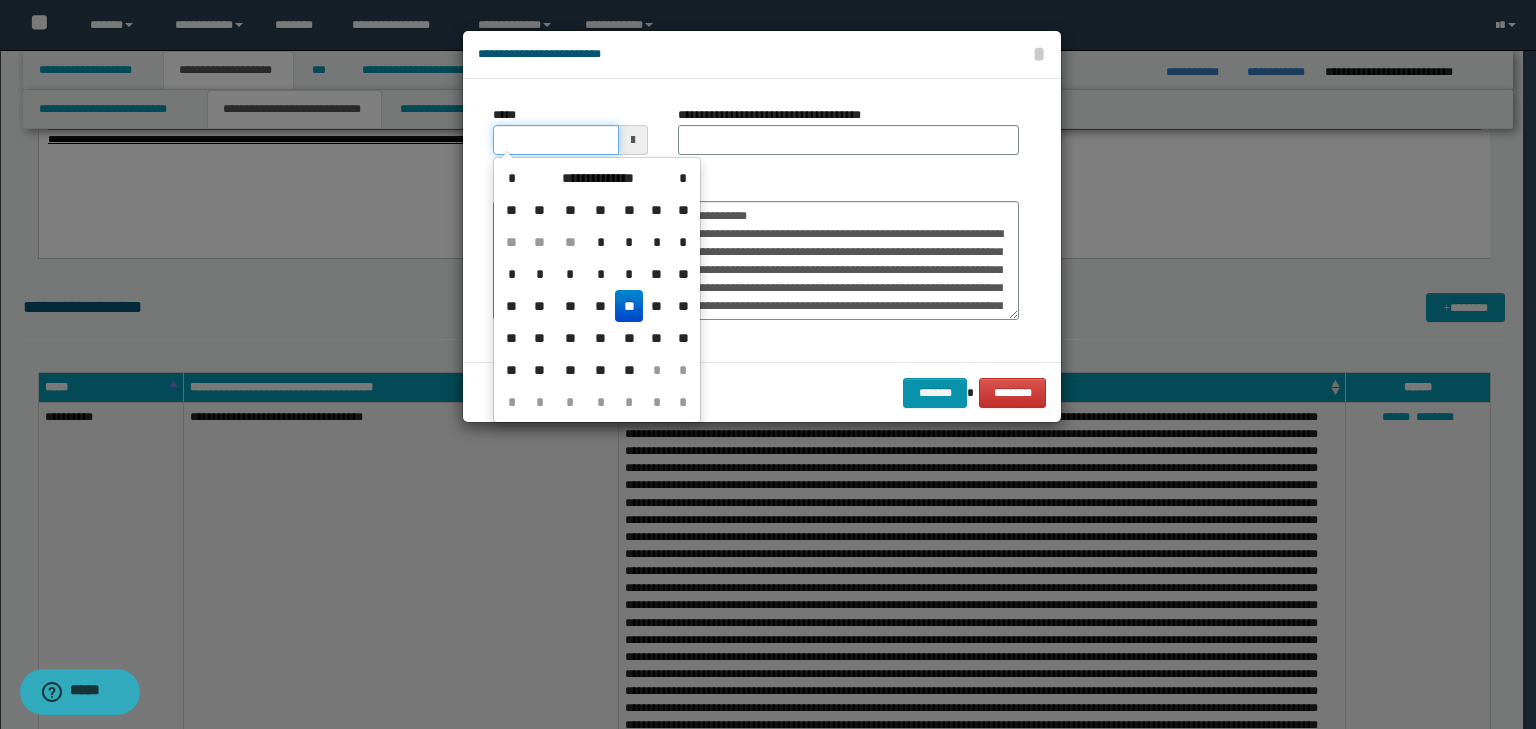 click on "*****" at bounding box center (556, 140) 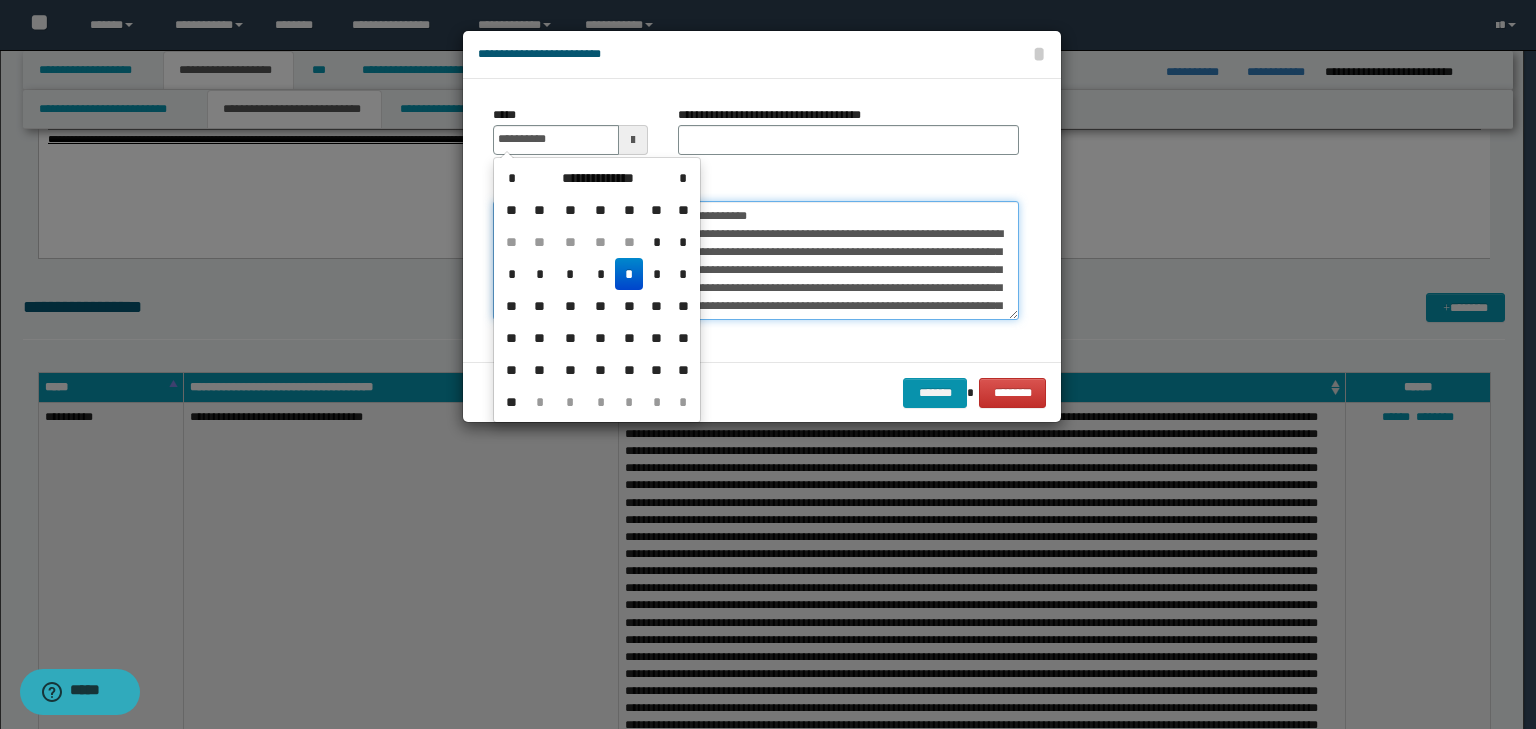 type on "**********" 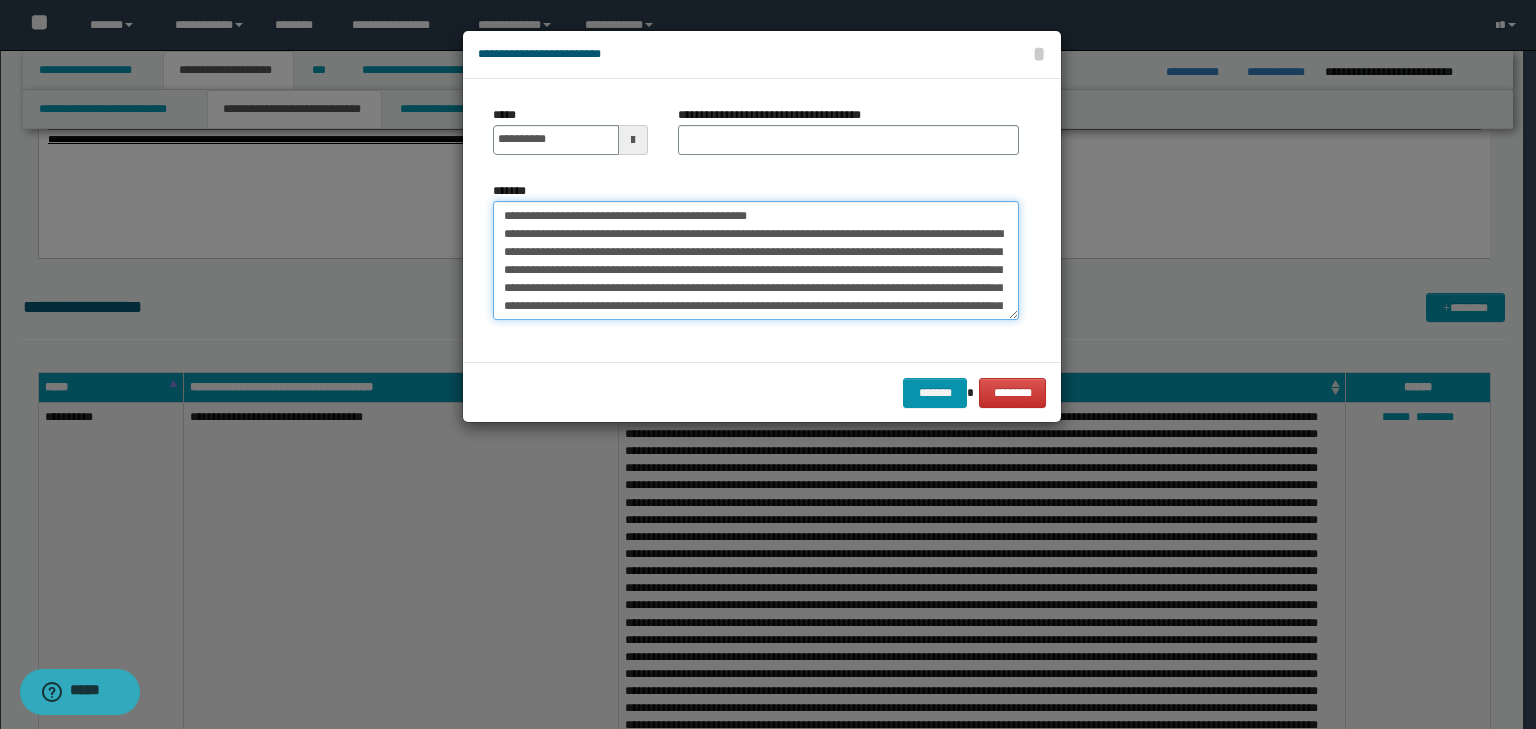 drag, startPoint x: 823, startPoint y: 216, endPoint x: 386, endPoint y: 199, distance: 437.33054 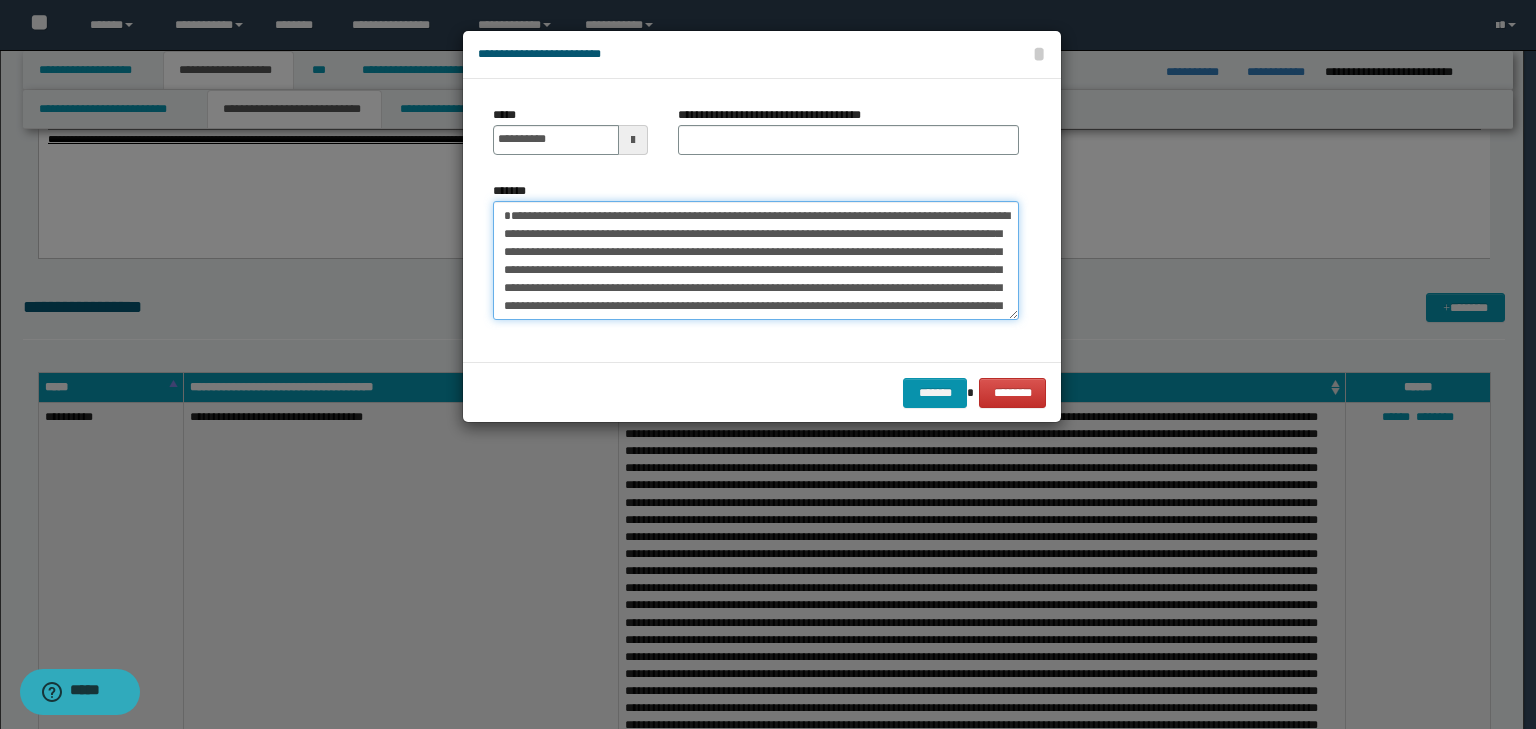 type on "**********" 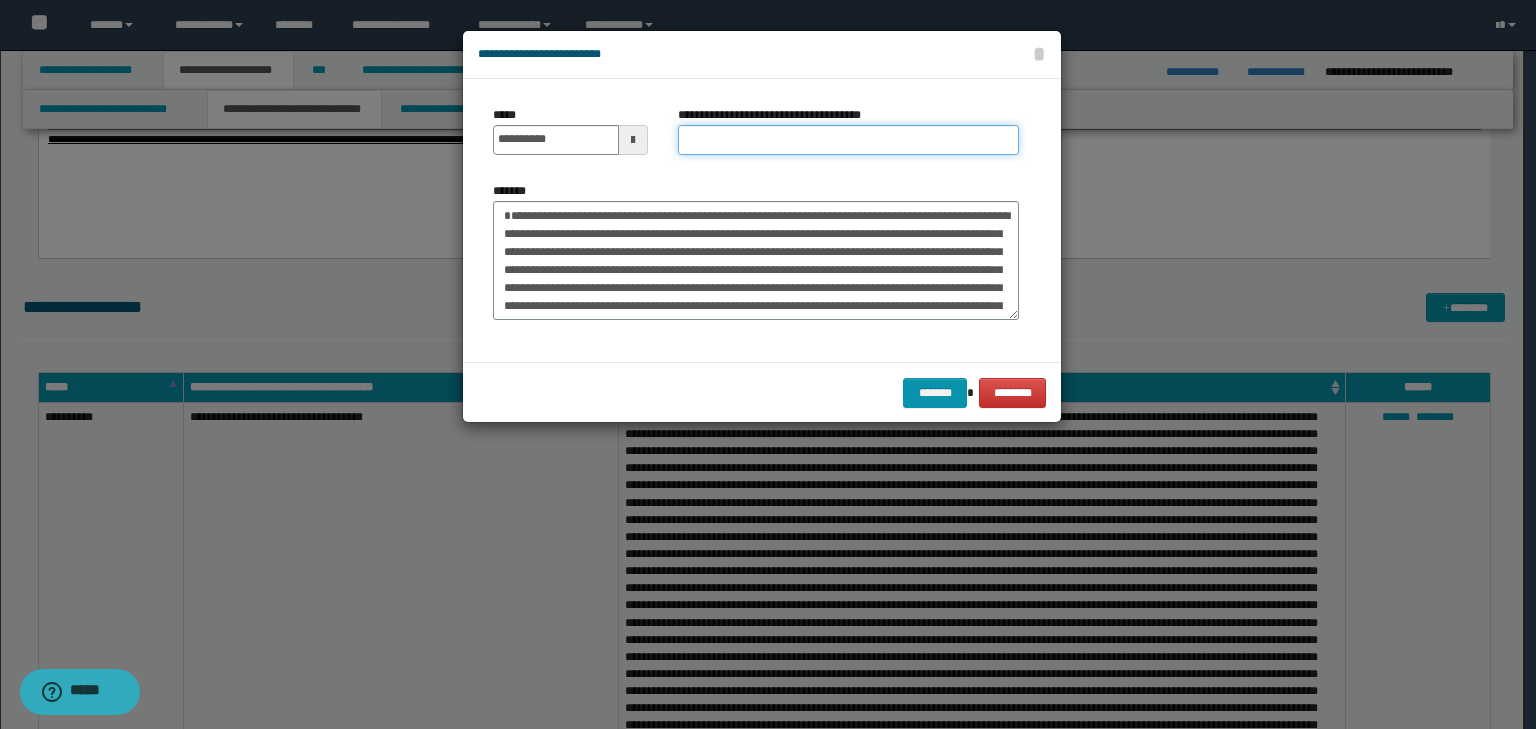 click on "**********" at bounding box center (848, 140) 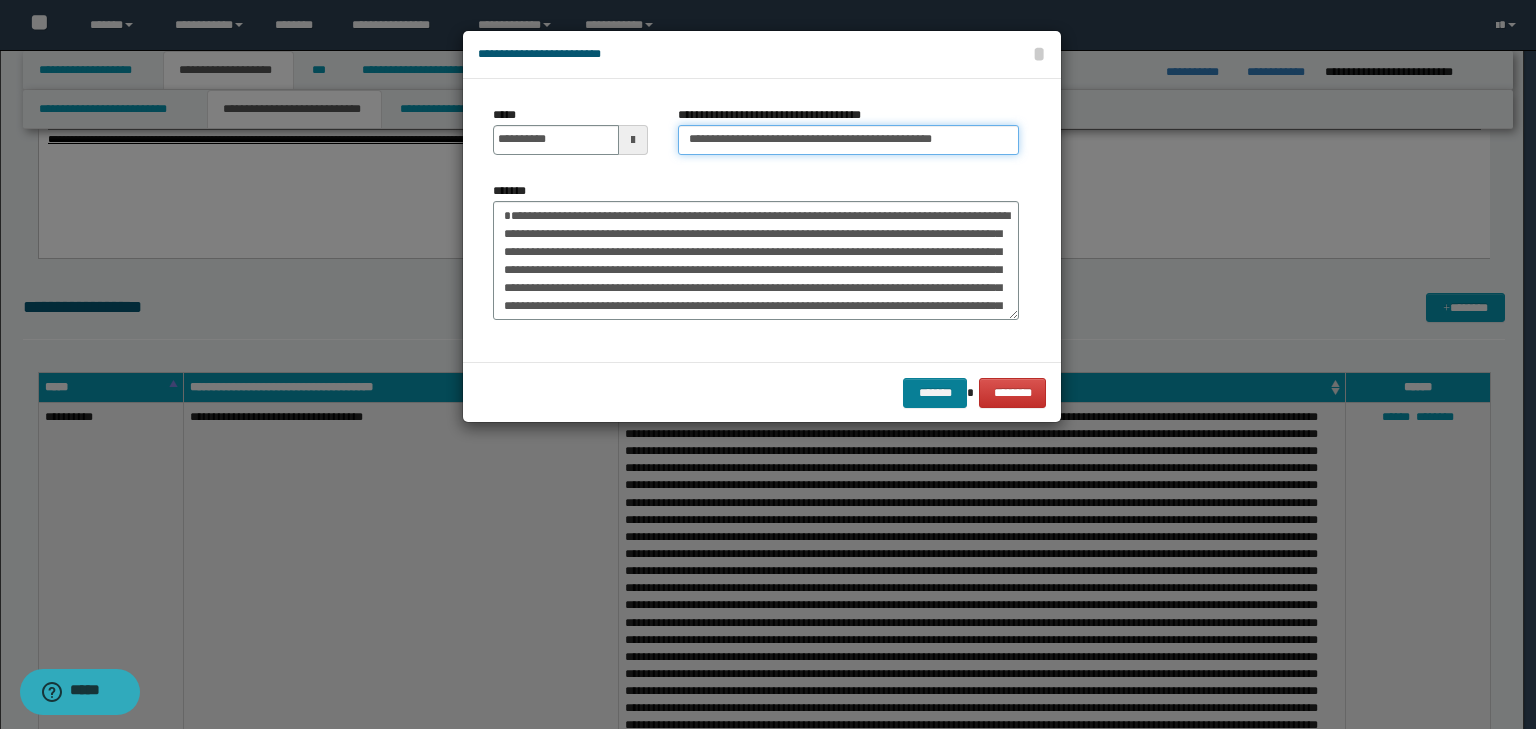 type on "**********" 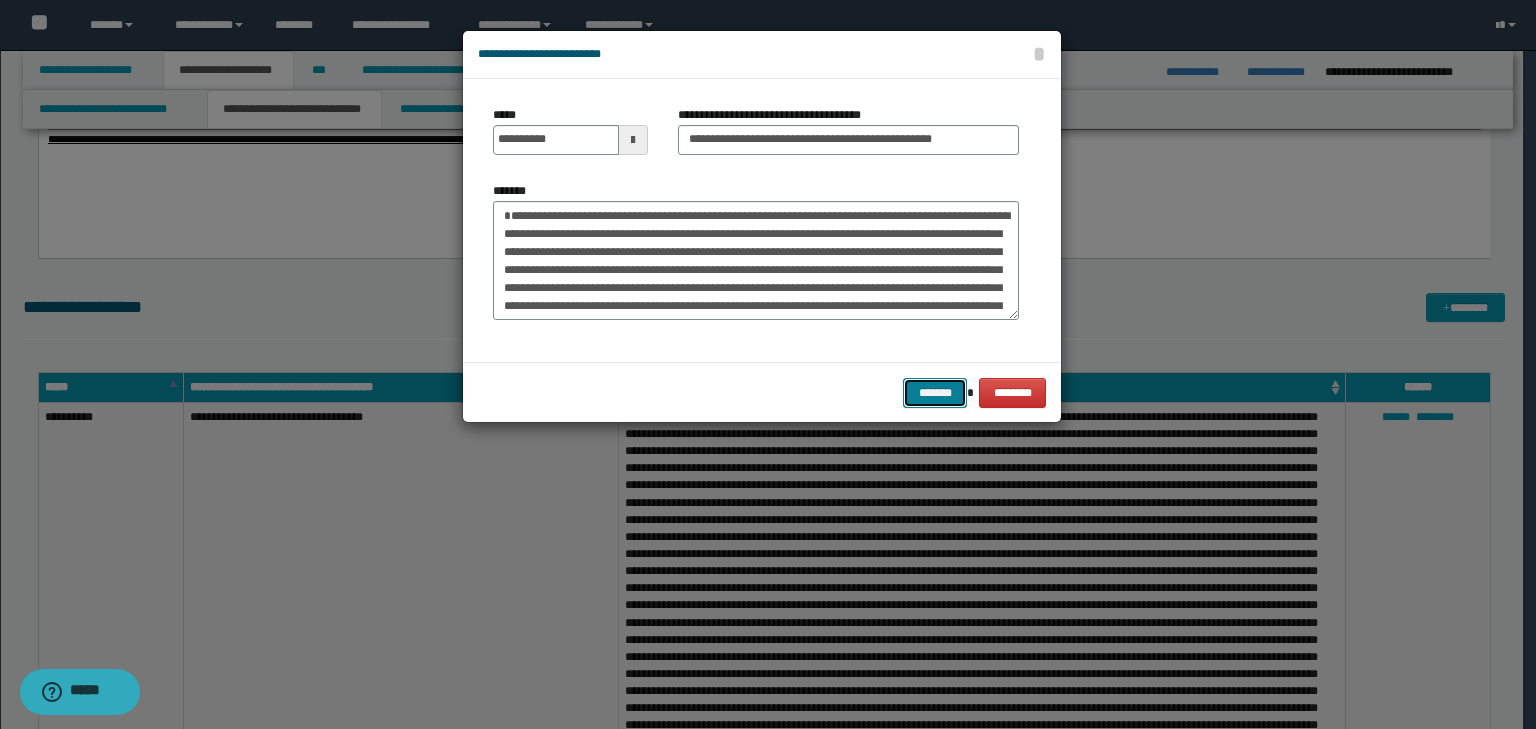 click on "*******" at bounding box center [935, 393] 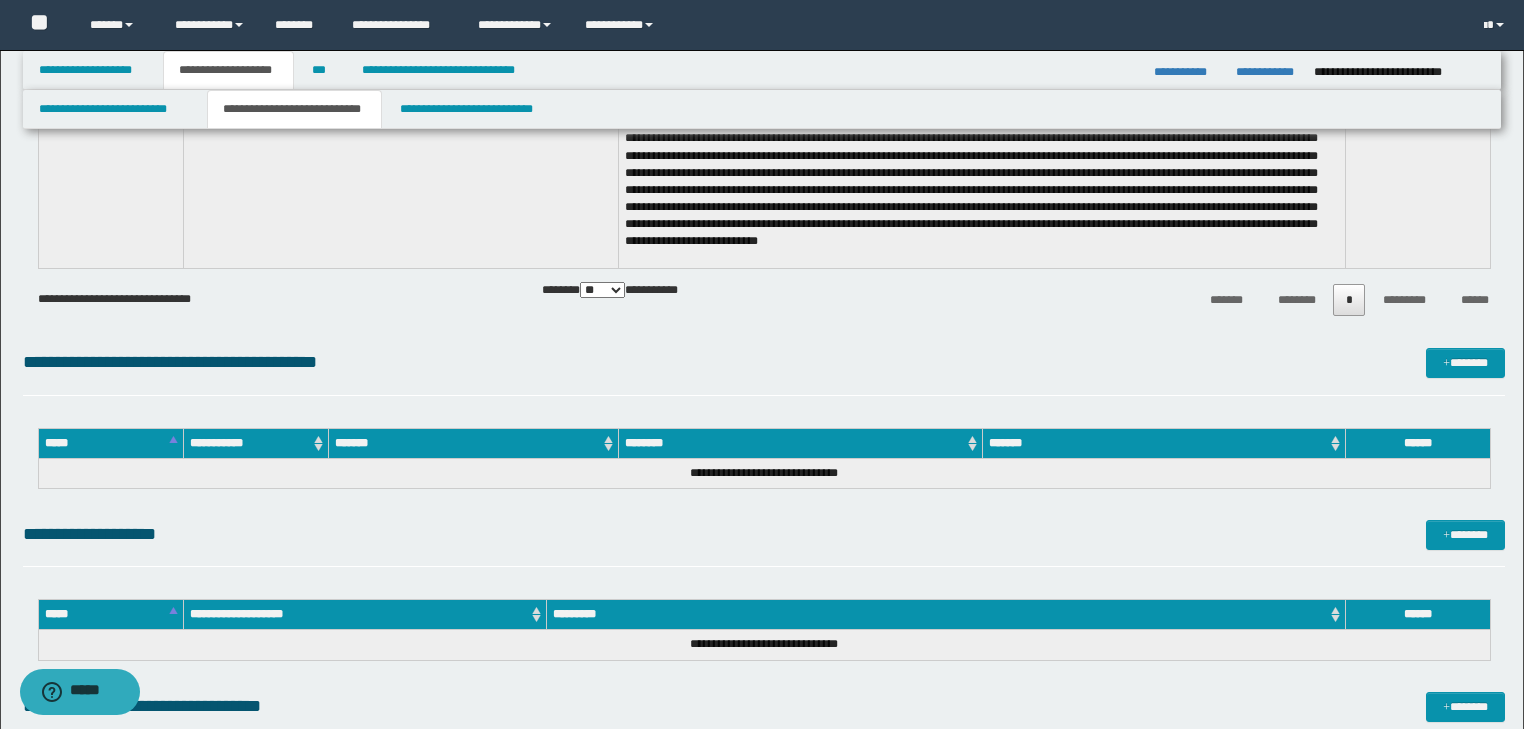 scroll, scrollTop: 4160, scrollLeft: 0, axis: vertical 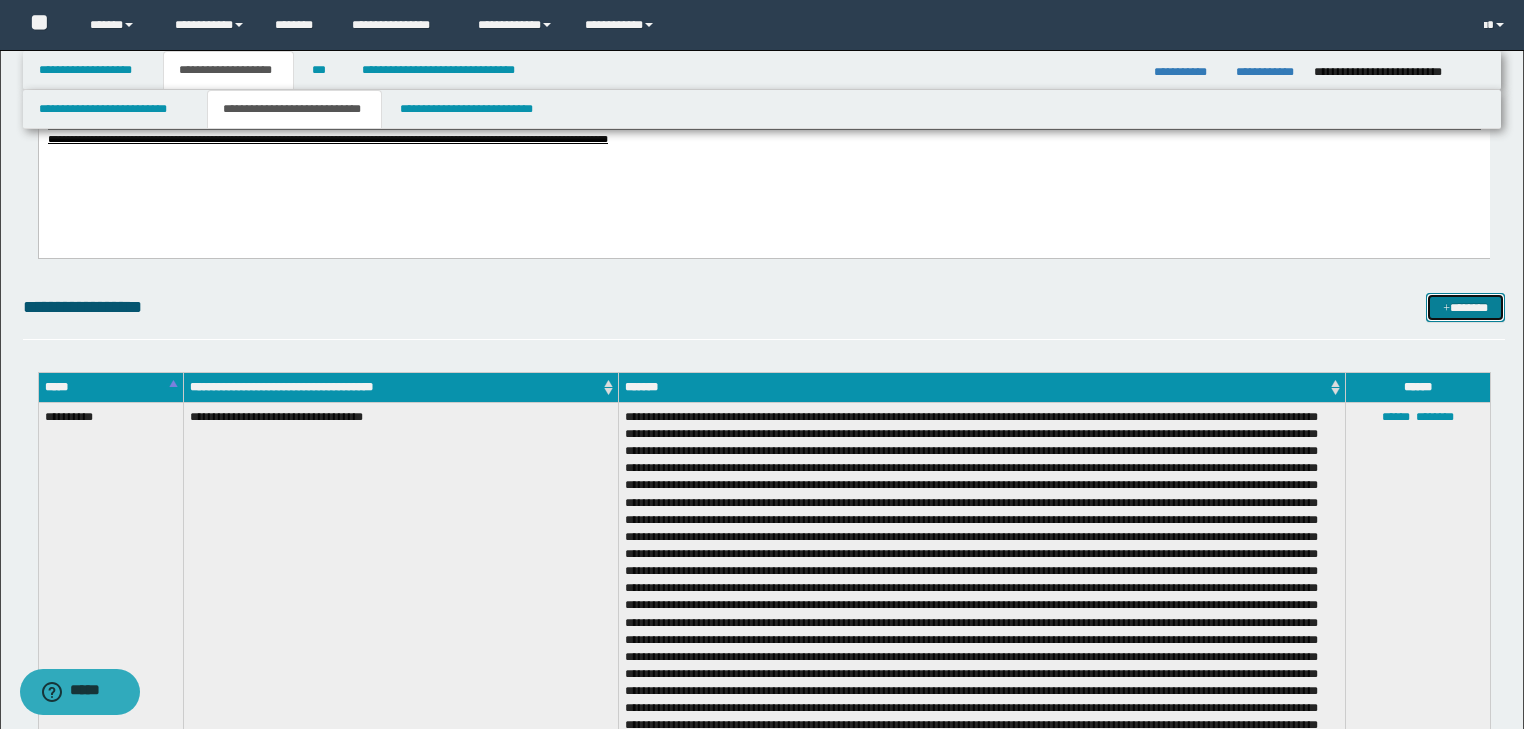 click on "*******" at bounding box center [1465, 308] 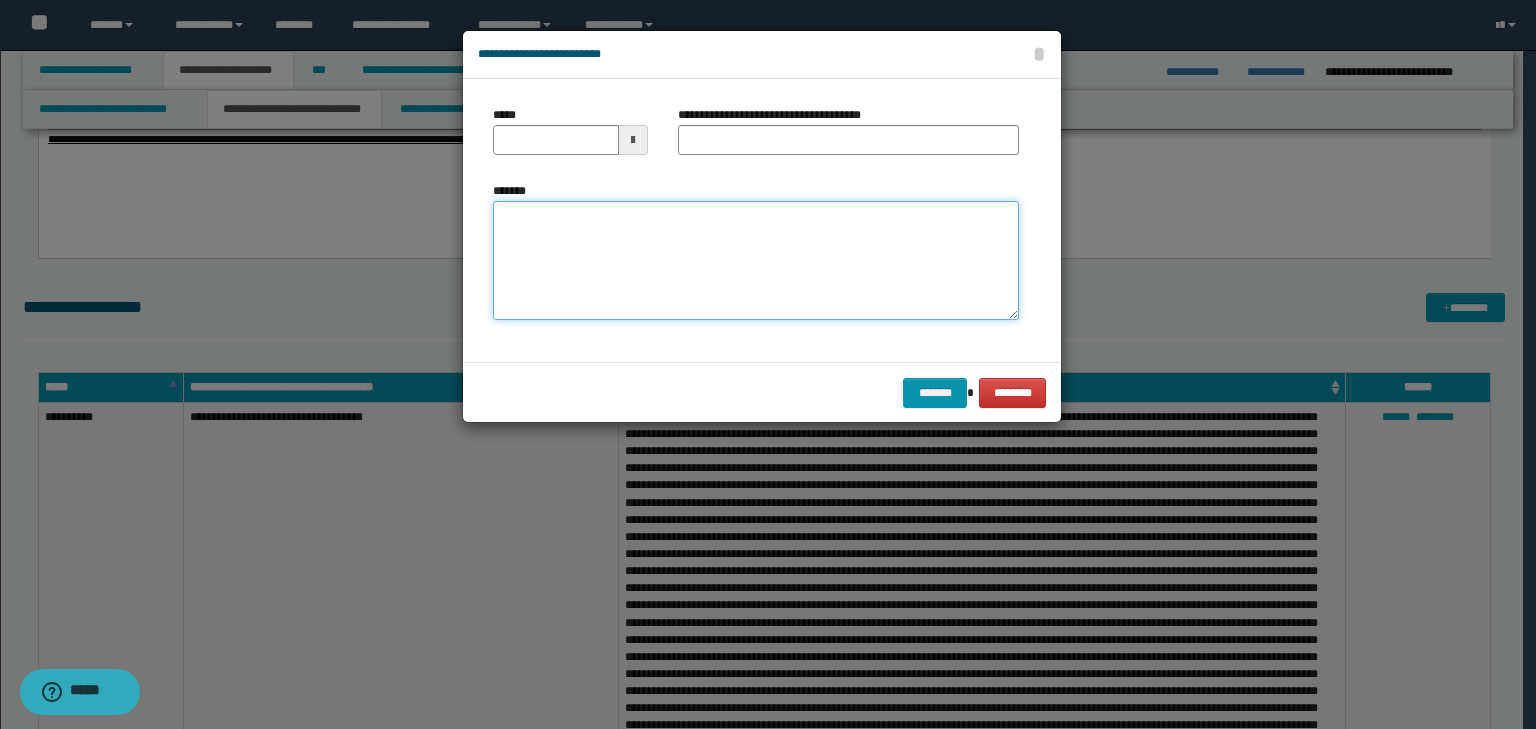 click on "*******" at bounding box center (756, 261) 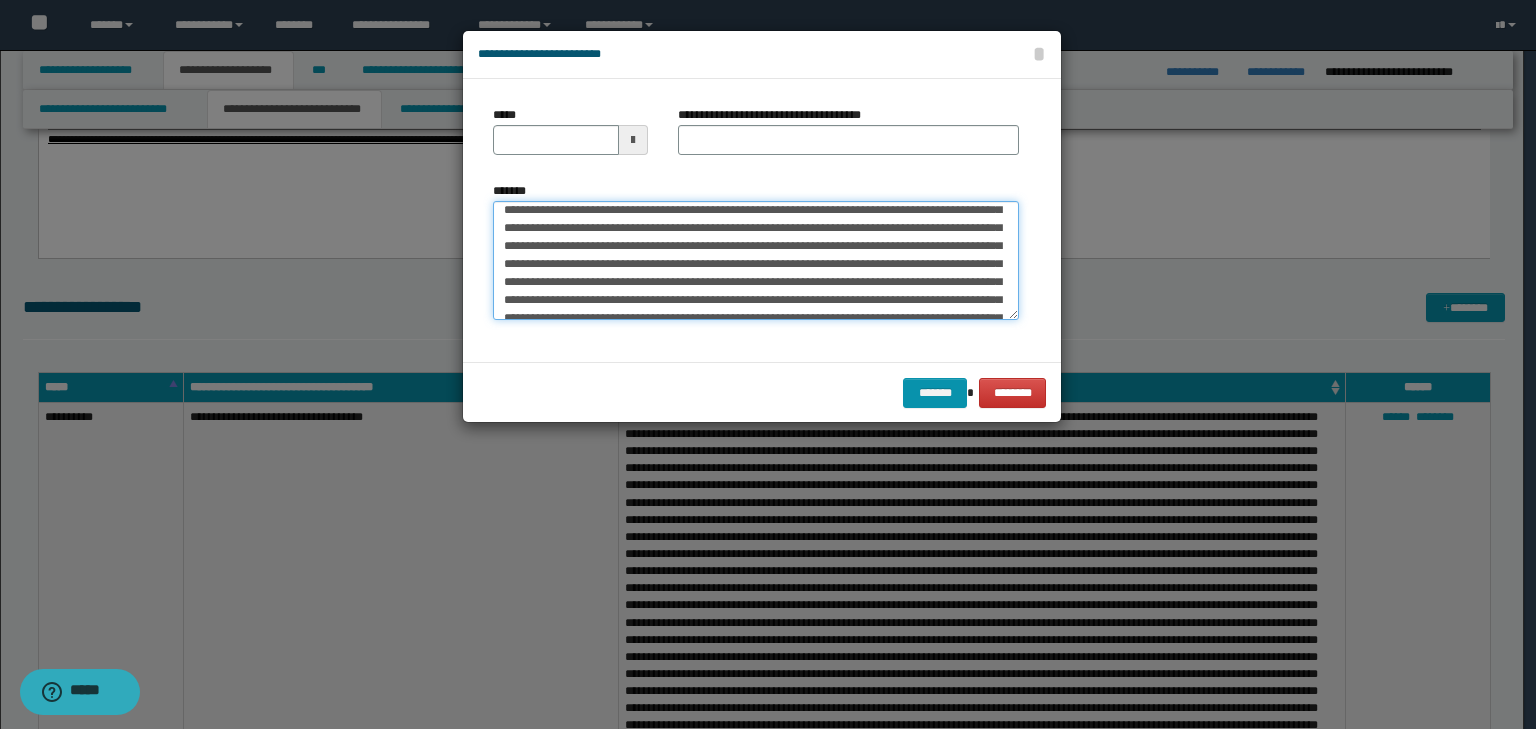 scroll, scrollTop: 0, scrollLeft: 0, axis: both 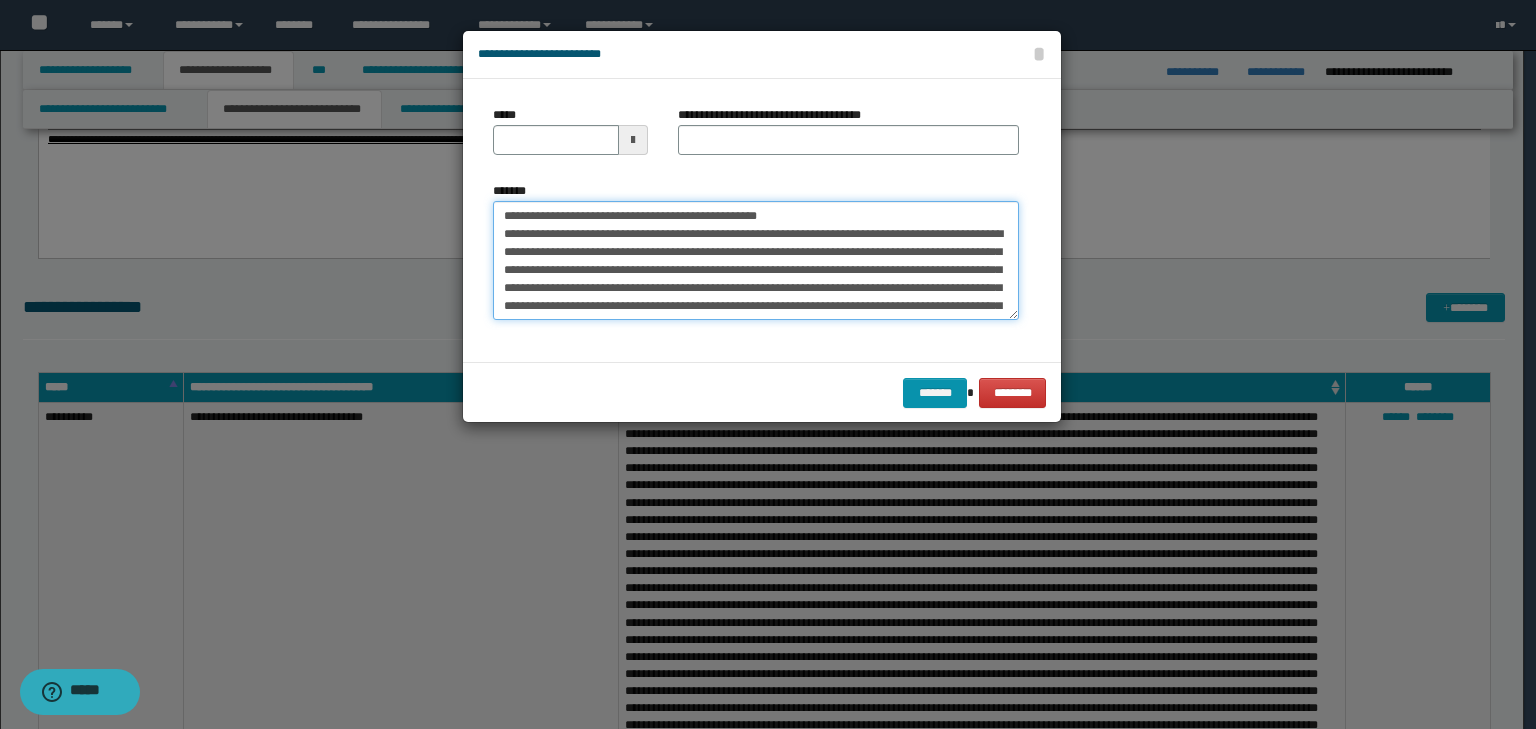 drag, startPoint x: 567, startPoint y: 213, endPoint x: 356, endPoint y: 164, distance: 216.61487 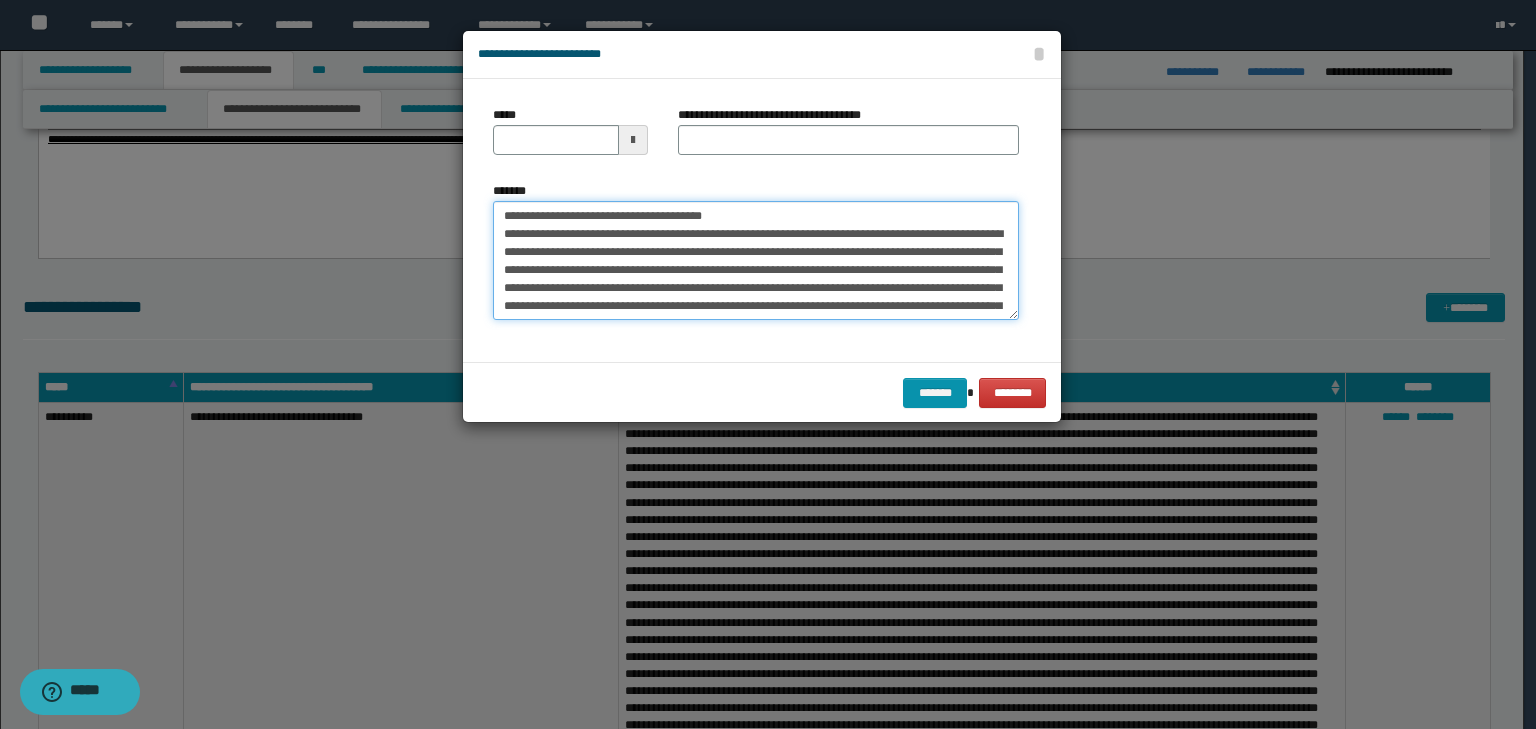 type 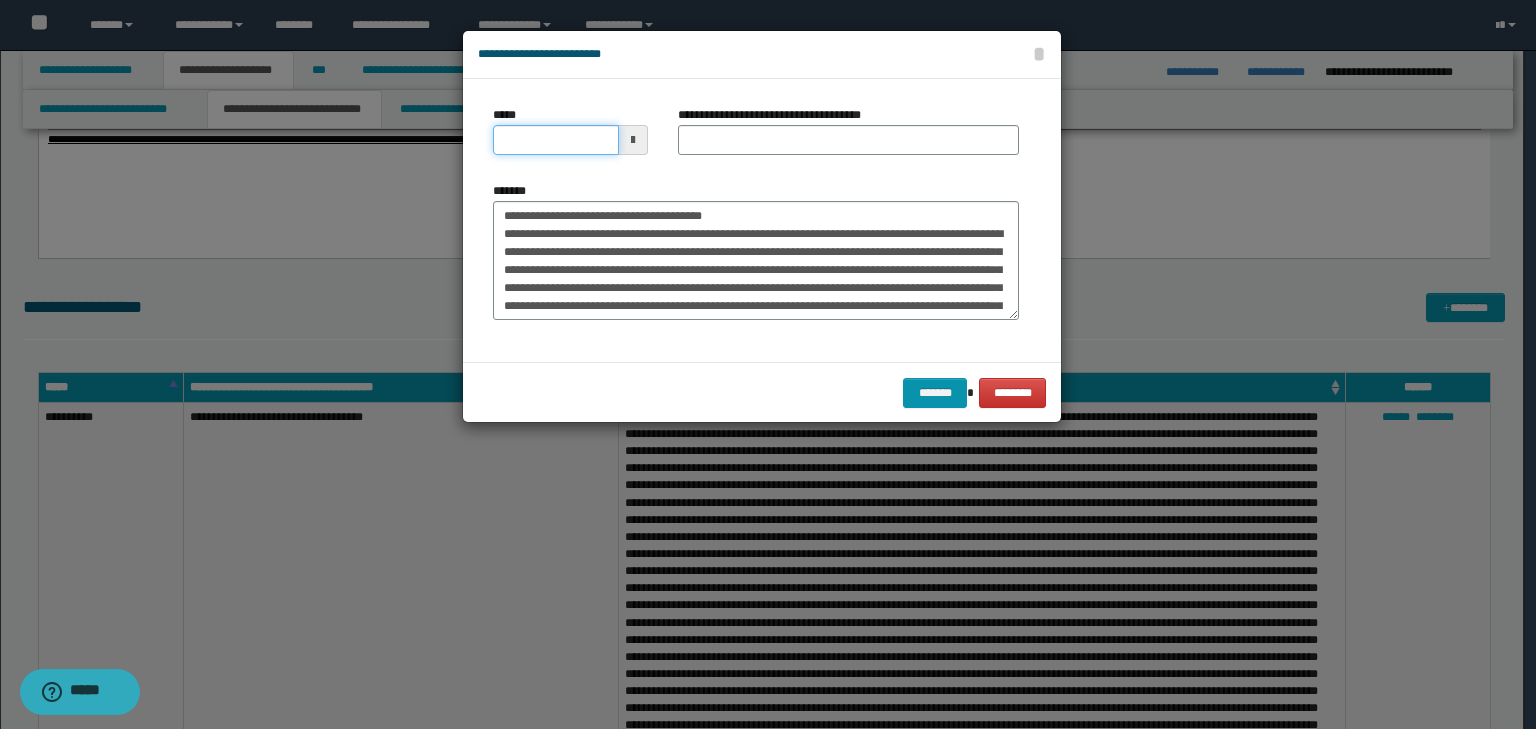 click on "*****" at bounding box center [556, 140] 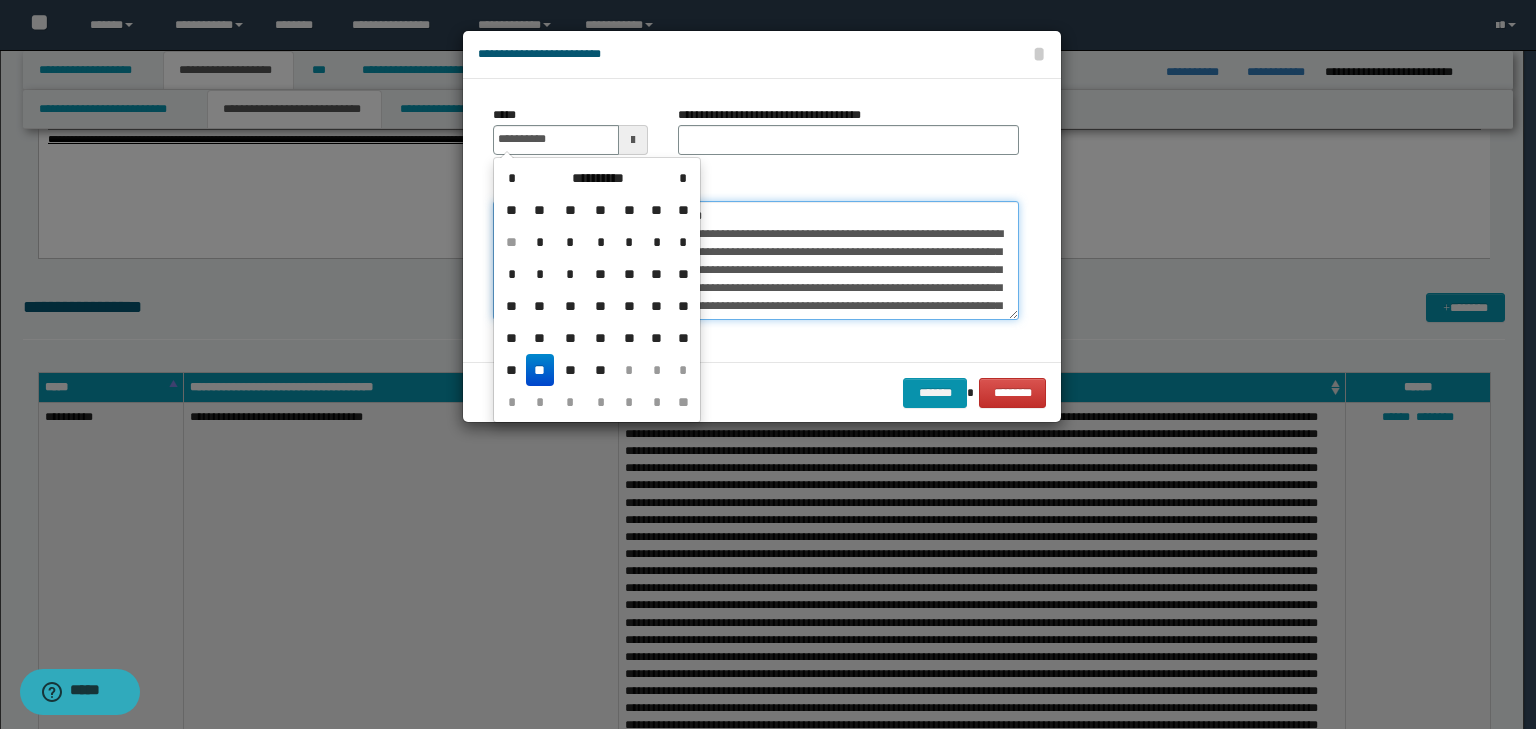 type on "**********" 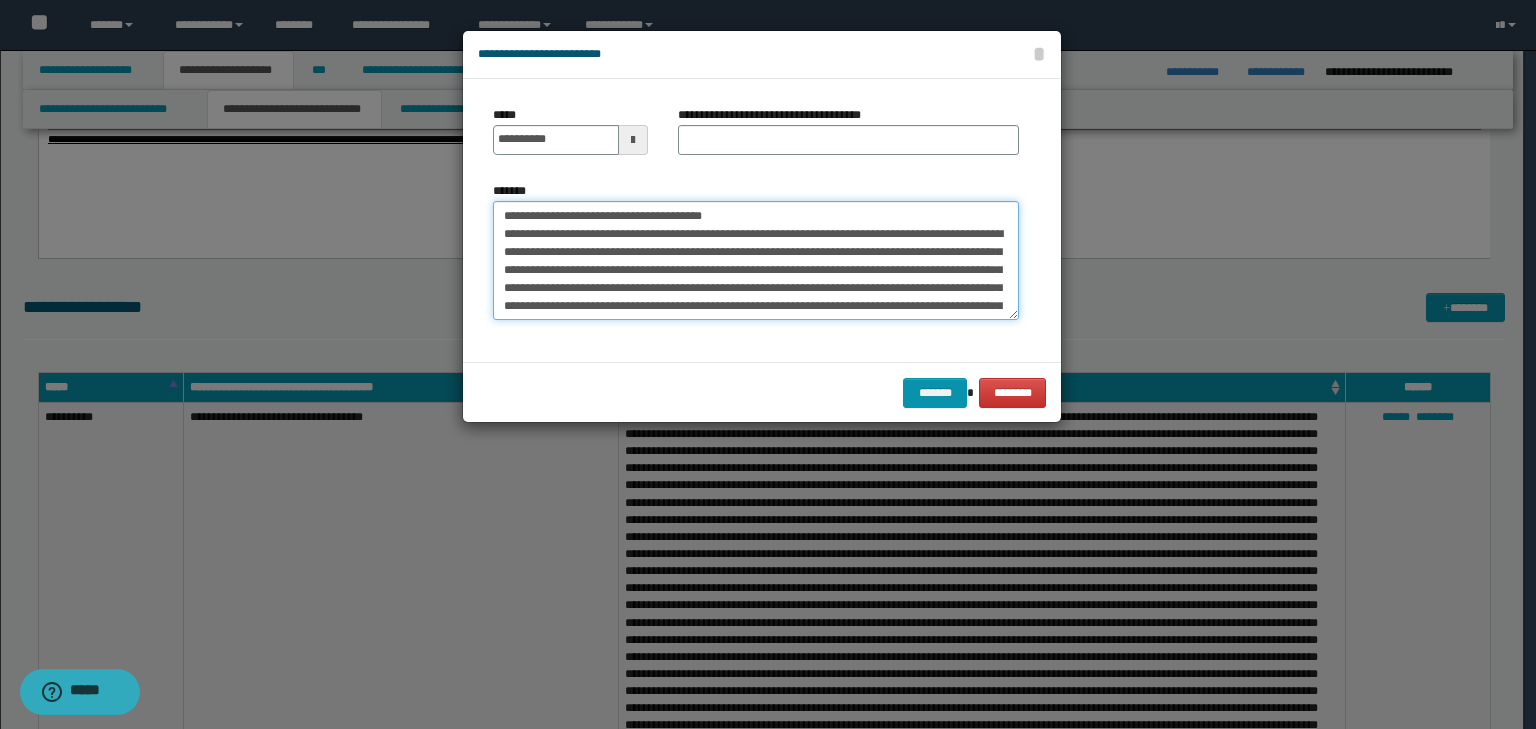drag, startPoint x: 797, startPoint y: 208, endPoint x: 319, endPoint y: 196, distance: 478.1506 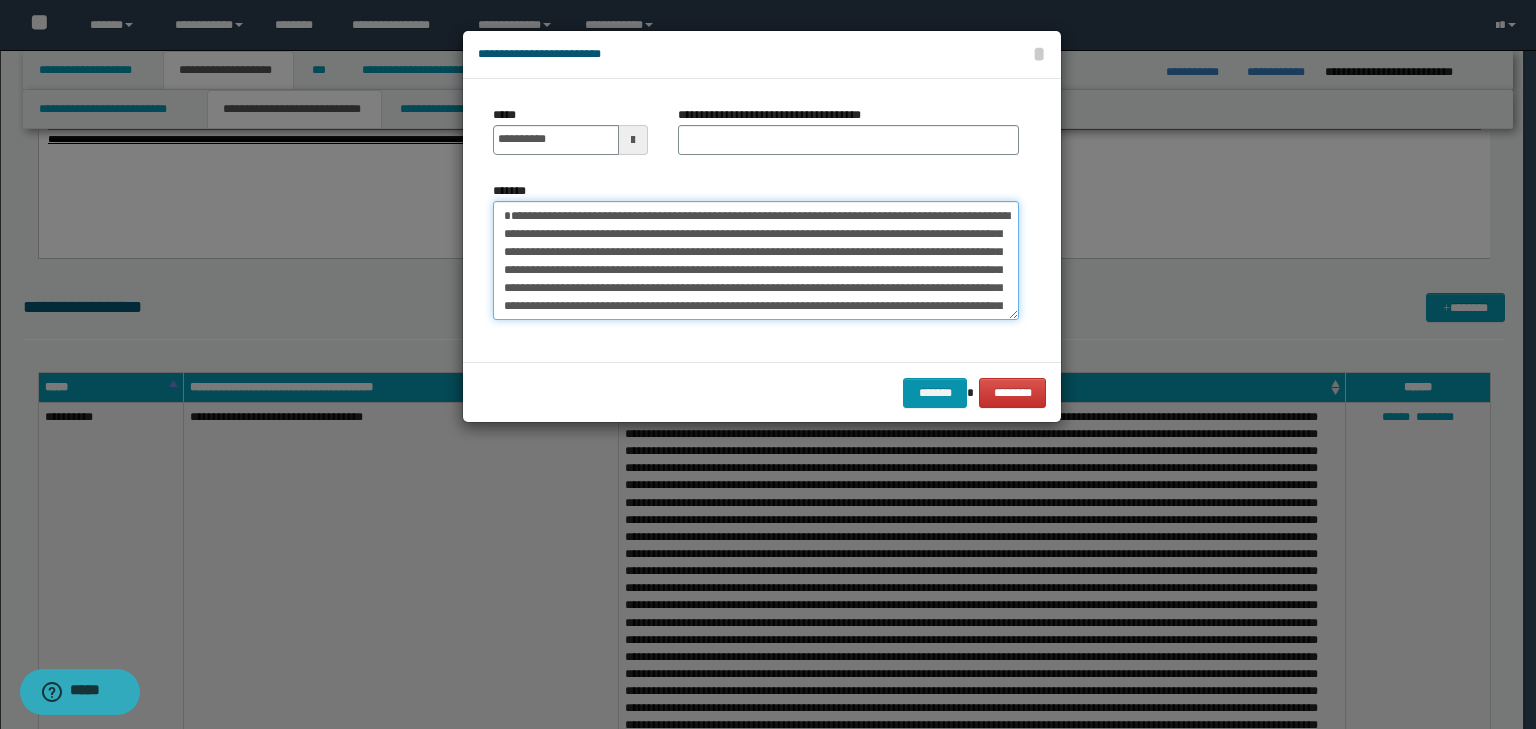 type on "**********" 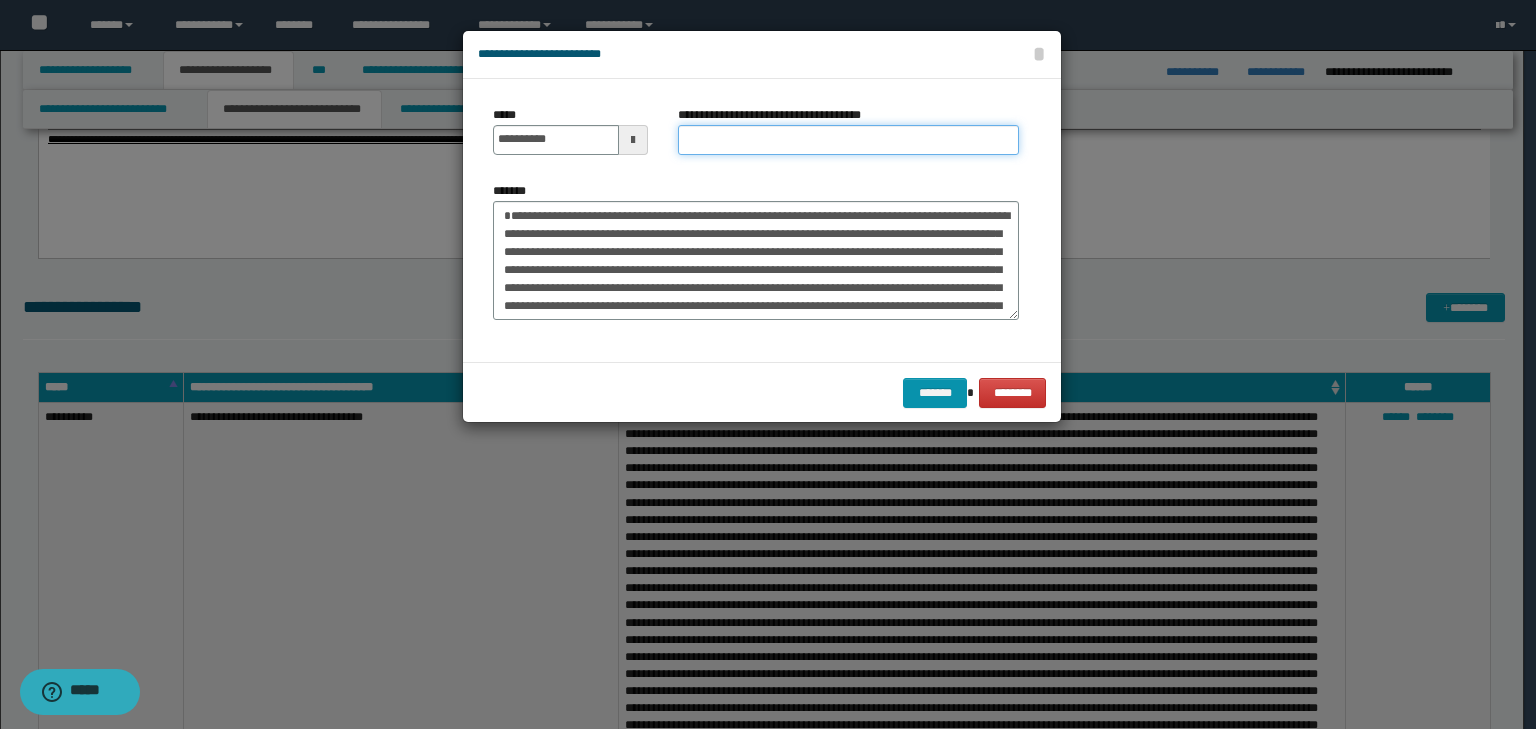 click on "**********" at bounding box center (848, 140) 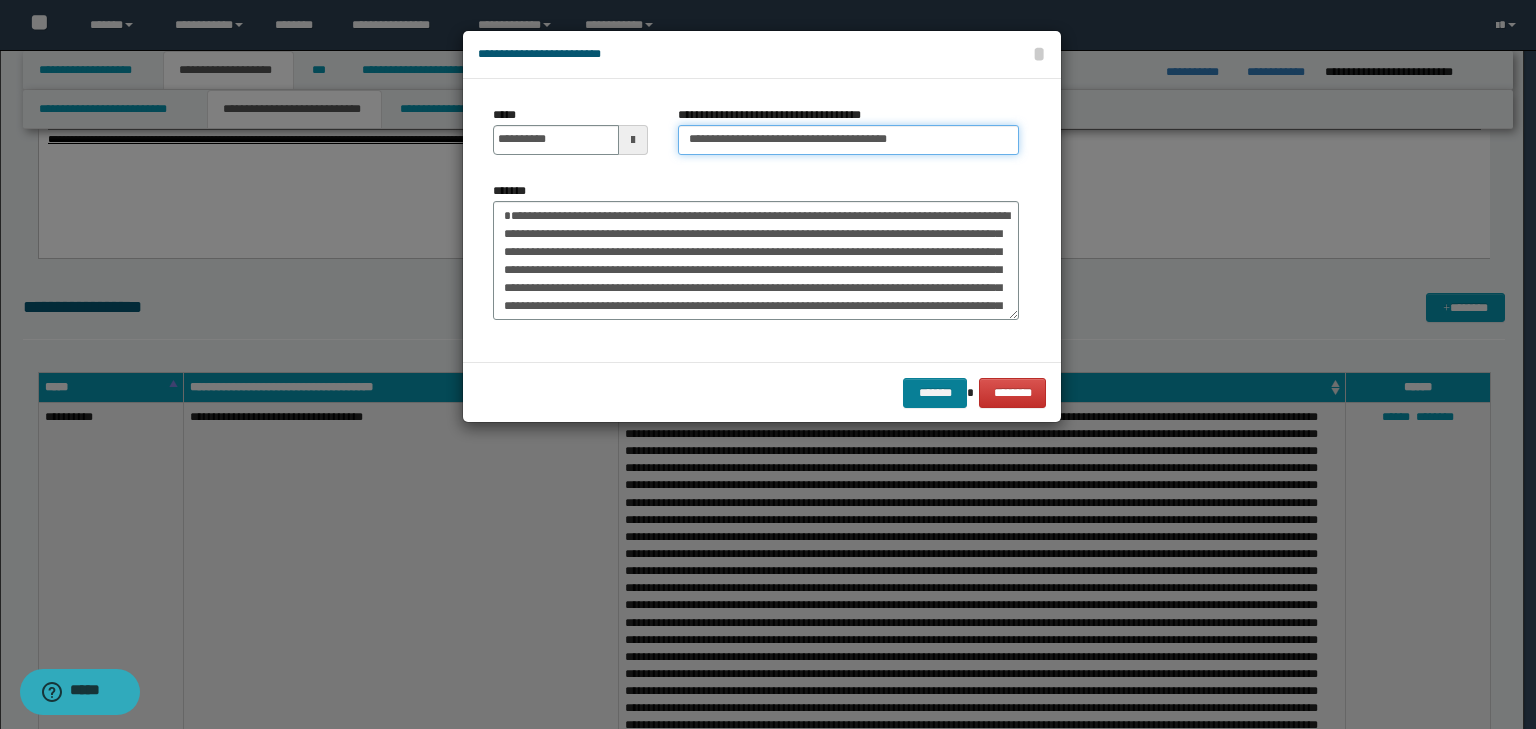type on "**********" 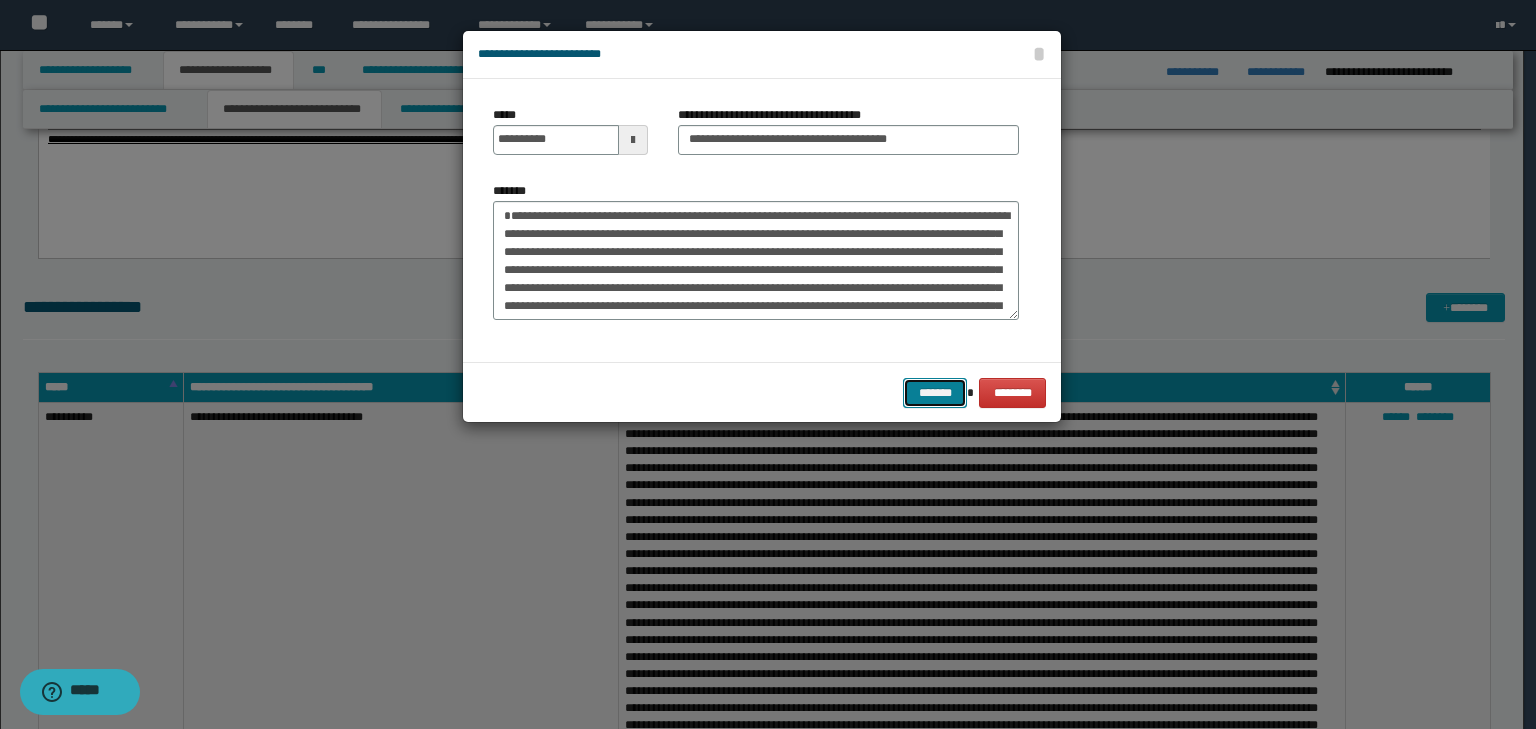 click on "*******" at bounding box center [935, 393] 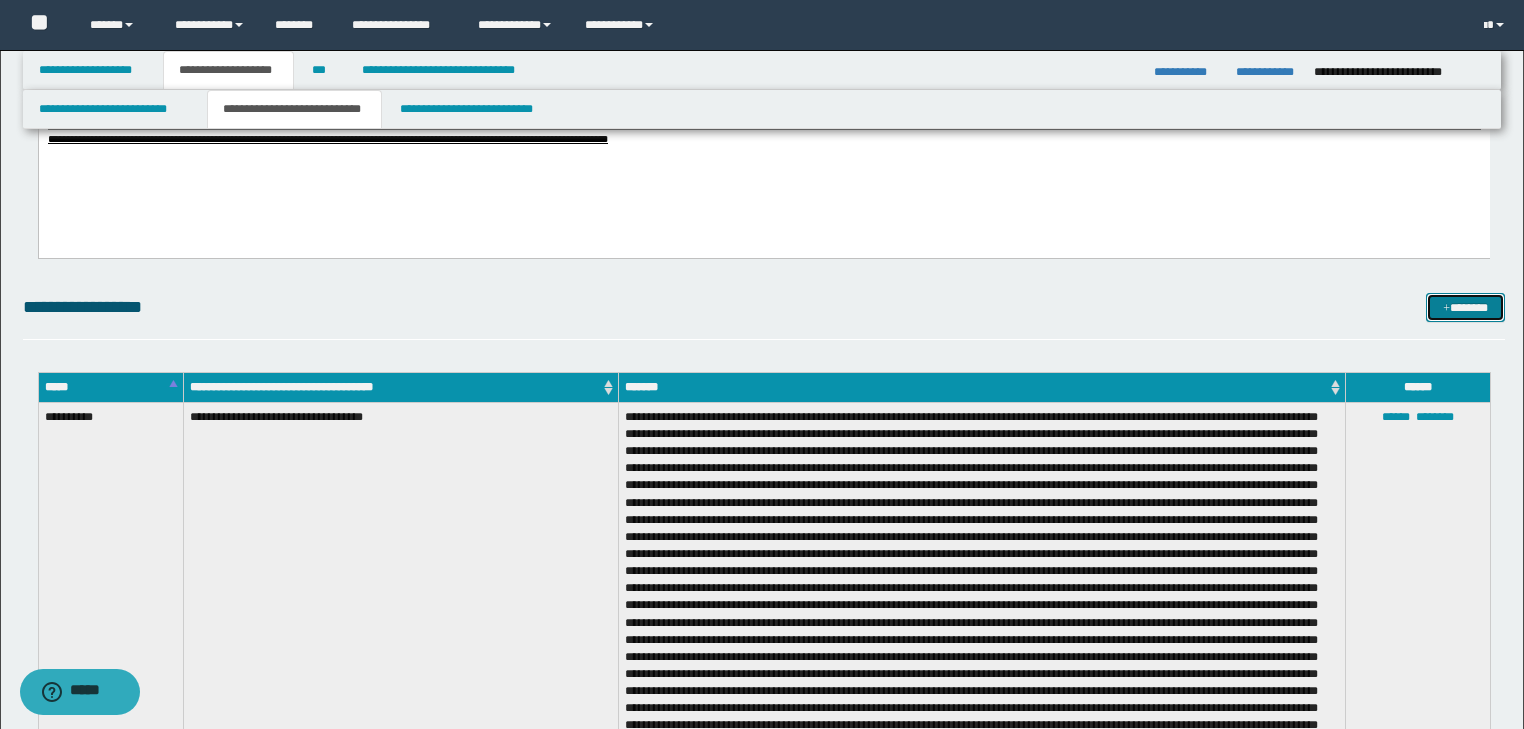 click at bounding box center [1446, 309] 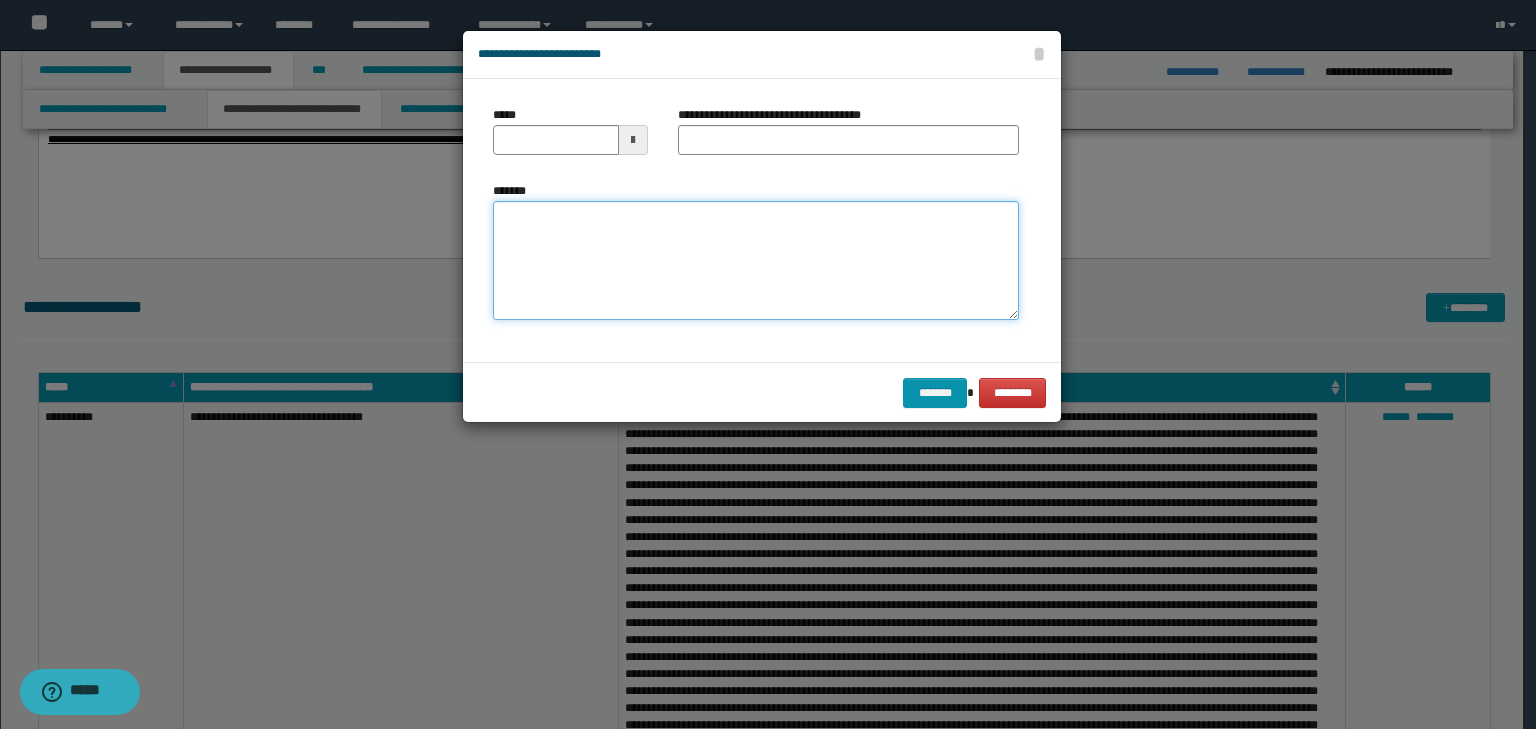 click on "*******" at bounding box center (756, 261) 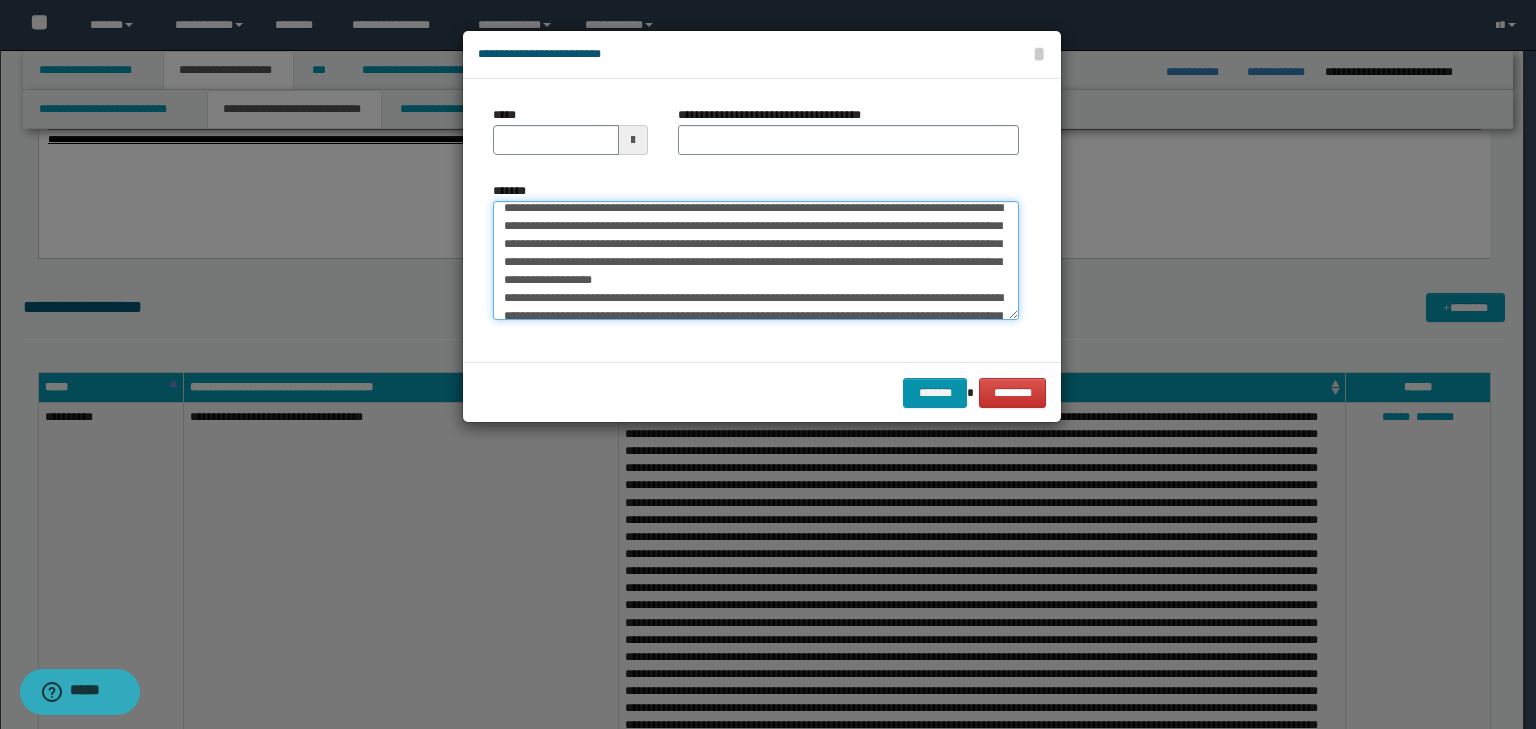 scroll, scrollTop: 0, scrollLeft: 0, axis: both 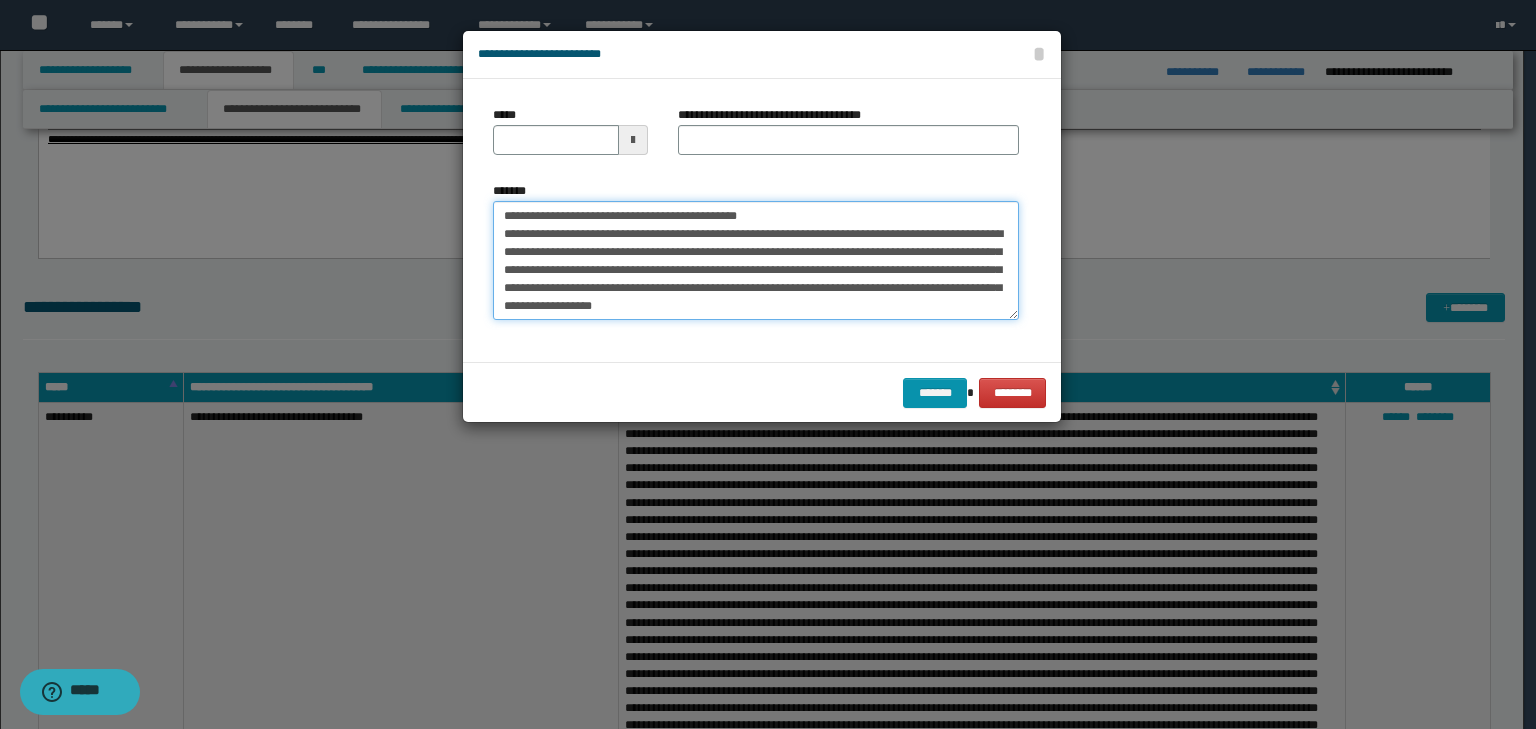 drag, startPoint x: 564, startPoint y: 215, endPoint x: 477, endPoint y: 200, distance: 88.28363 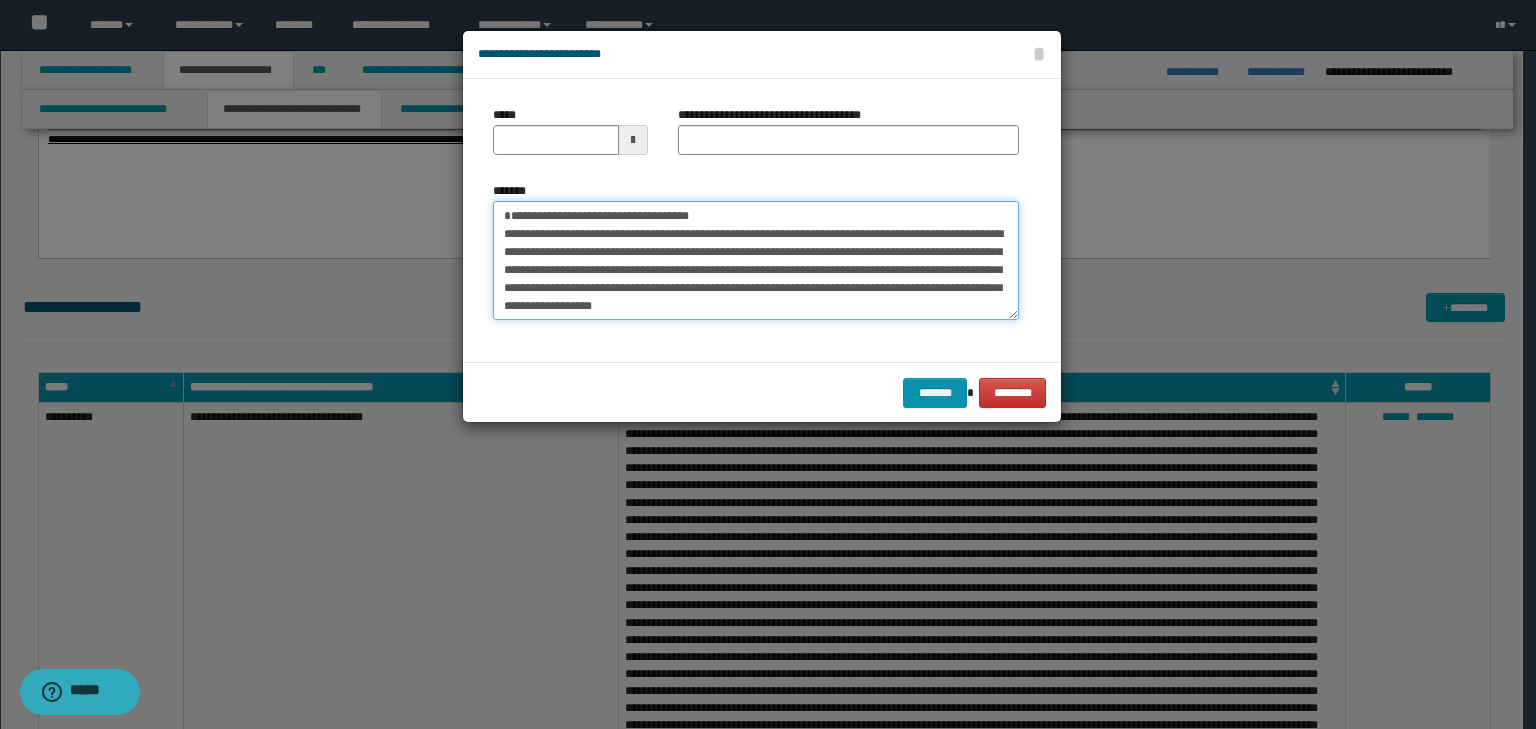 type 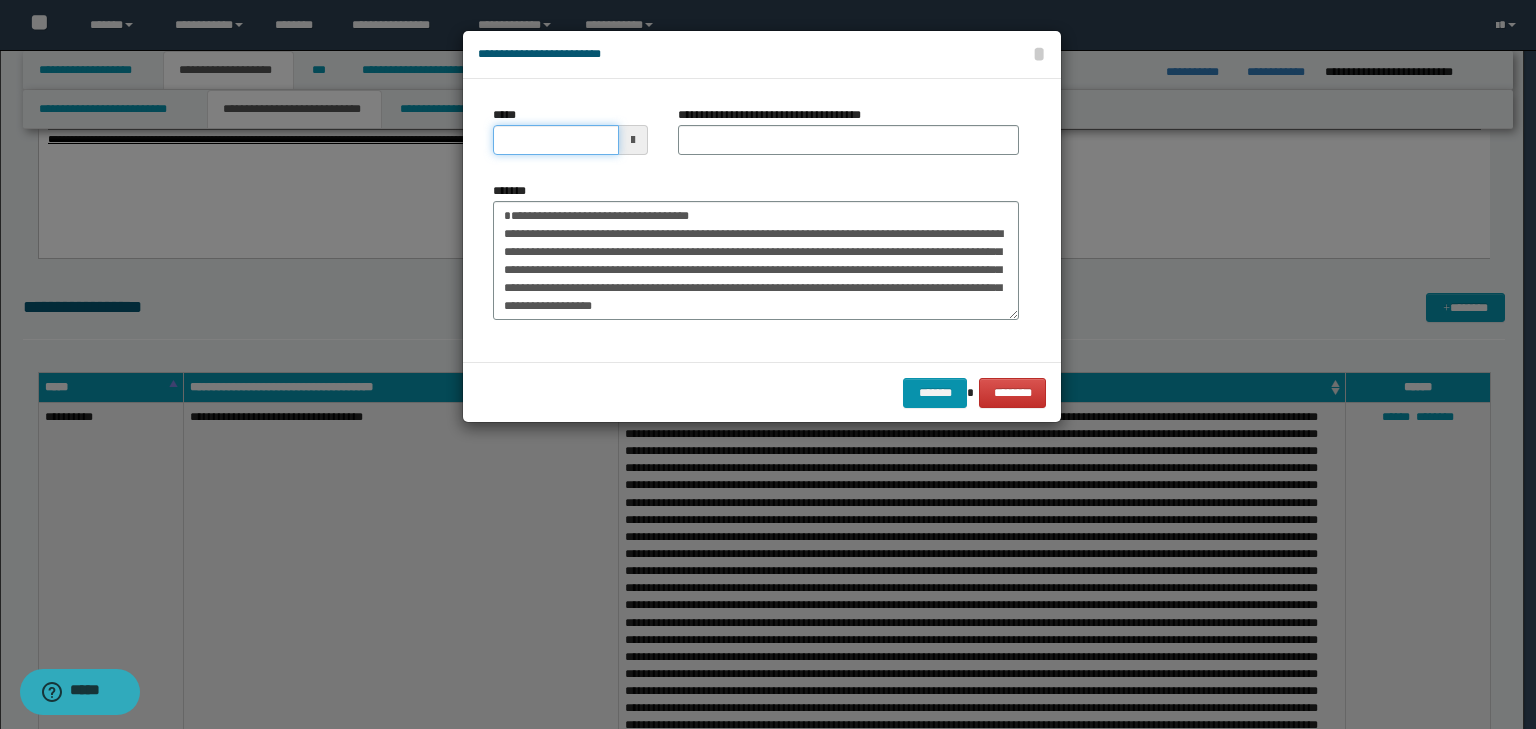 click on "*****" at bounding box center [556, 140] 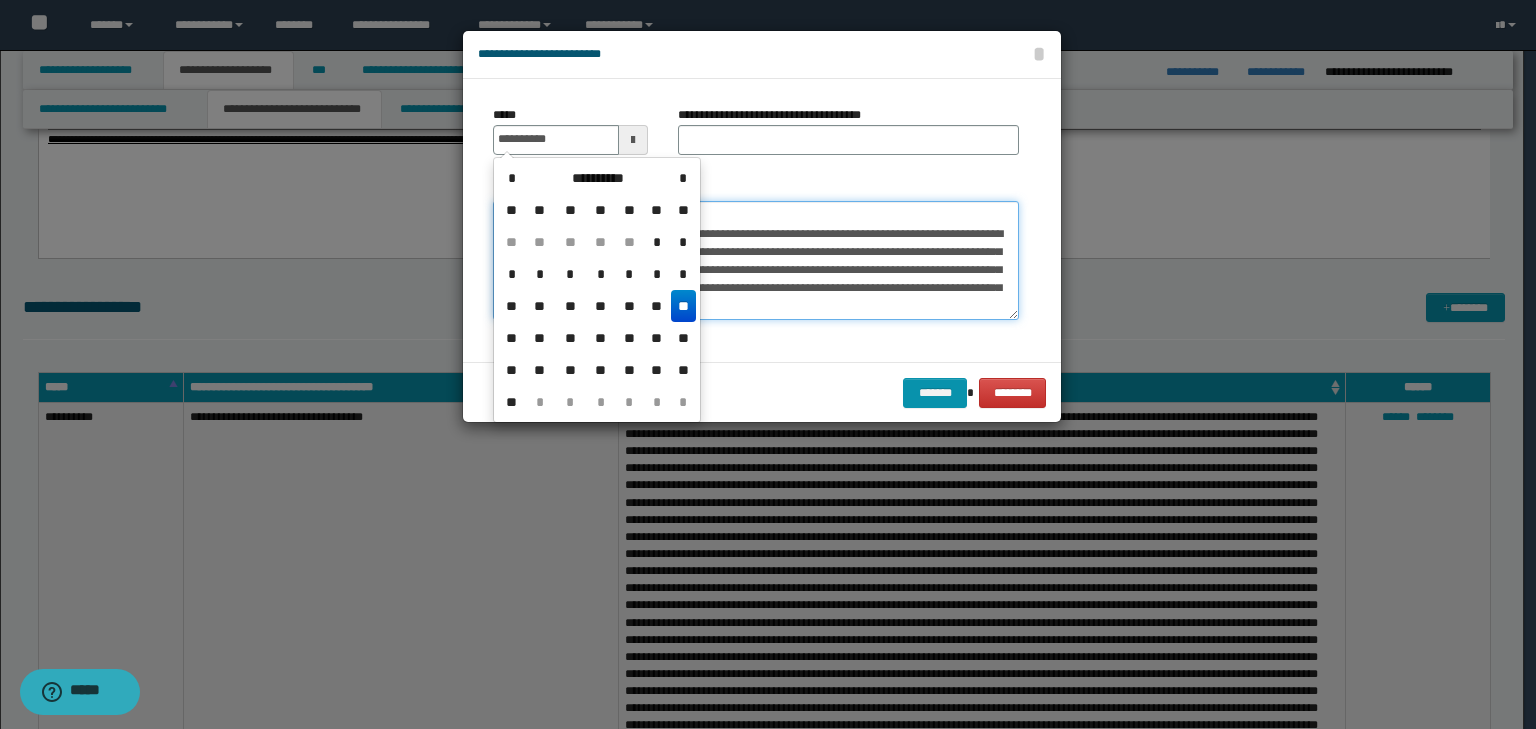 type on "**********" 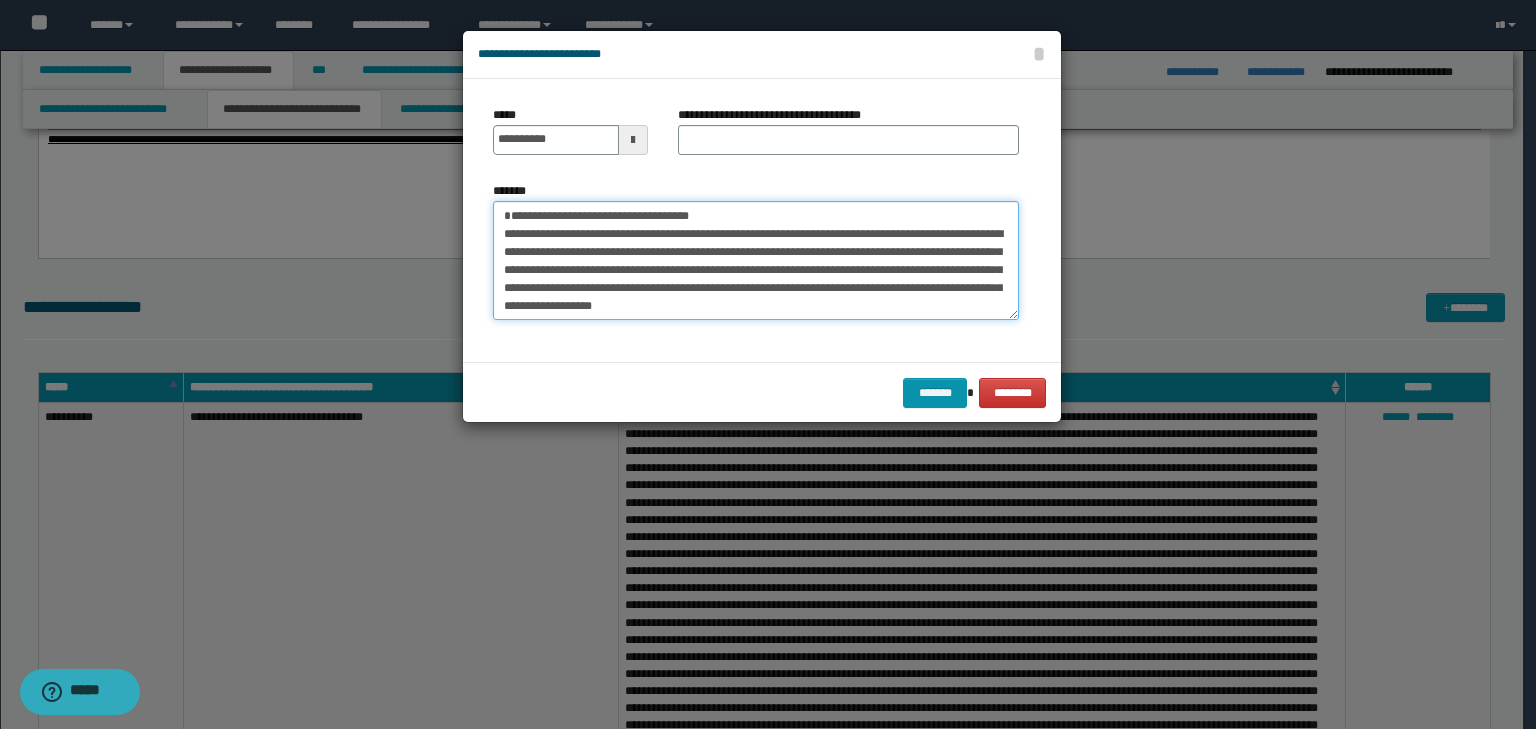 drag, startPoint x: 731, startPoint y: 204, endPoint x: 336, endPoint y: 148, distance: 398.94986 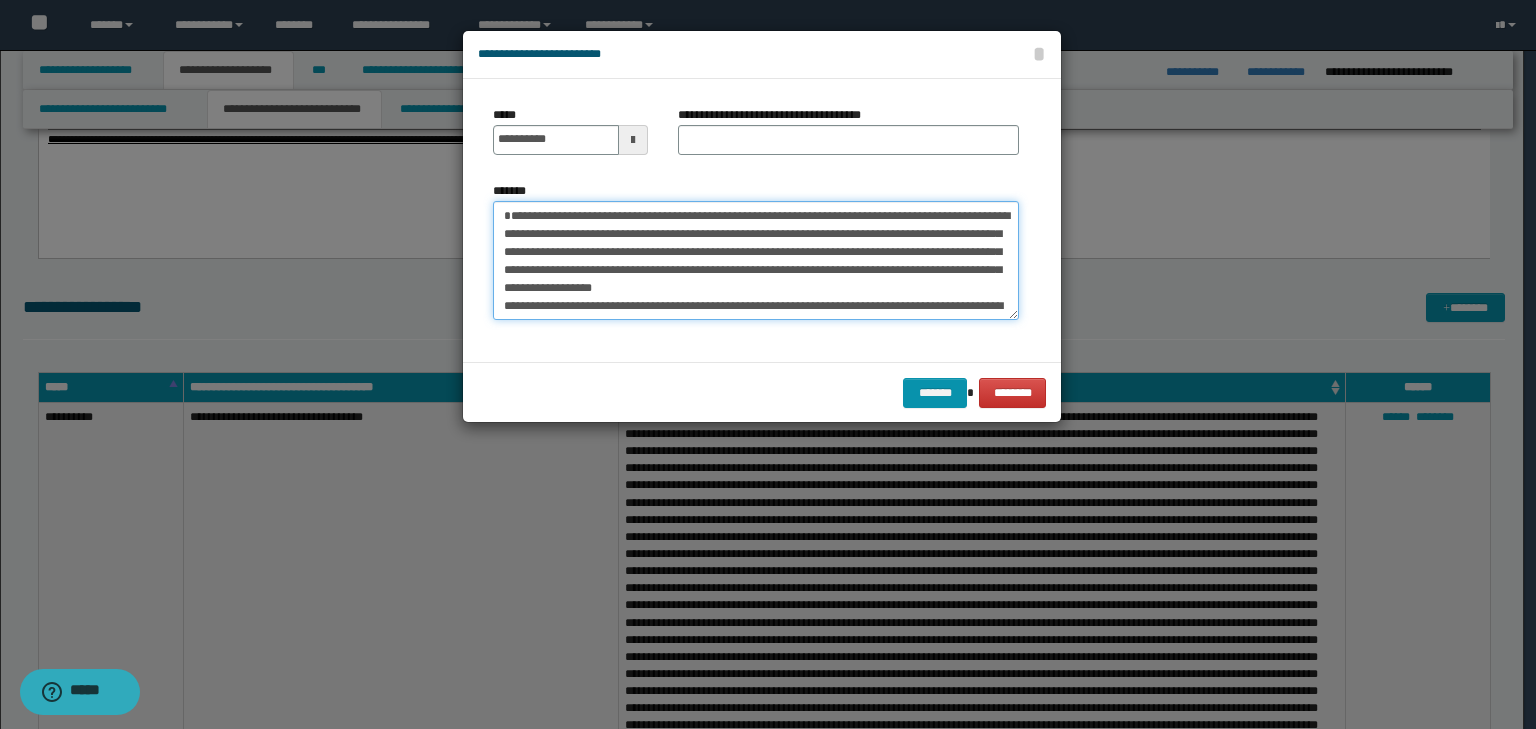 type on "**********" 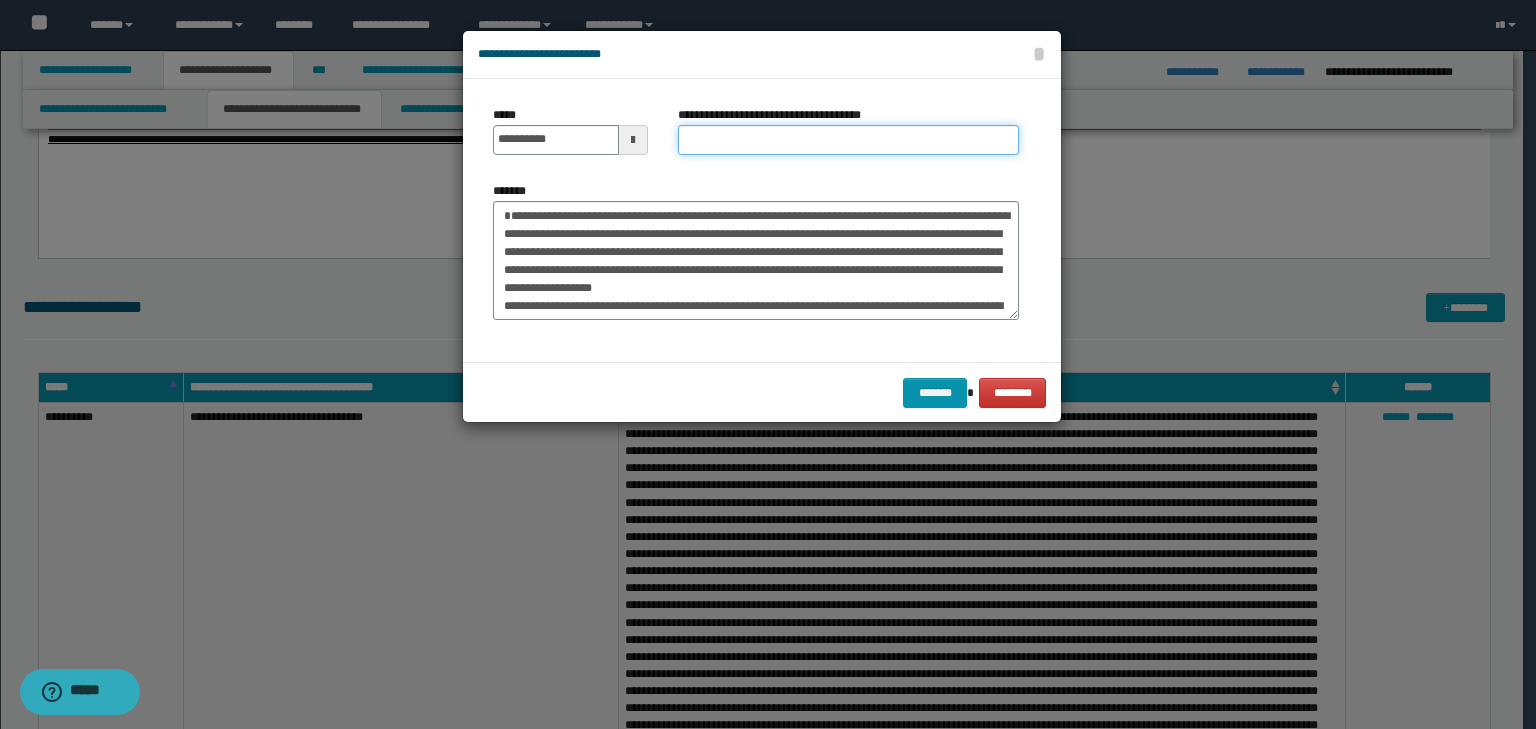 click on "**********" at bounding box center [848, 140] 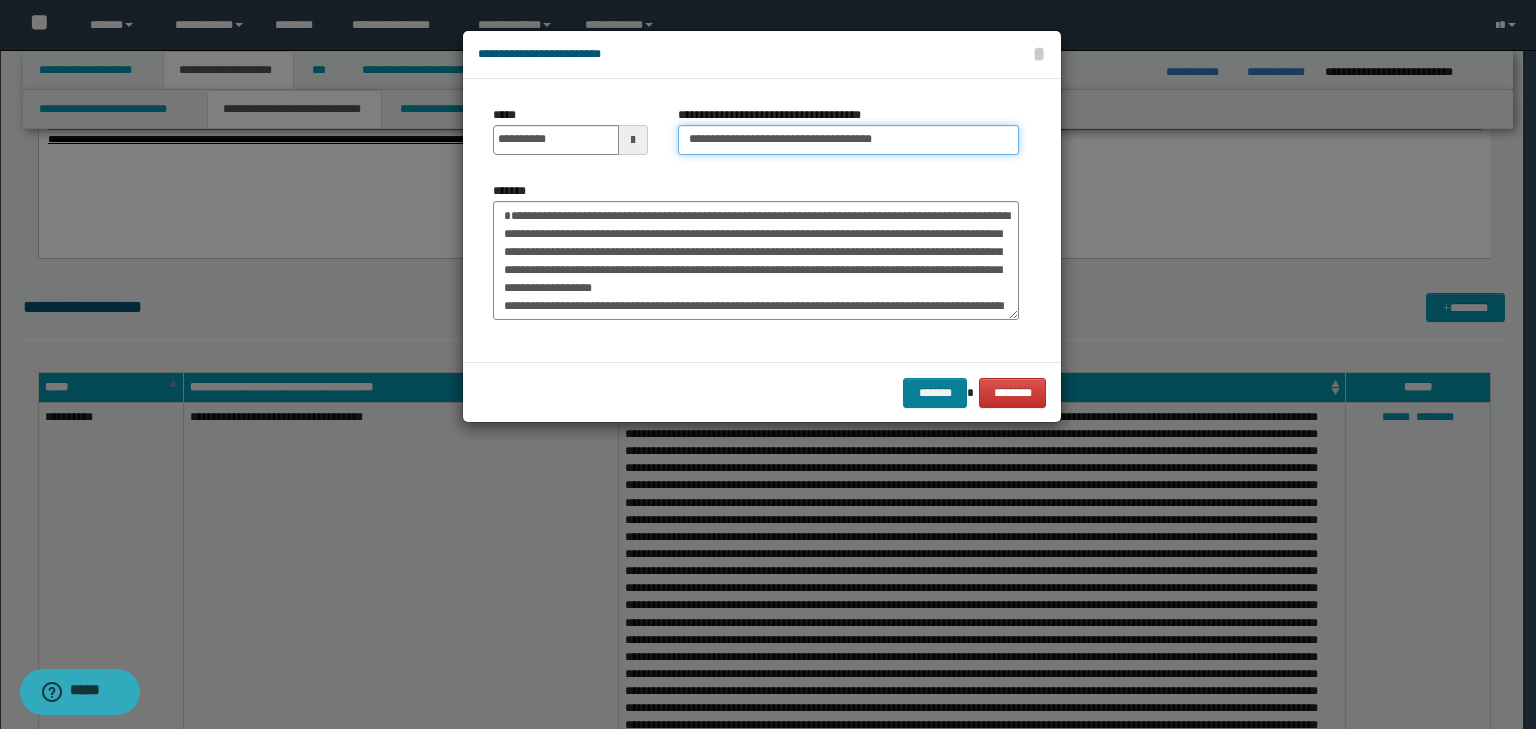 type on "**********" 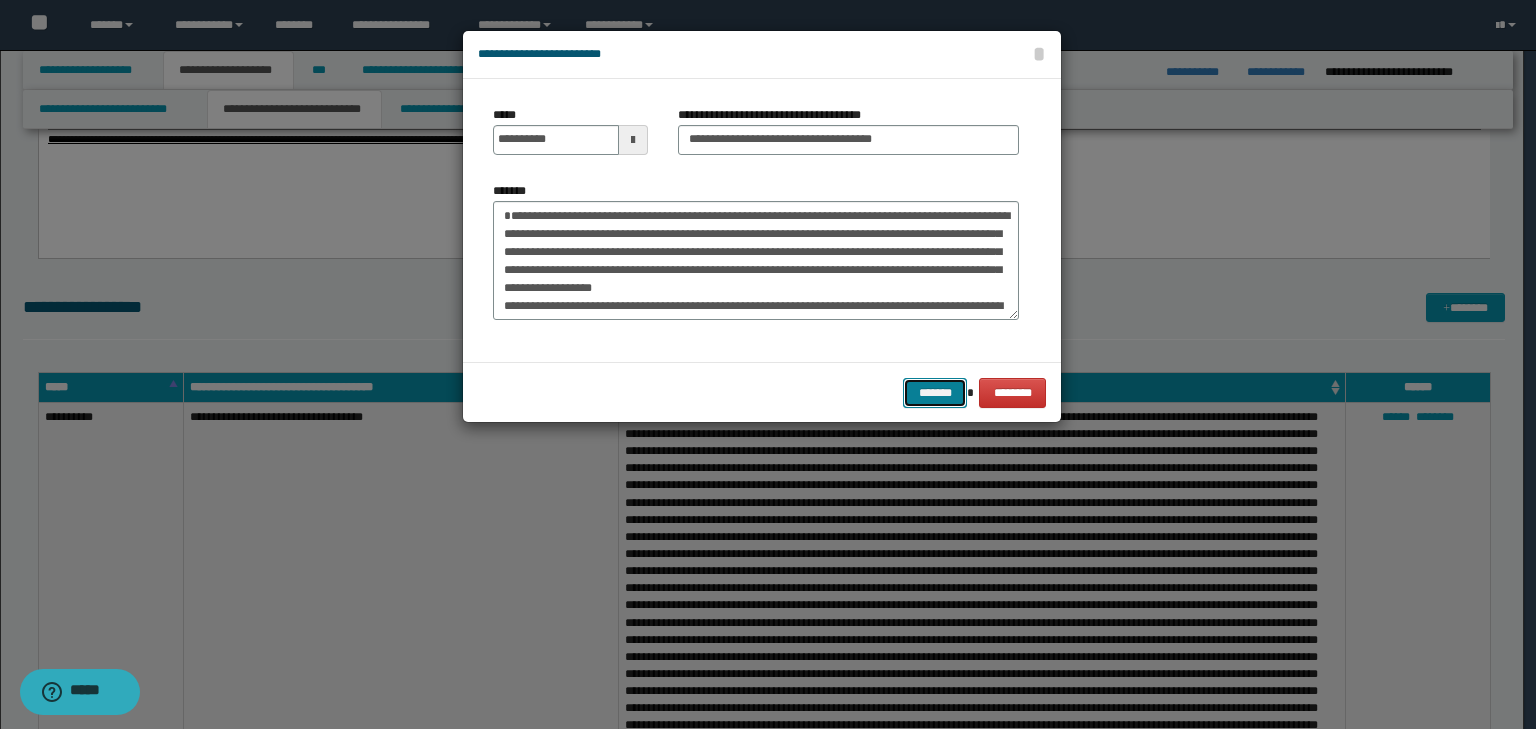 click on "*******" at bounding box center [935, 393] 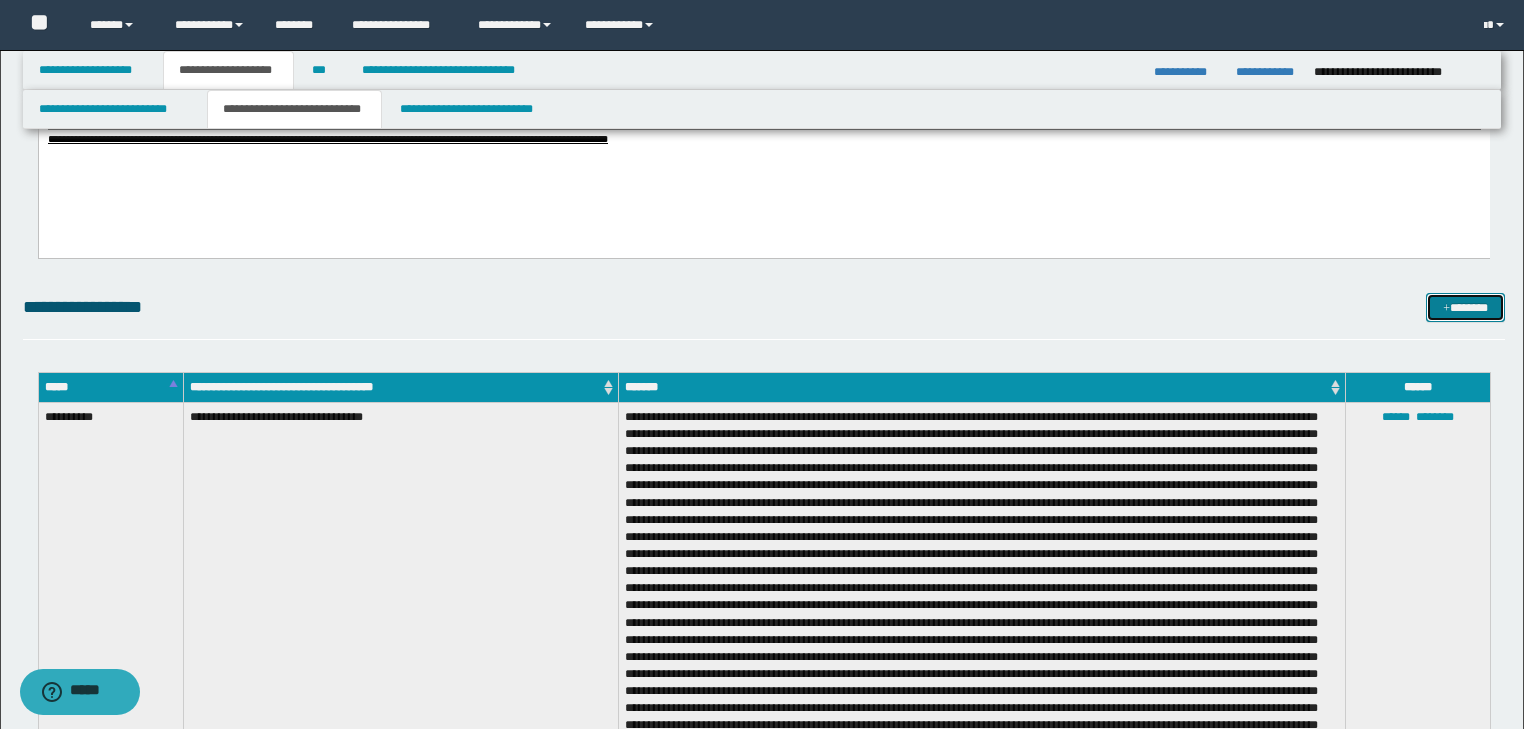 click on "*******" at bounding box center [1465, 308] 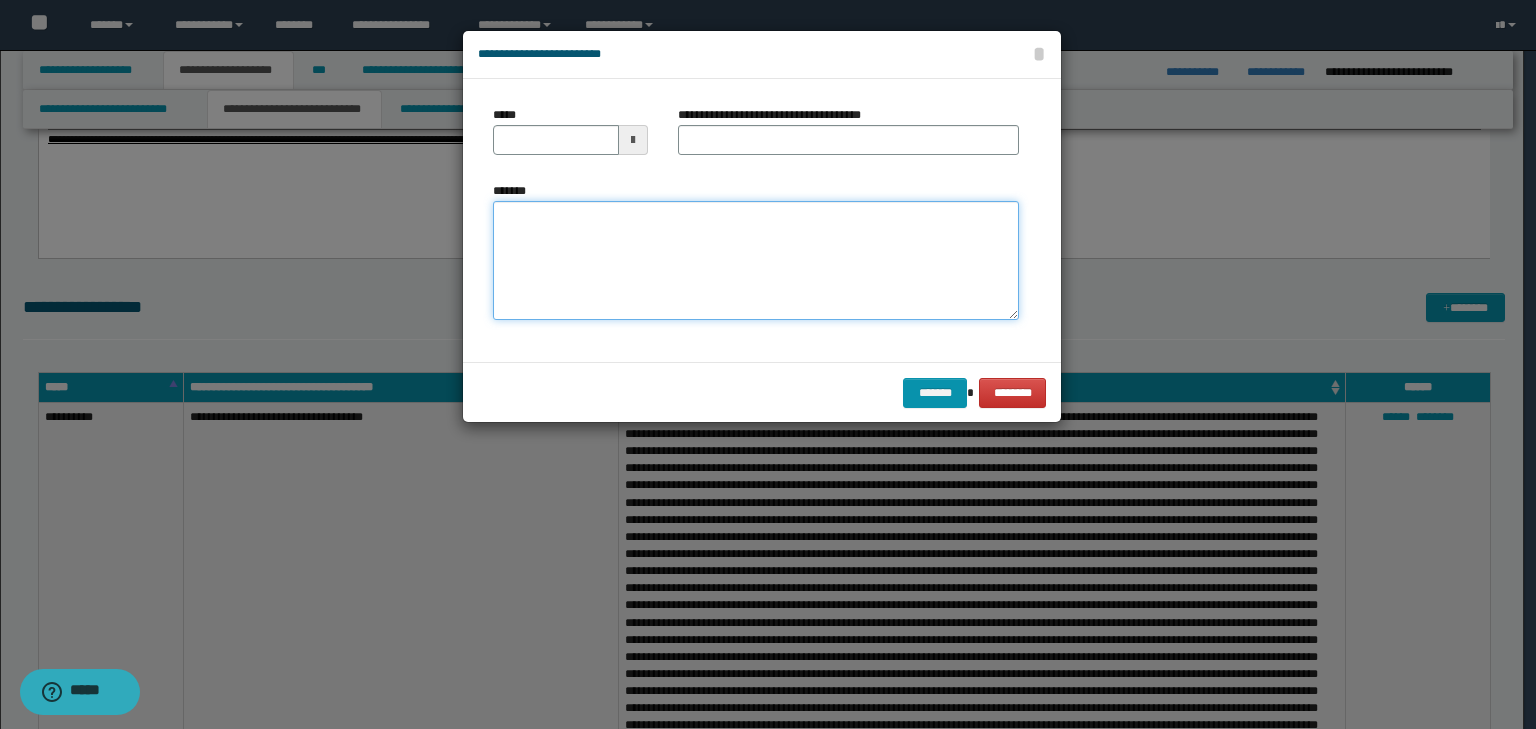 click on "*******" at bounding box center (756, 261) 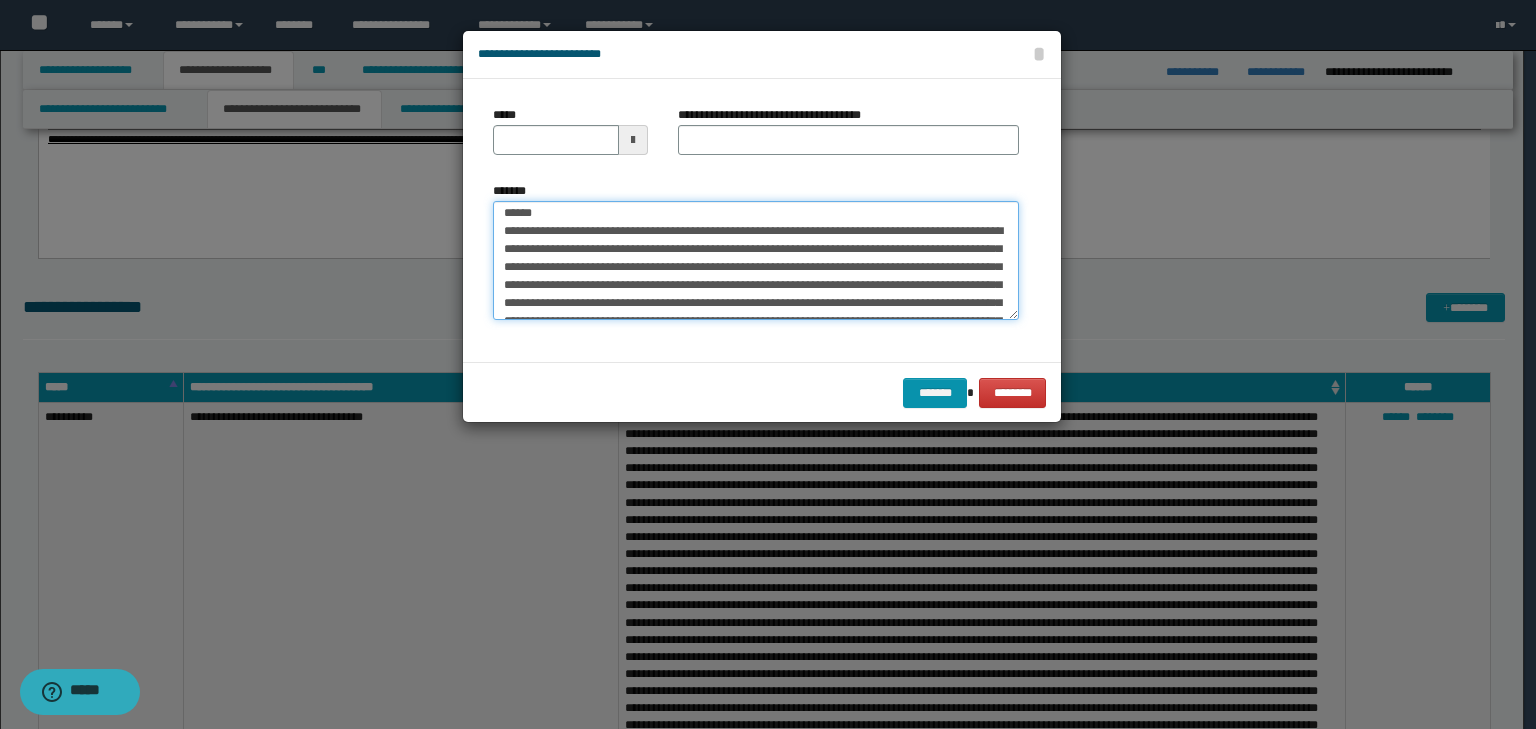 scroll, scrollTop: 0, scrollLeft: 0, axis: both 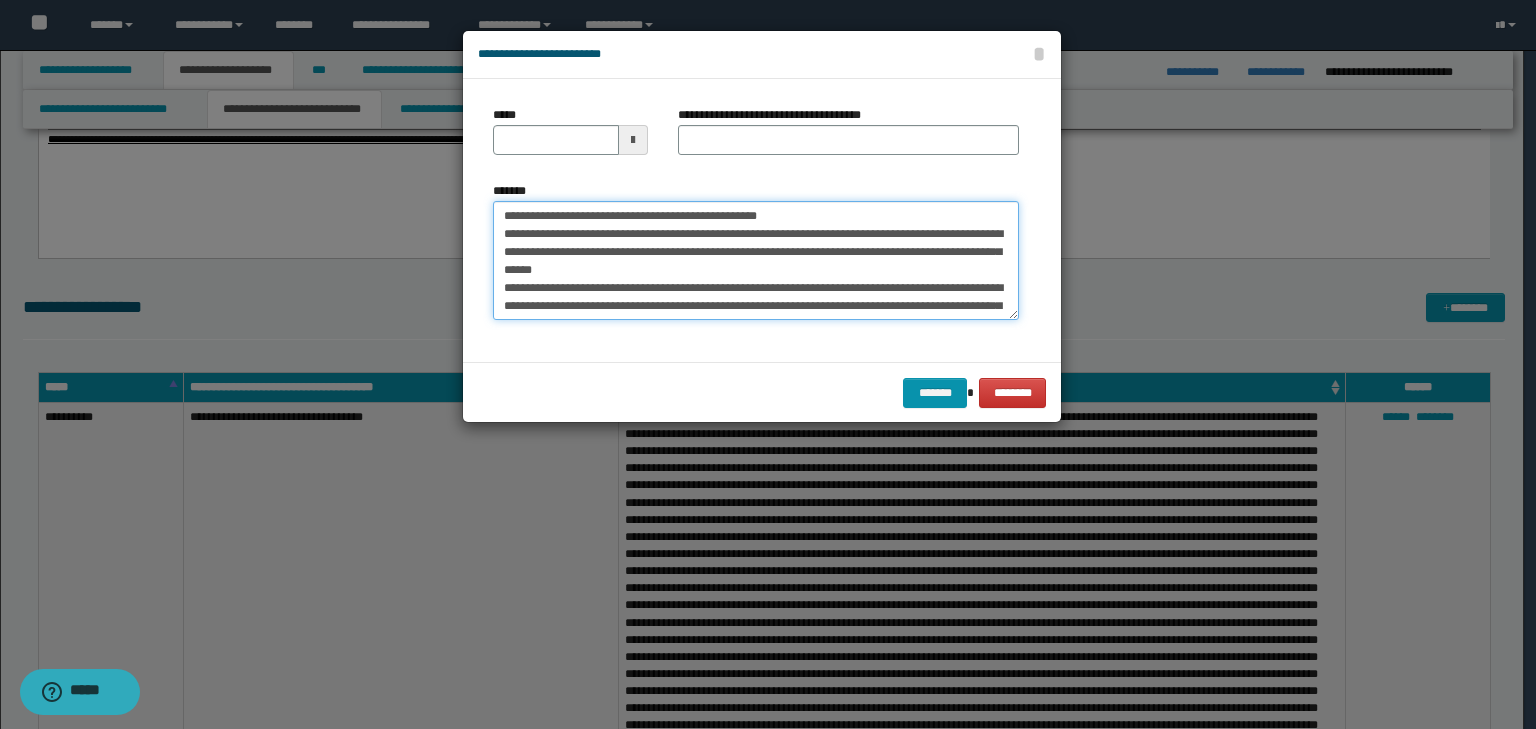 drag, startPoint x: 570, startPoint y: 213, endPoint x: 467, endPoint y: 206, distance: 103.23759 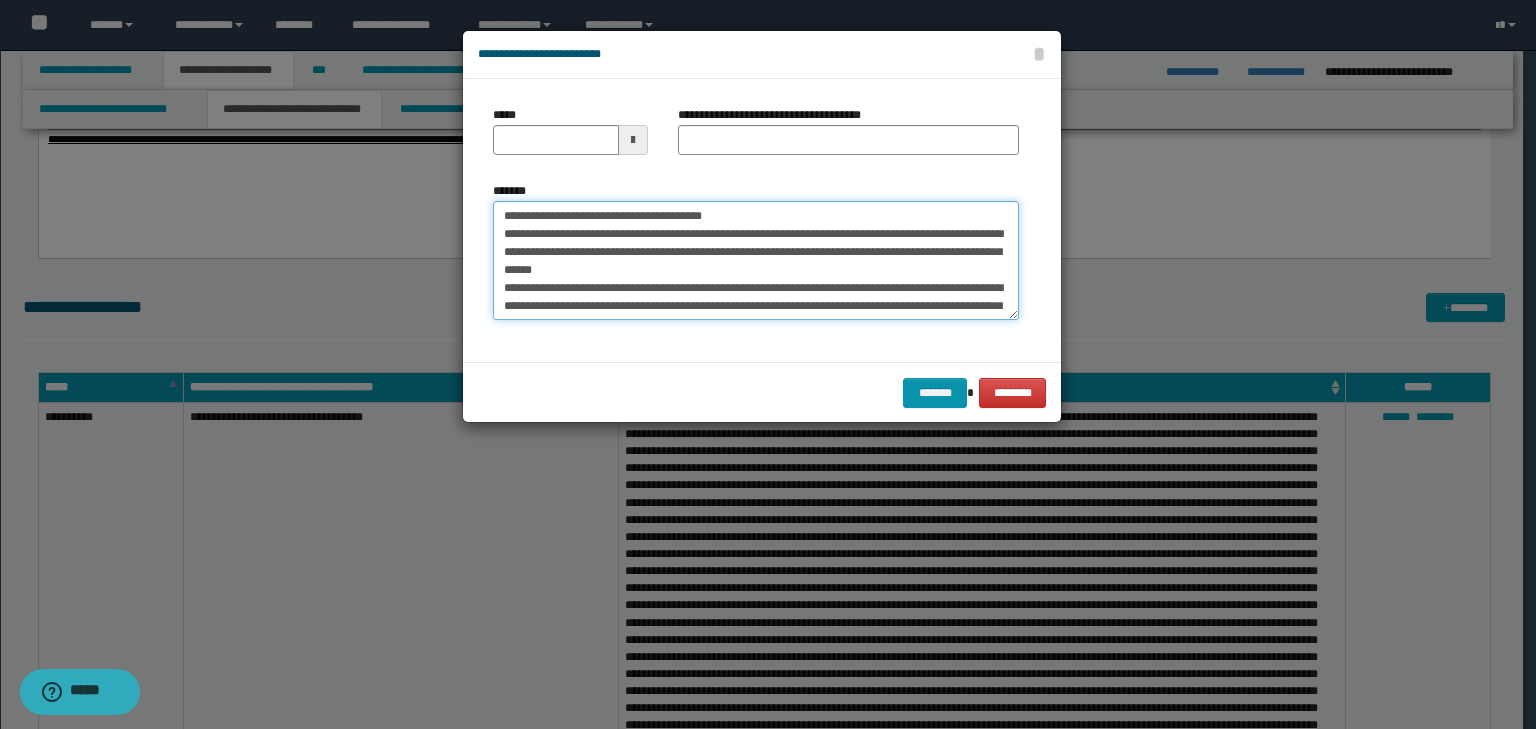 type 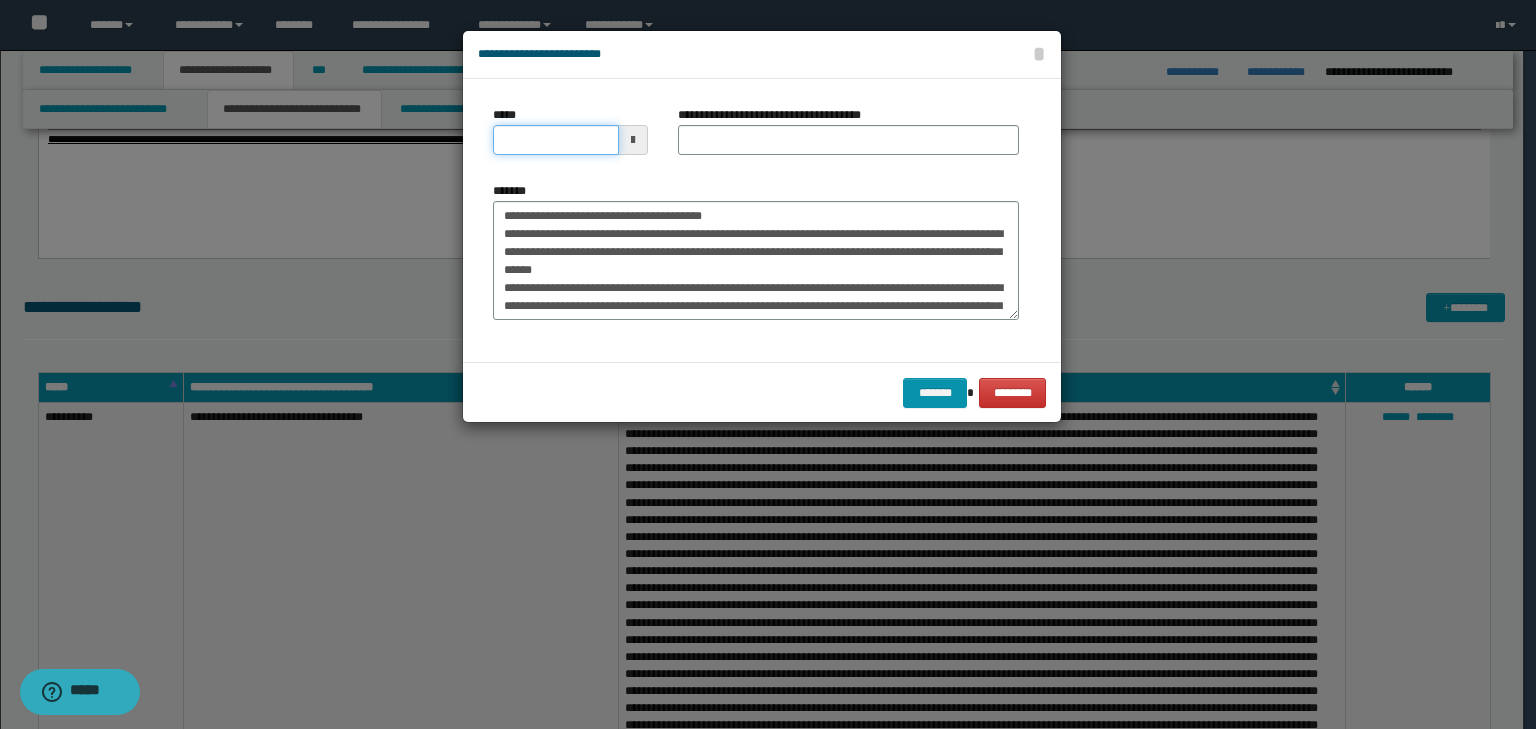 click on "*****" at bounding box center [556, 140] 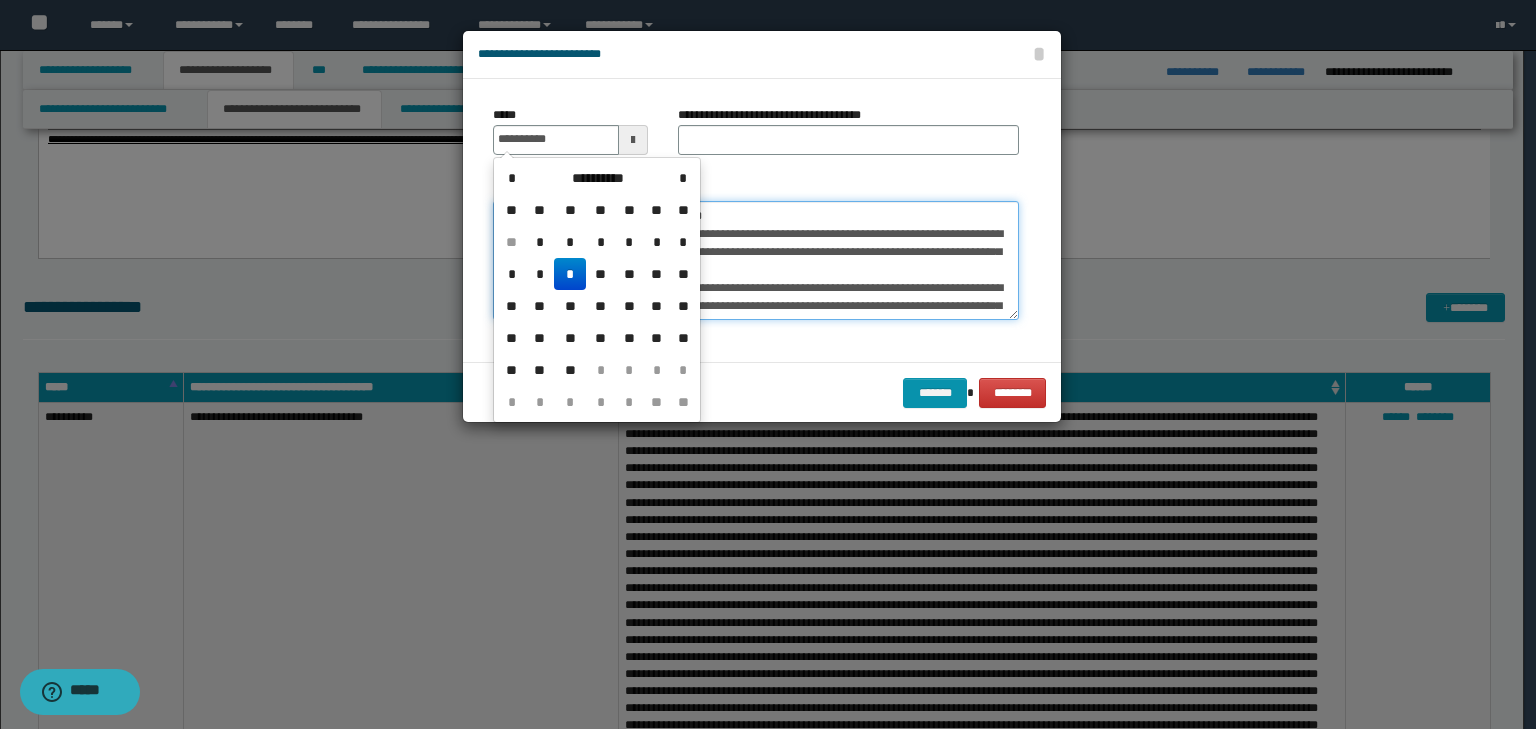 type on "**********" 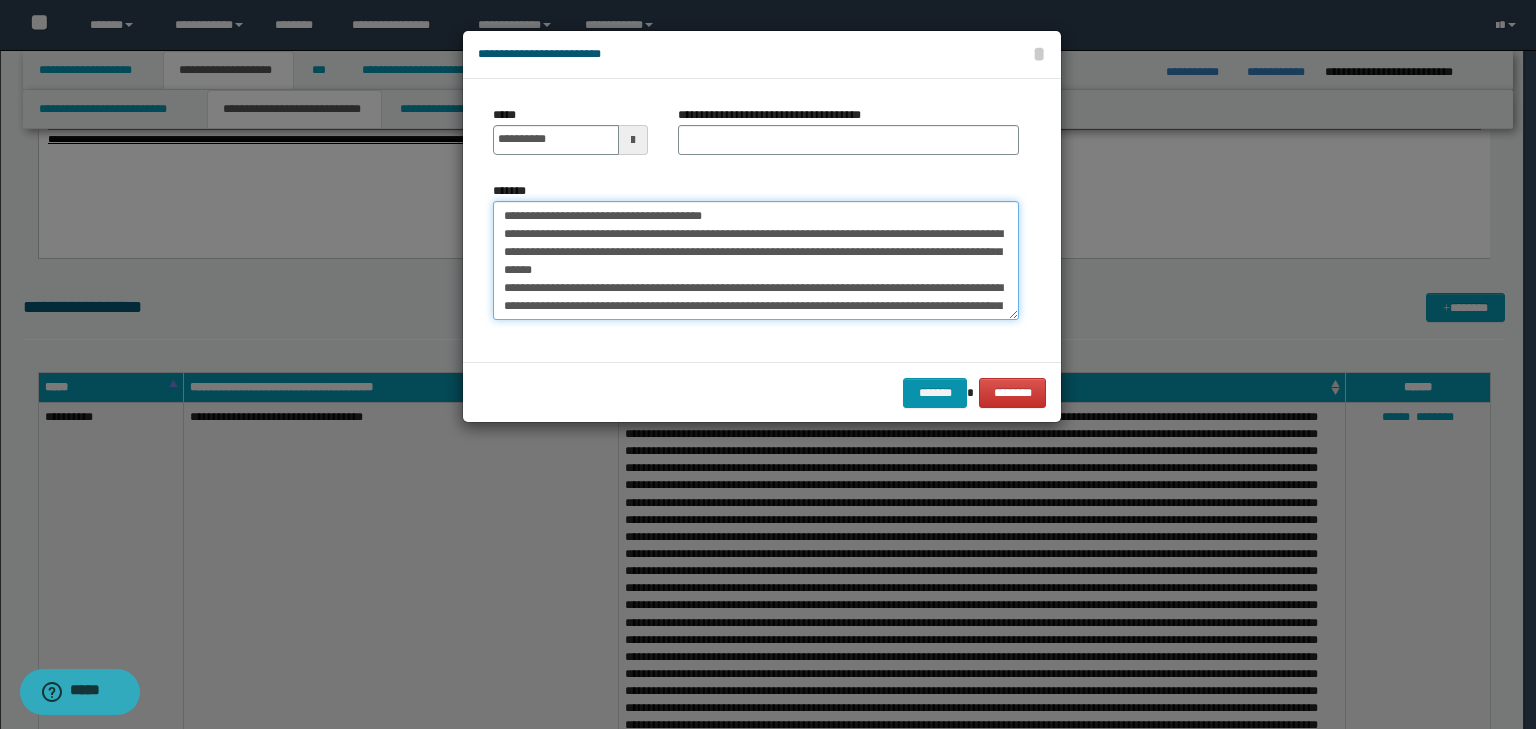 drag, startPoint x: 754, startPoint y: 208, endPoint x: 292, endPoint y: 165, distance: 463.99677 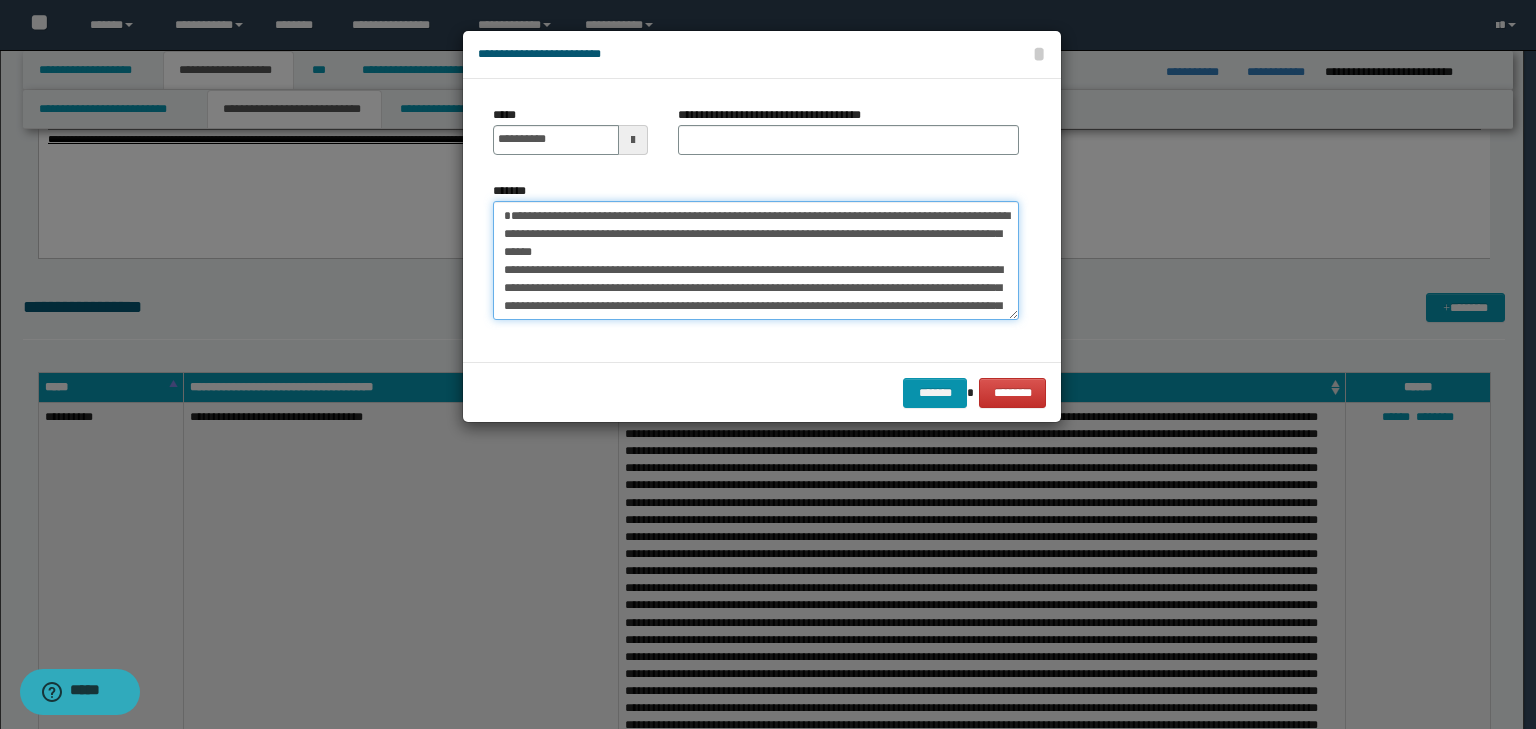 type on "**********" 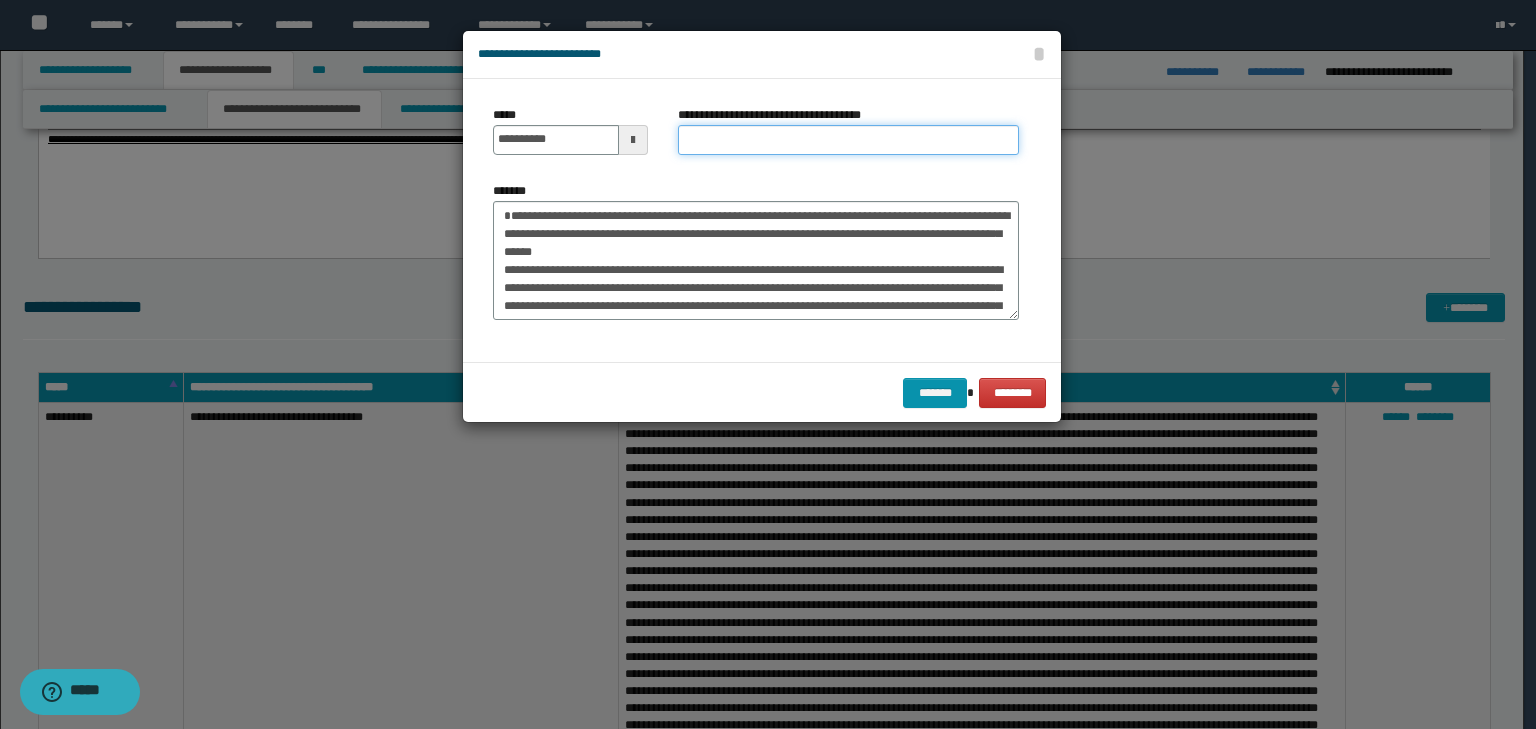 click on "**********" at bounding box center (848, 140) 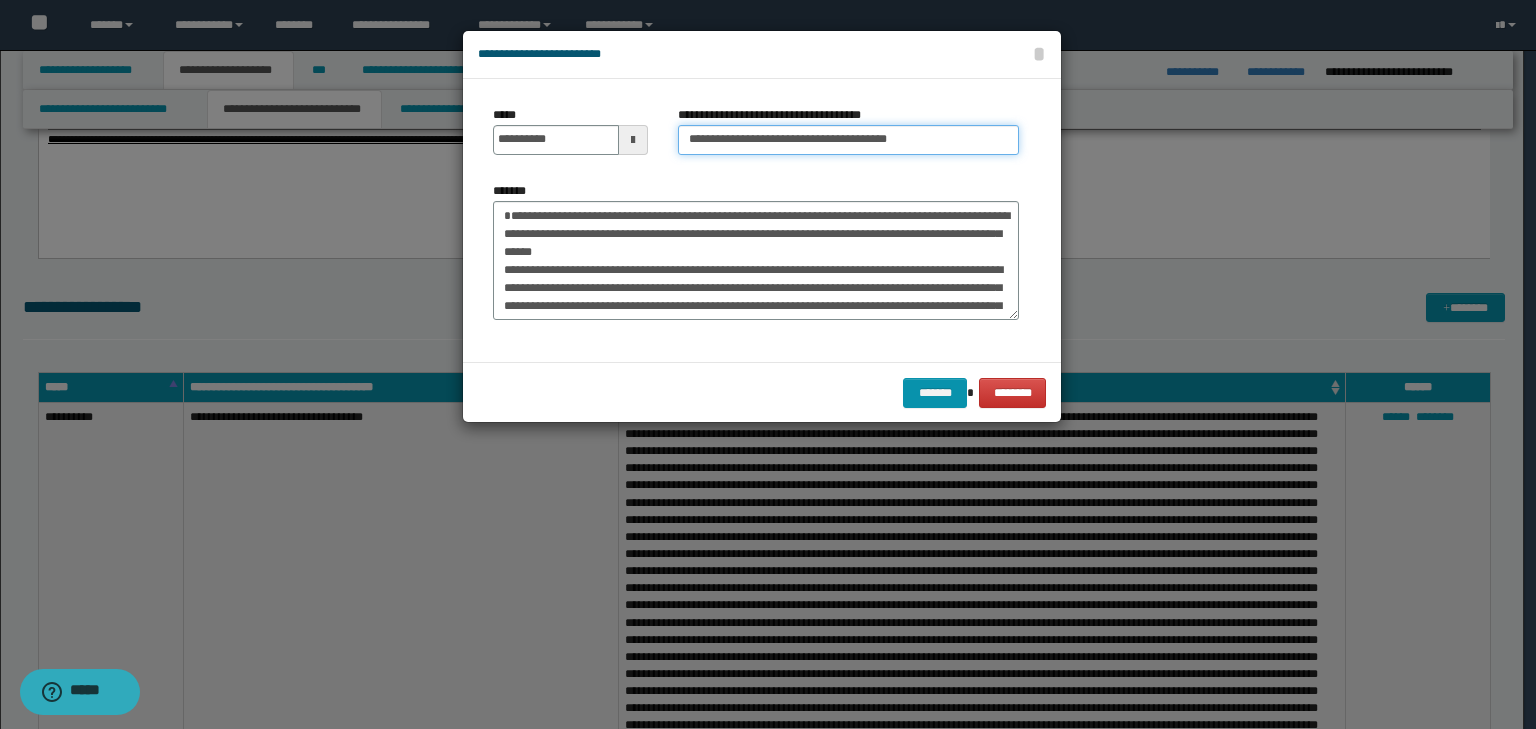 type on "**********" 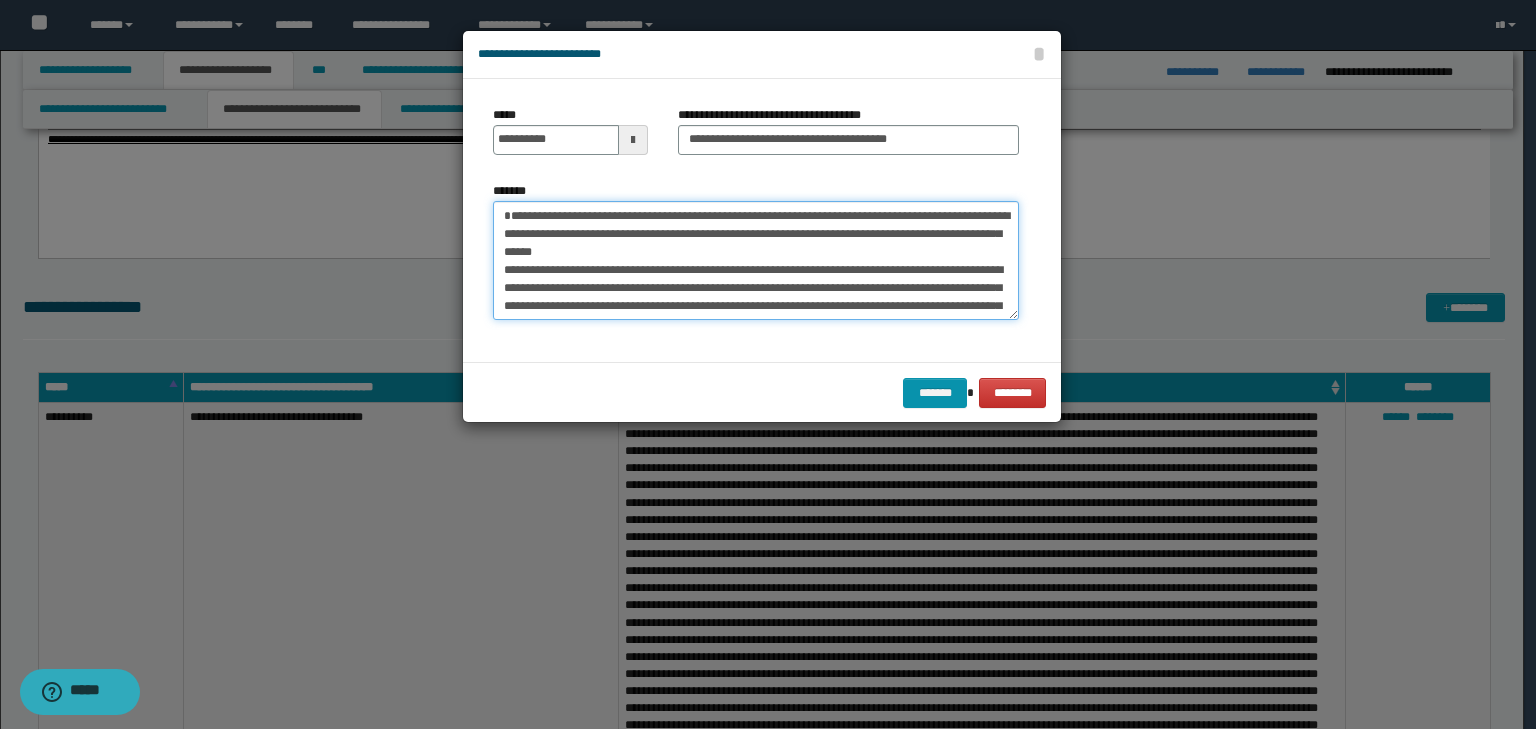 click on "*******" at bounding box center [756, 261] 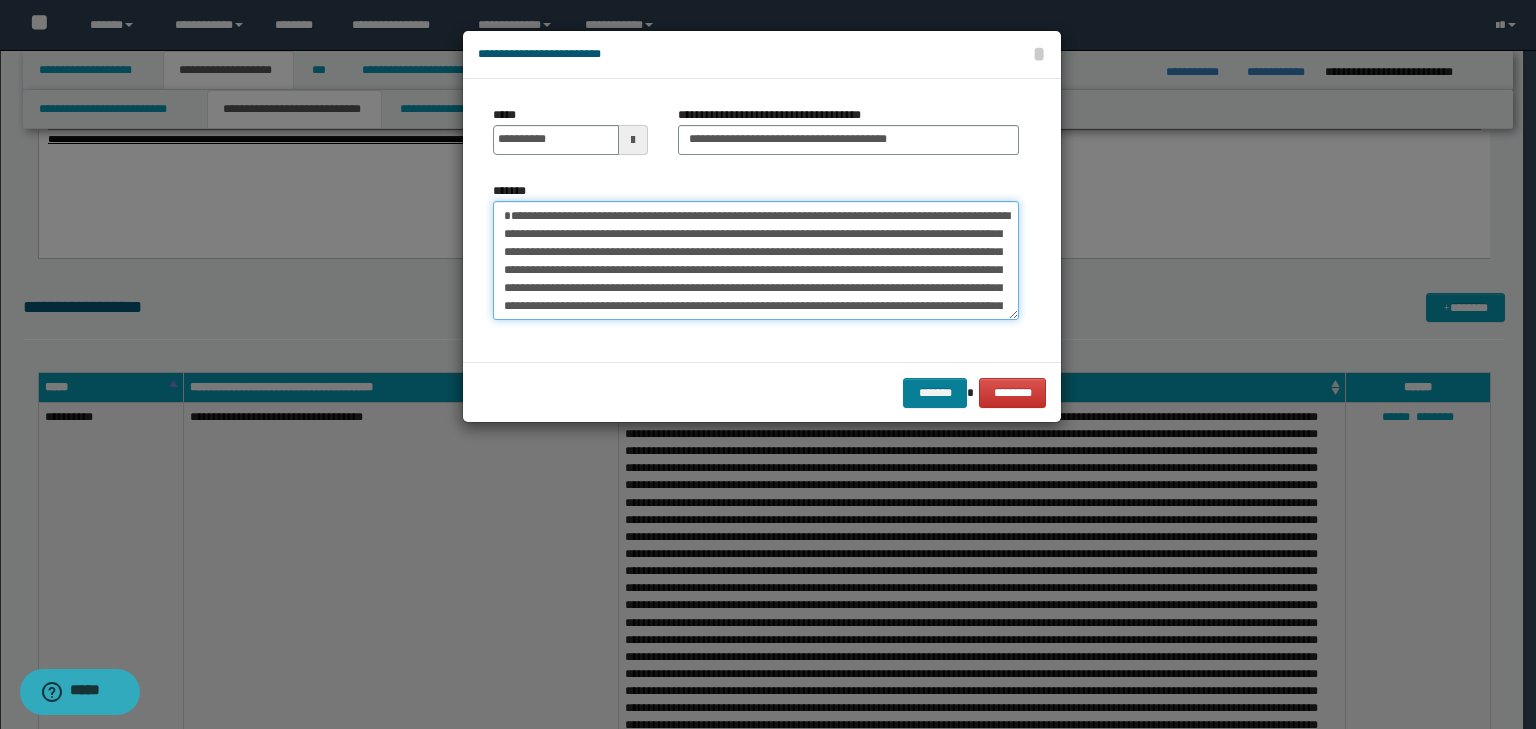 type on "**********" 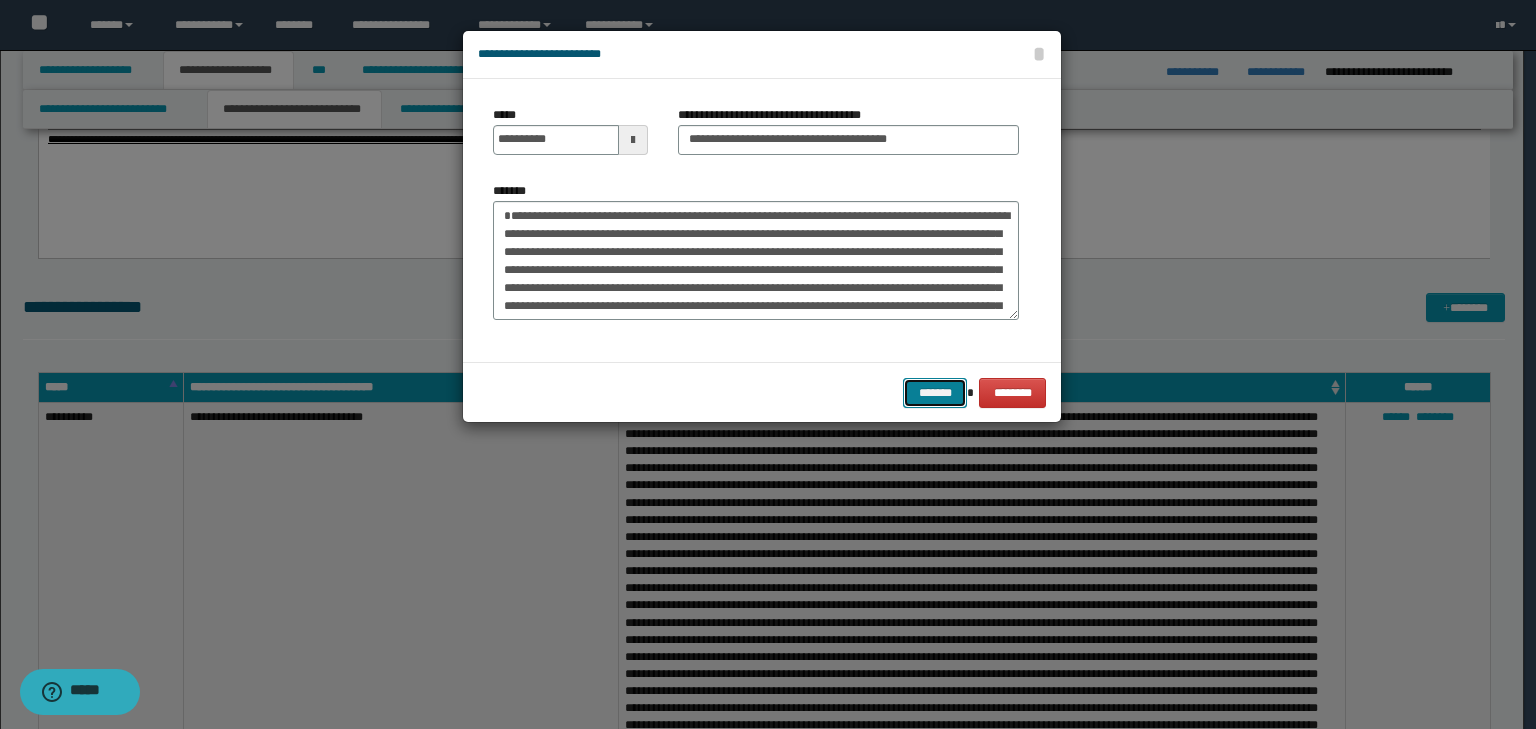 click on "*******" at bounding box center (935, 393) 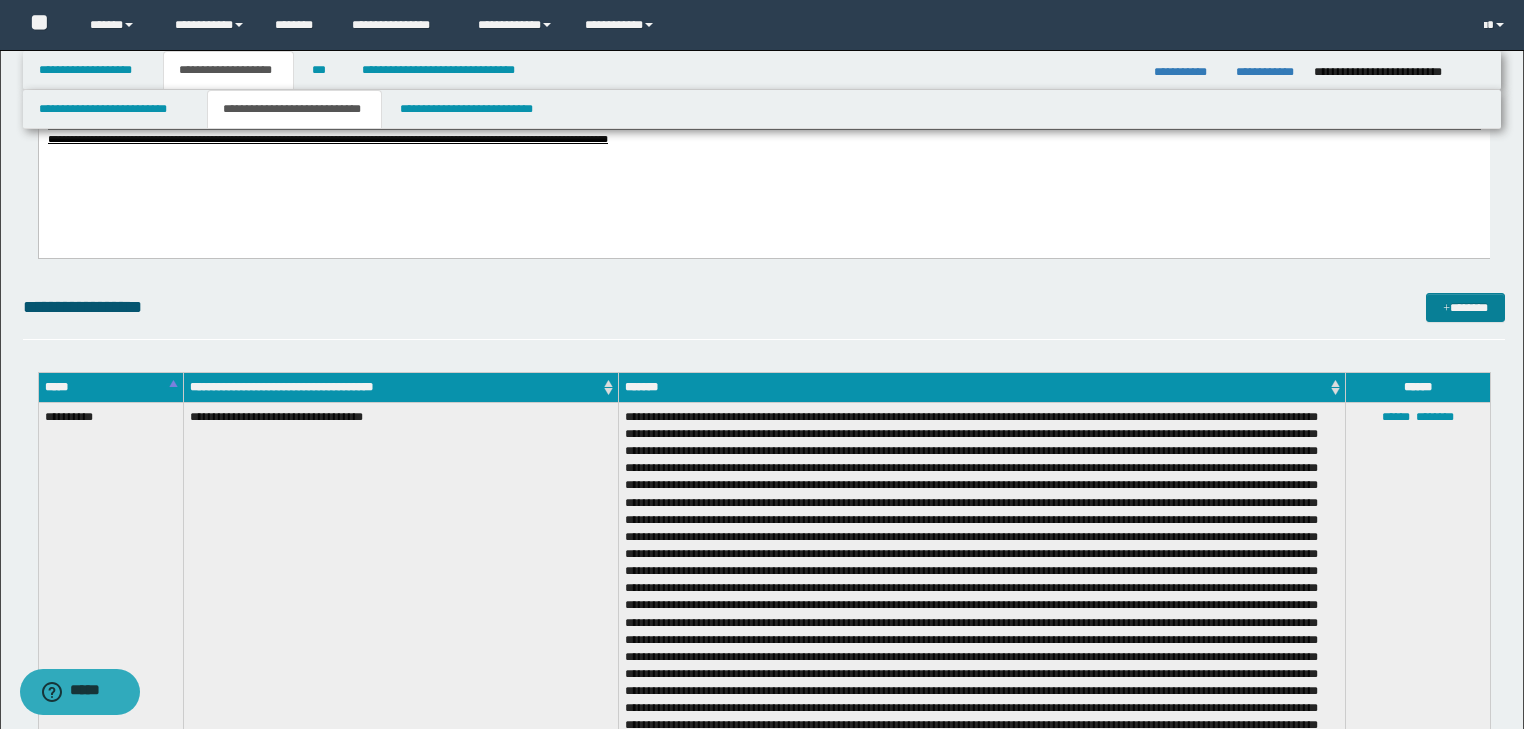 click on "**********" at bounding box center (762, 441) 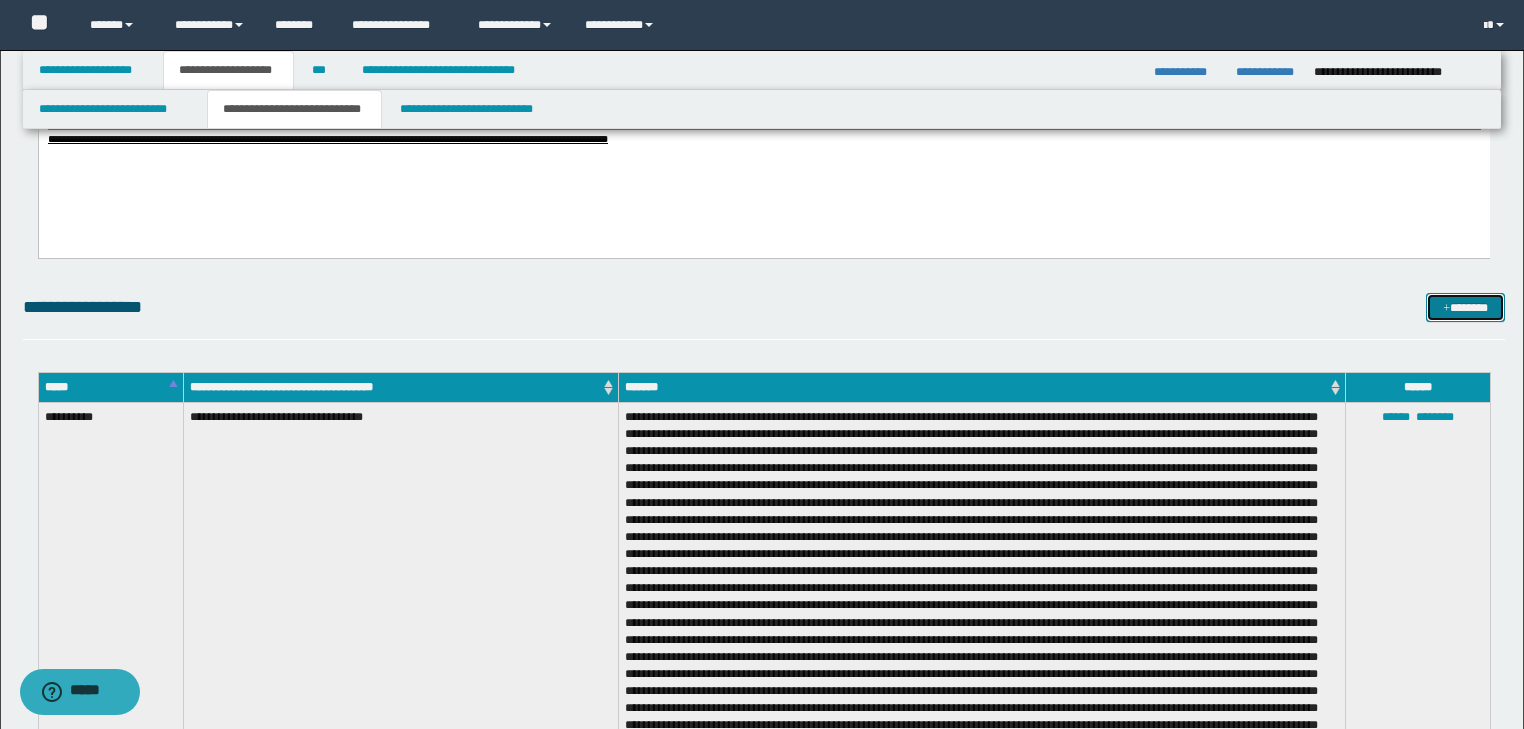 click on "*******" at bounding box center (1465, 308) 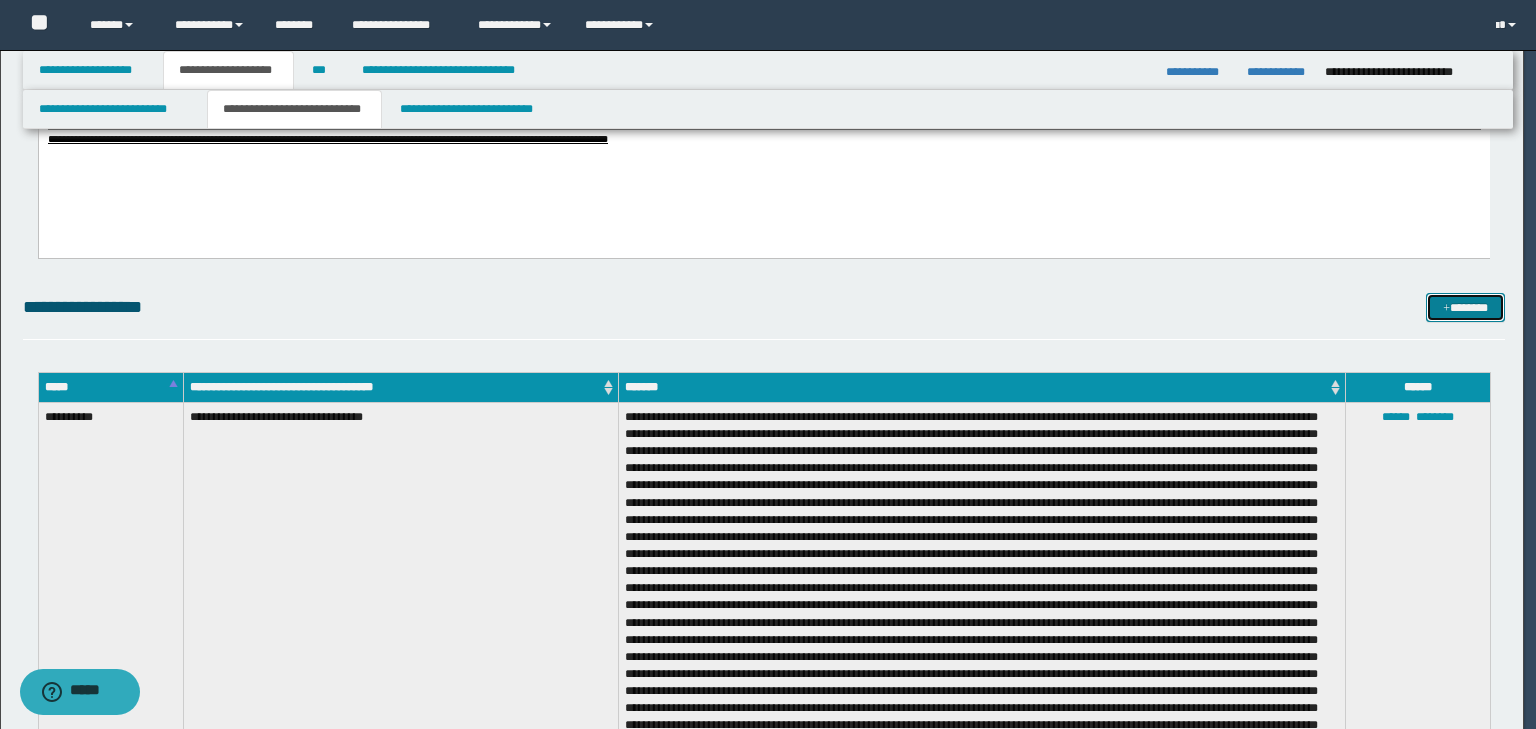 type 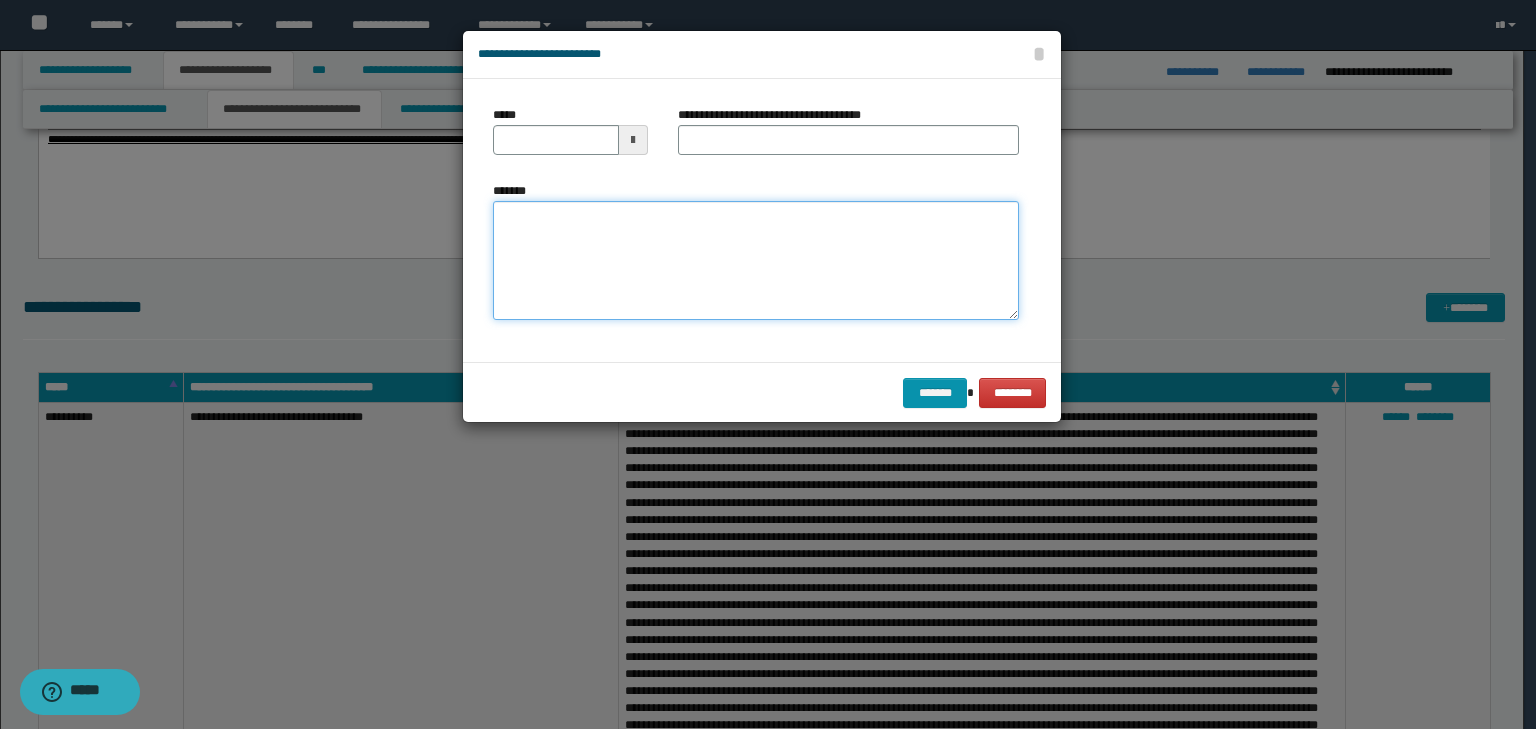 click on "*******" at bounding box center (756, 261) 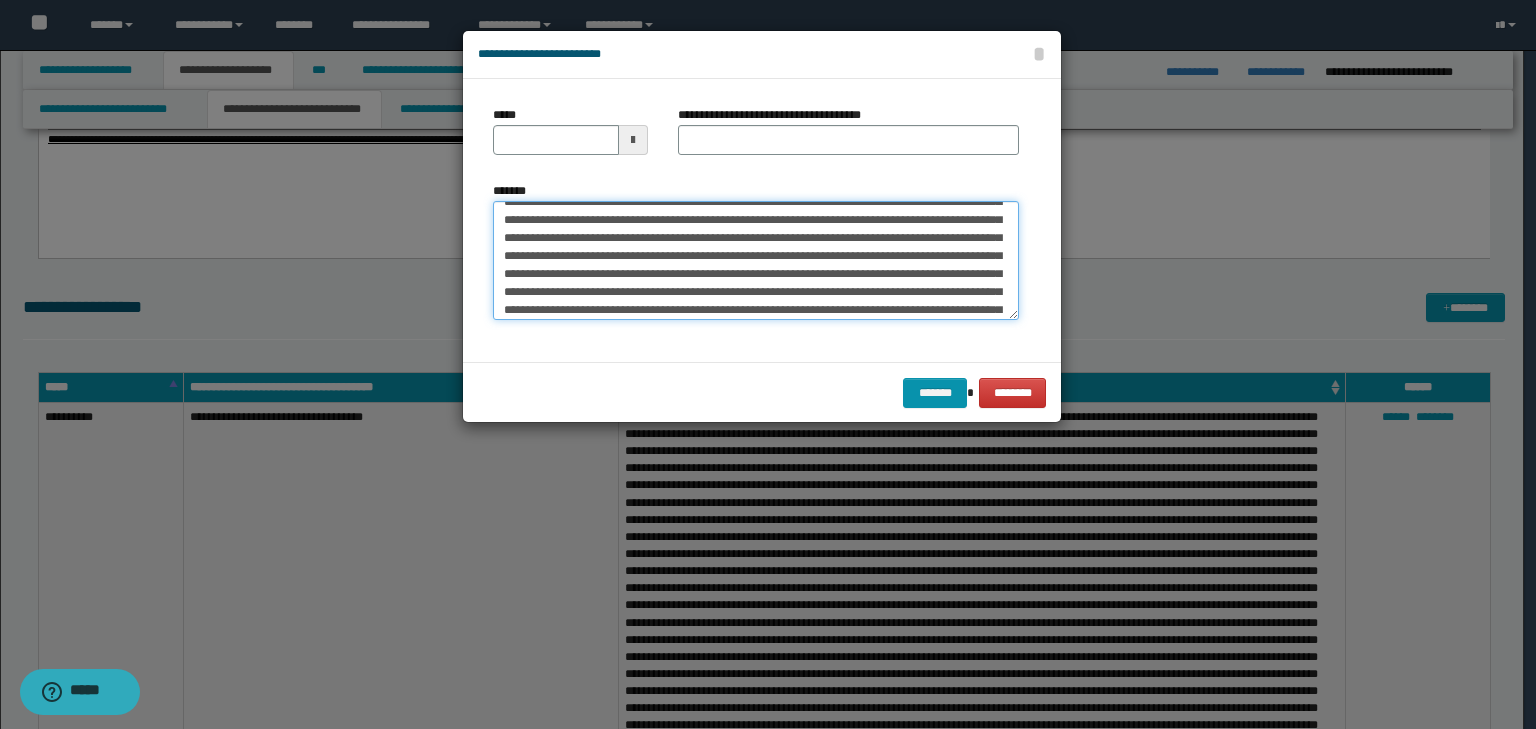 scroll, scrollTop: 0, scrollLeft: 0, axis: both 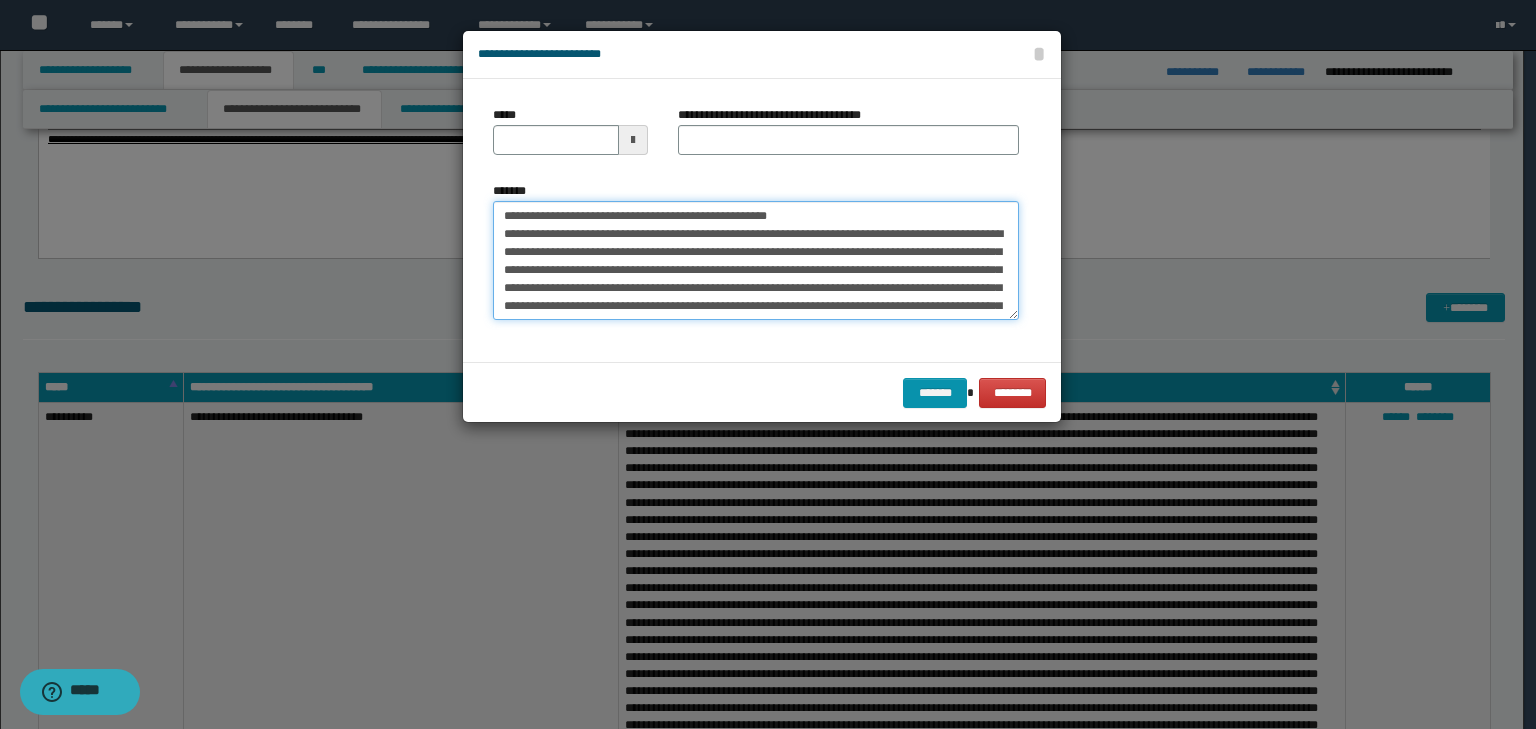 drag, startPoint x: 566, startPoint y: 211, endPoint x: 434, endPoint y: 197, distance: 132.74034 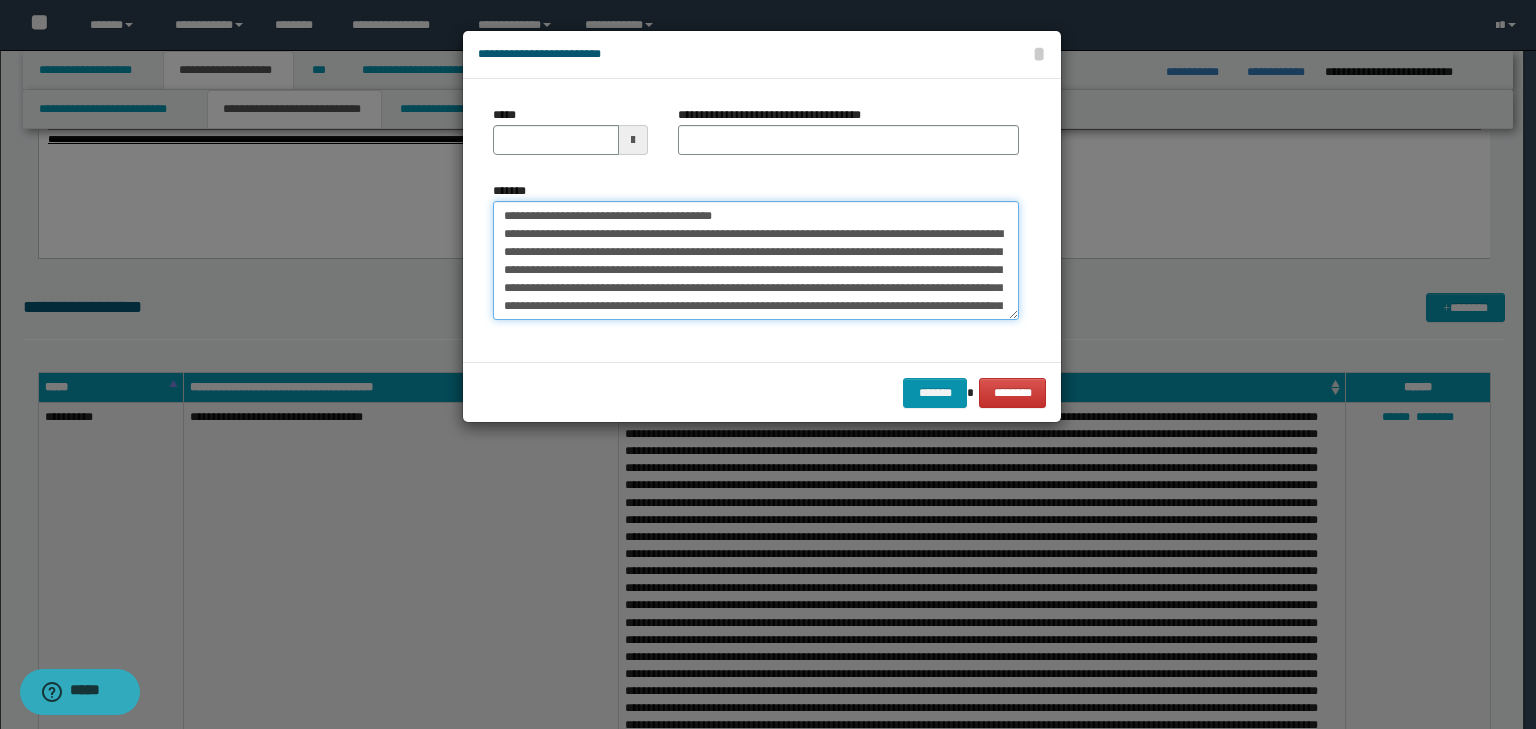 type on "**********" 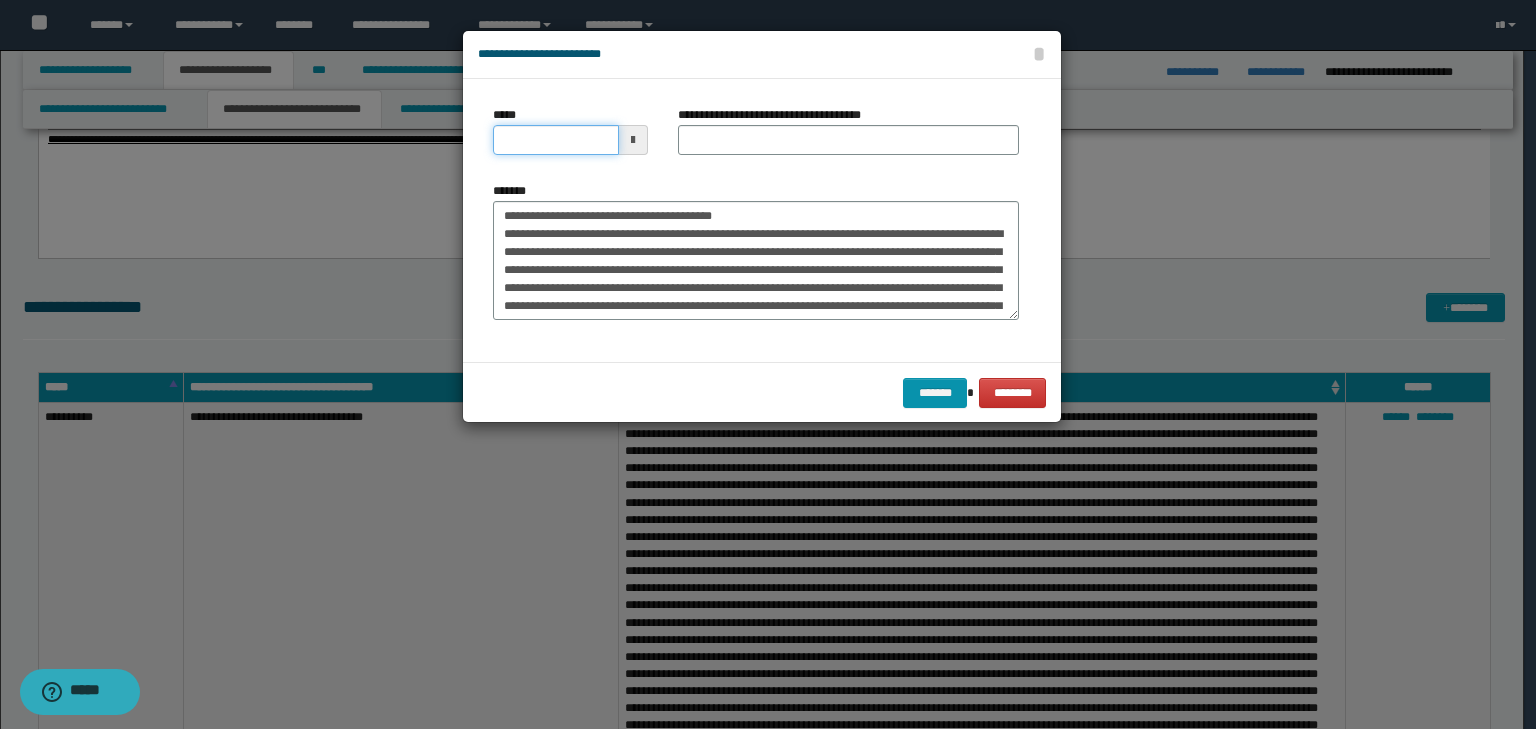 click on "*****" at bounding box center [556, 140] 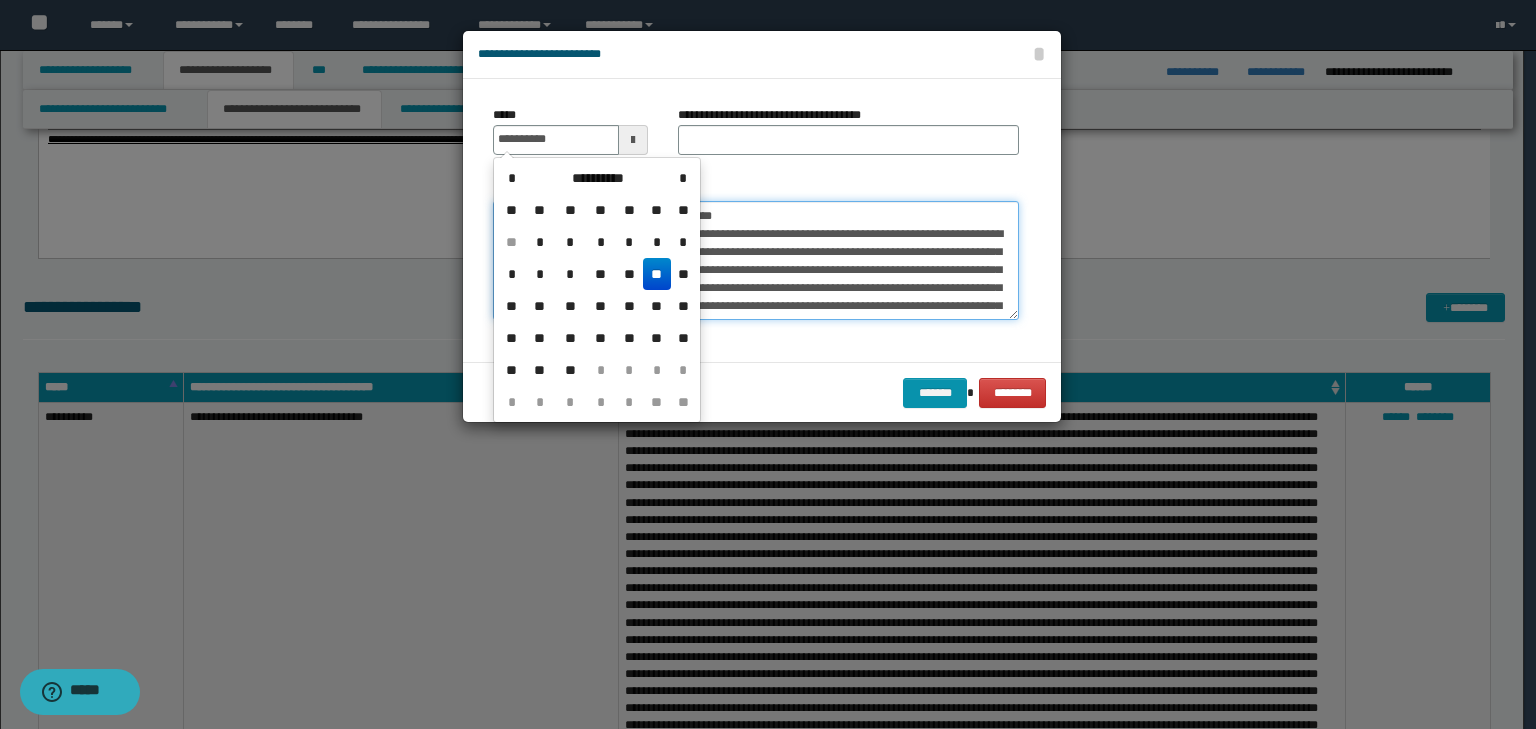 type on "**********" 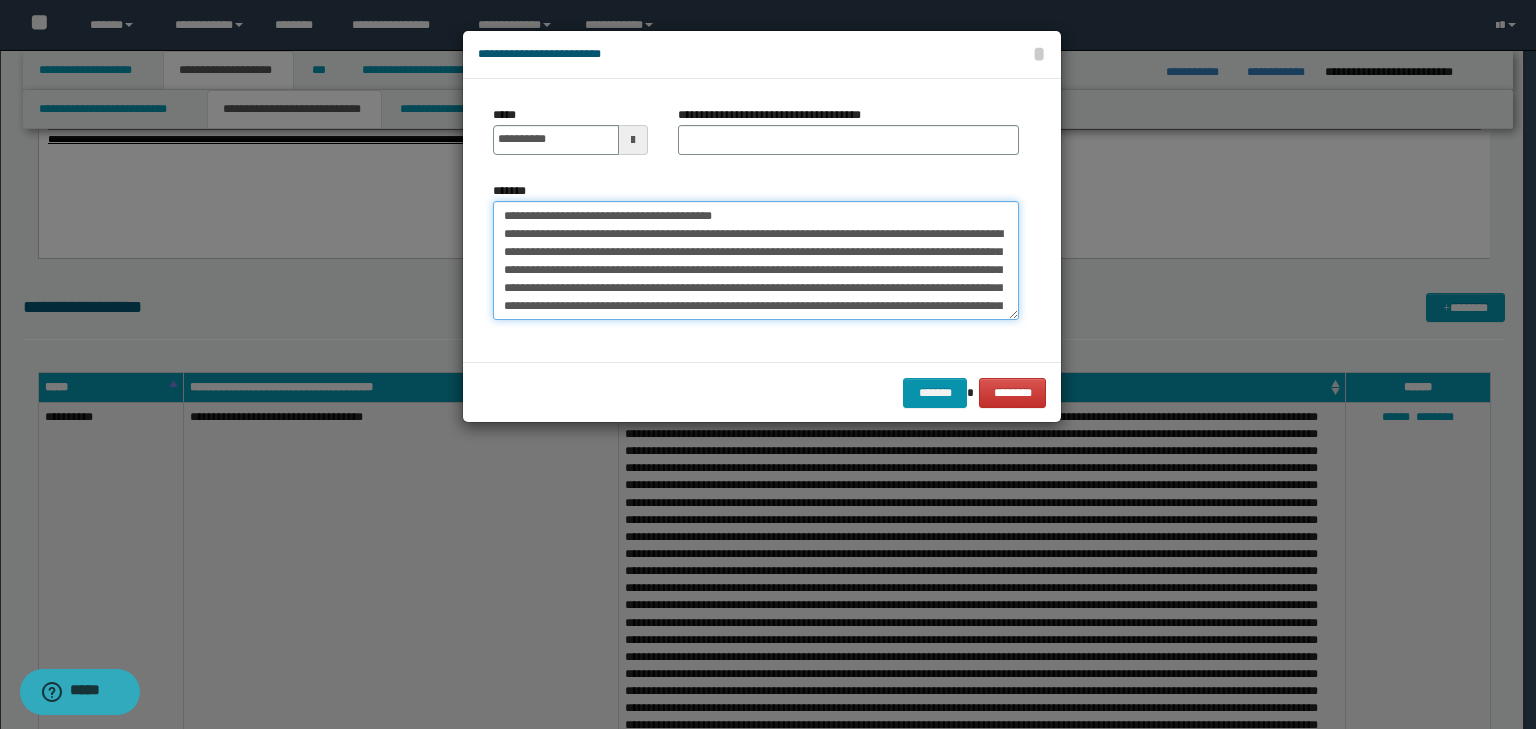 drag, startPoint x: 632, startPoint y: 208, endPoint x: 379, endPoint y: 194, distance: 253.38705 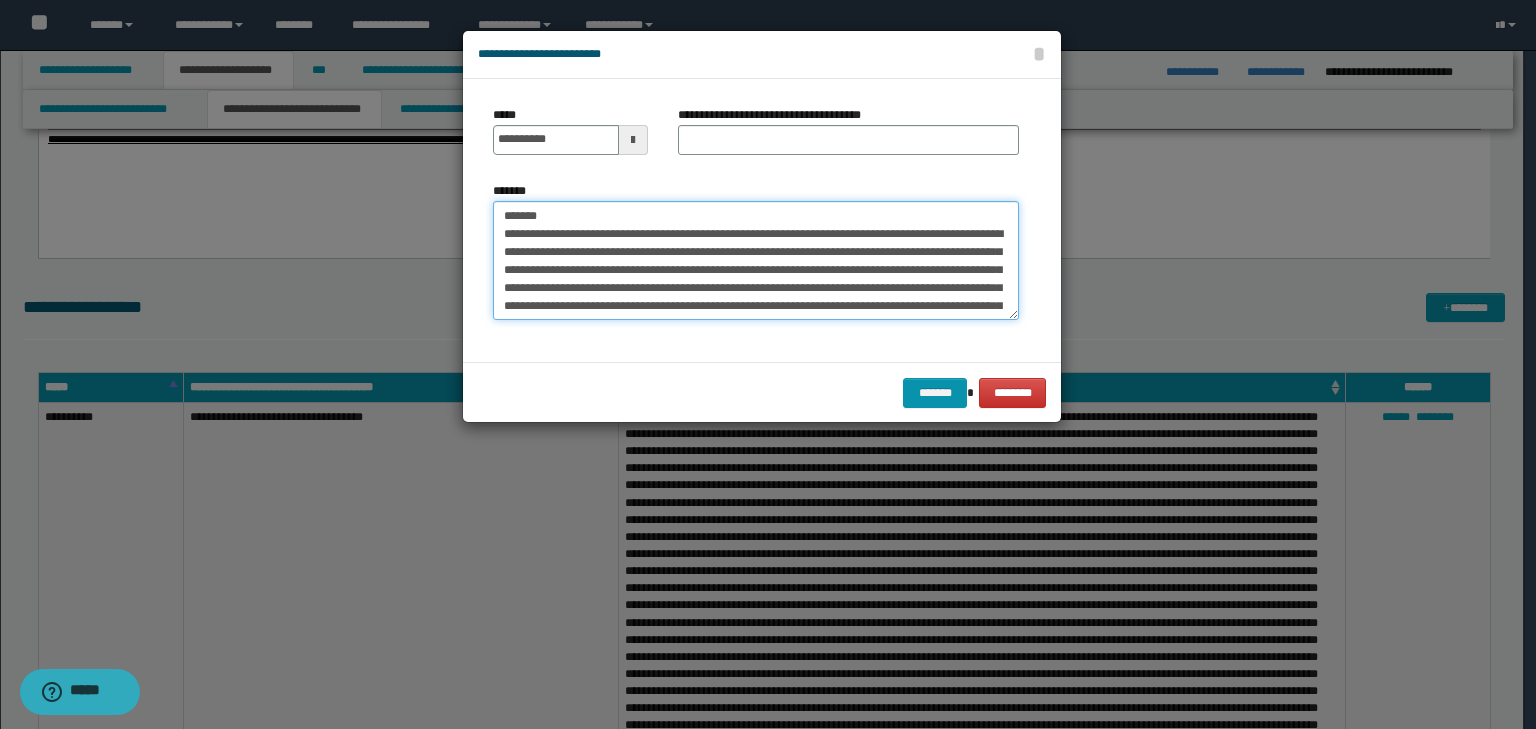 type on "**********" 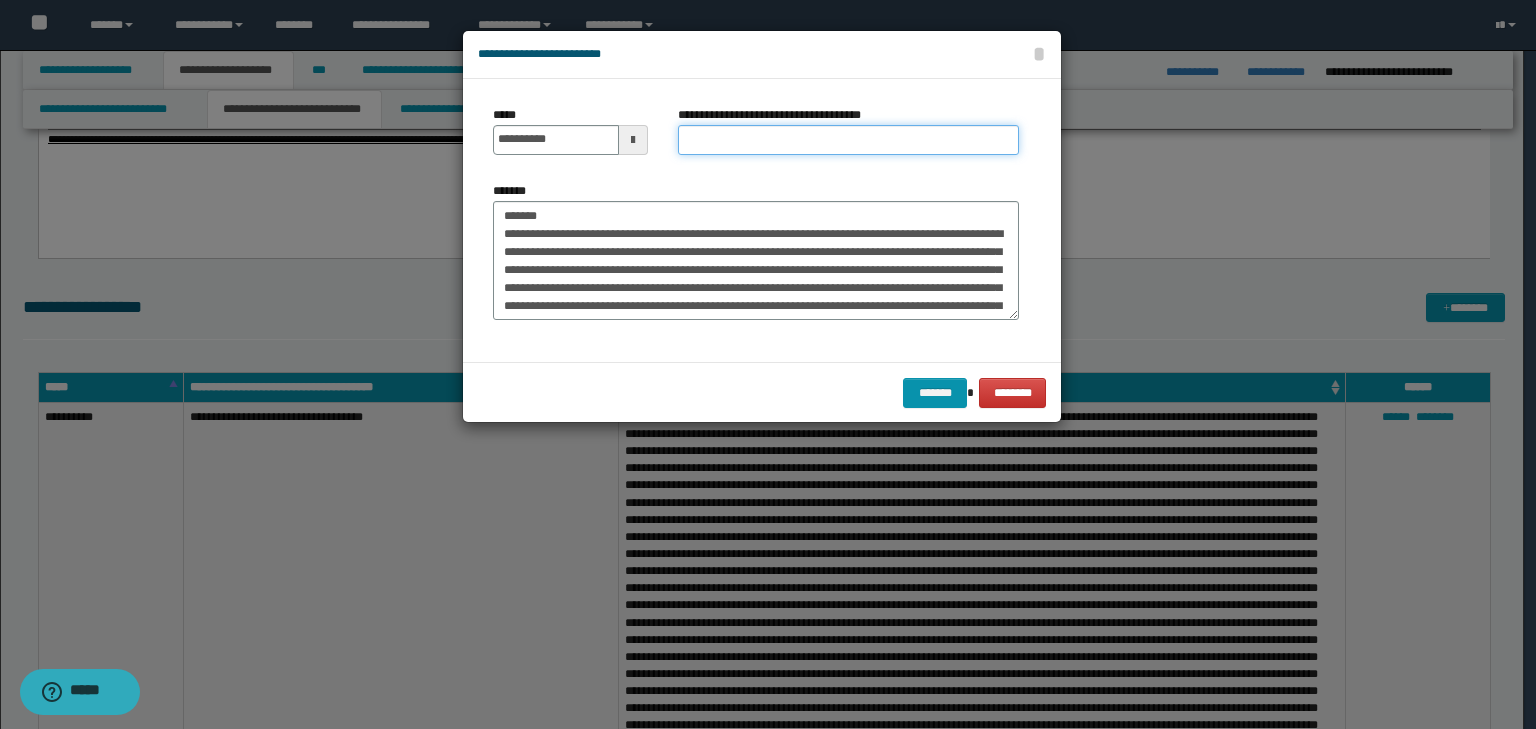 click on "**********" at bounding box center (848, 140) 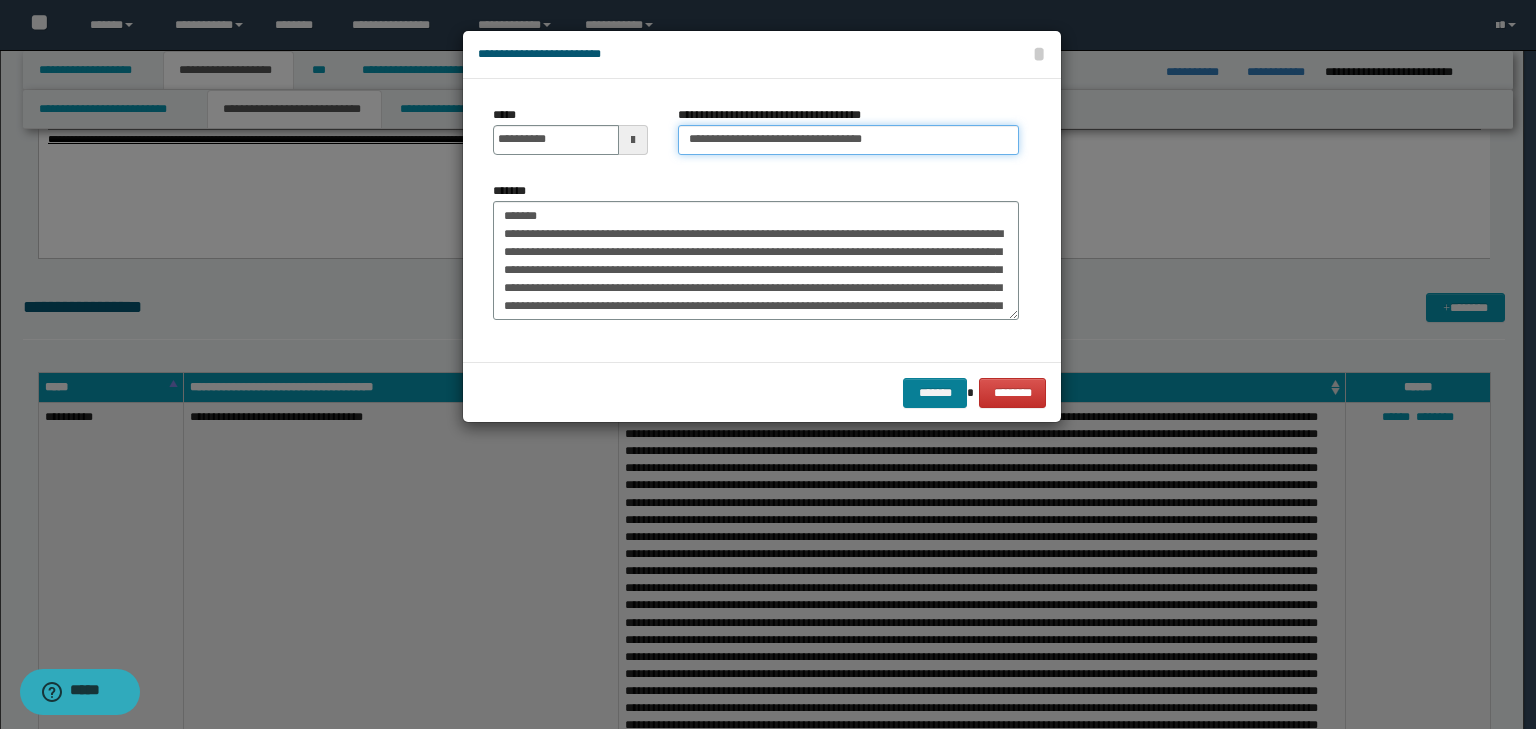 type on "**********" 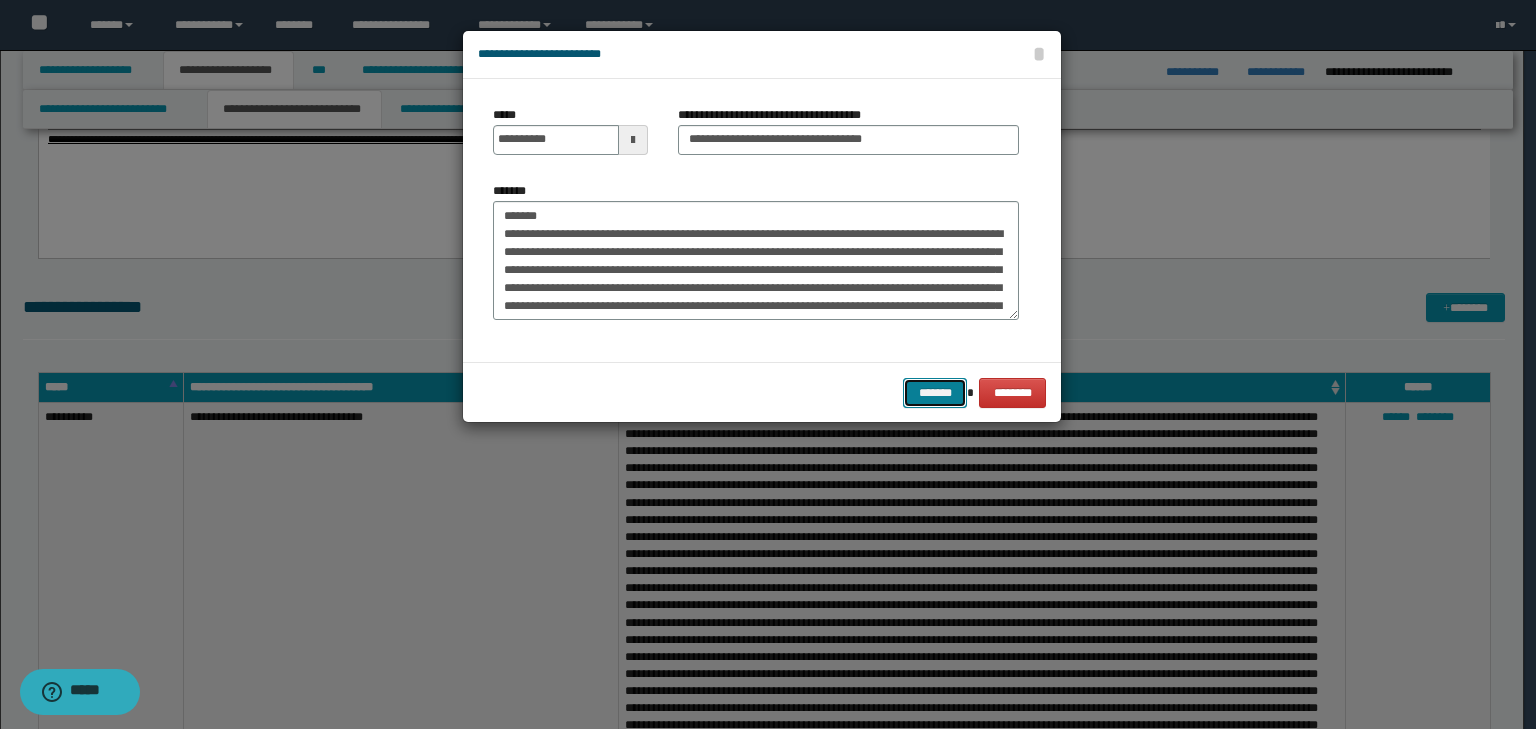 click on "*******" at bounding box center (935, 393) 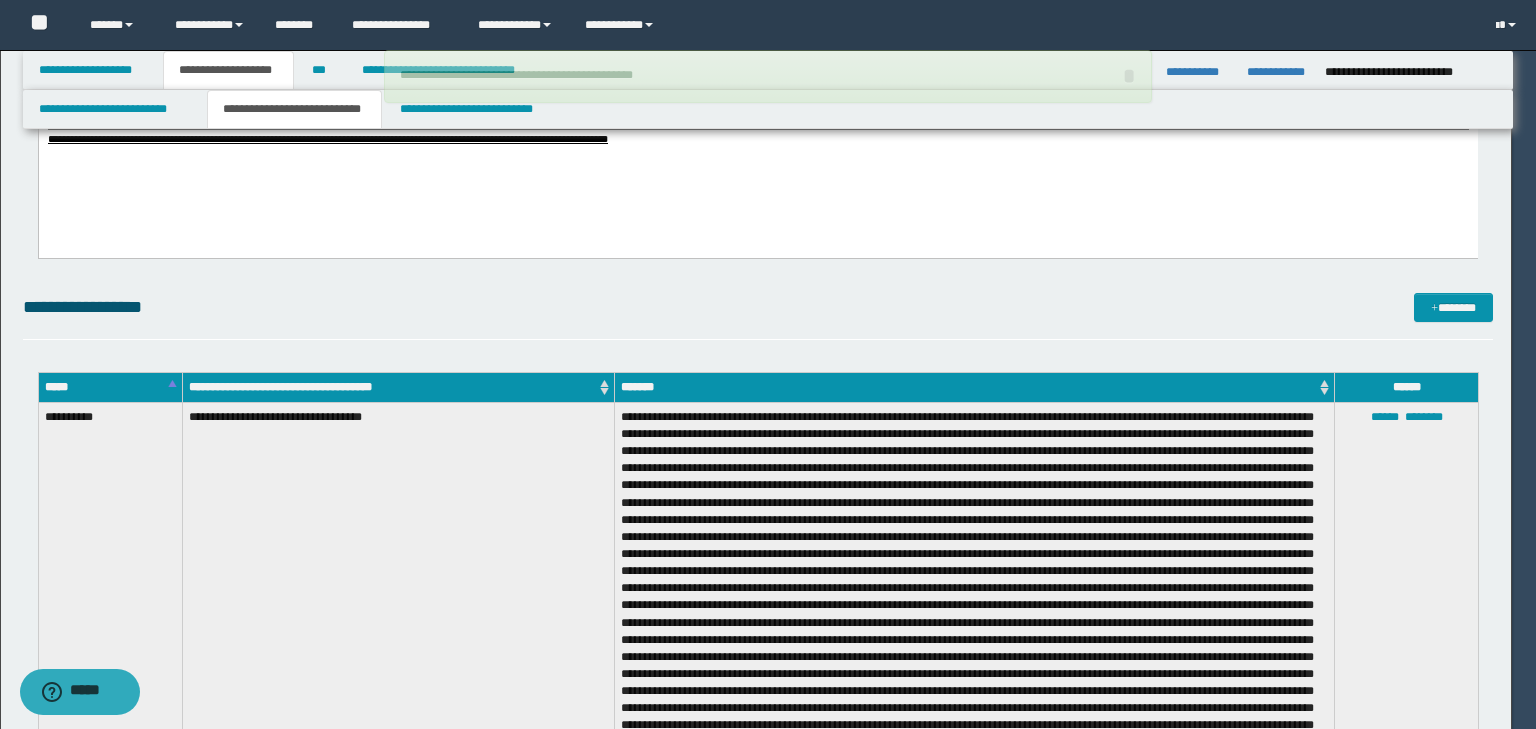 type 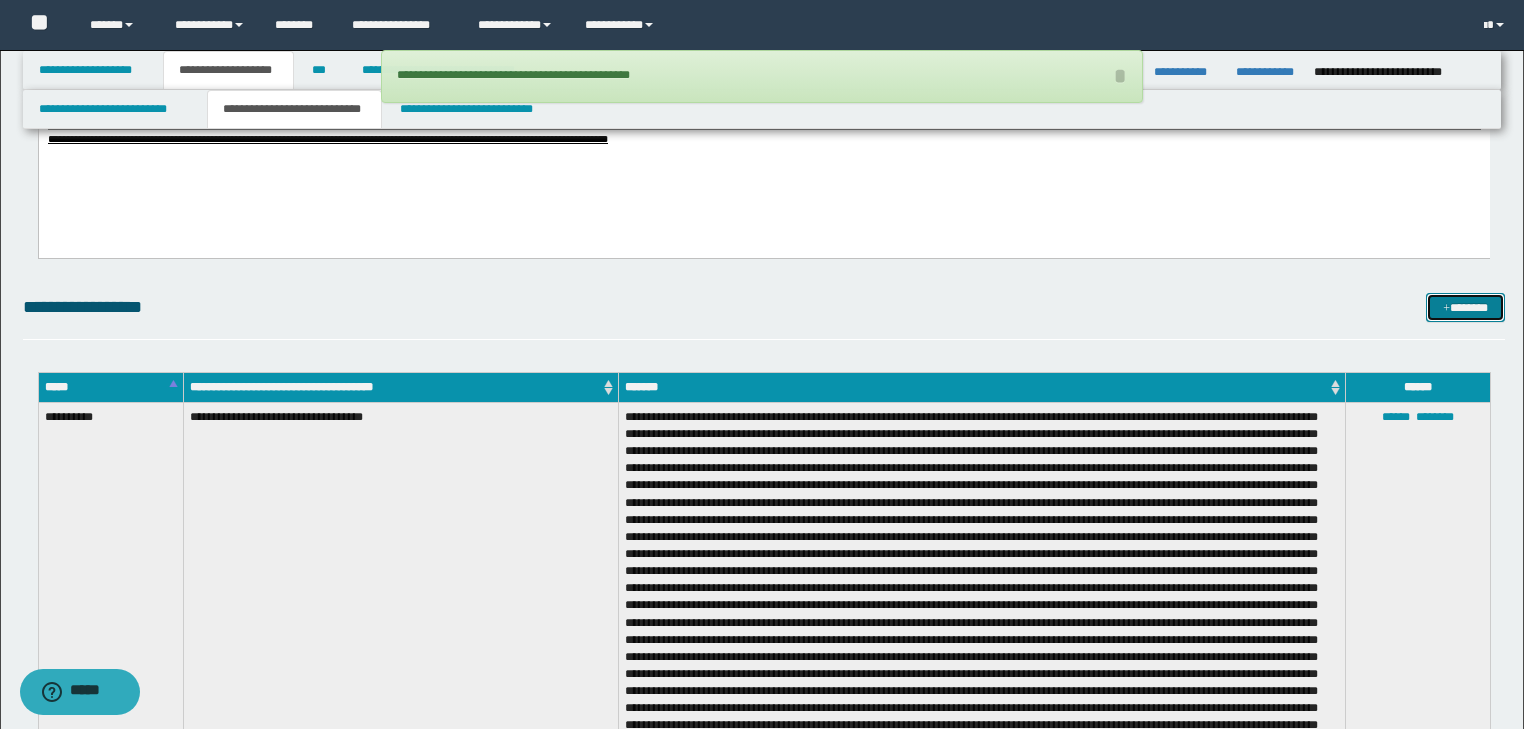 click on "*******" at bounding box center (1465, 308) 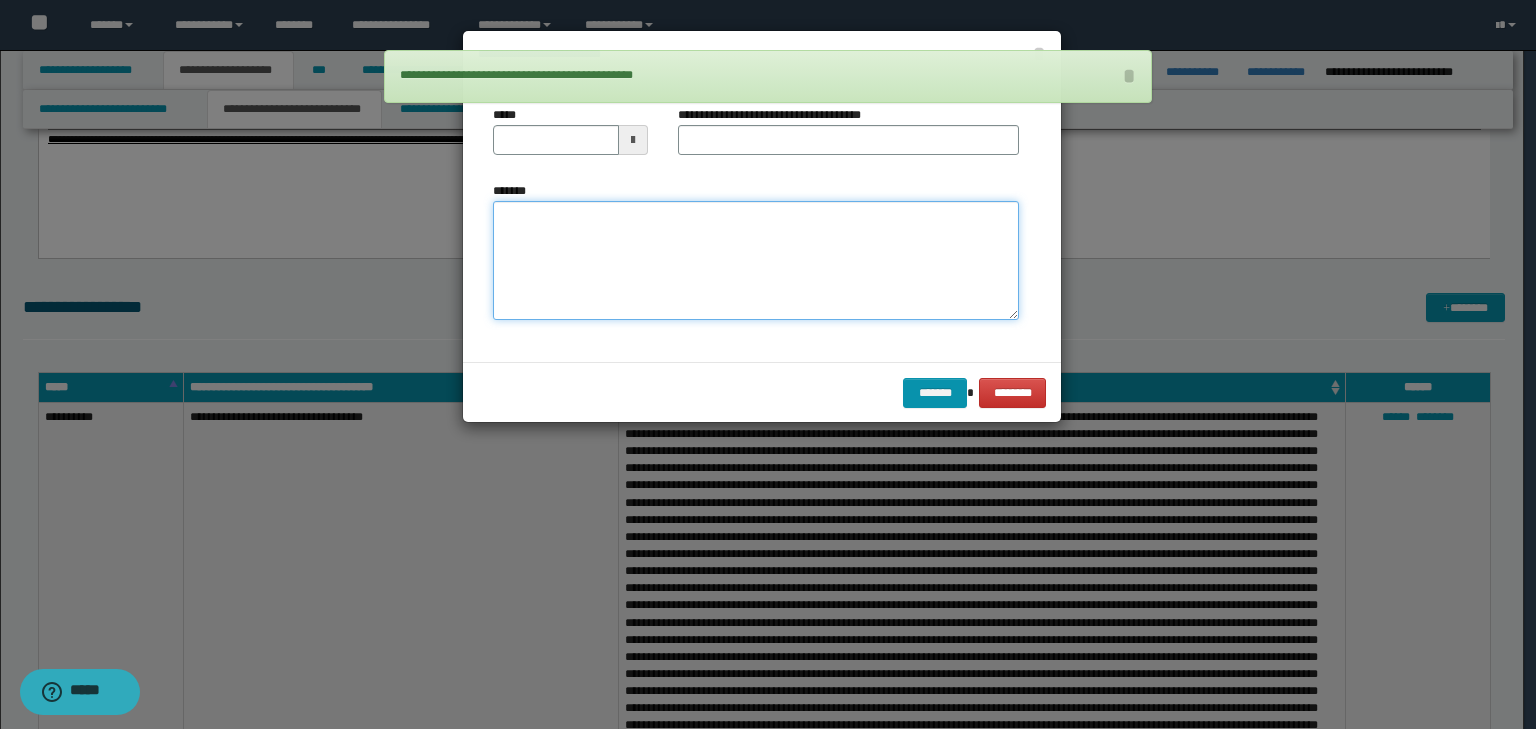 click on "*******" at bounding box center (756, 261) 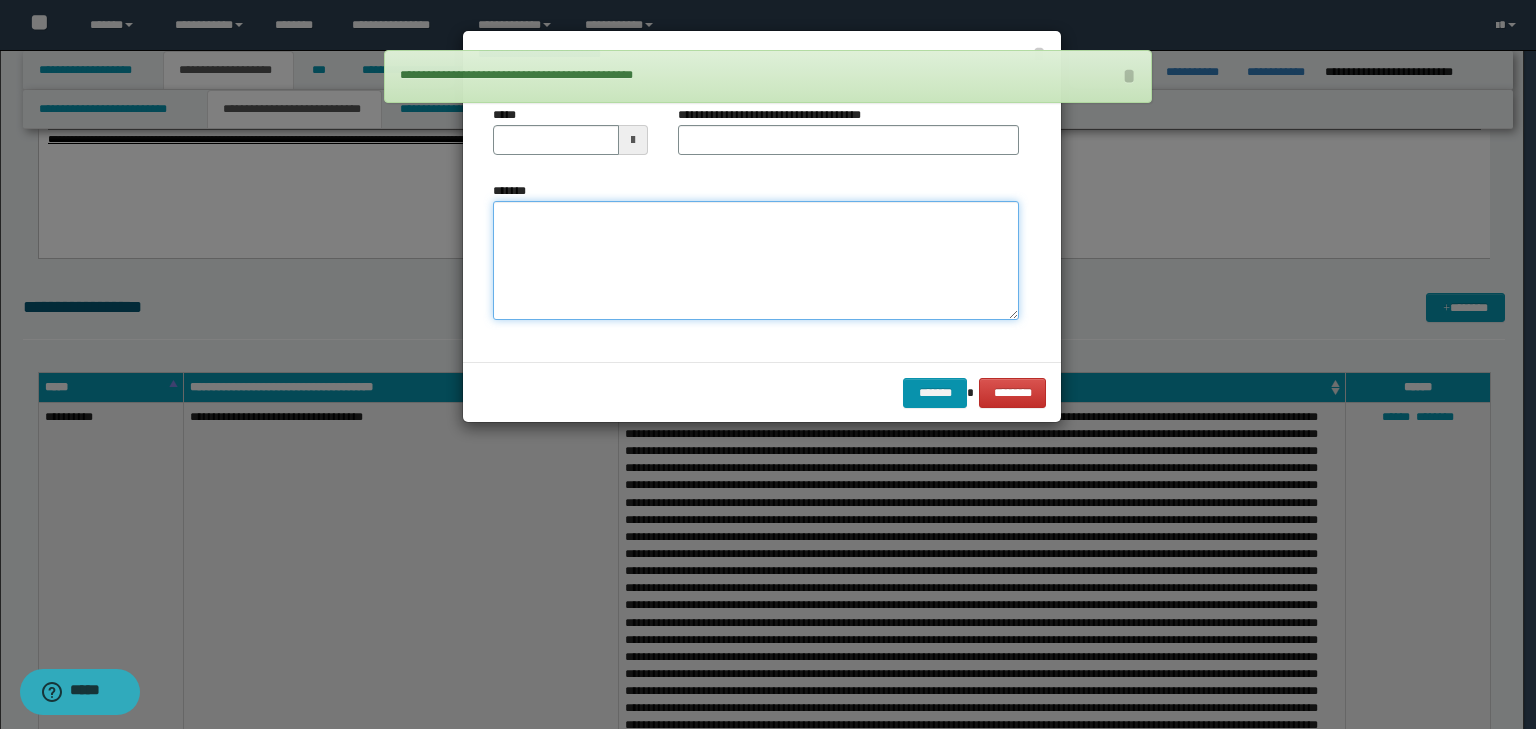 paste on "**********" 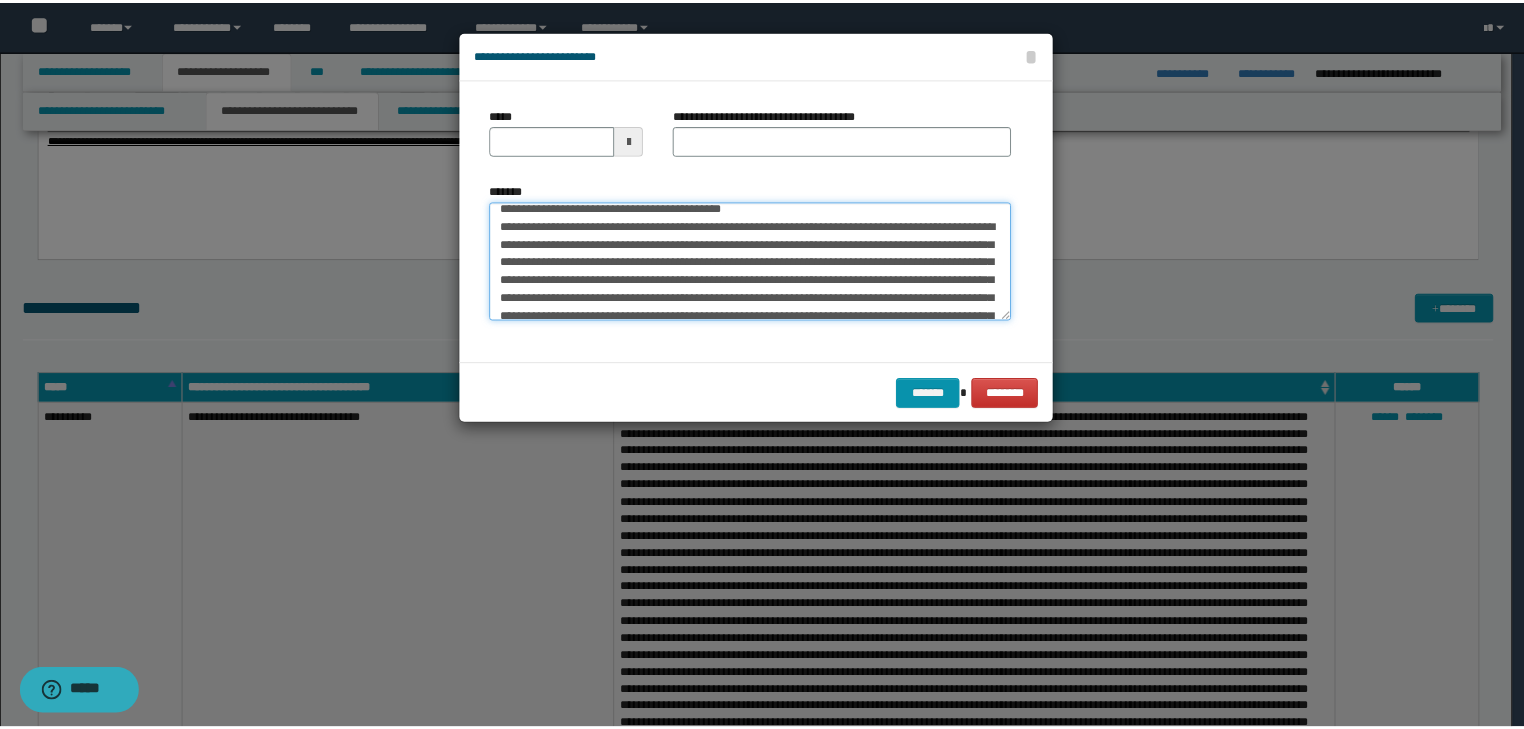 scroll, scrollTop: 0, scrollLeft: 0, axis: both 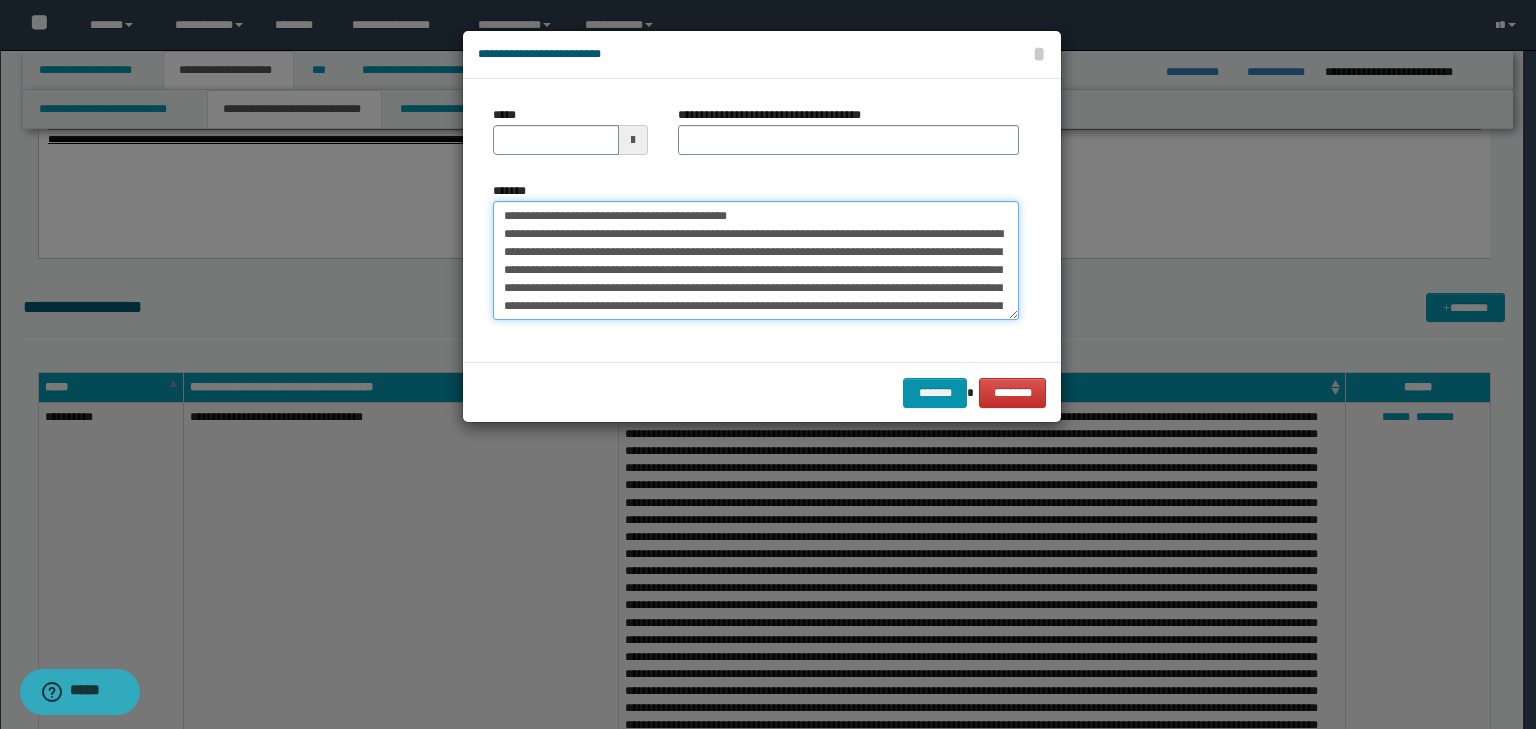 drag, startPoint x: 566, startPoint y: 208, endPoint x: 452, endPoint y: 202, distance: 114.15778 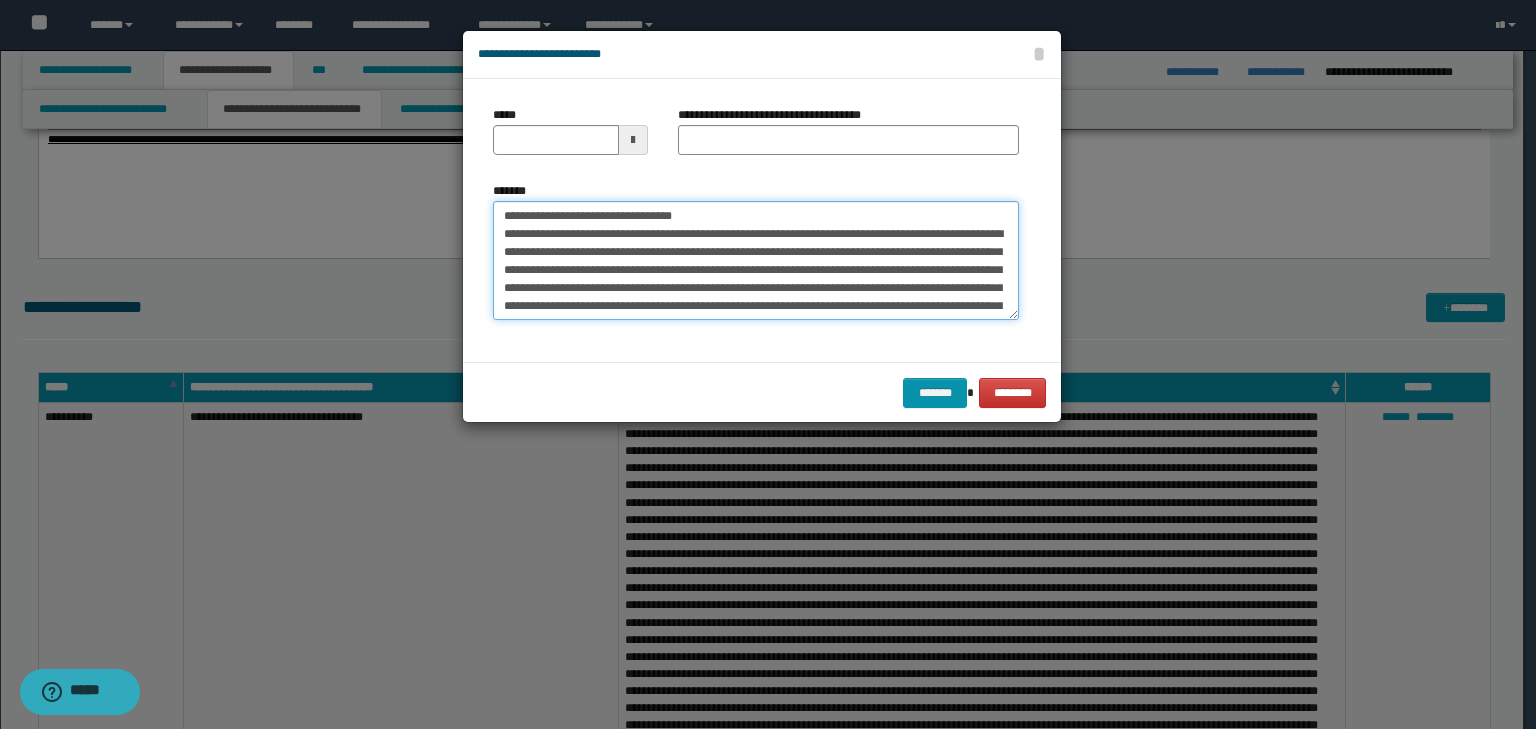 type 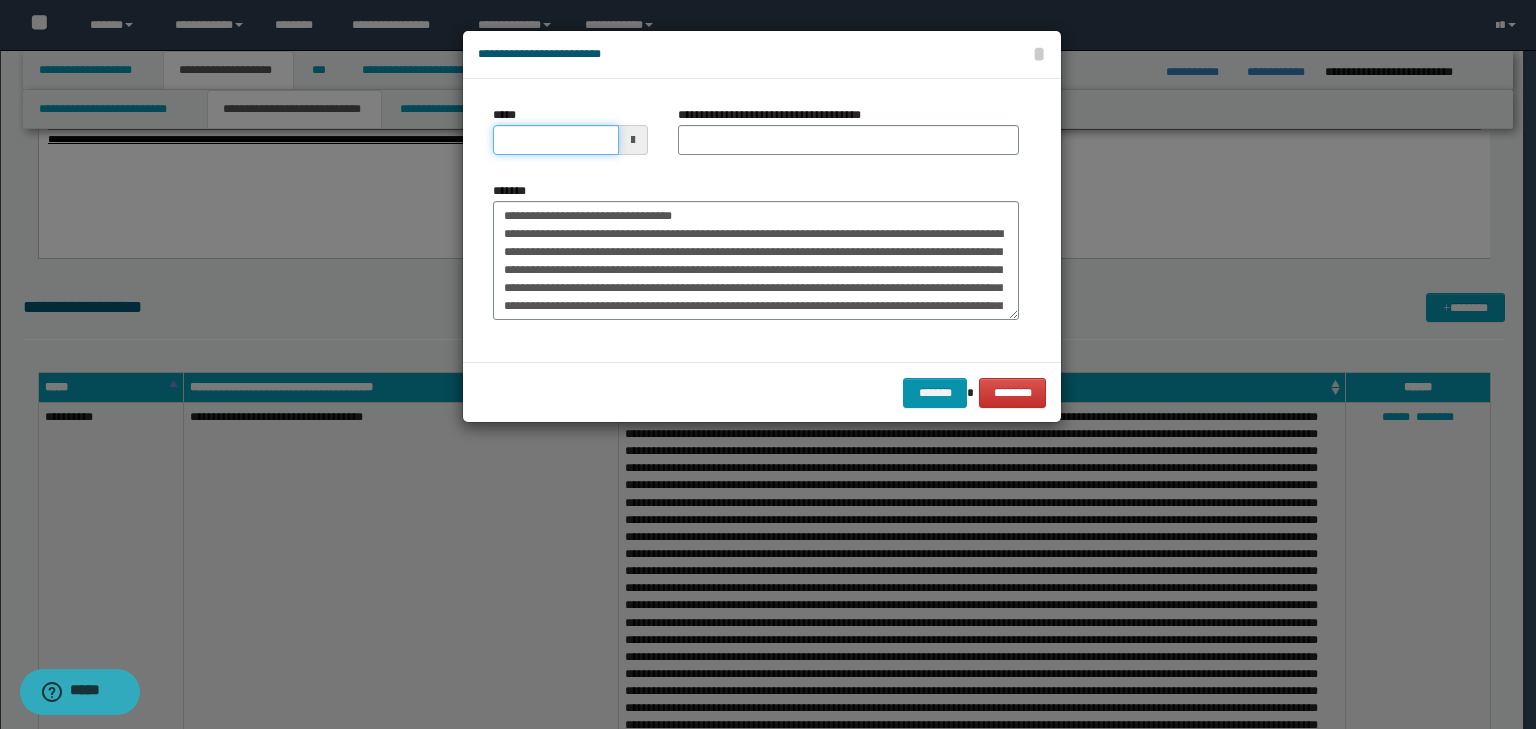 click on "*****" at bounding box center [556, 140] 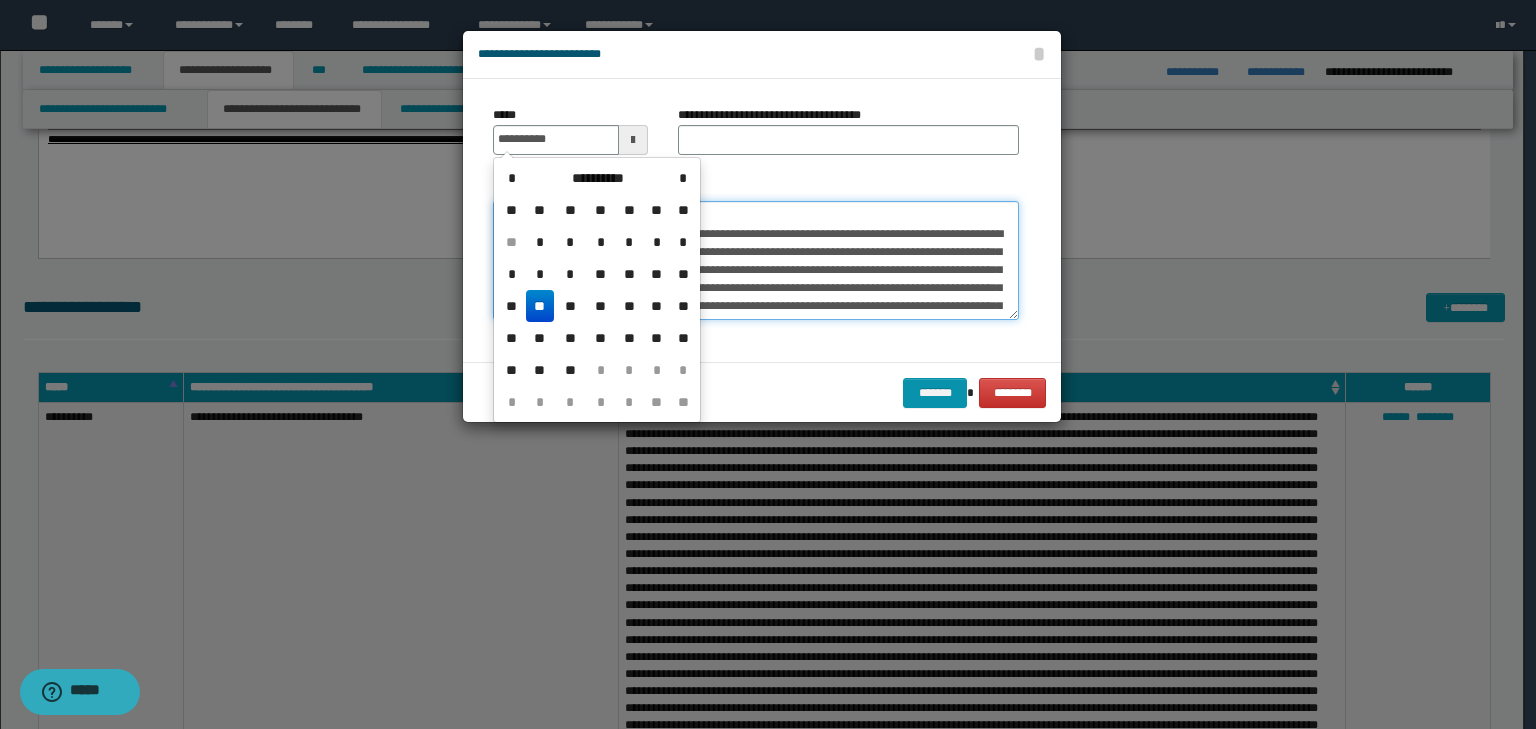type on "**********" 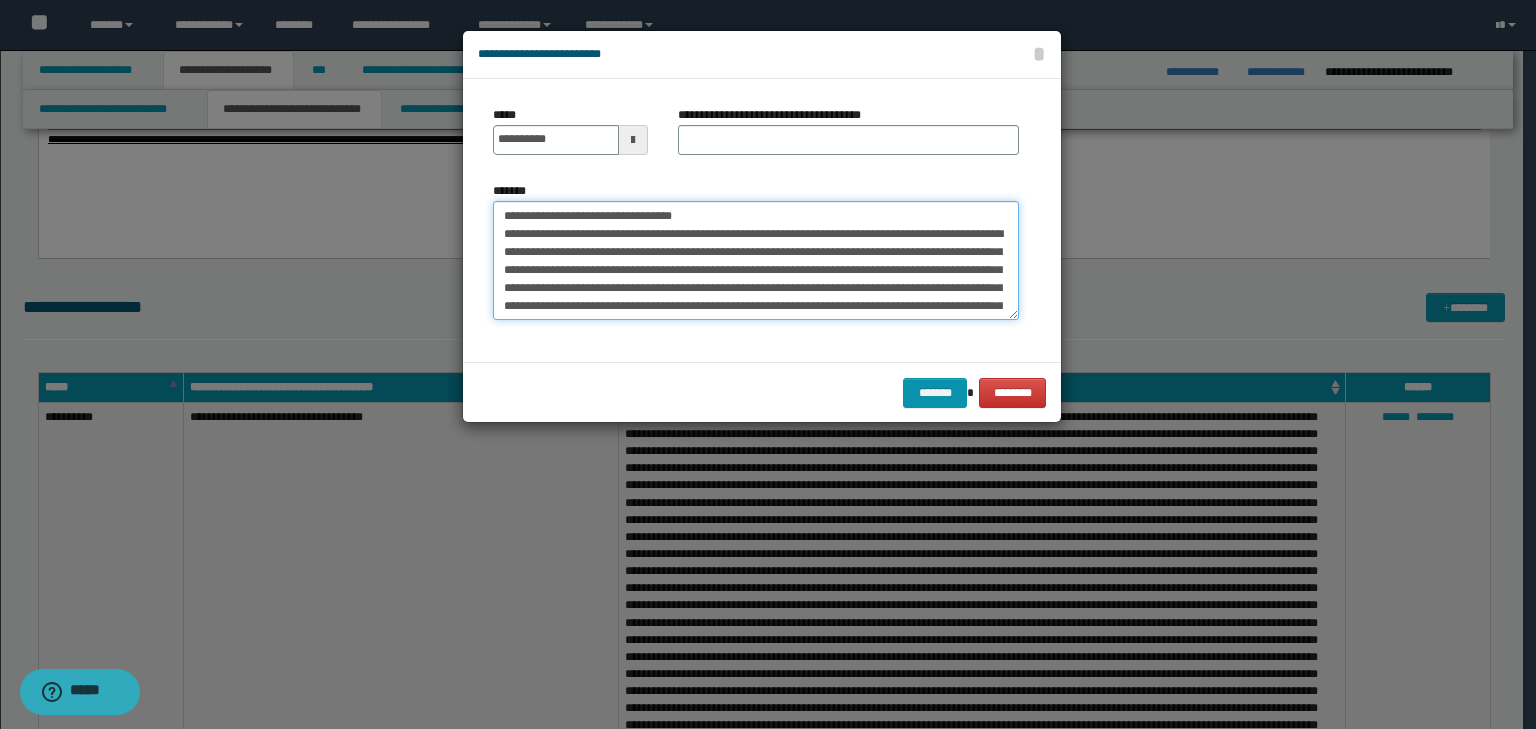 drag, startPoint x: 736, startPoint y: 215, endPoint x: 256, endPoint y: 192, distance: 480.55072 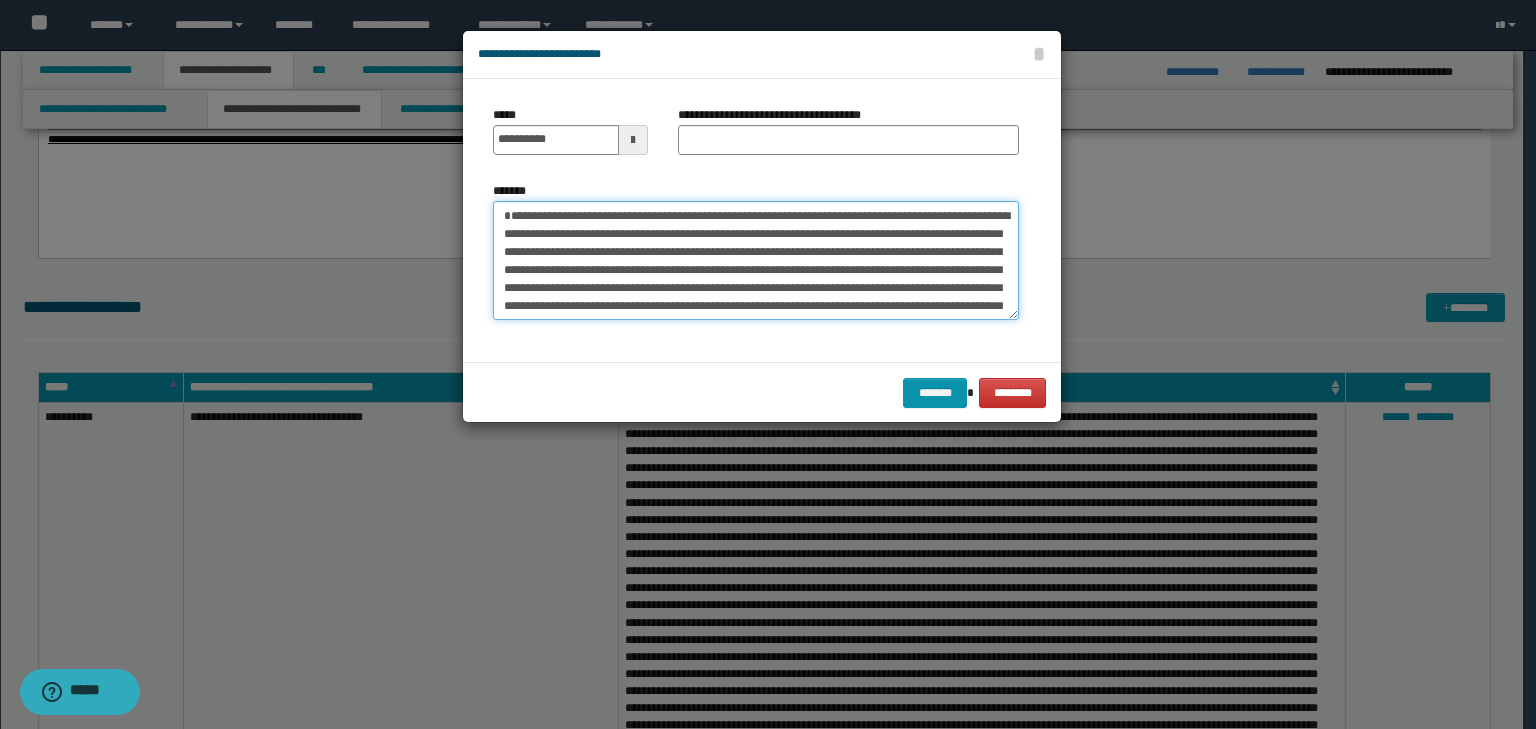 type on "**********" 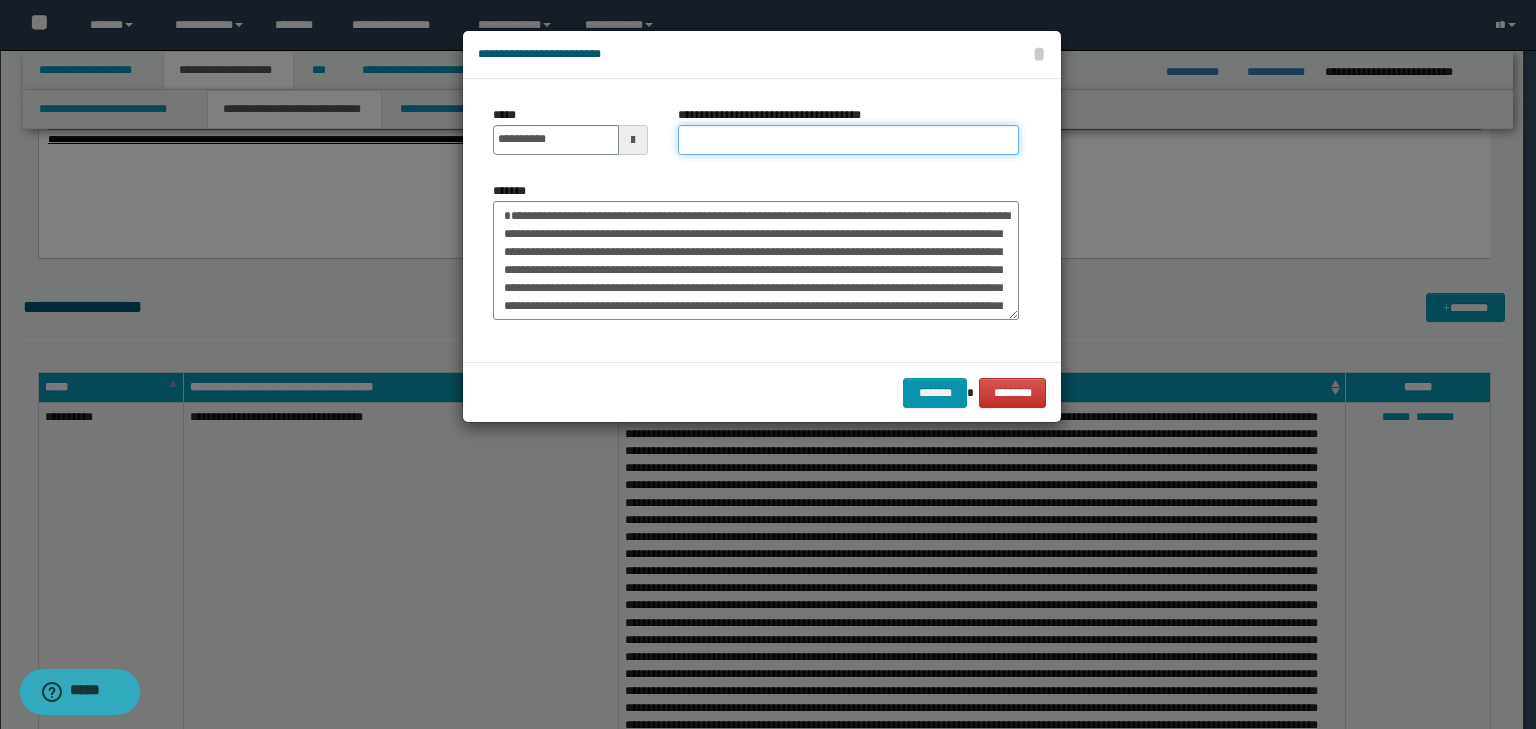click on "**********" at bounding box center (848, 140) 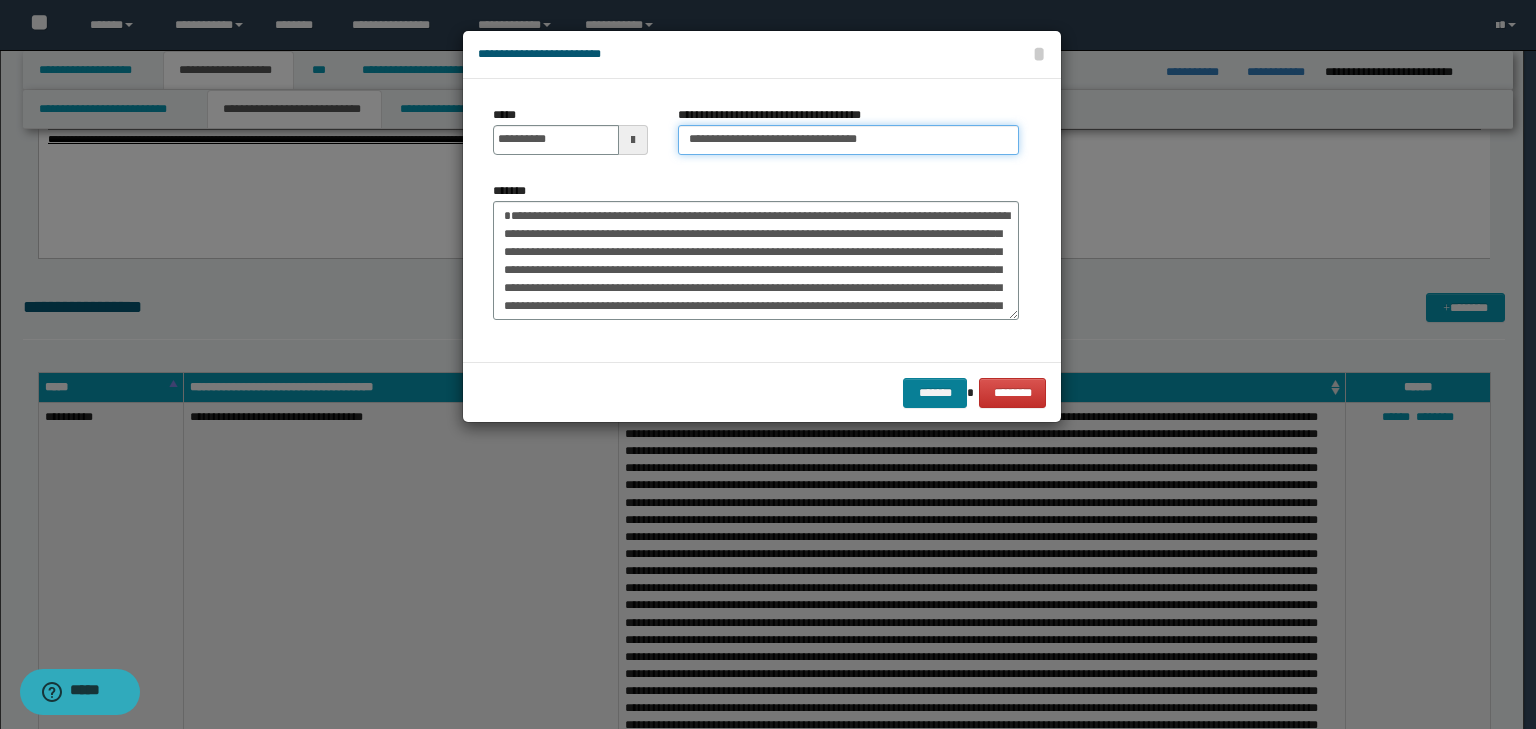 type on "**********" 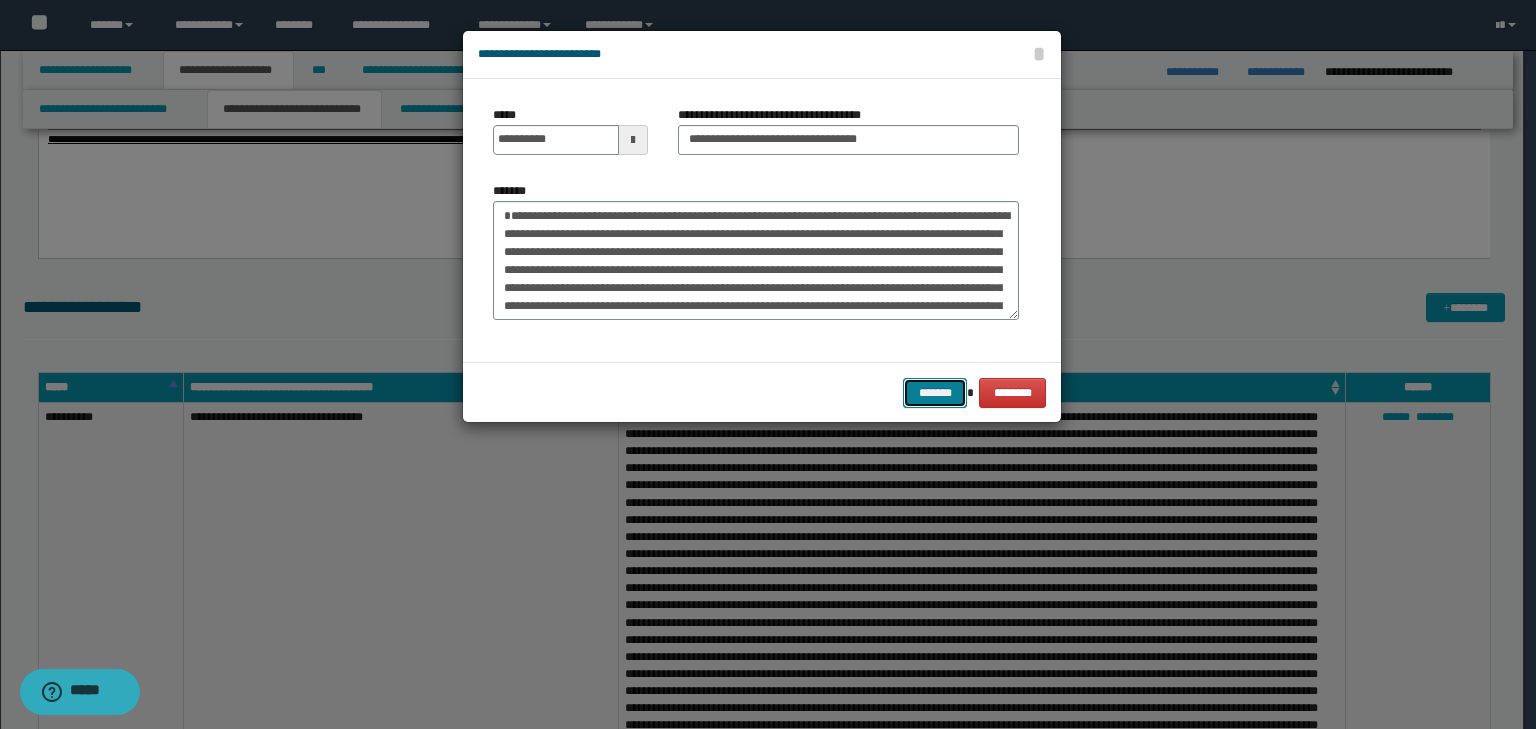 click on "*******" at bounding box center (935, 393) 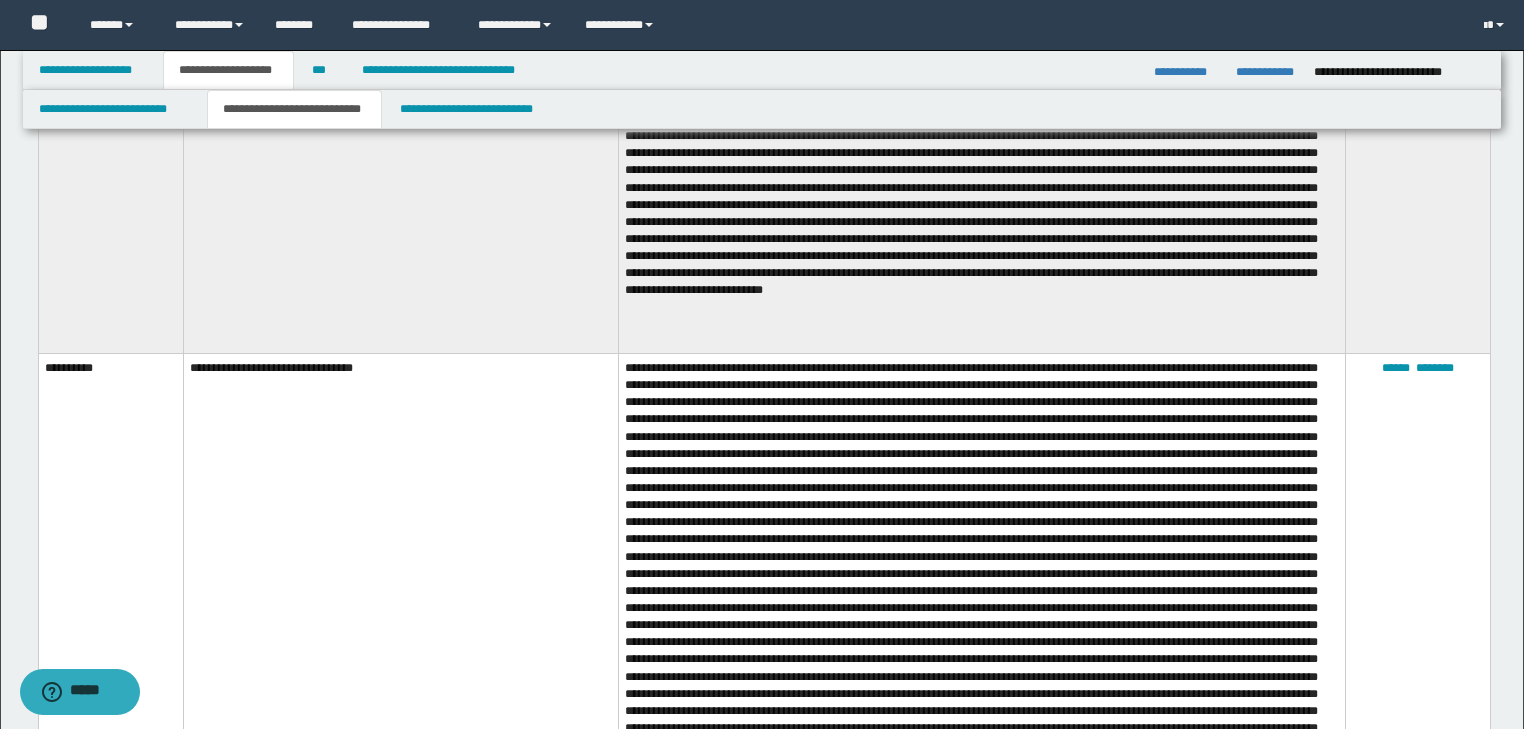 scroll, scrollTop: 6080, scrollLeft: 0, axis: vertical 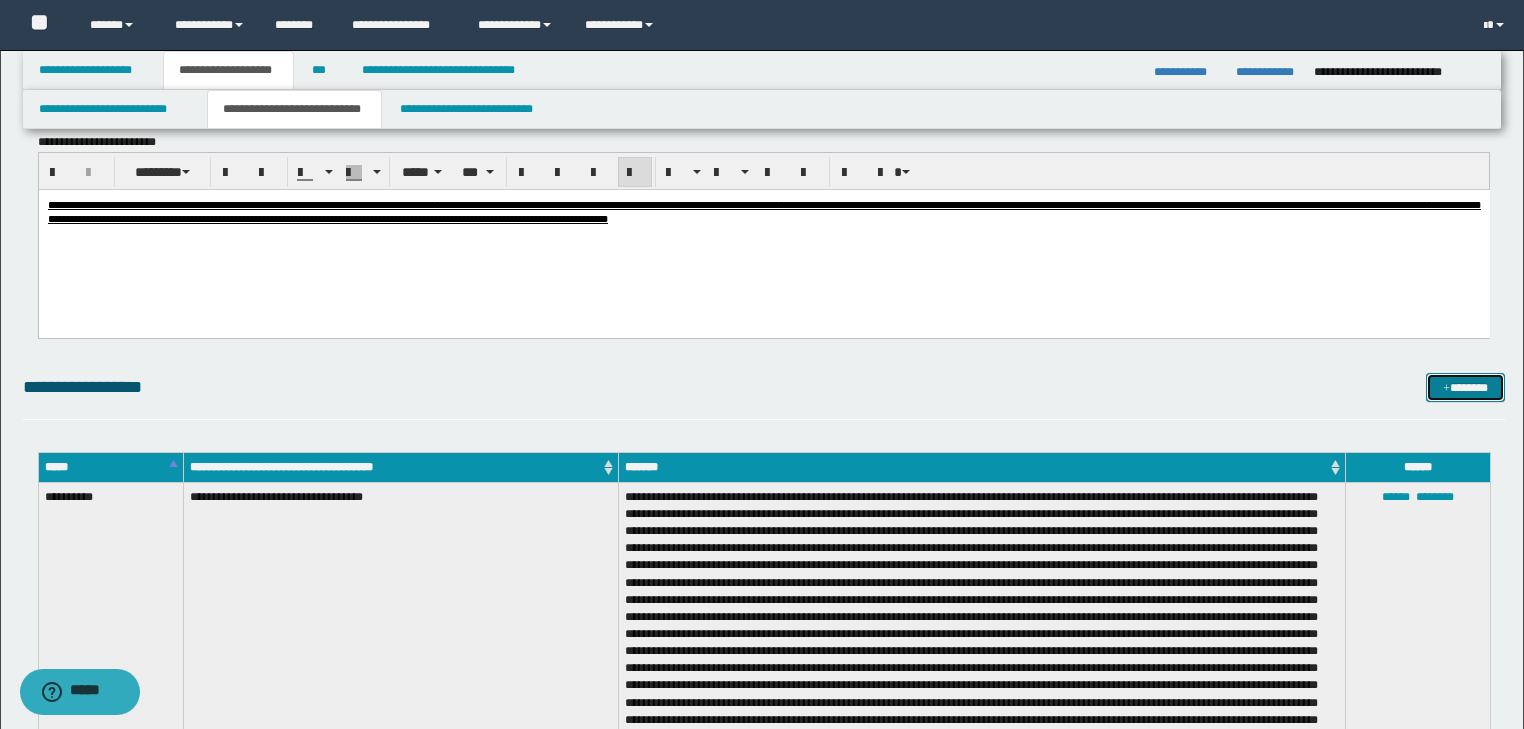 click on "*******" at bounding box center (1465, 388) 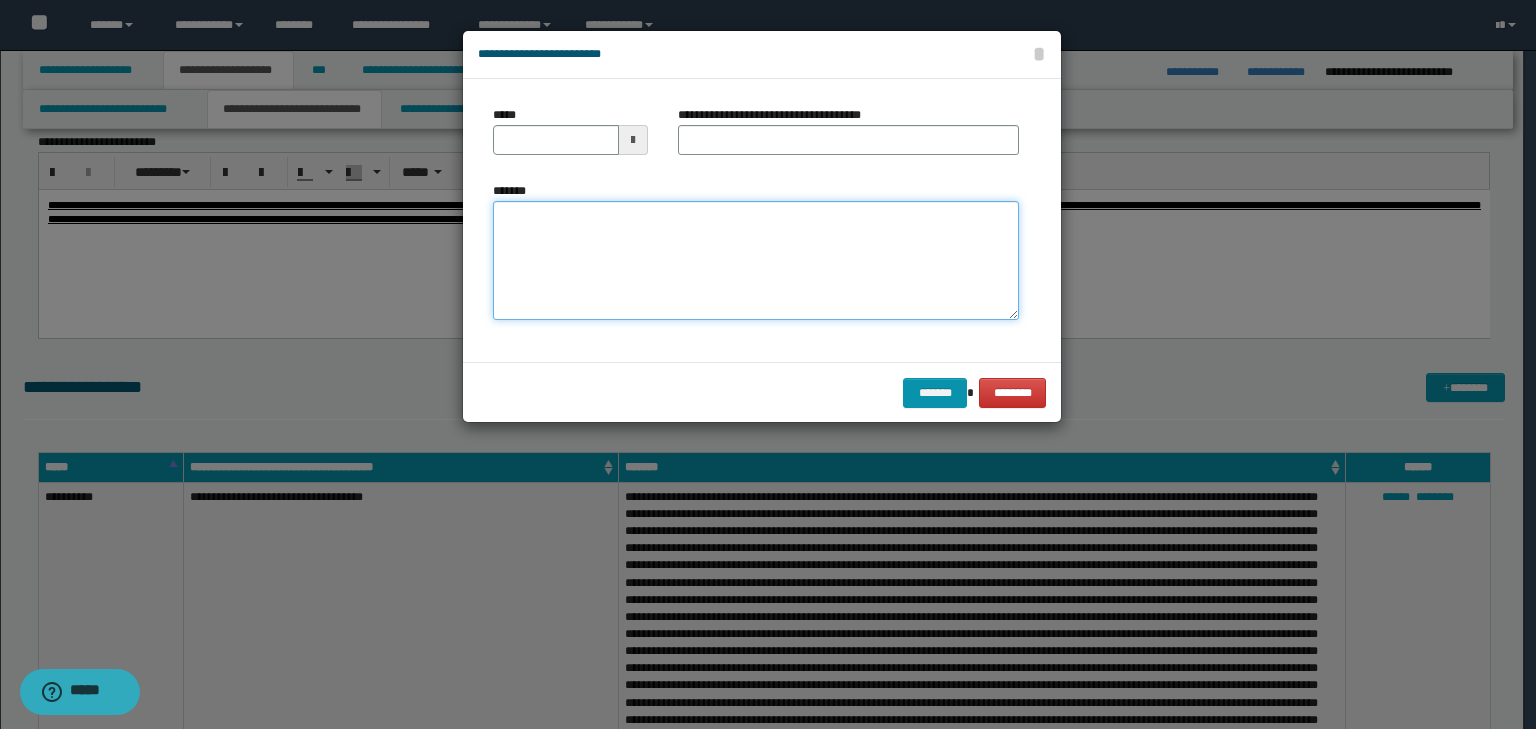 click on "*******" at bounding box center (756, 261) 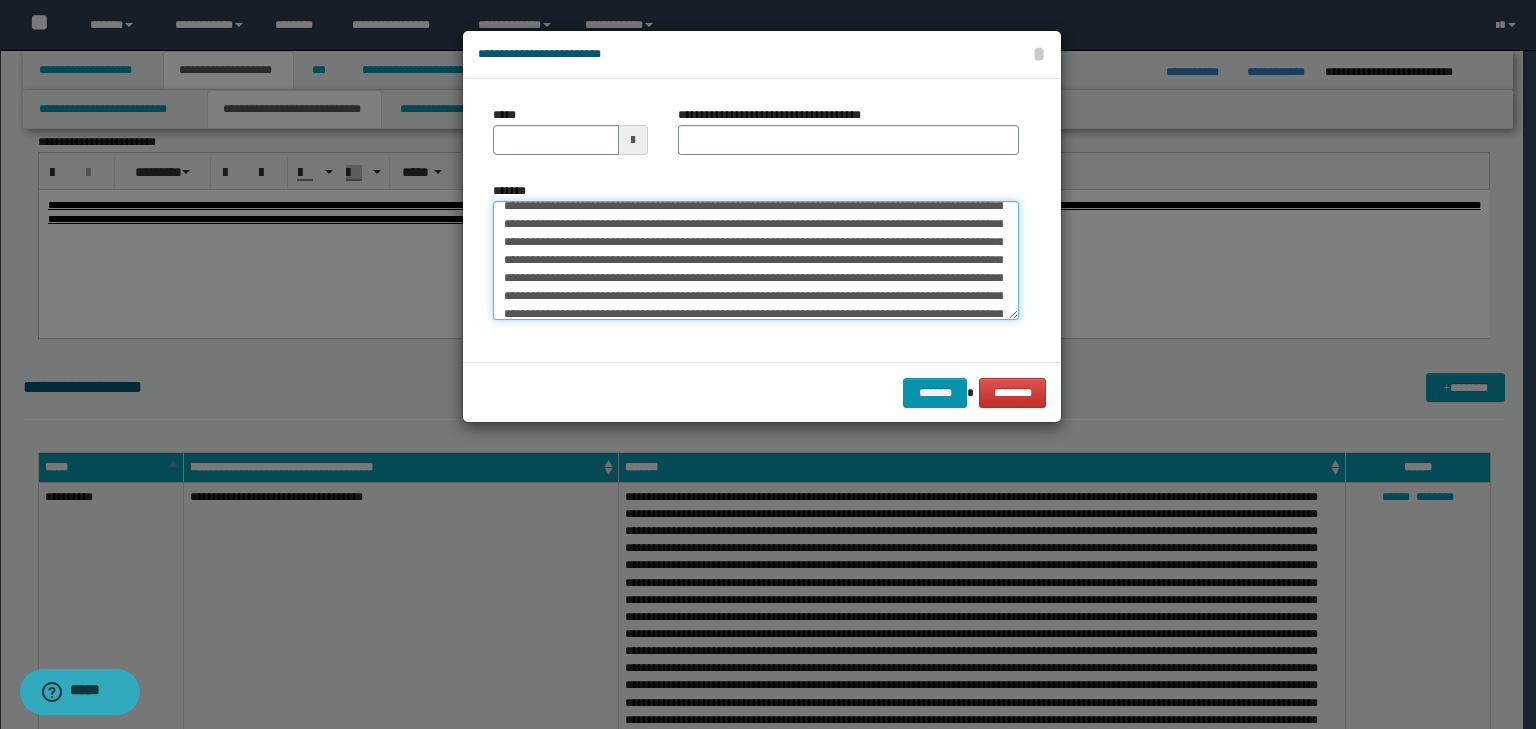 scroll, scrollTop: 0, scrollLeft: 0, axis: both 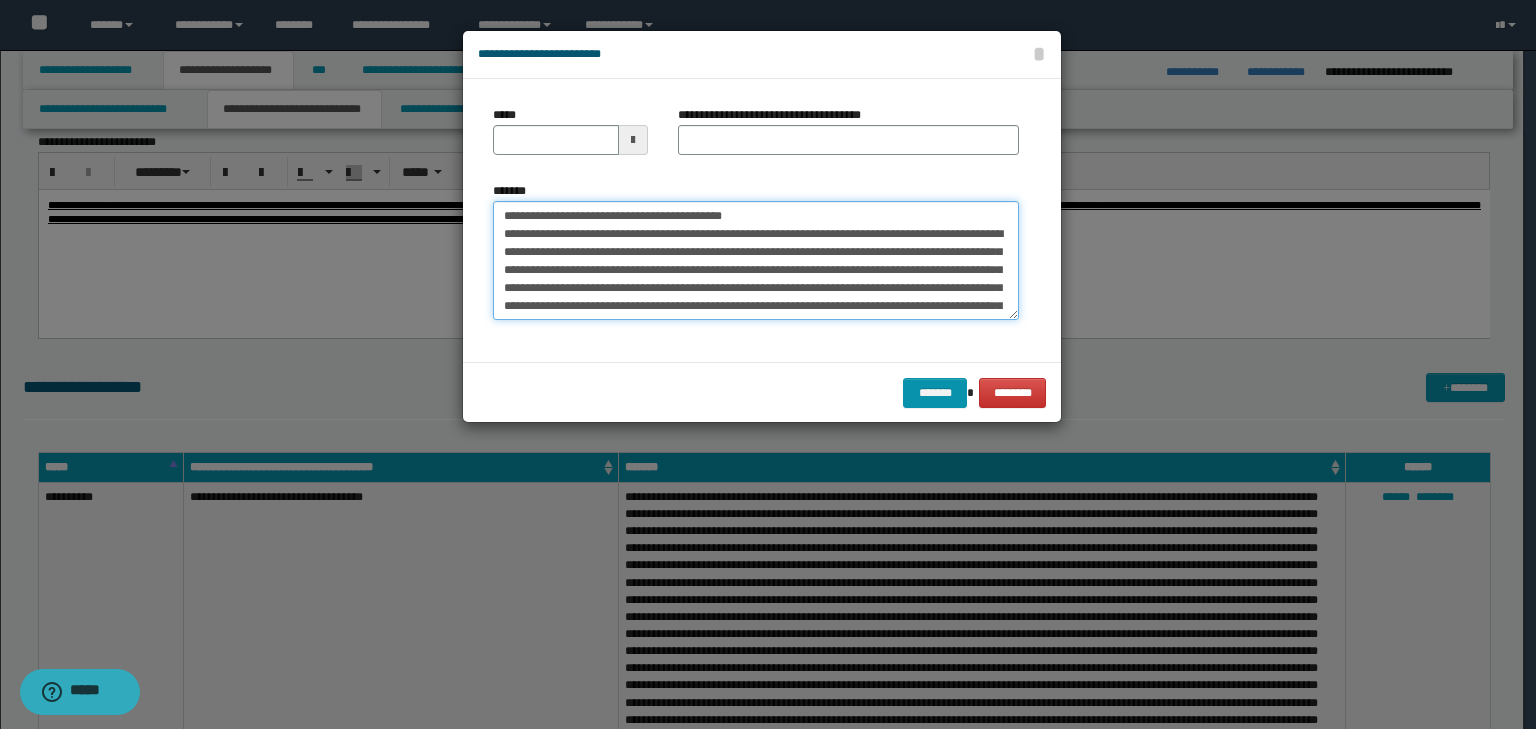 drag, startPoint x: 564, startPoint y: 213, endPoint x: 454, endPoint y: 192, distance: 111.9866 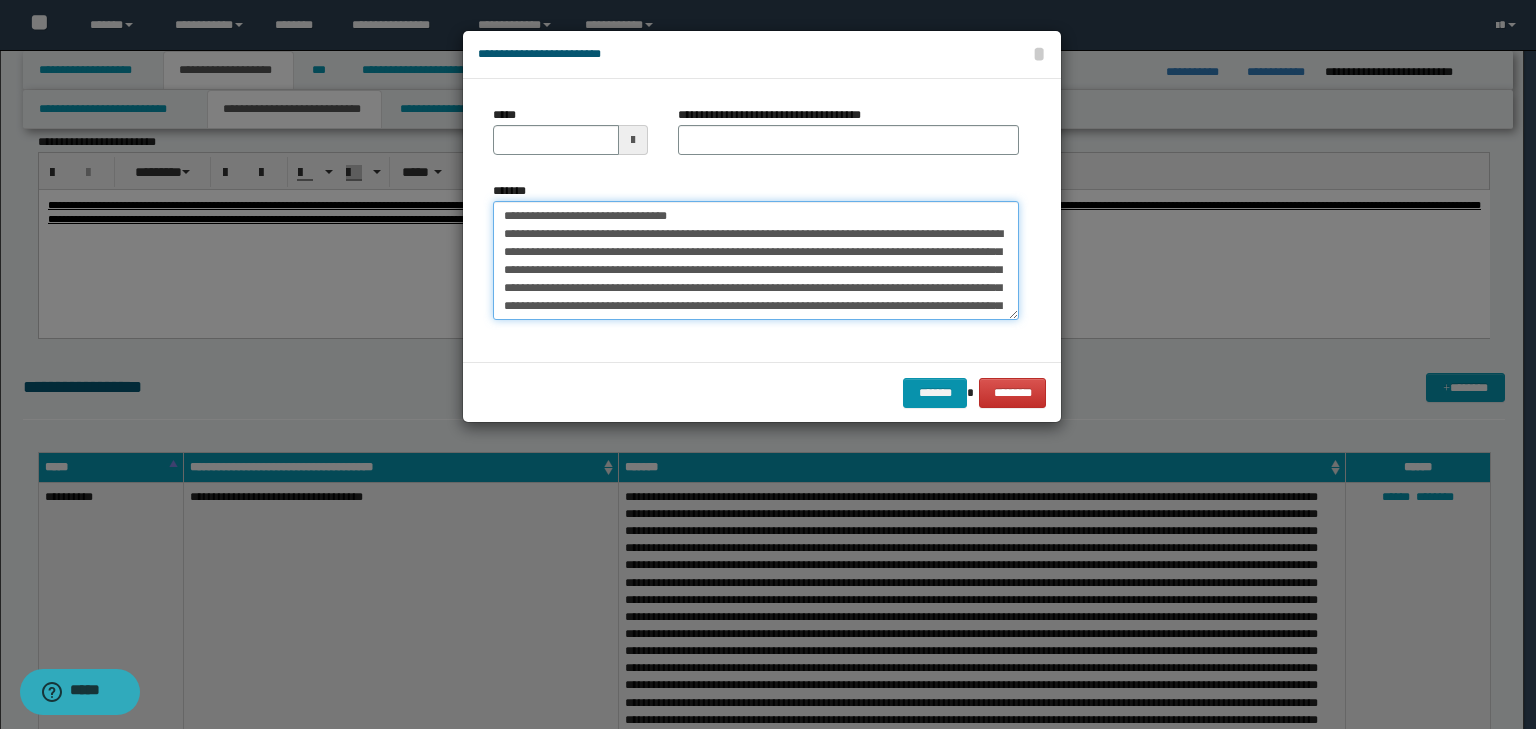 type 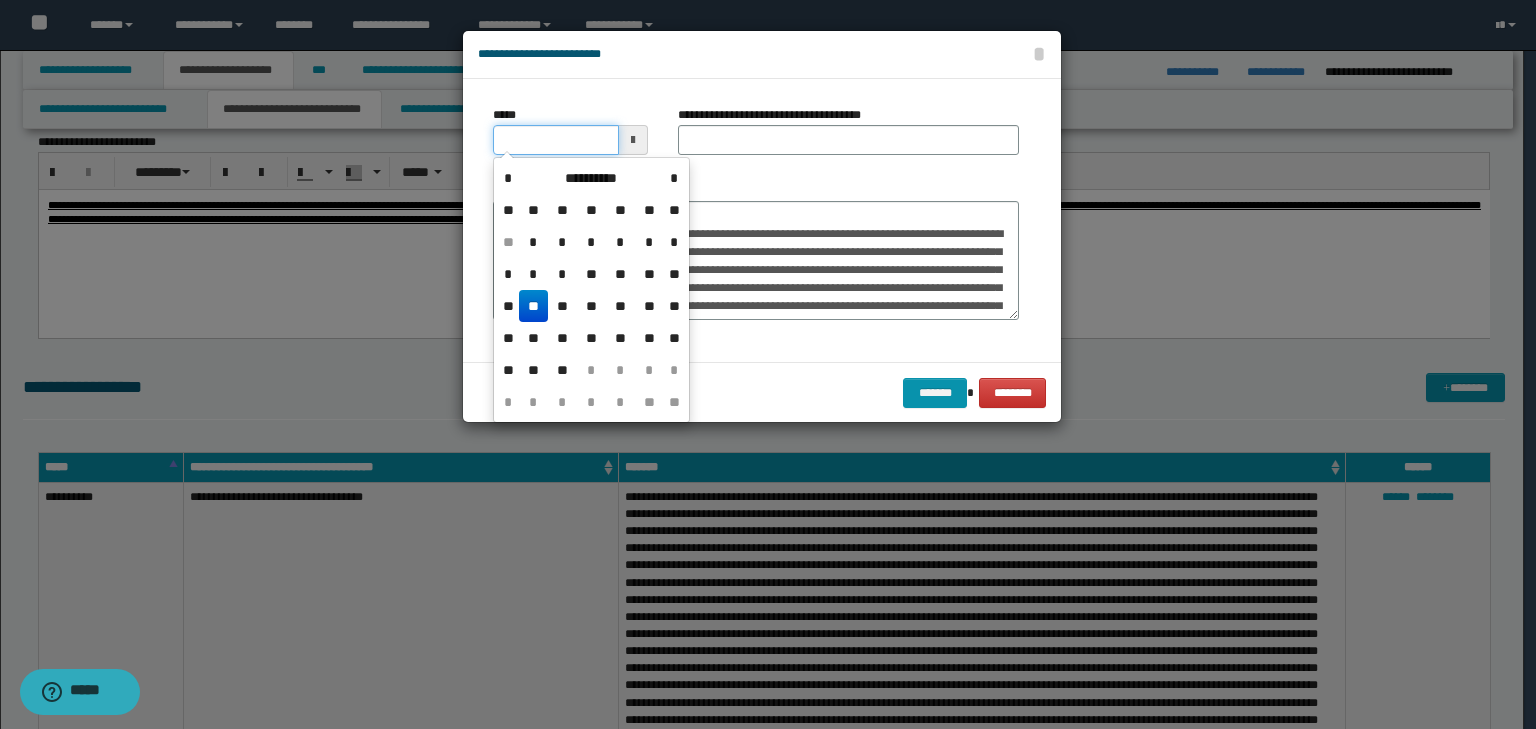 click on "*****" at bounding box center (556, 140) 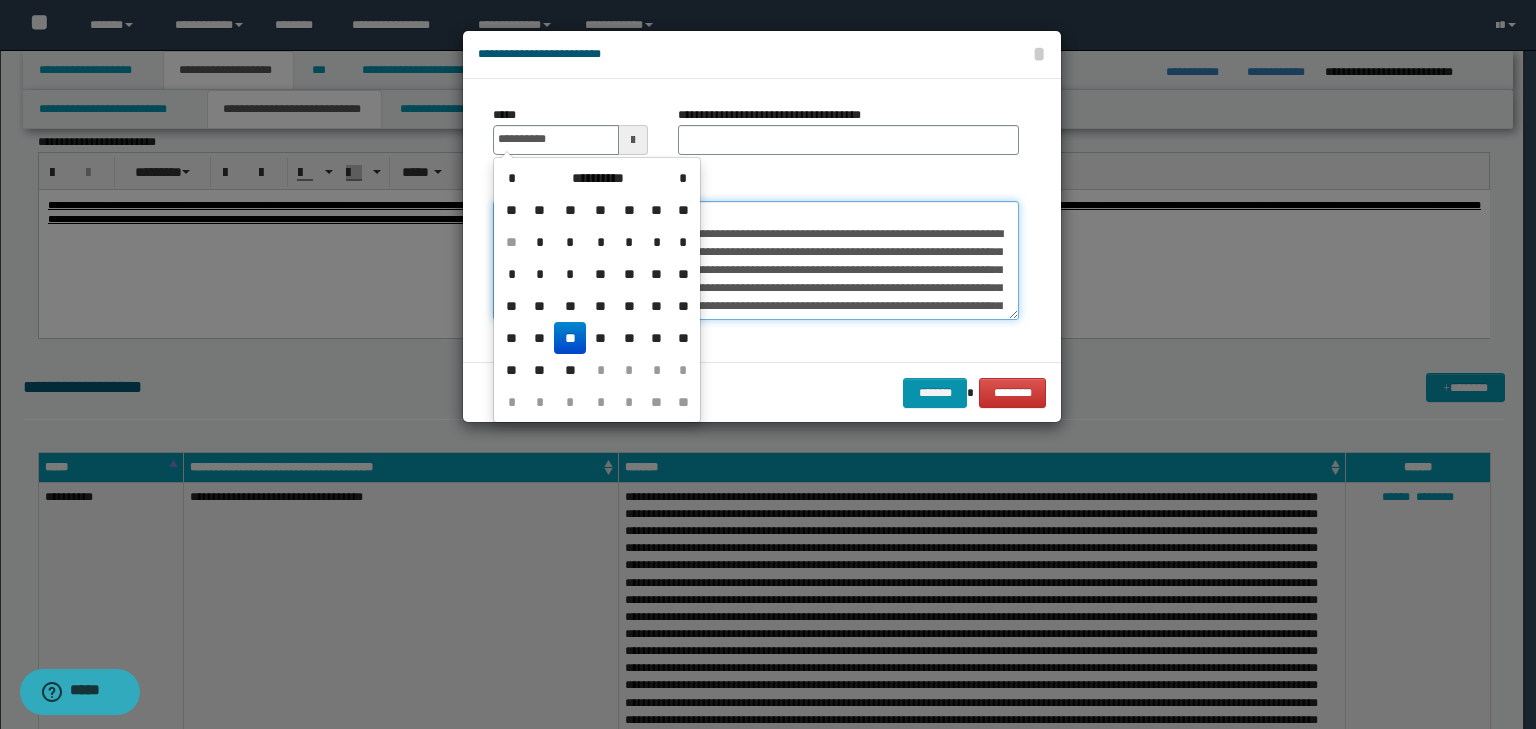 type on "**********" 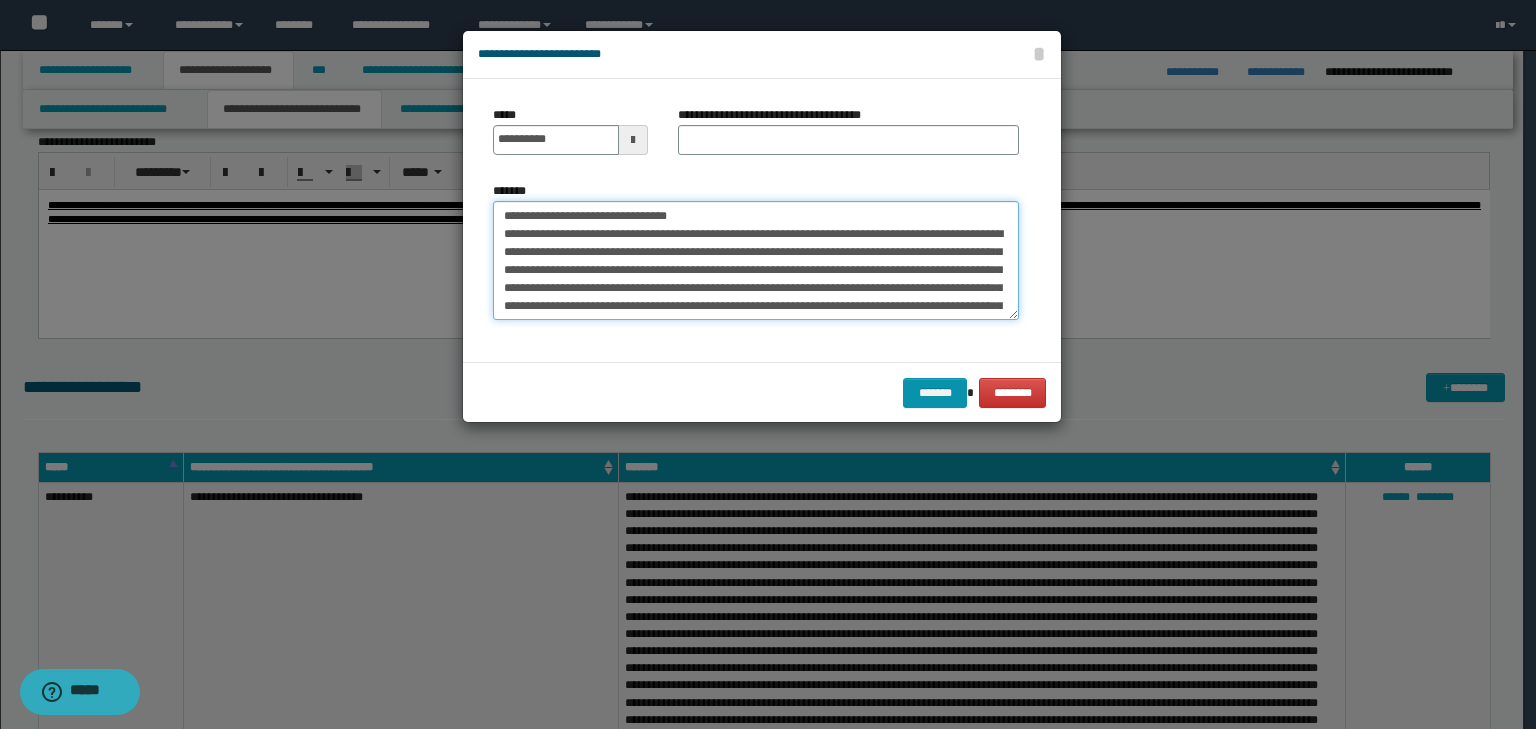 drag, startPoint x: 736, startPoint y: 201, endPoint x: 401, endPoint y: 200, distance: 335.0015 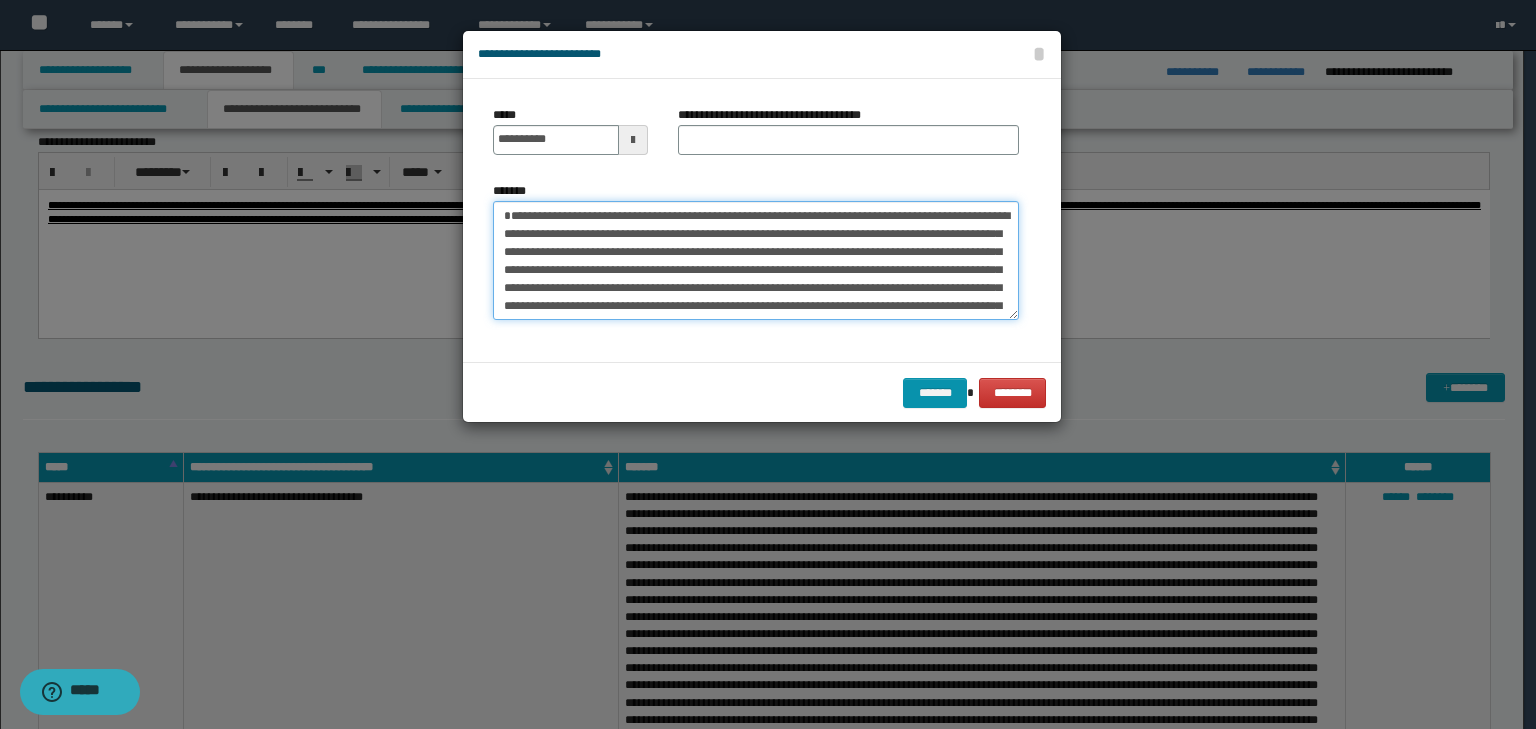type on "**********" 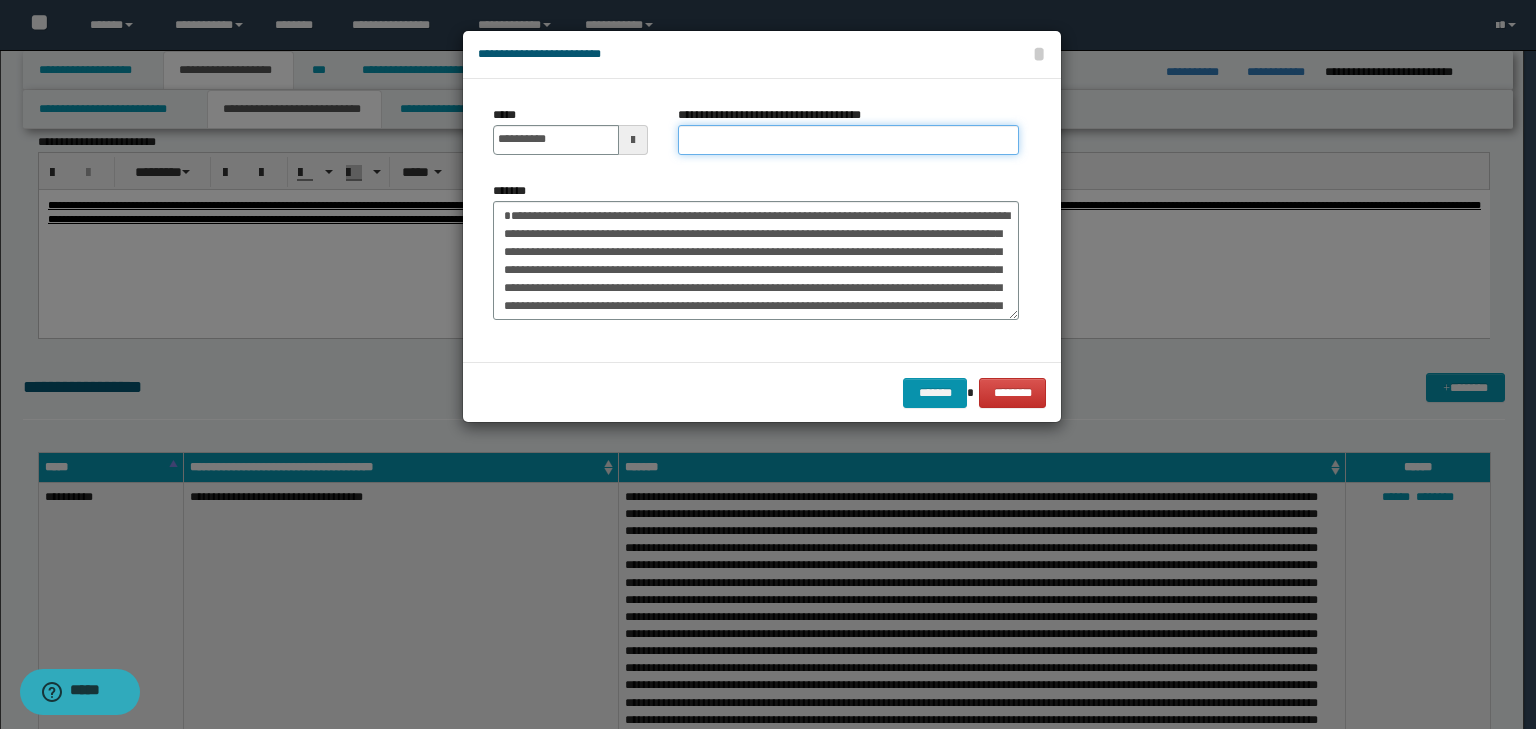 click on "**********" at bounding box center (848, 140) 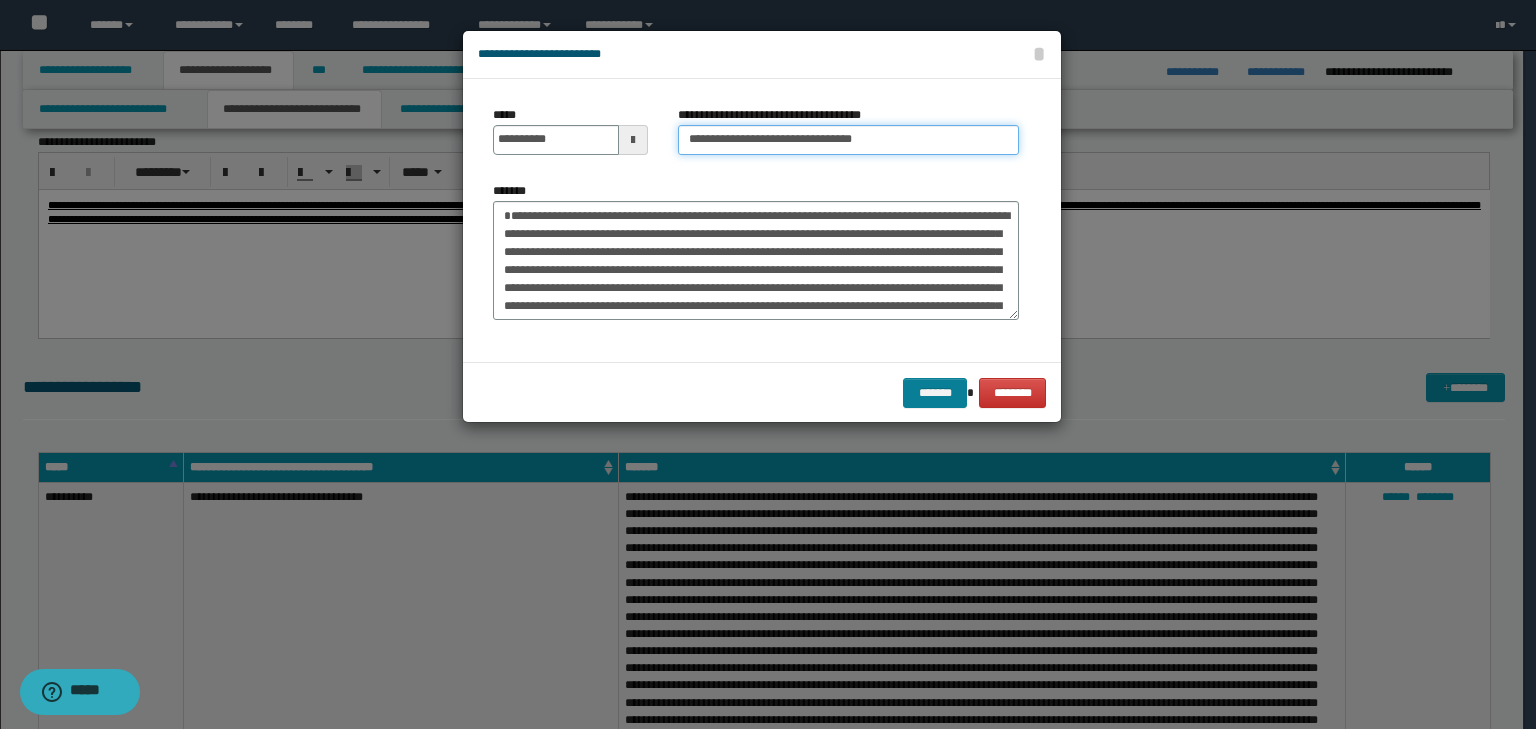 type on "**********" 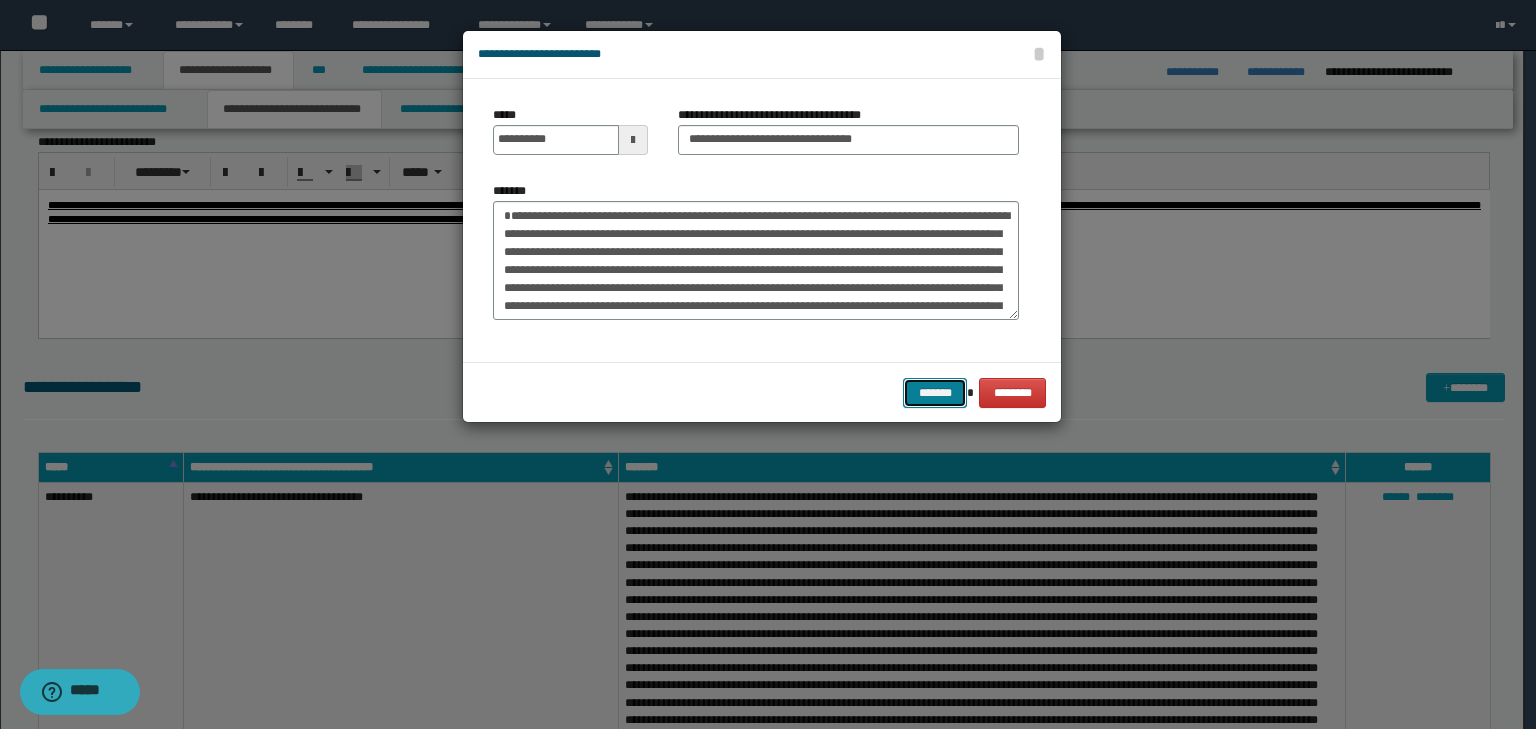 click on "*******" at bounding box center [935, 393] 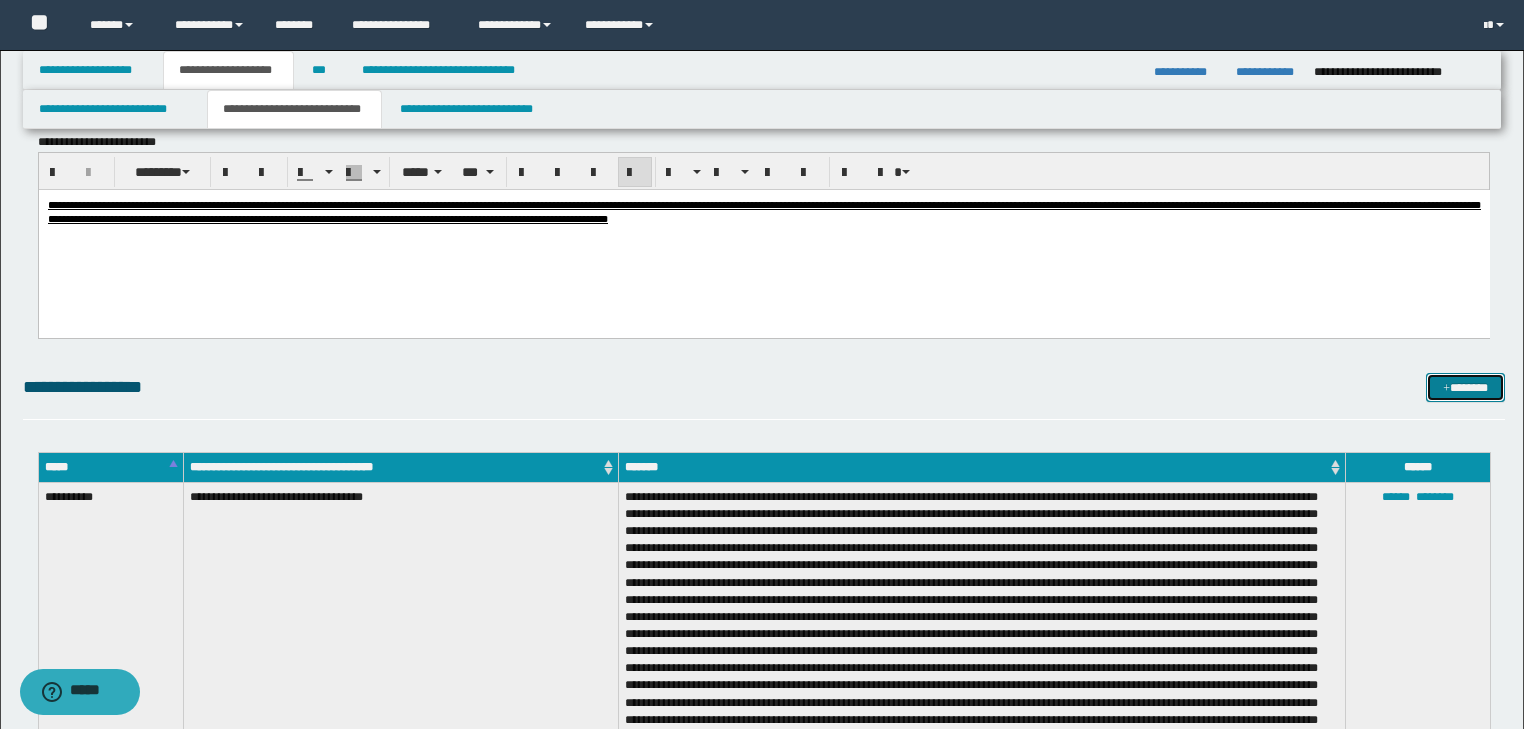 click on "*******" at bounding box center [1465, 388] 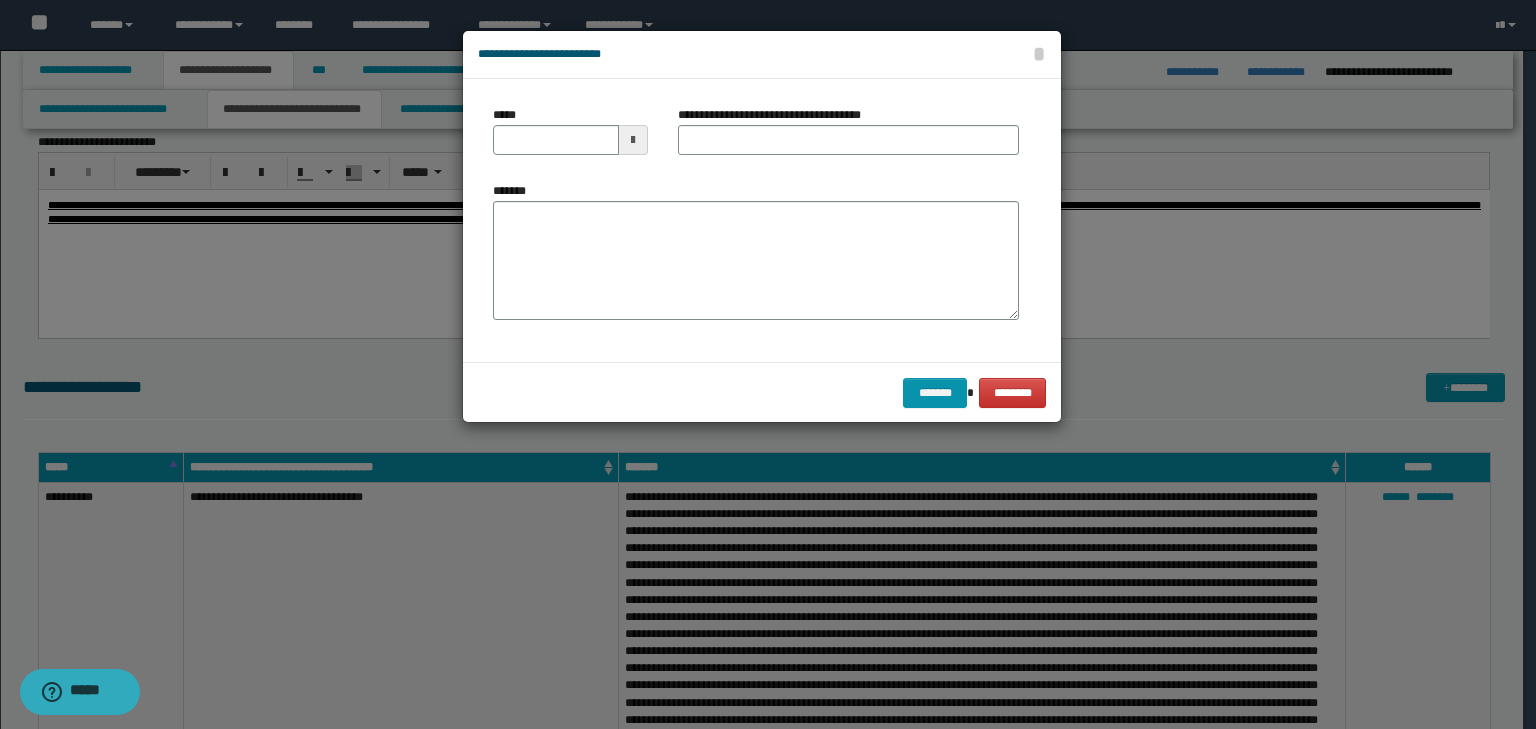 drag, startPoint x: 671, startPoint y: 197, endPoint x: 568, endPoint y: 208, distance: 103.58572 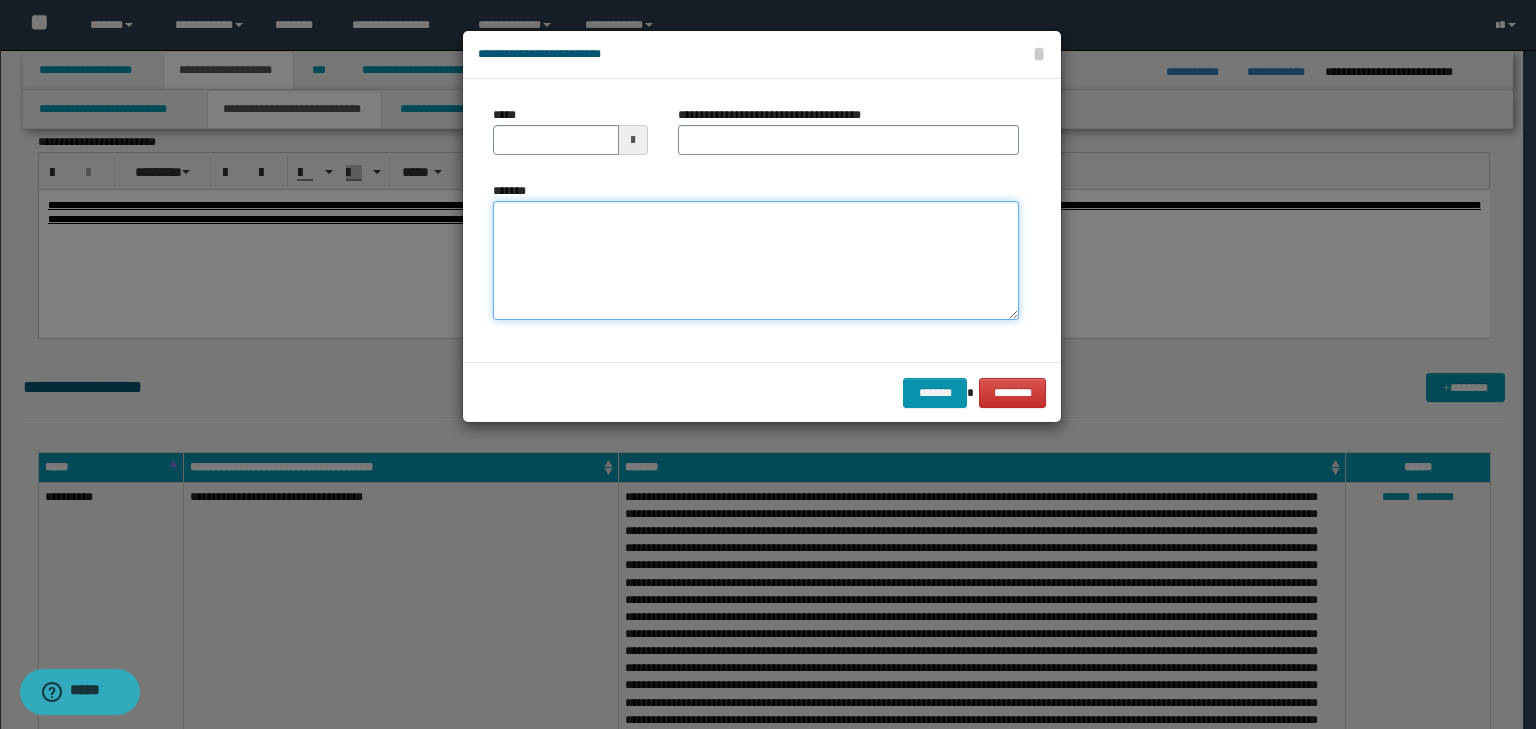 click on "*******" at bounding box center (756, 261) 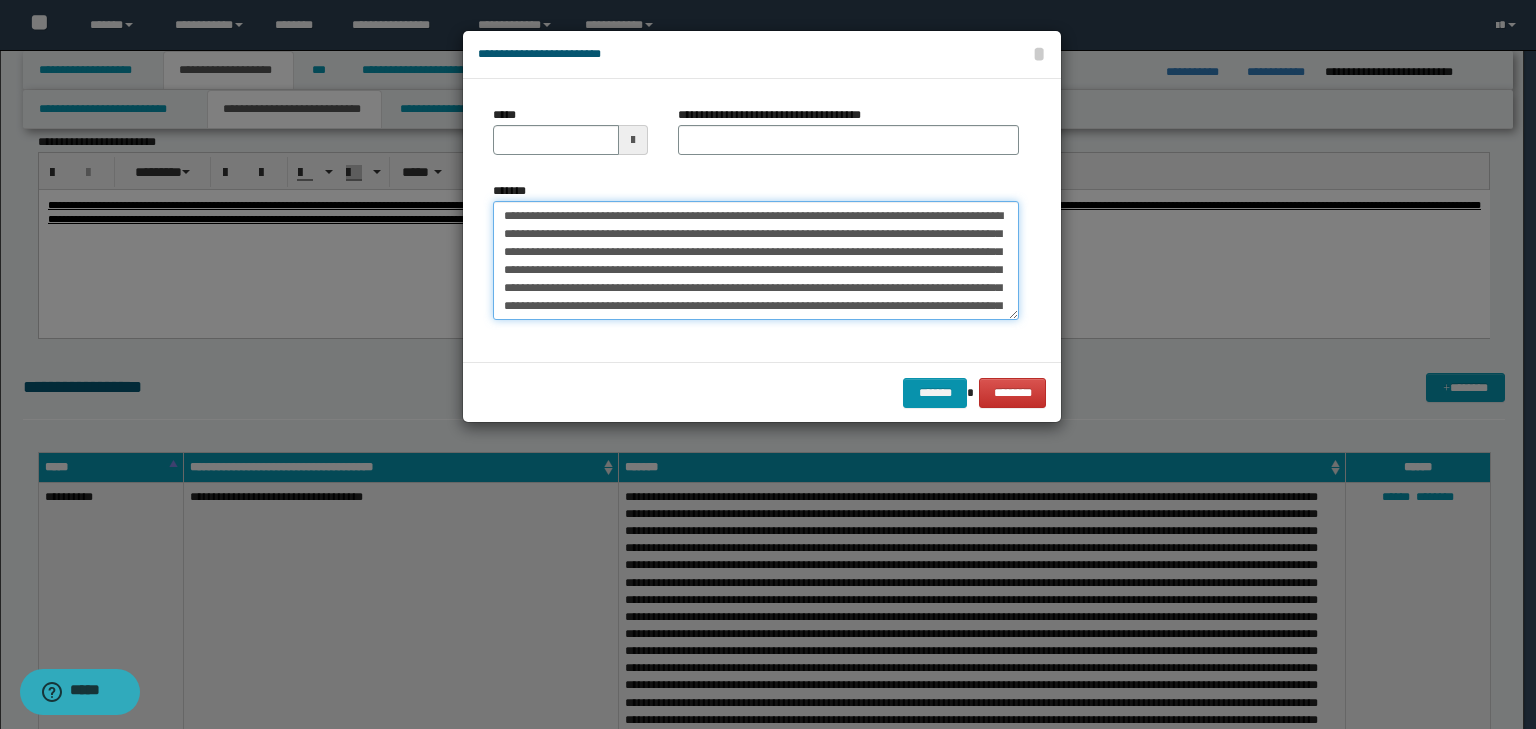 scroll, scrollTop: 160, scrollLeft: 0, axis: vertical 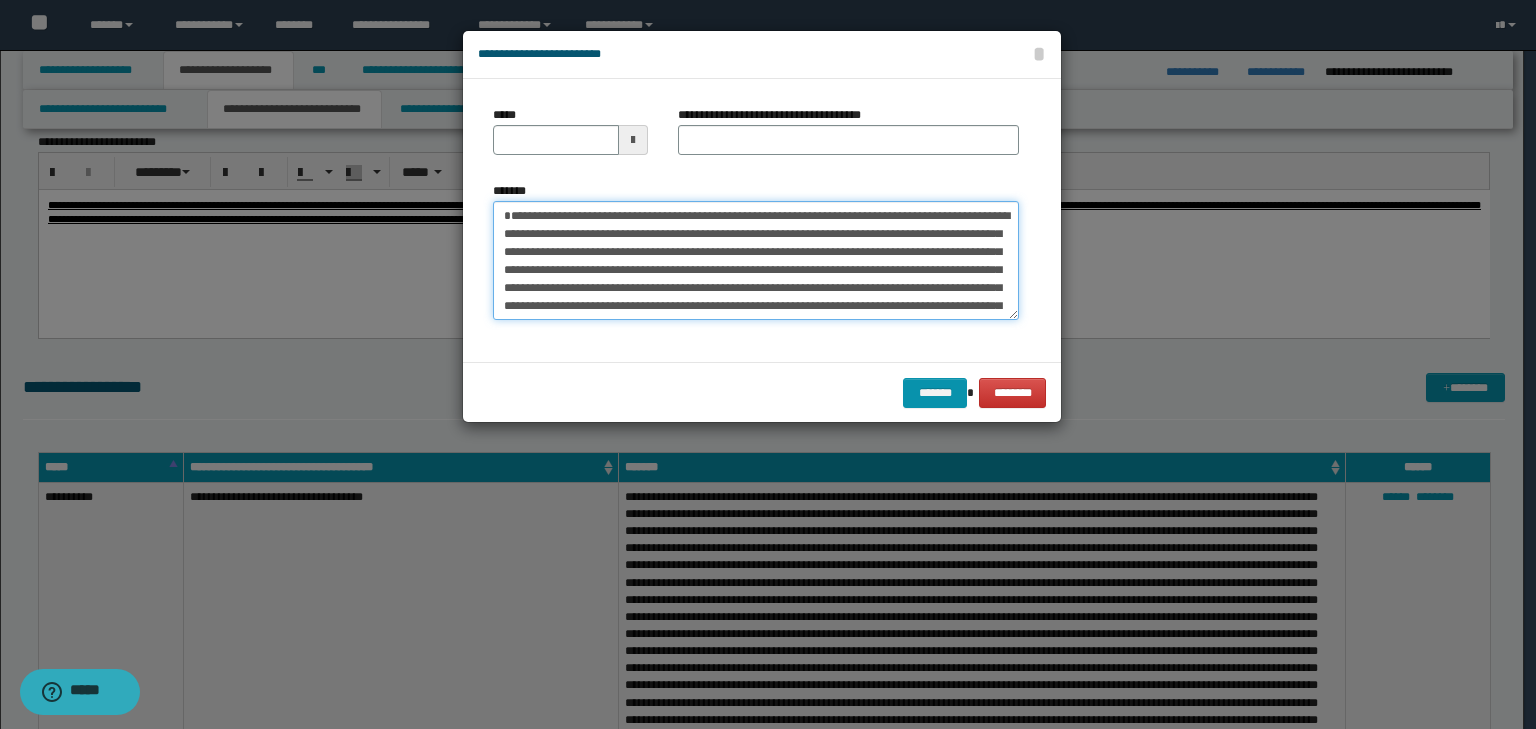 click on "*******" at bounding box center (756, 261) 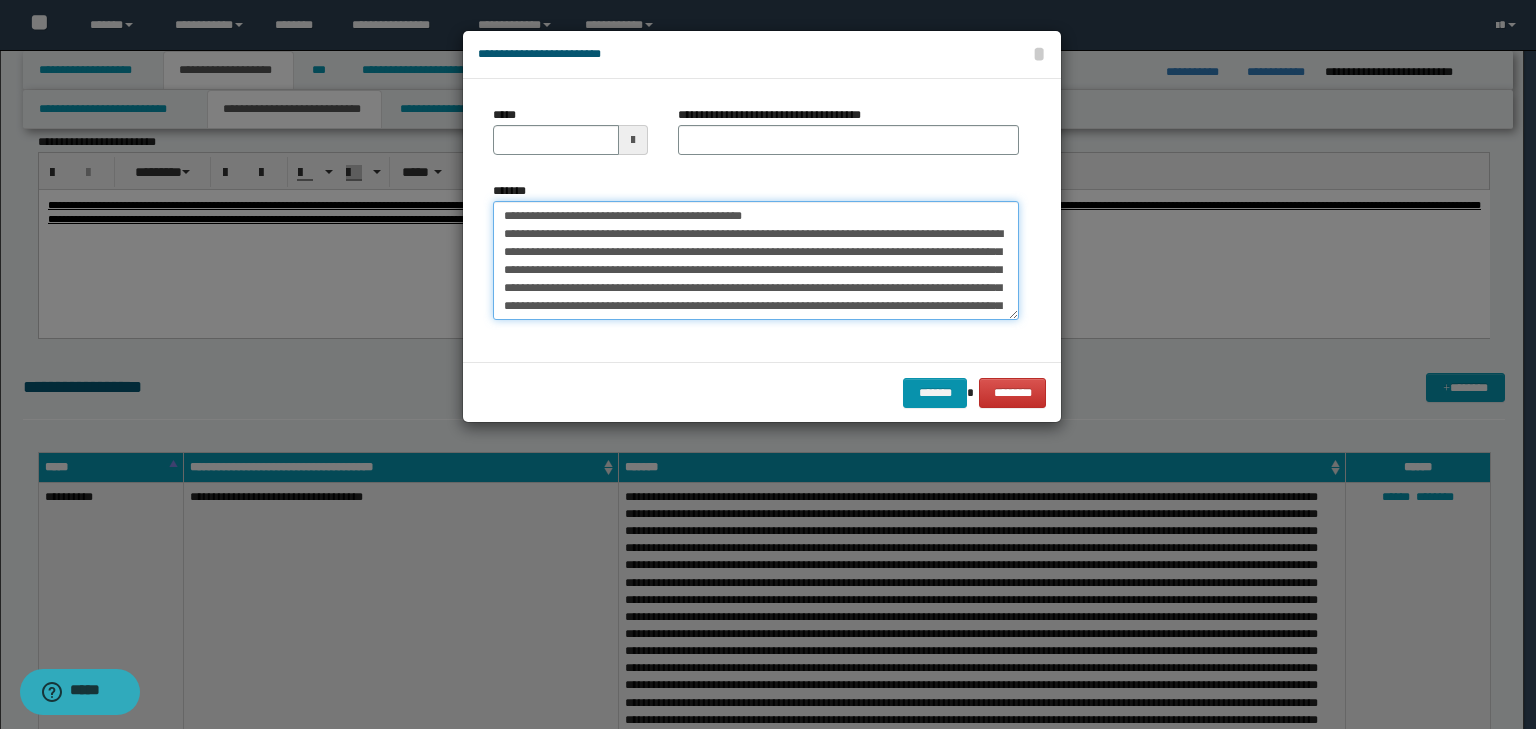 drag, startPoint x: 565, startPoint y: 216, endPoint x: 488, endPoint y: 216, distance: 77 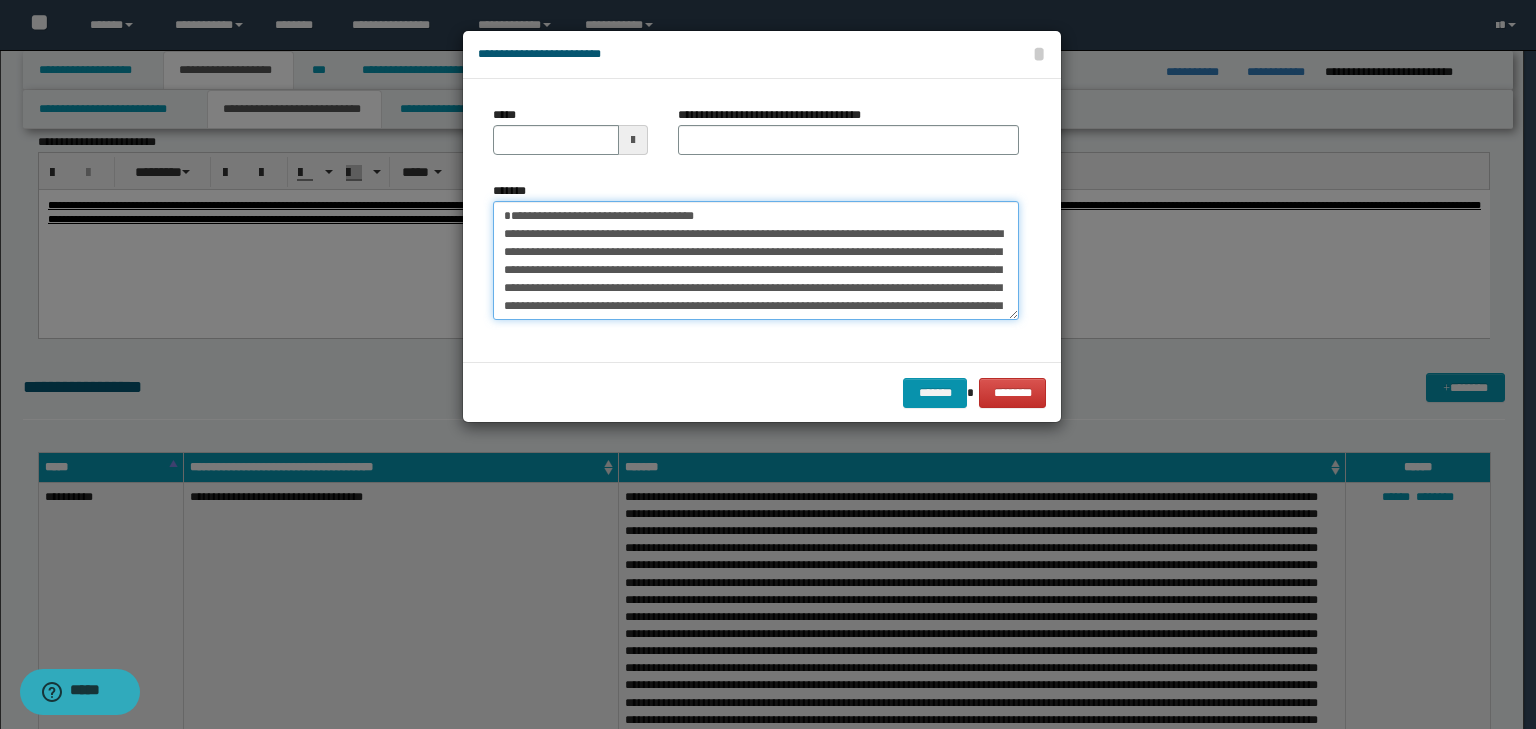 type 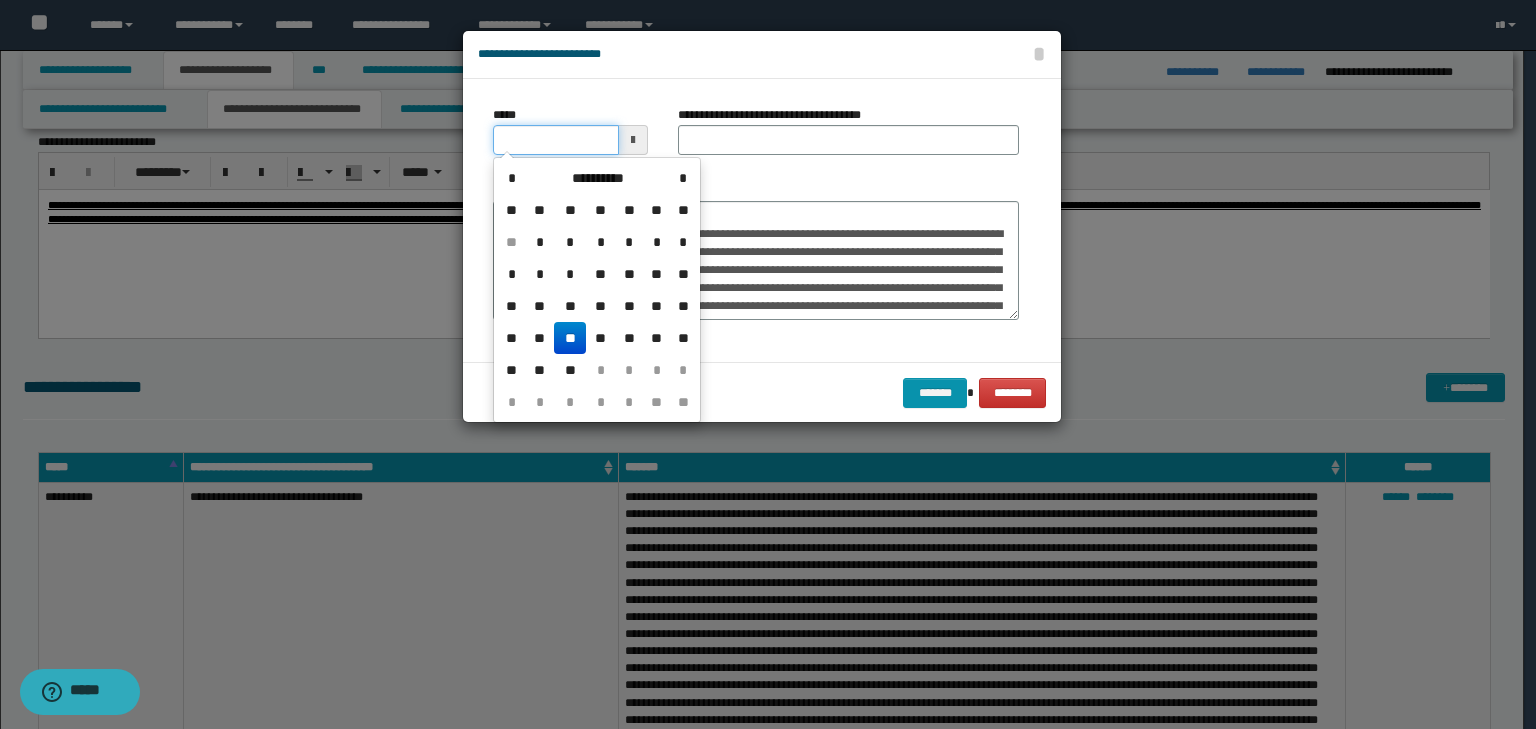 click on "*****" at bounding box center (556, 140) 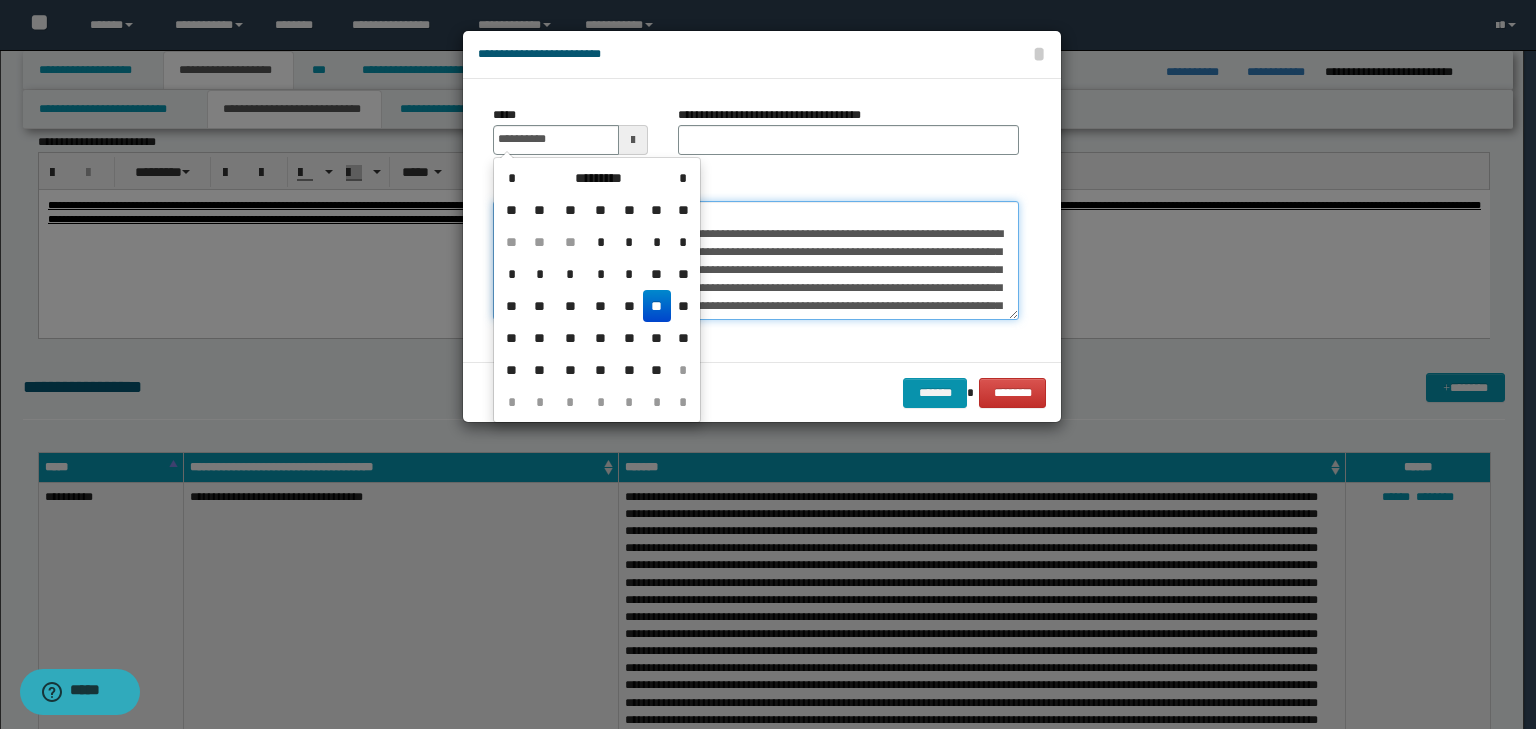 type on "**********" 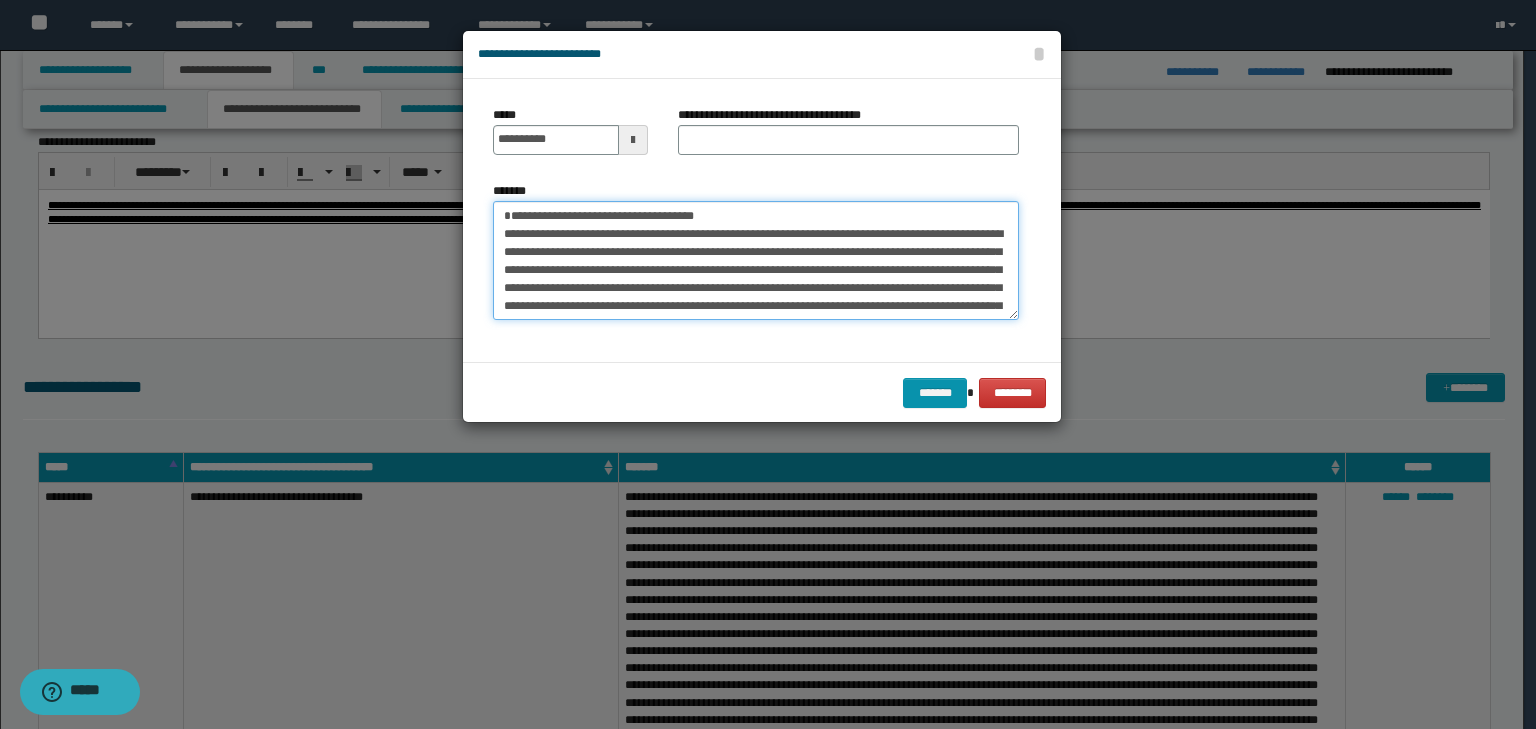 drag, startPoint x: 758, startPoint y: 215, endPoint x: 471, endPoint y: 200, distance: 287.39172 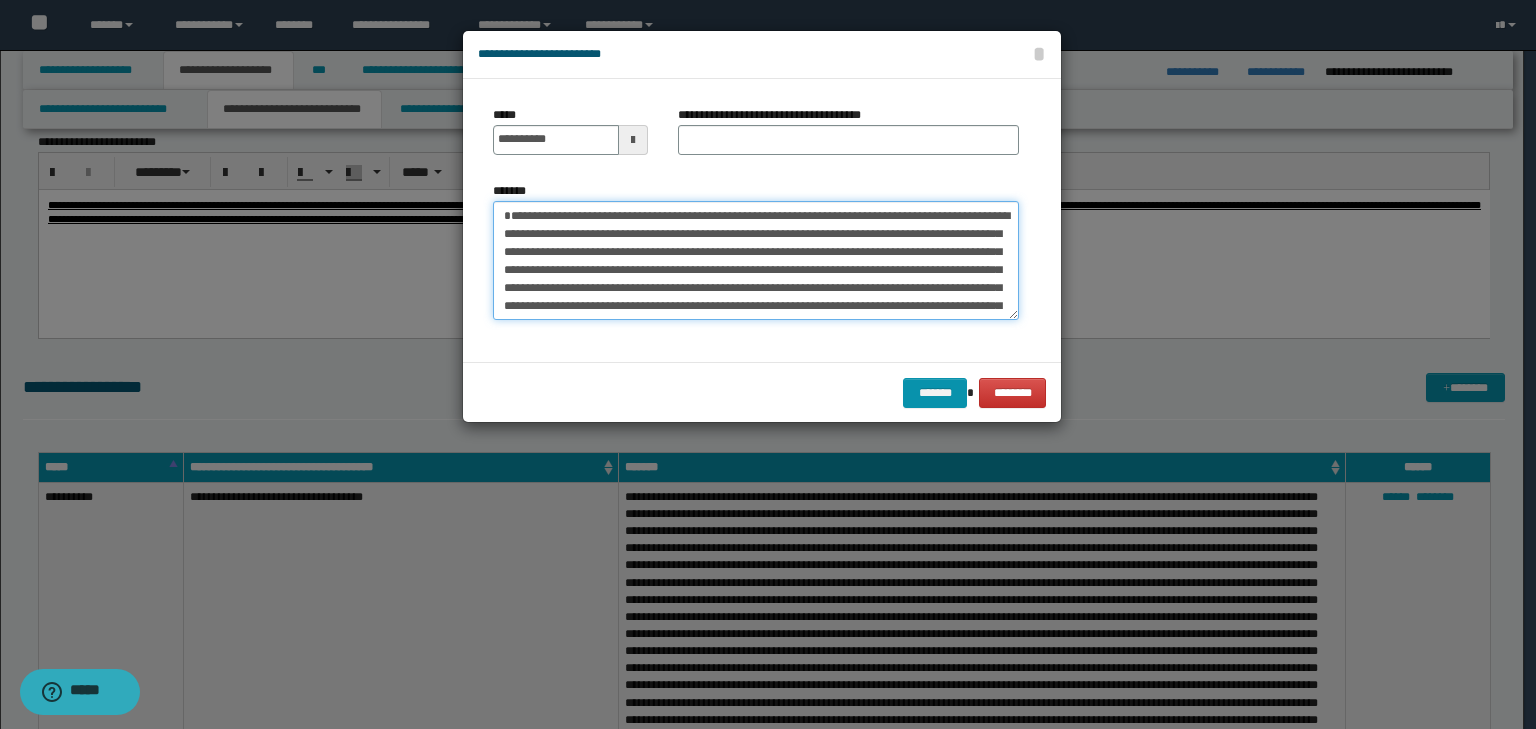 type on "**********" 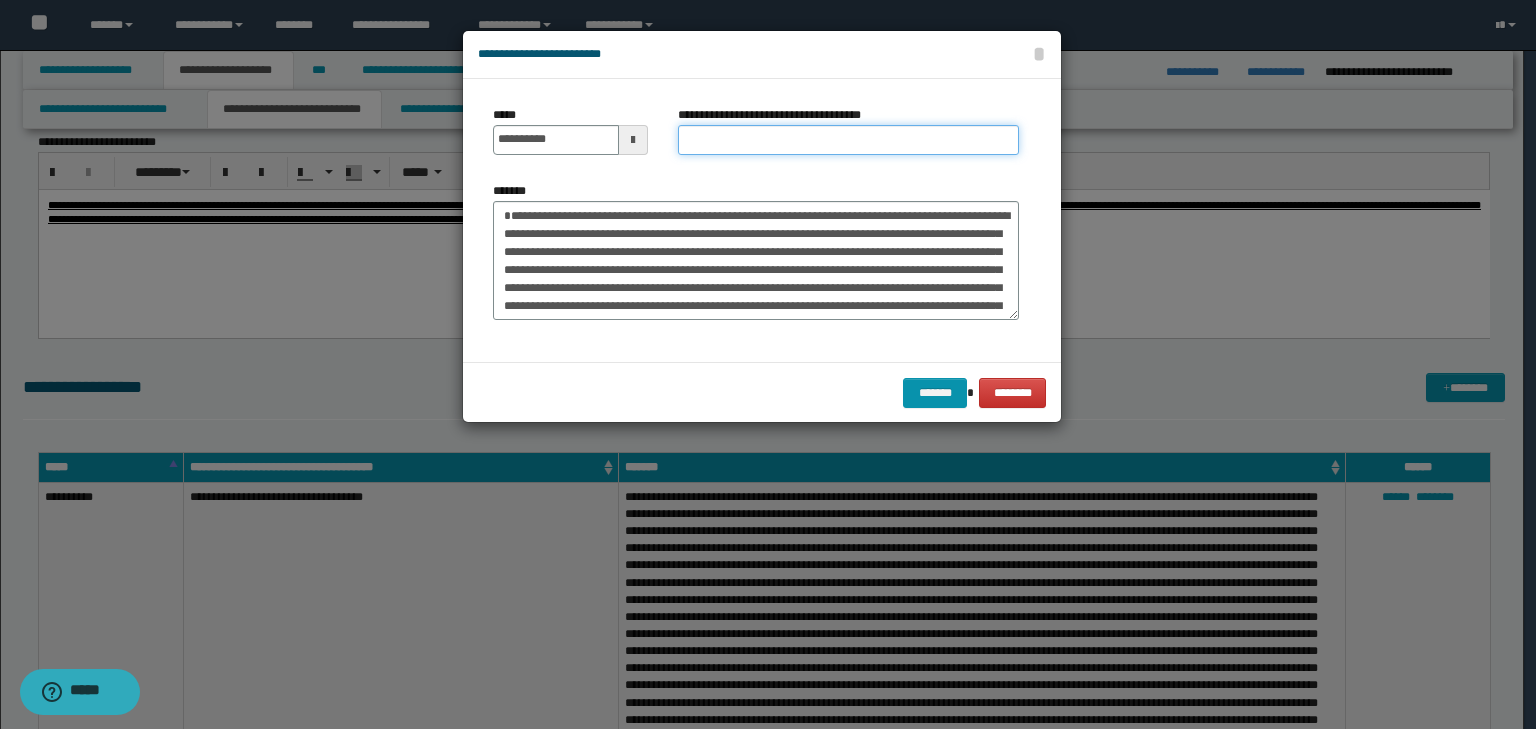 click on "**********" at bounding box center [848, 140] 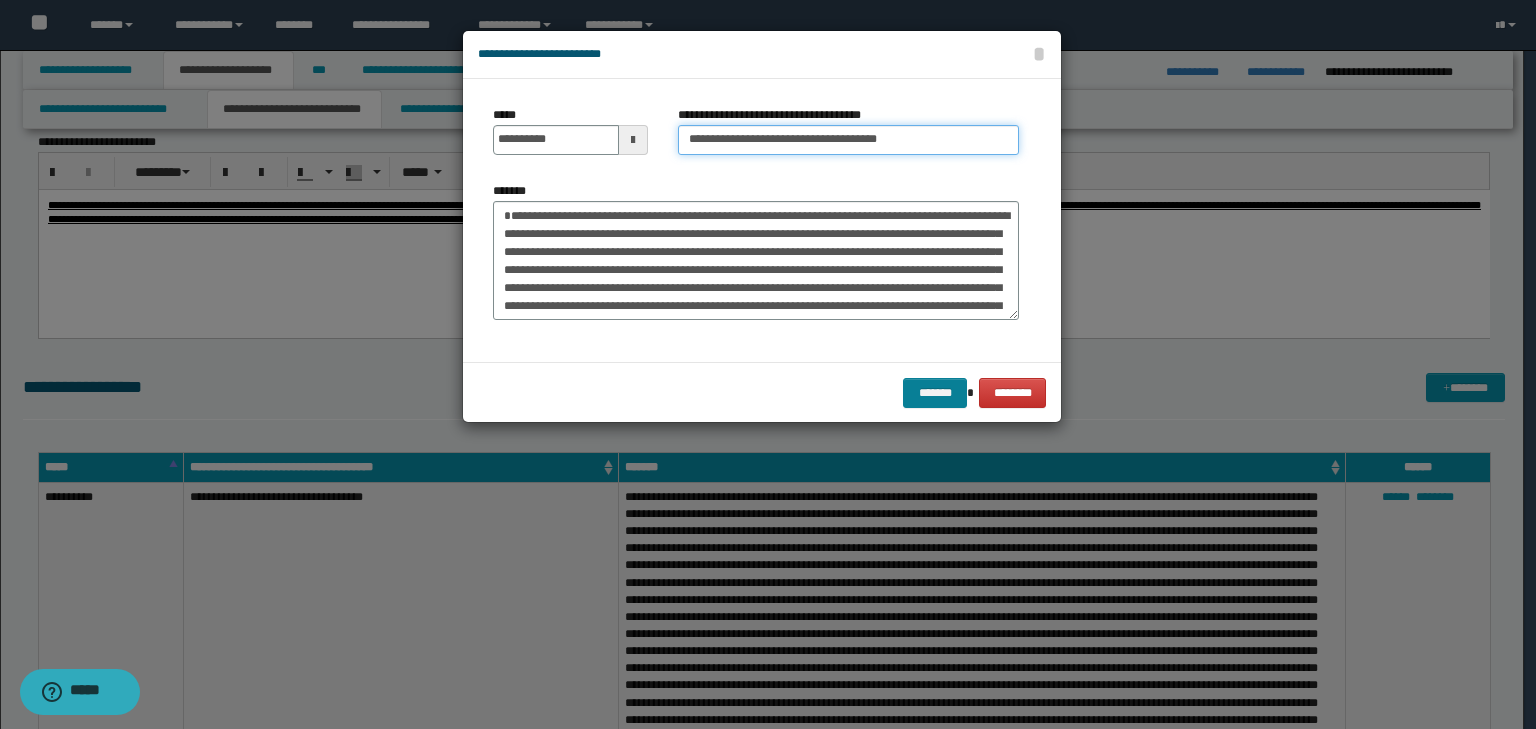 type on "**********" 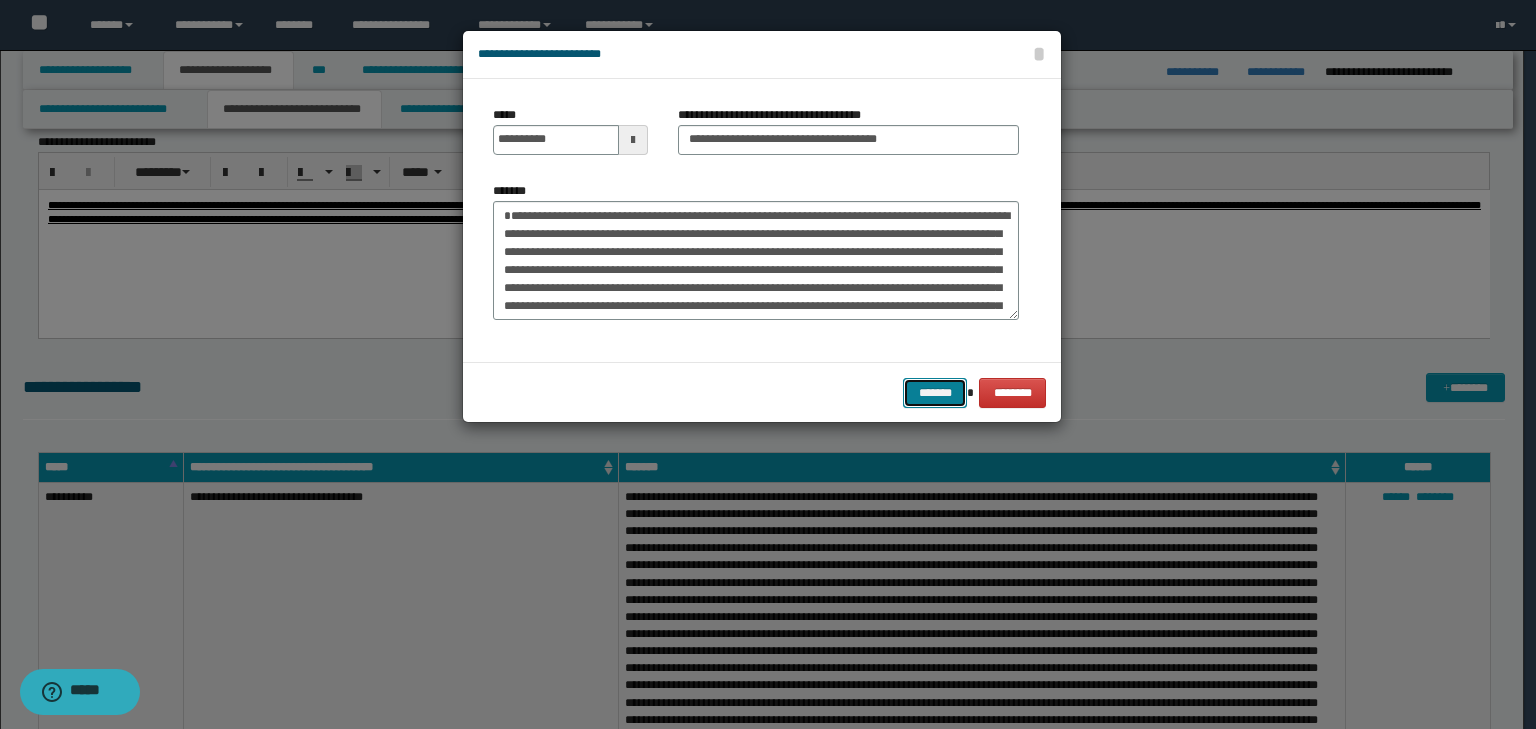 click on "*******" at bounding box center [935, 393] 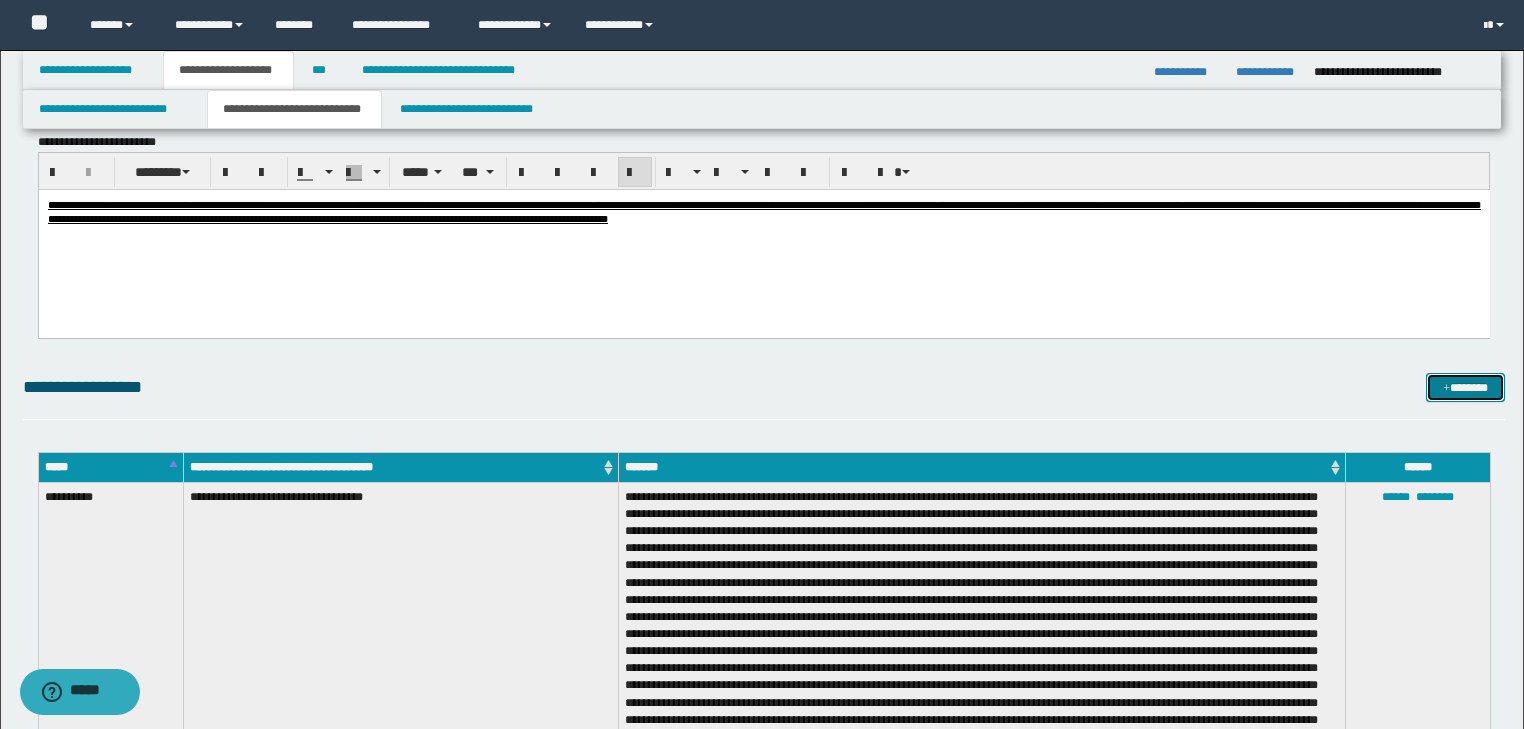 click on "*******" at bounding box center [1465, 388] 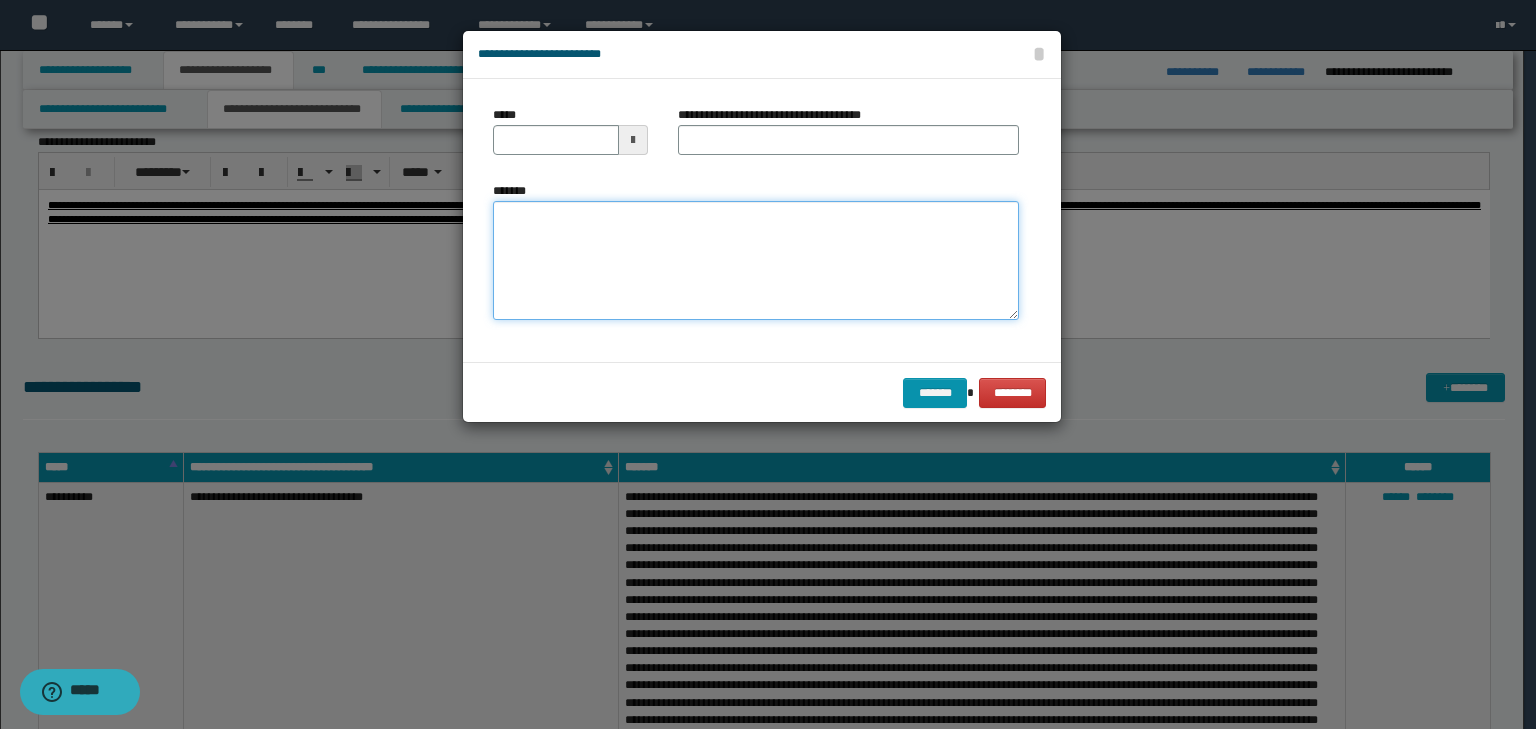 click on "*******" at bounding box center (756, 261) 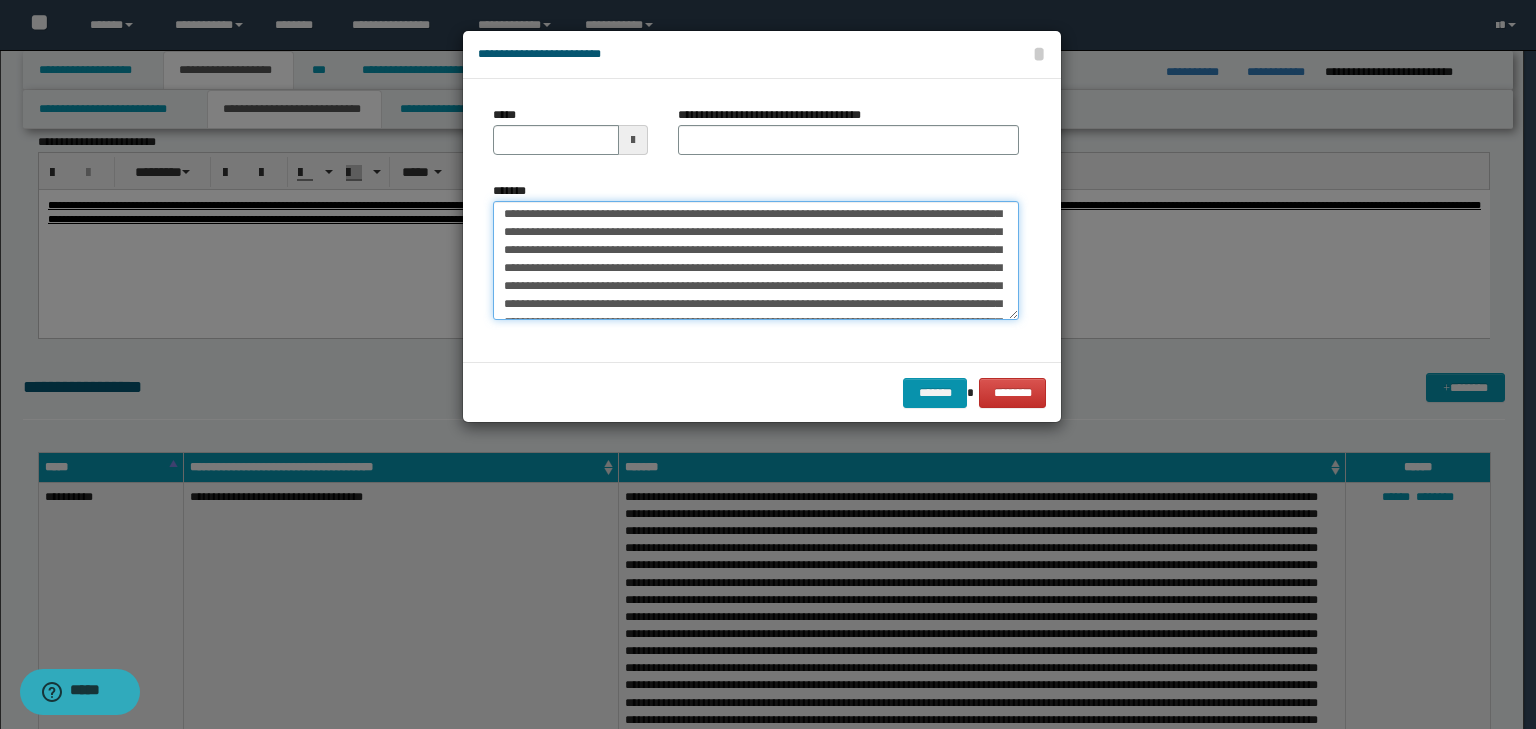 scroll, scrollTop: 0, scrollLeft: 0, axis: both 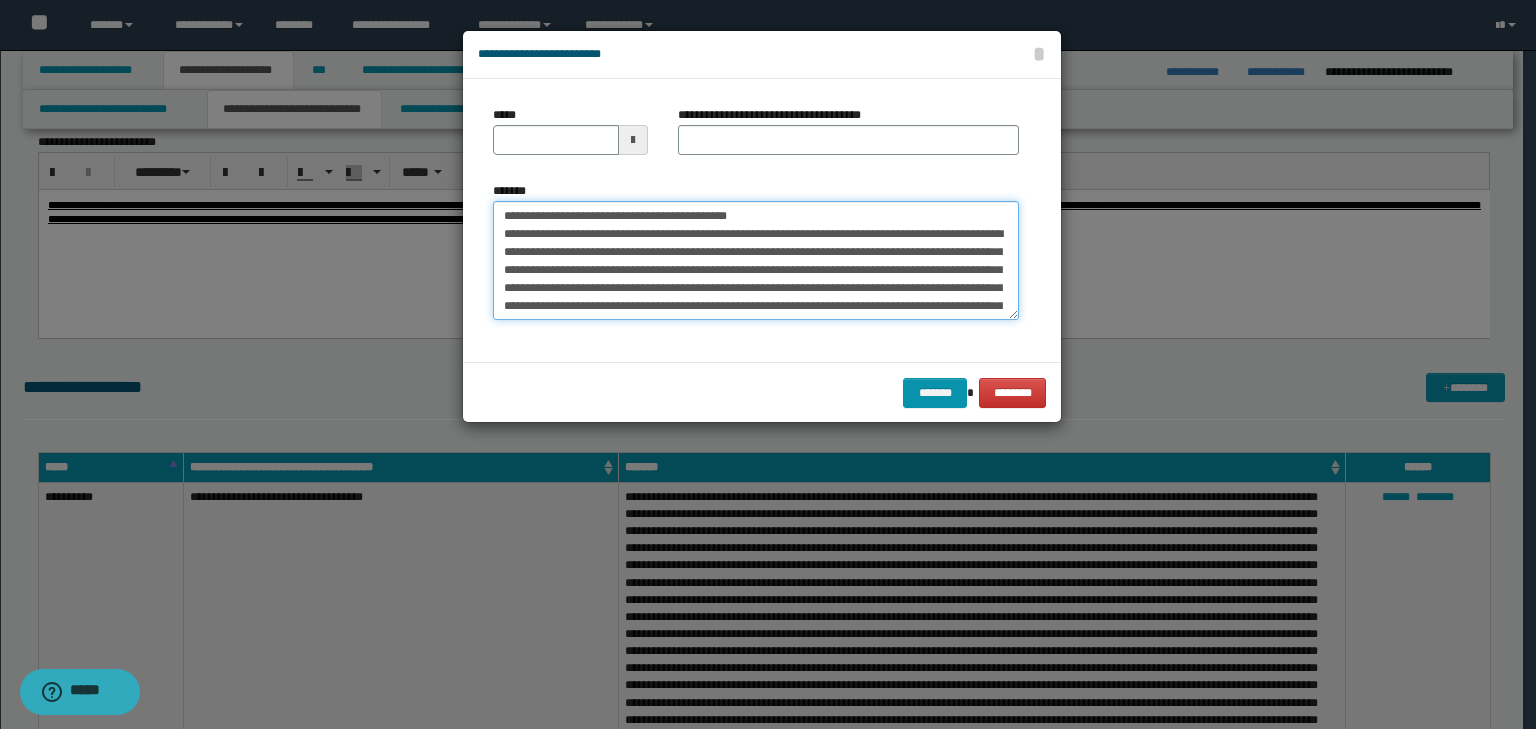 drag, startPoint x: 552, startPoint y: 215, endPoint x: 416, endPoint y: 188, distance: 138.65425 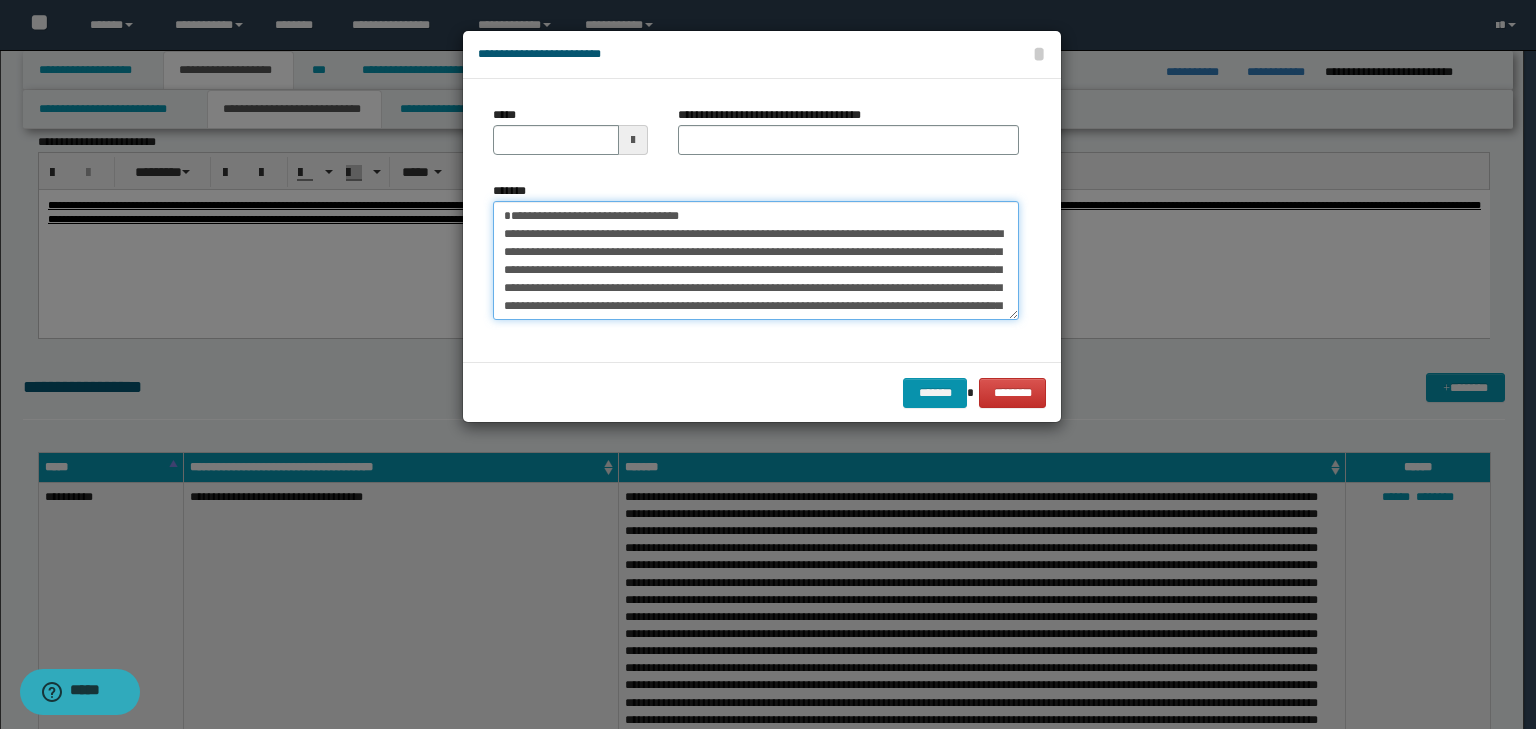 type 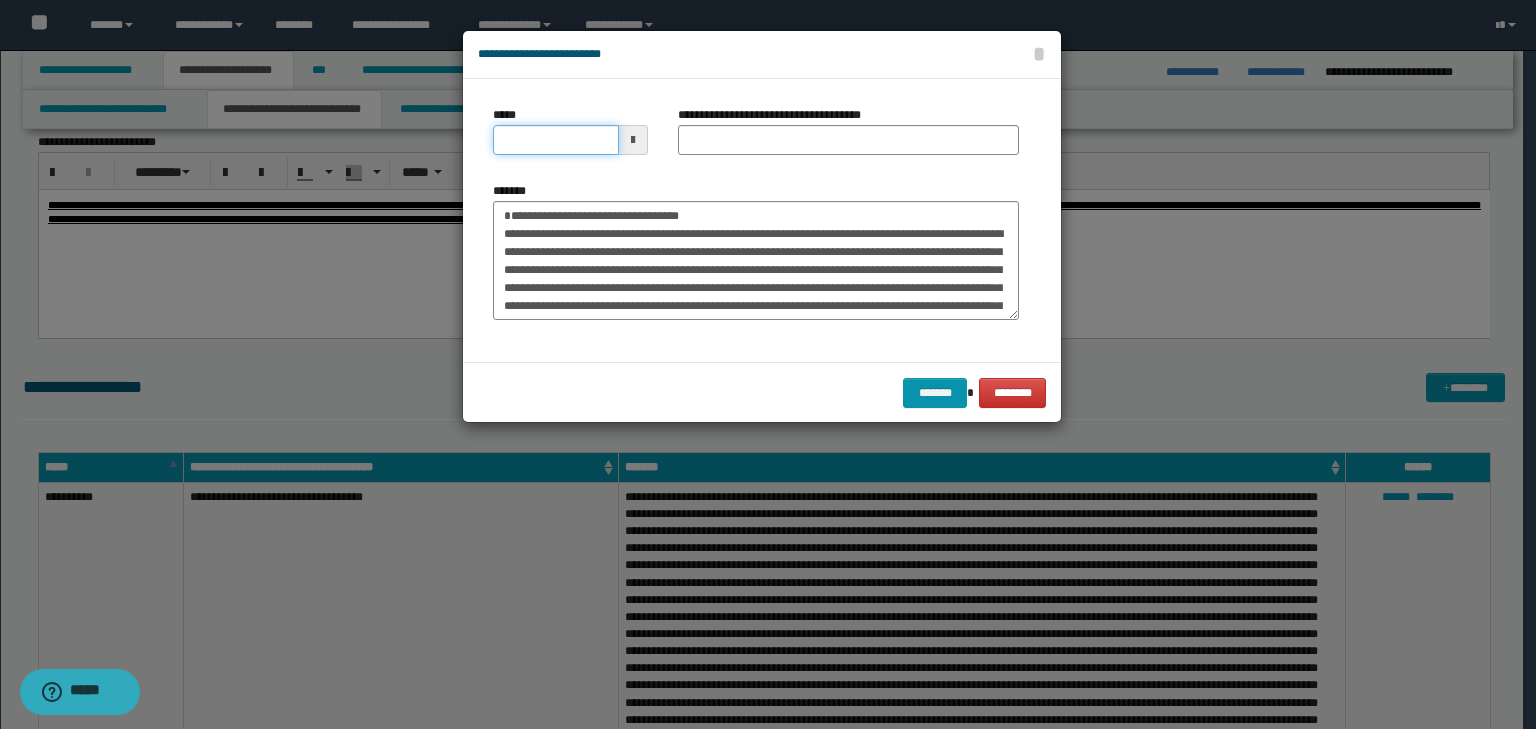 click on "*****" at bounding box center (556, 140) 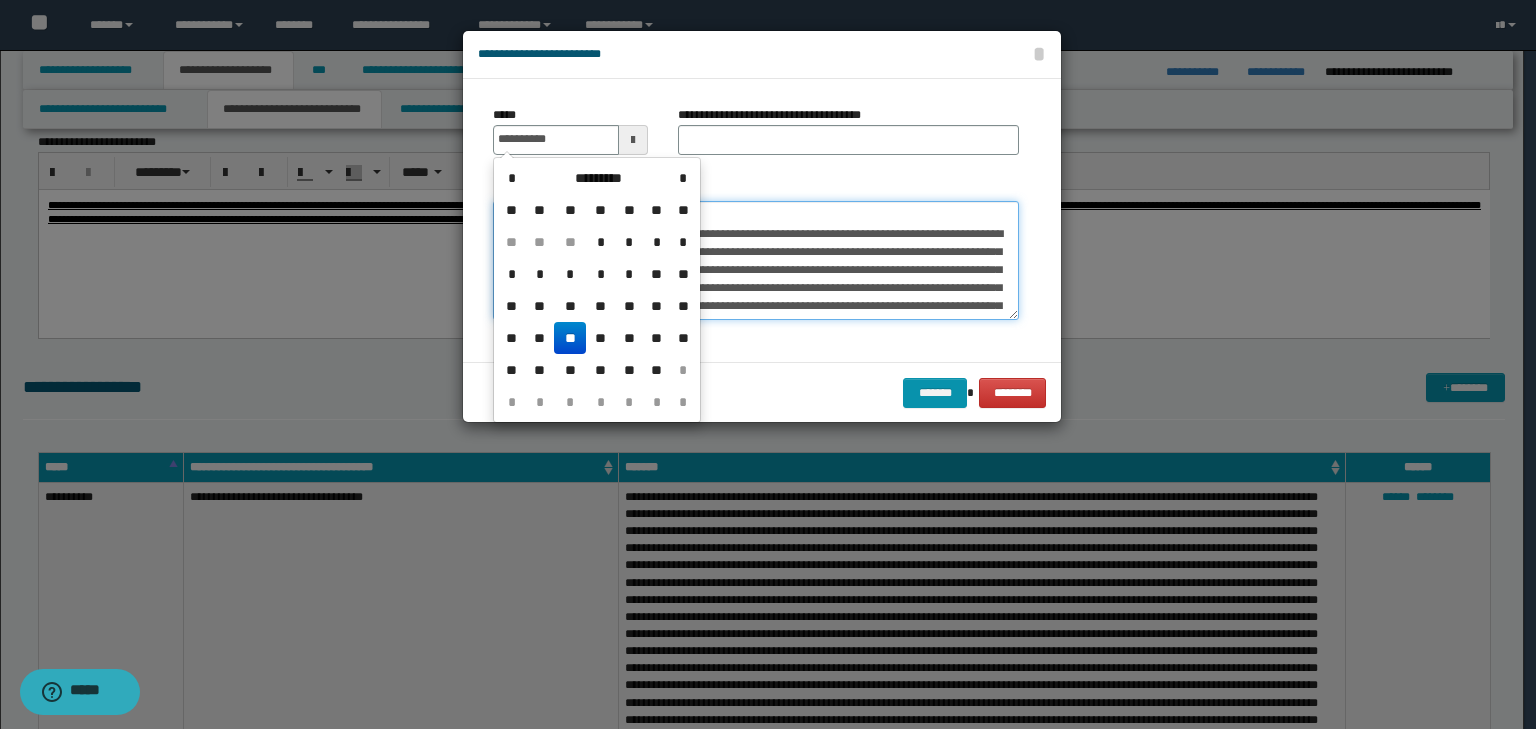 type on "**********" 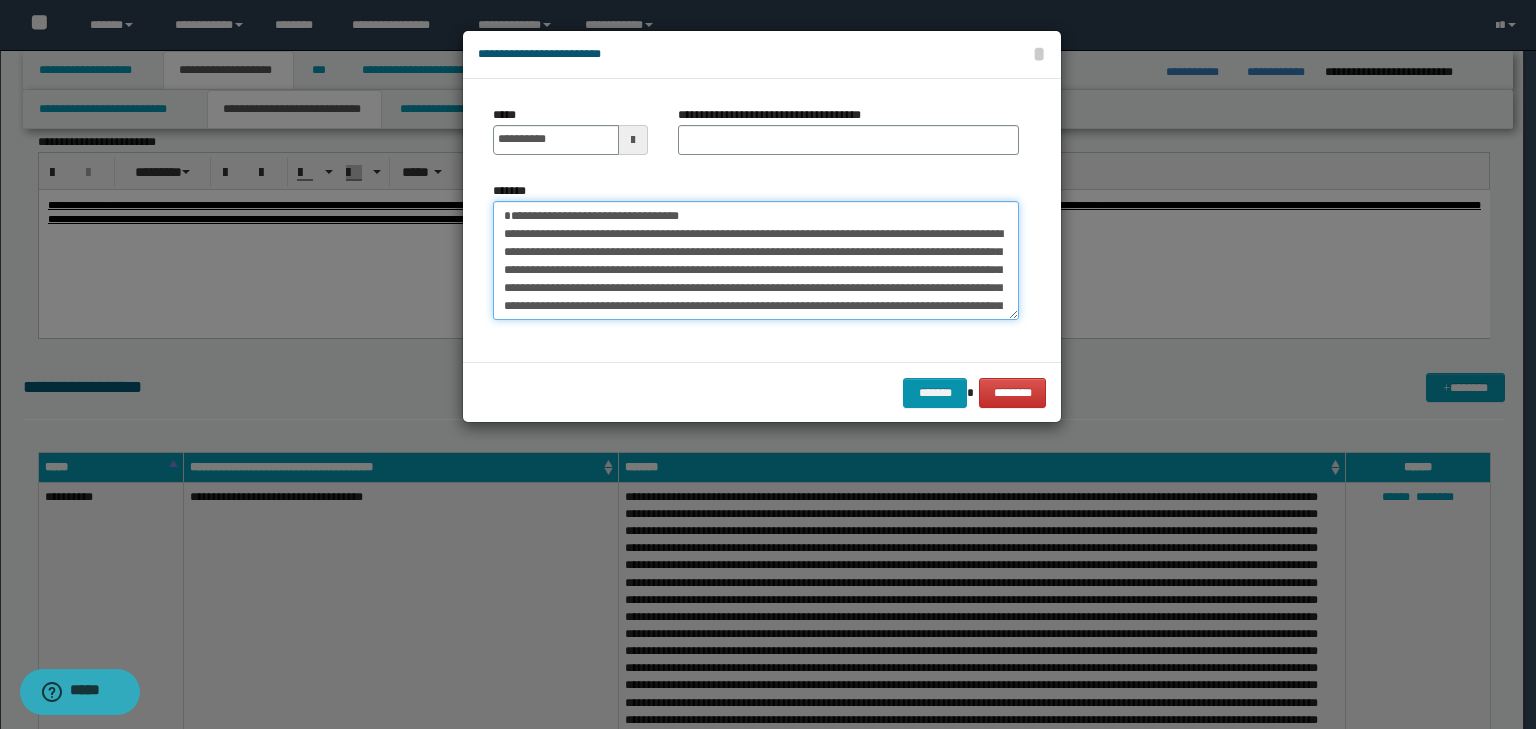 drag, startPoint x: 744, startPoint y: 216, endPoint x: 349, endPoint y: 177, distance: 396.92065 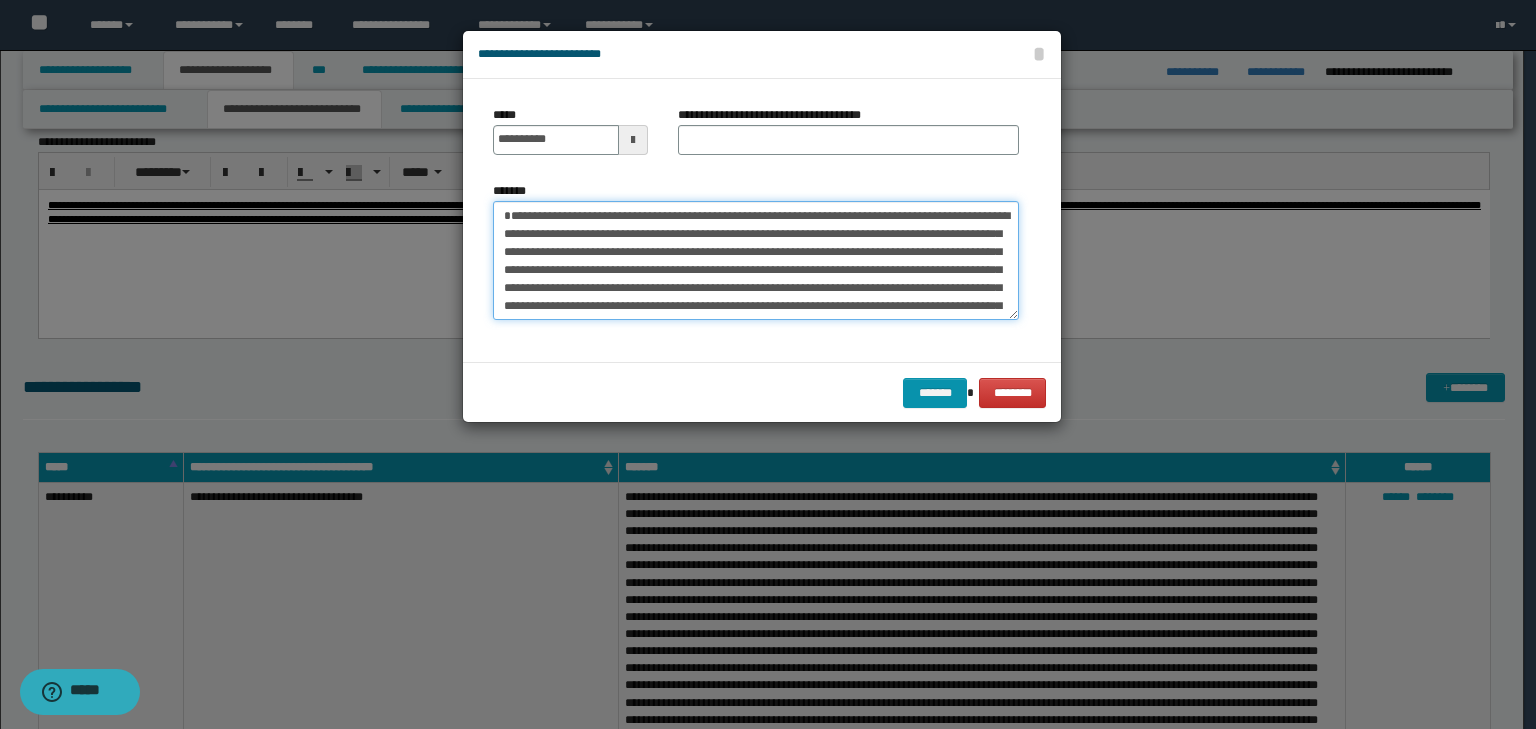 type on "**********" 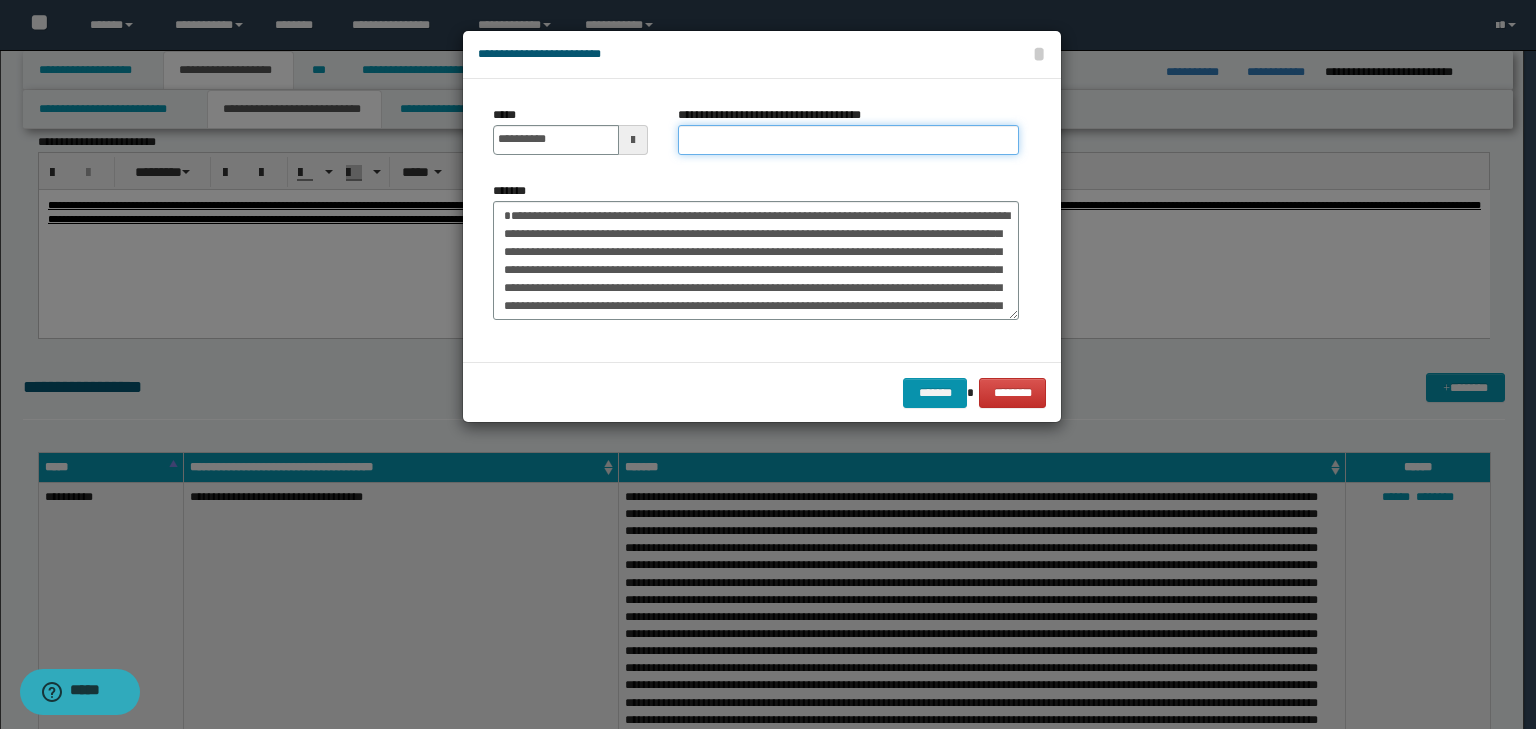 click on "**********" at bounding box center [848, 140] 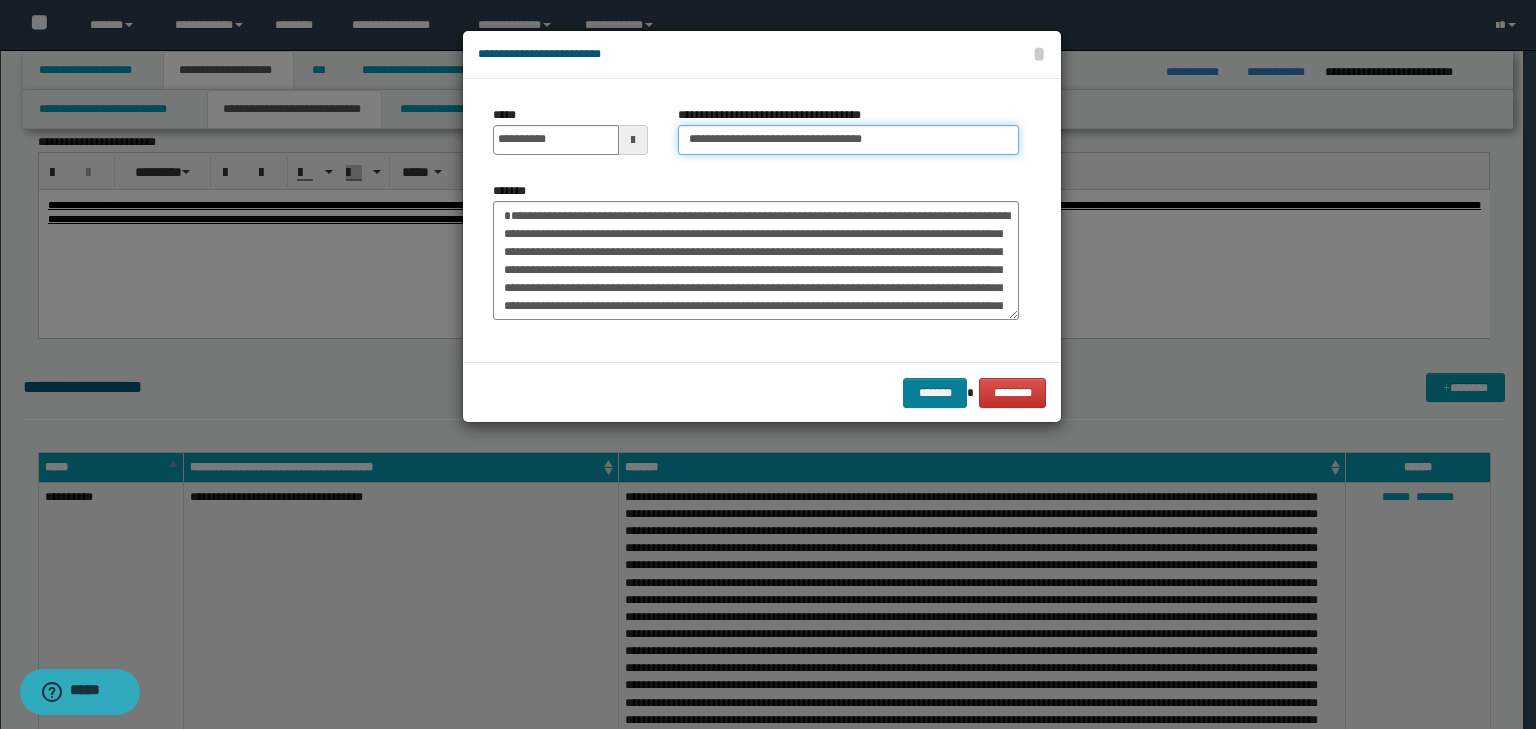 type on "**********" 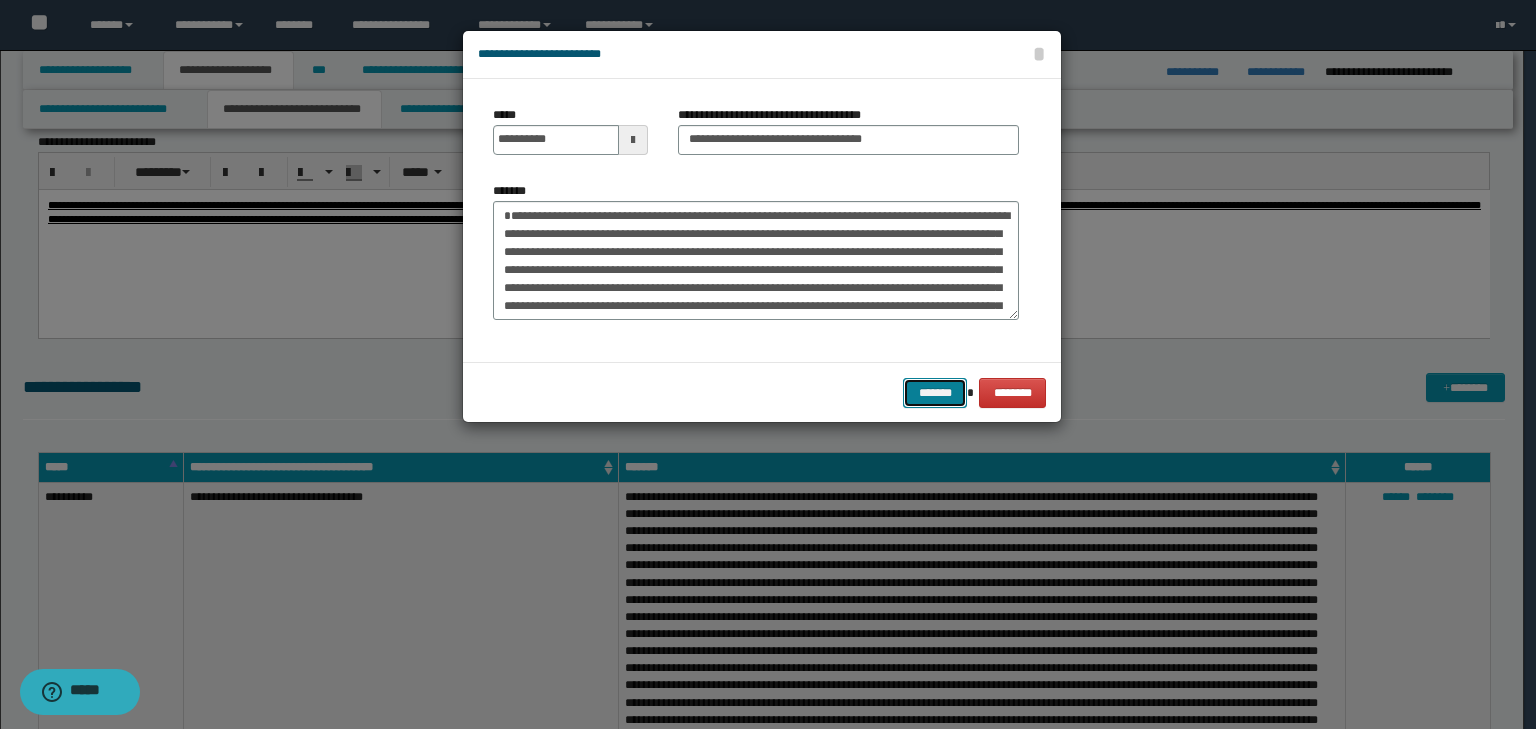 click on "*******" at bounding box center [935, 393] 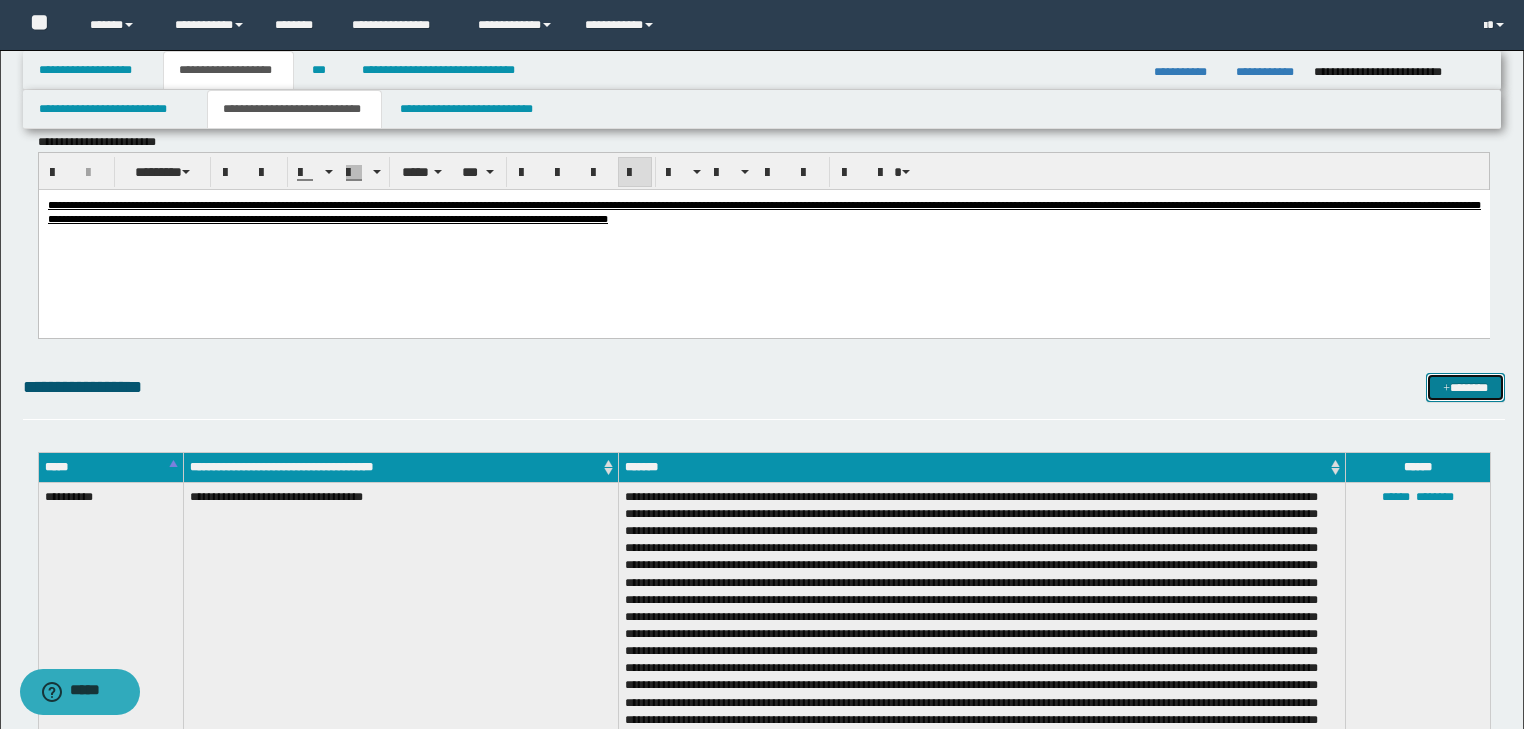 click at bounding box center (1446, 389) 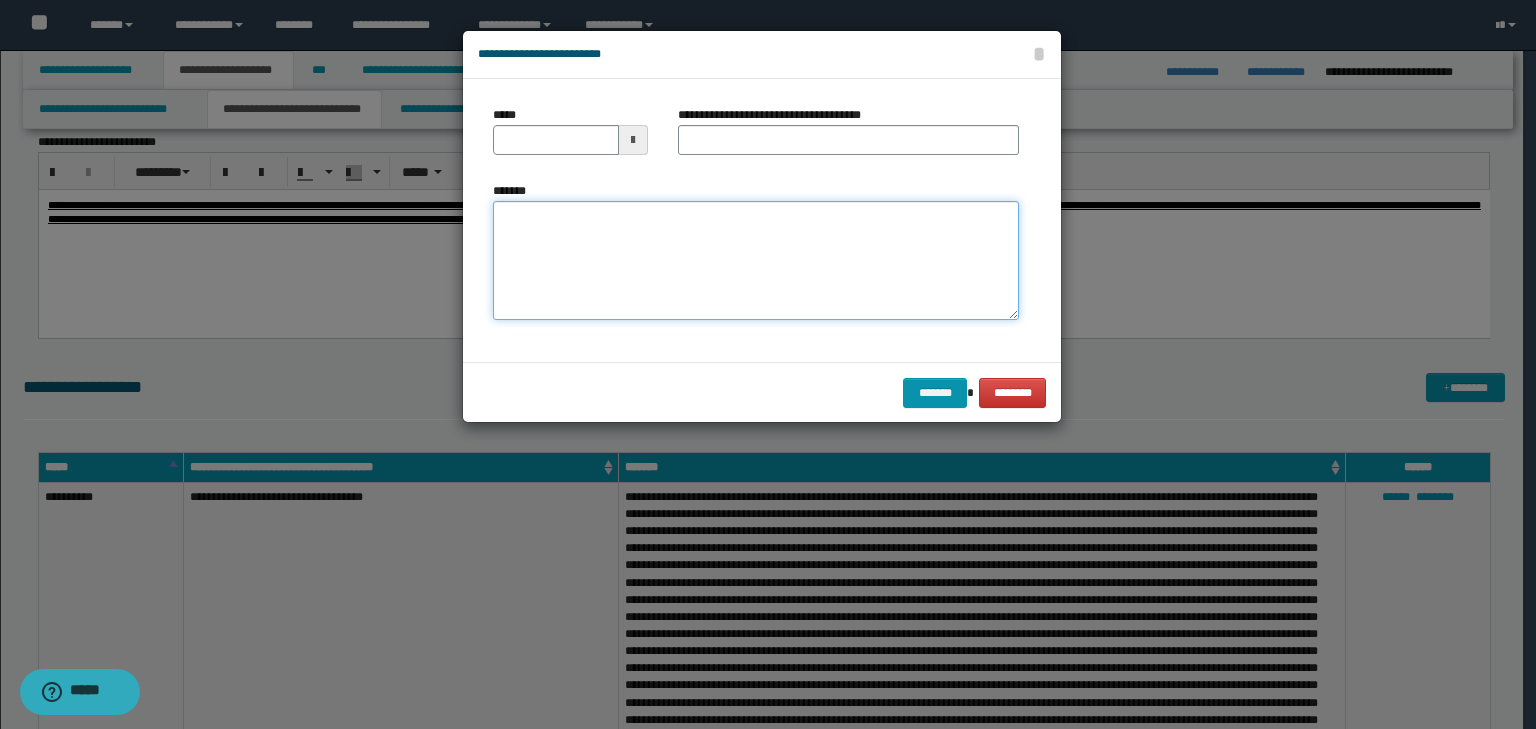 click on "*******" at bounding box center [756, 261] 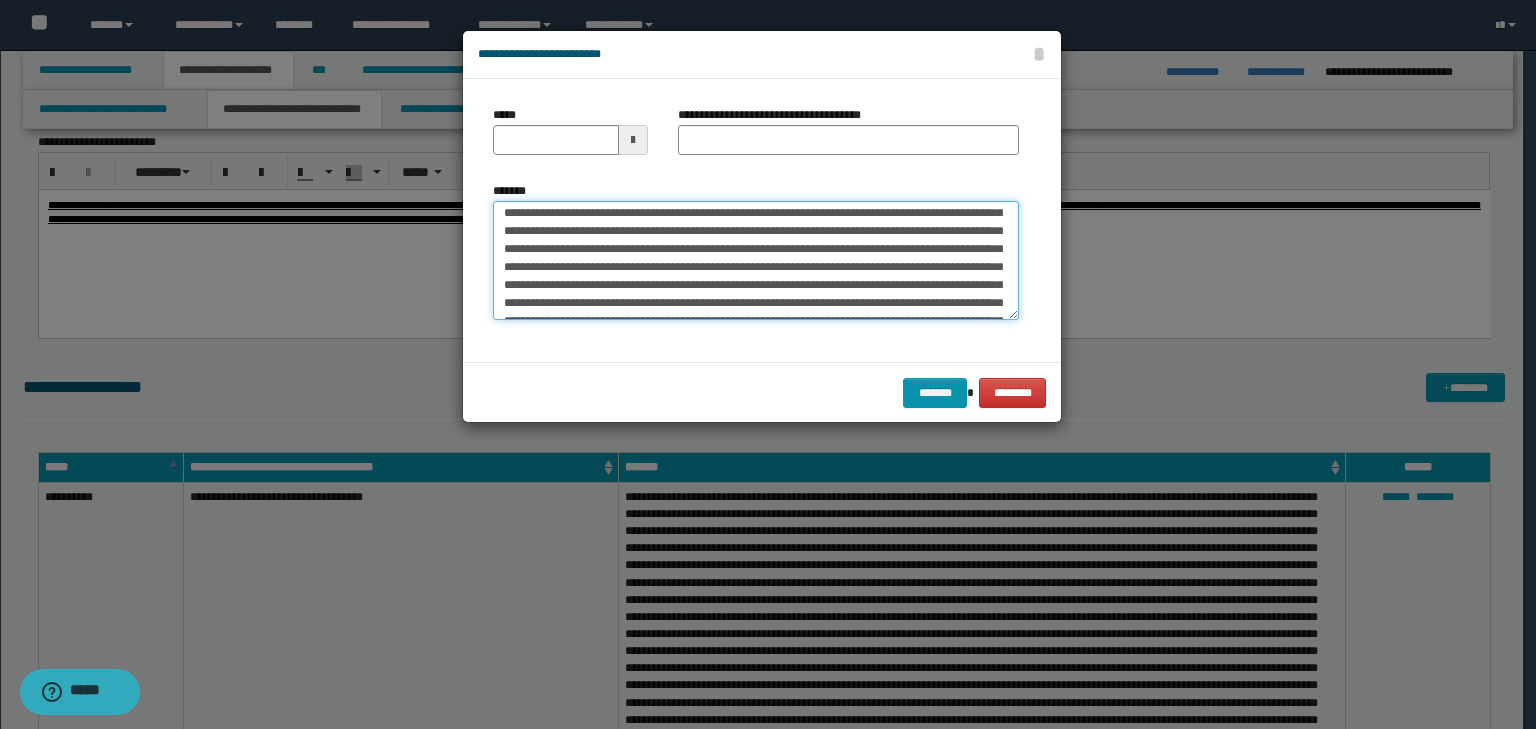 scroll, scrollTop: 0, scrollLeft: 0, axis: both 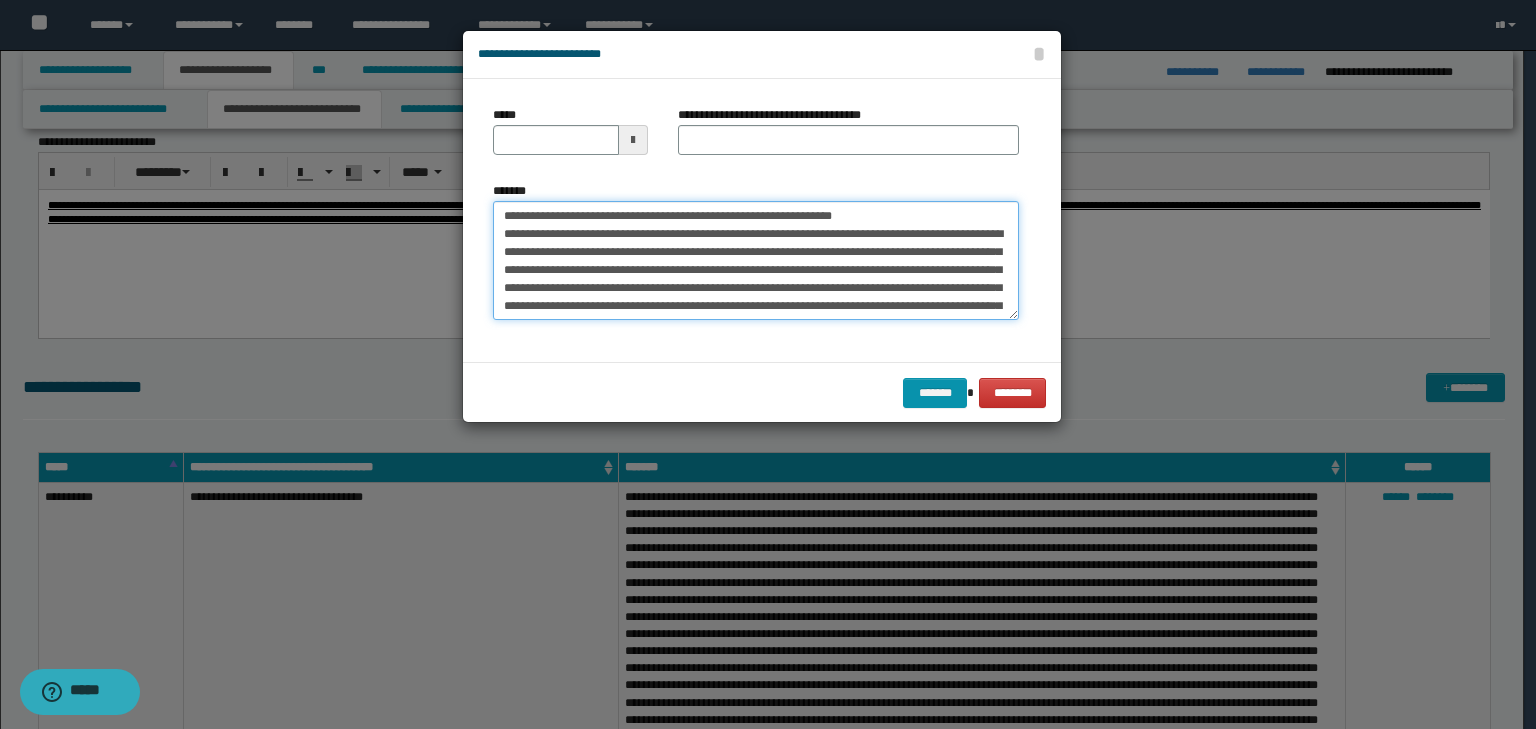 drag, startPoint x: 563, startPoint y: 213, endPoint x: 446, endPoint y: 202, distance: 117.51595 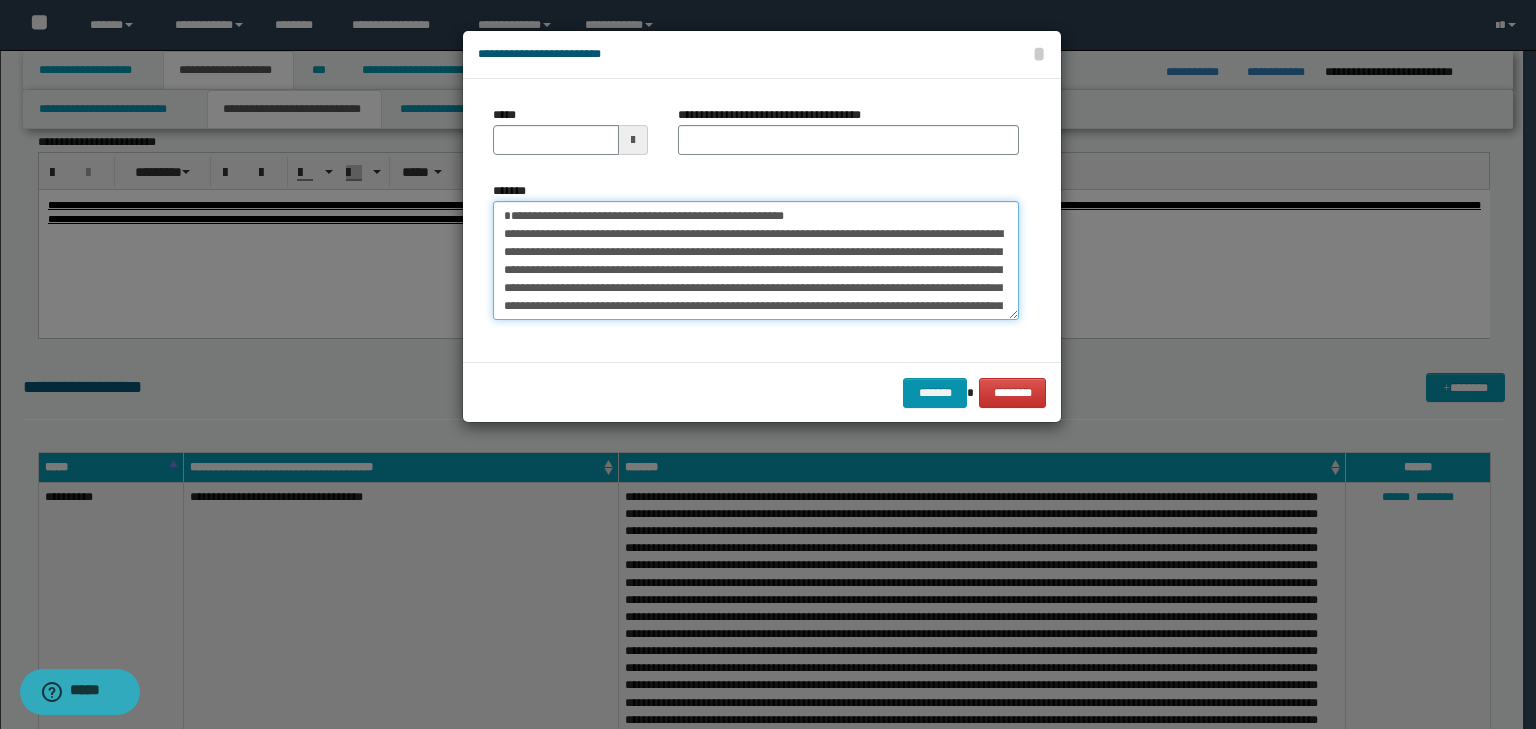 type 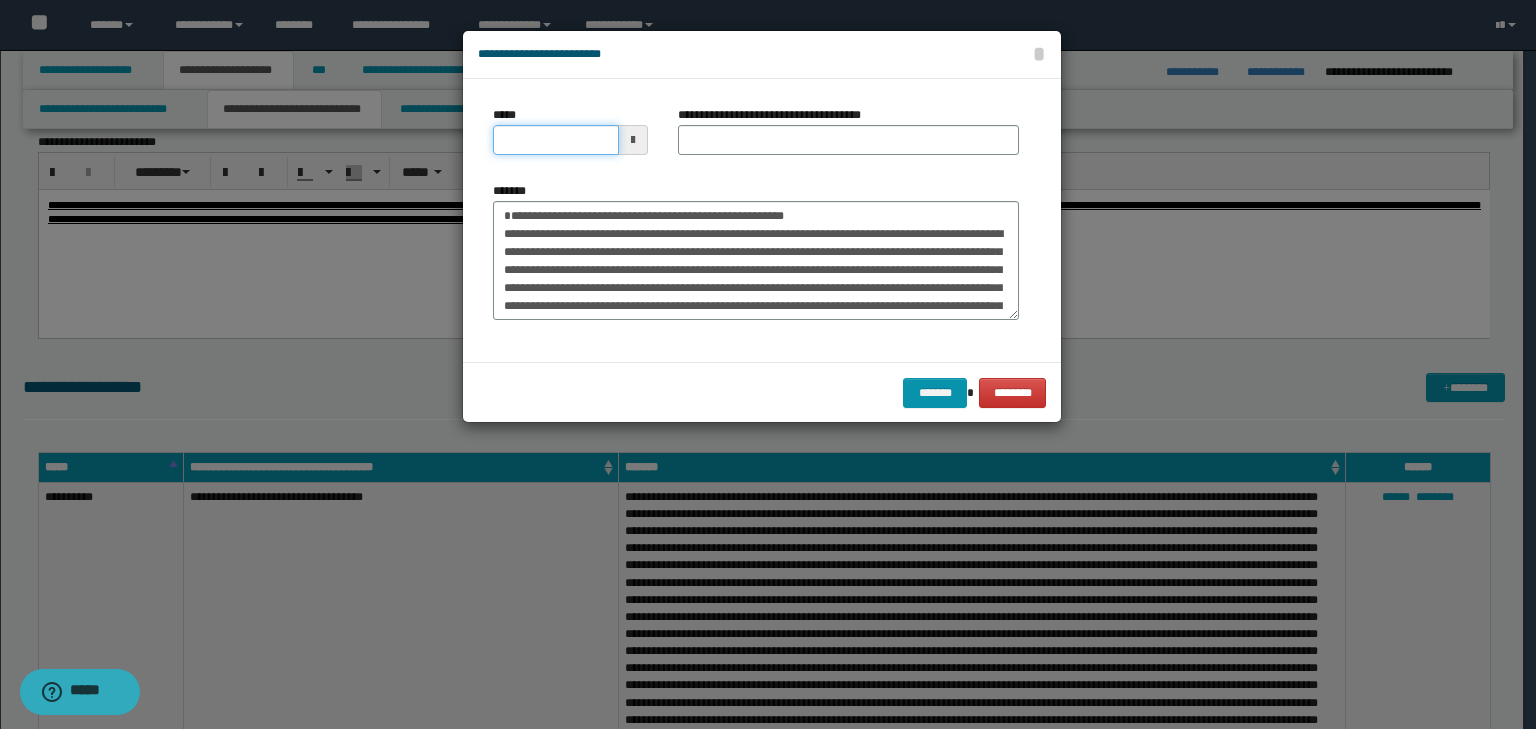 click on "*****" at bounding box center (556, 140) 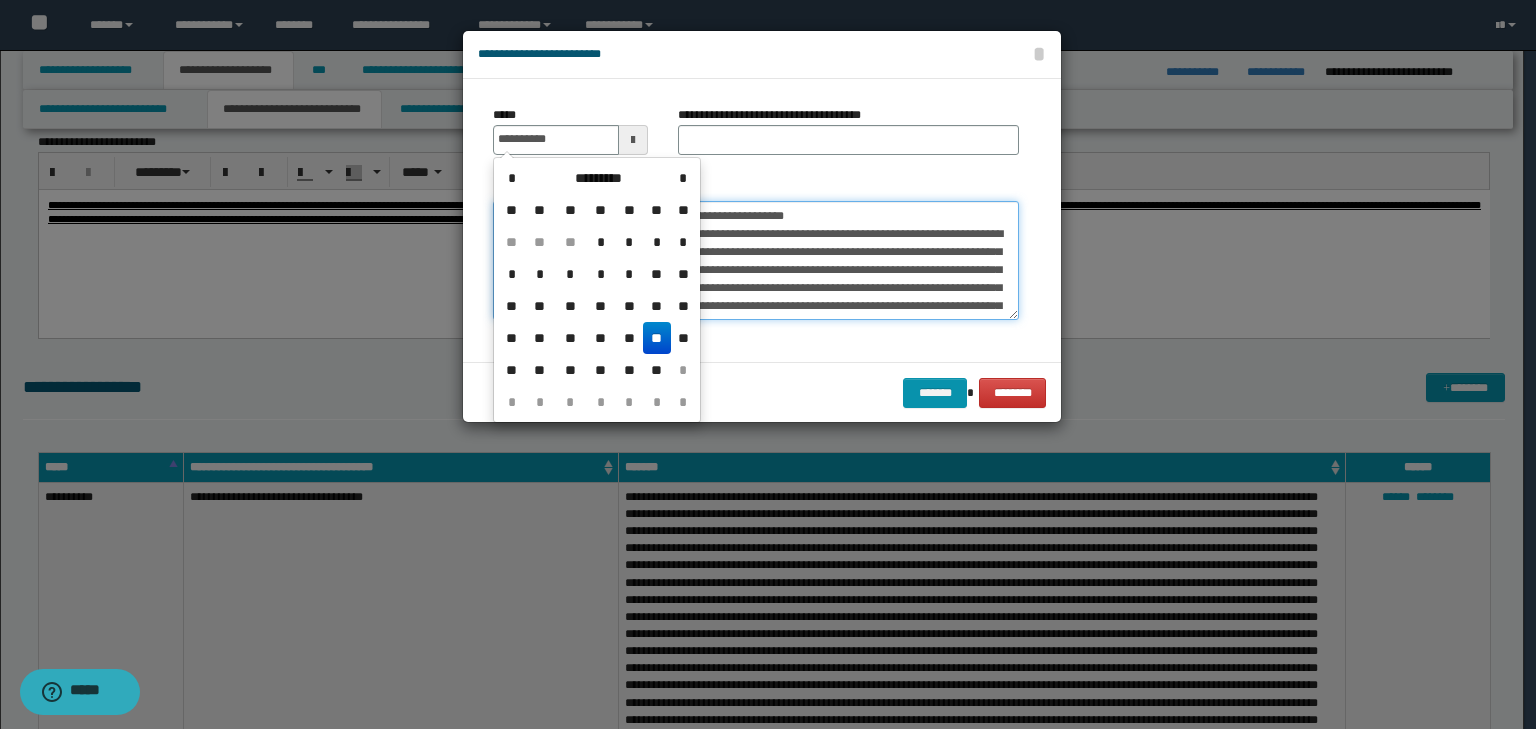 type on "**********" 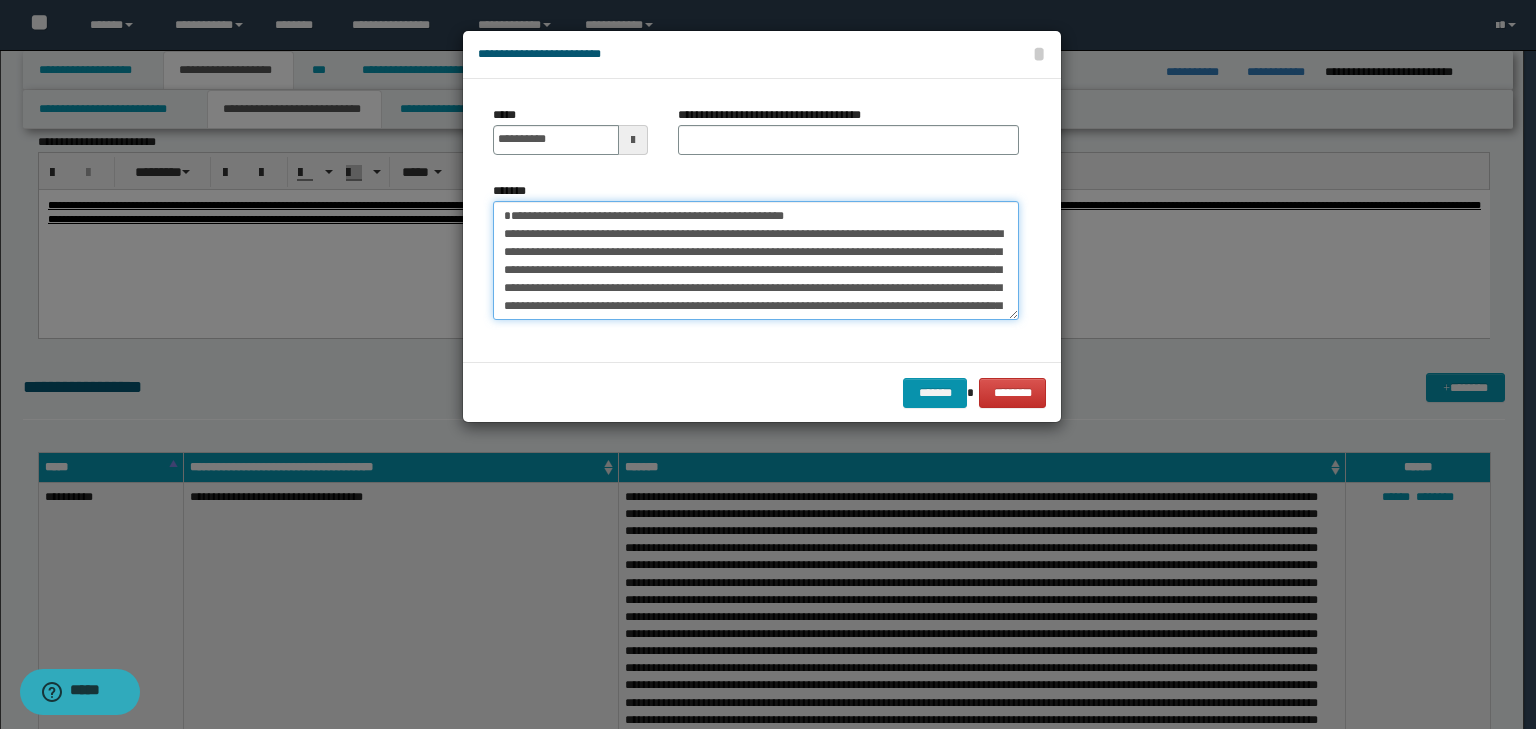 drag, startPoint x: 877, startPoint y: 203, endPoint x: 293, endPoint y: 181, distance: 584.41425 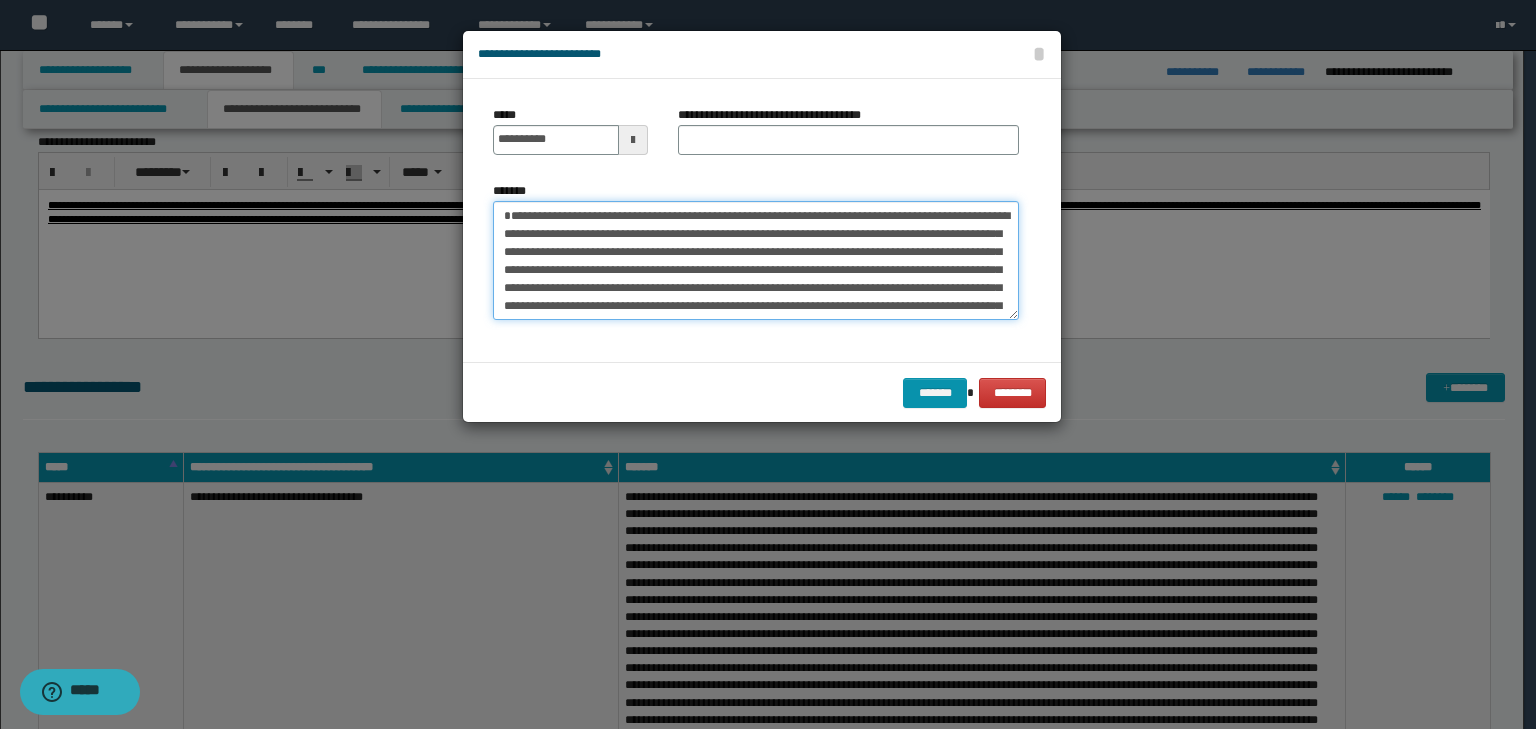 type on "**********" 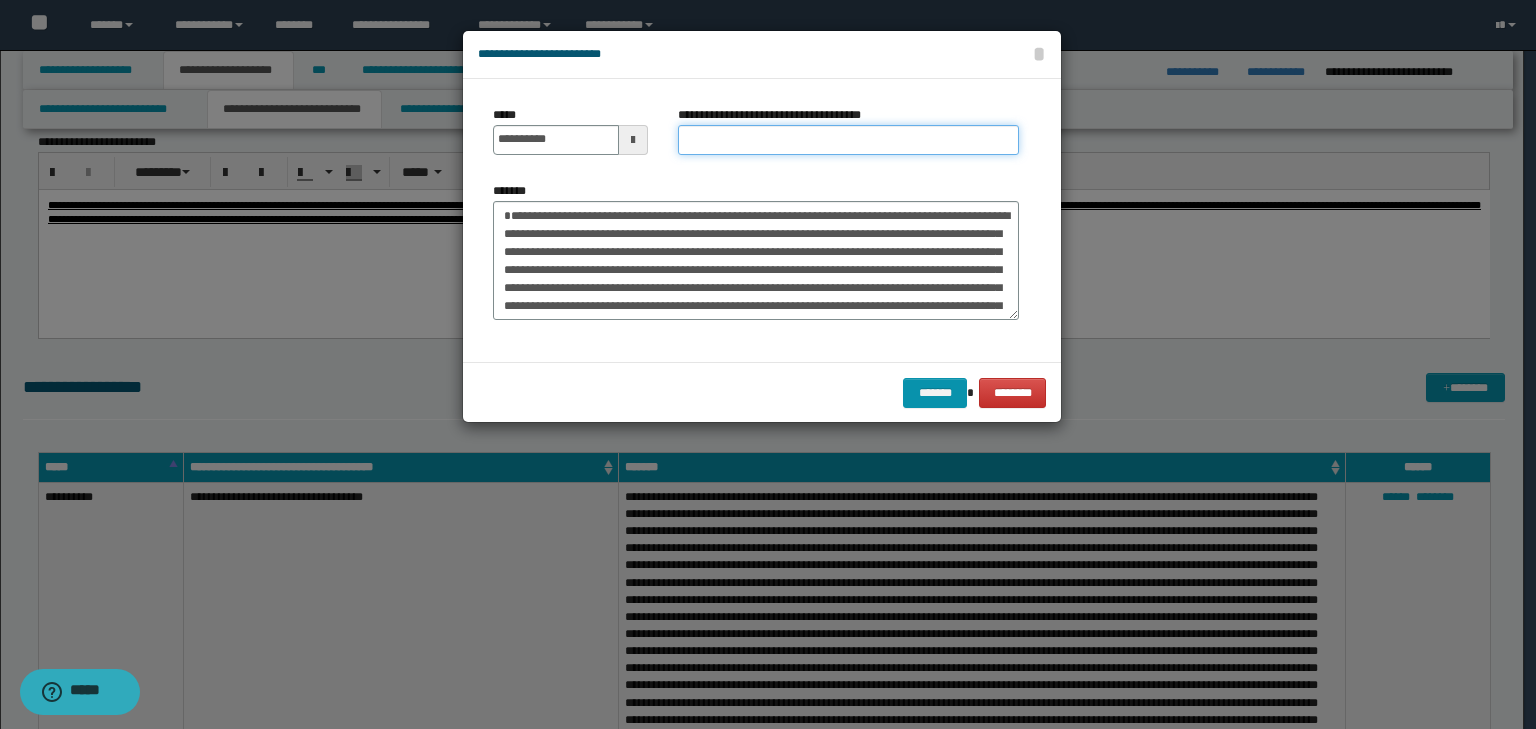 click on "**********" at bounding box center [848, 140] 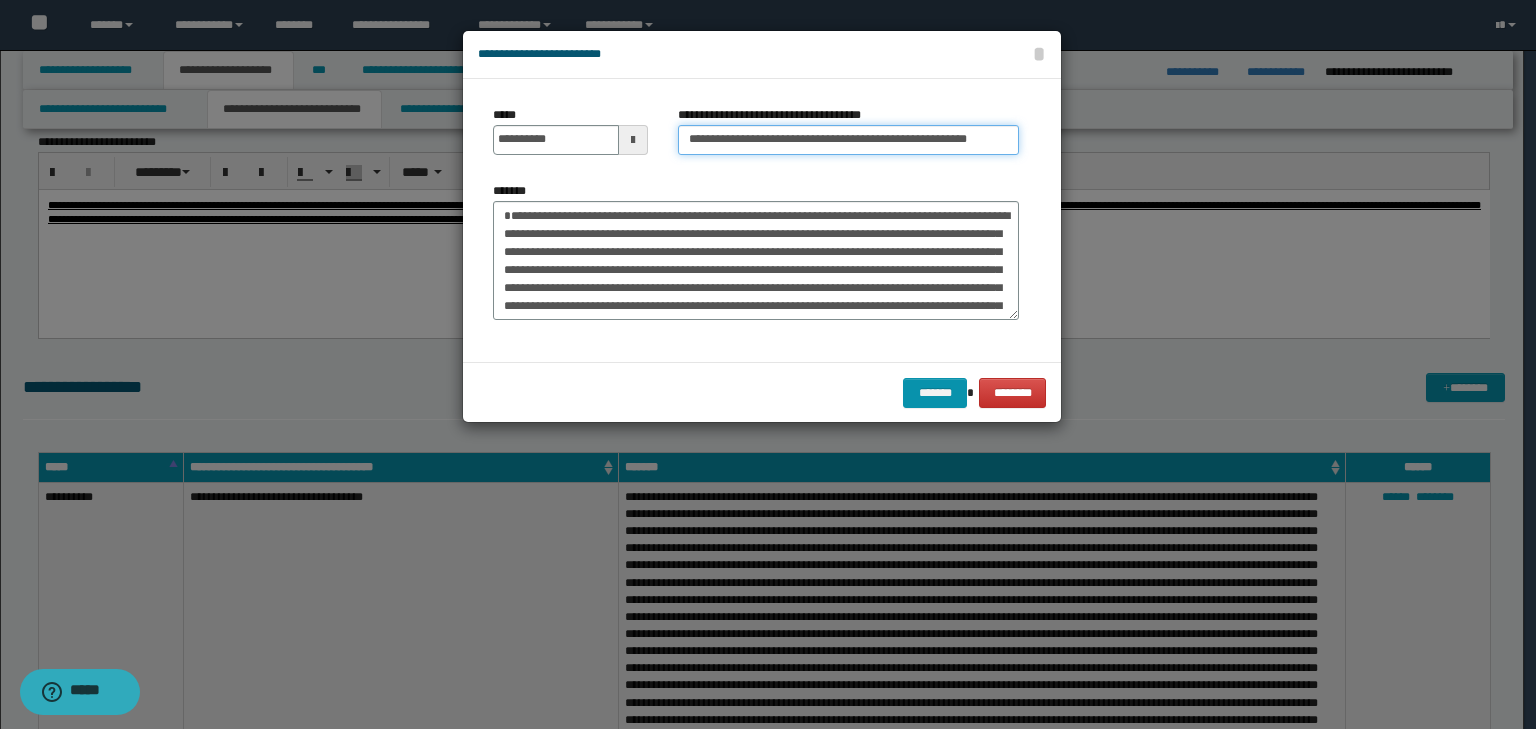 scroll, scrollTop: 0, scrollLeft: 19, axis: horizontal 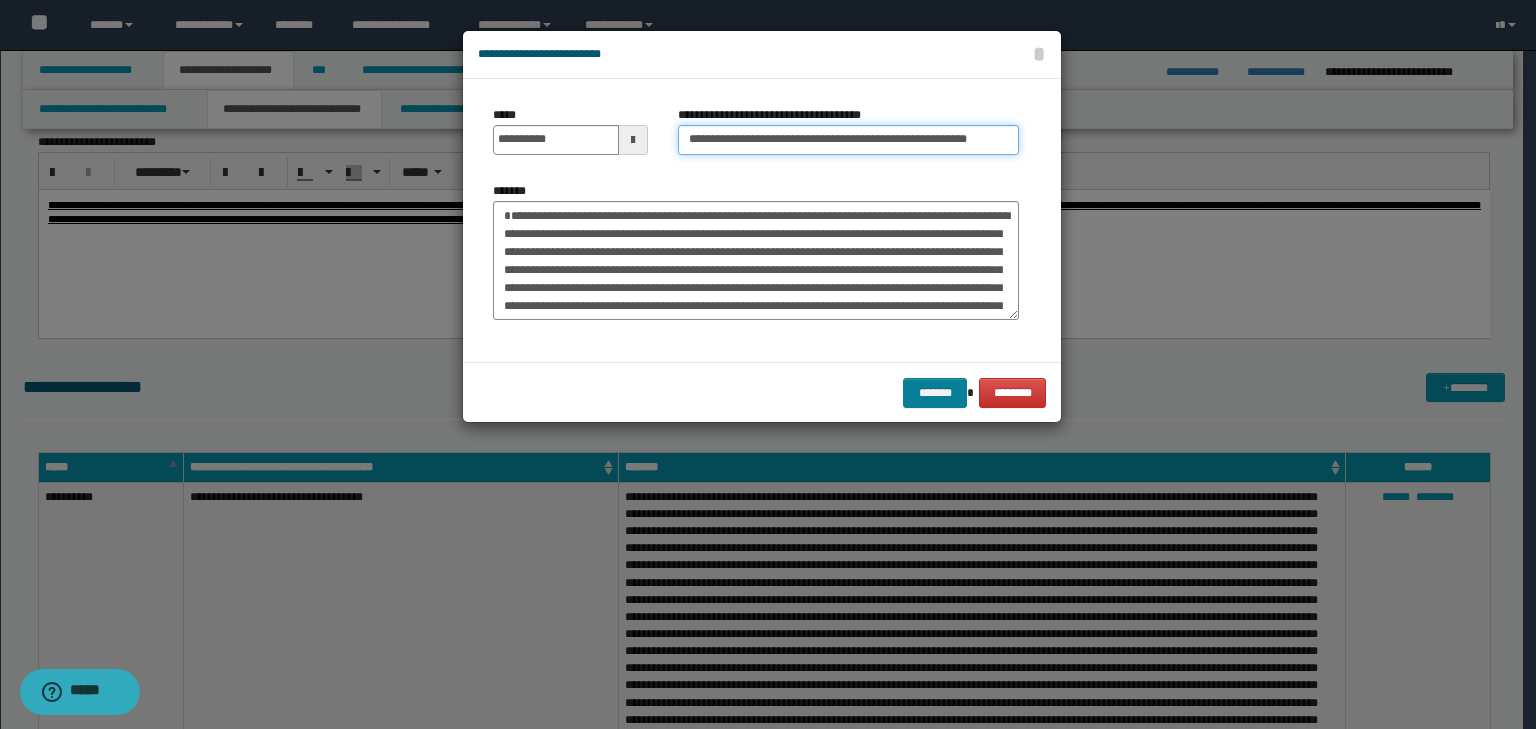 type on "**********" 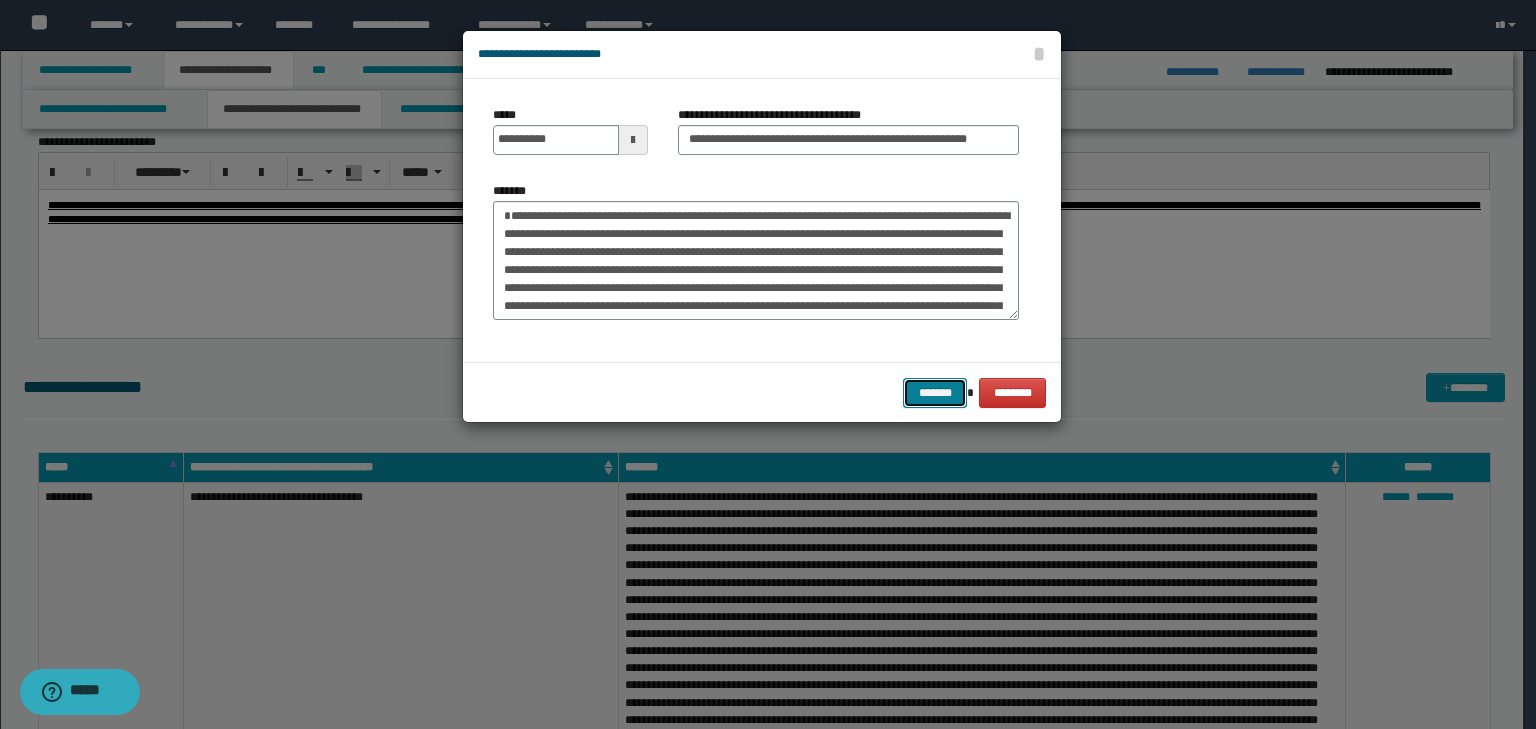 scroll, scrollTop: 0, scrollLeft: 0, axis: both 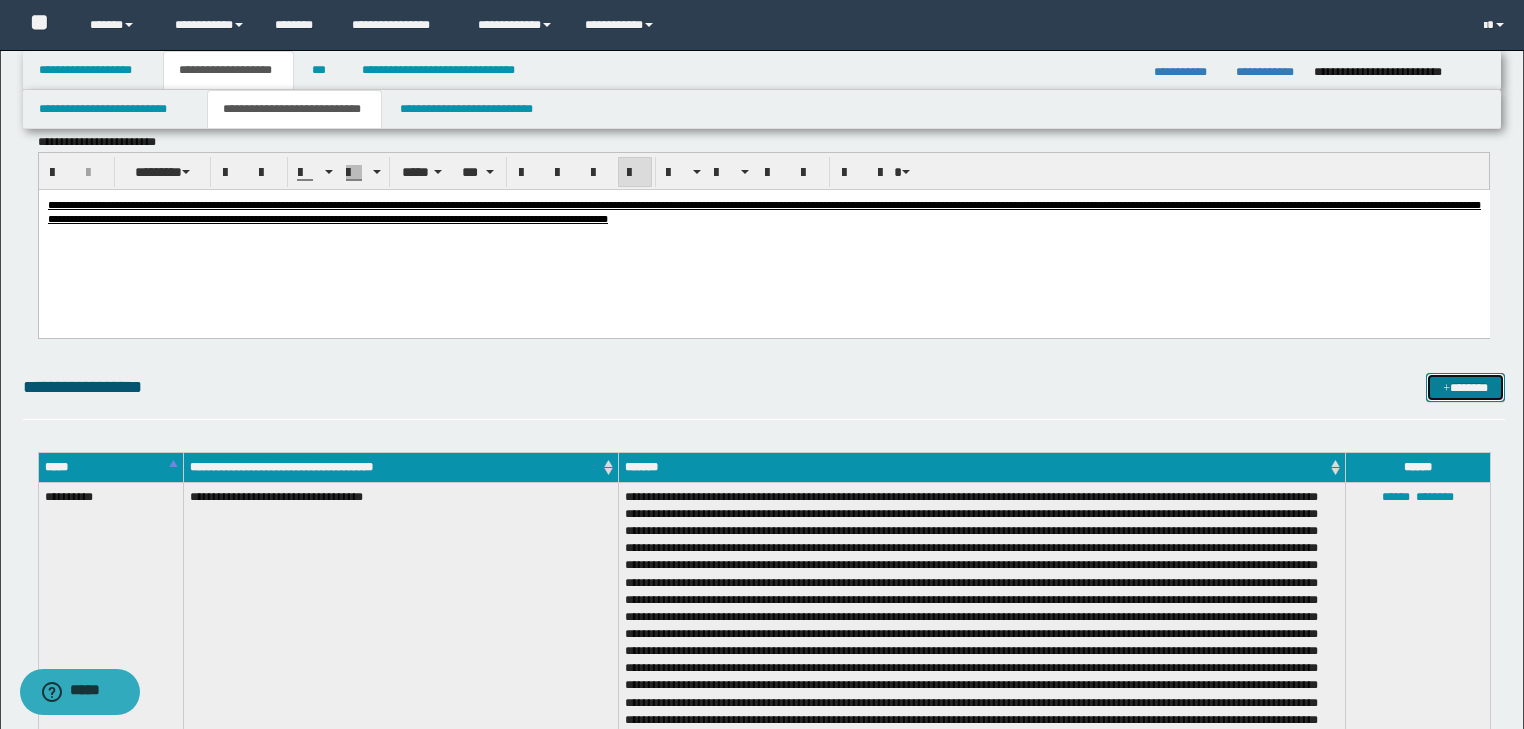 click on "*******" at bounding box center (1465, 388) 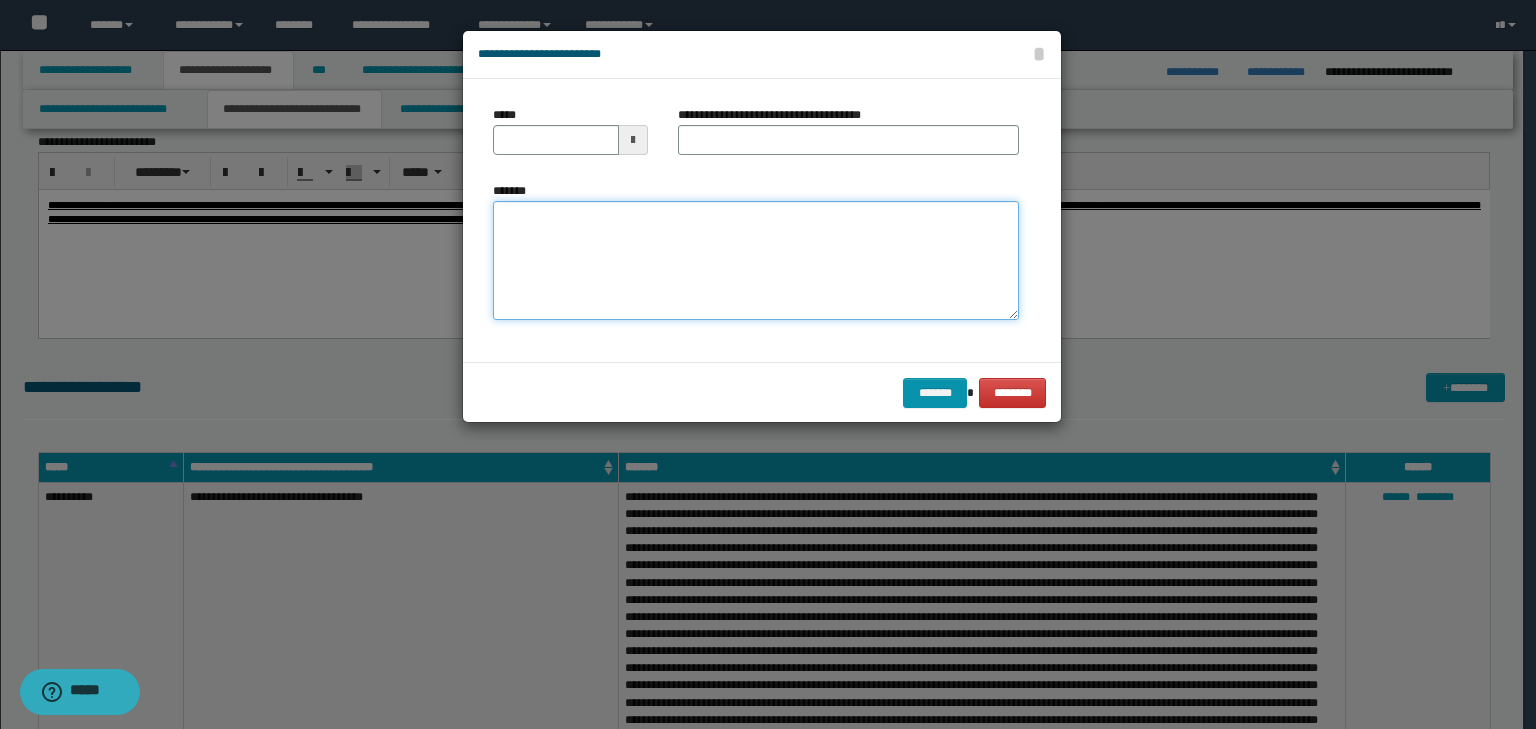 click on "*******" at bounding box center [756, 261] 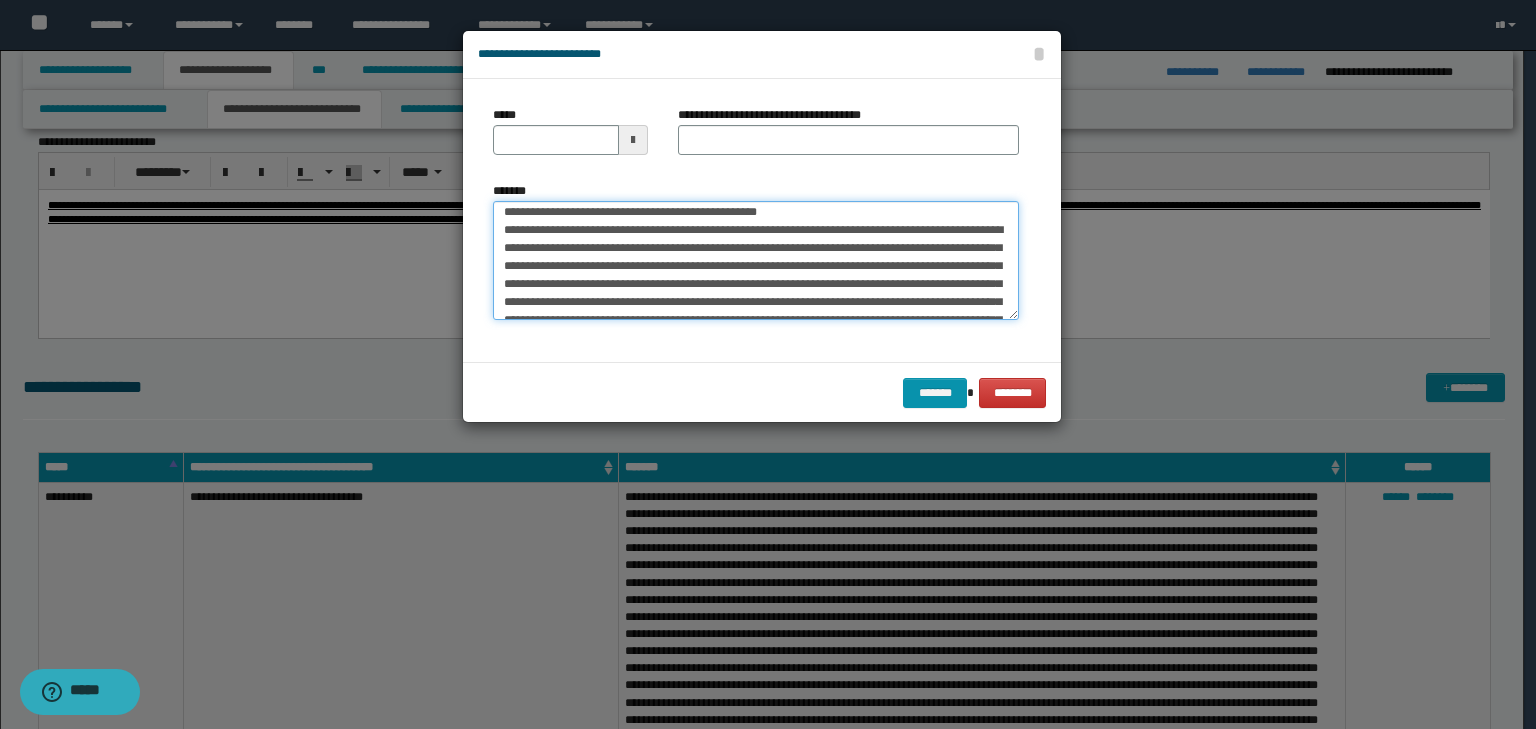 scroll, scrollTop: 0, scrollLeft: 0, axis: both 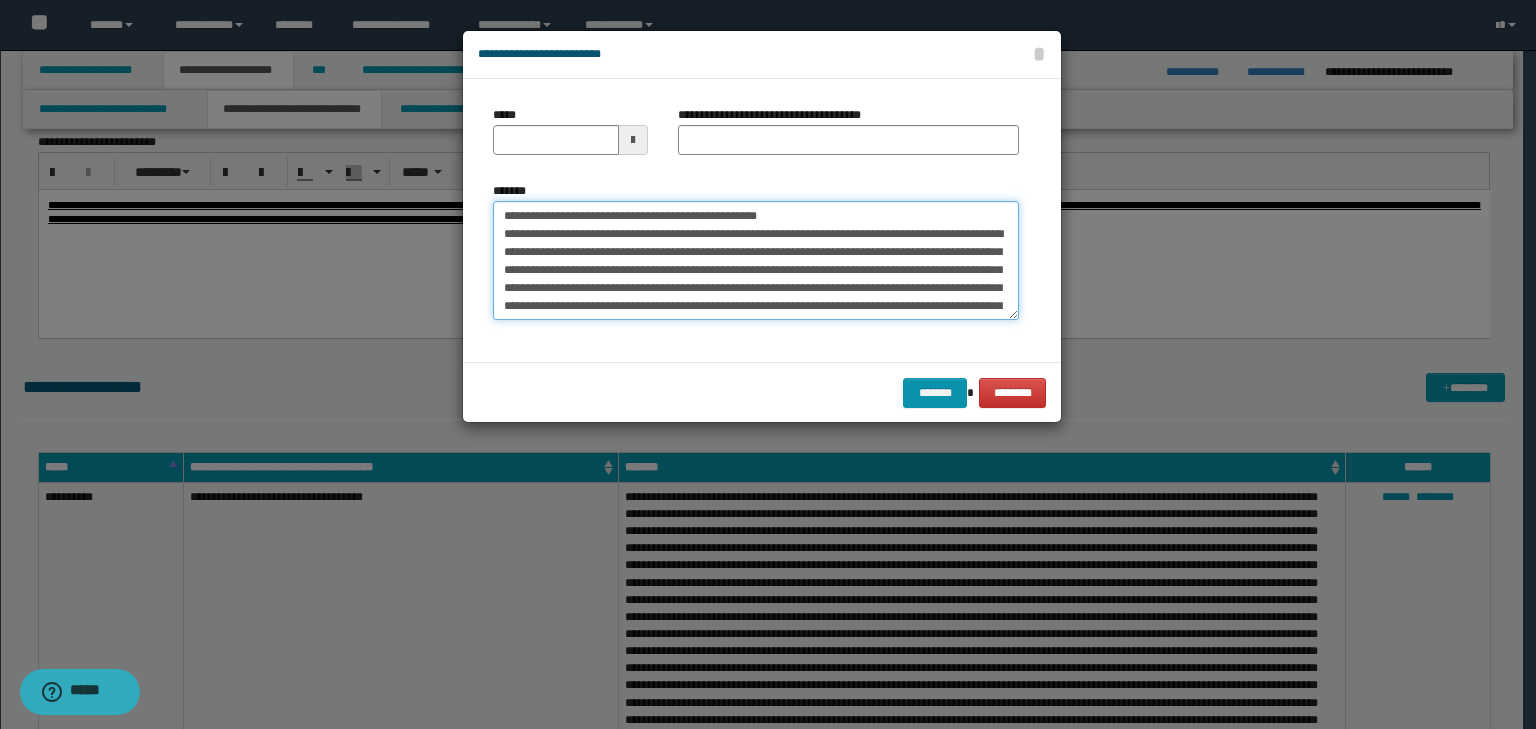 drag, startPoint x: 567, startPoint y: 219, endPoint x: 452, endPoint y: 202, distance: 116.24973 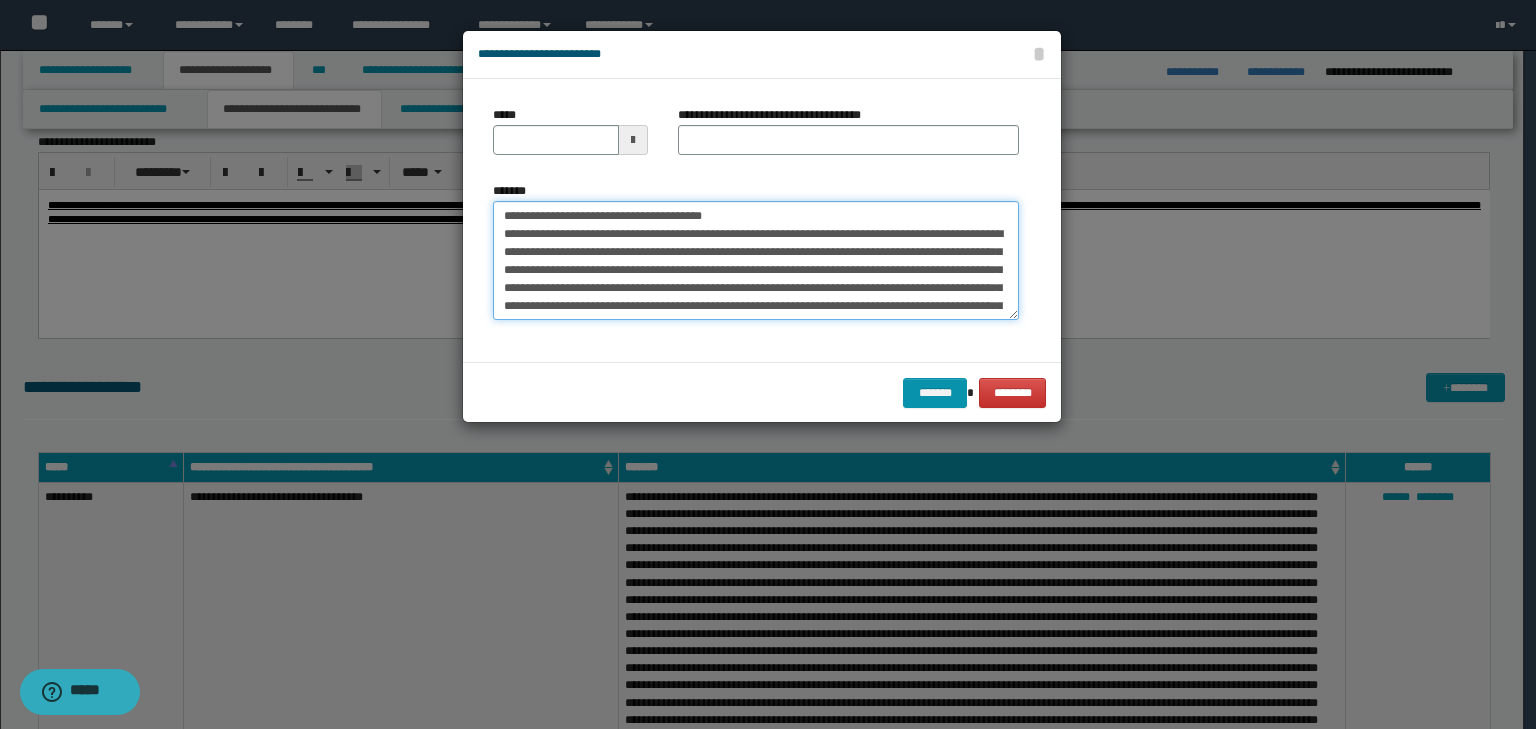 type 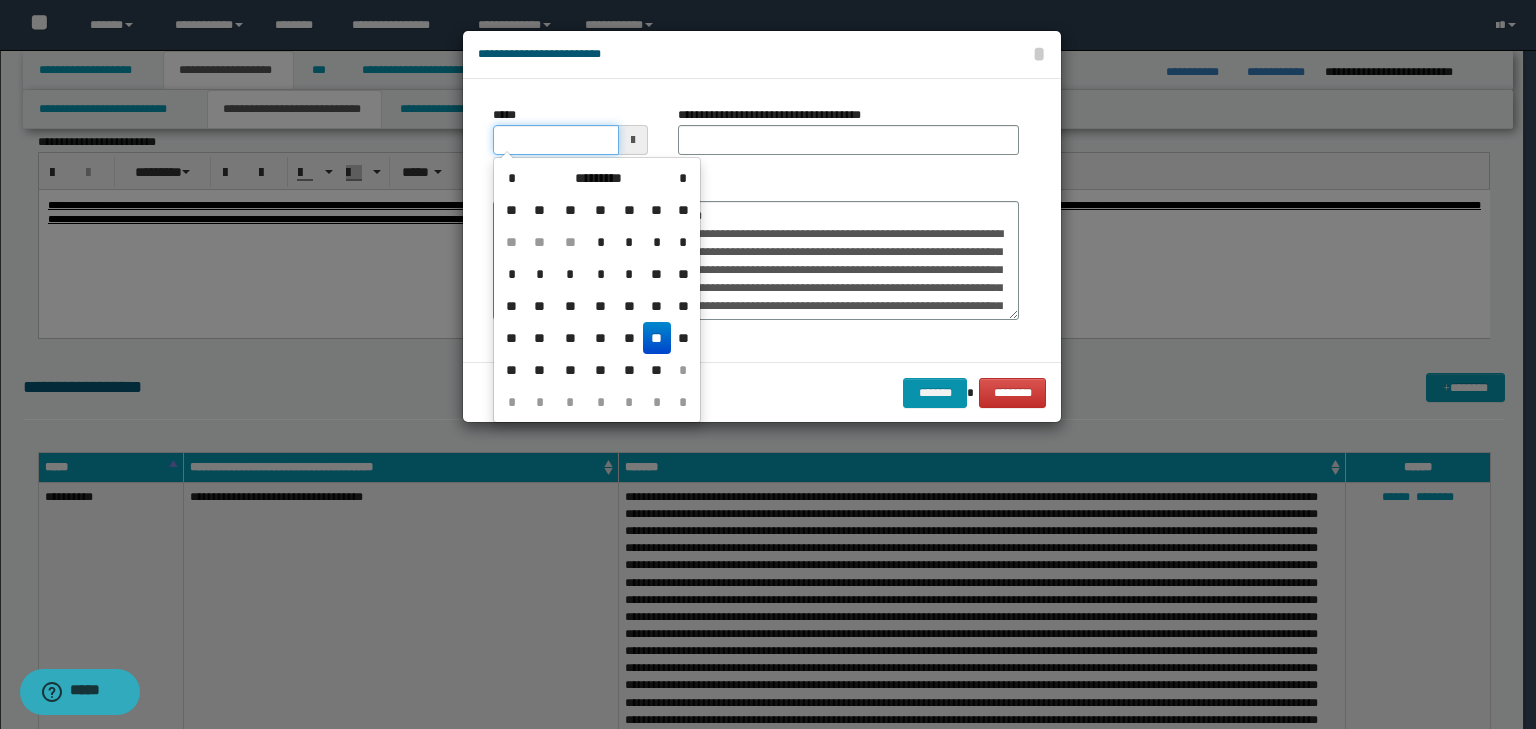 click on "*****" at bounding box center [556, 140] 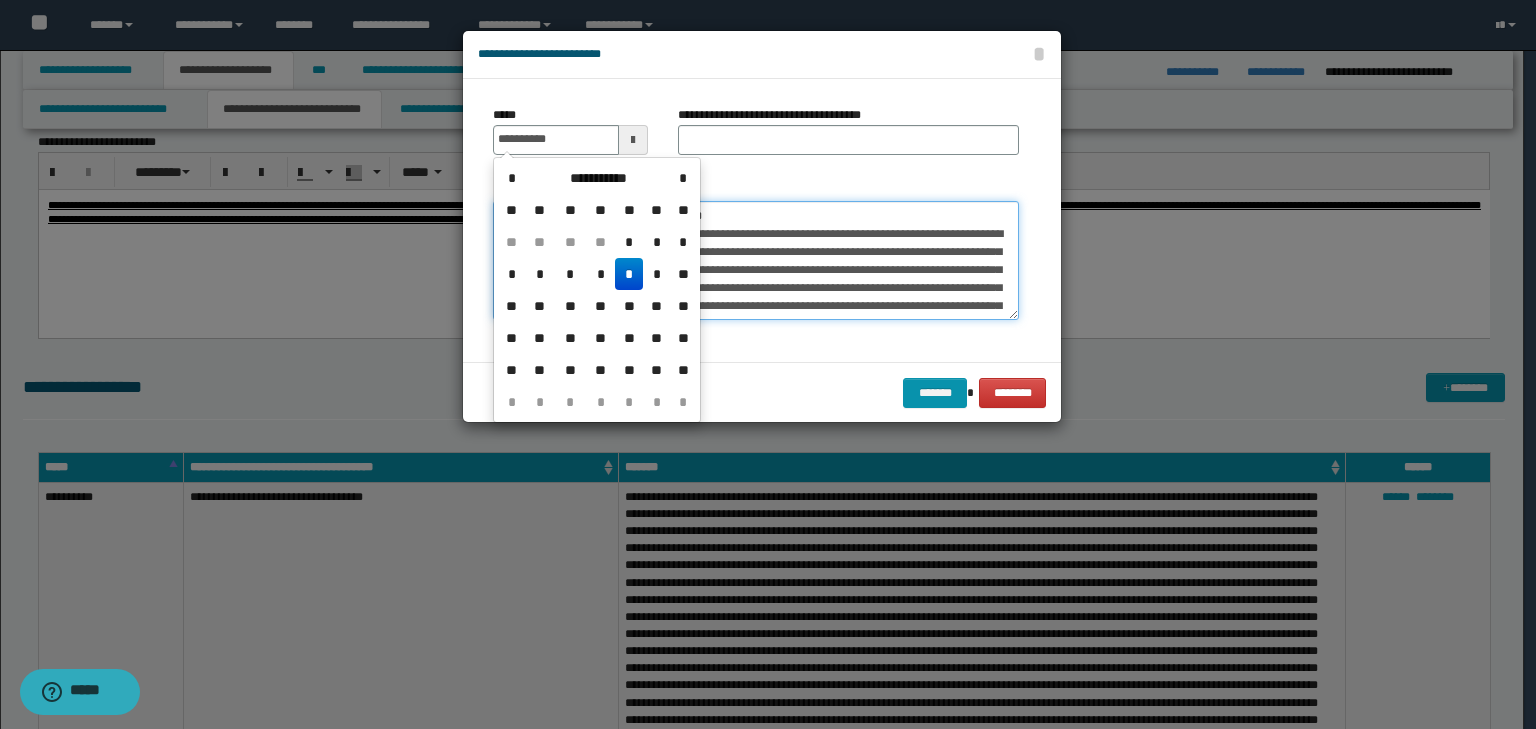 type on "**********" 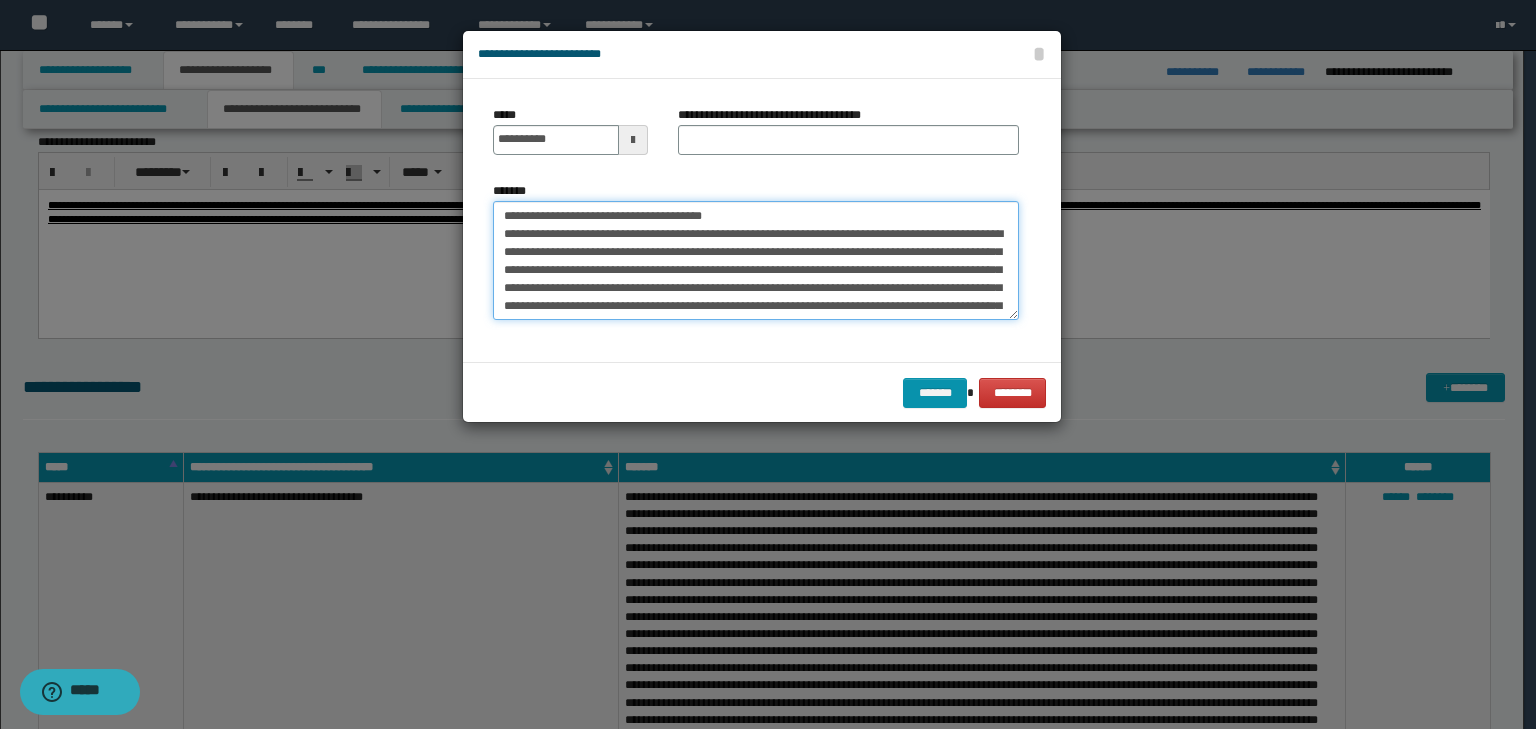 drag, startPoint x: 724, startPoint y: 214, endPoint x: 339, endPoint y: 208, distance: 385.04675 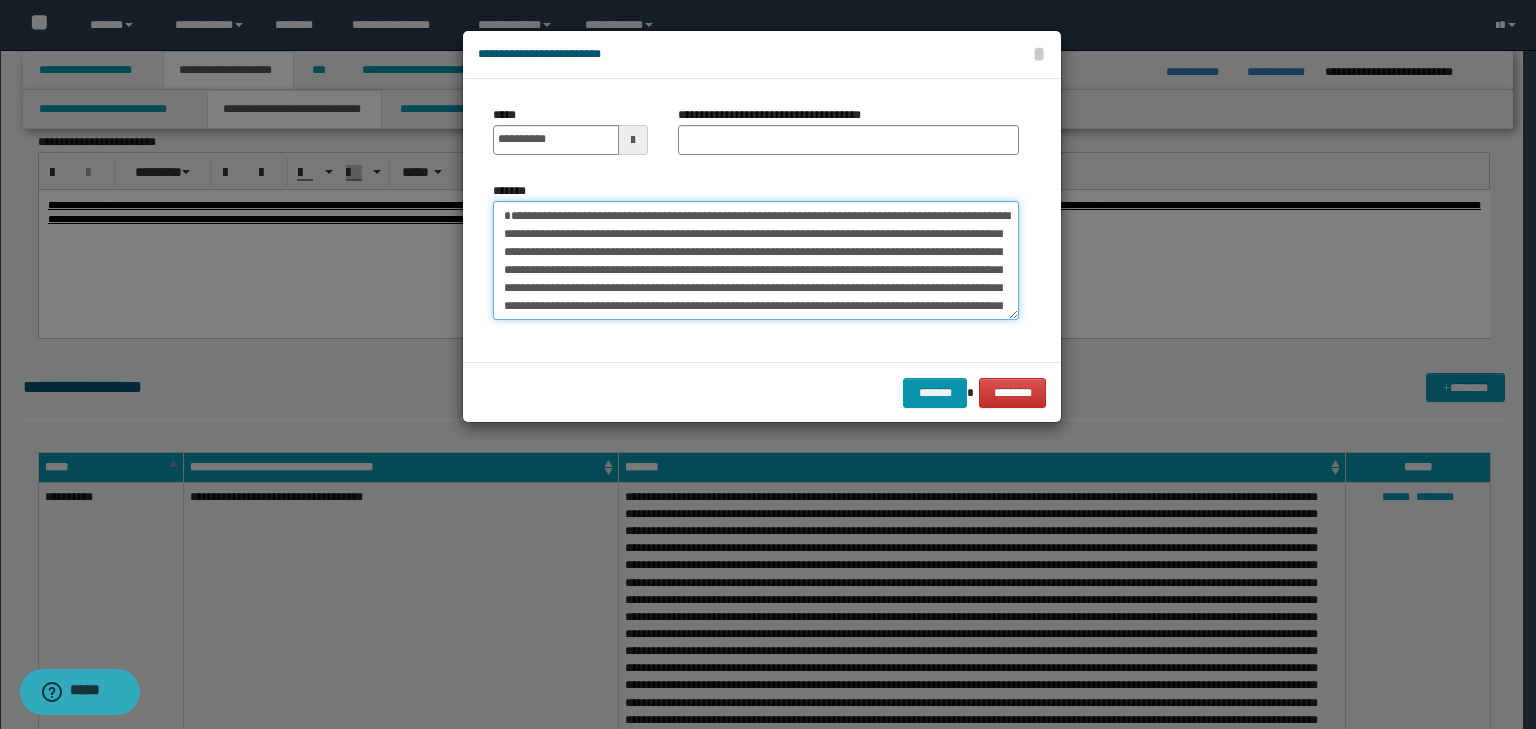 type on "**********" 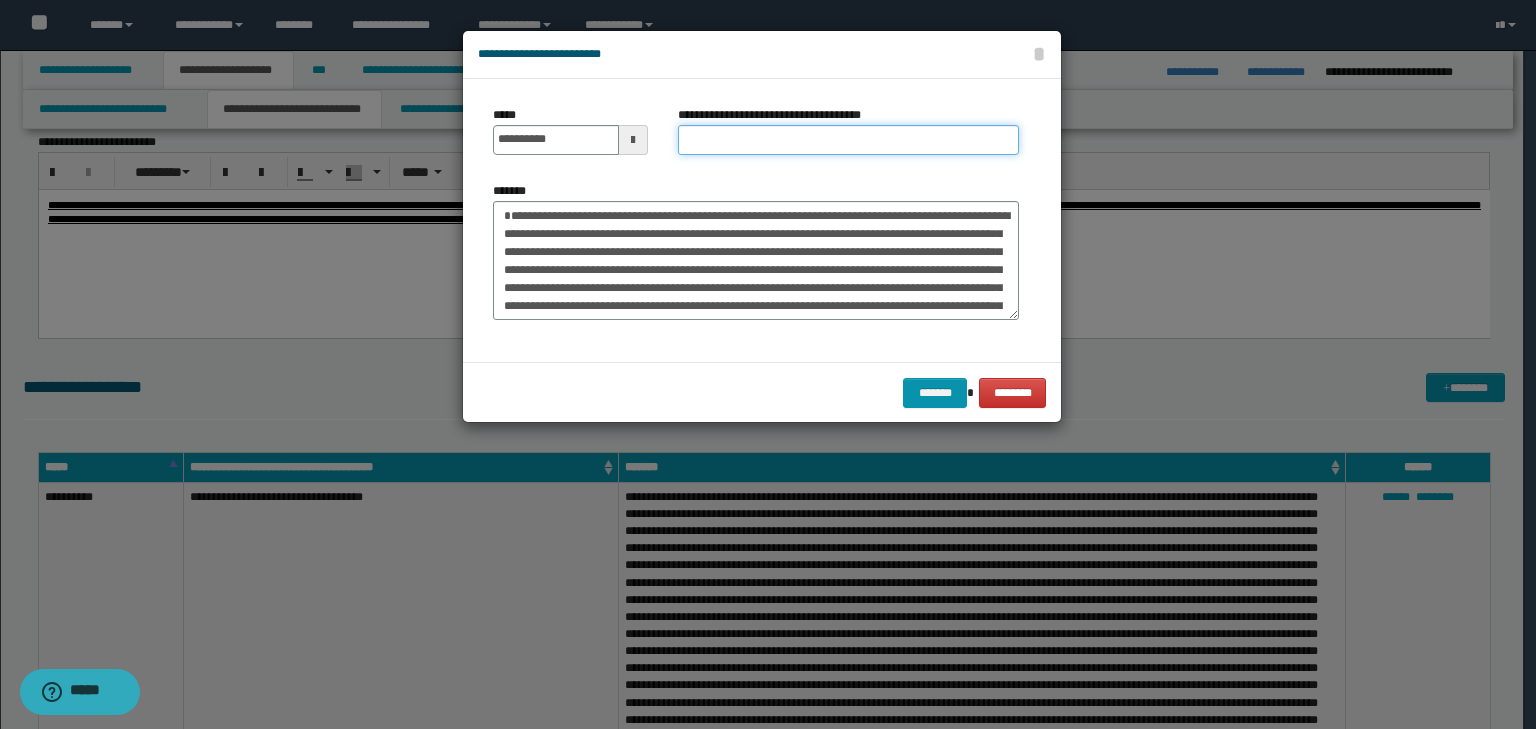 drag, startPoint x: 742, startPoint y: 153, endPoint x: 737, endPoint y: 140, distance: 13.928389 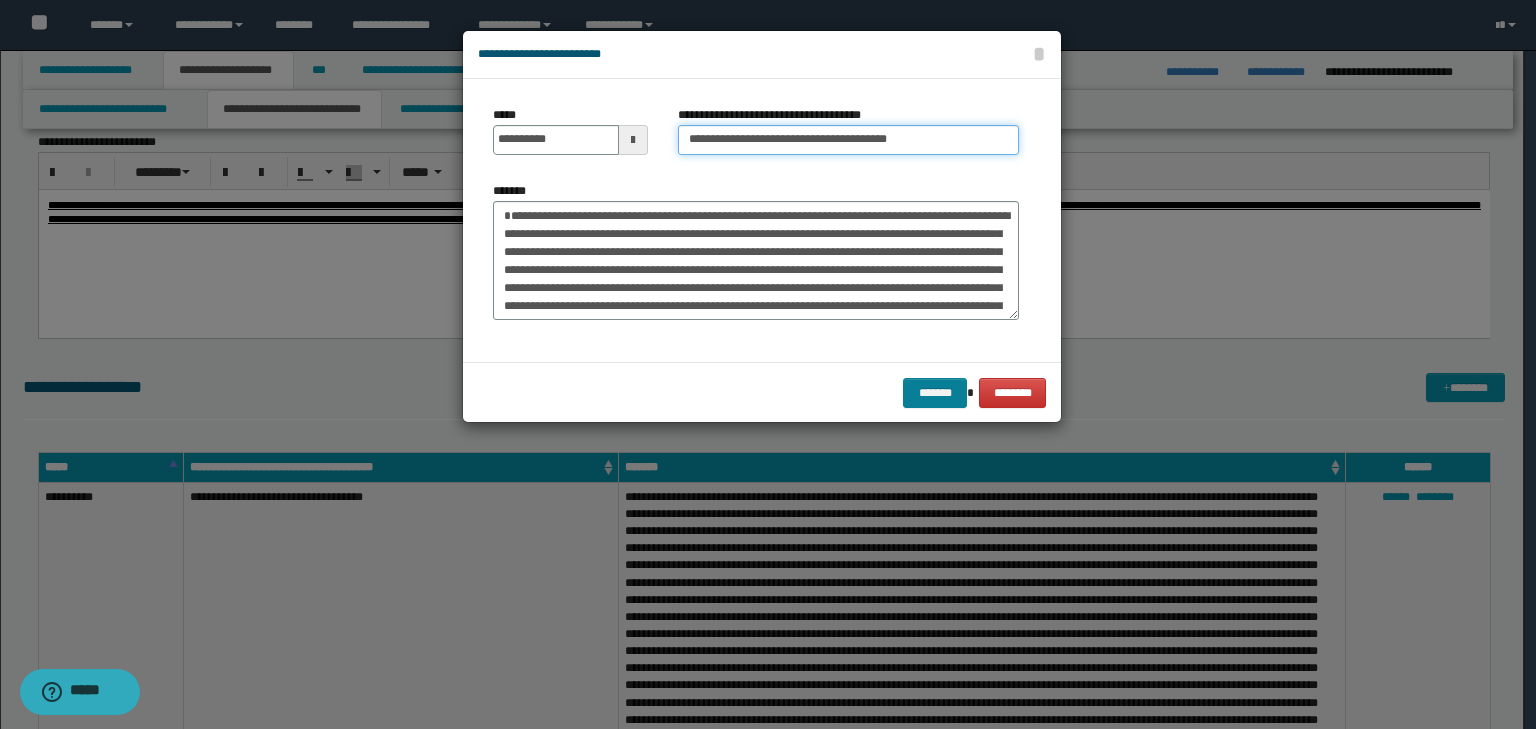 type on "**********" 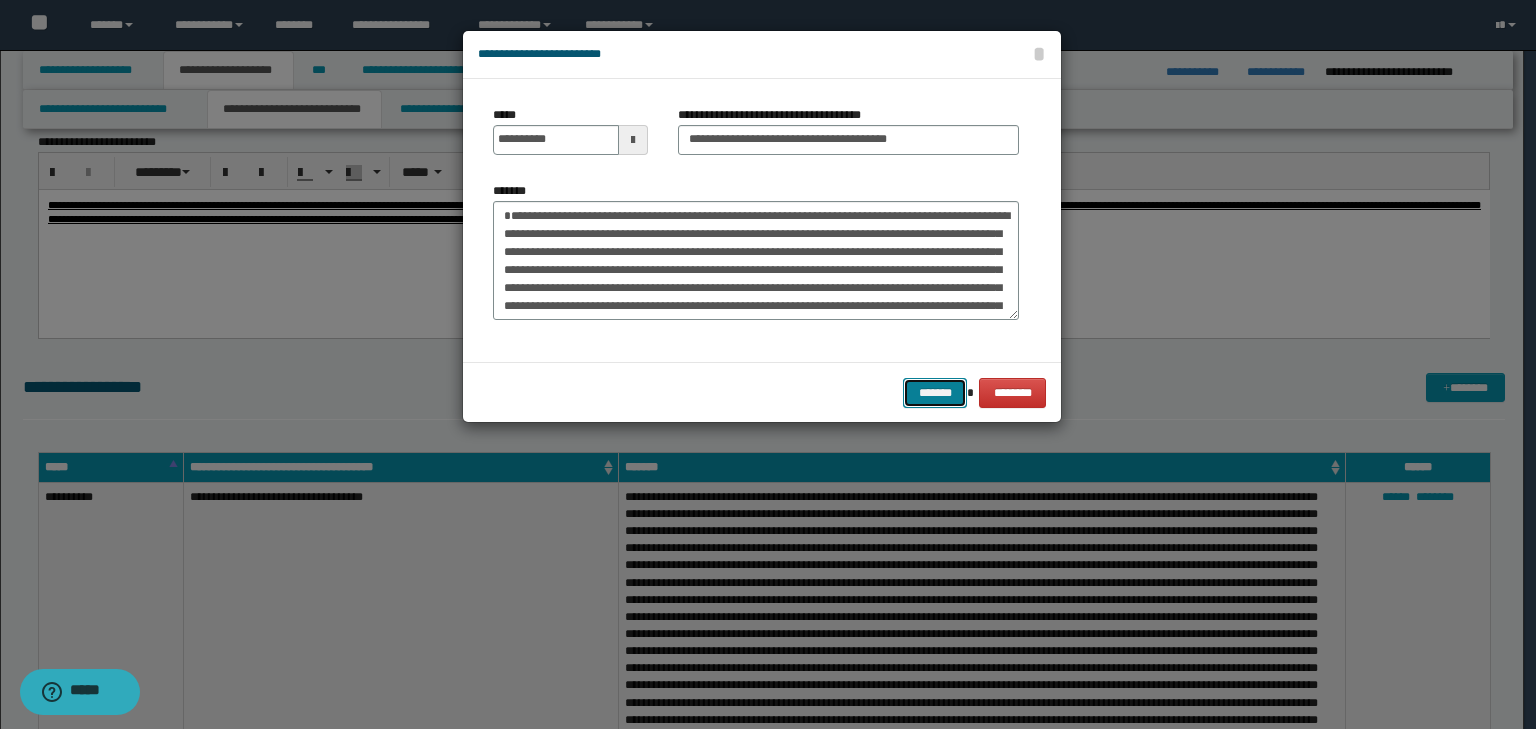 drag, startPoint x: 919, startPoint y: 404, endPoint x: 920, endPoint y: 393, distance: 11.045361 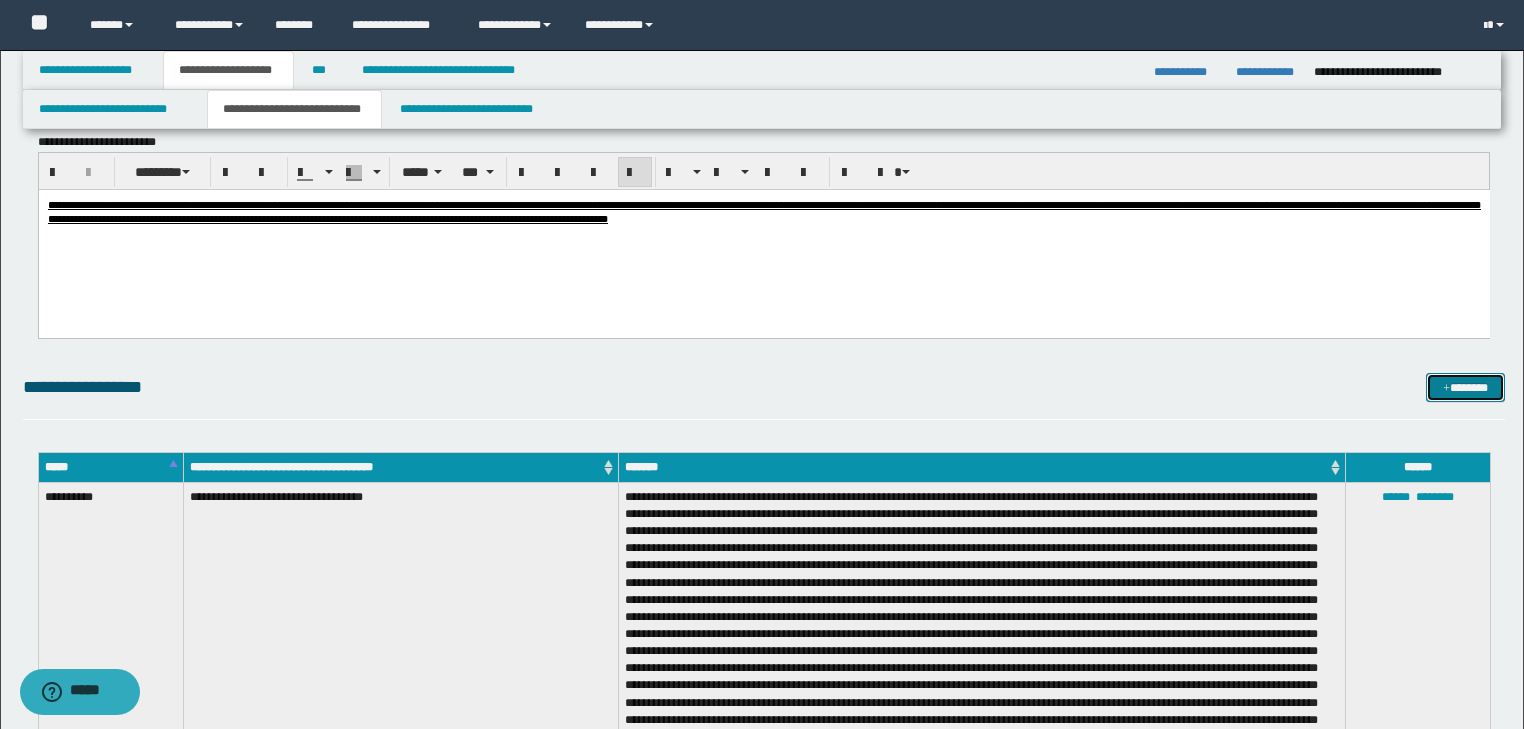 click at bounding box center (1446, 389) 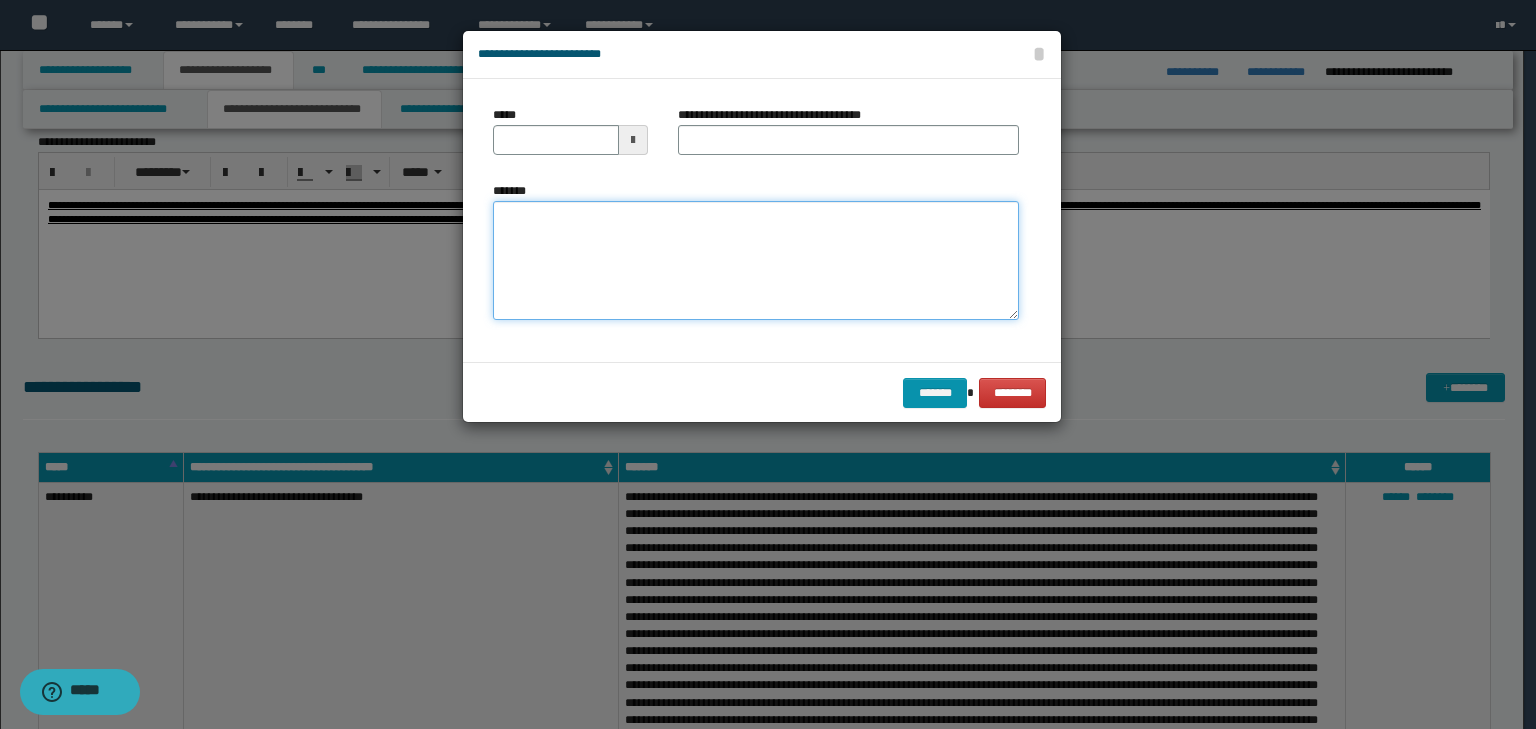 click on "*******" at bounding box center (756, 261) 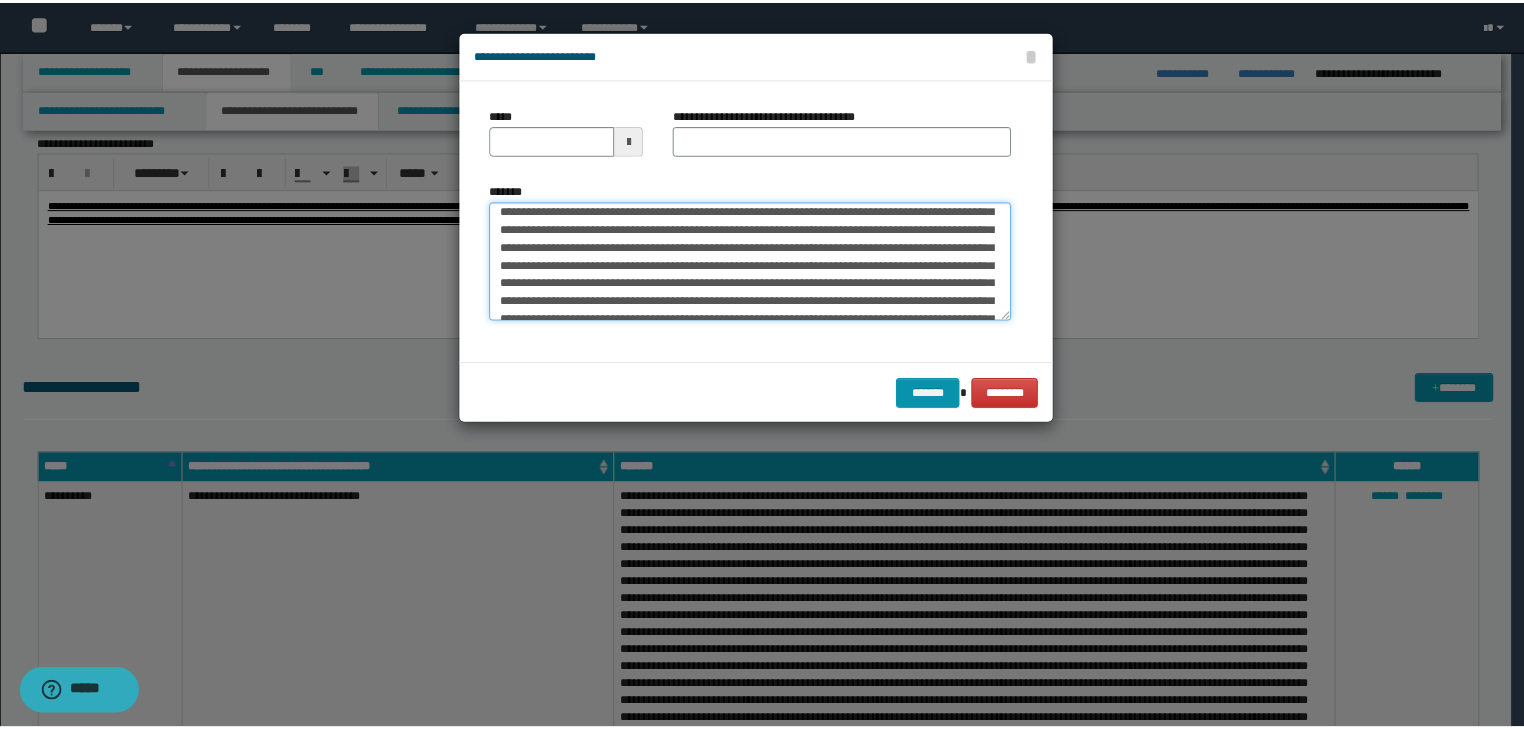 scroll, scrollTop: 0, scrollLeft: 0, axis: both 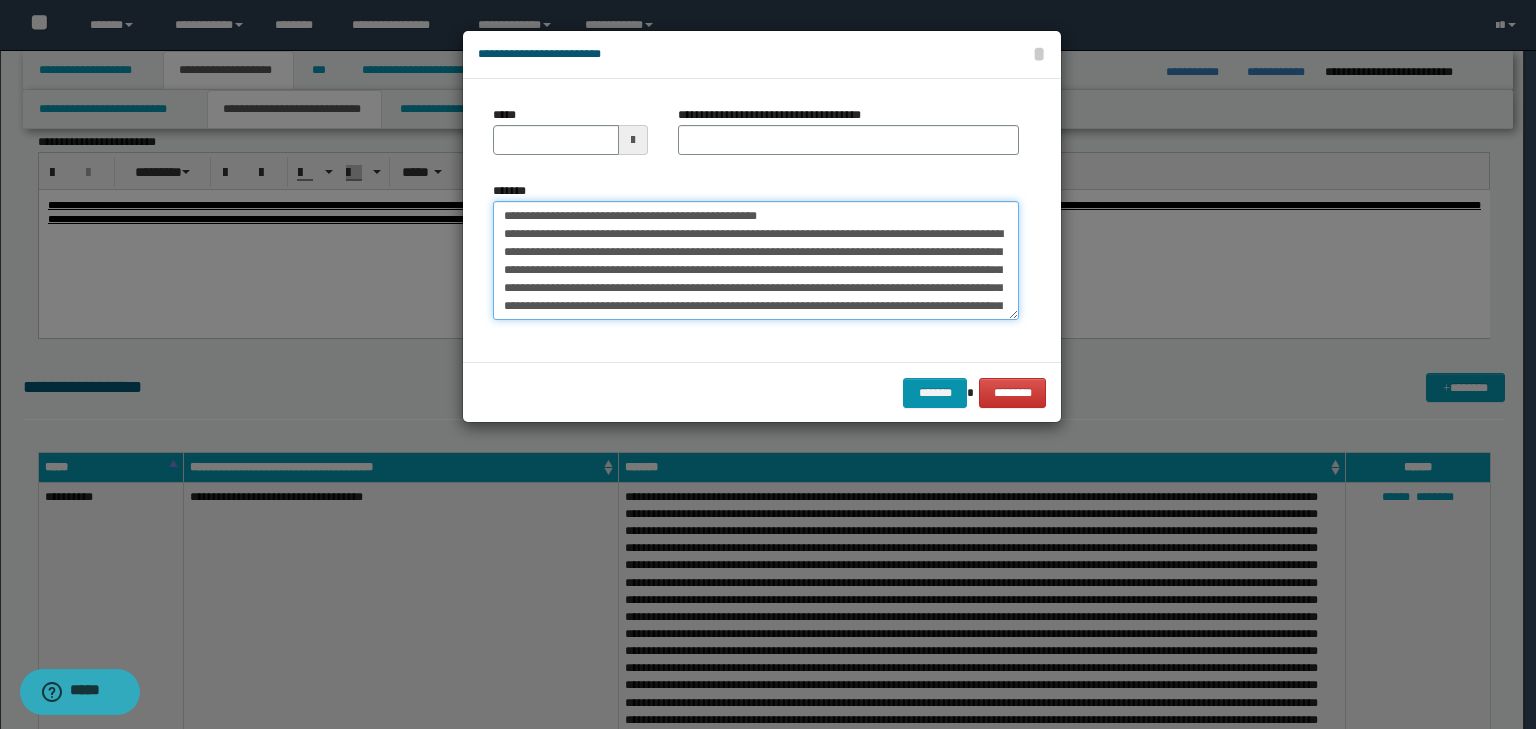 drag, startPoint x: 565, startPoint y: 211, endPoint x: 444, endPoint y: 212, distance: 121.004135 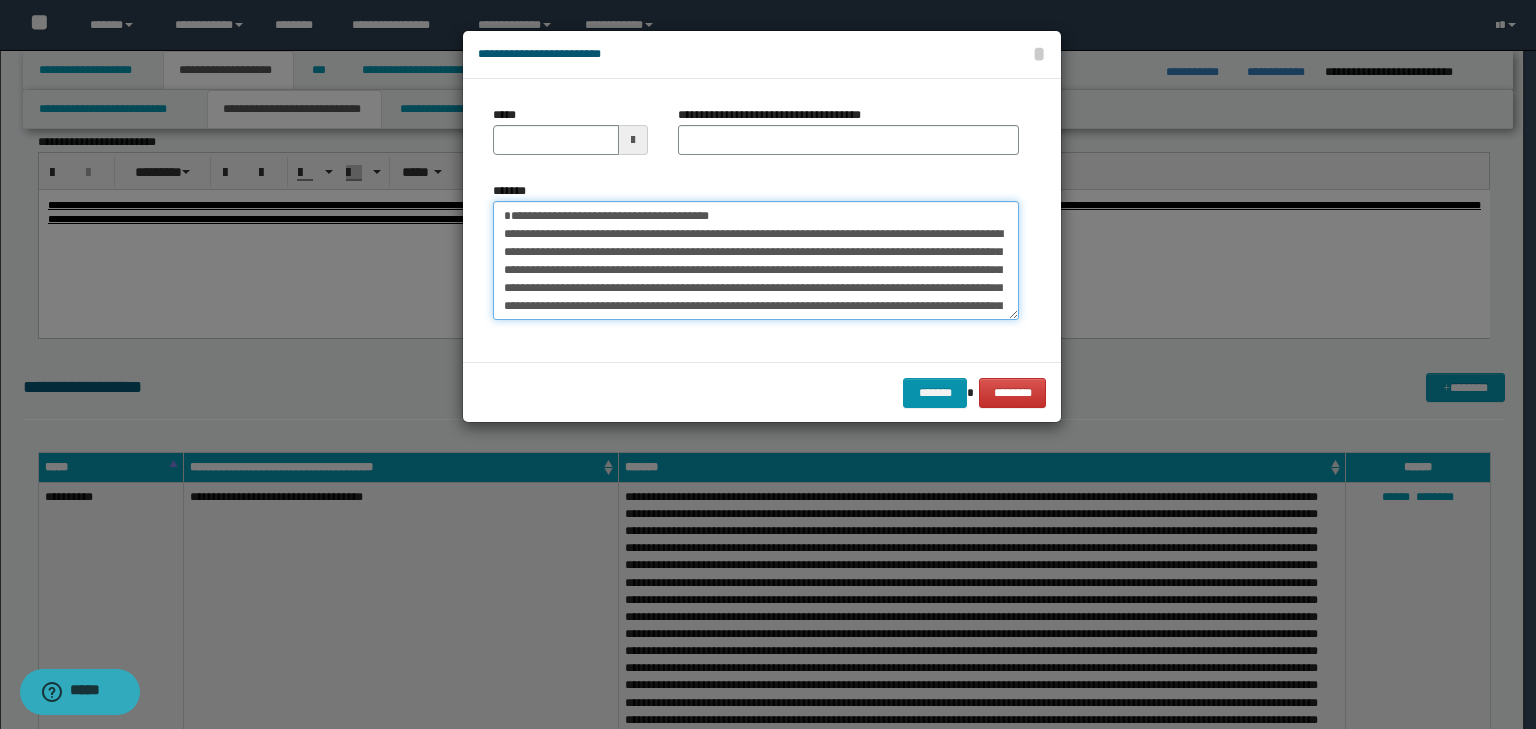 type 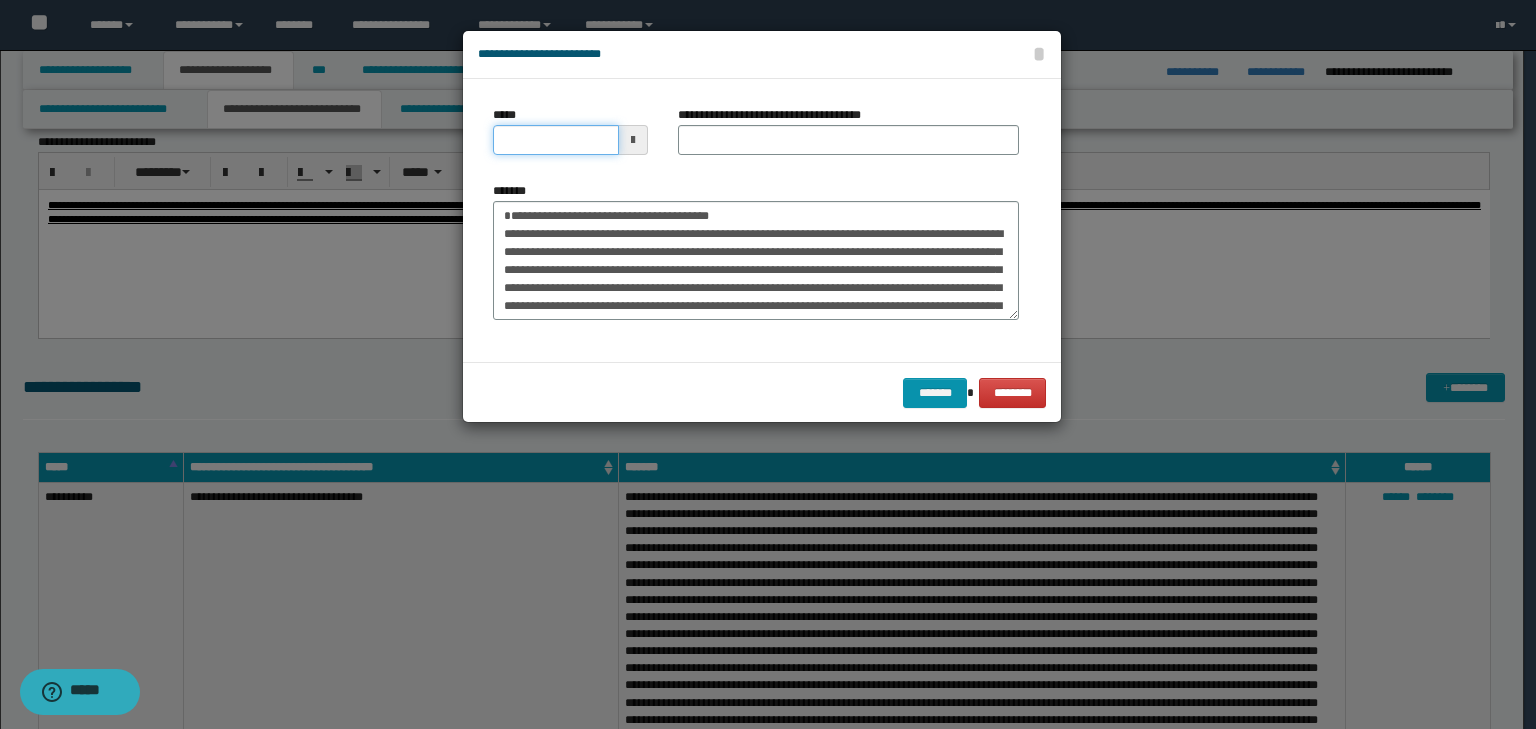 click on "*****" at bounding box center [556, 140] 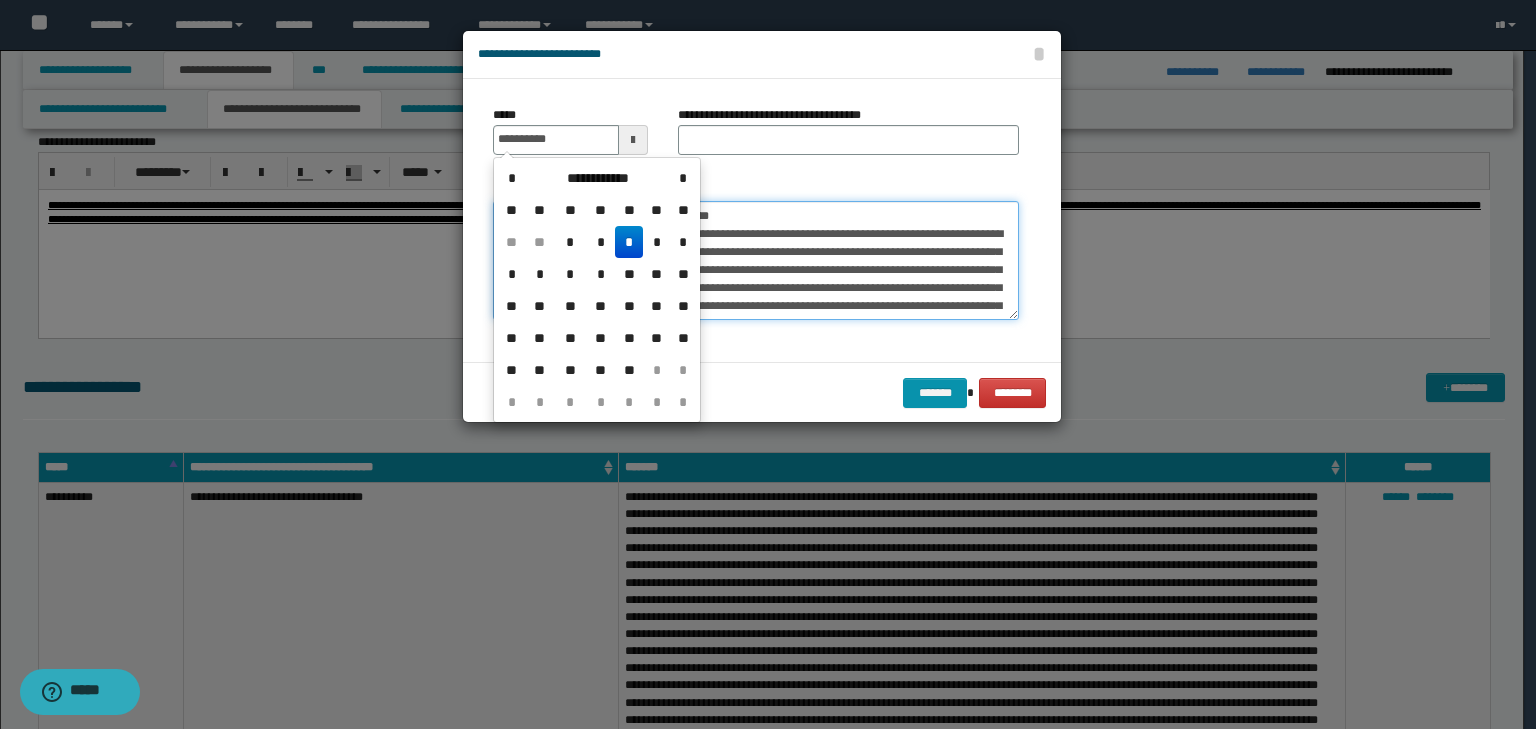 type on "**********" 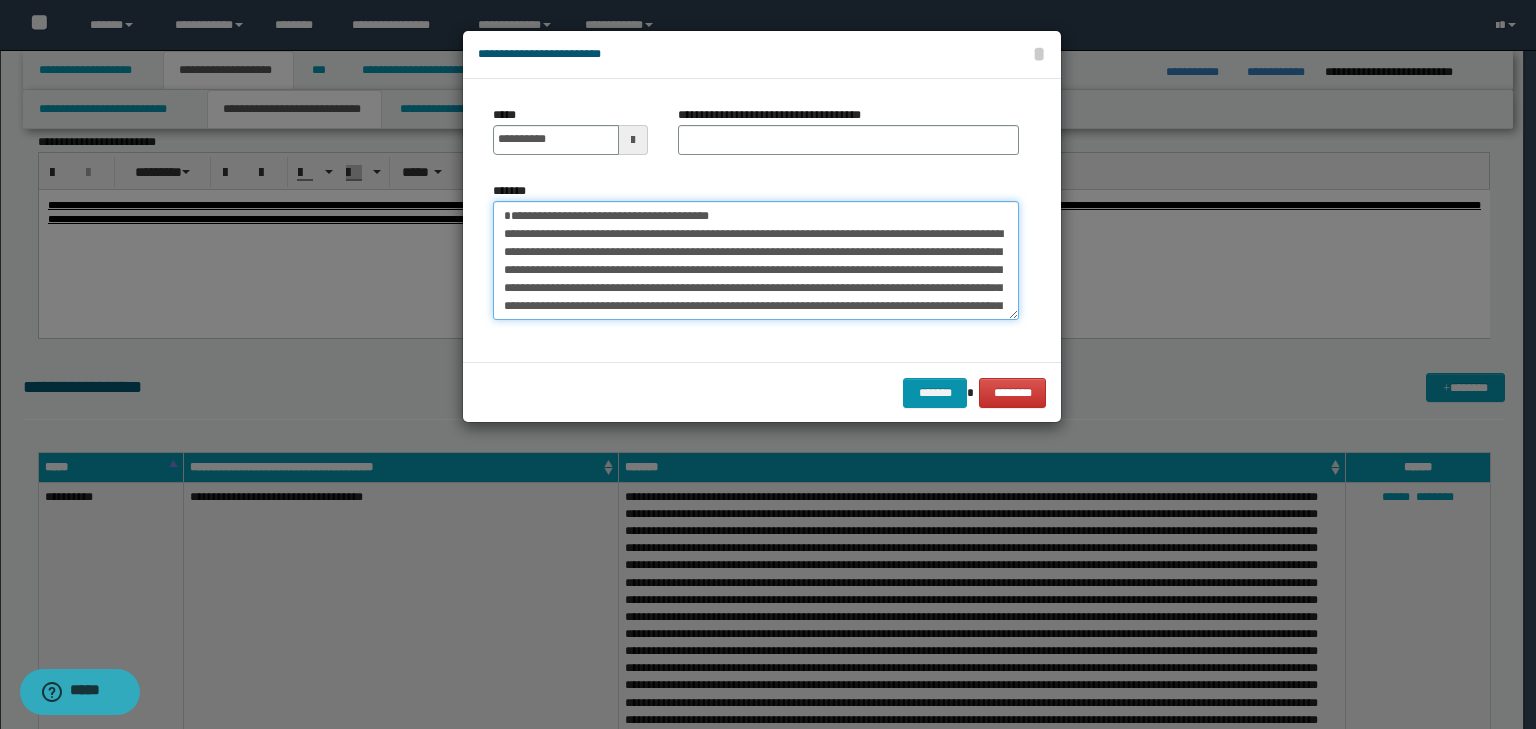 drag, startPoint x: 774, startPoint y: 217, endPoint x: 361, endPoint y: 188, distance: 414.0169 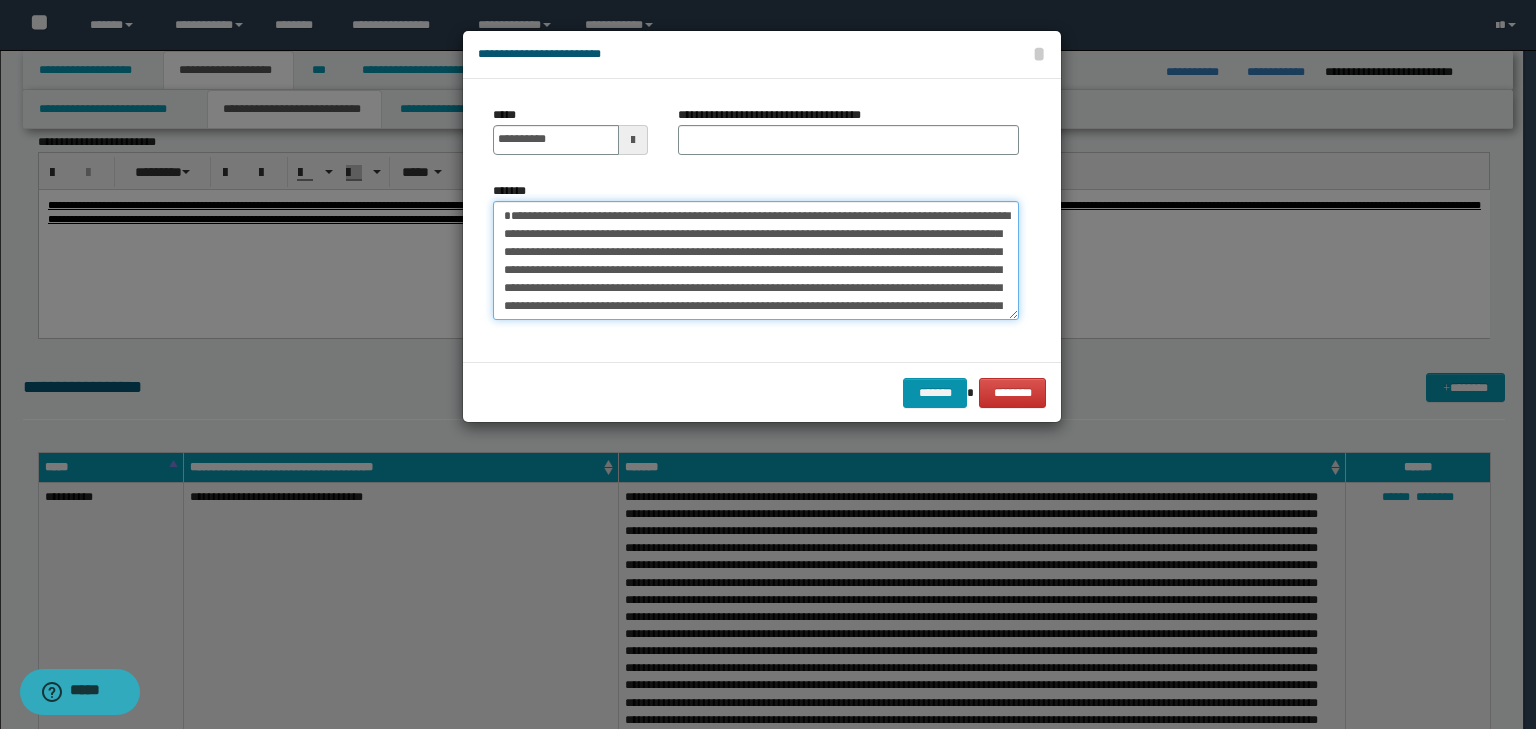 type on "**********" 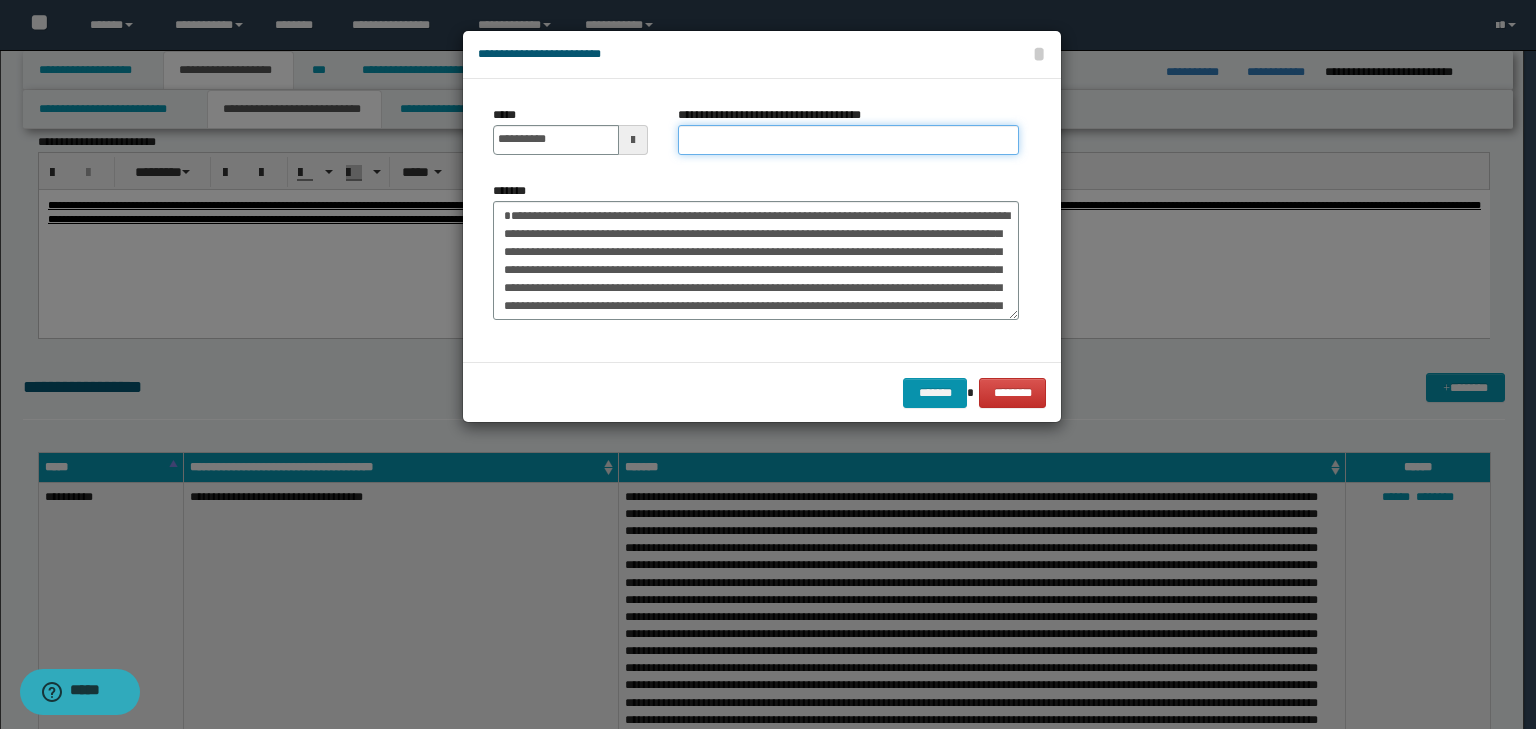 click on "**********" at bounding box center [848, 140] 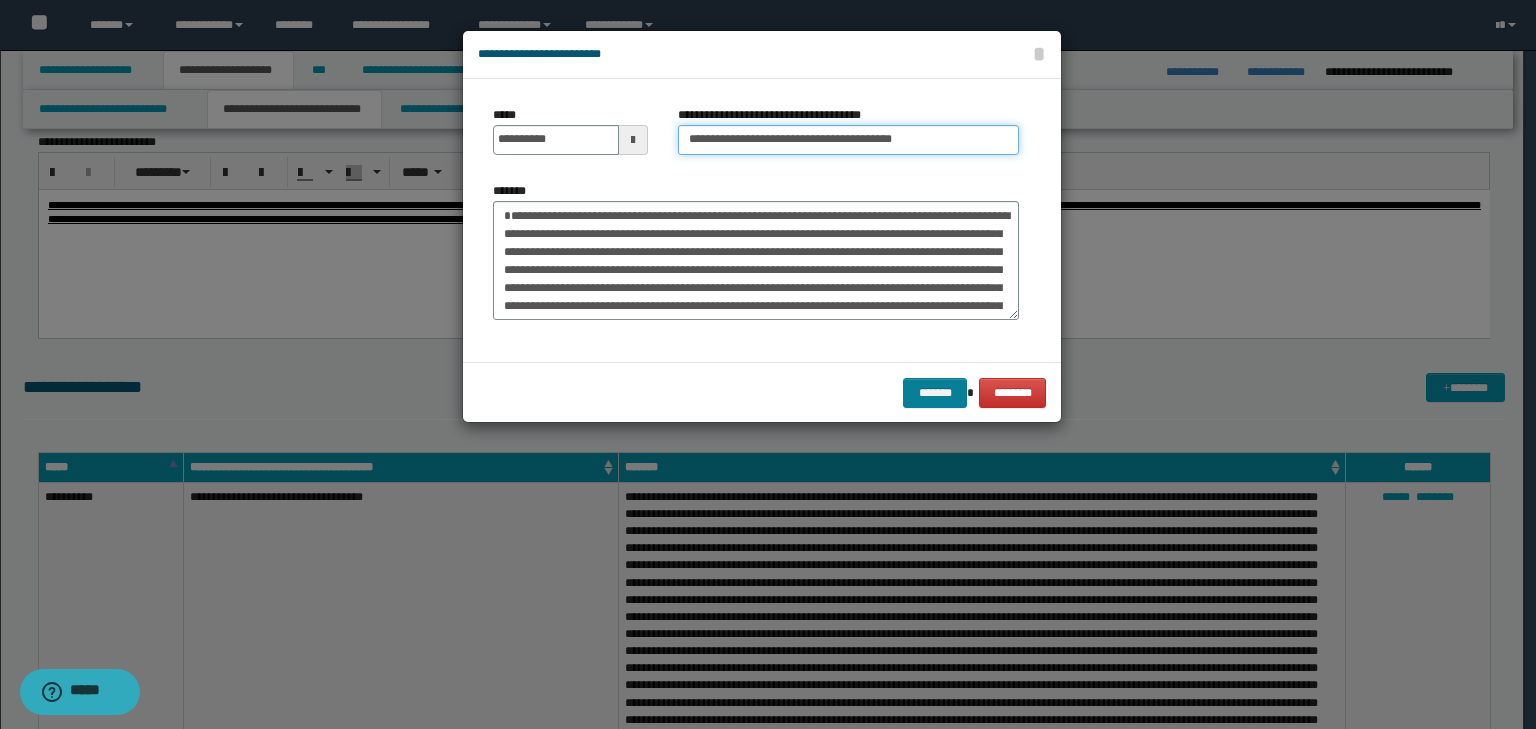 type on "**********" 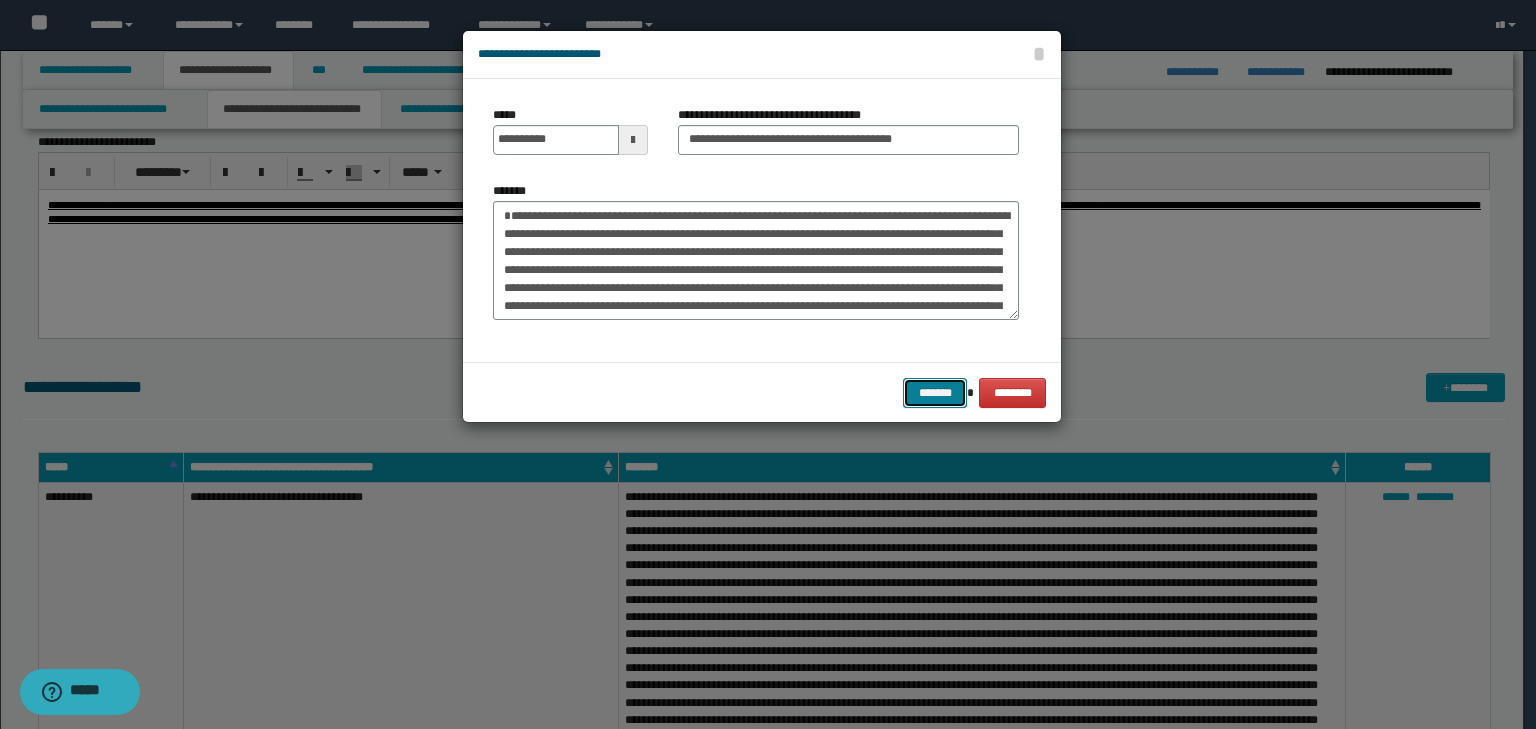 click on "*******" at bounding box center [935, 393] 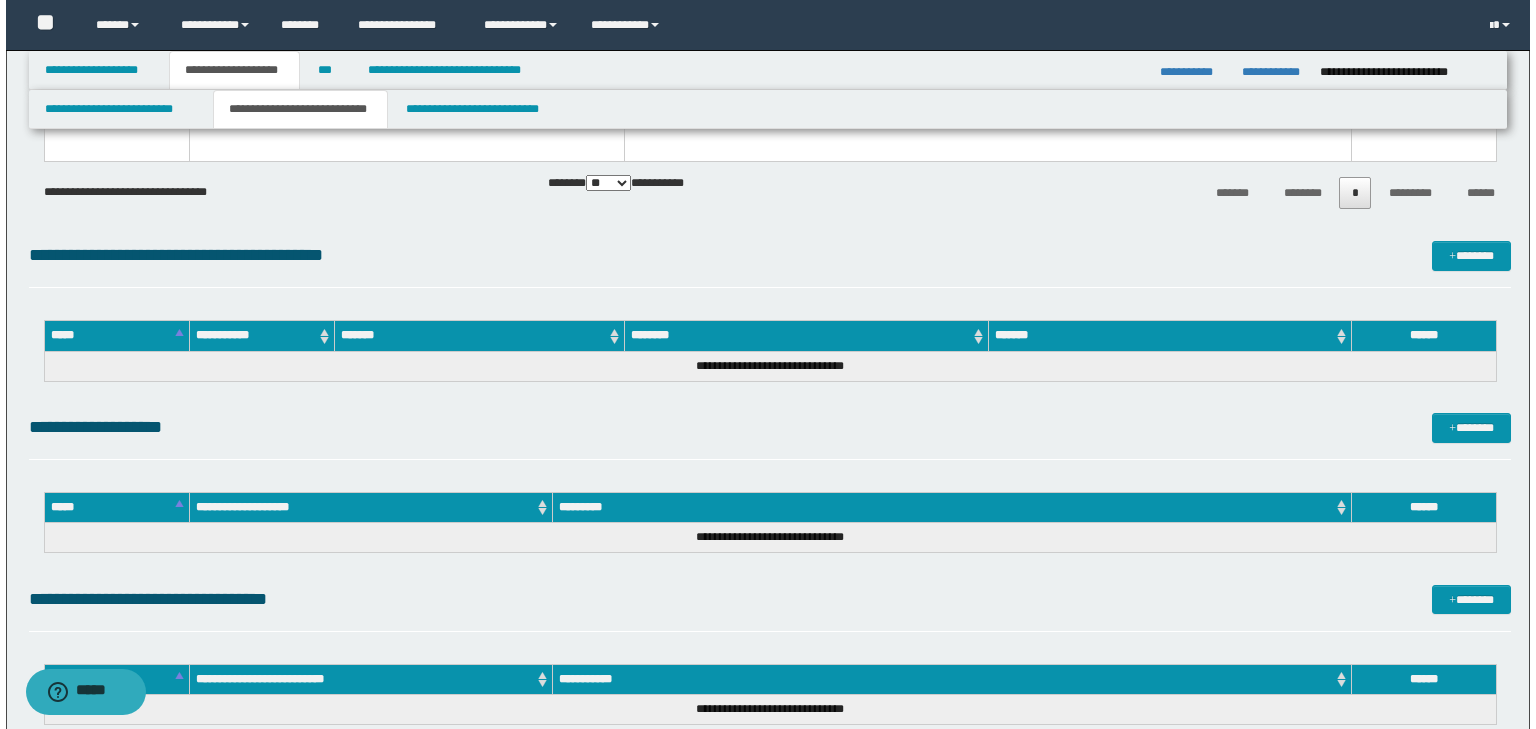 scroll, scrollTop: 12480, scrollLeft: 0, axis: vertical 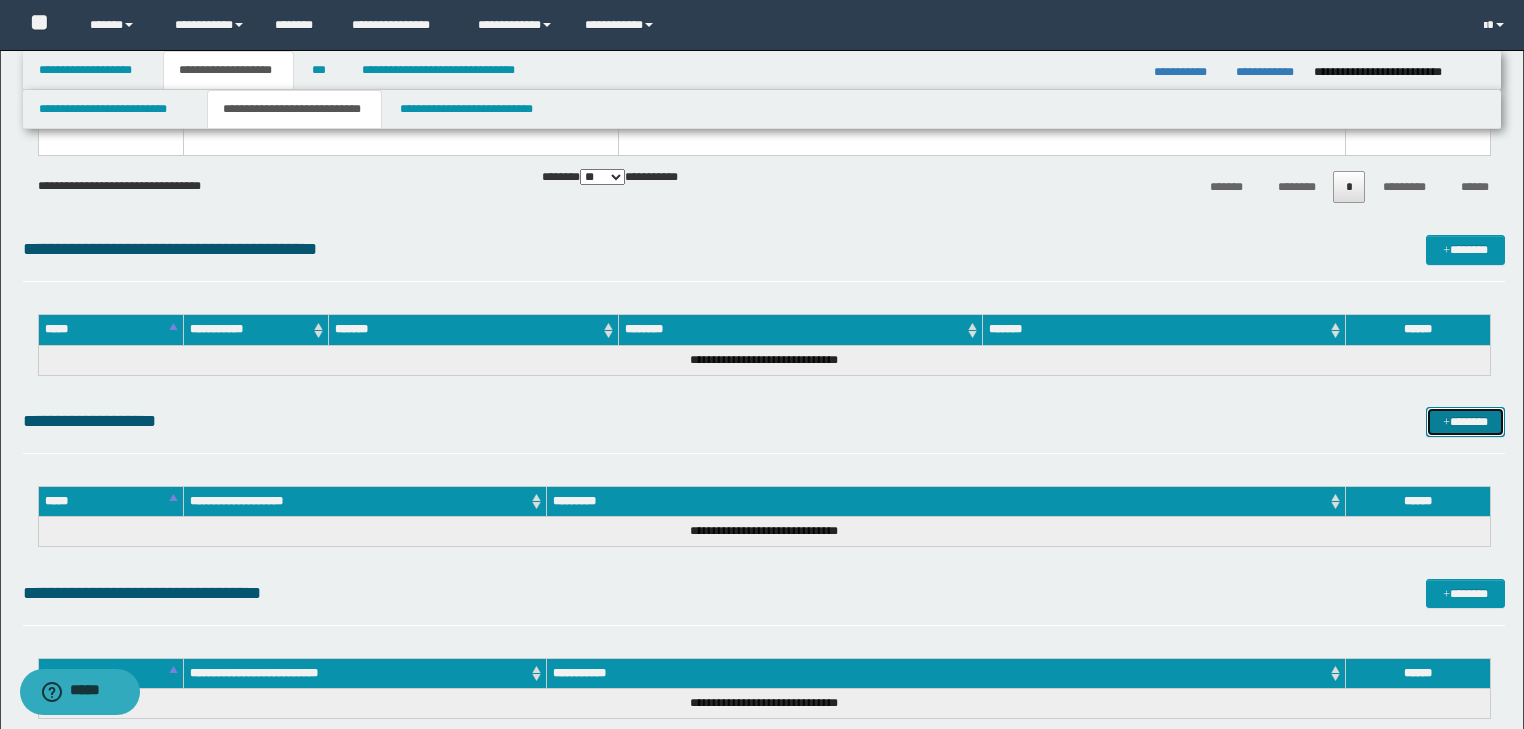 click at bounding box center (1446, 423) 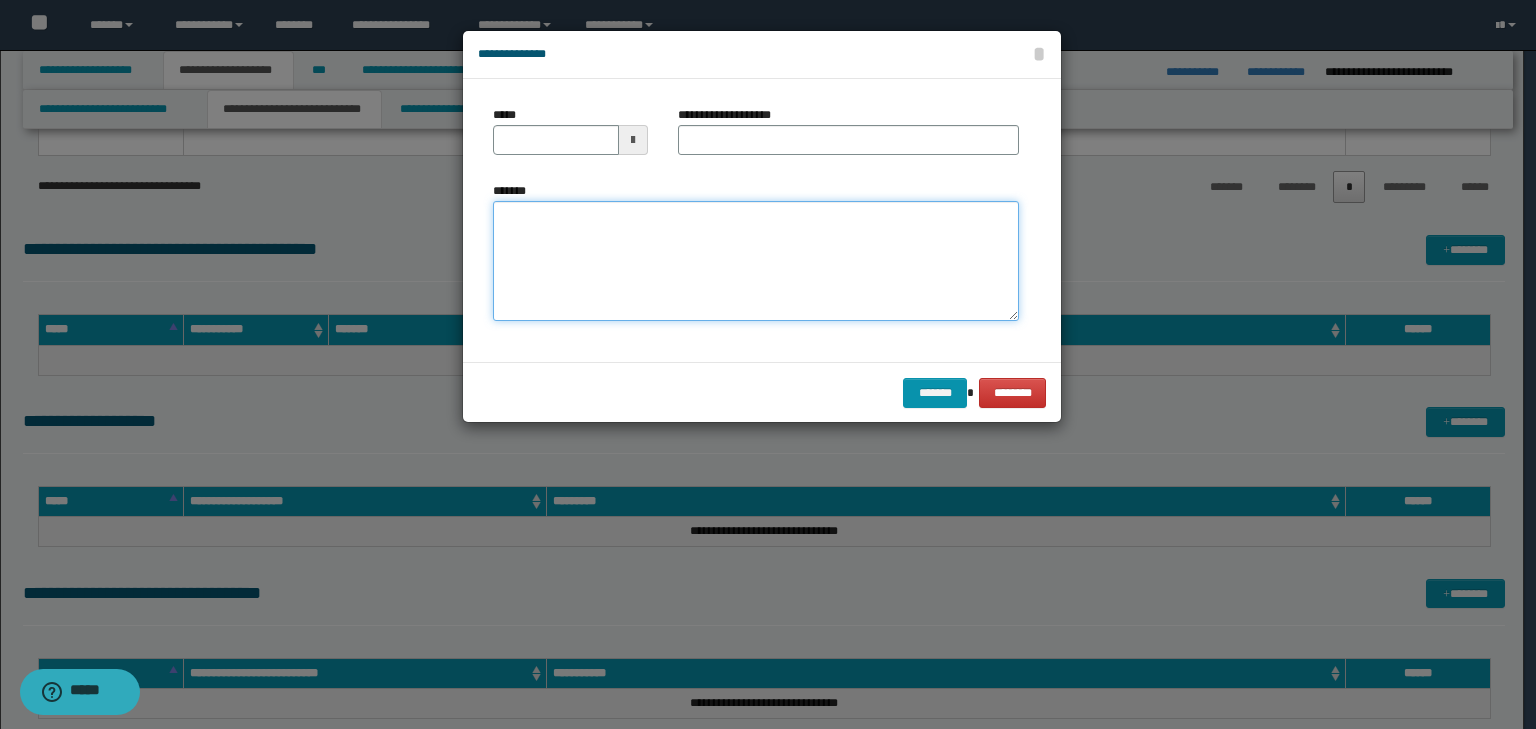 click on "*******" at bounding box center (756, 261) 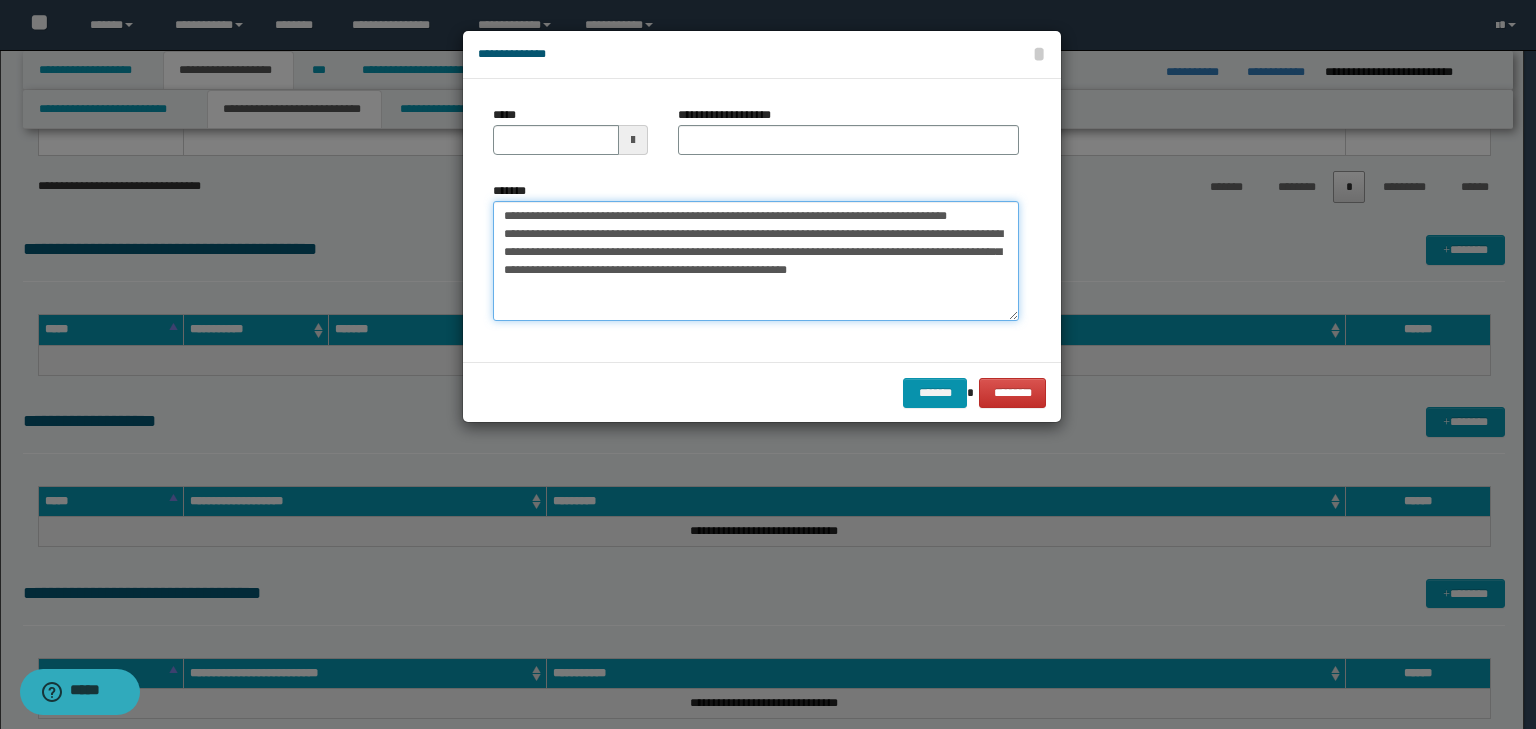 drag, startPoint x: 564, startPoint y: 214, endPoint x: 438, endPoint y: 191, distance: 128.082 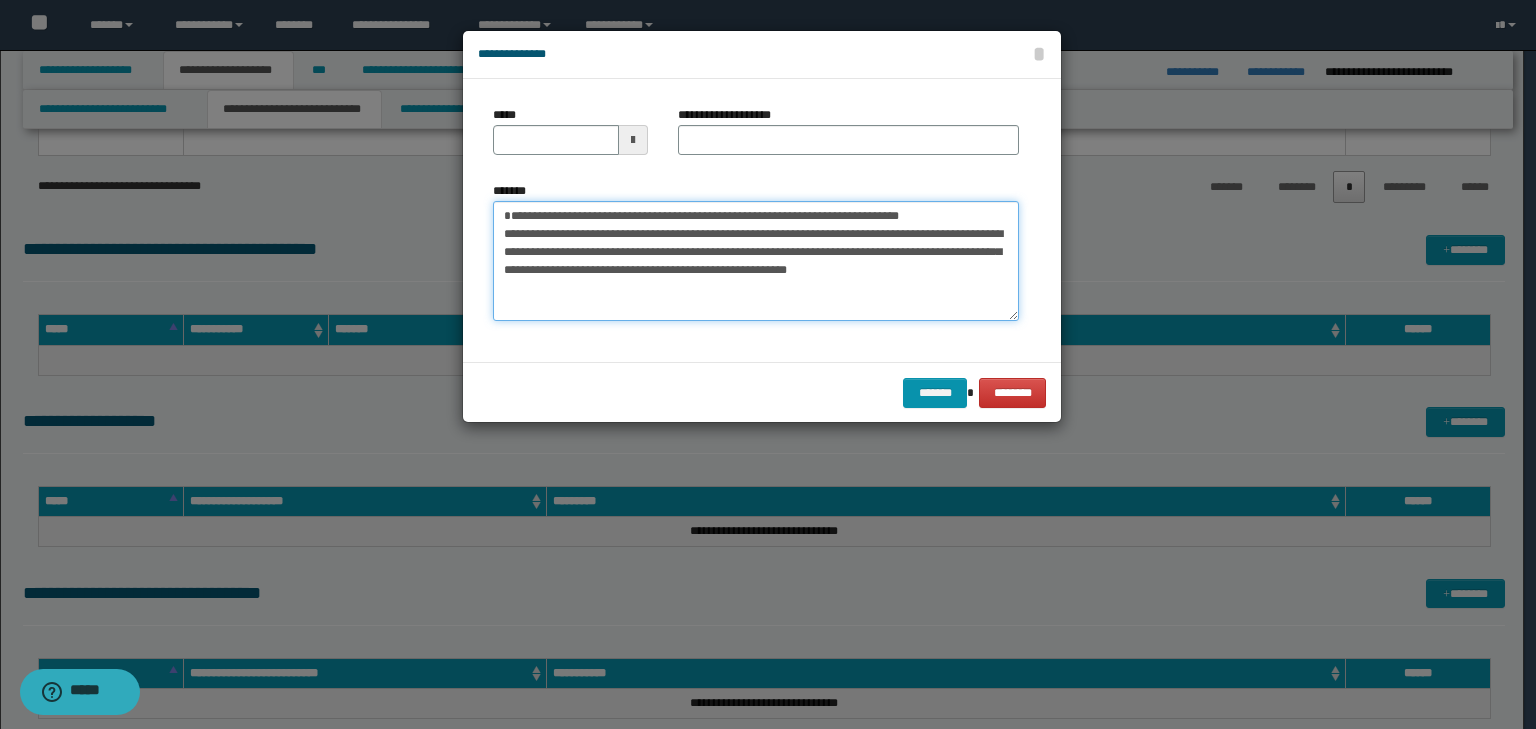 type 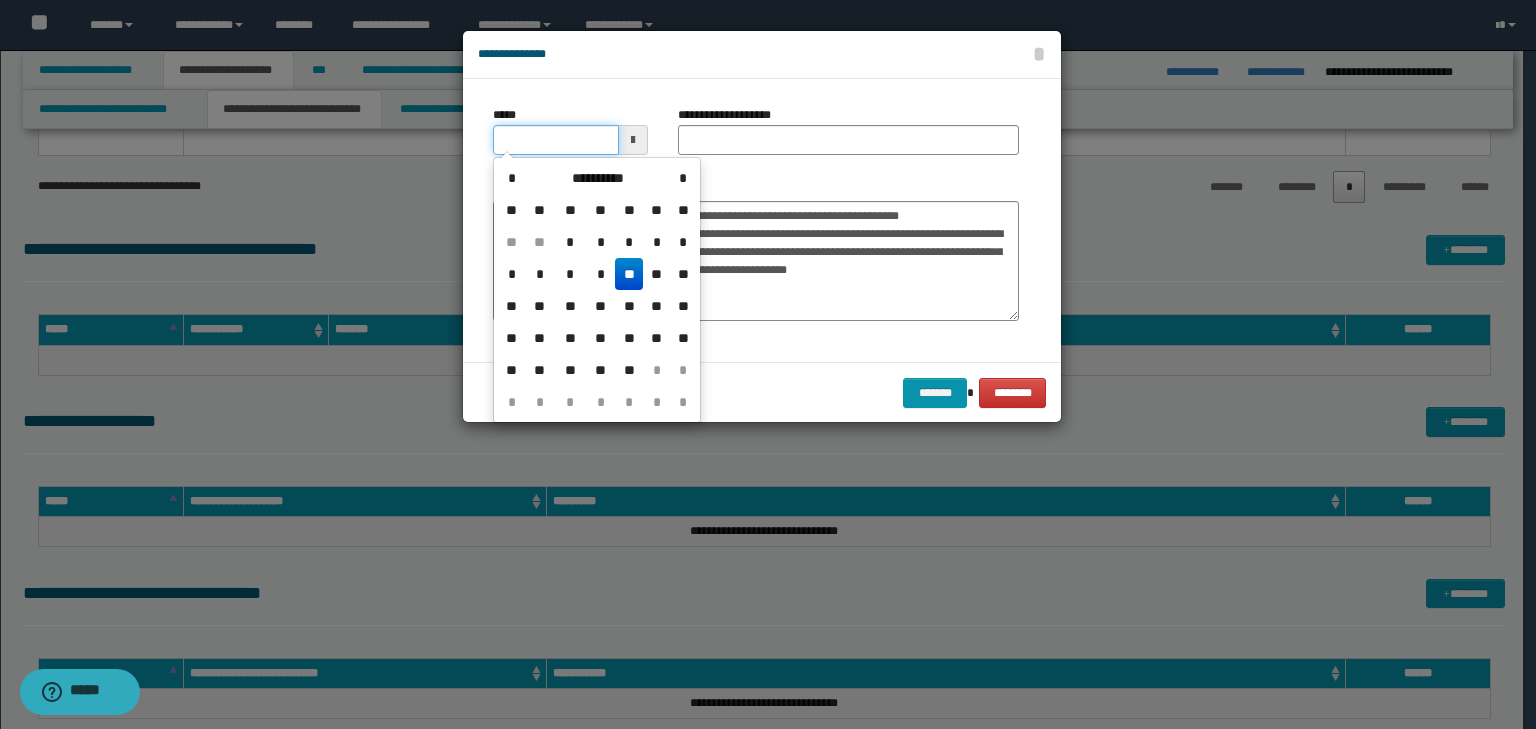 click on "*****" at bounding box center (556, 140) 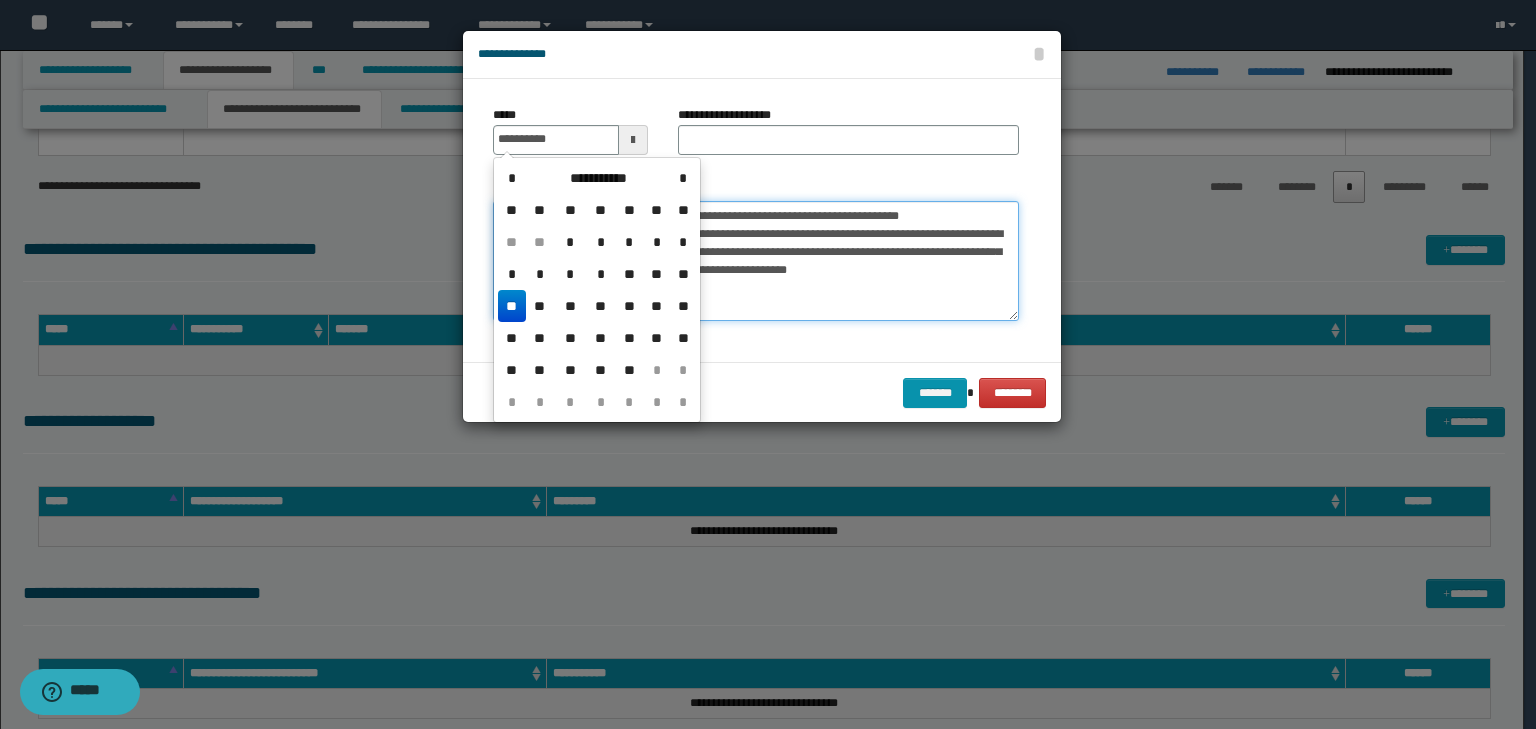 type on "**********" 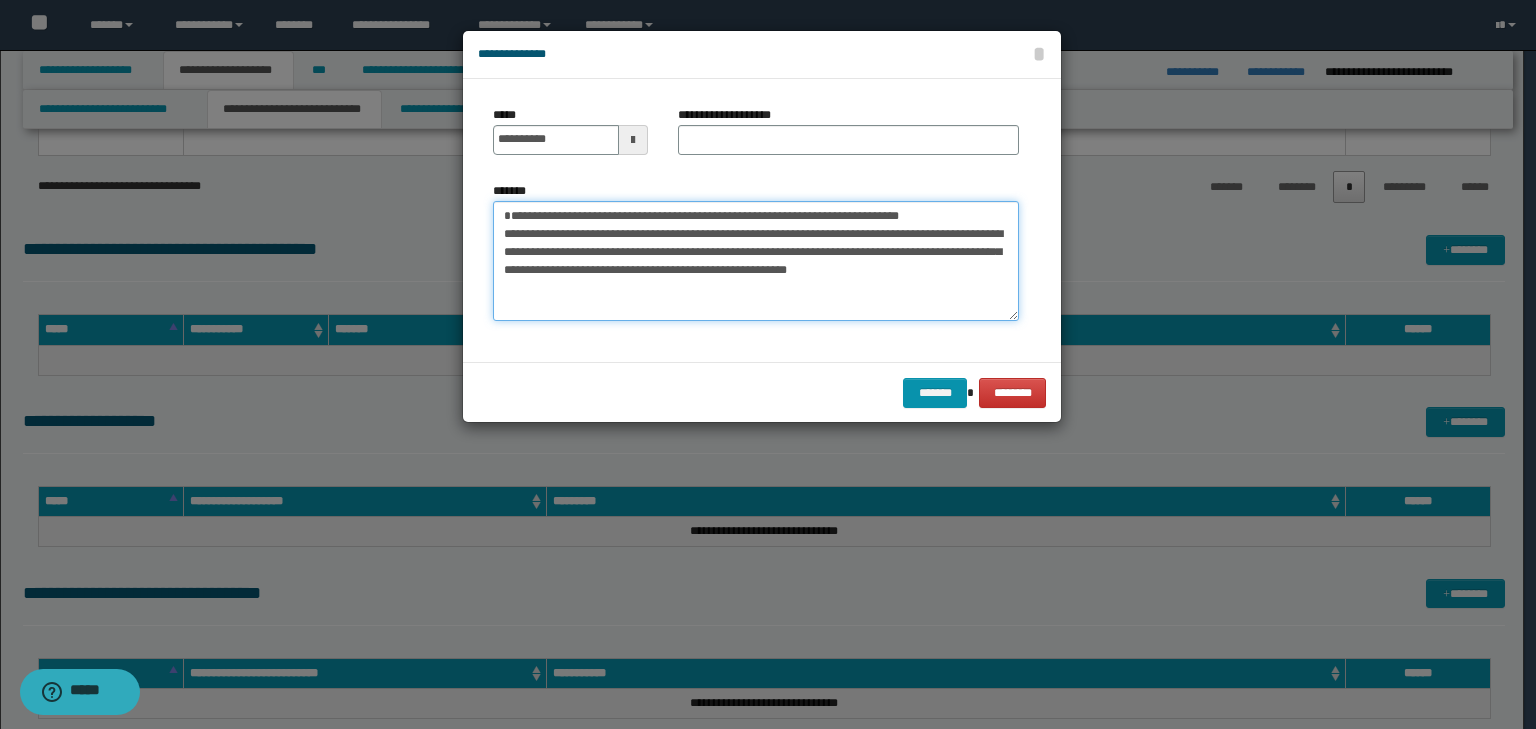 drag, startPoint x: 606, startPoint y: 205, endPoint x: 372, endPoint y: 158, distance: 238.67342 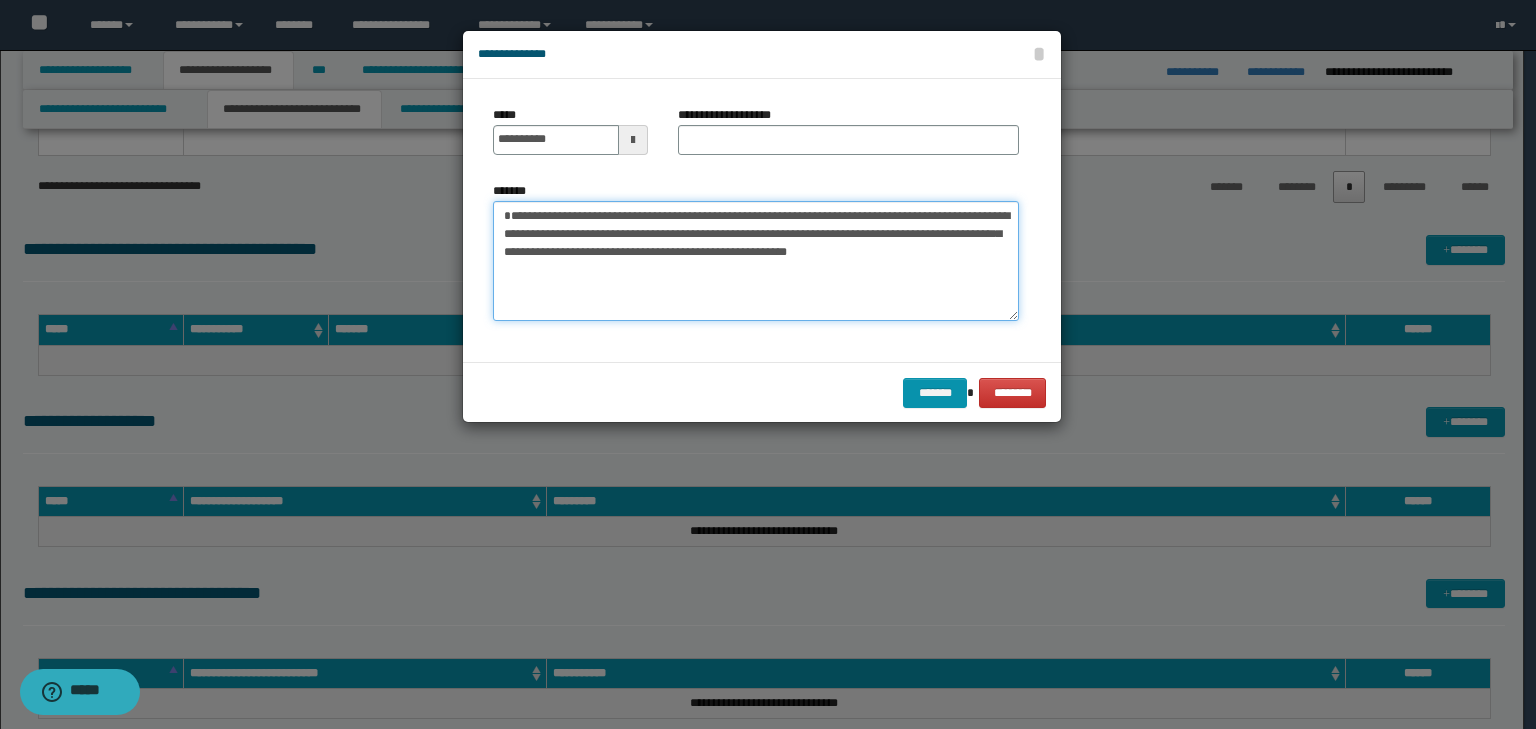type on "**********" 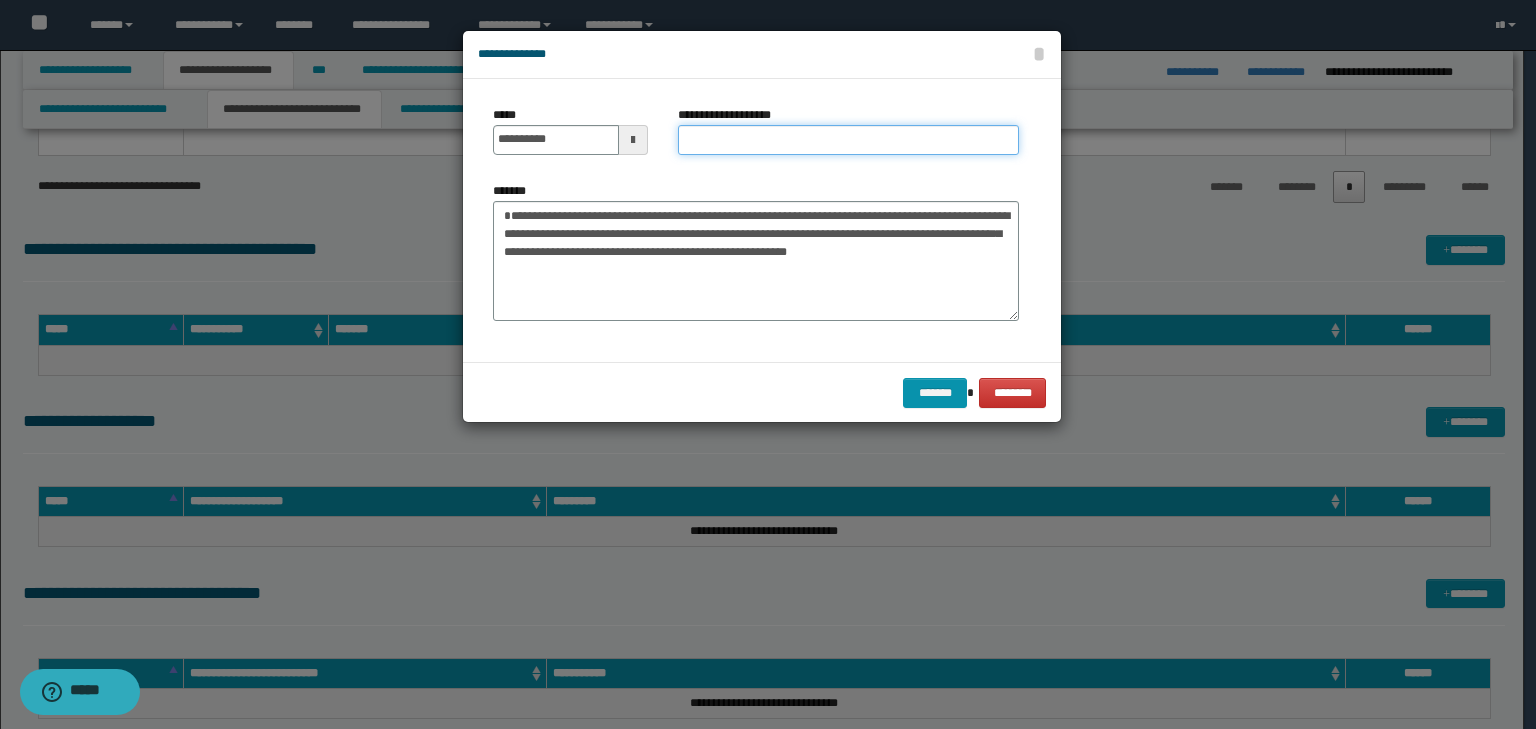 click on "**********" at bounding box center (848, 140) 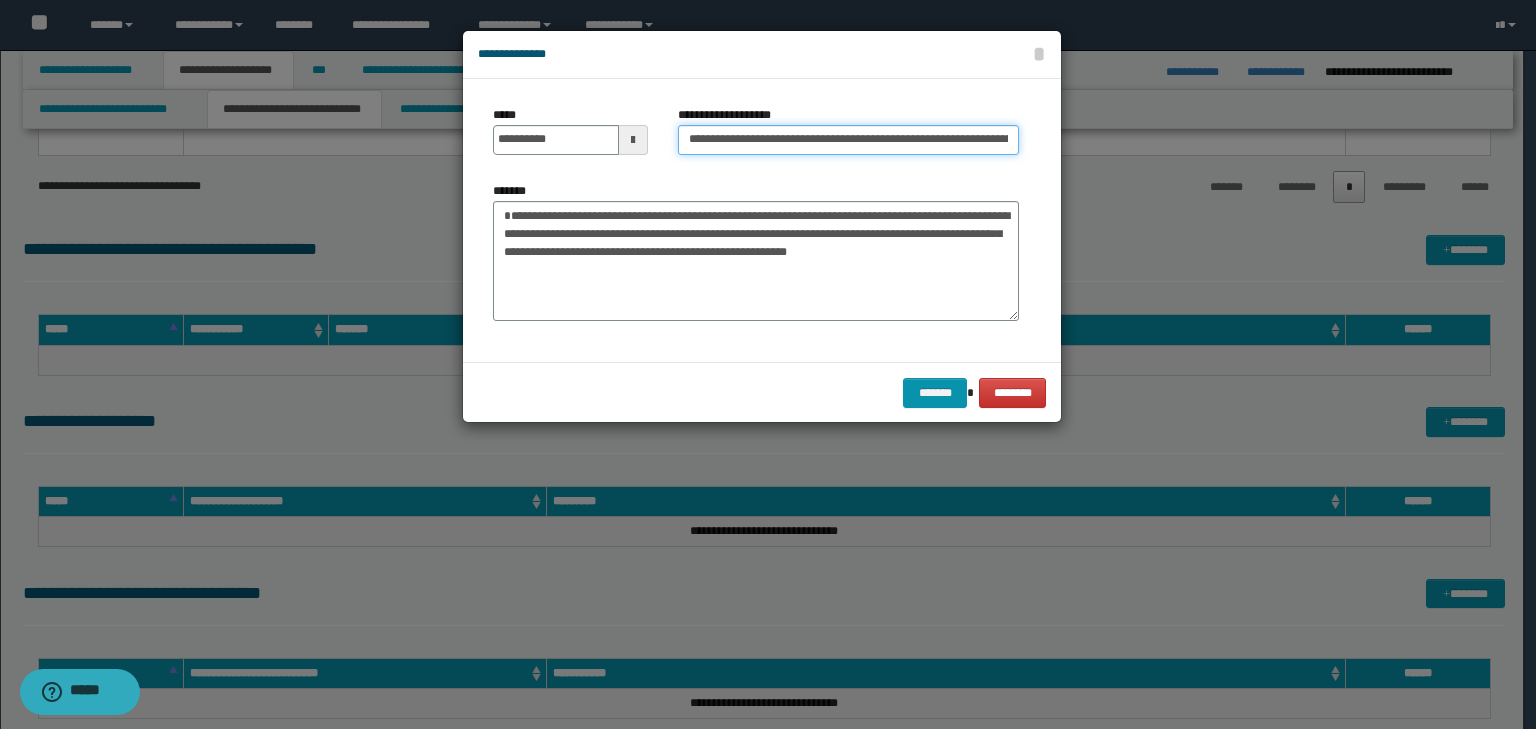scroll, scrollTop: 0, scrollLeft: 190, axis: horizontal 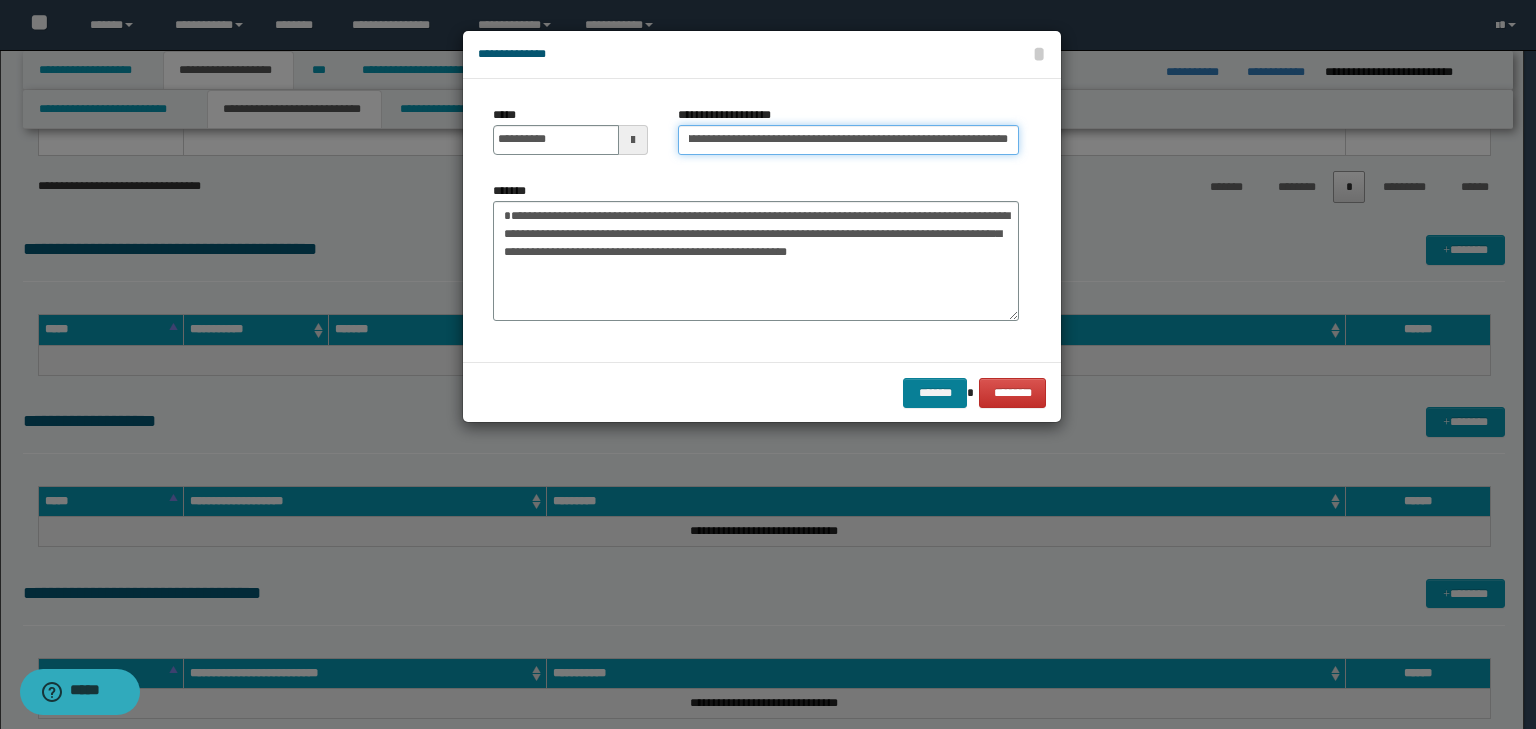 type on "**********" 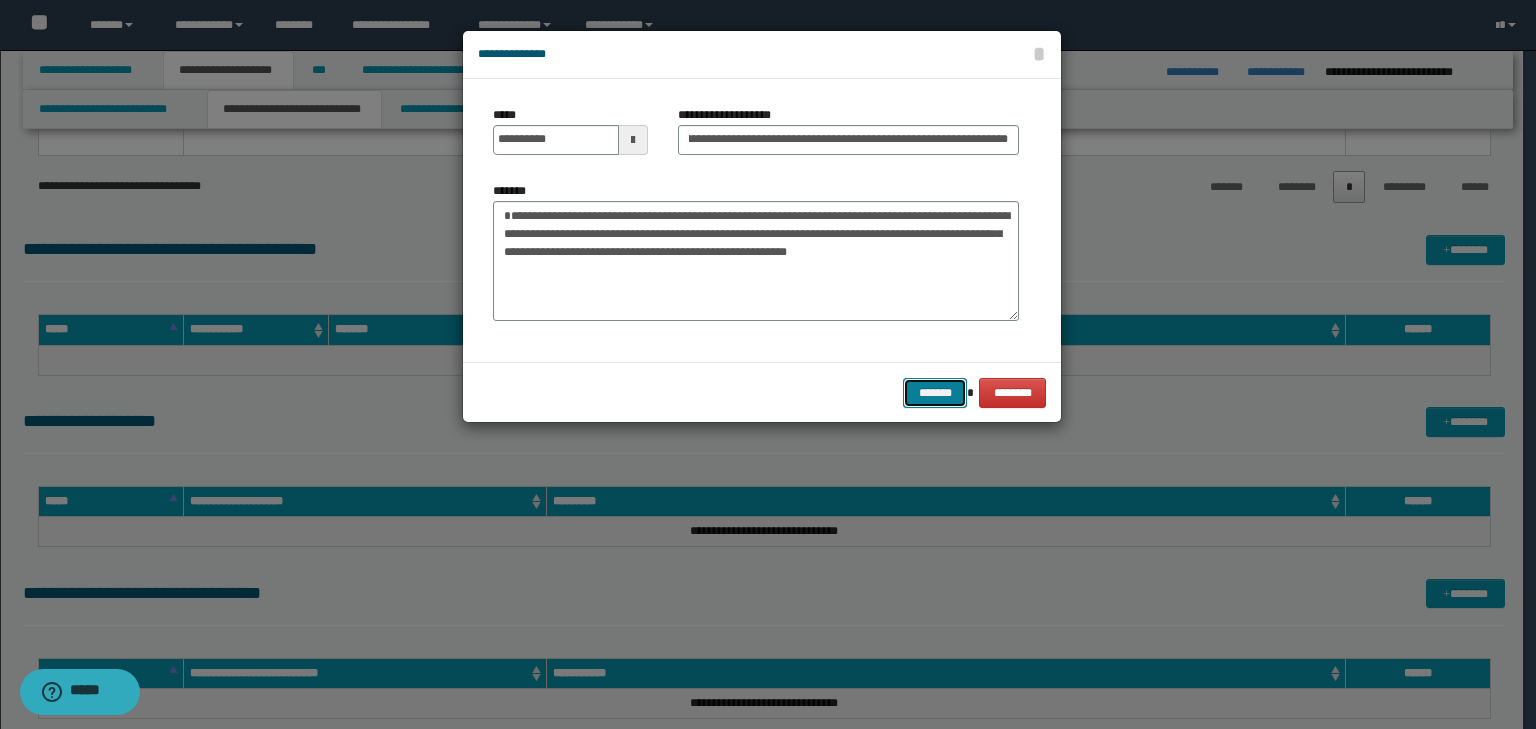 click on "*******" at bounding box center [935, 393] 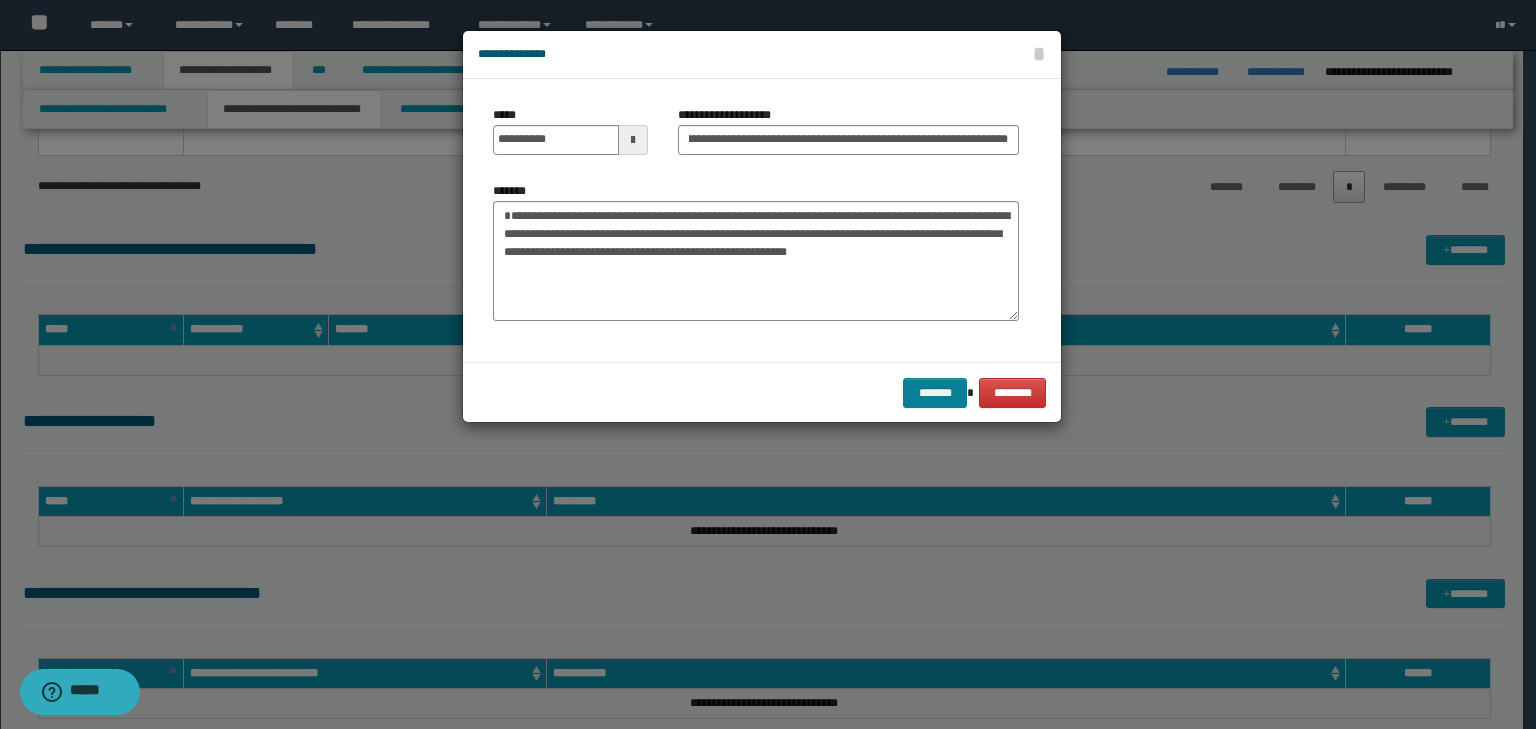 scroll, scrollTop: 0, scrollLeft: 0, axis: both 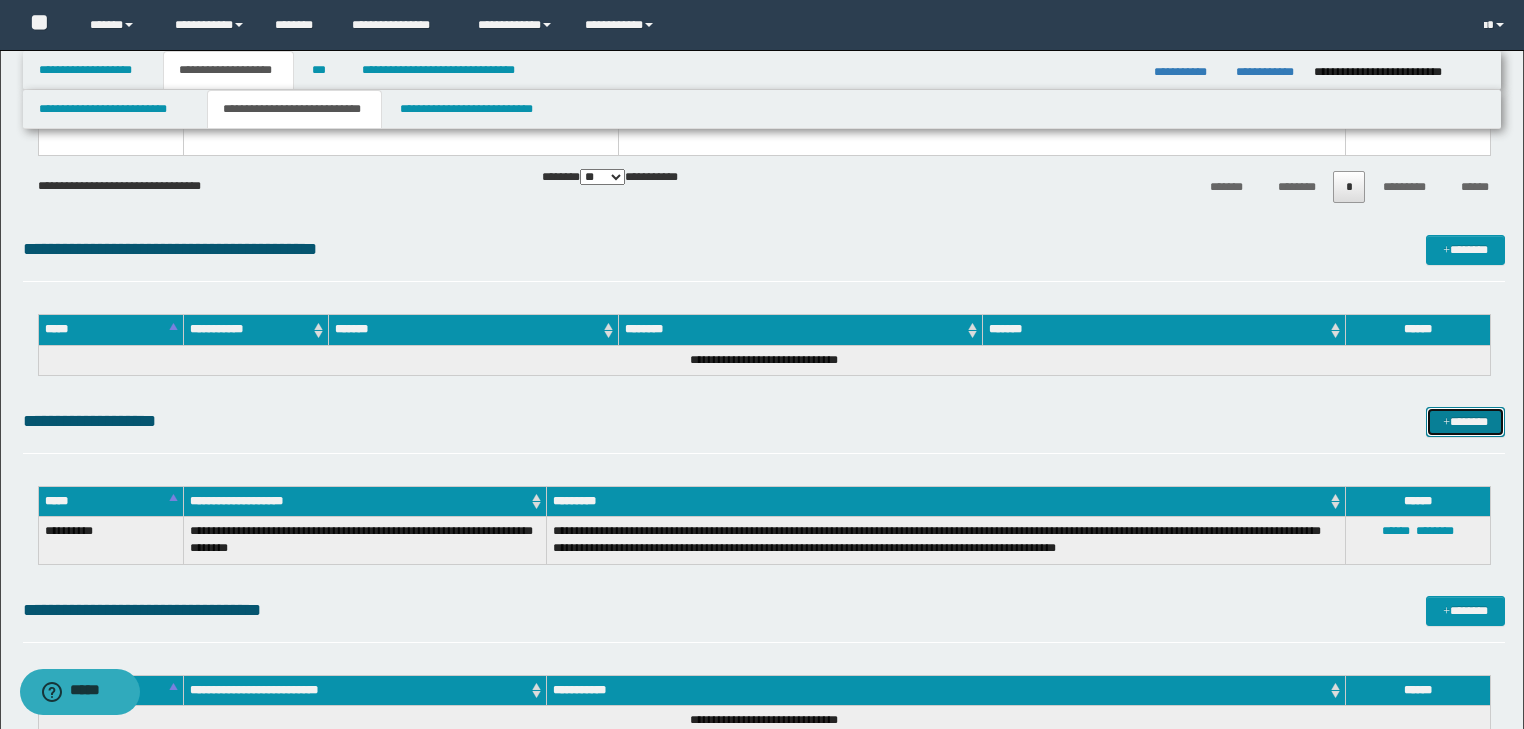 click on "*******" at bounding box center [1465, 422] 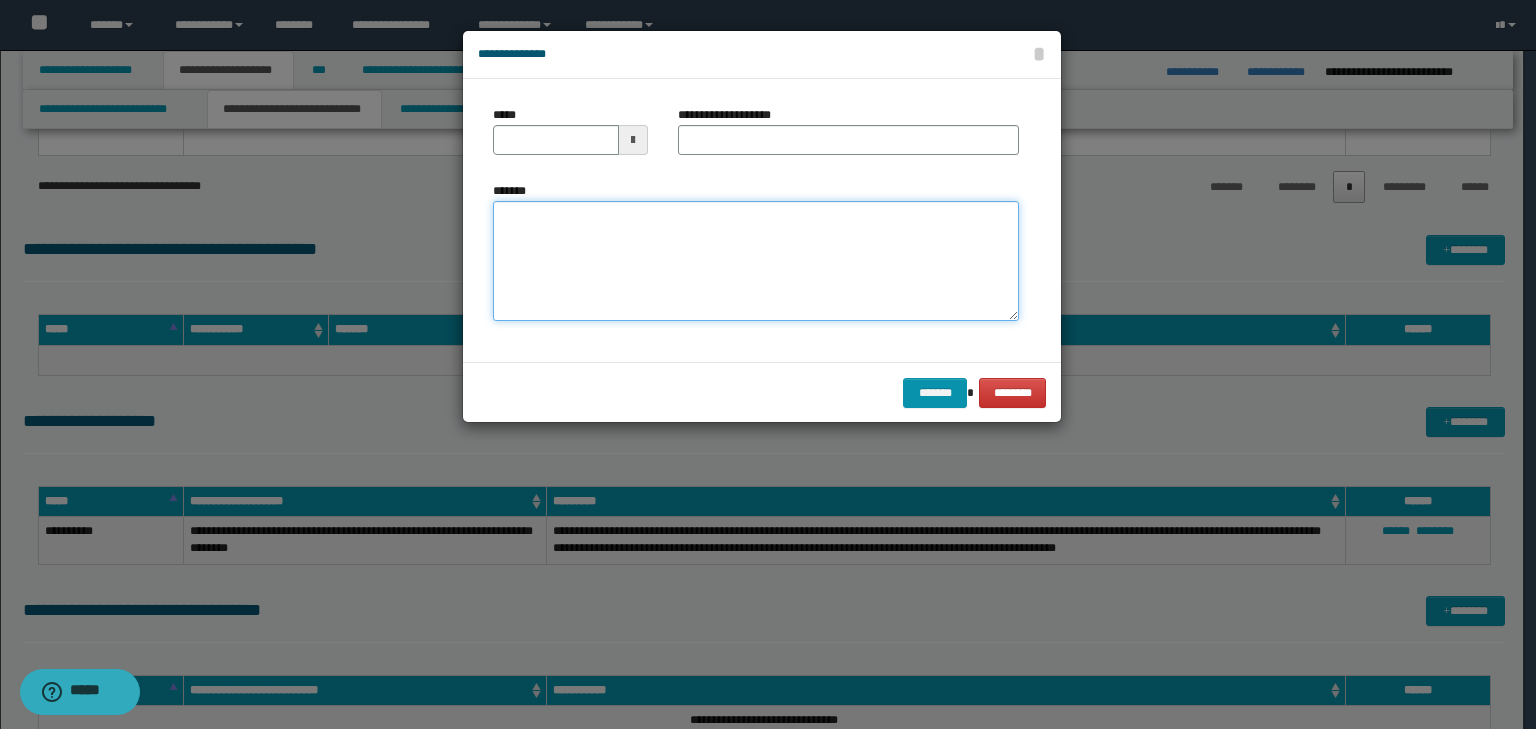 click on "*******" at bounding box center (756, 261) 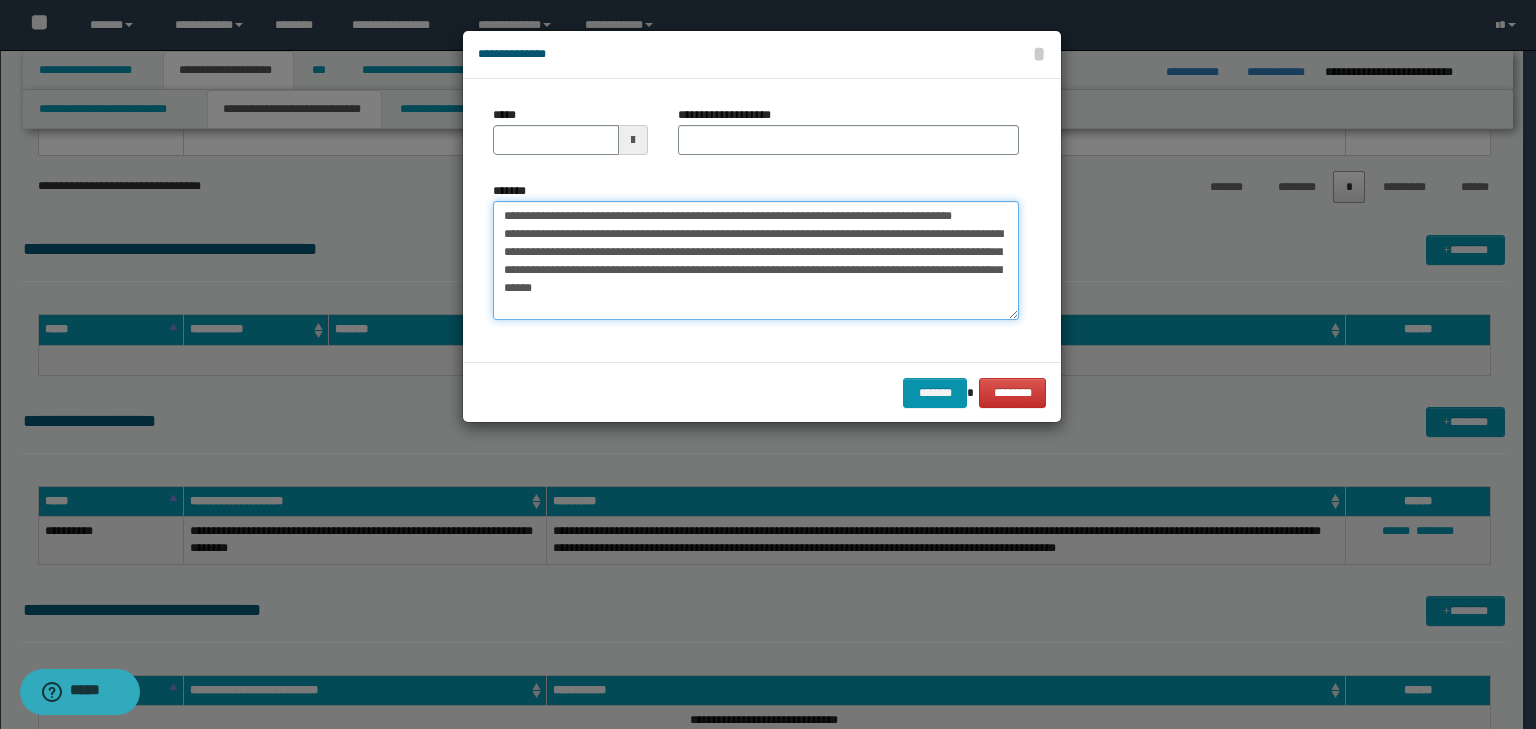 scroll, scrollTop: 0, scrollLeft: 0, axis: both 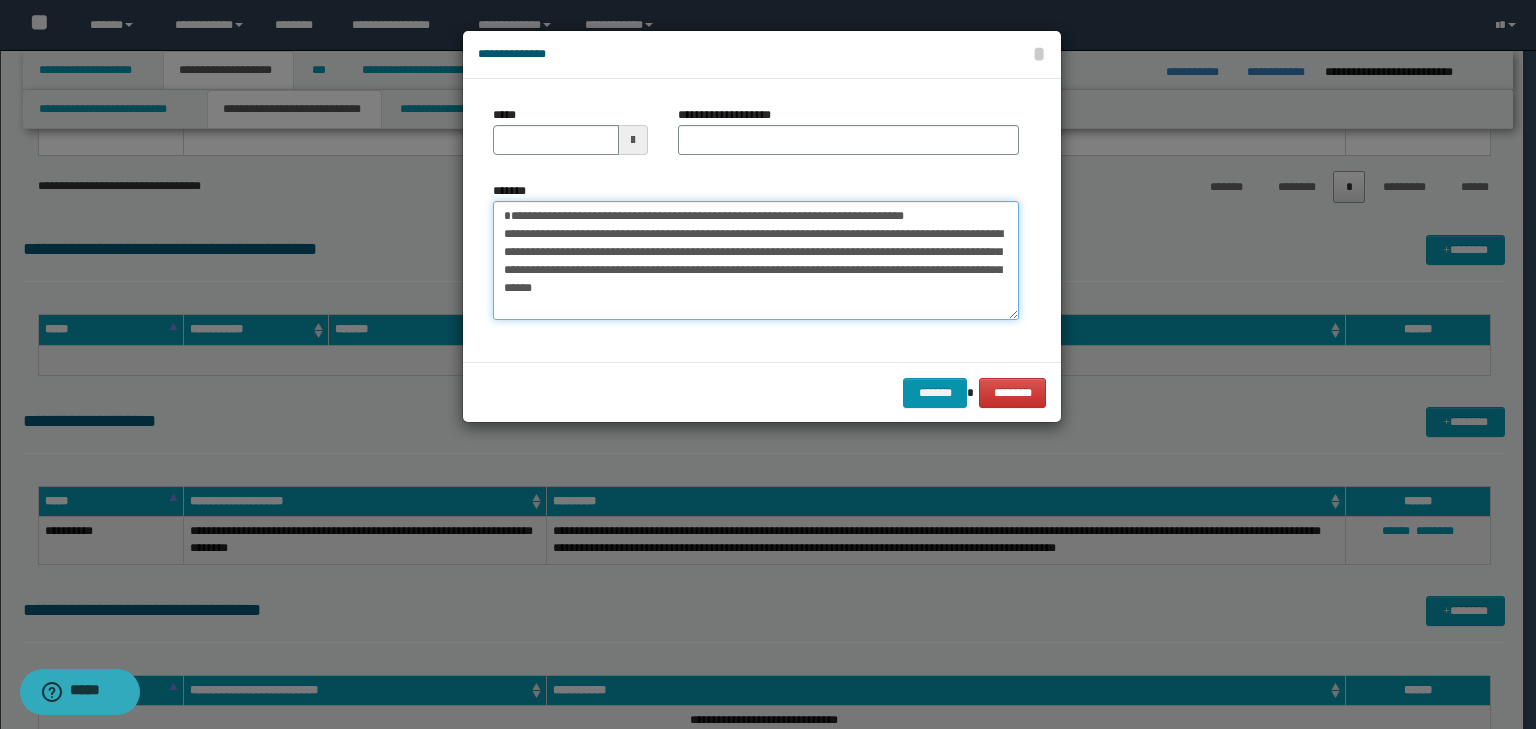 type 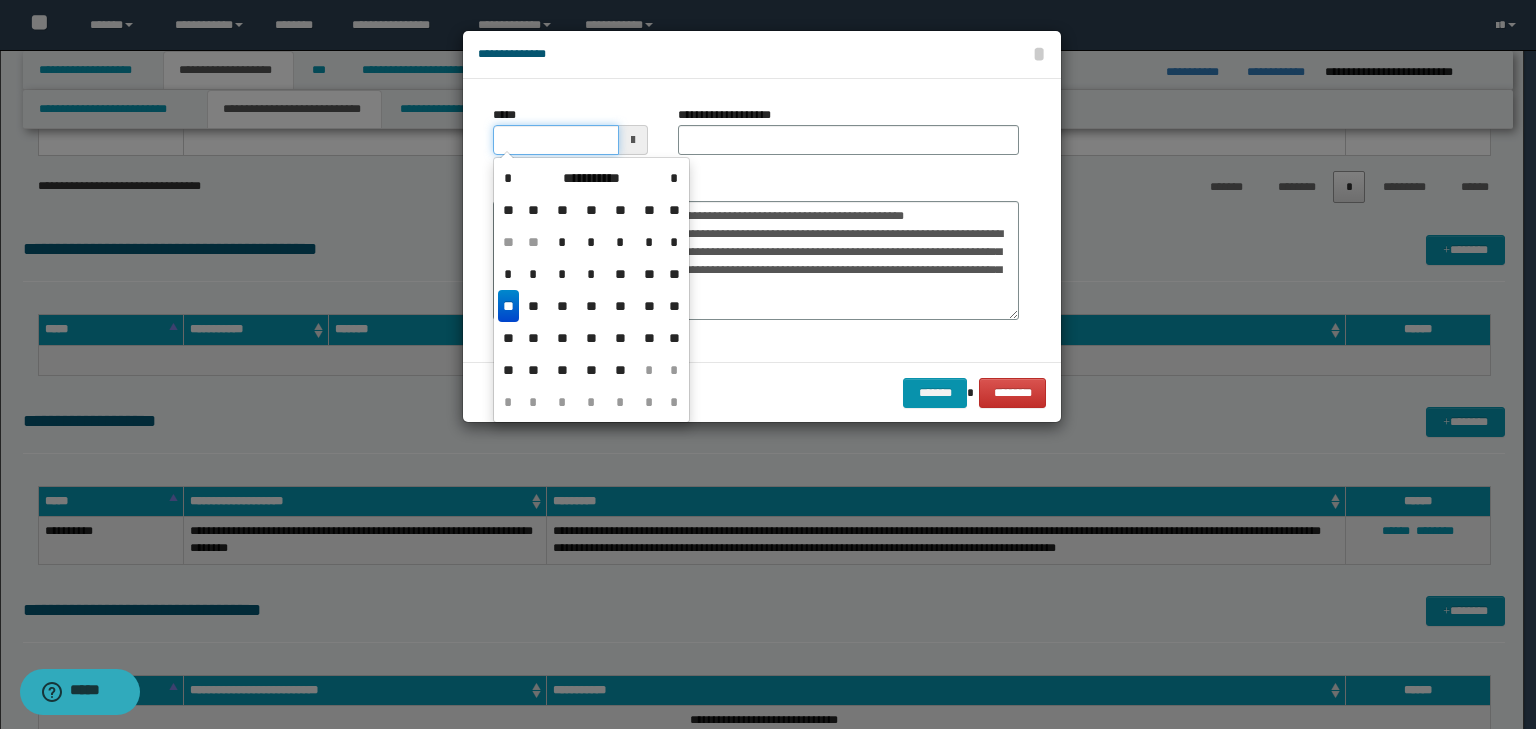 click on "*****" at bounding box center (556, 140) 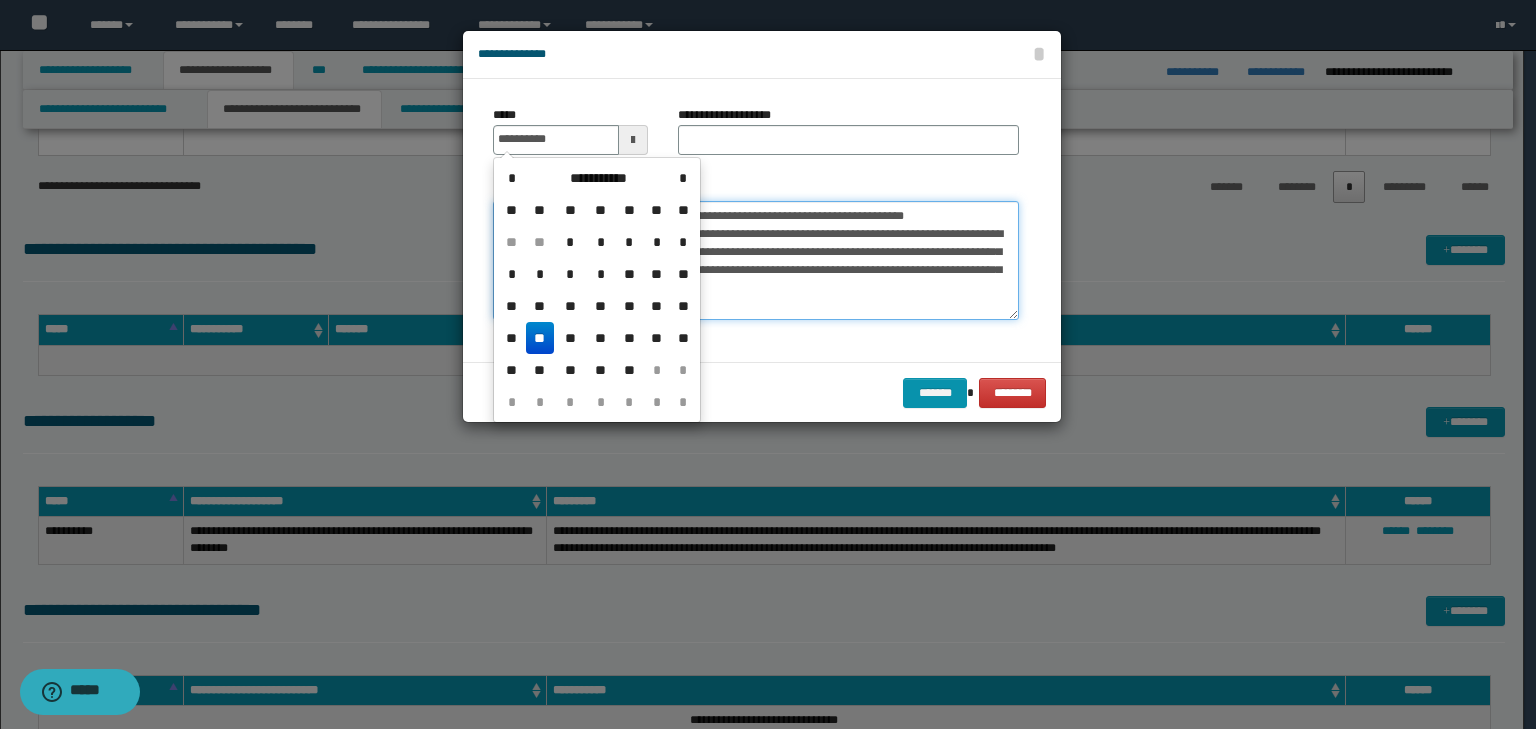 type on "**********" 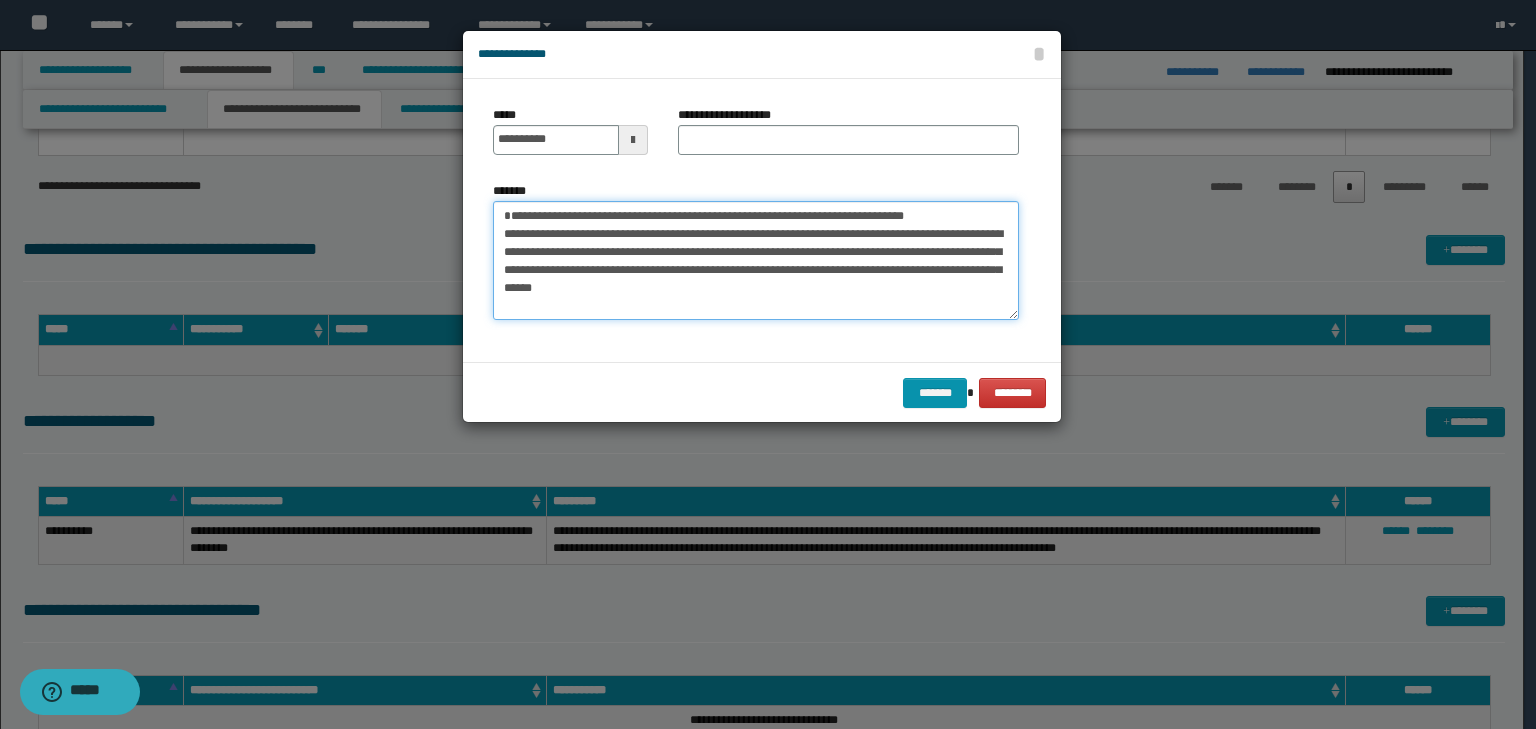 drag, startPoint x: 765, startPoint y: 227, endPoint x: 402, endPoint y: 205, distance: 363.66605 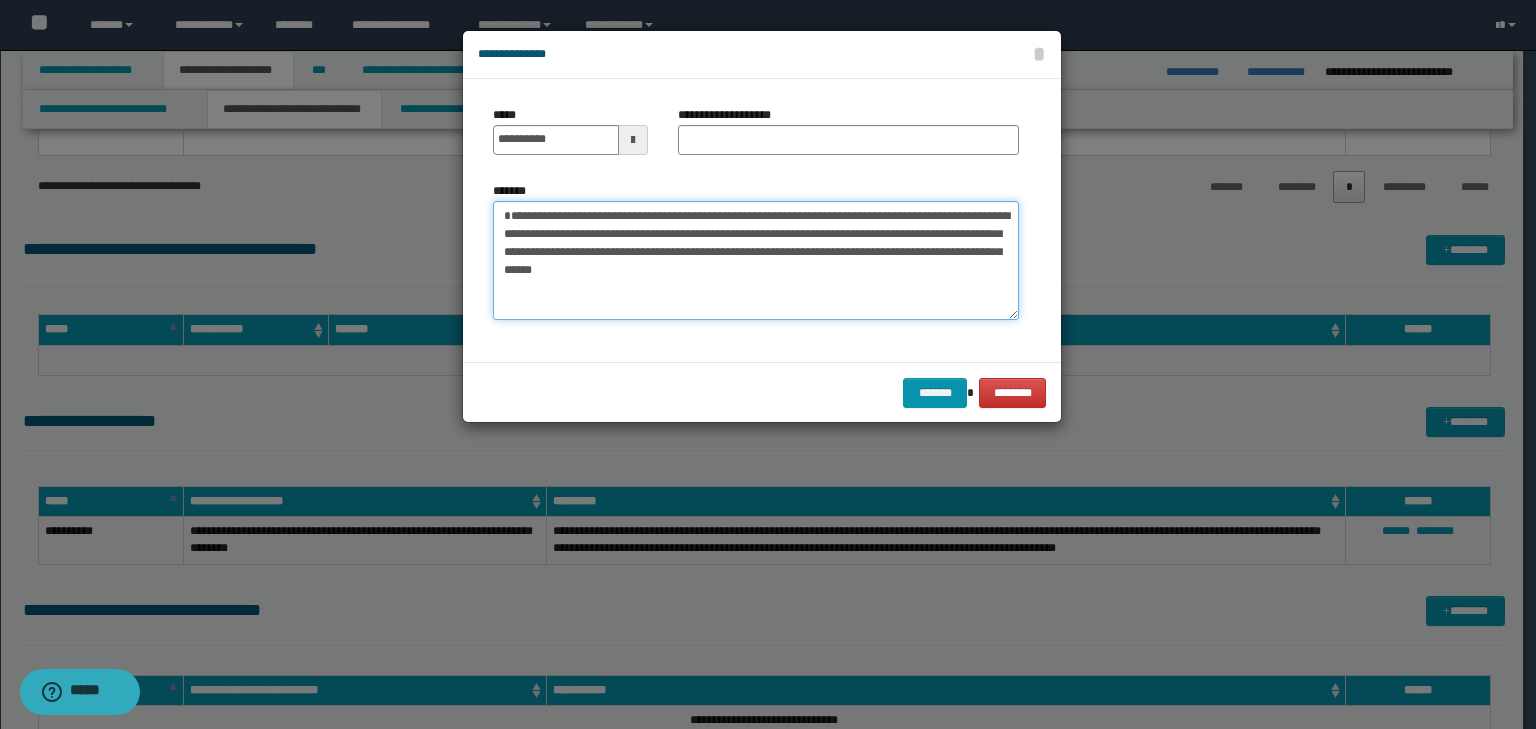 type on "**********" 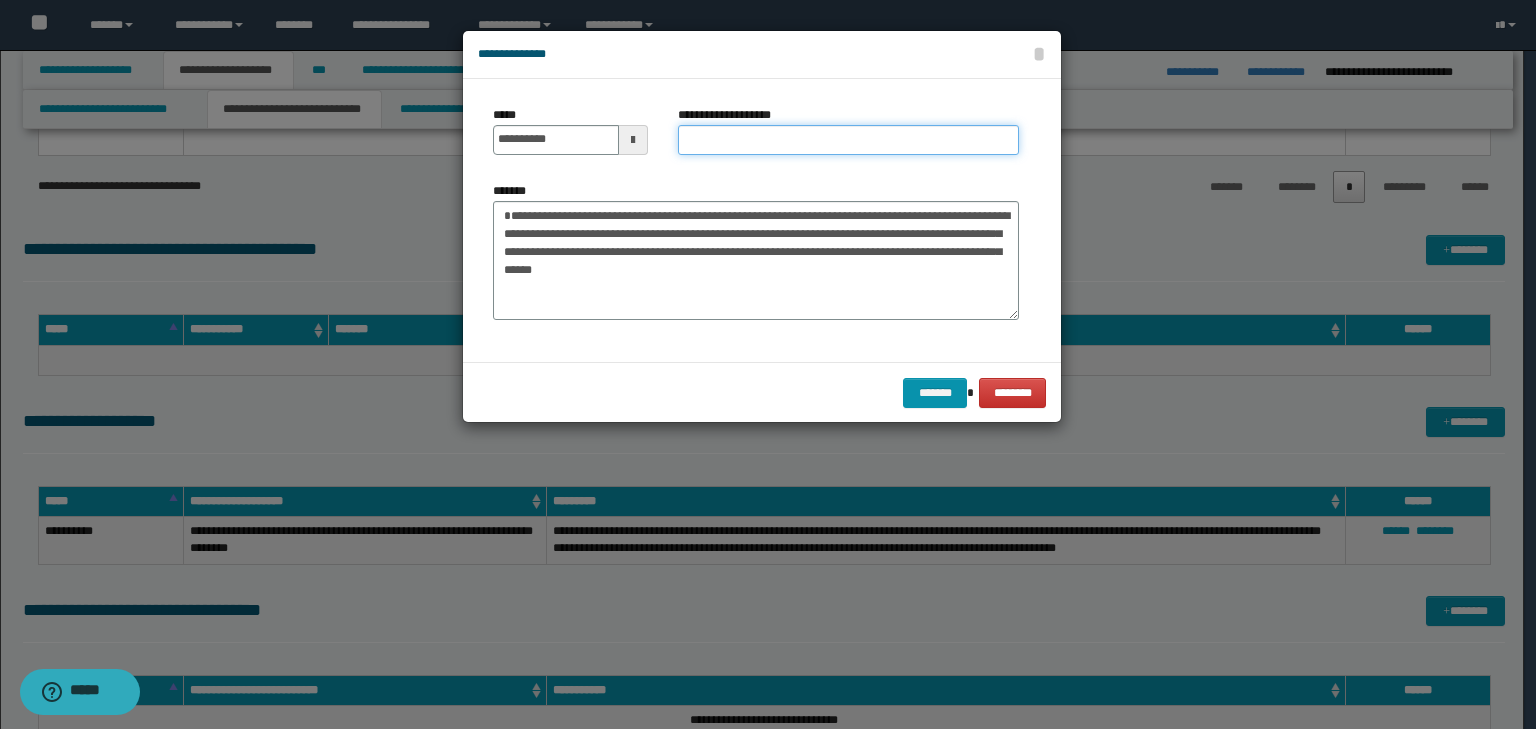 click on "**********" at bounding box center (848, 140) 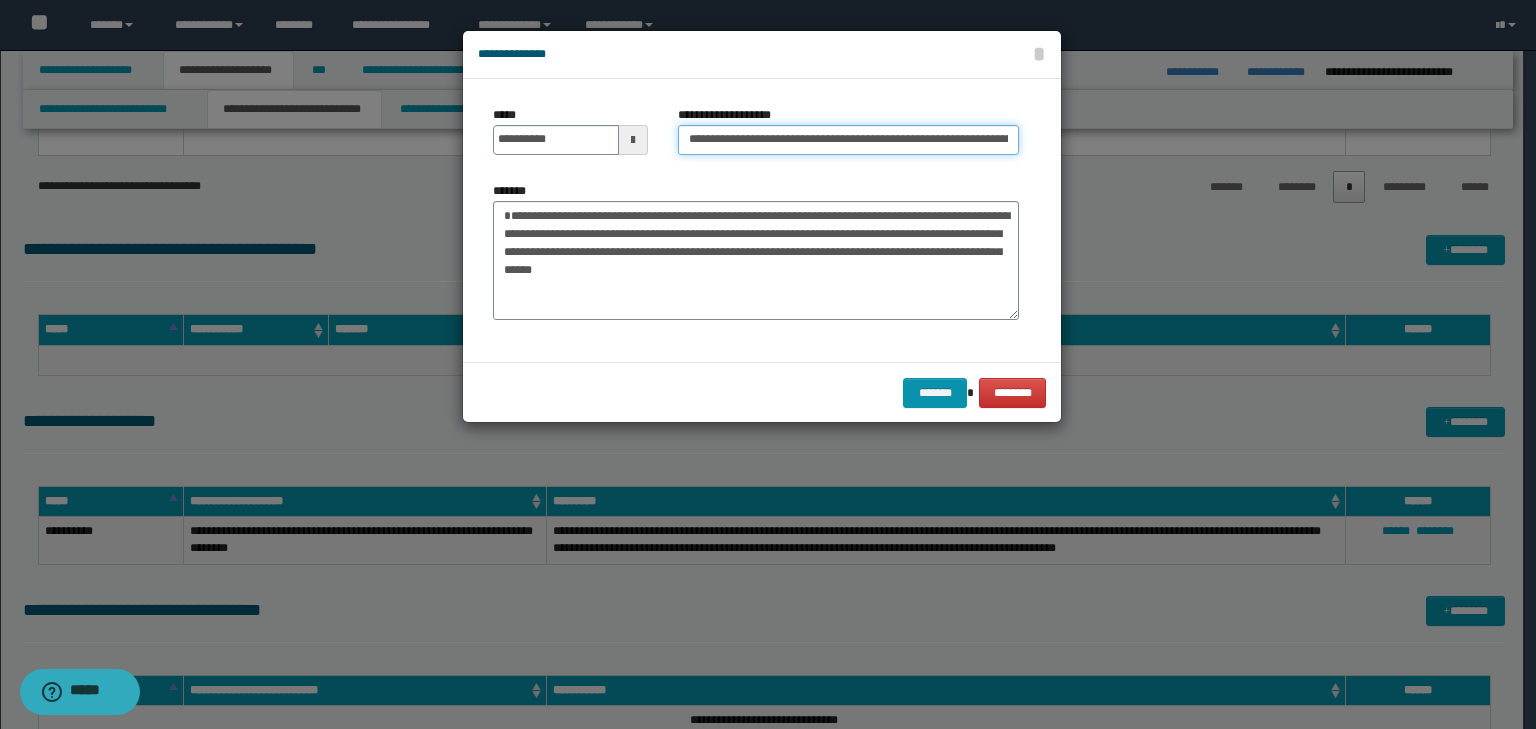 scroll, scrollTop: 0, scrollLeft: 201, axis: horizontal 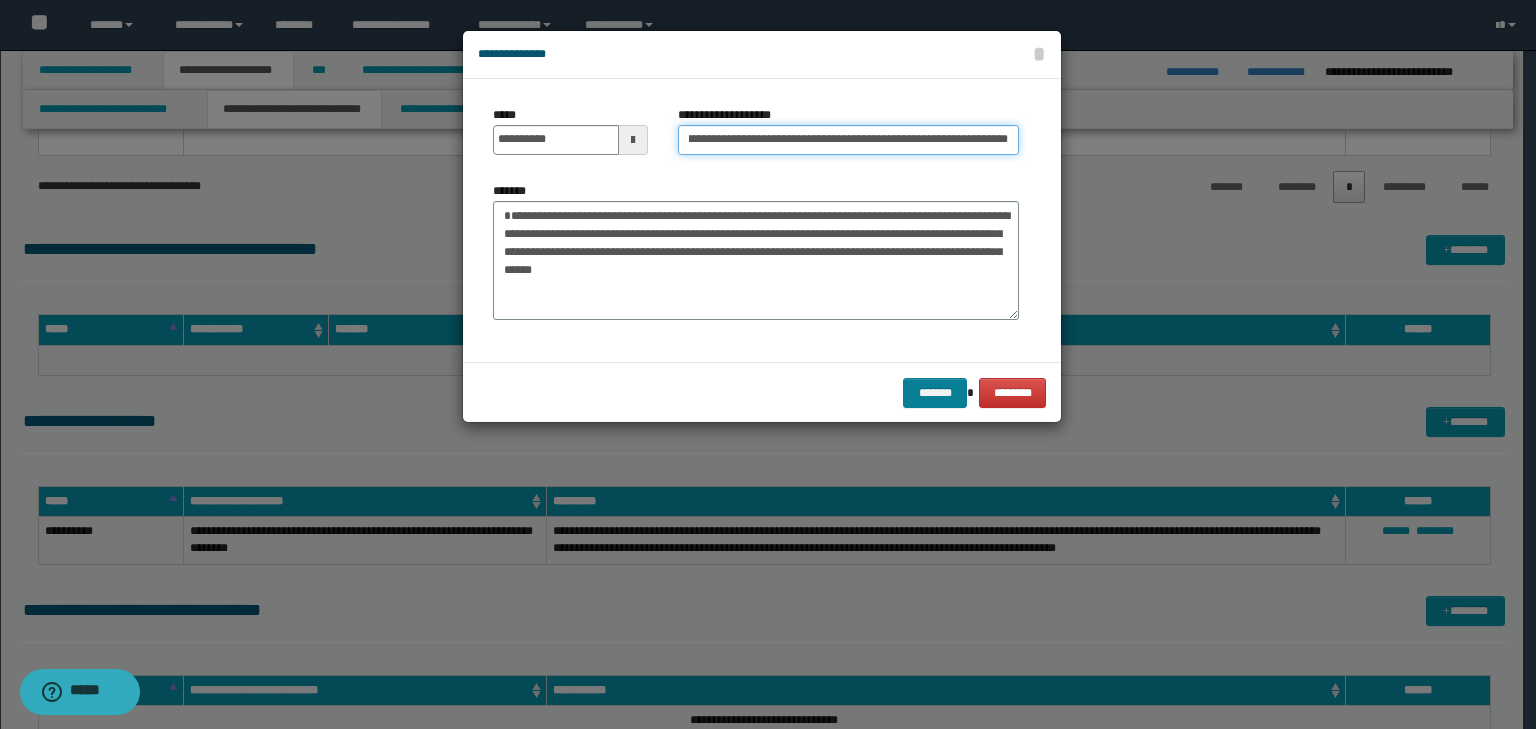type on "**********" 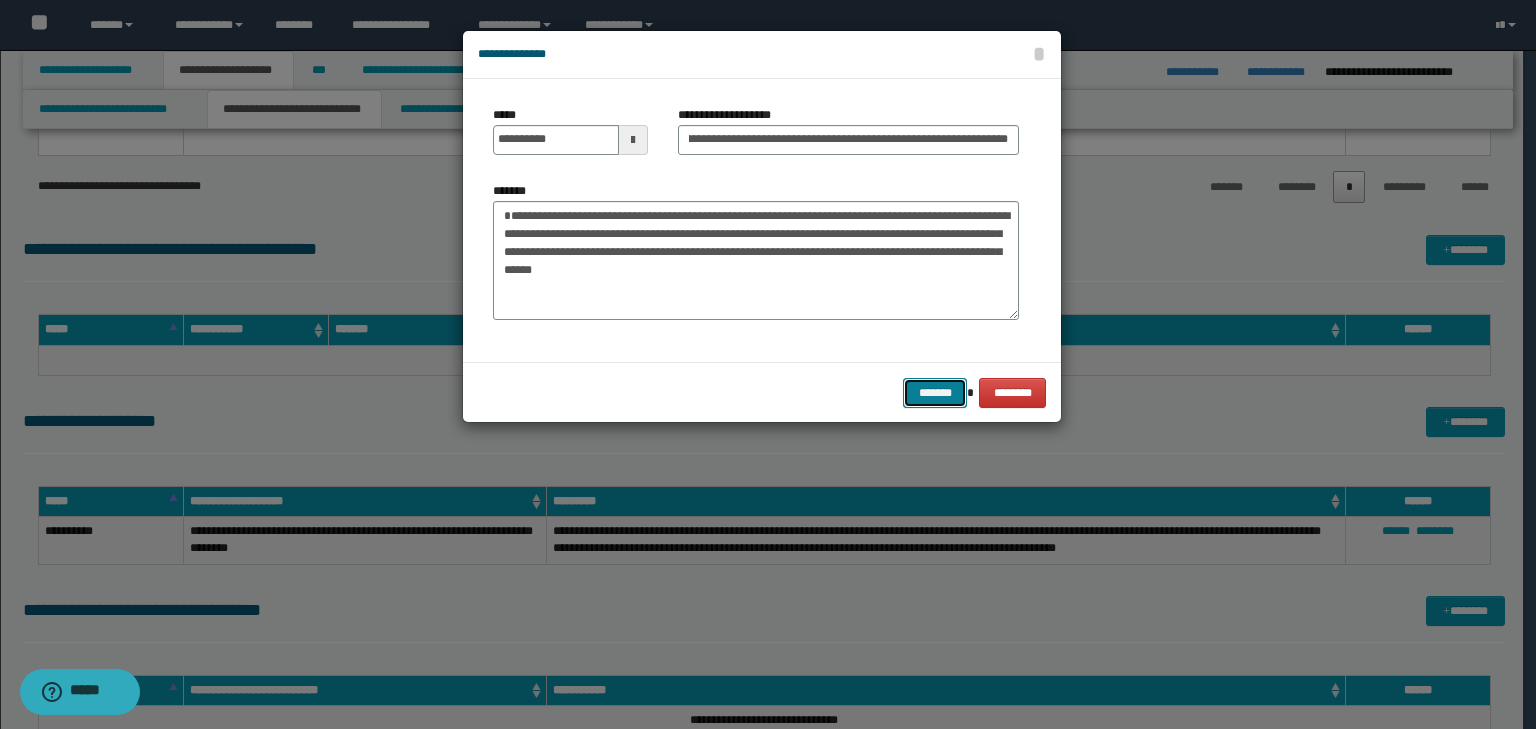 click on "*******" at bounding box center (935, 393) 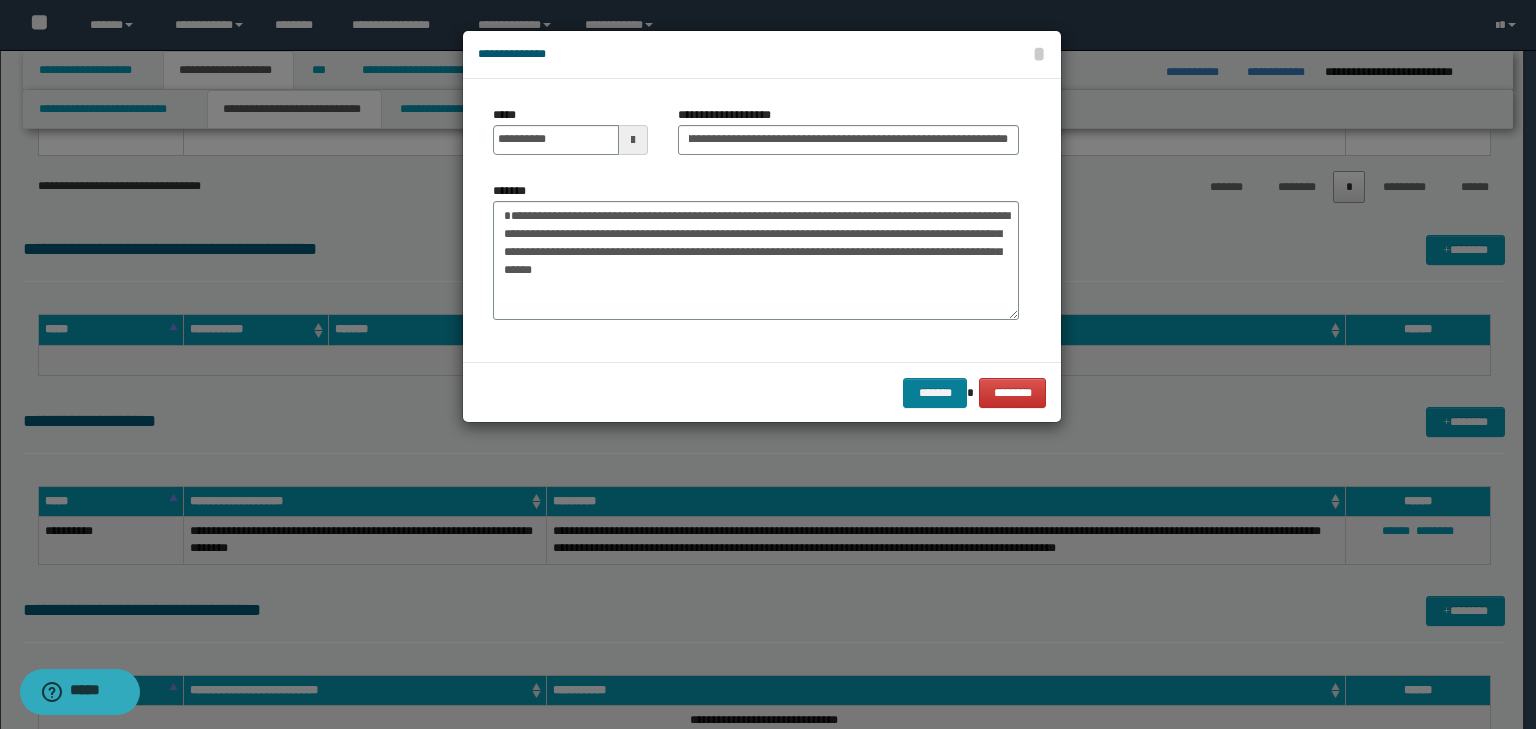 scroll, scrollTop: 0, scrollLeft: 0, axis: both 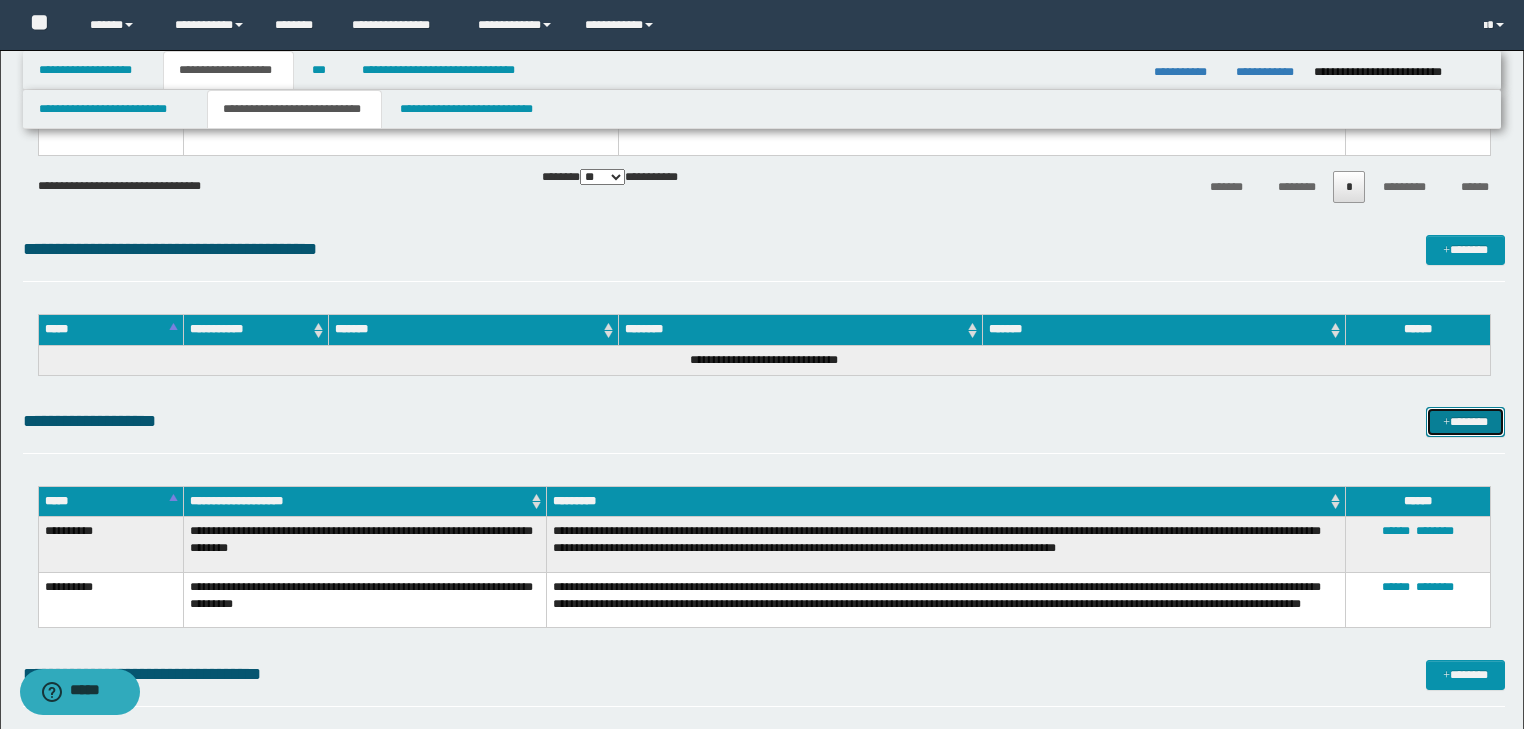 drag, startPoint x: 1462, startPoint y: 416, endPoint x: 1302, endPoint y: 400, distance: 160.798 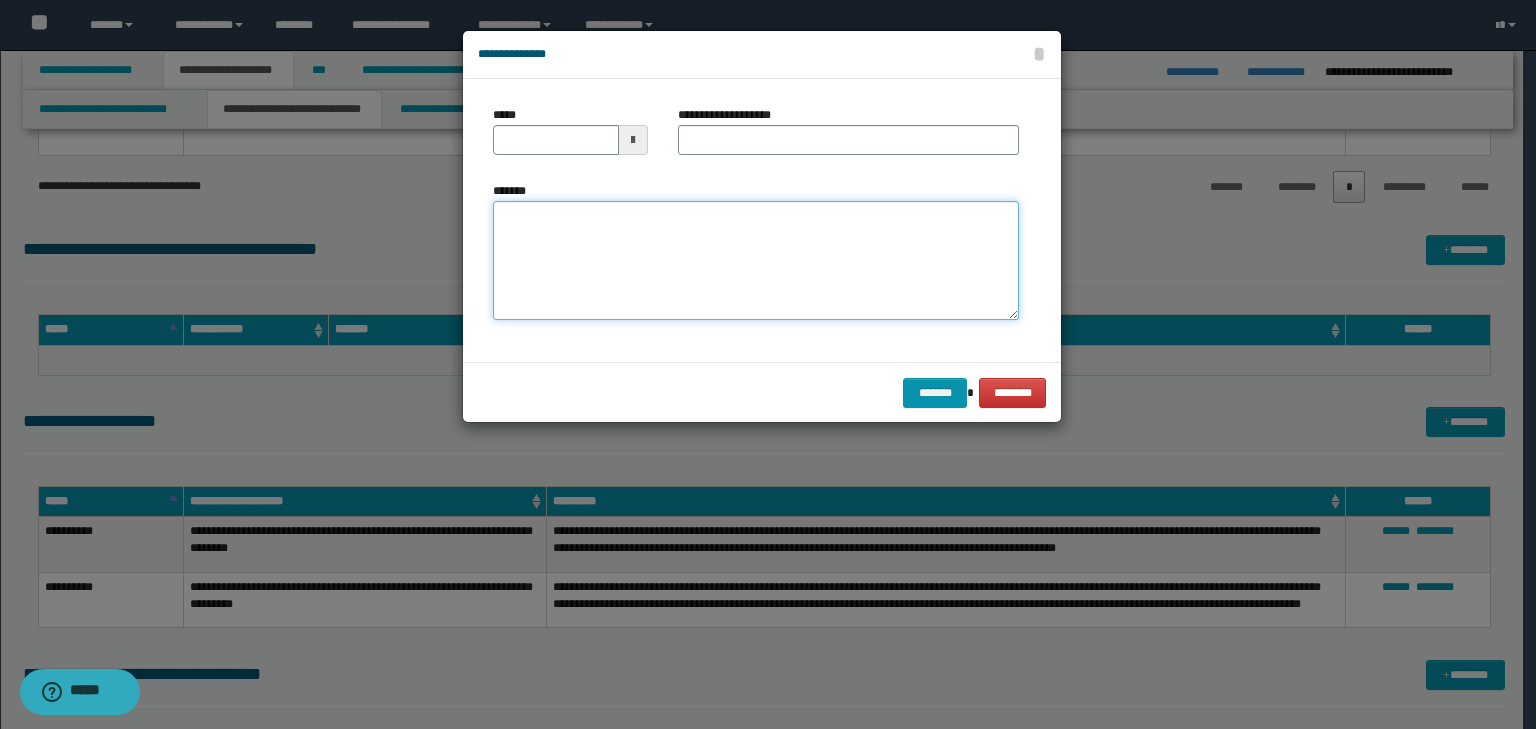 click on "*******" at bounding box center [756, 261] 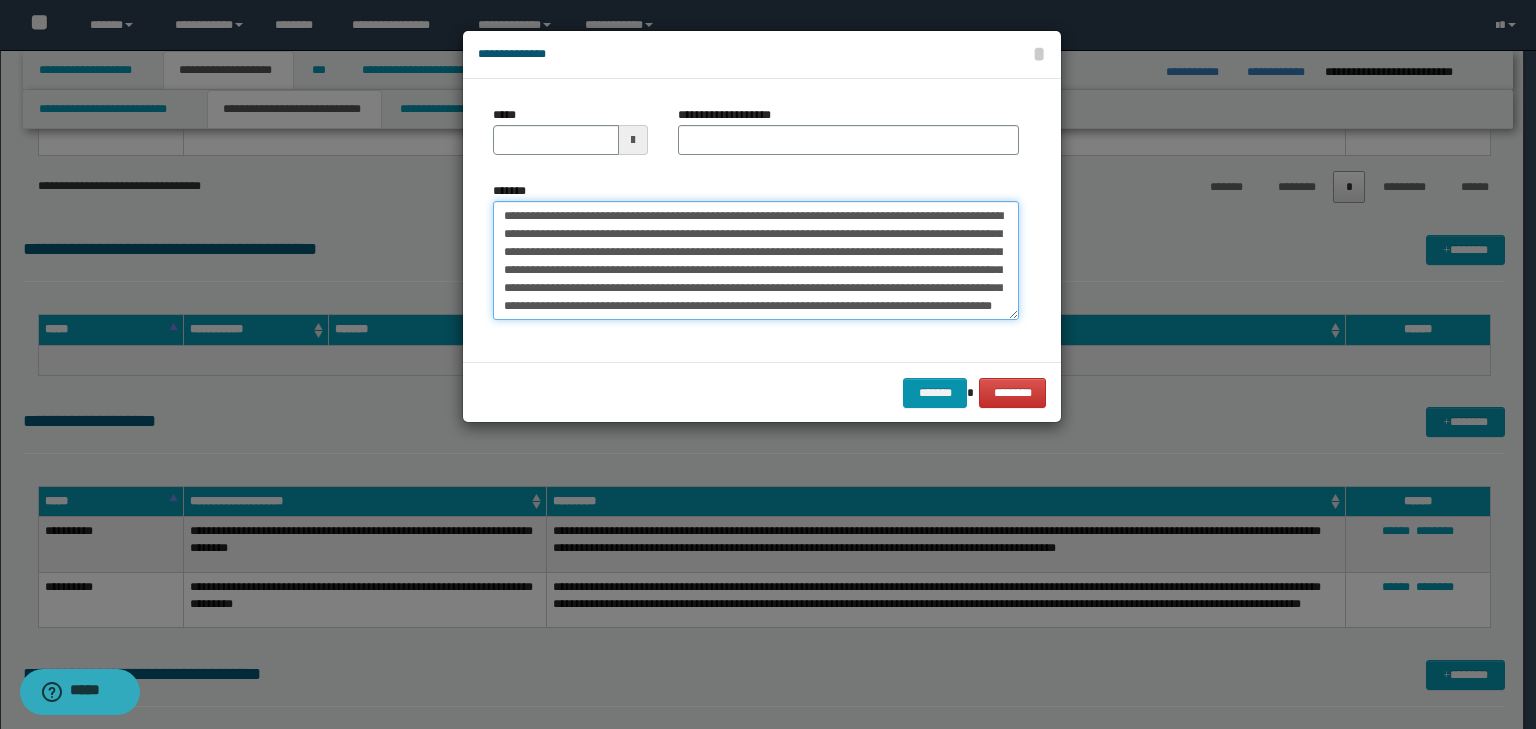 scroll, scrollTop: 0, scrollLeft: 0, axis: both 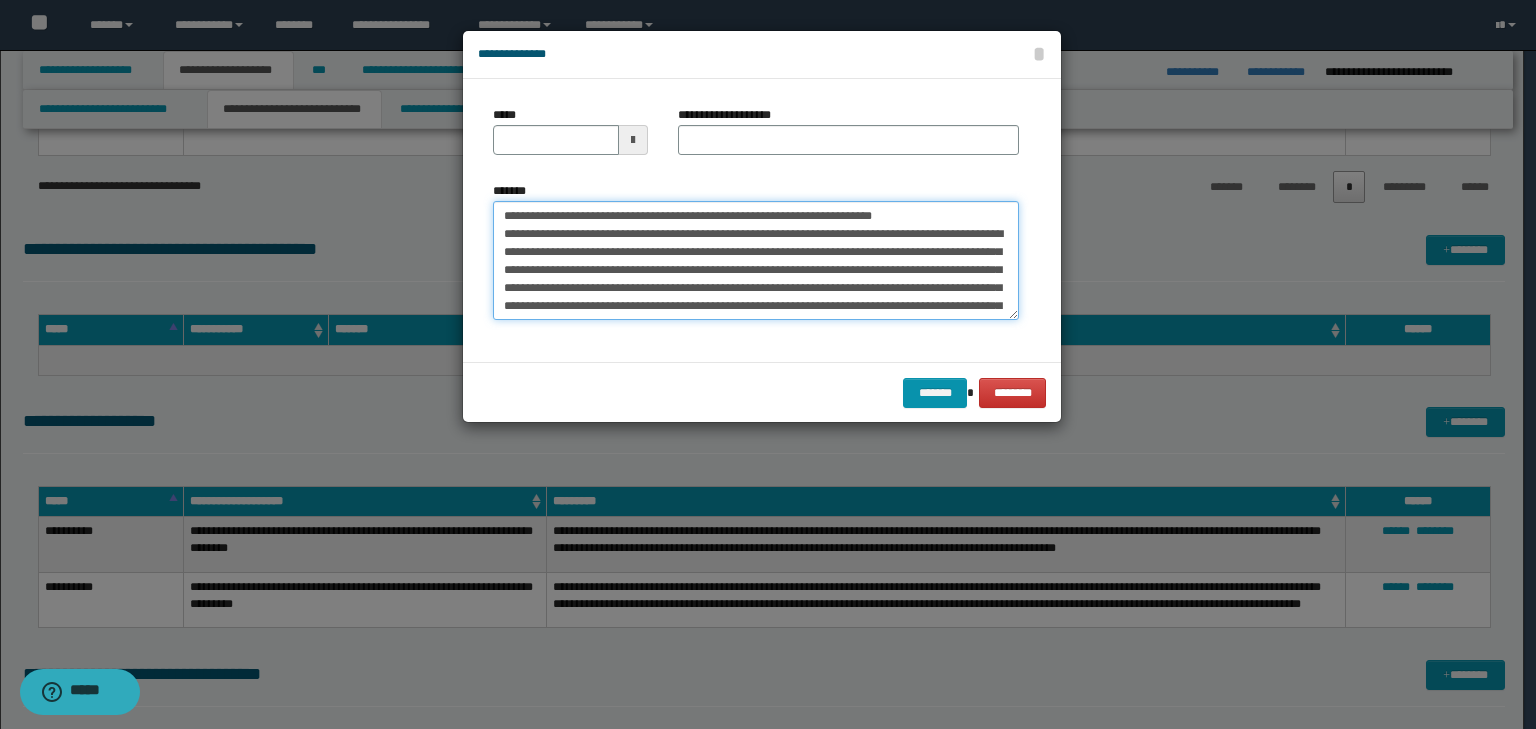 drag, startPoint x: 564, startPoint y: 213, endPoint x: 467, endPoint y: 200, distance: 97.867256 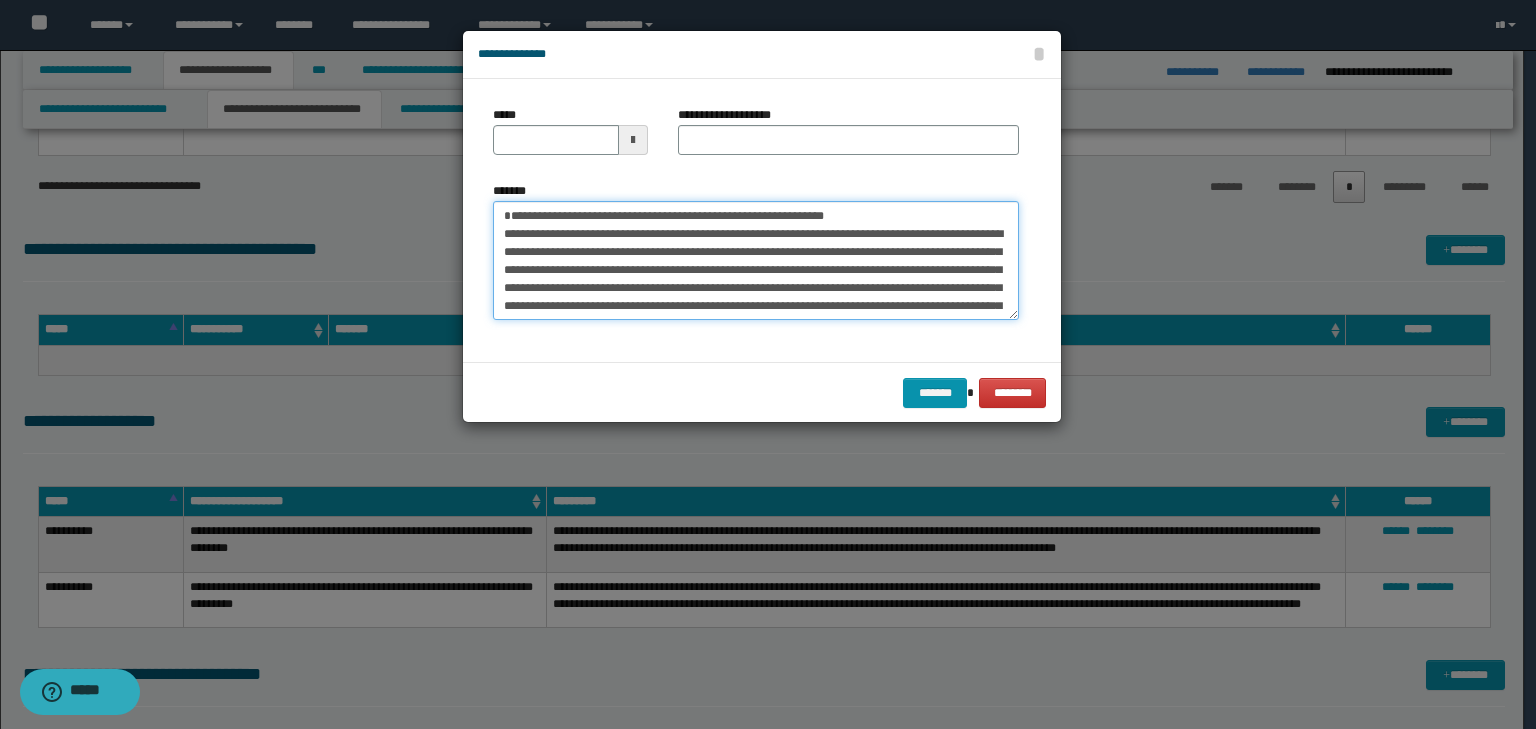 type 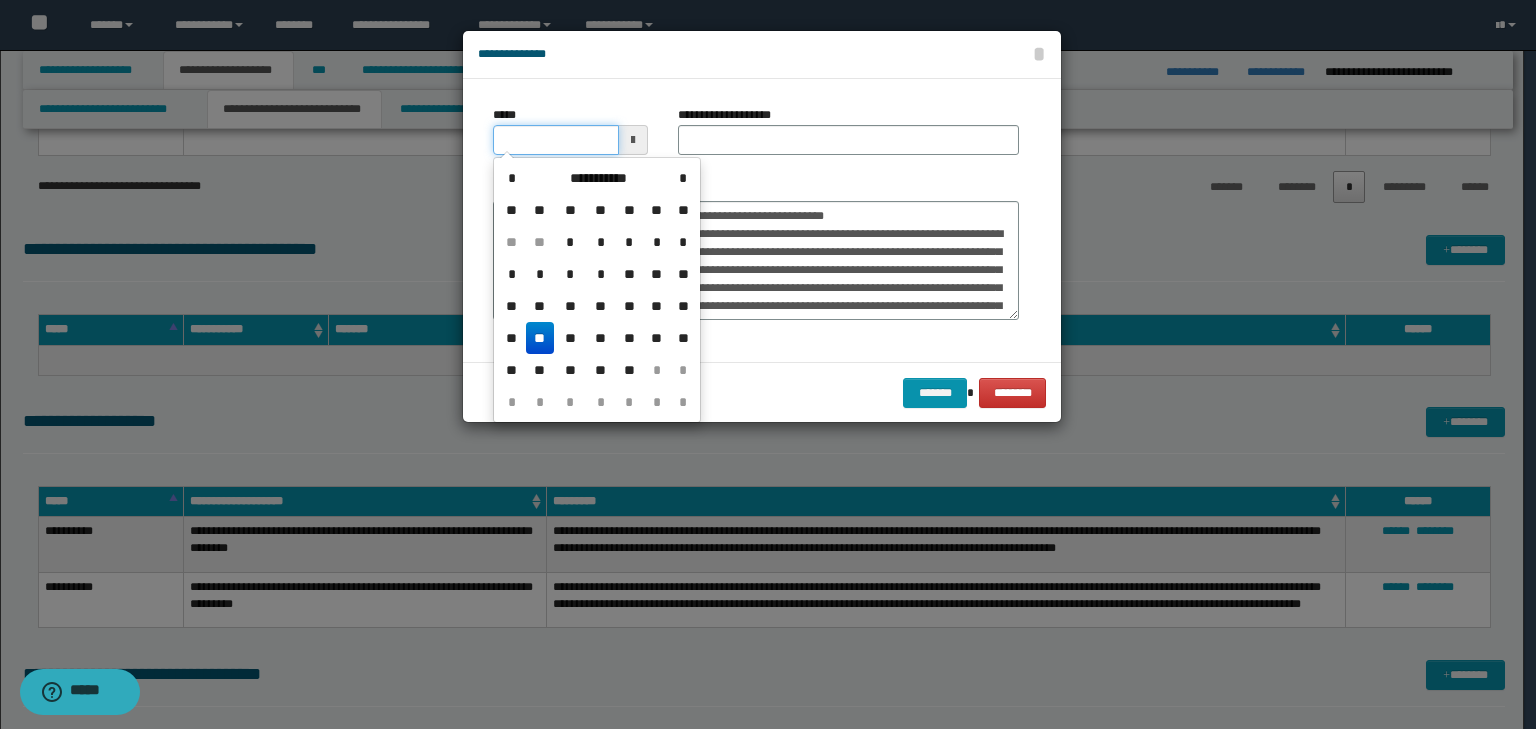 click on "*****" at bounding box center (556, 140) 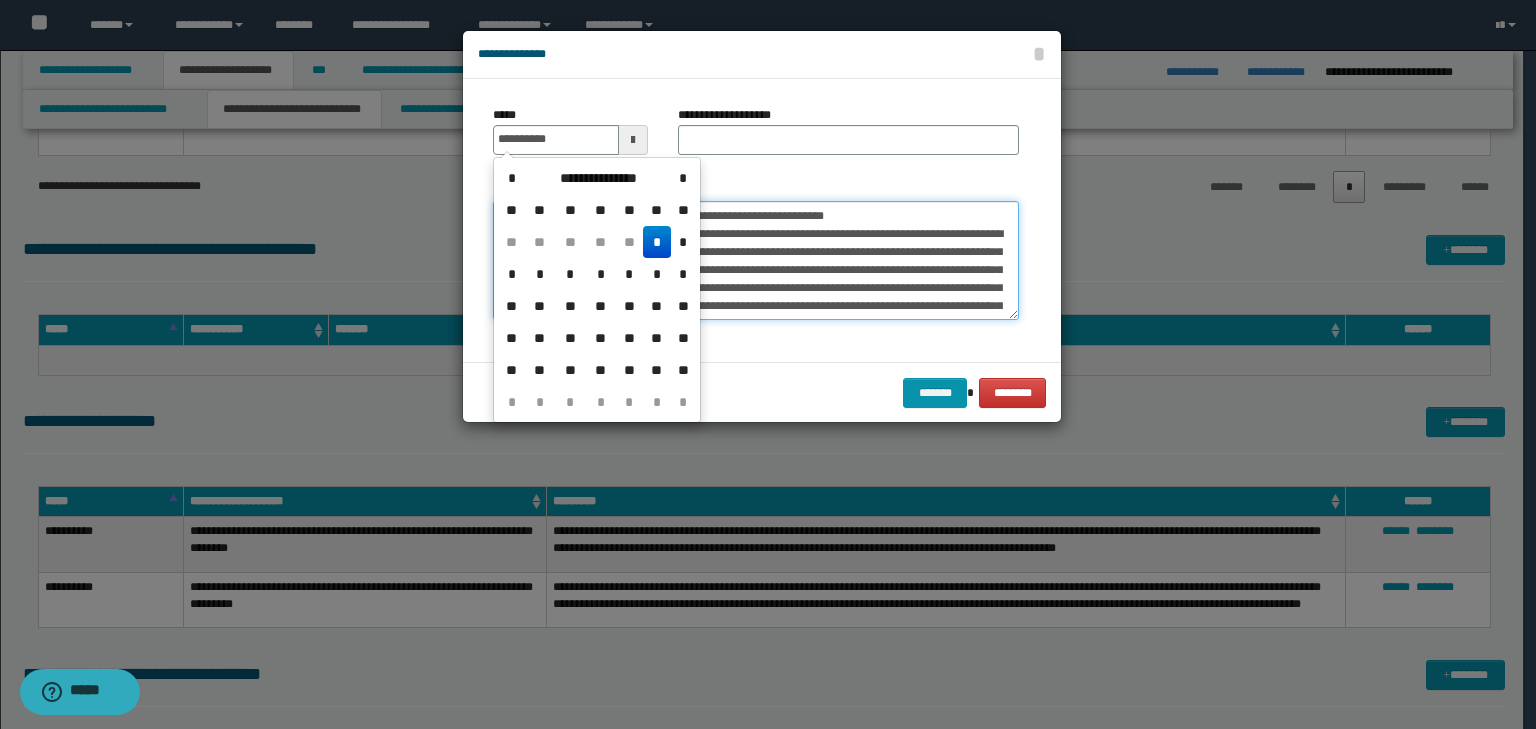 type on "**********" 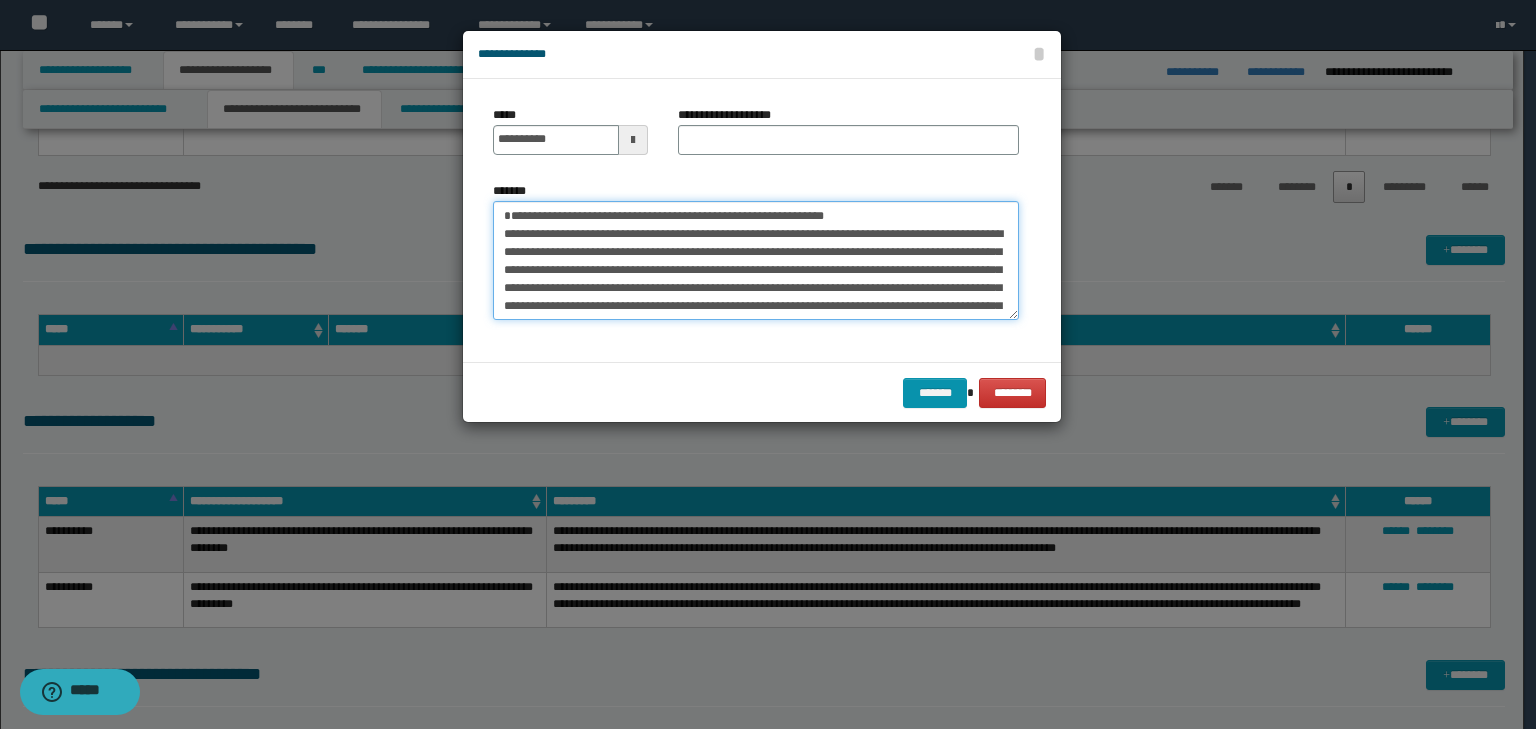 drag, startPoint x: 951, startPoint y: 215, endPoint x: 445, endPoint y: 198, distance: 506.2855 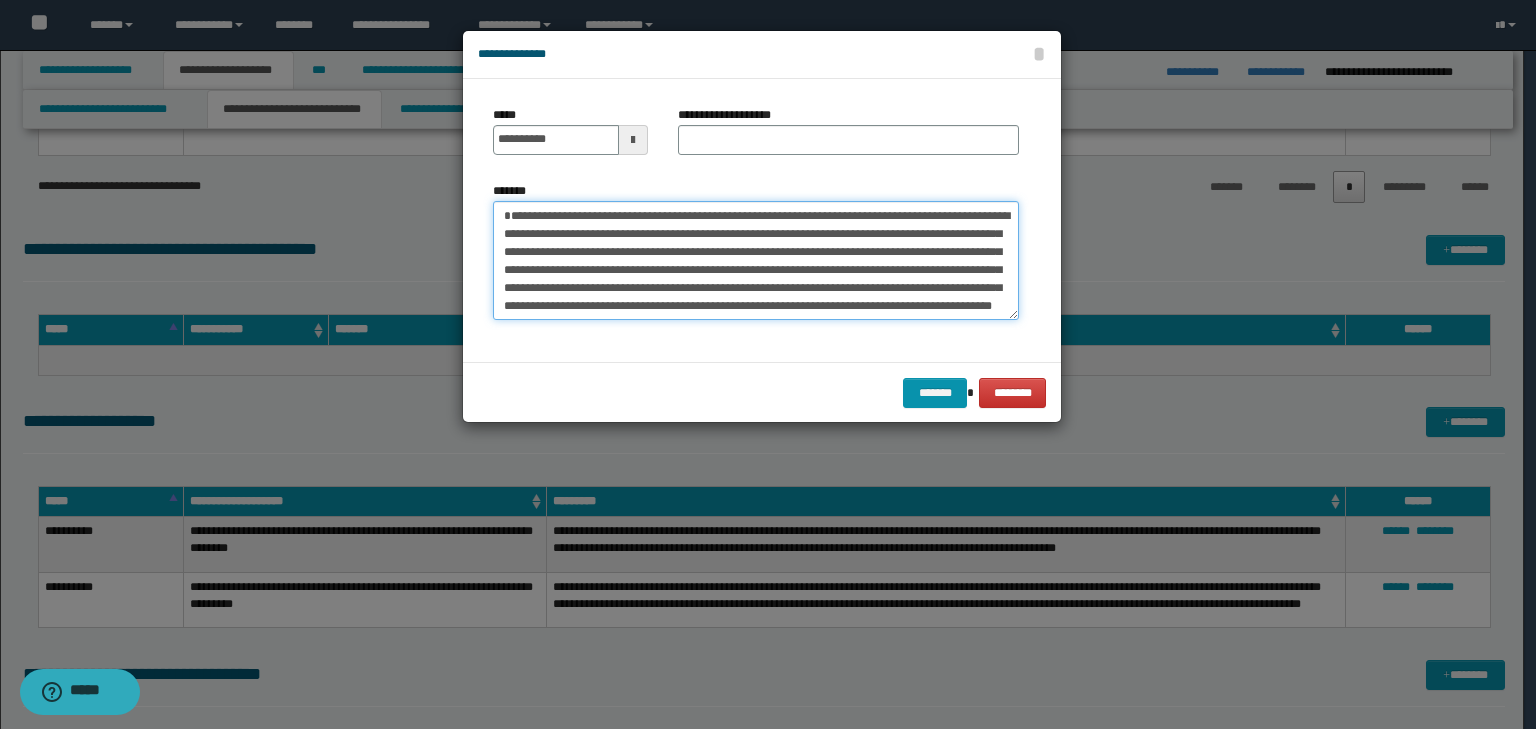 type on "**********" 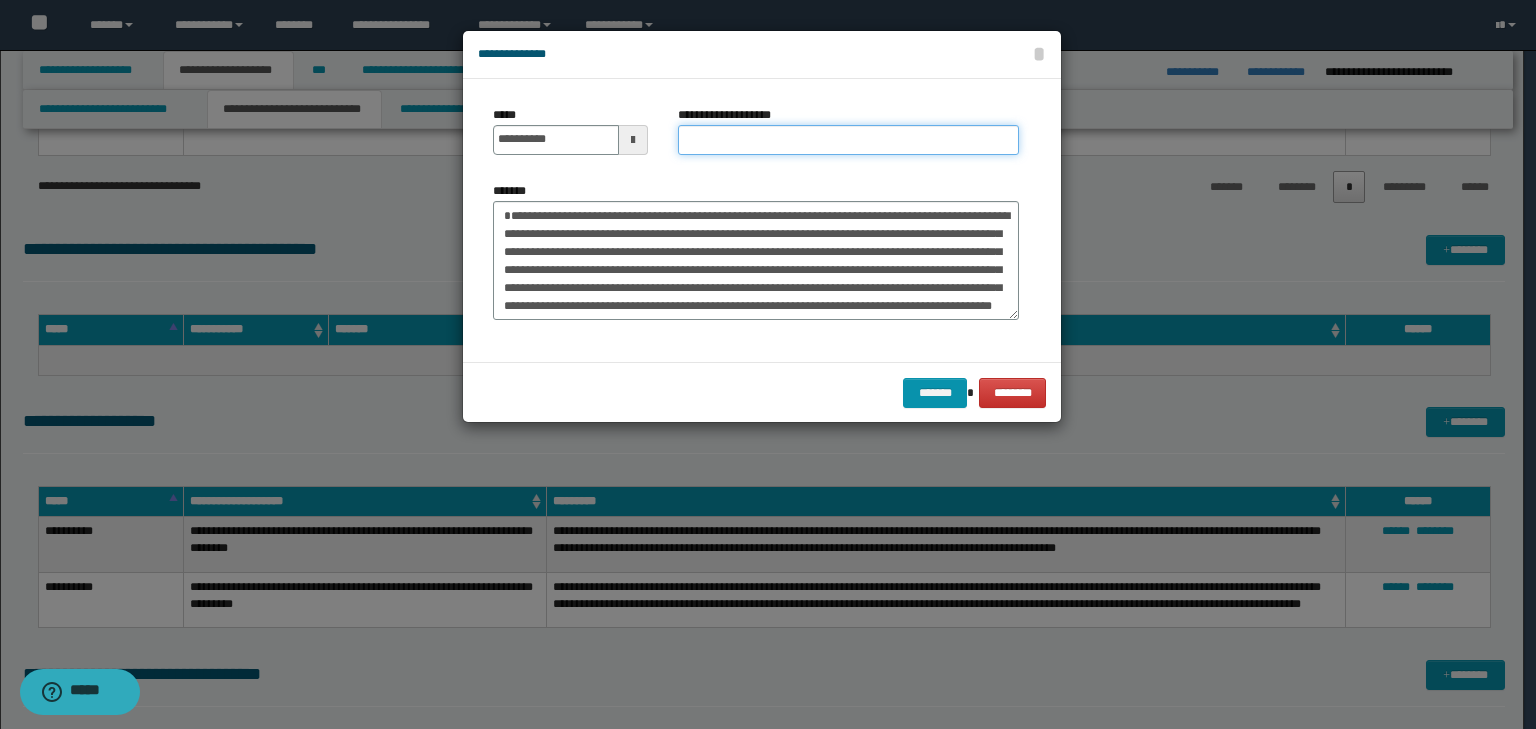 click on "**********" at bounding box center (848, 140) 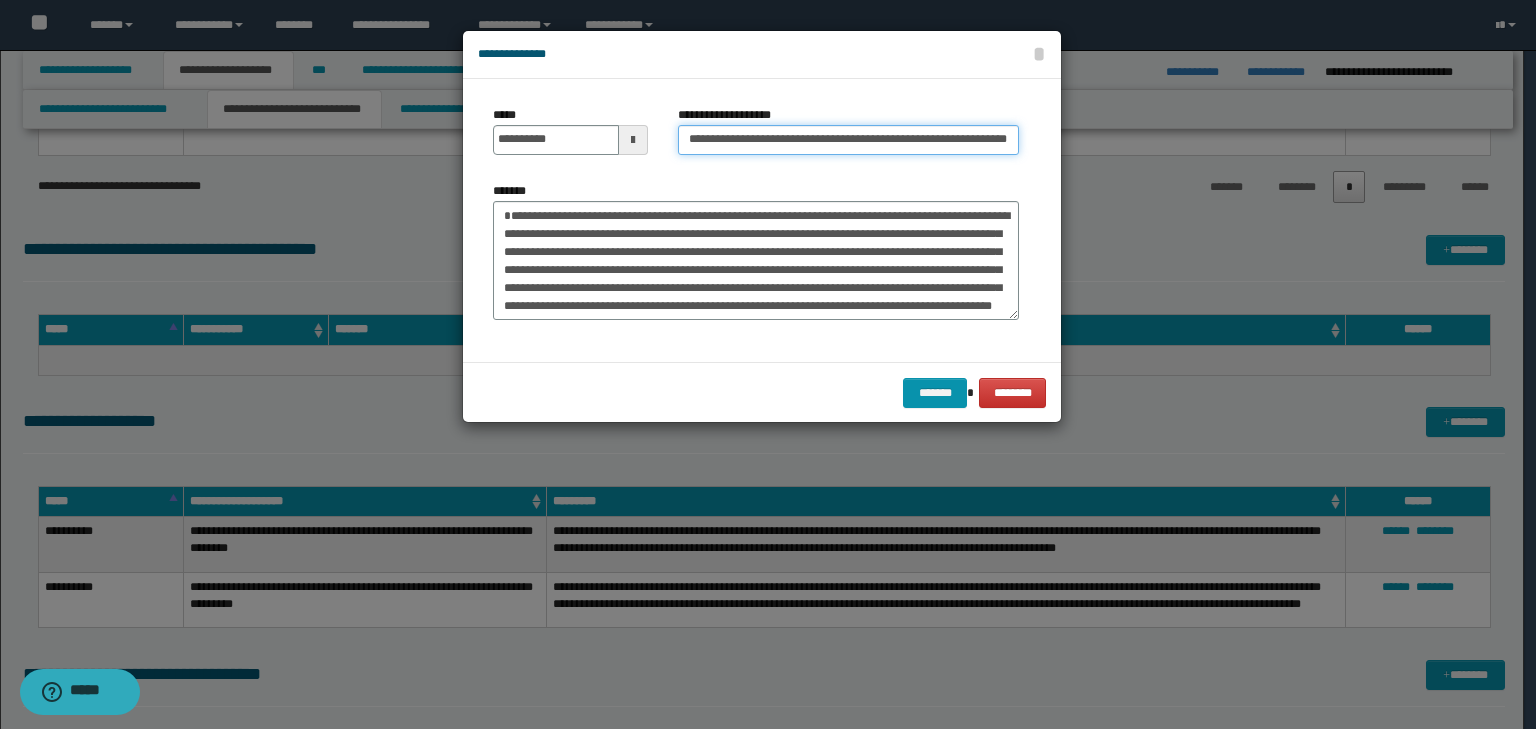 scroll, scrollTop: 0, scrollLeft: 101, axis: horizontal 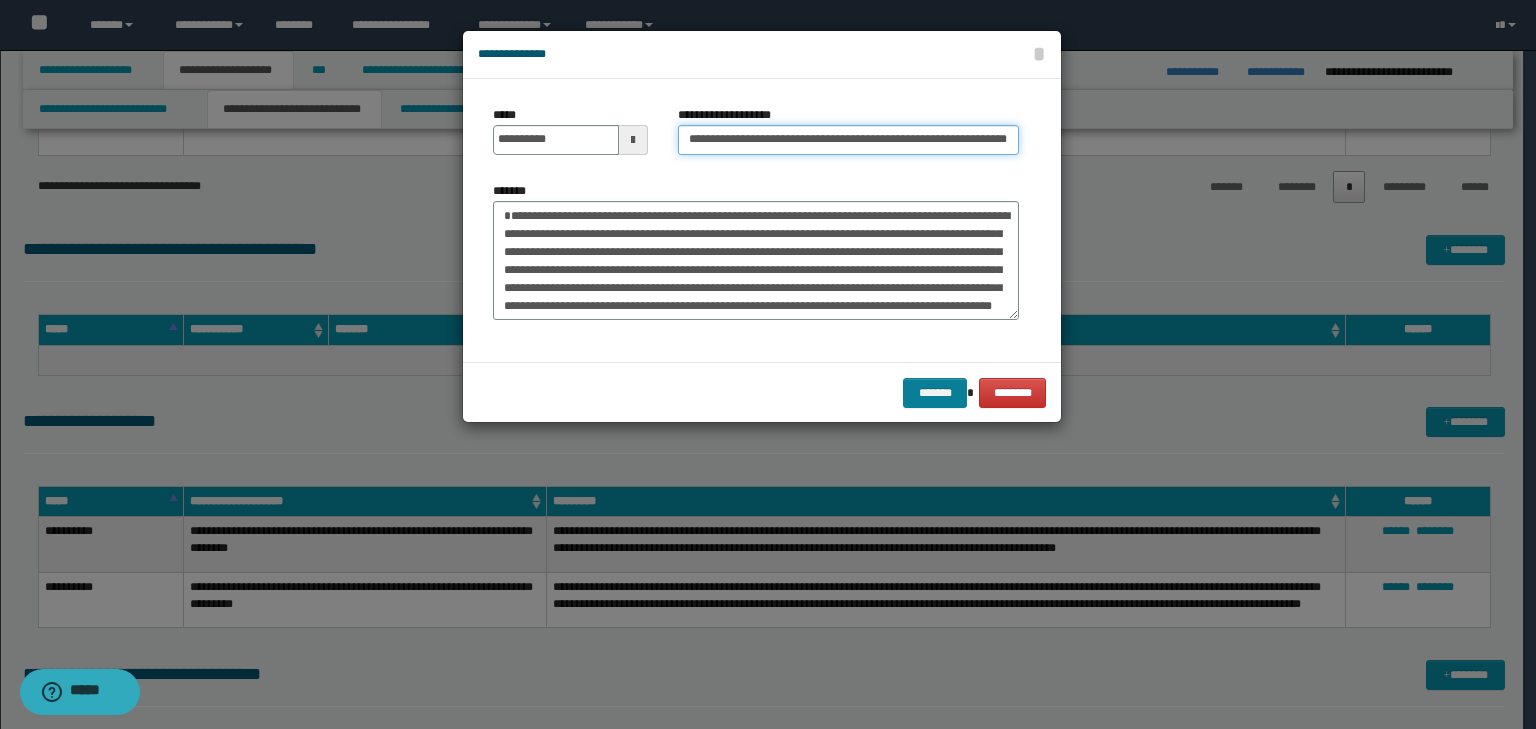 type on "**********" 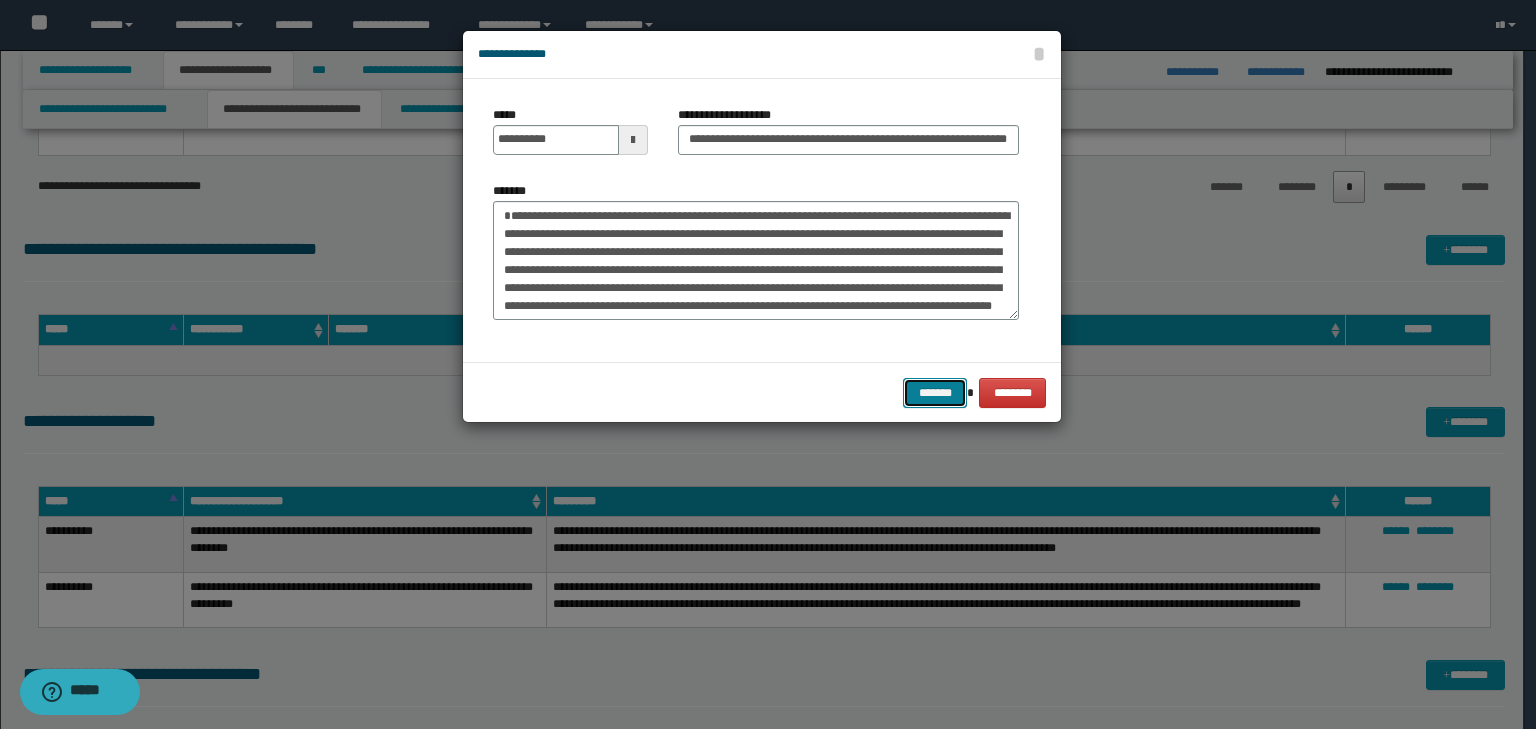 click on "*******" at bounding box center (935, 393) 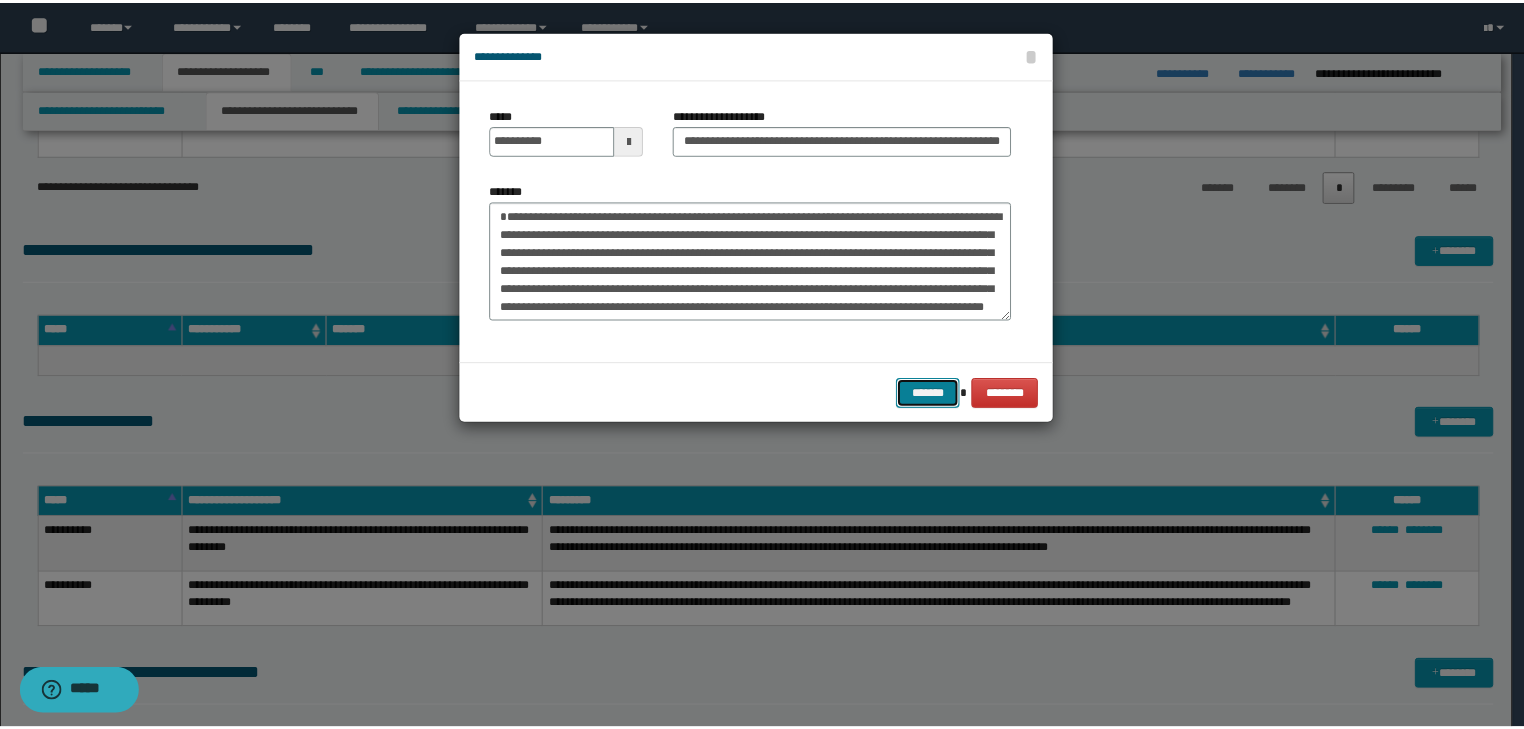 scroll, scrollTop: 0, scrollLeft: 0, axis: both 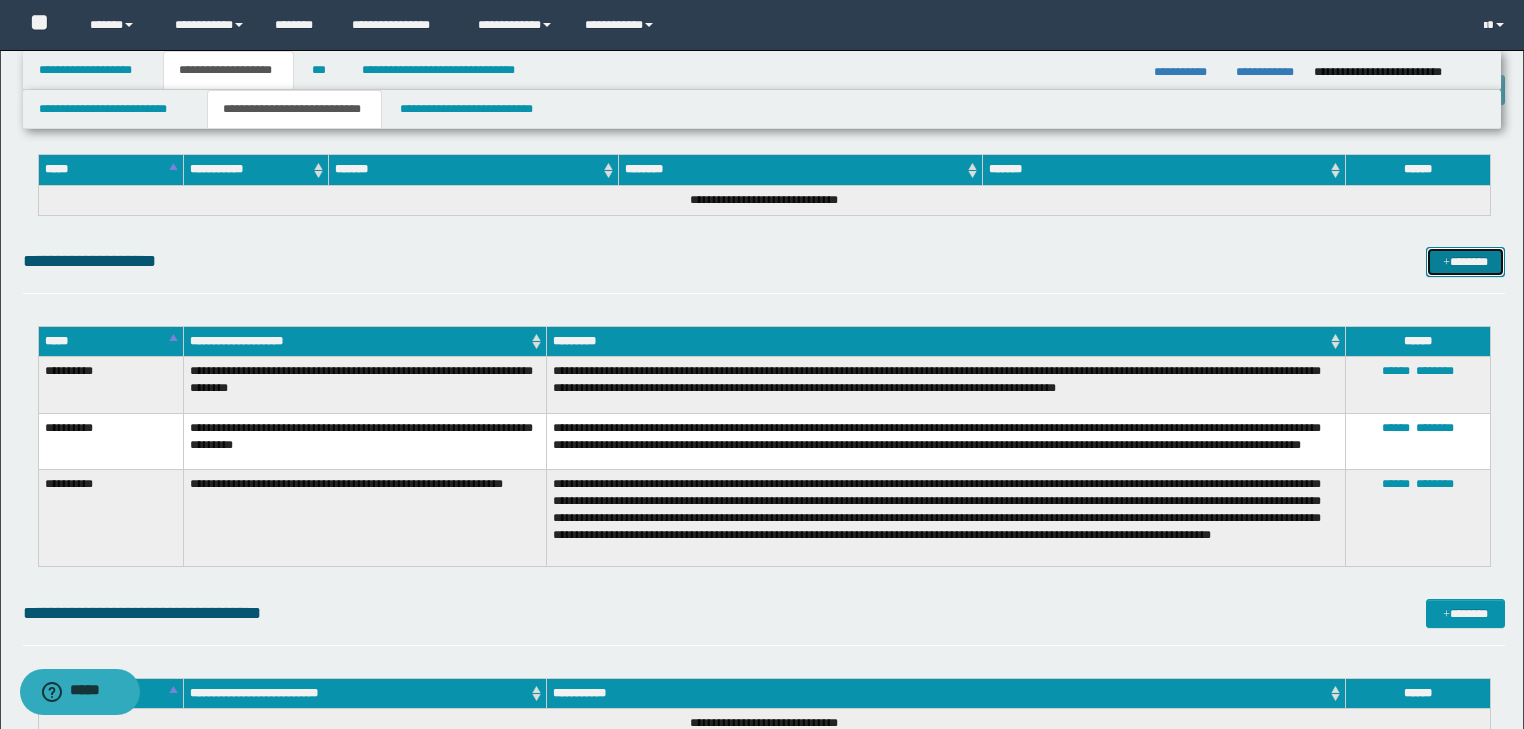 click on "*******" at bounding box center [1465, 262] 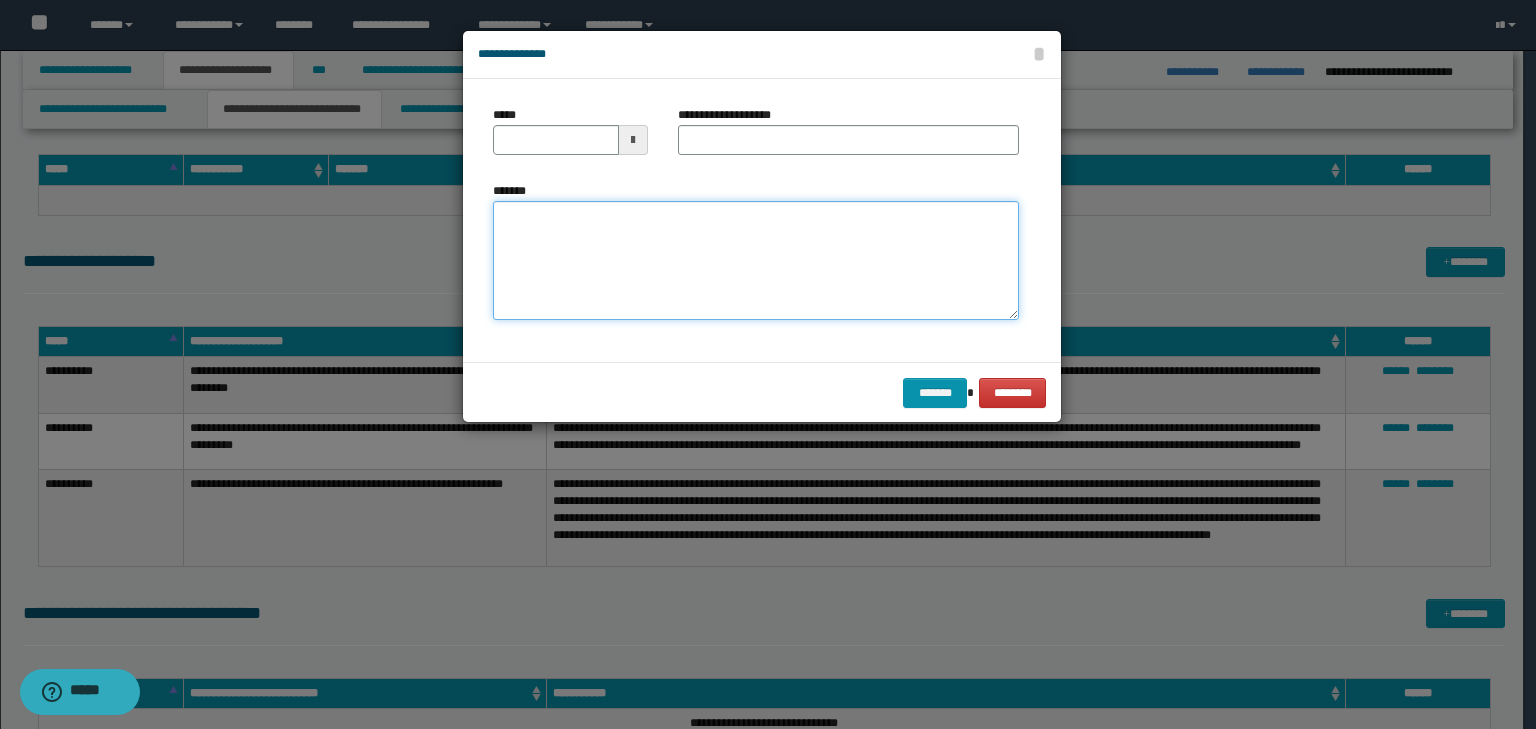click on "*******" at bounding box center [756, 261] 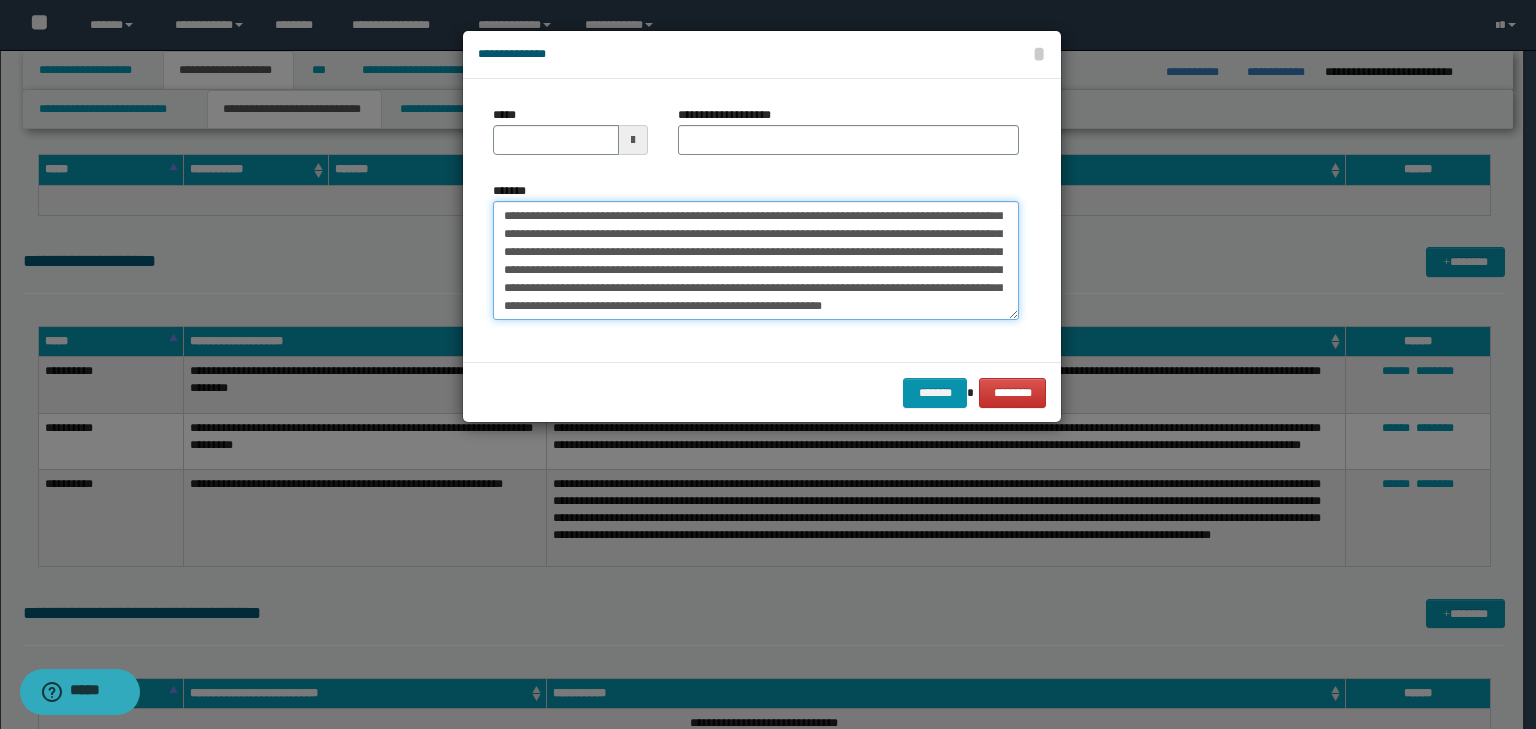 scroll, scrollTop: 0, scrollLeft: 0, axis: both 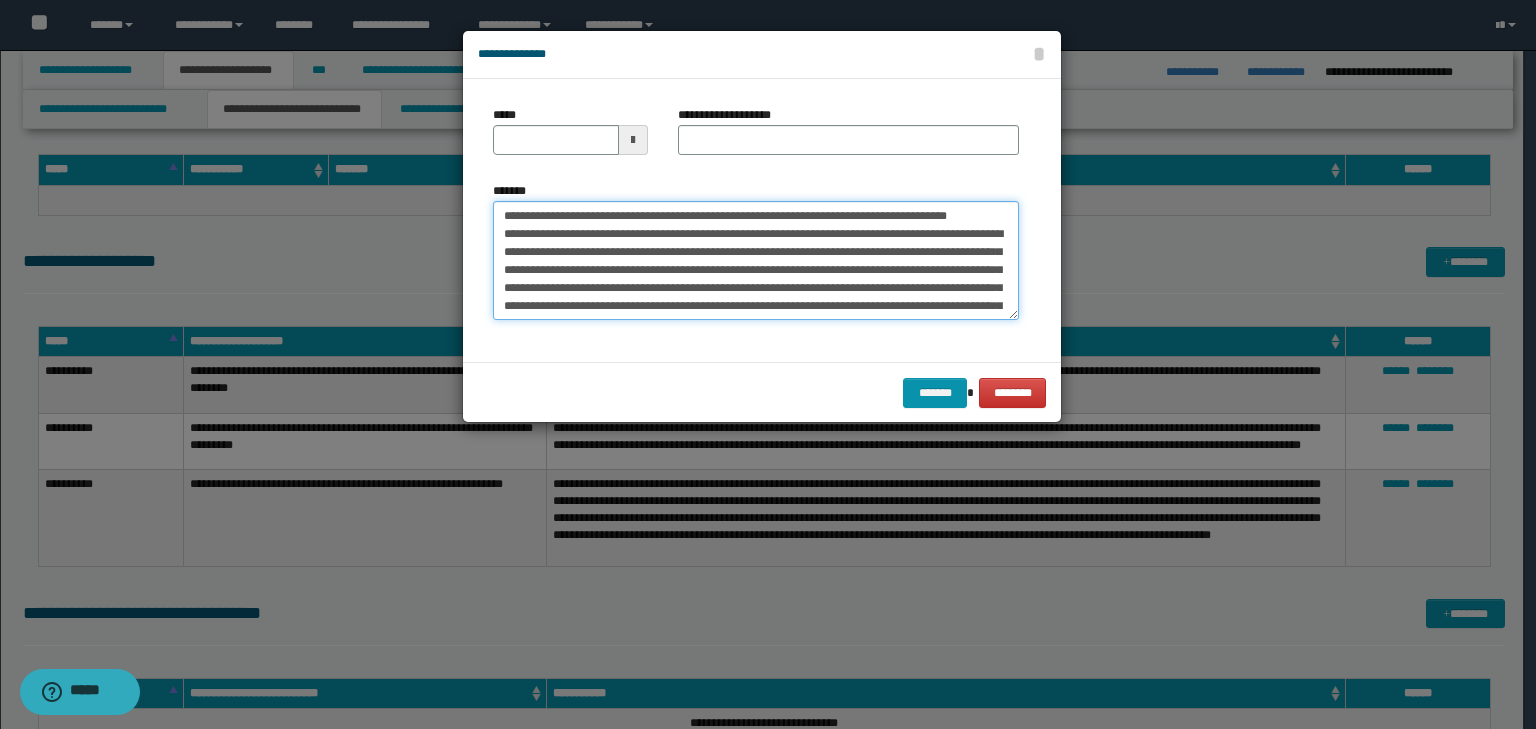 drag, startPoint x: 565, startPoint y: 211, endPoint x: 464, endPoint y: 199, distance: 101.71037 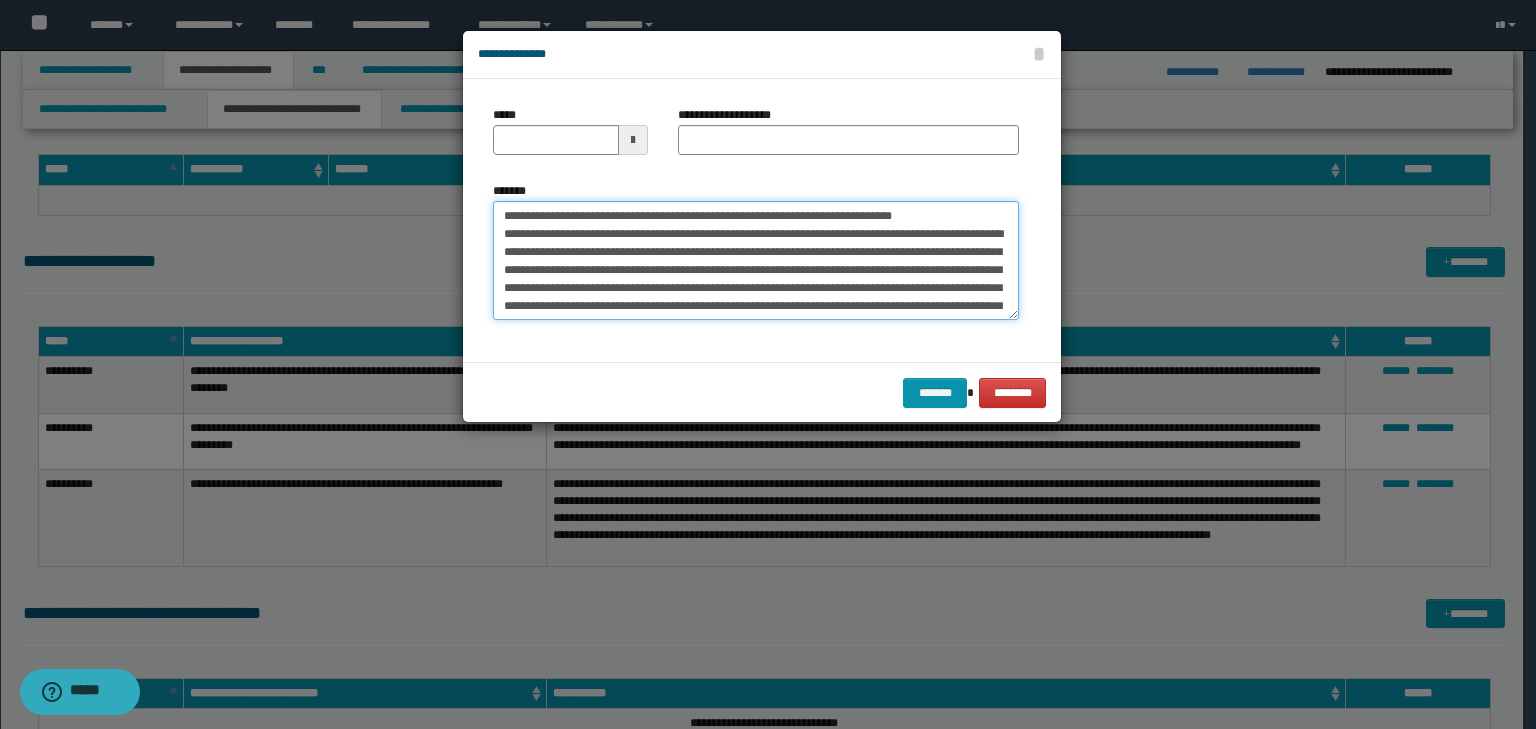 type 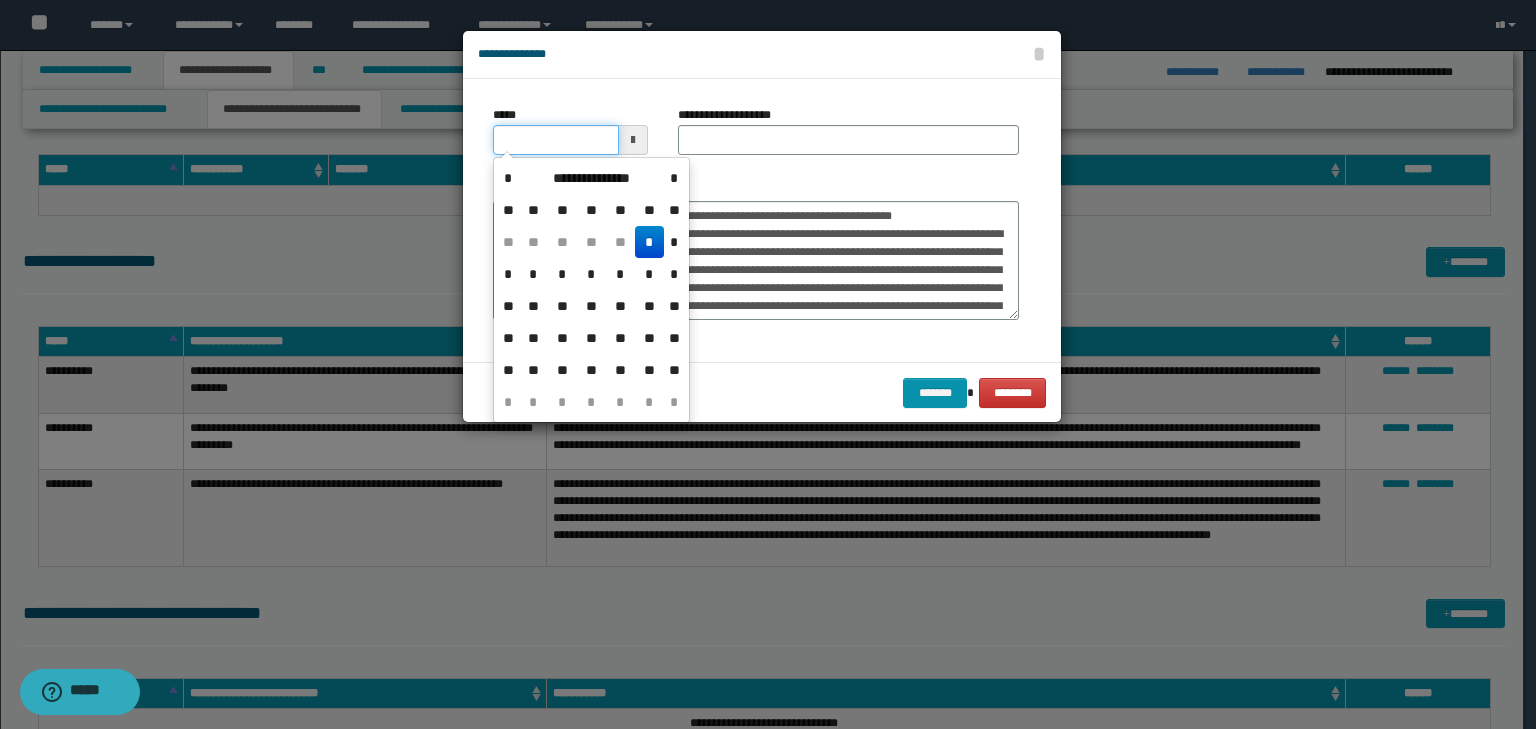 click on "*****" at bounding box center [556, 140] 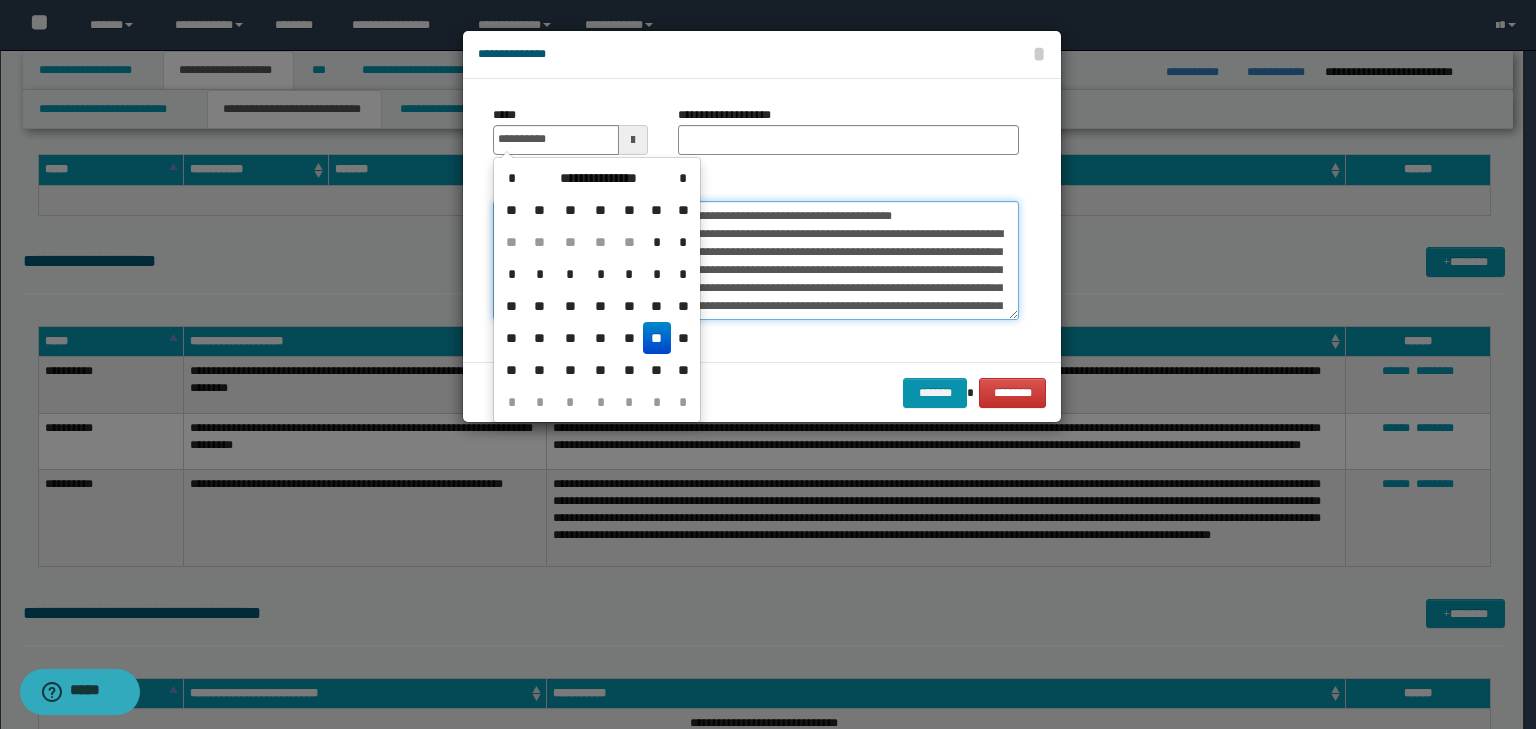 type on "**********" 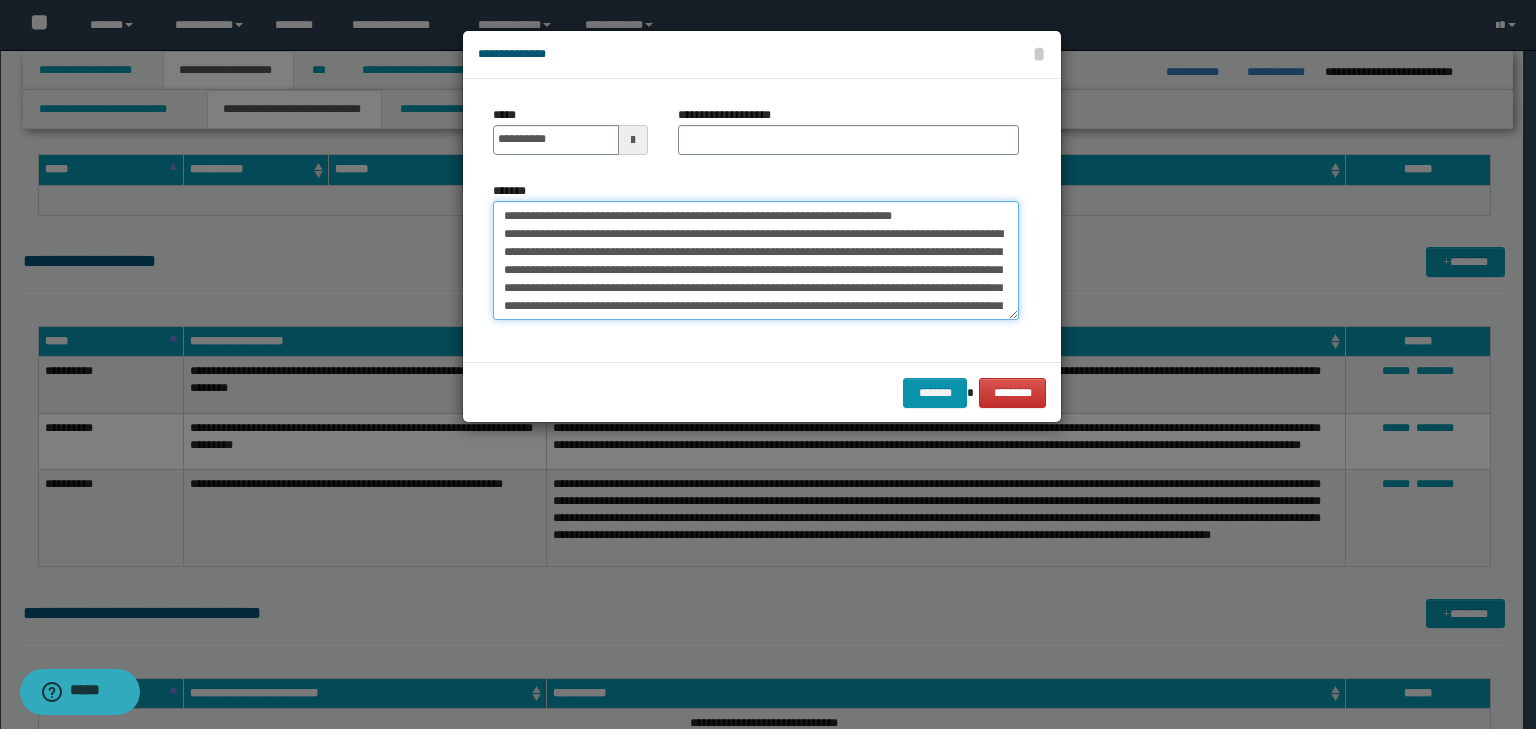 drag, startPoint x: 754, startPoint y: 231, endPoint x: 480, endPoint y: 172, distance: 280.2802 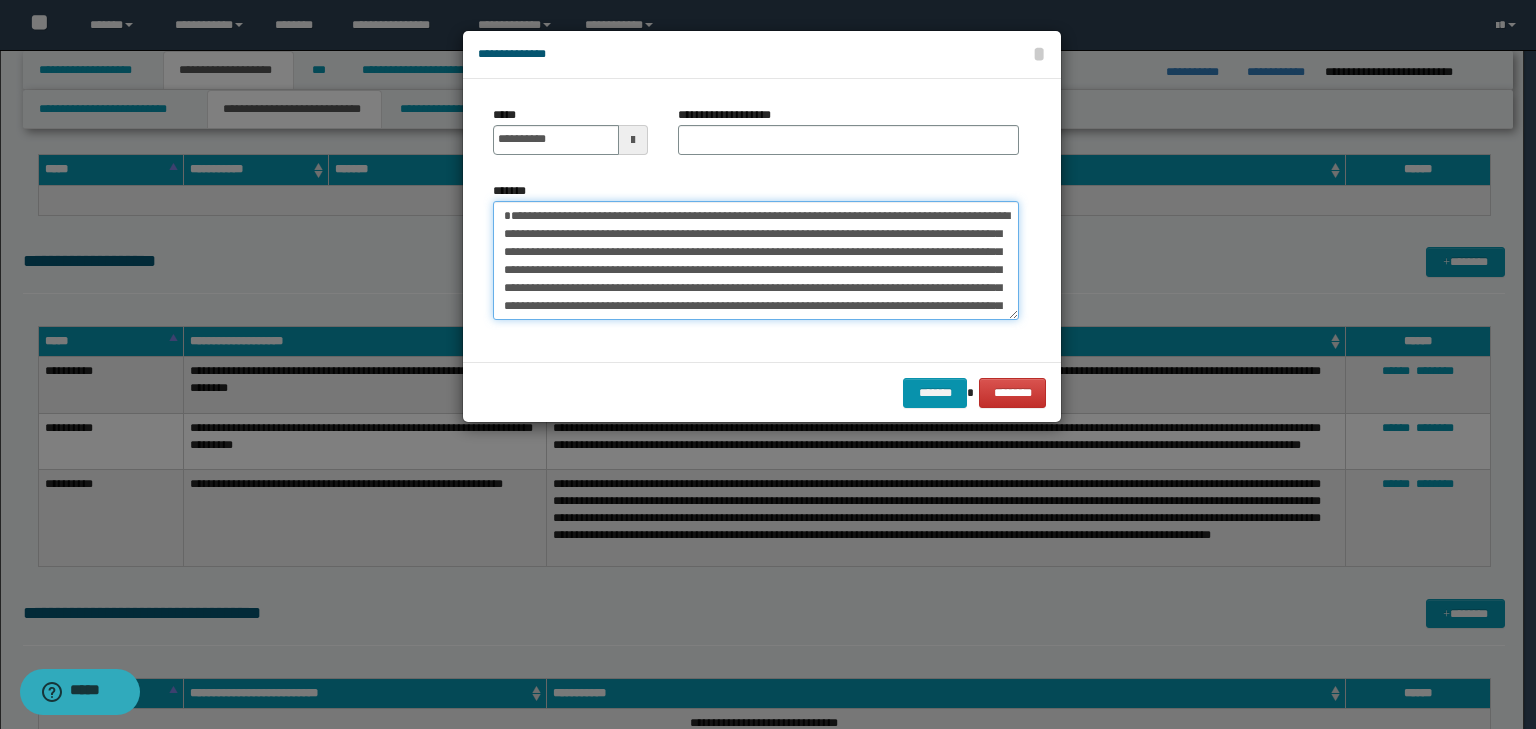 type on "**********" 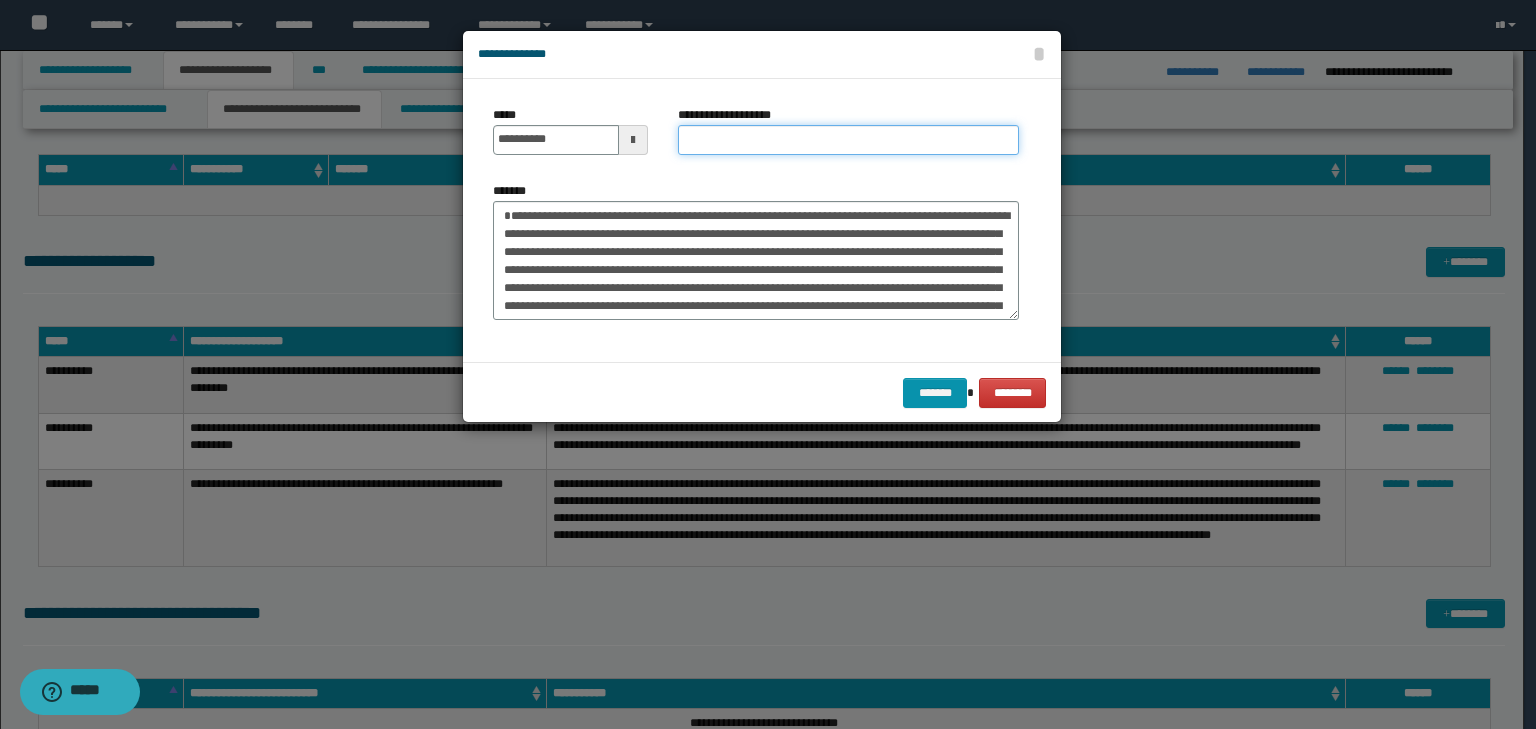 click on "**********" at bounding box center (848, 140) 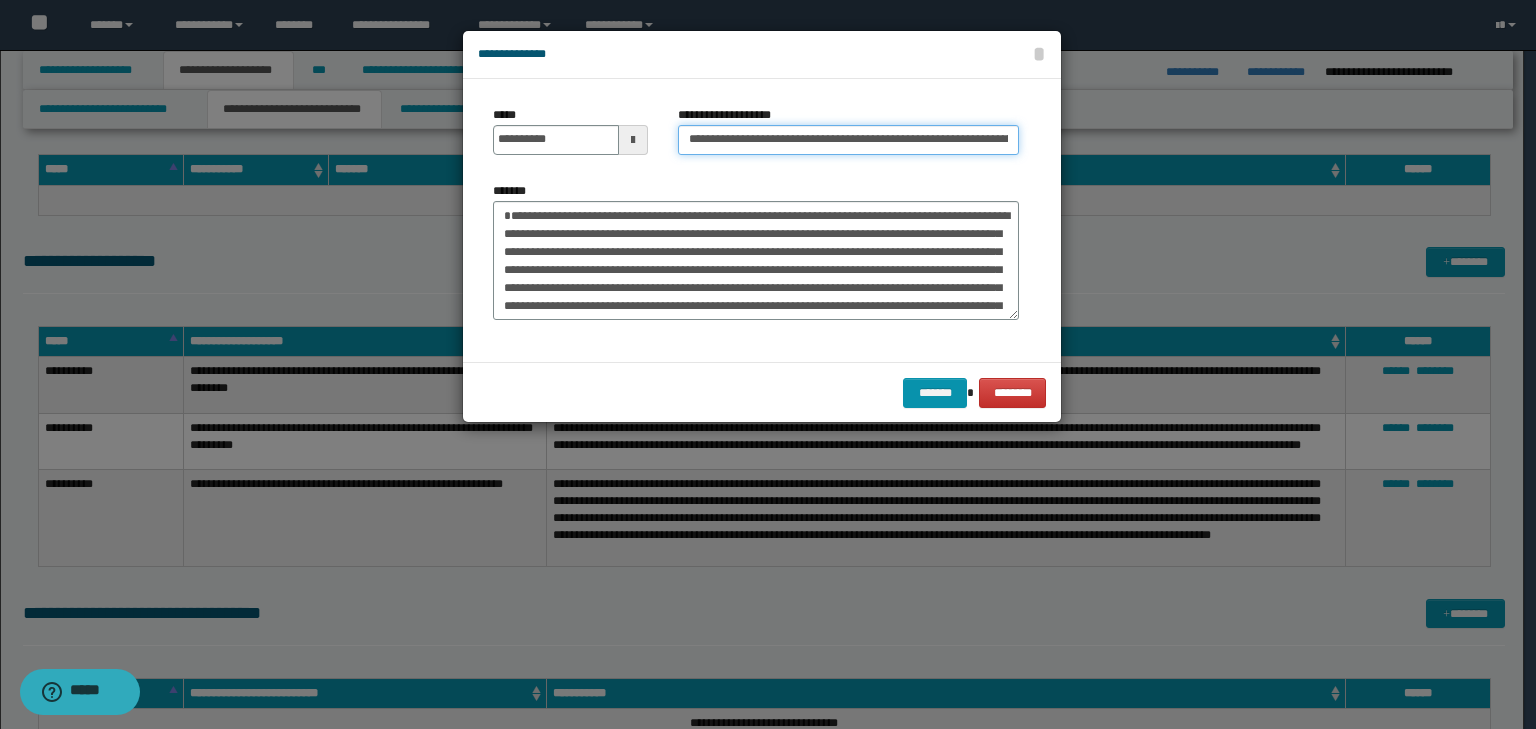 scroll, scrollTop: 0, scrollLeft: 195, axis: horizontal 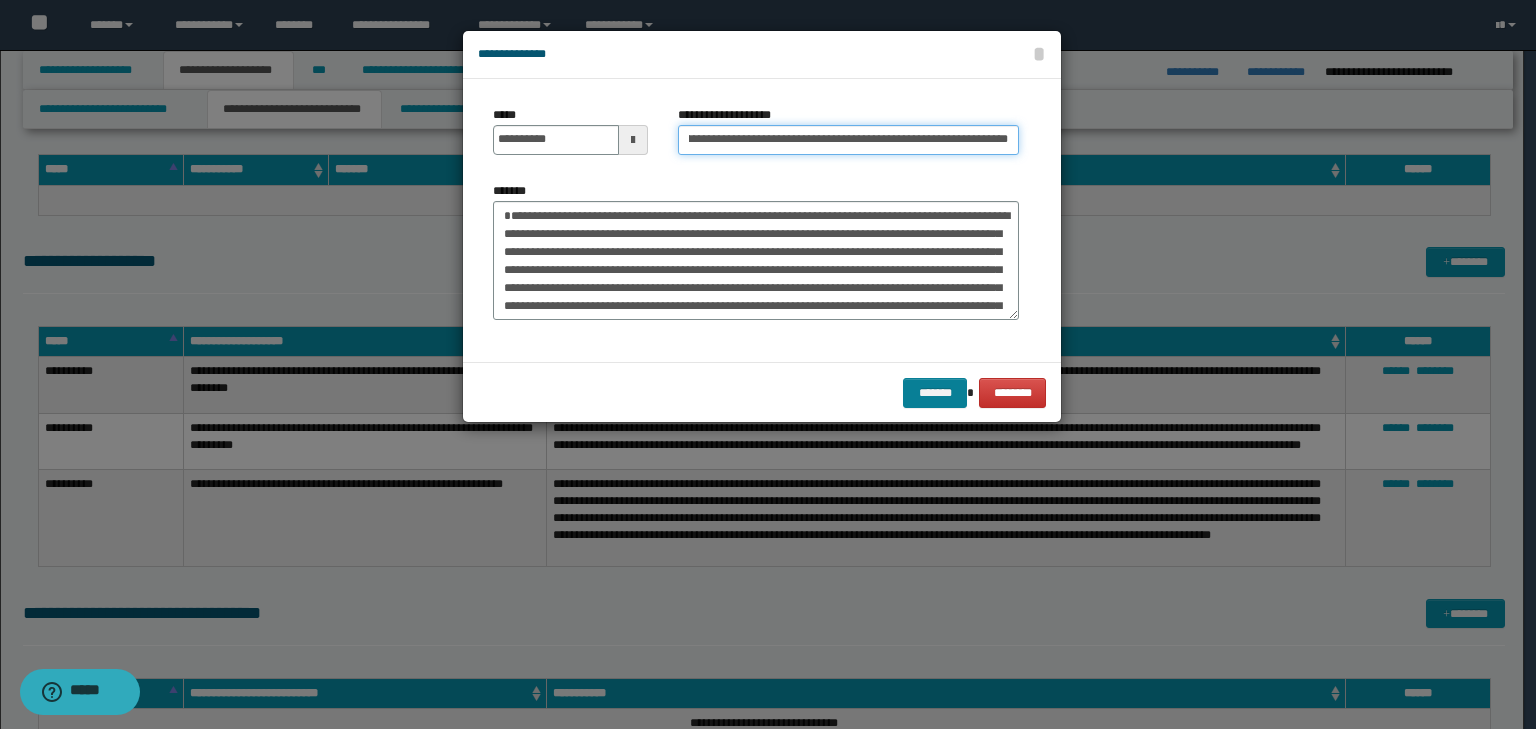 type on "**********" 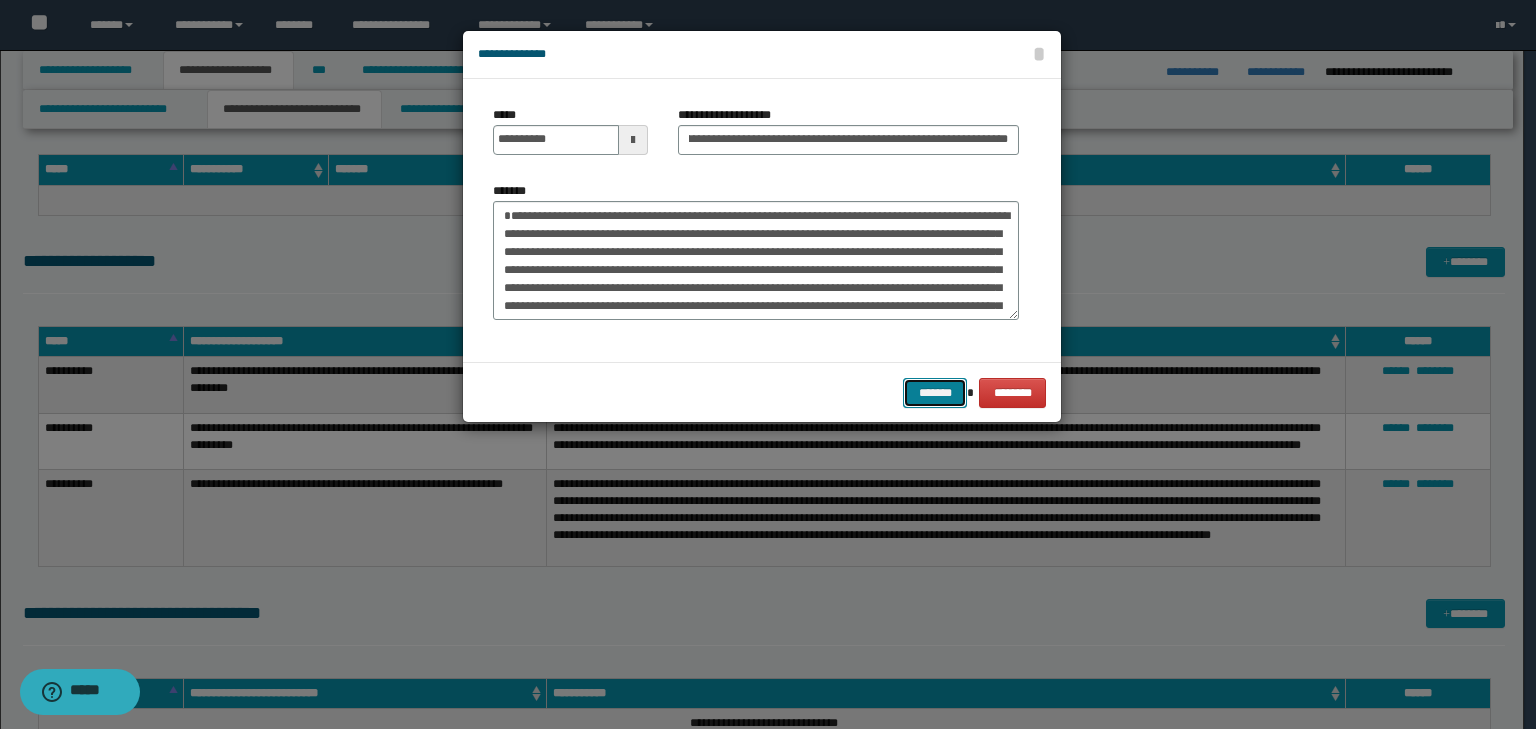 click on "*******" at bounding box center (935, 393) 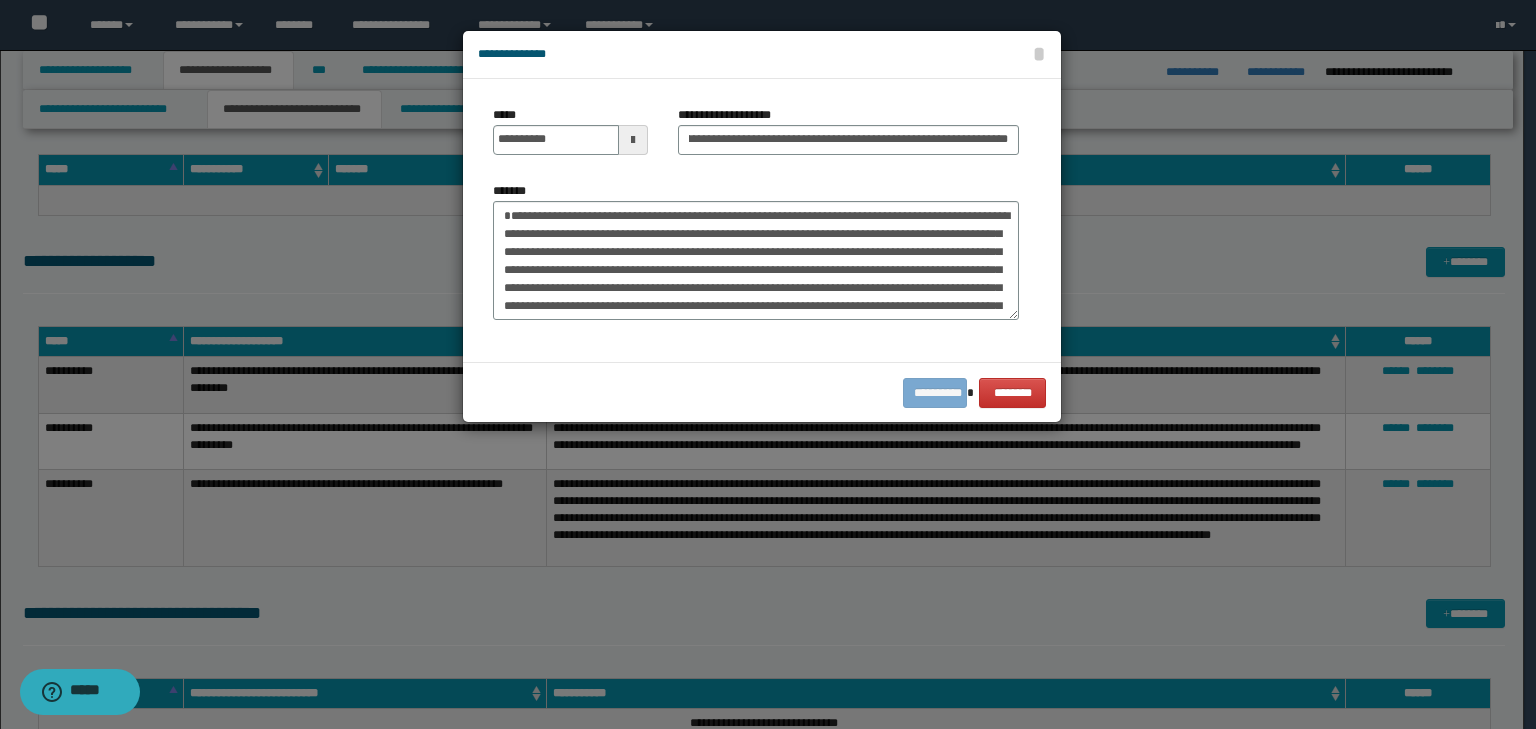 scroll, scrollTop: 0, scrollLeft: 0, axis: both 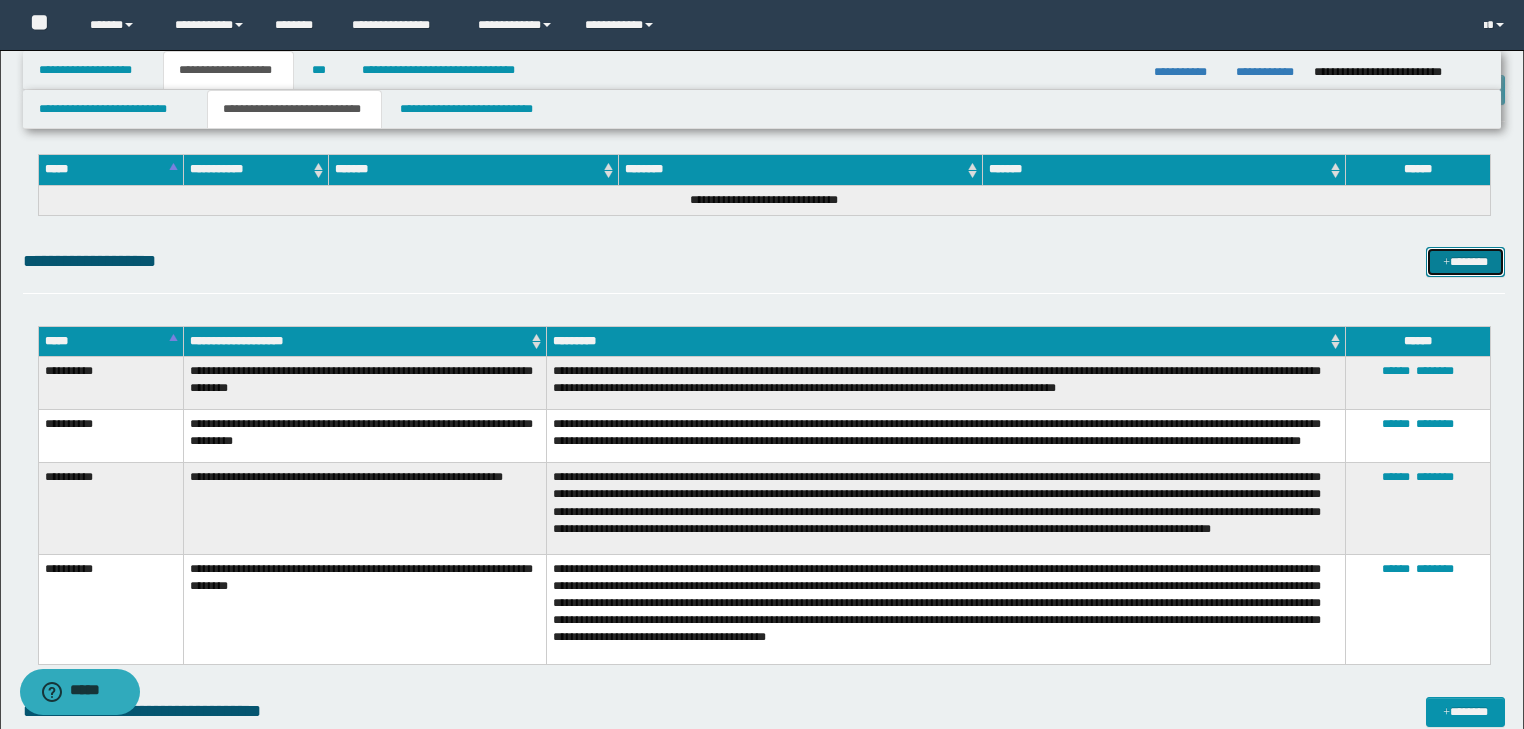 click on "*******" at bounding box center (1465, 262) 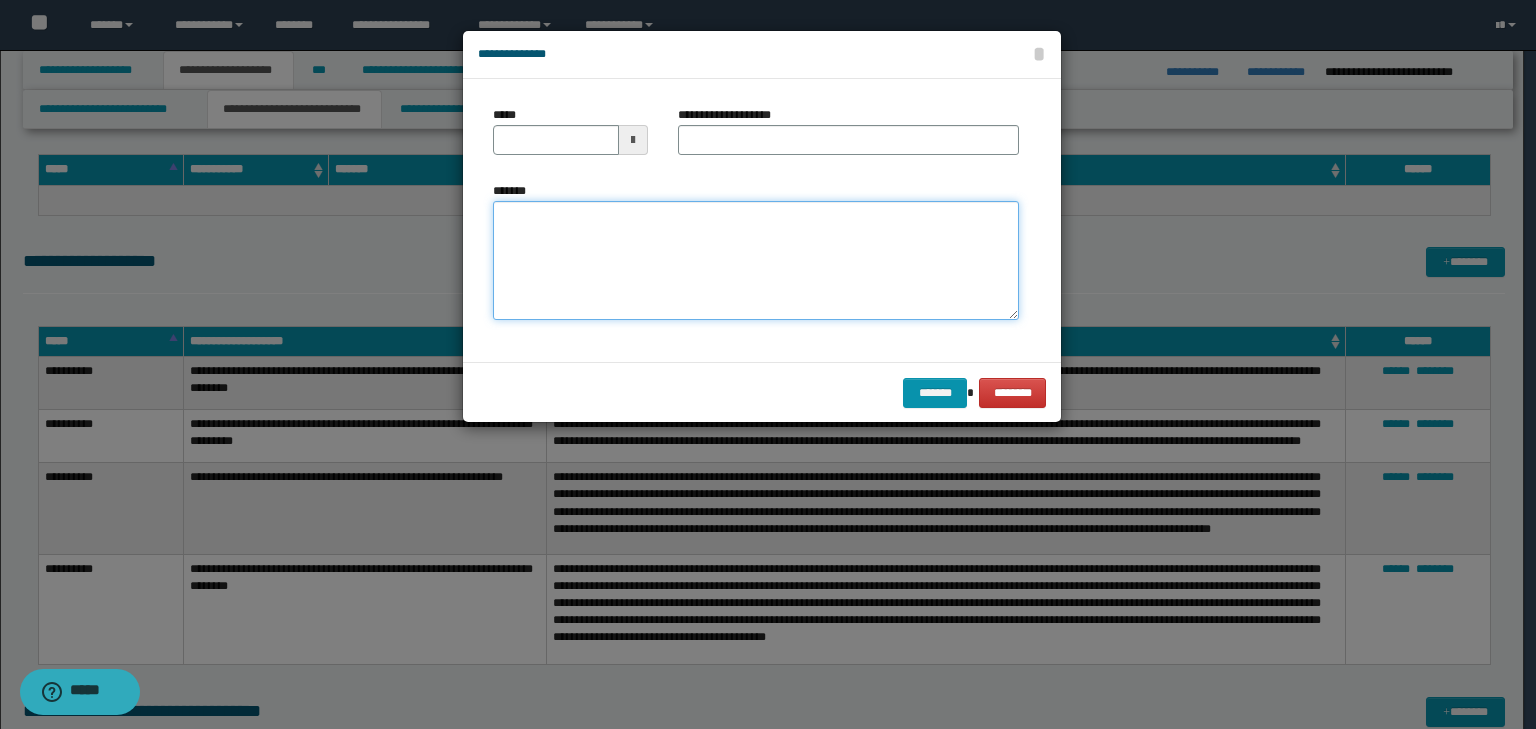 click on "*******" at bounding box center [756, 261] 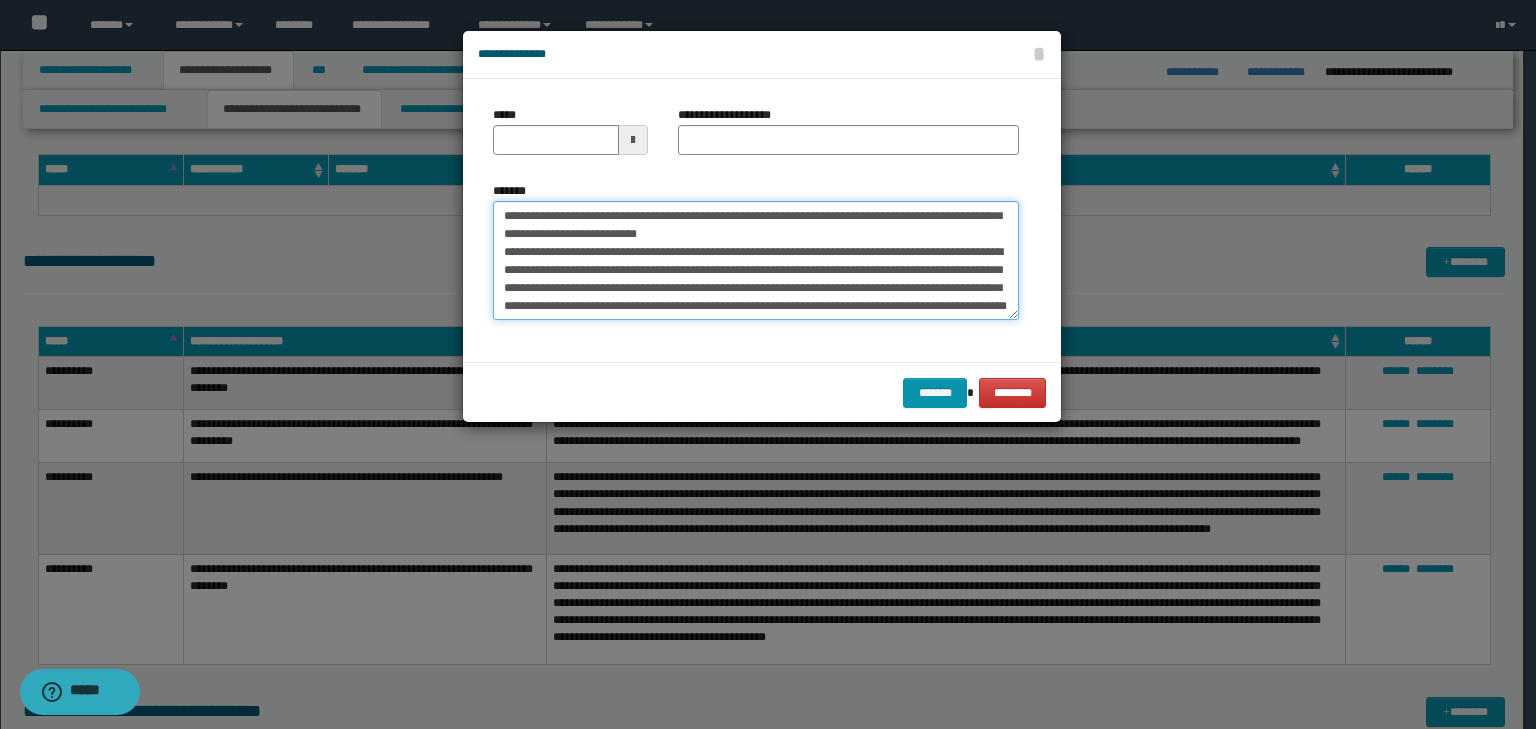 scroll, scrollTop: 0, scrollLeft: 0, axis: both 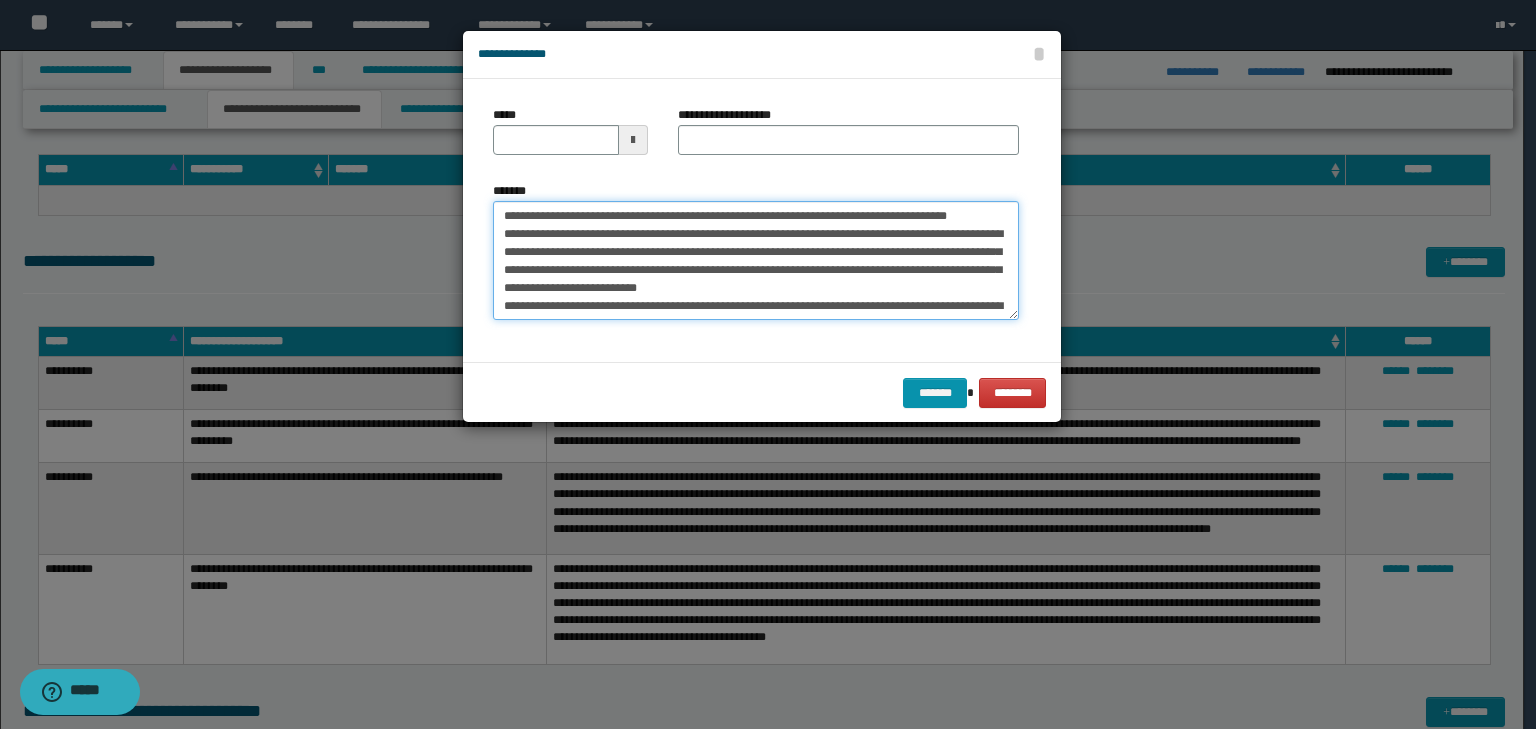drag, startPoint x: 564, startPoint y: 214, endPoint x: 455, endPoint y: 201, distance: 109.77249 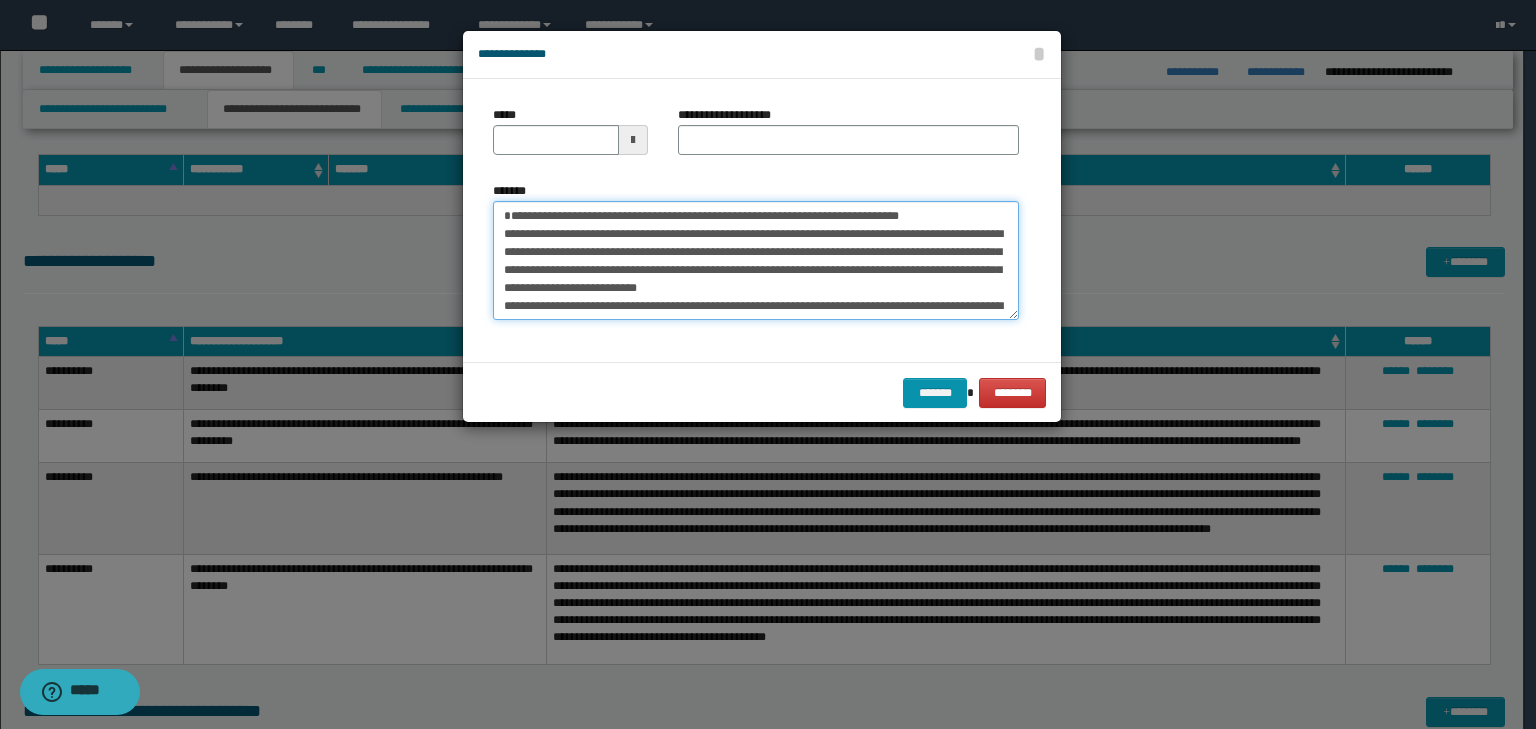 type 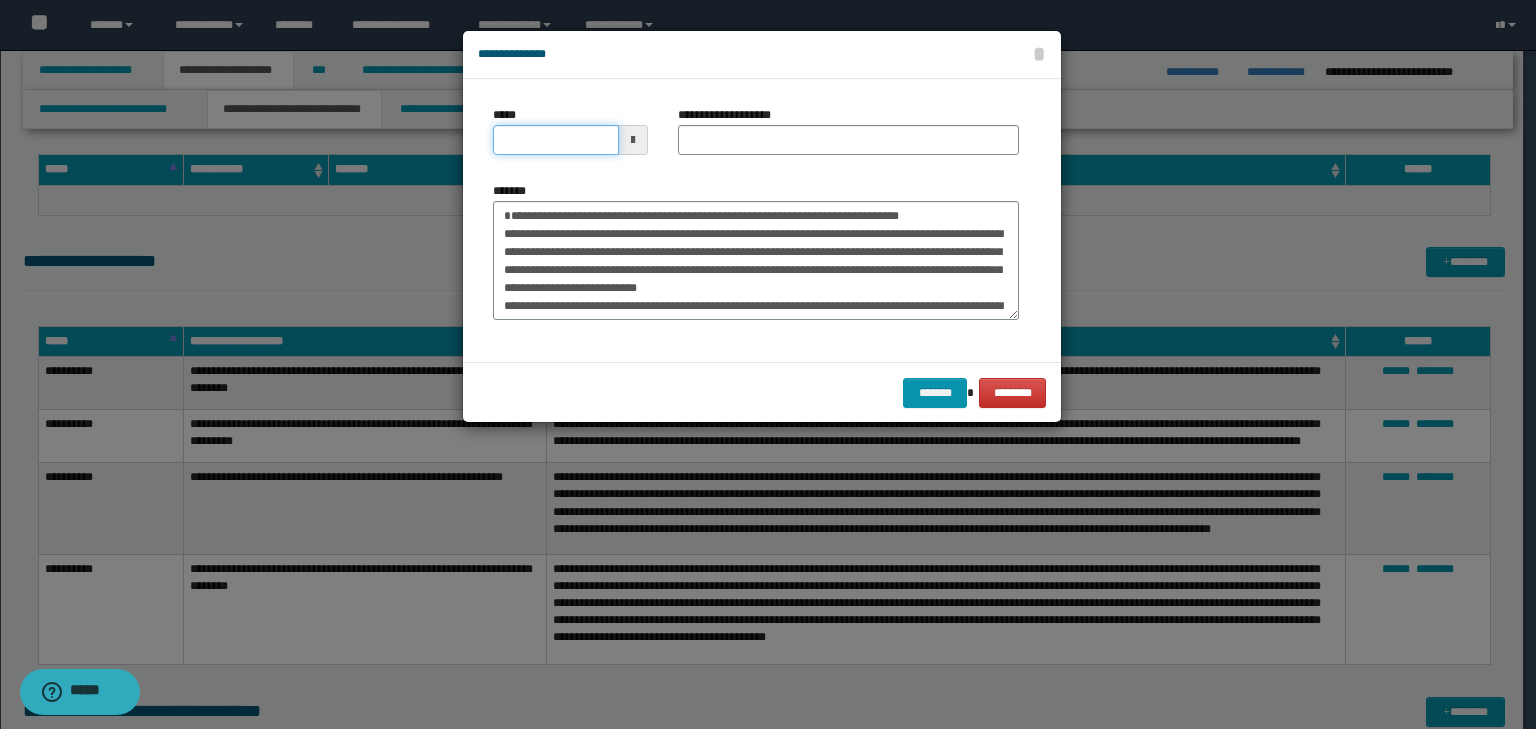 click on "*****" at bounding box center (556, 140) 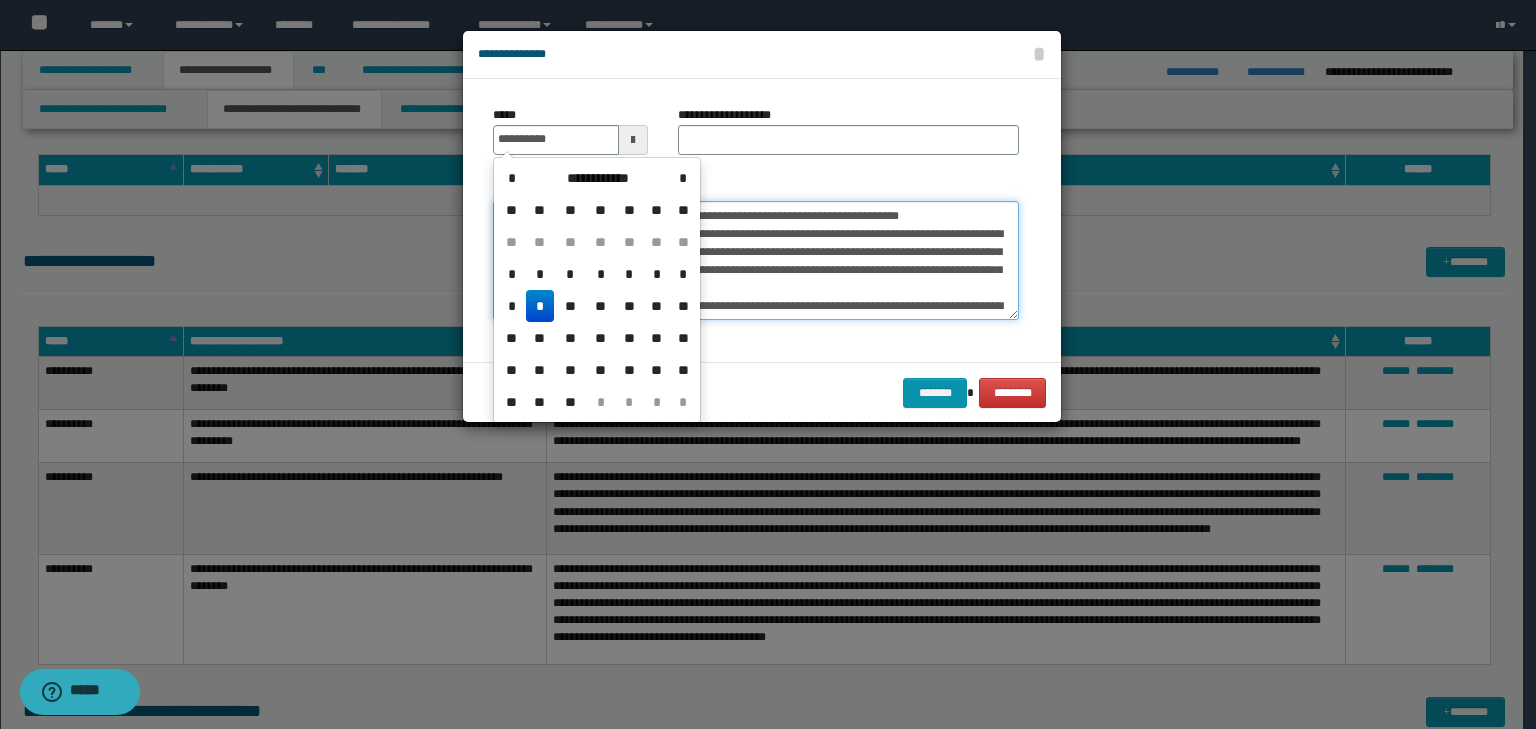 type on "**********" 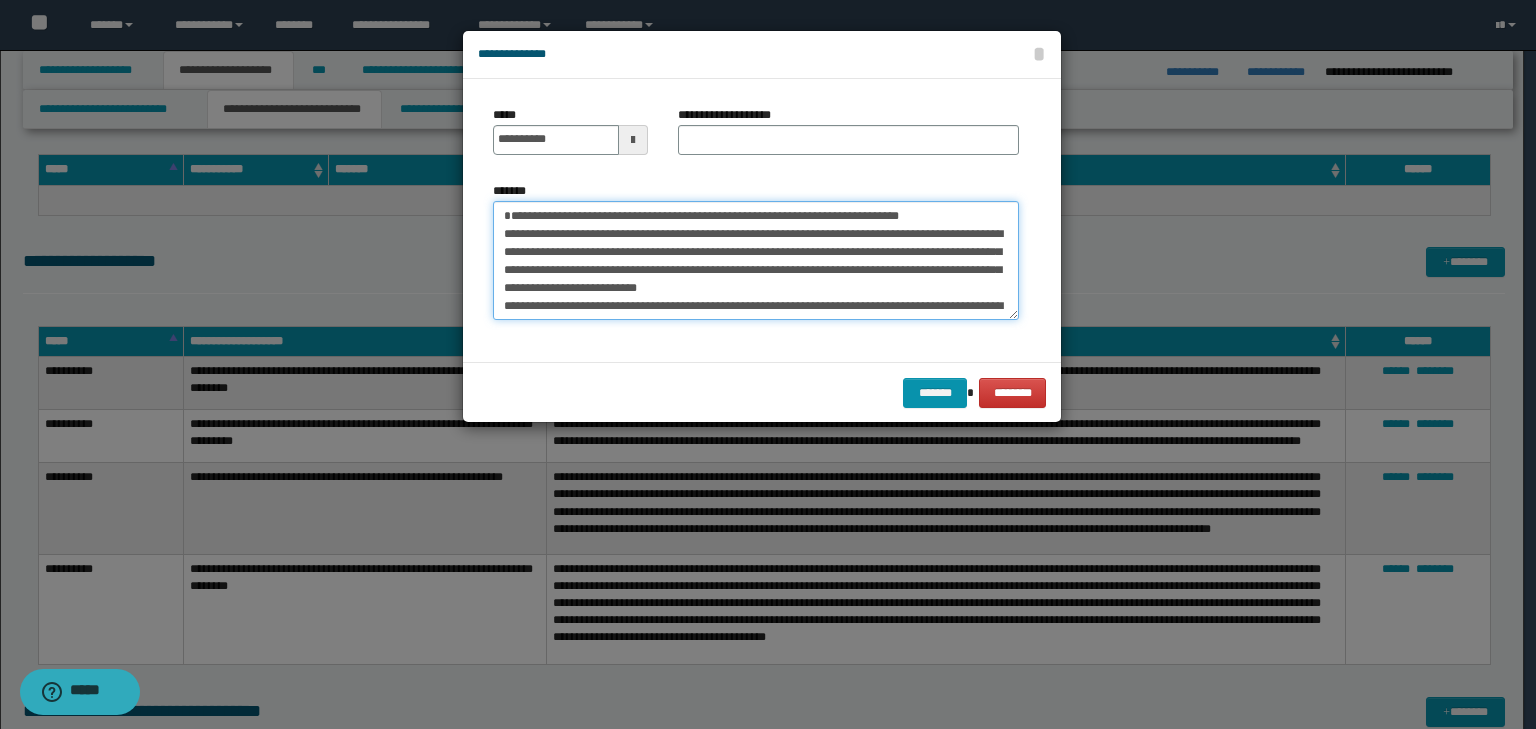 drag, startPoint x: 732, startPoint y: 232, endPoint x: 459, endPoint y: 182, distance: 277.541 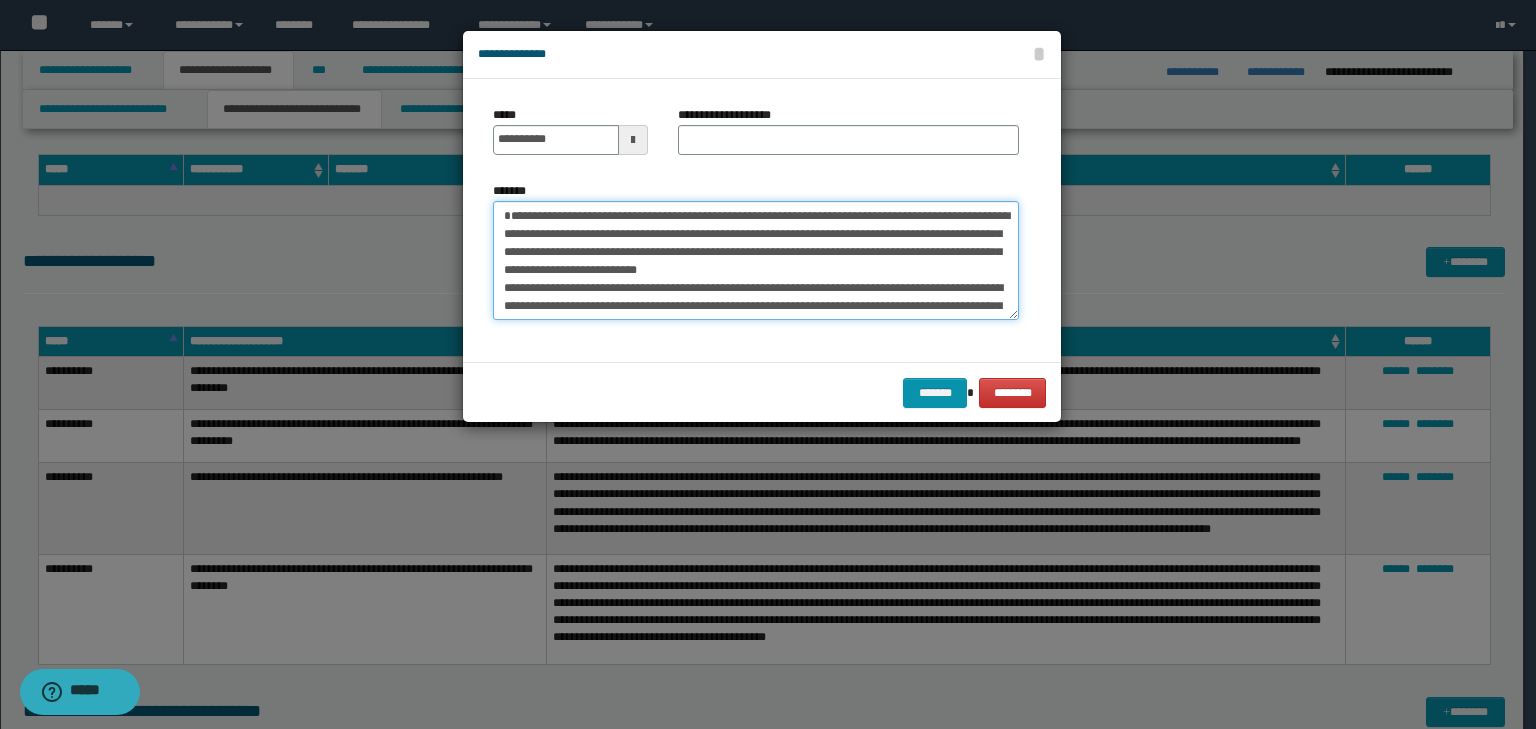 type on "**********" 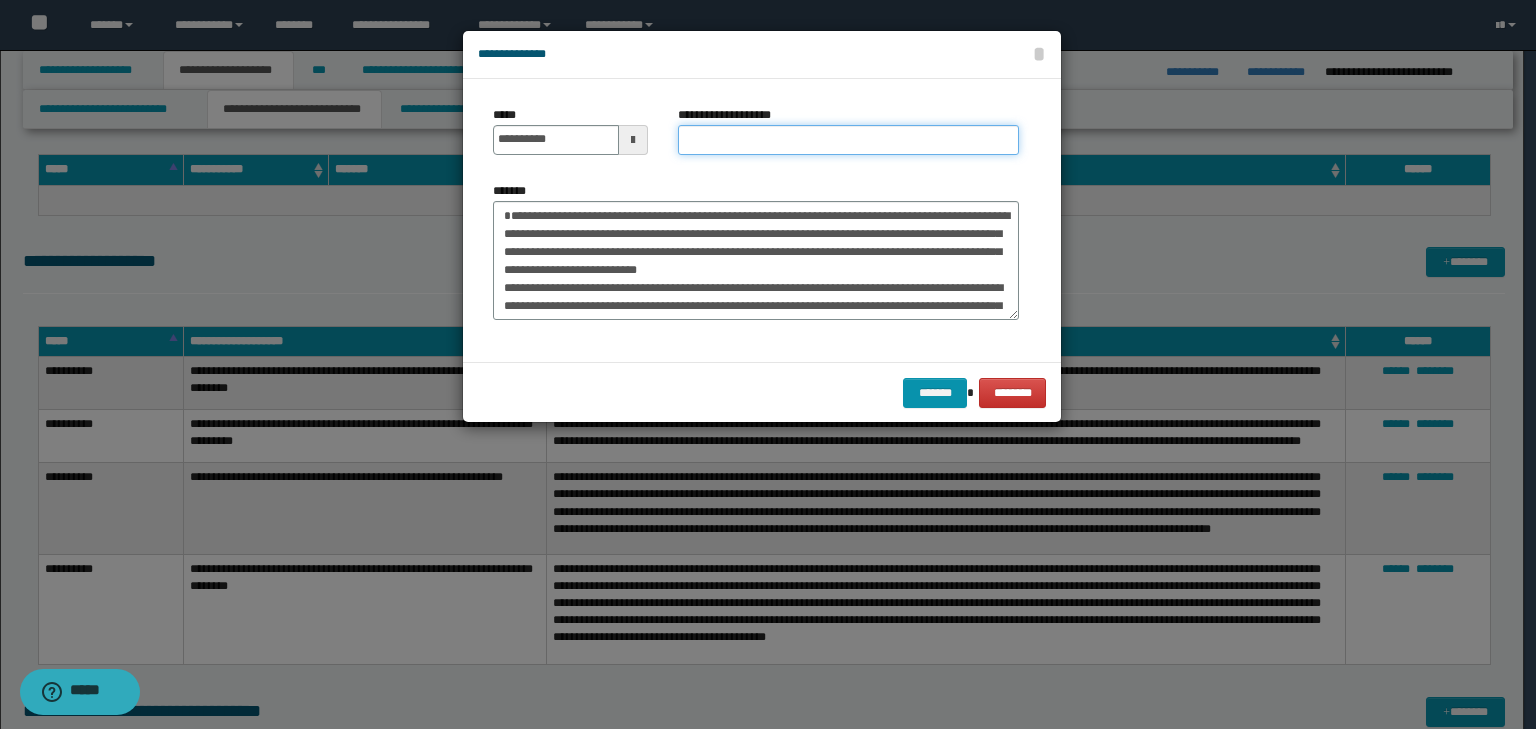 click on "**********" at bounding box center [848, 140] 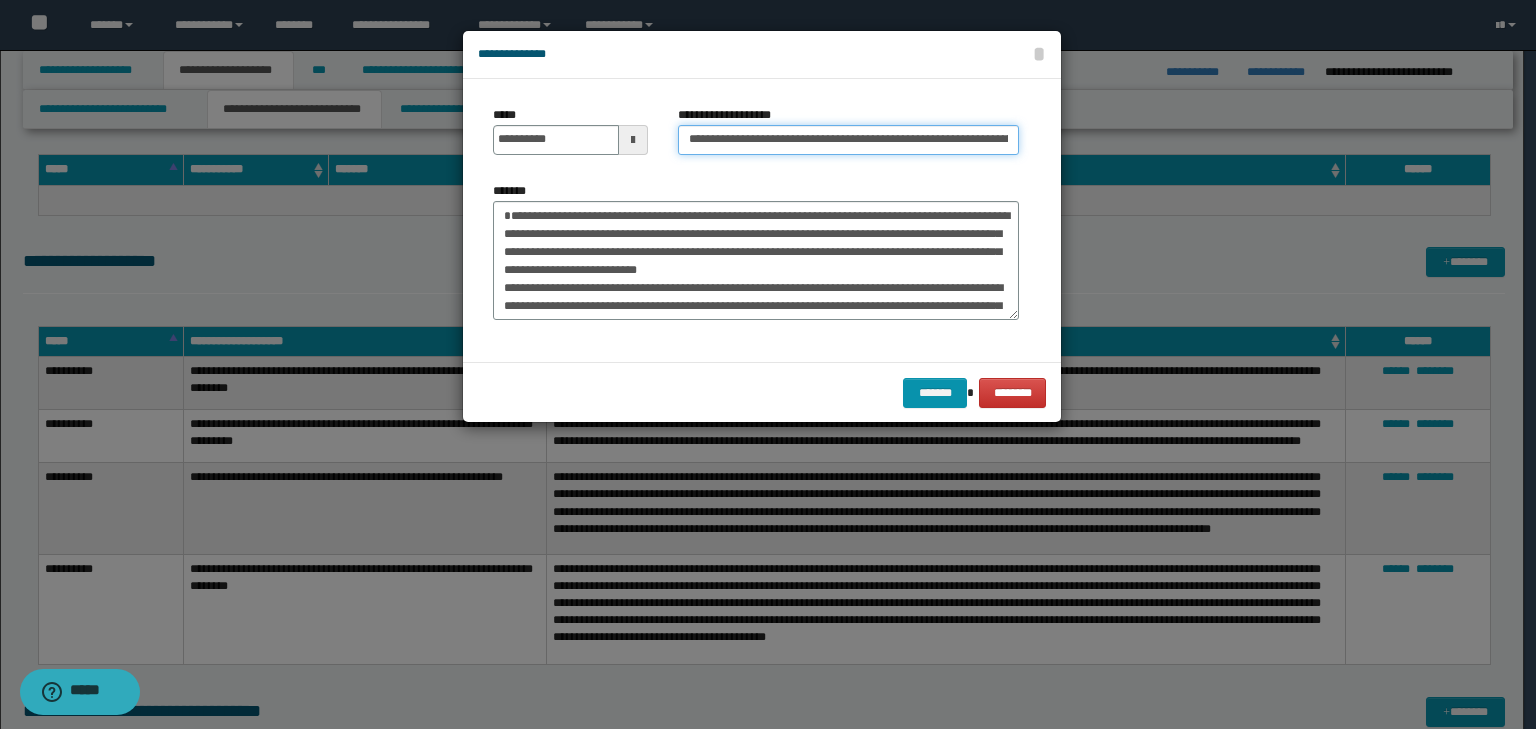 scroll, scrollTop: 0, scrollLeft: 198, axis: horizontal 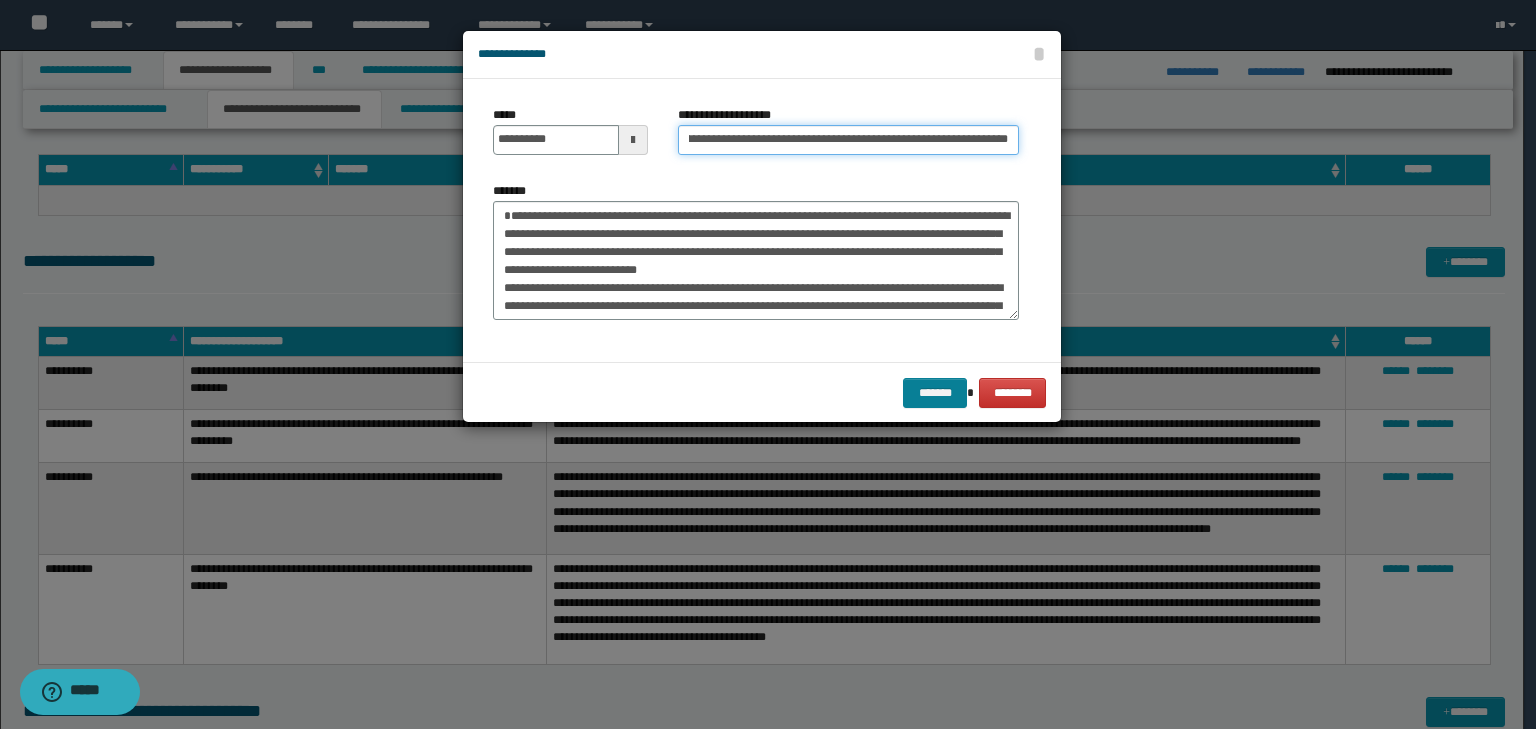 type on "**********" 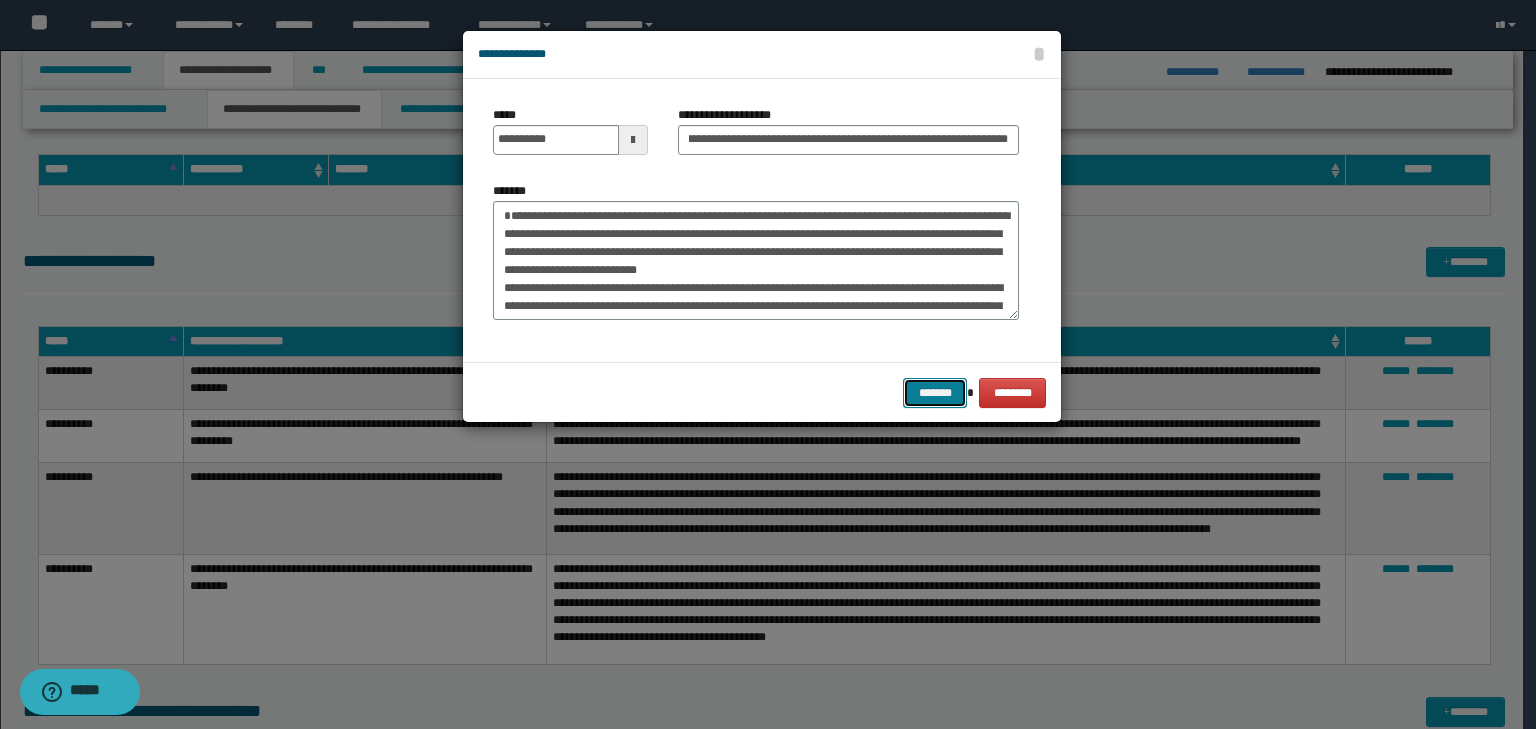 click on "*******" at bounding box center (935, 393) 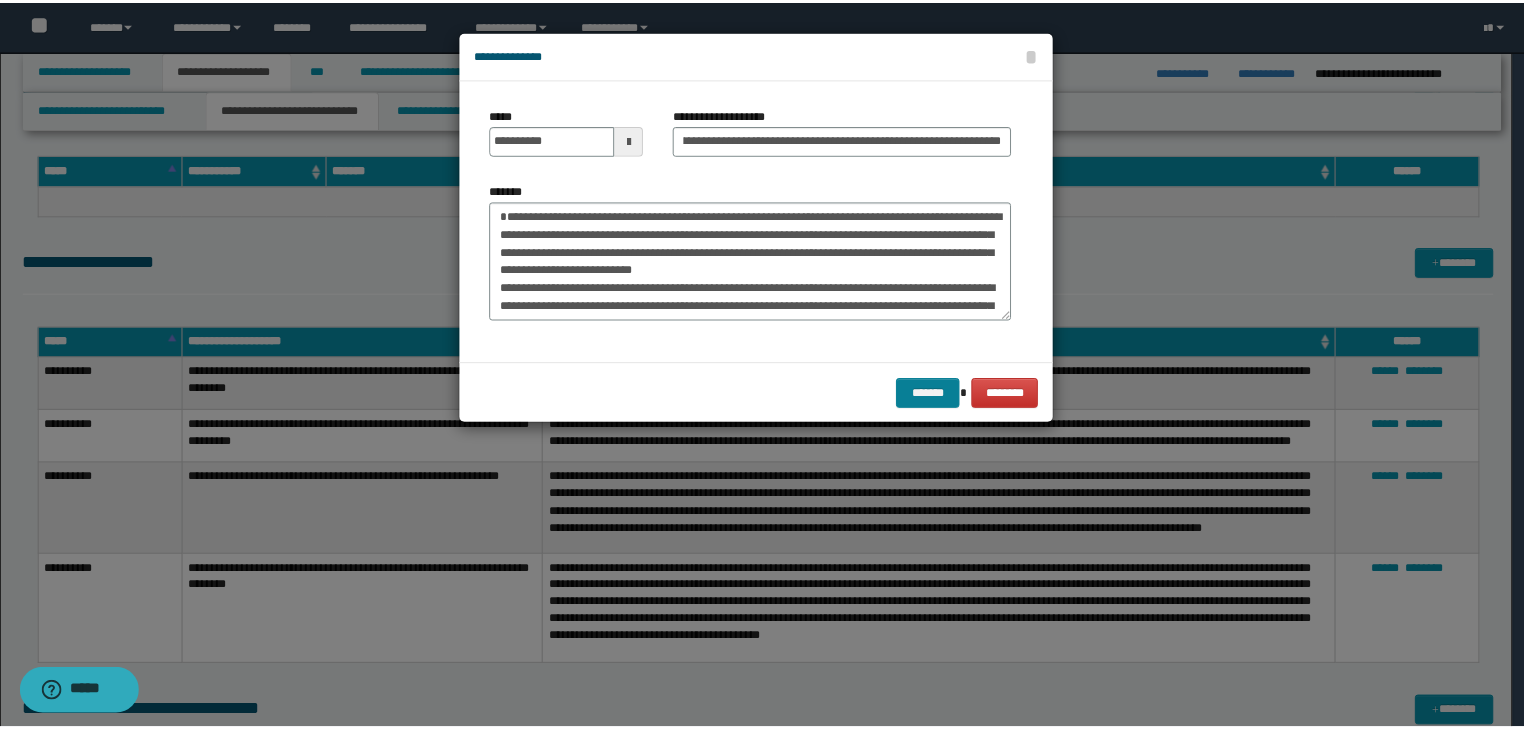 scroll, scrollTop: 0, scrollLeft: 0, axis: both 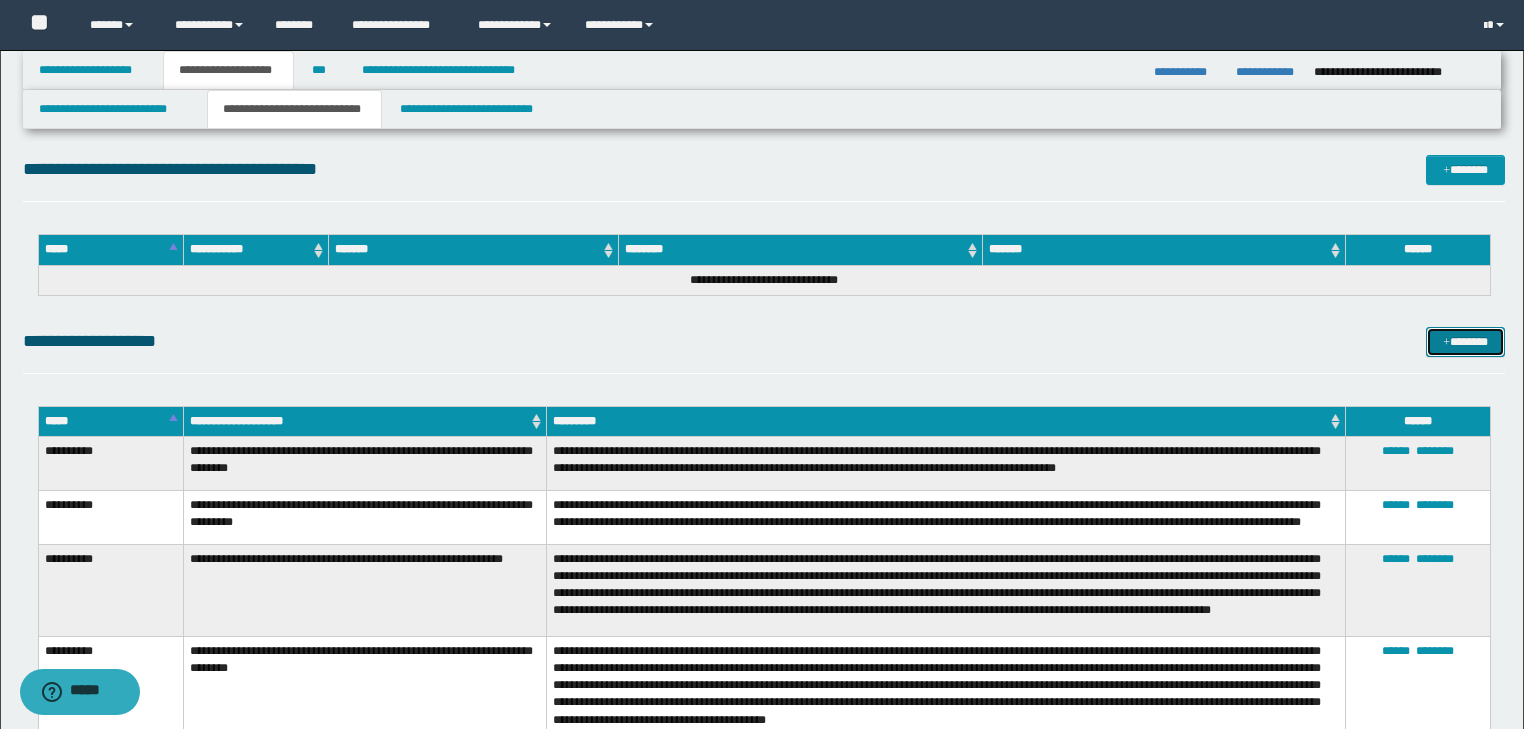 click on "*******" at bounding box center [1465, 342] 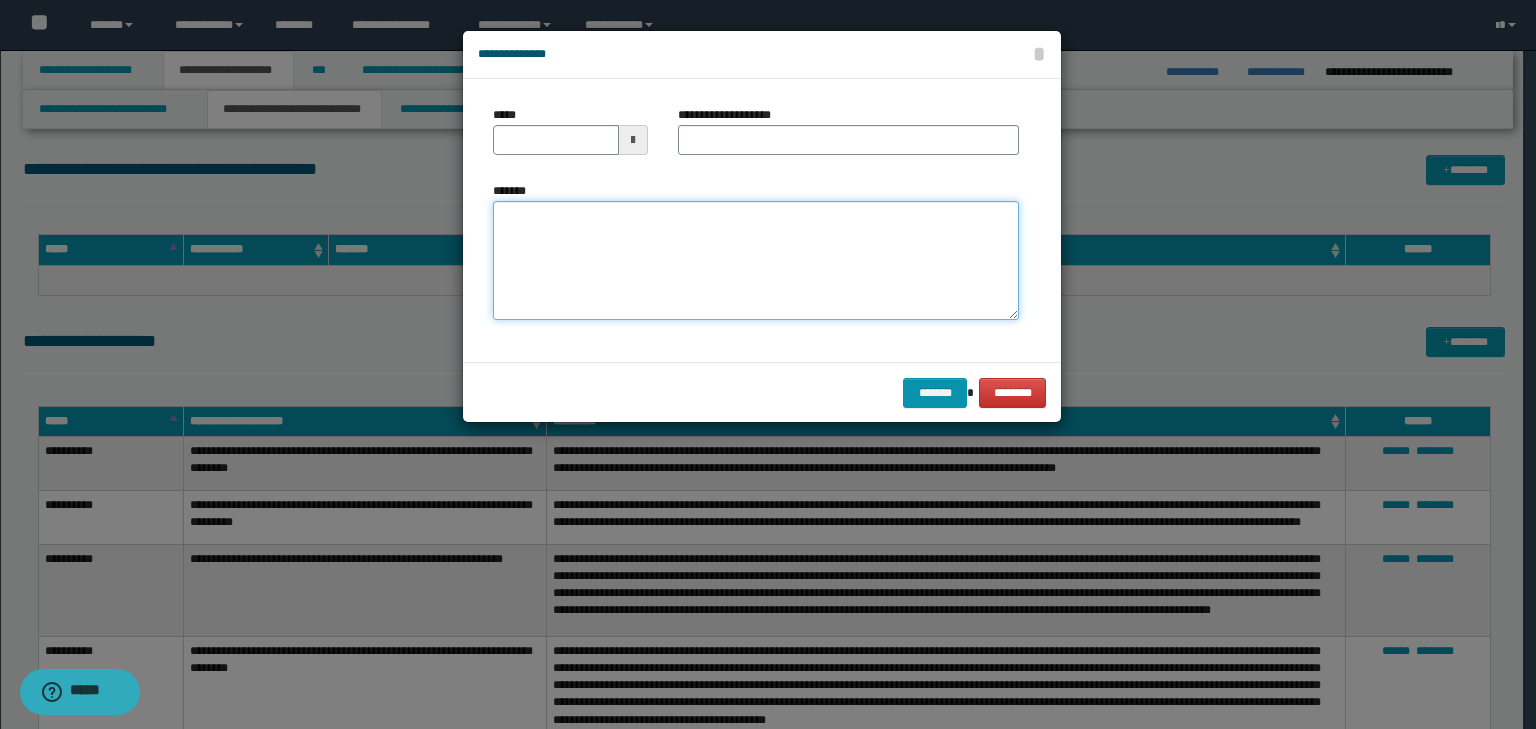 click on "*******" at bounding box center [756, 261] 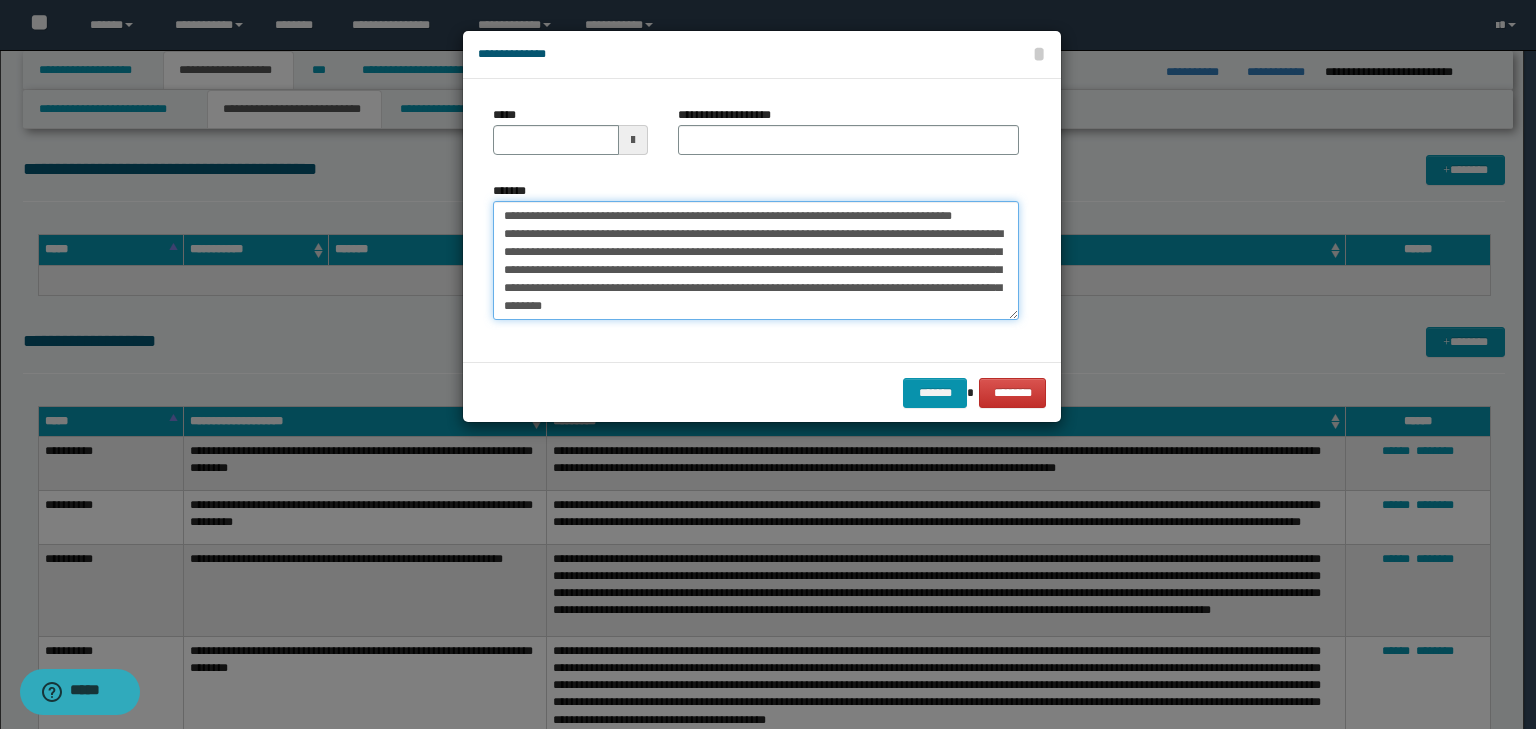 scroll, scrollTop: 0, scrollLeft: 0, axis: both 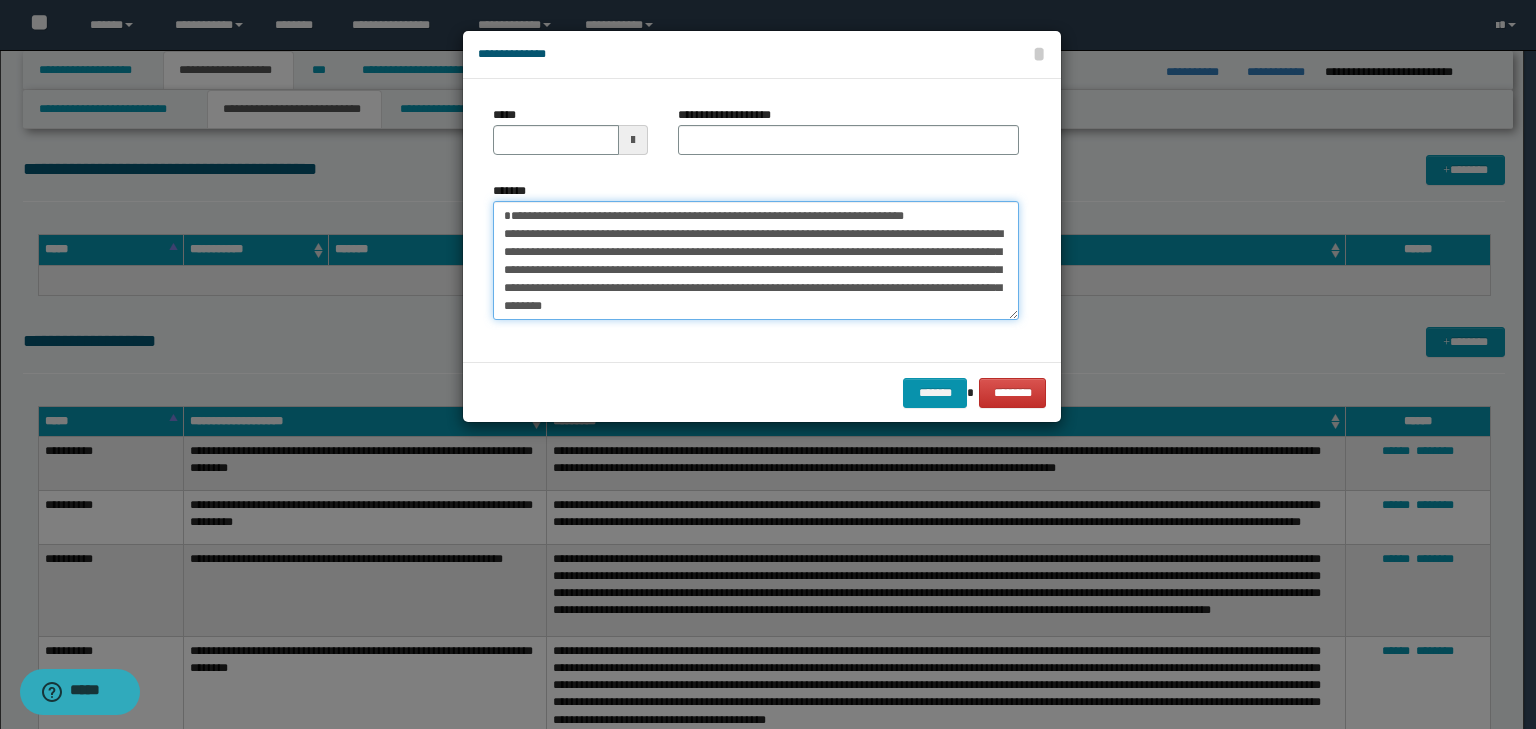 type 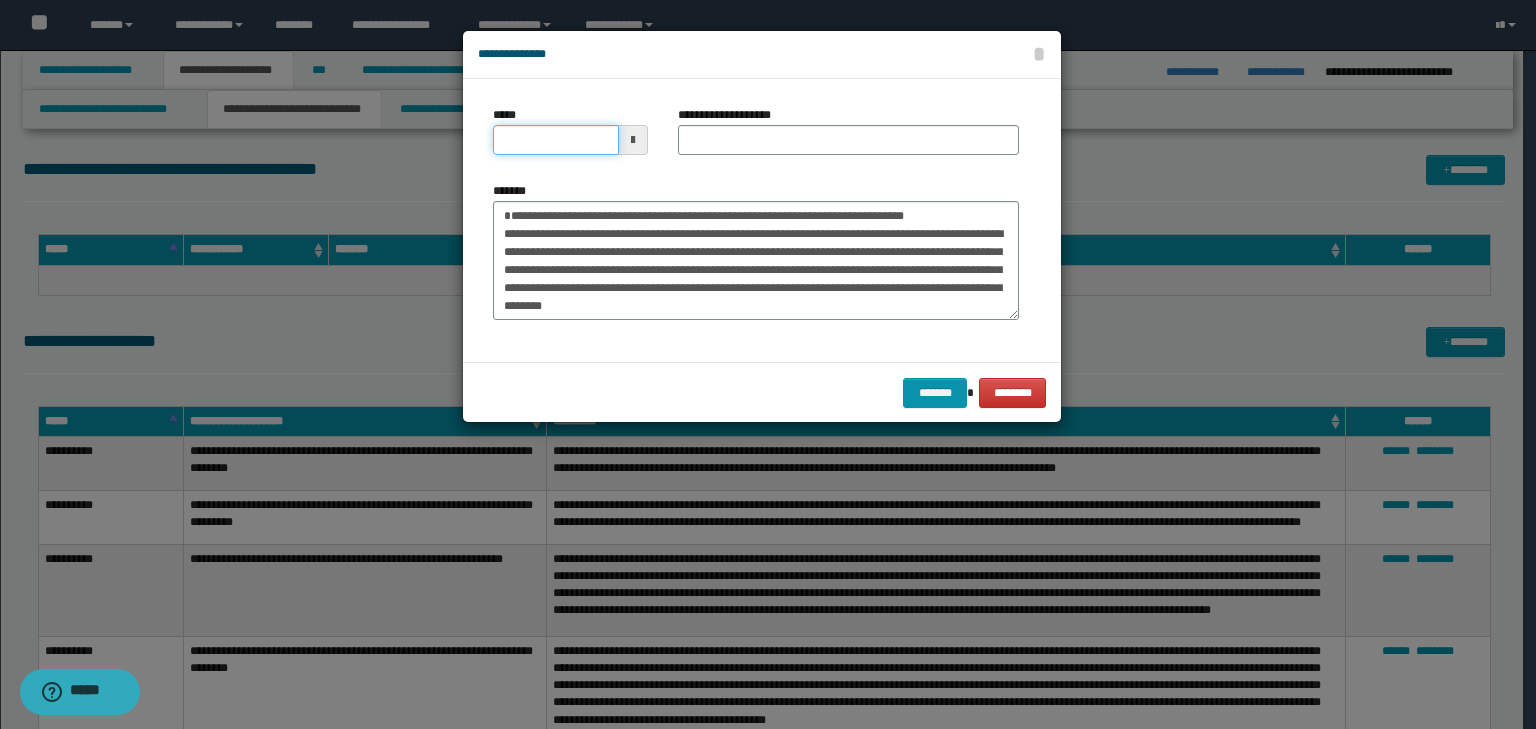 click on "*****" at bounding box center (556, 140) 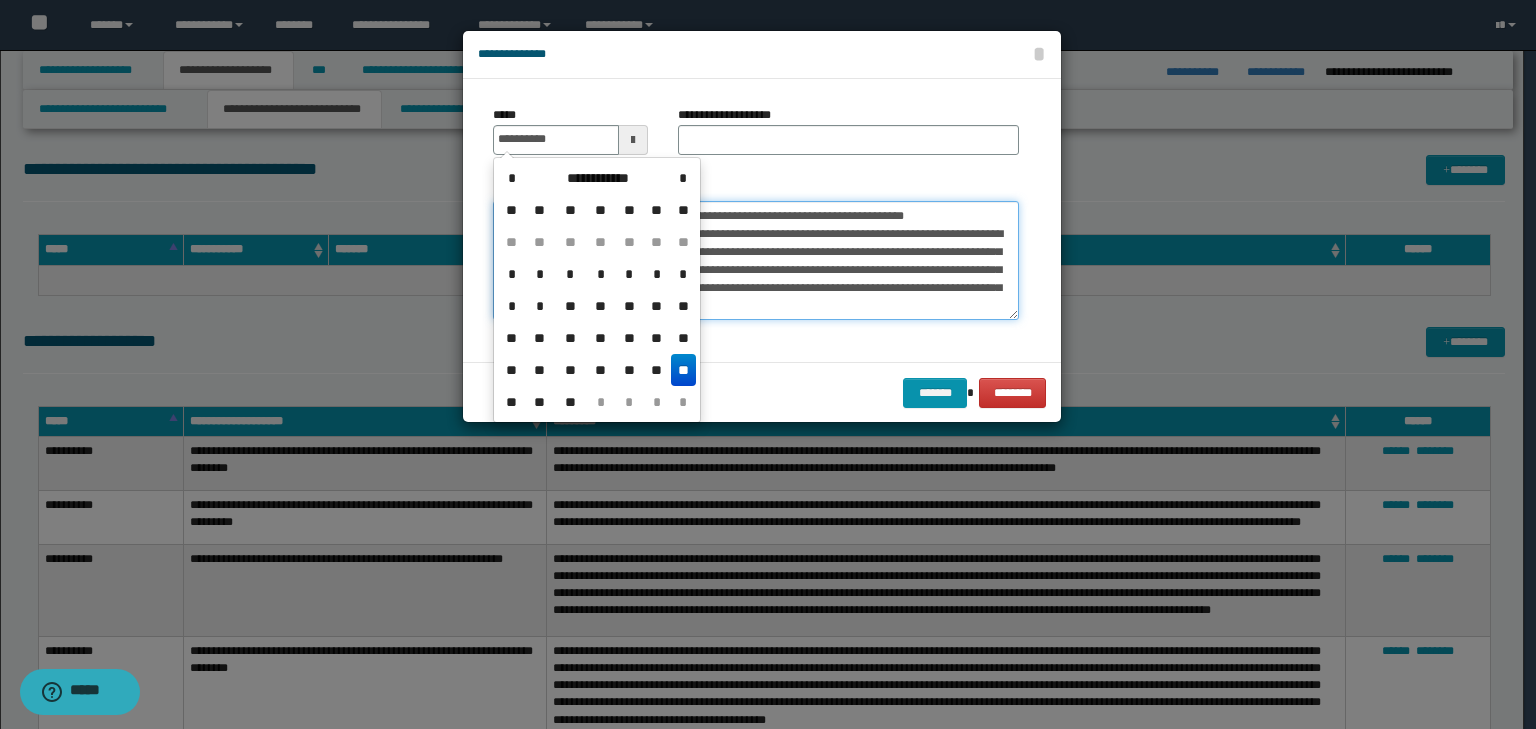 type on "**********" 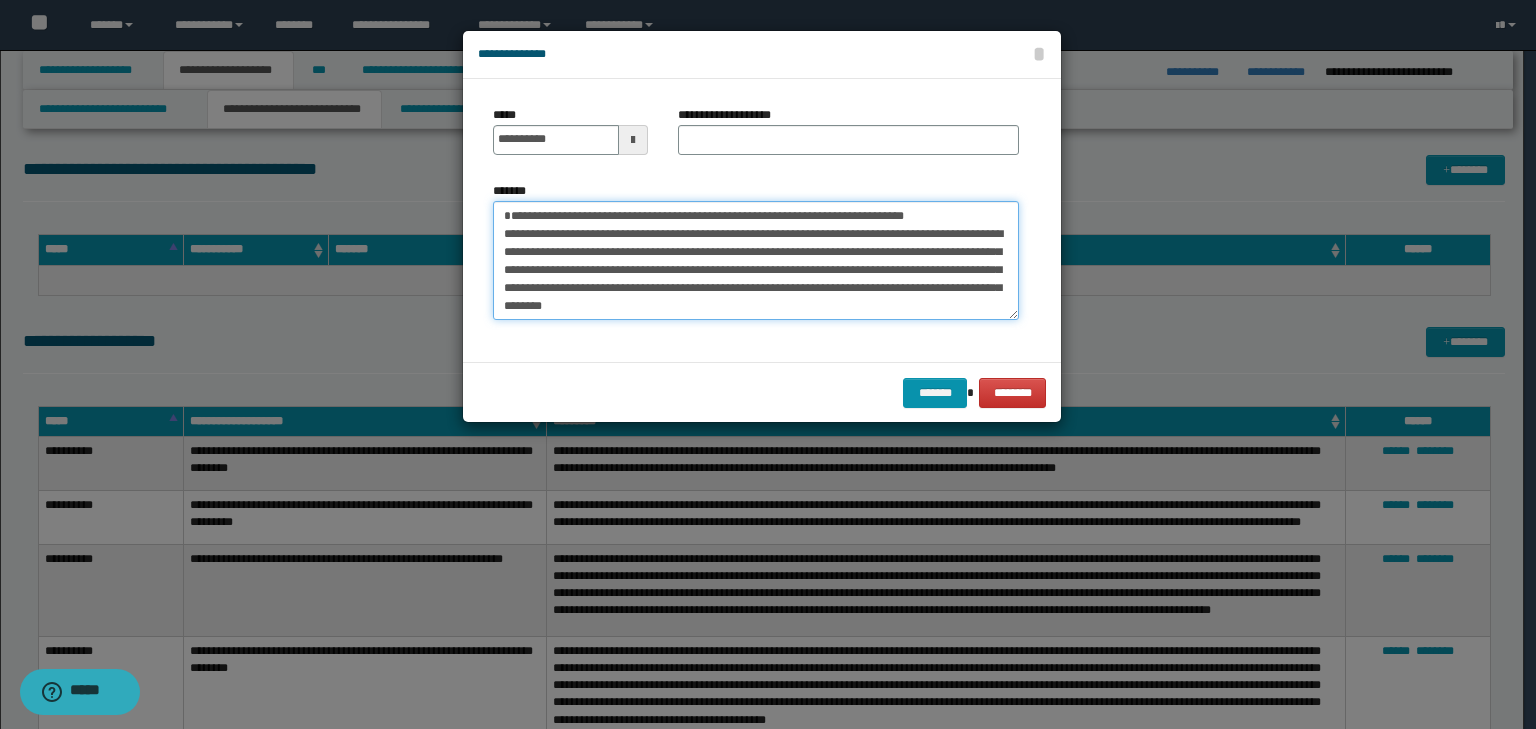 drag, startPoint x: 754, startPoint y: 232, endPoint x: 327, endPoint y: 128, distance: 439.48264 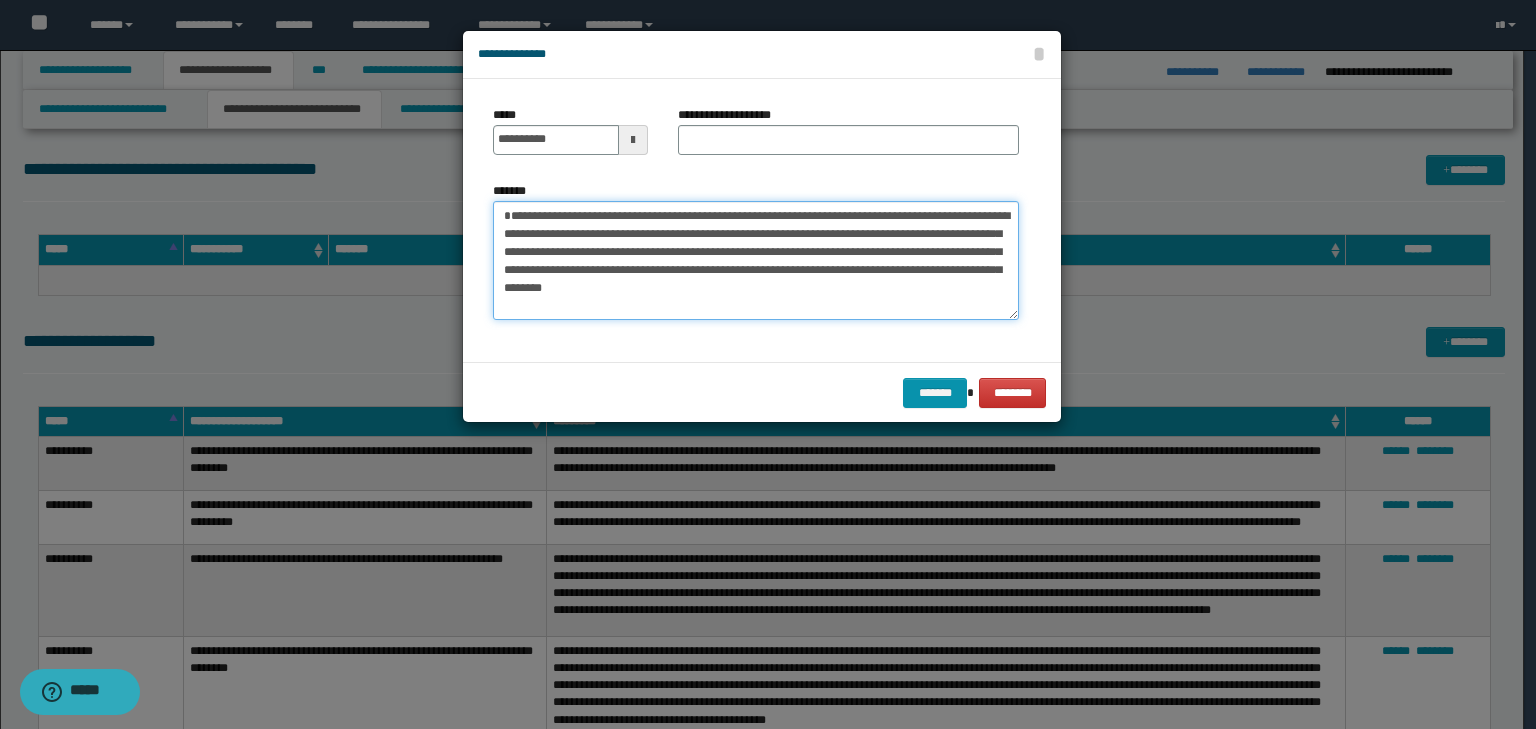 type on "**********" 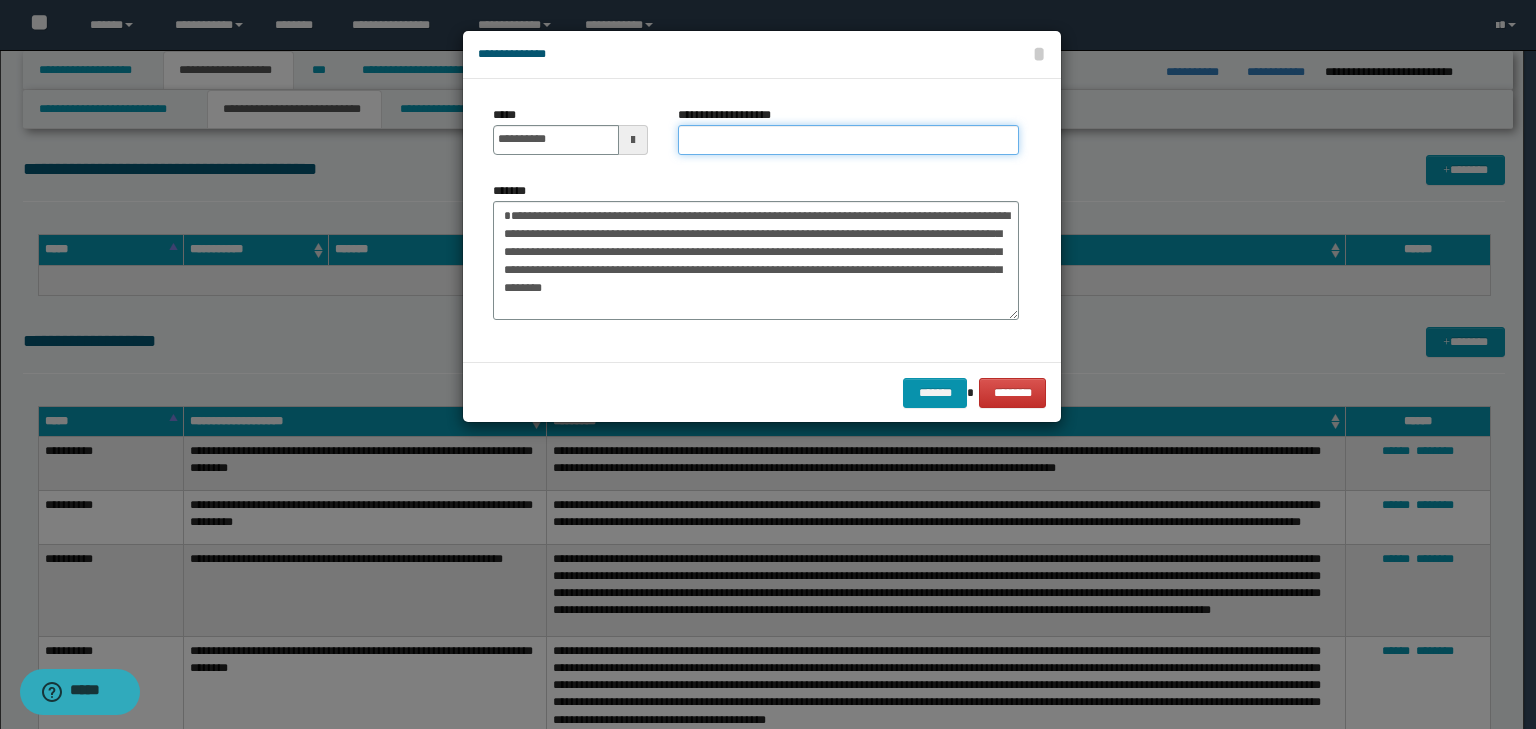 click on "**********" at bounding box center (848, 140) 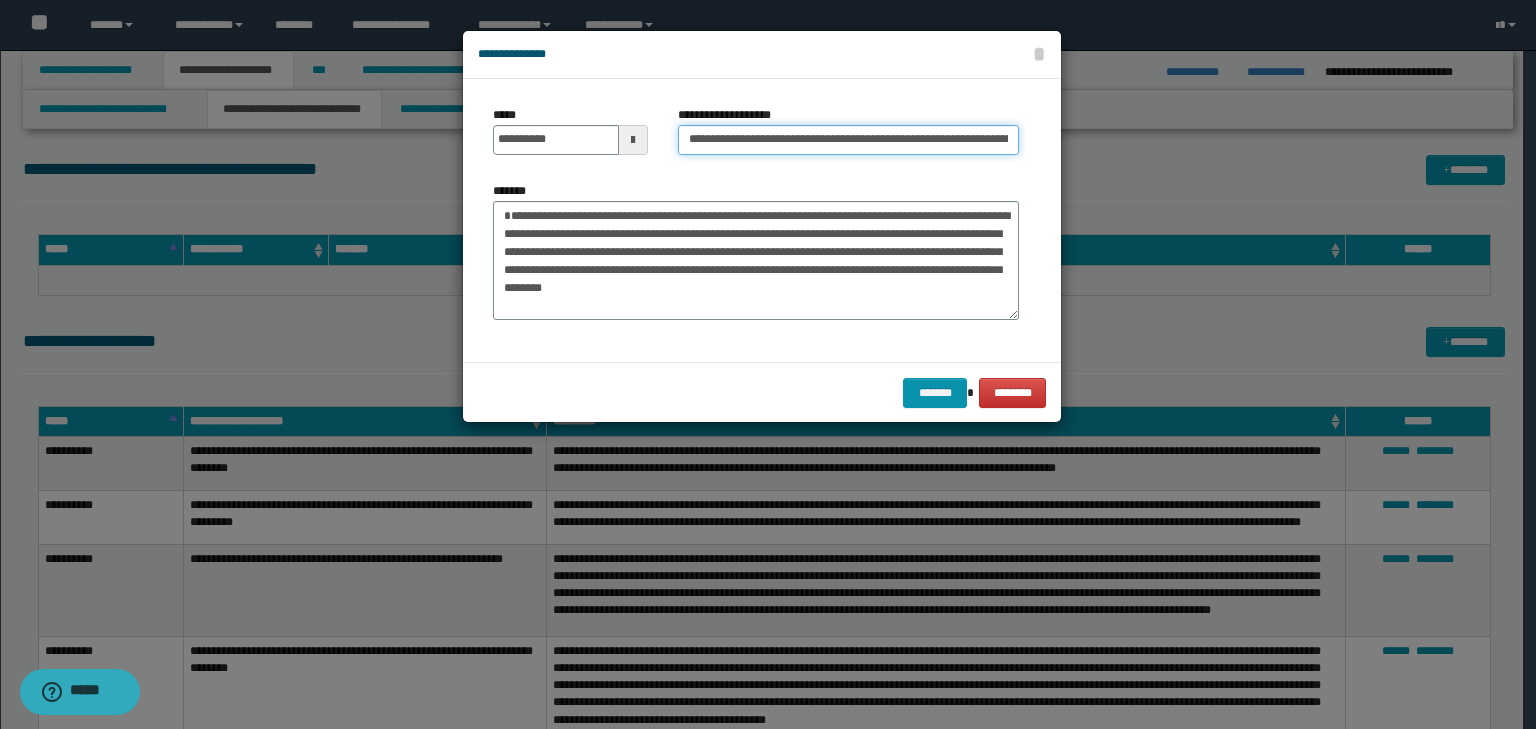 scroll, scrollTop: 0, scrollLeft: 201, axis: horizontal 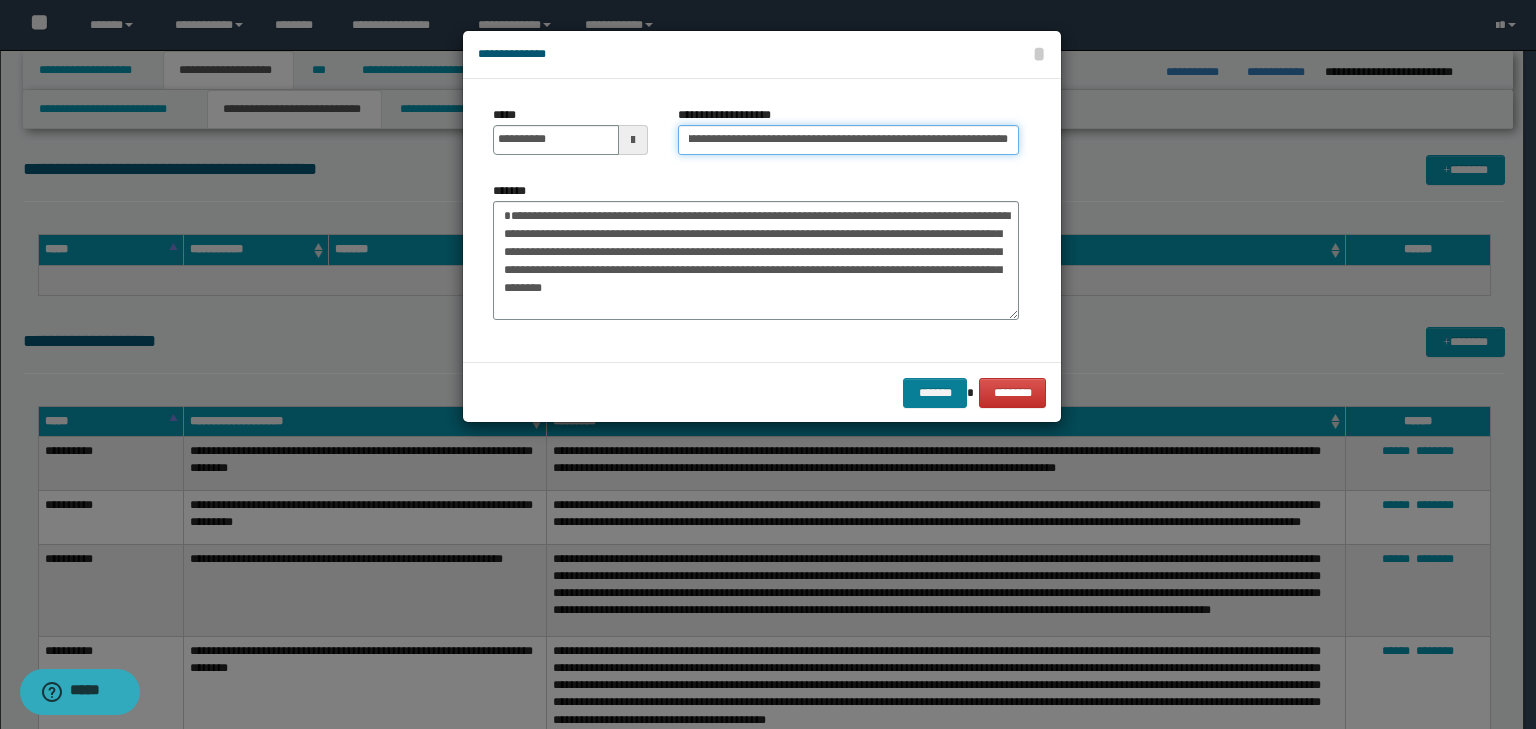 type on "**********" 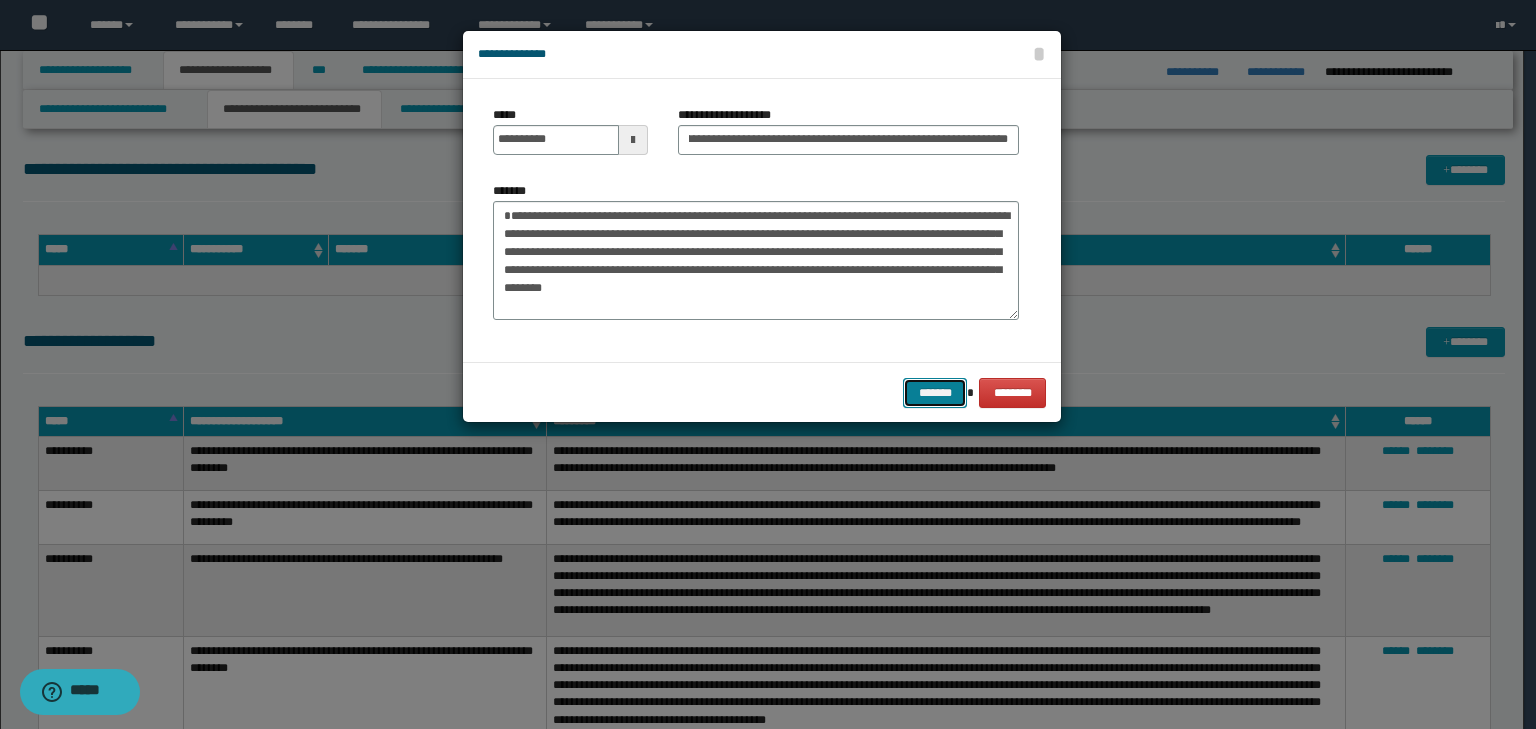 click on "*******" at bounding box center [935, 393] 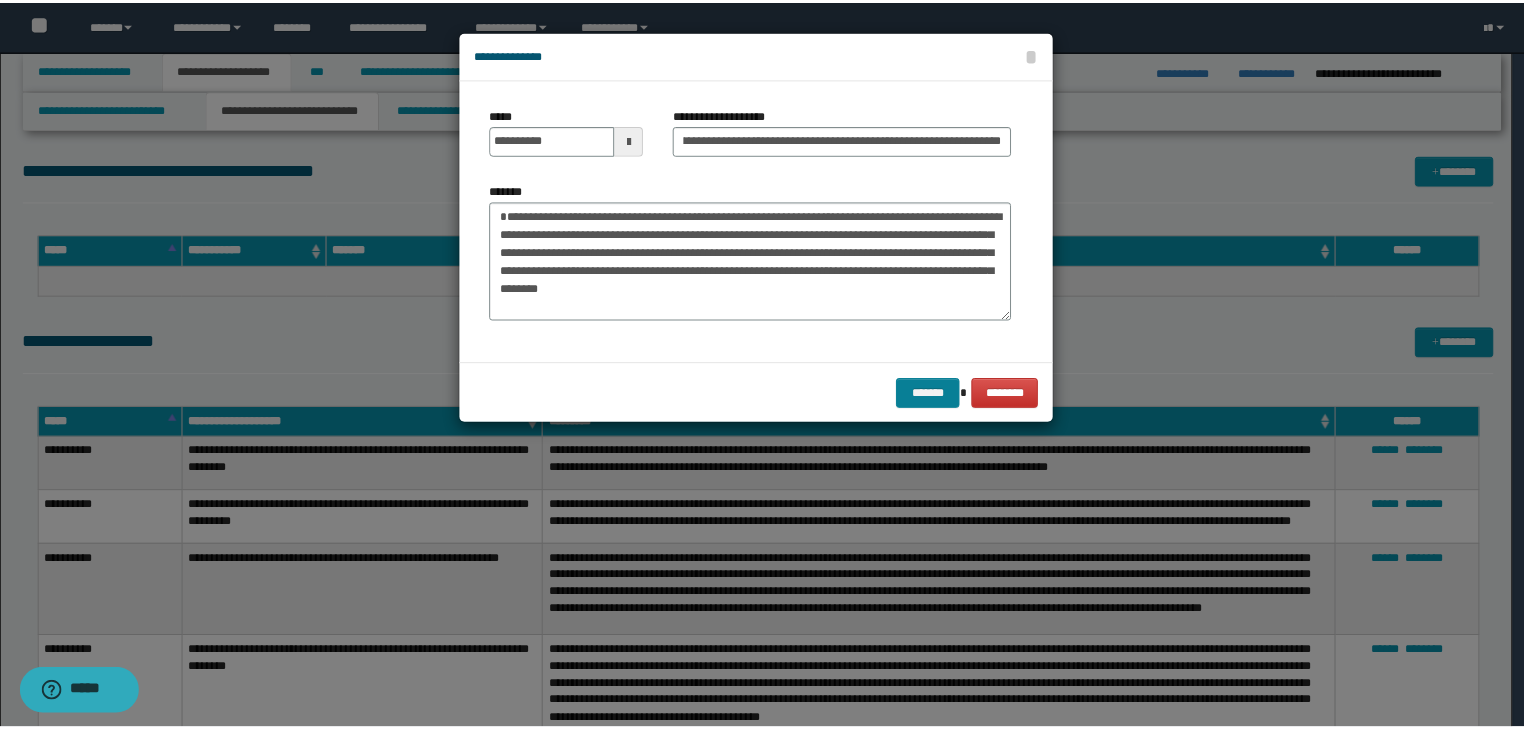 scroll, scrollTop: 0, scrollLeft: 0, axis: both 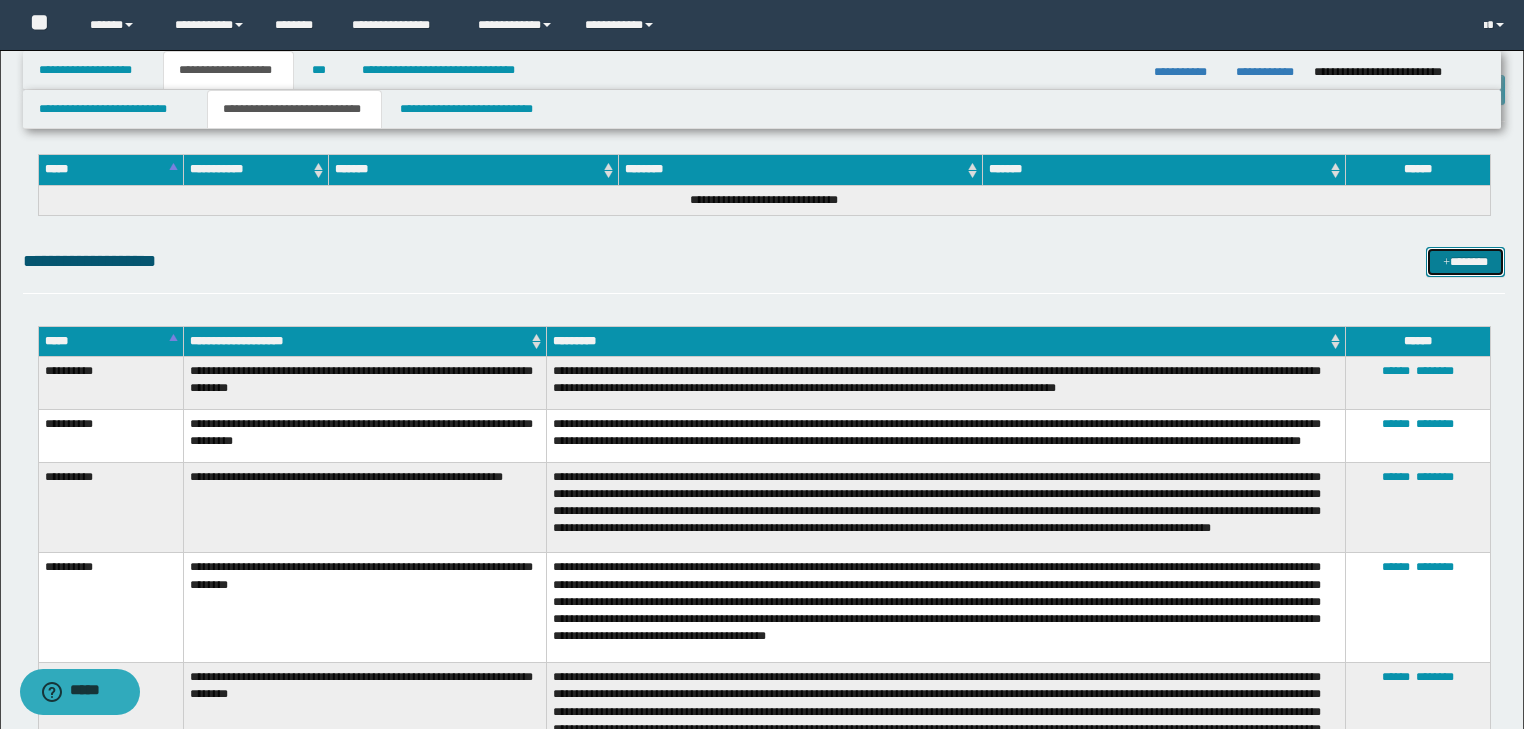click at bounding box center (1446, 263) 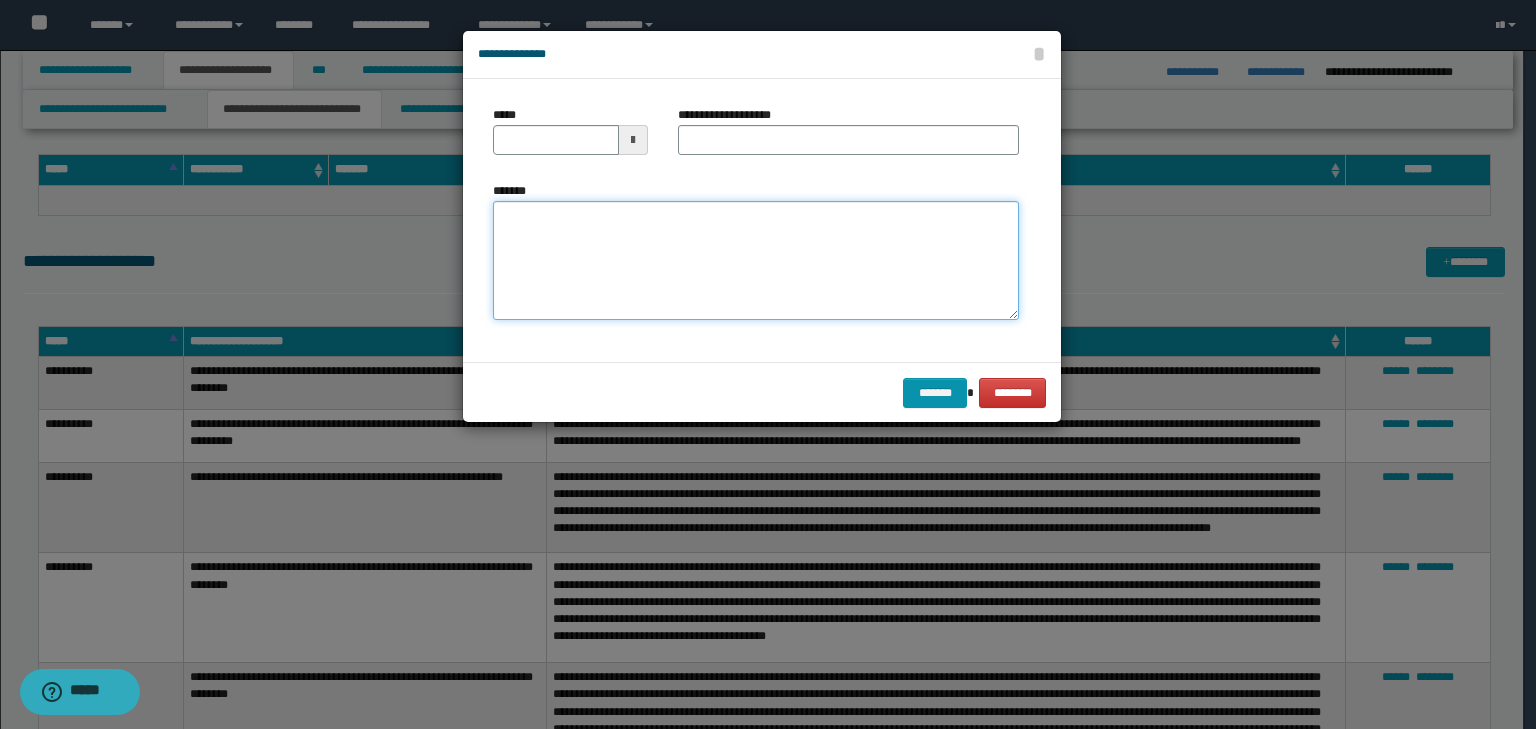 click on "*******" at bounding box center (756, 261) 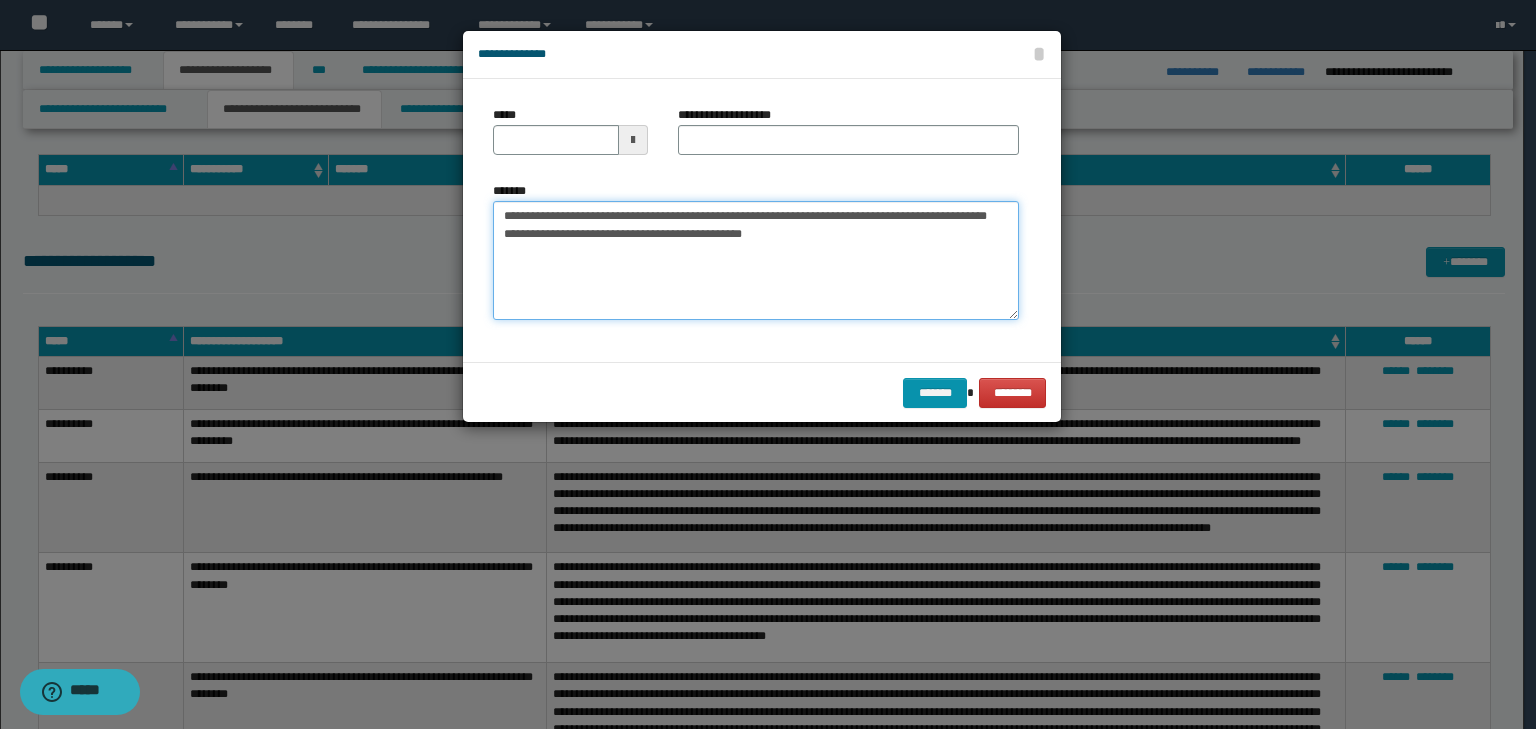 drag, startPoint x: 563, startPoint y: 217, endPoint x: 429, endPoint y: 193, distance: 136.1323 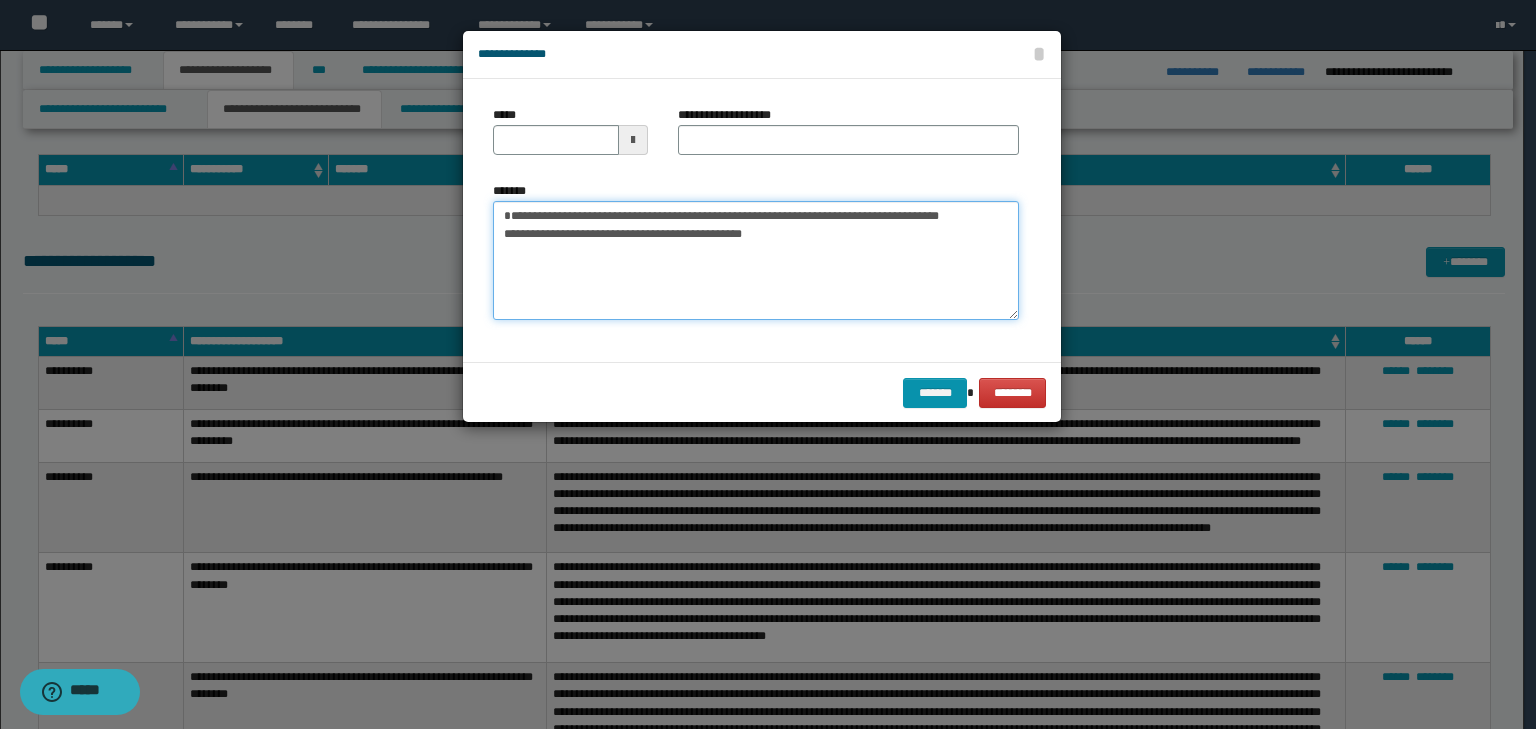 type 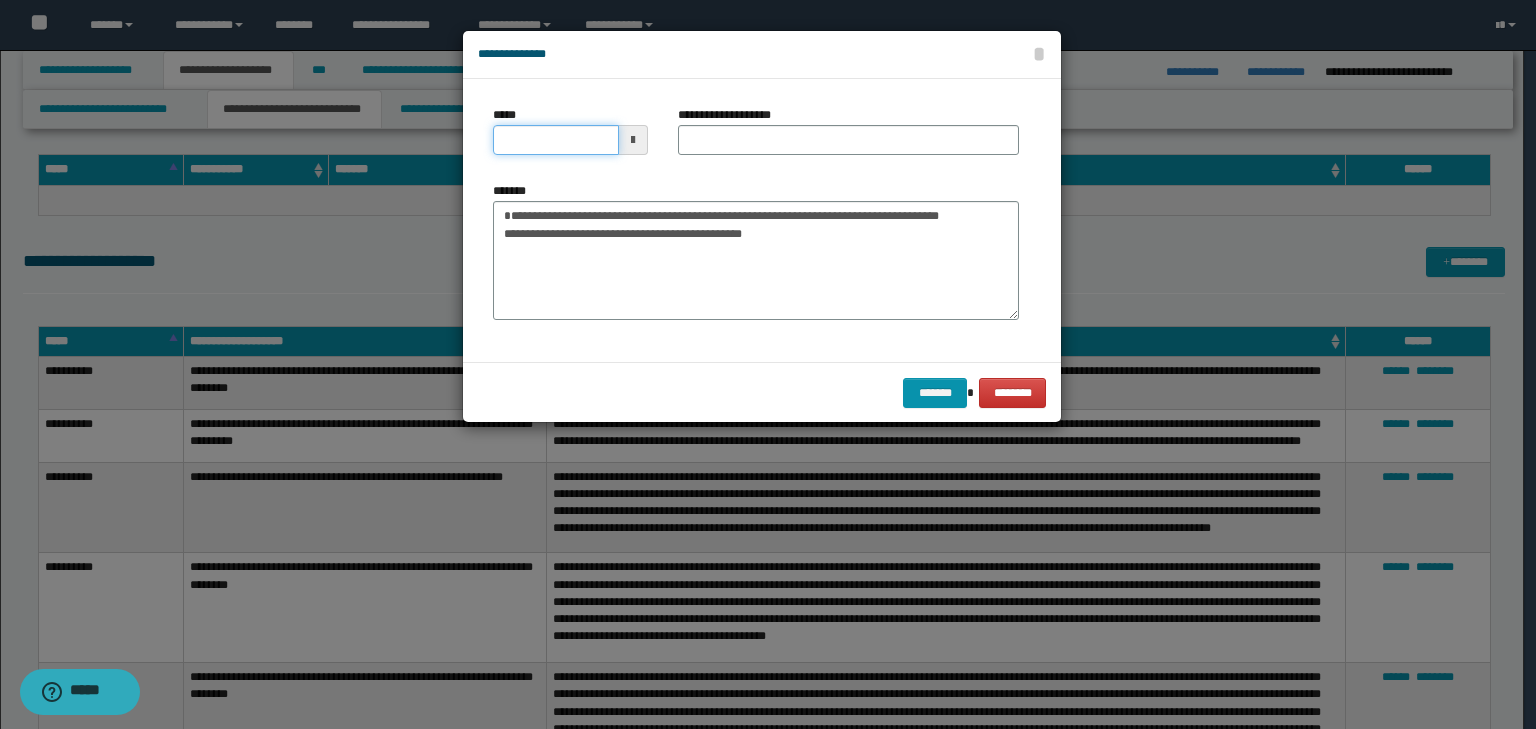 click on "*****" at bounding box center (556, 140) 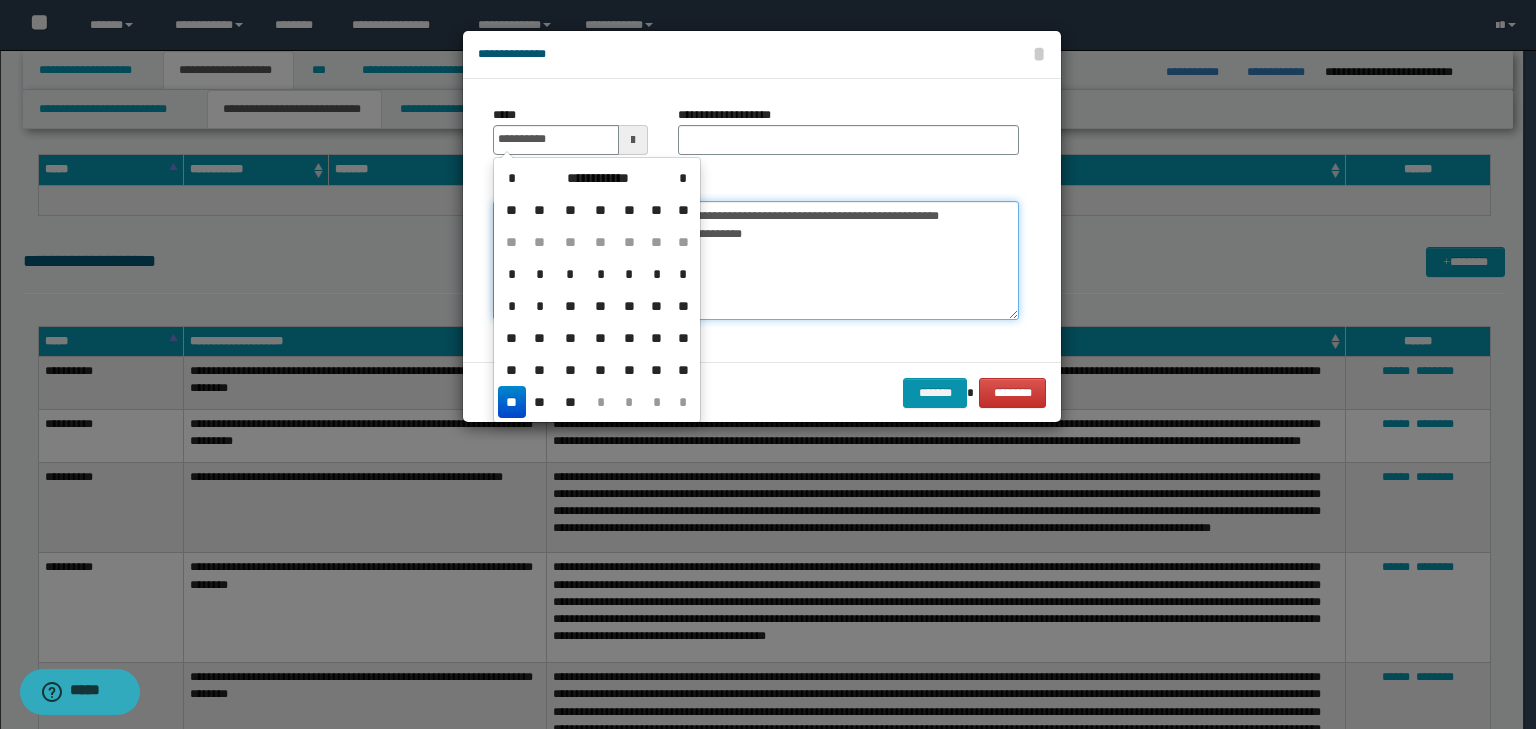 type on "**********" 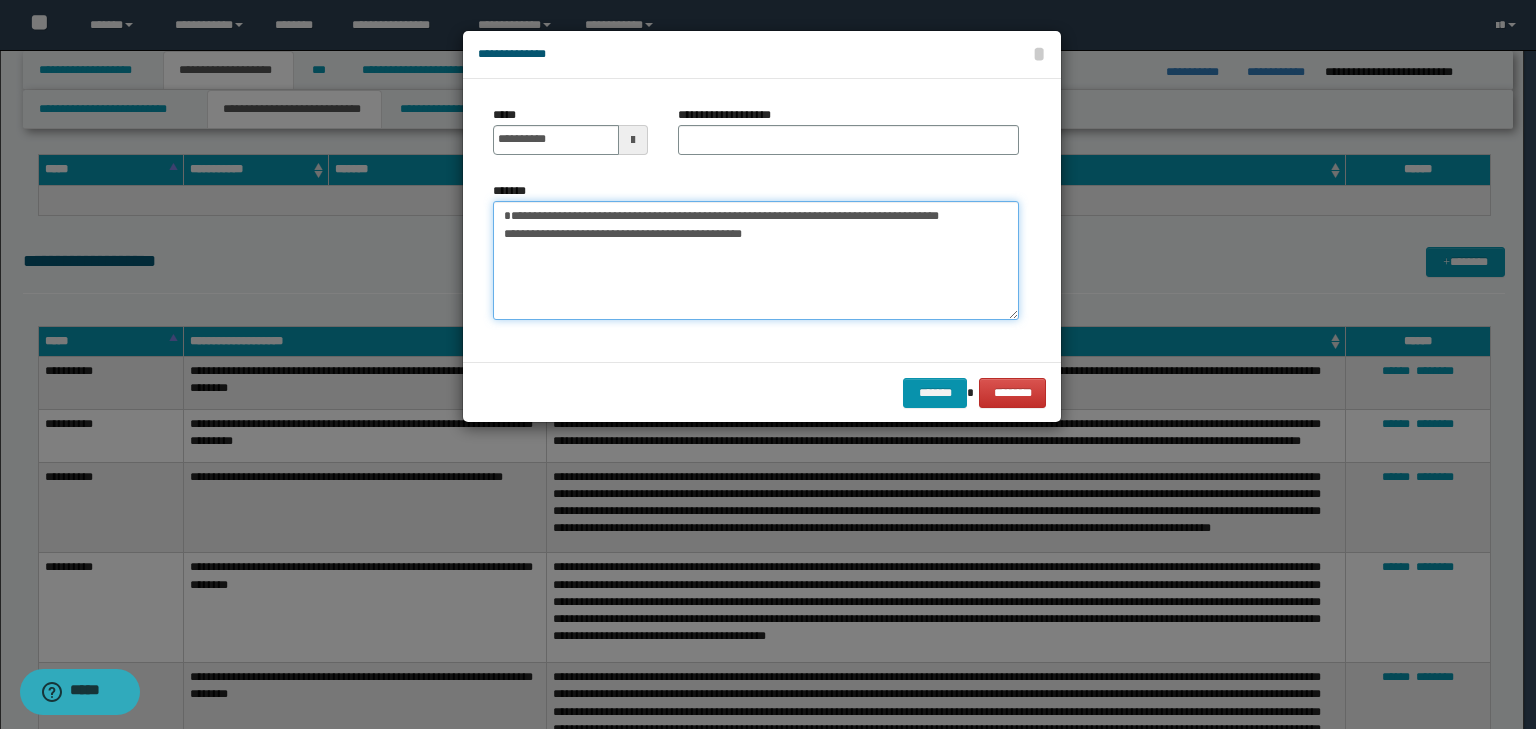 drag, startPoint x: 980, startPoint y: 212, endPoint x: 320, endPoint y: 162, distance: 661.89124 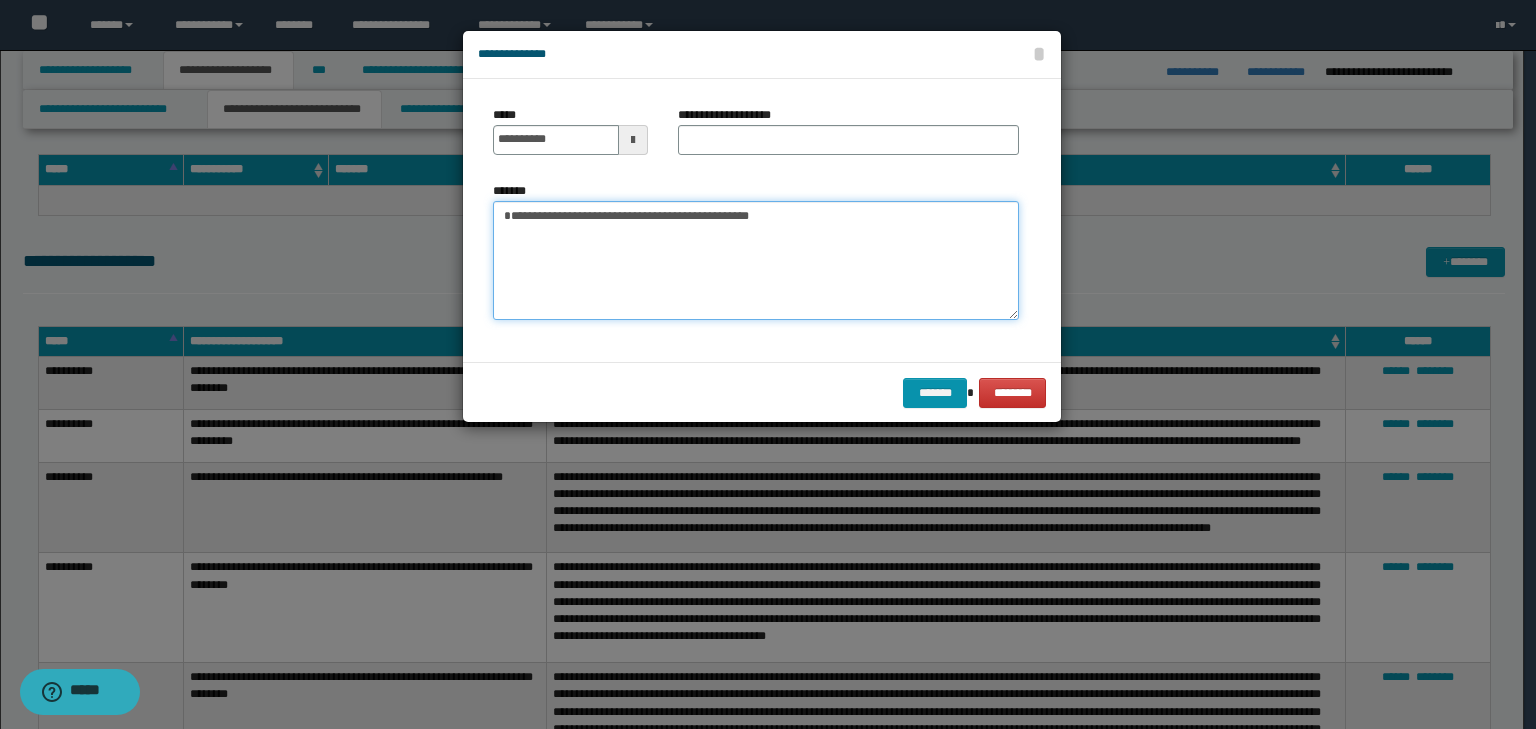type on "**********" 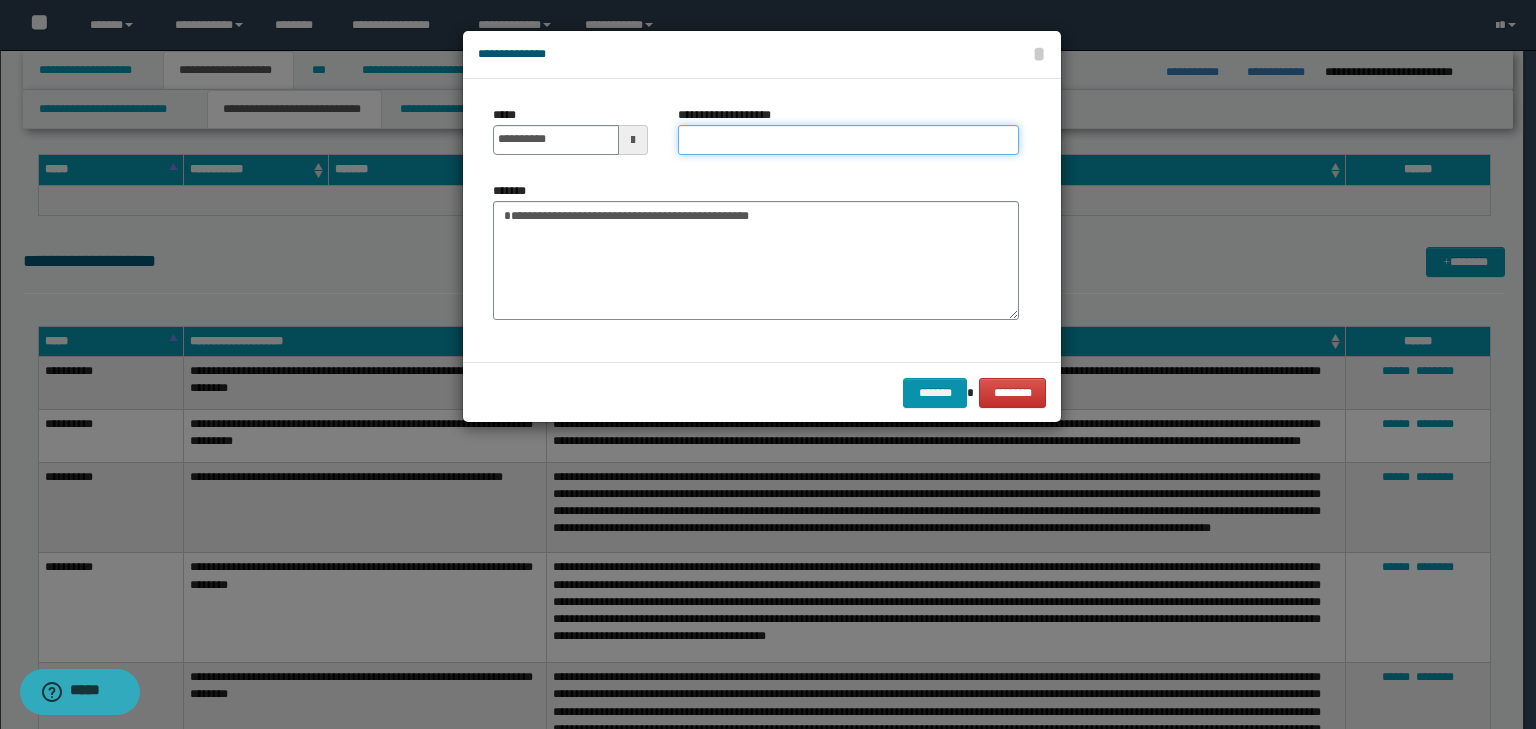 click on "**********" at bounding box center (848, 140) 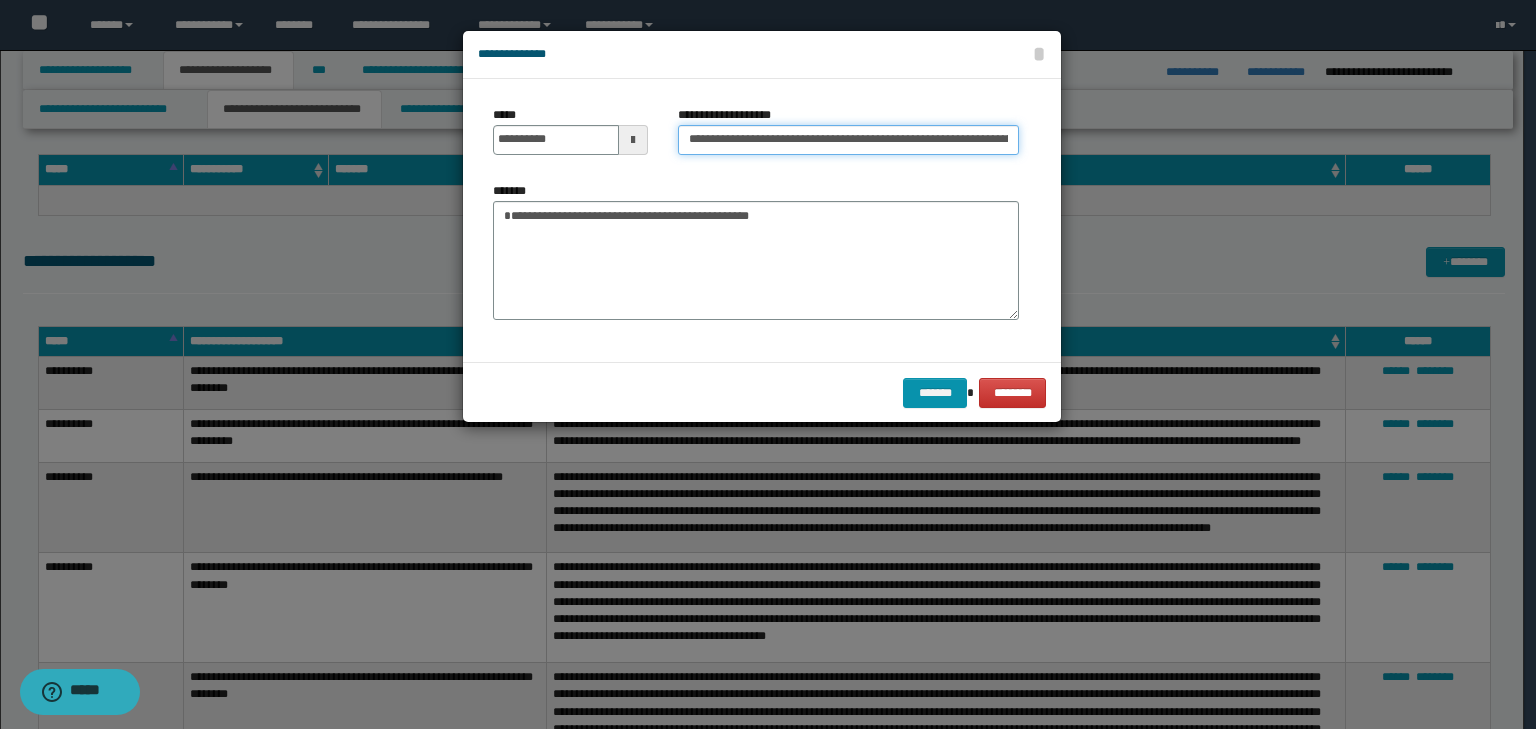 scroll, scrollTop: 0, scrollLeft: 248, axis: horizontal 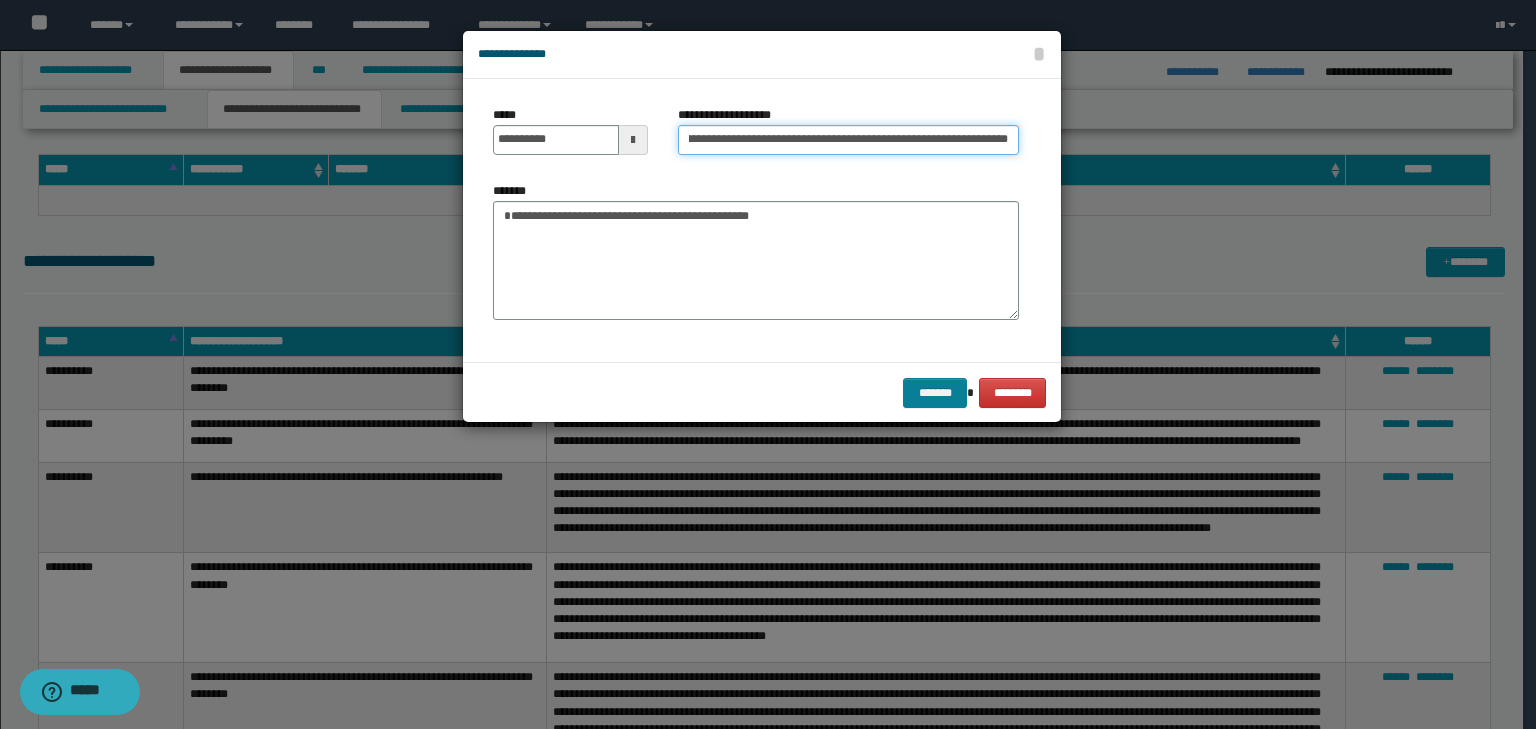 type on "**********" 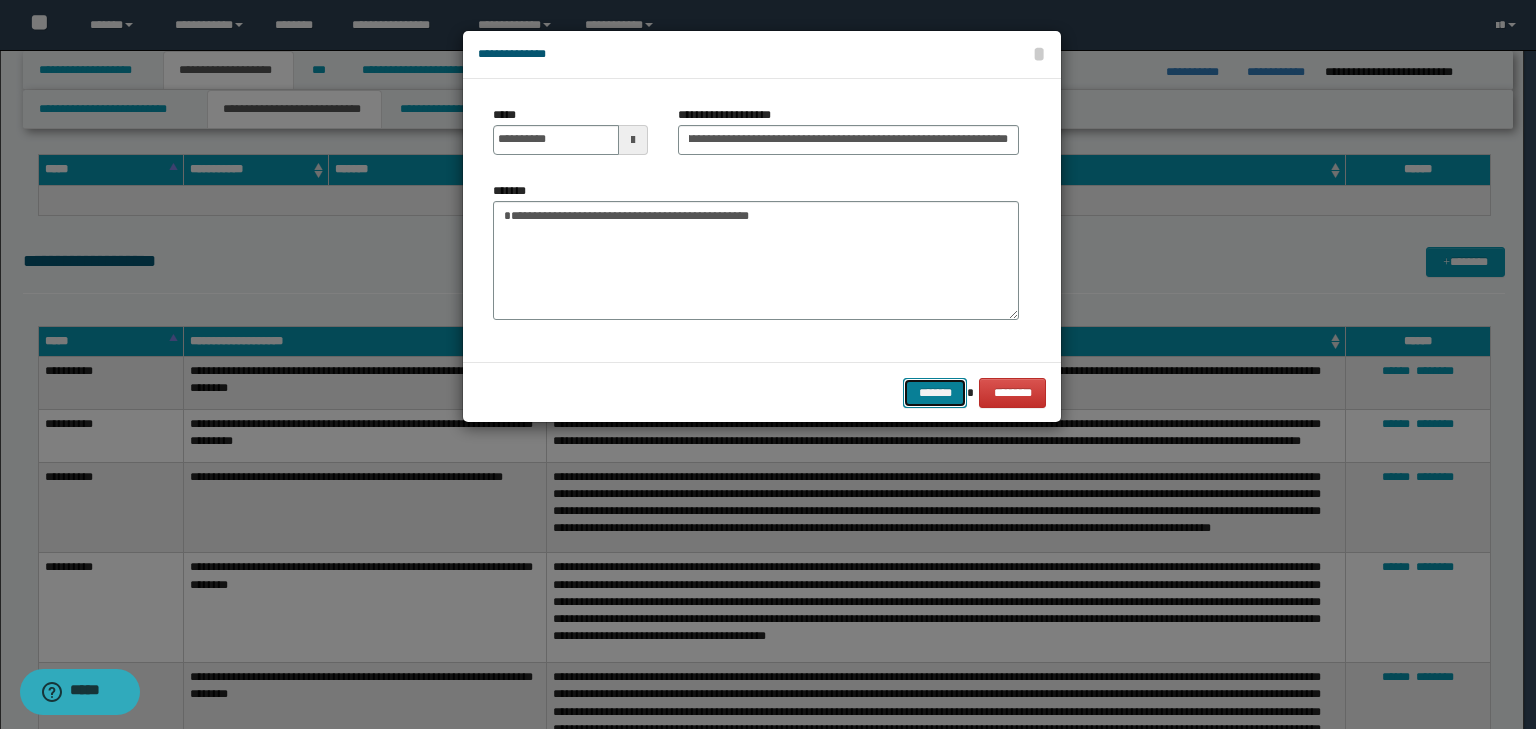 click on "*******" at bounding box center [935, 393] 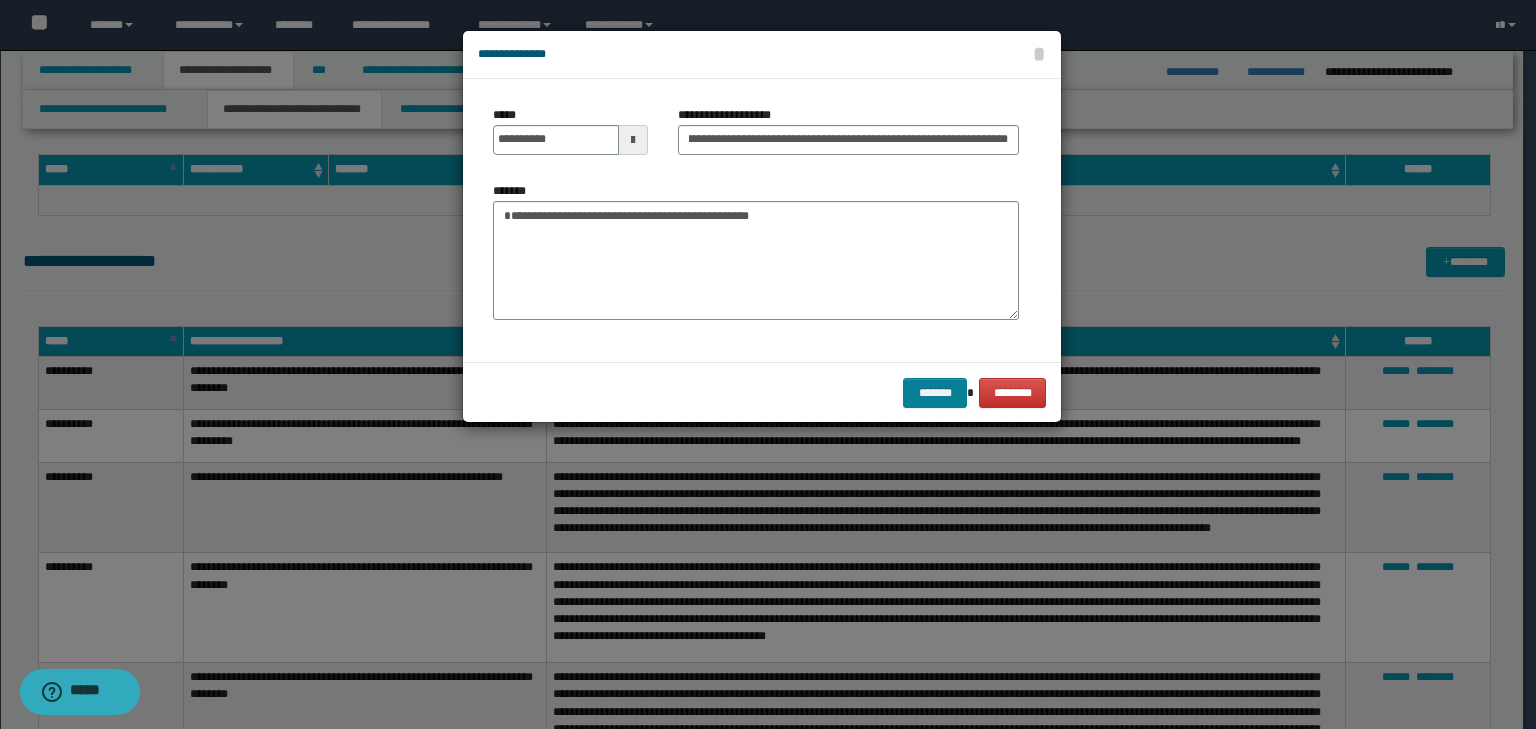 scroll, scrollTop: 0, scrollLeft: 0, axis: both 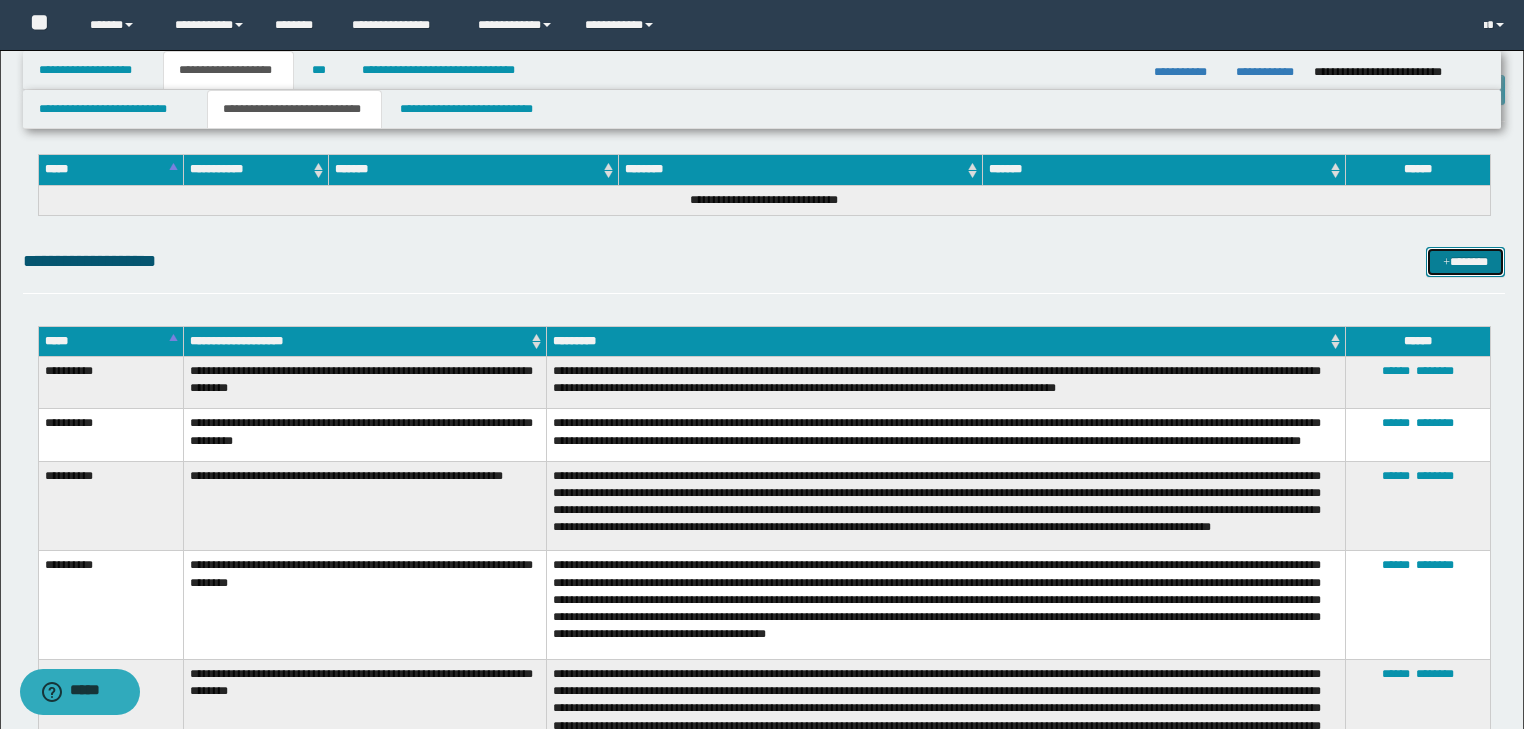 click on "*******" at bounding box center [1465, 262] 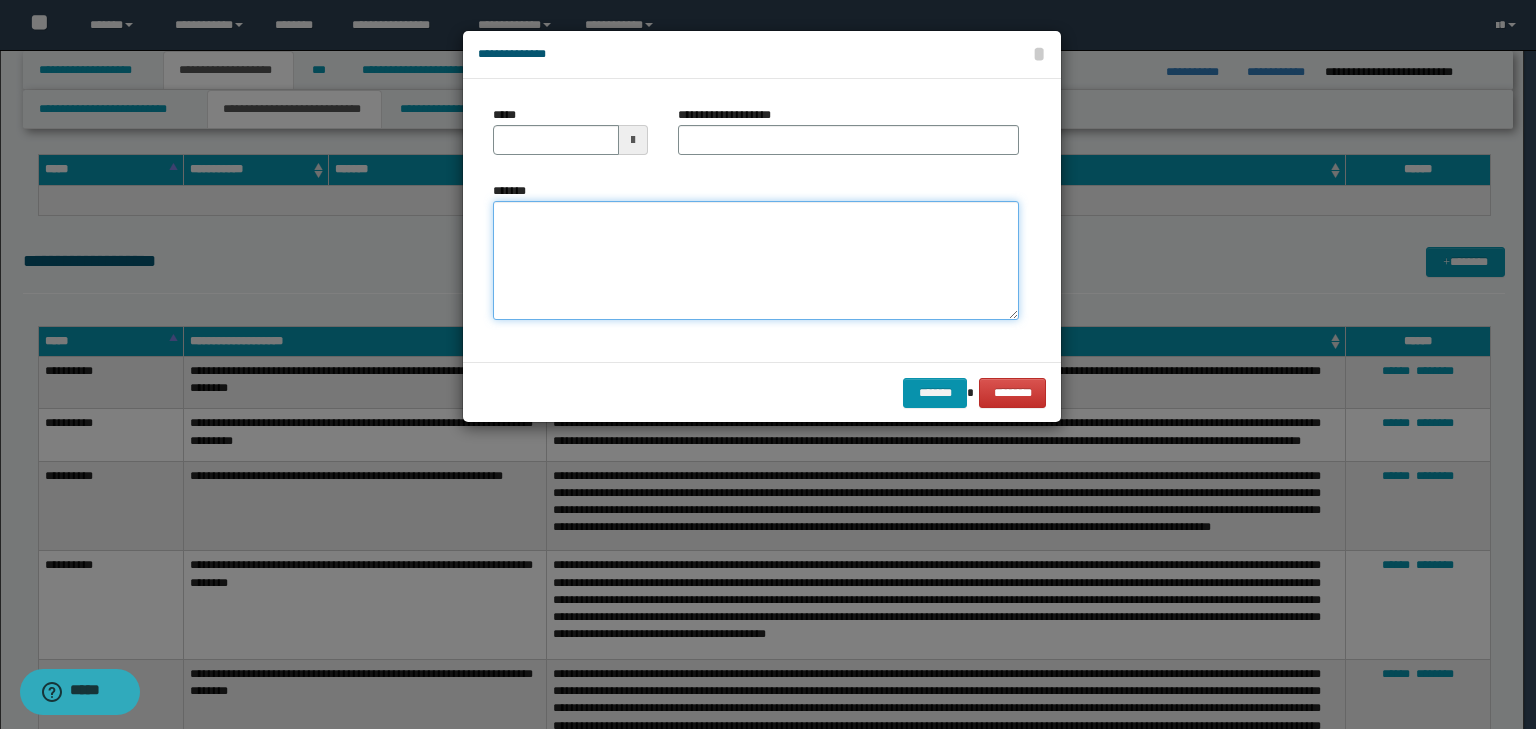click on "*******" at bounding box center [756, 261] 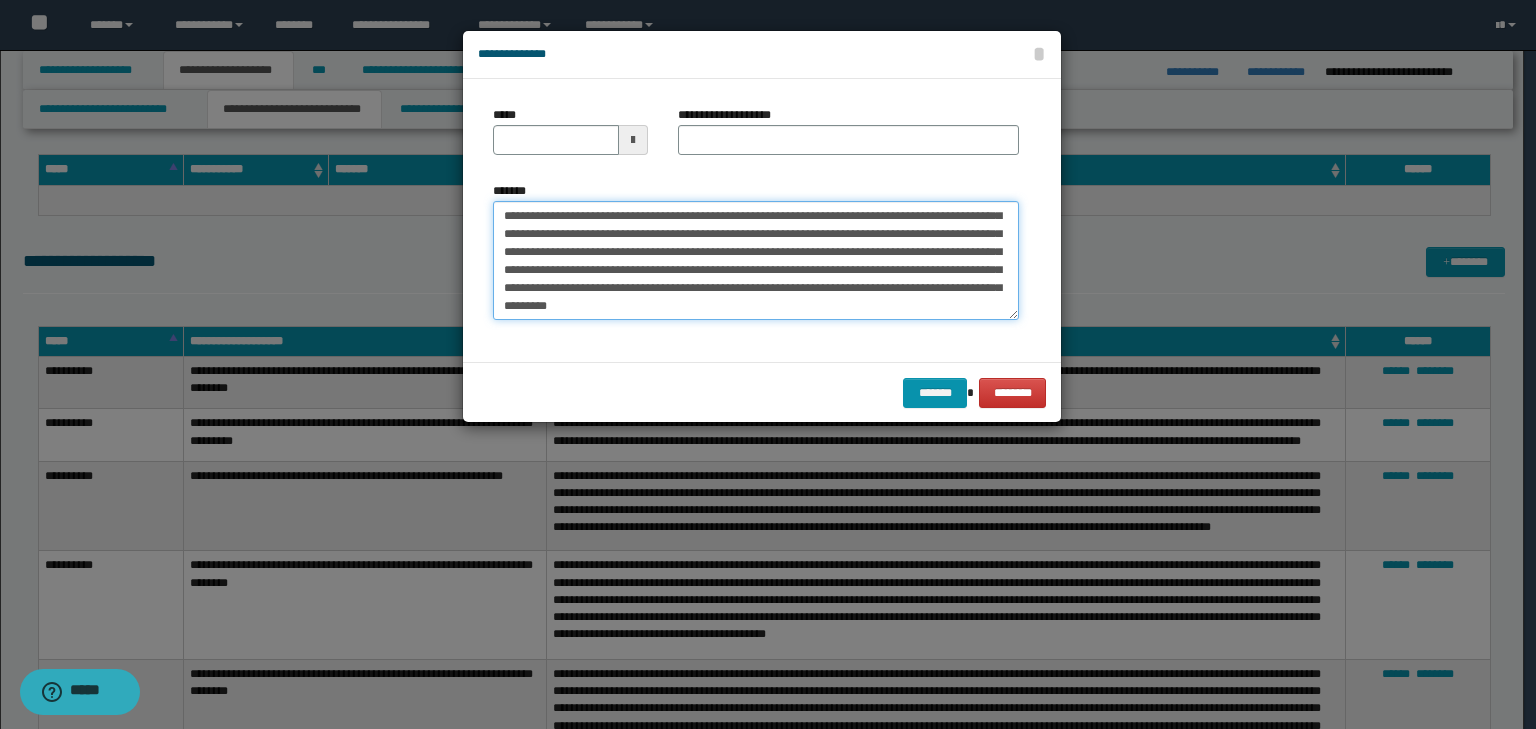 scroll, scrollTop: 0, scrollLeft: 0, axis: both 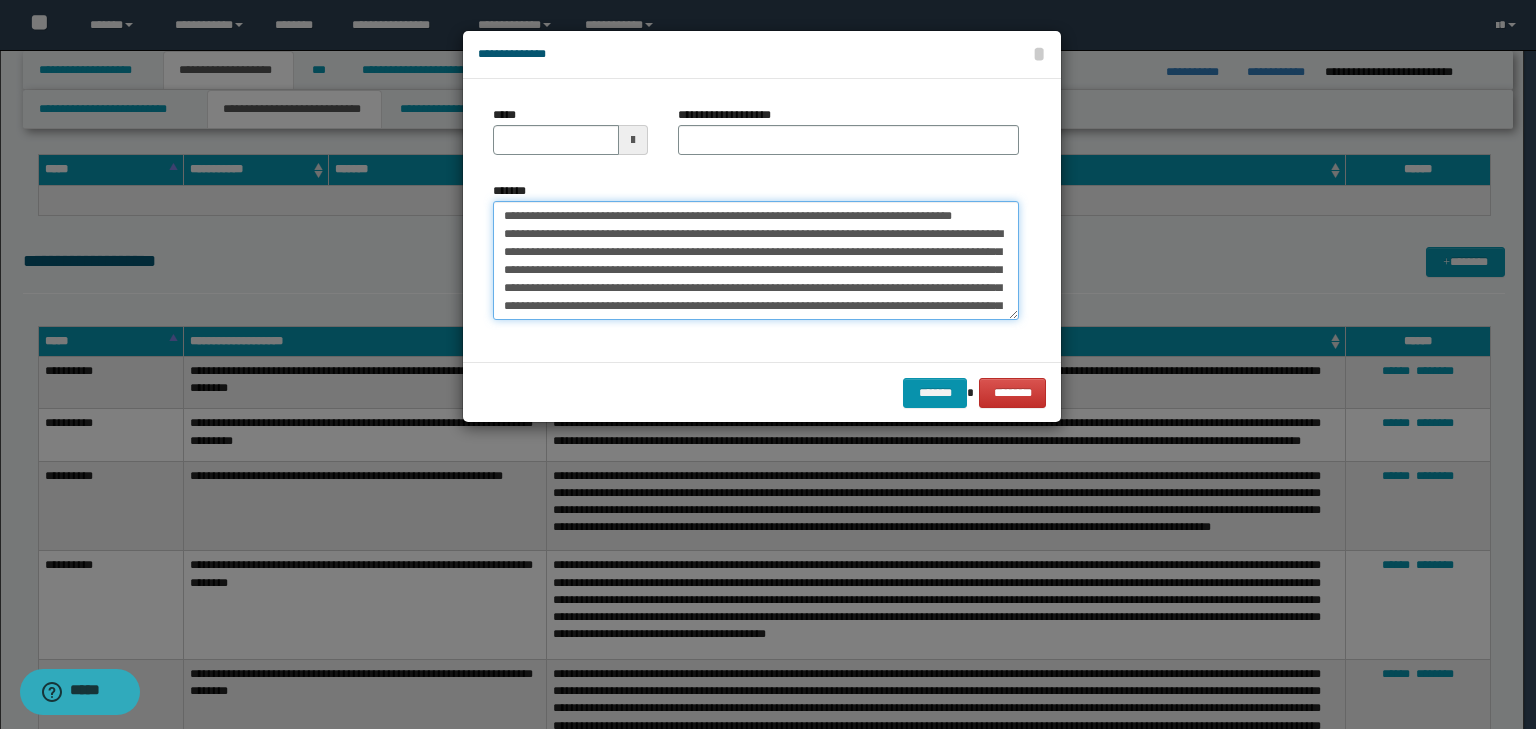 drag, startPoint x: 568, startPoint y: 213, endPoint x: 481, endPoint y: 196, distance: 88.64536 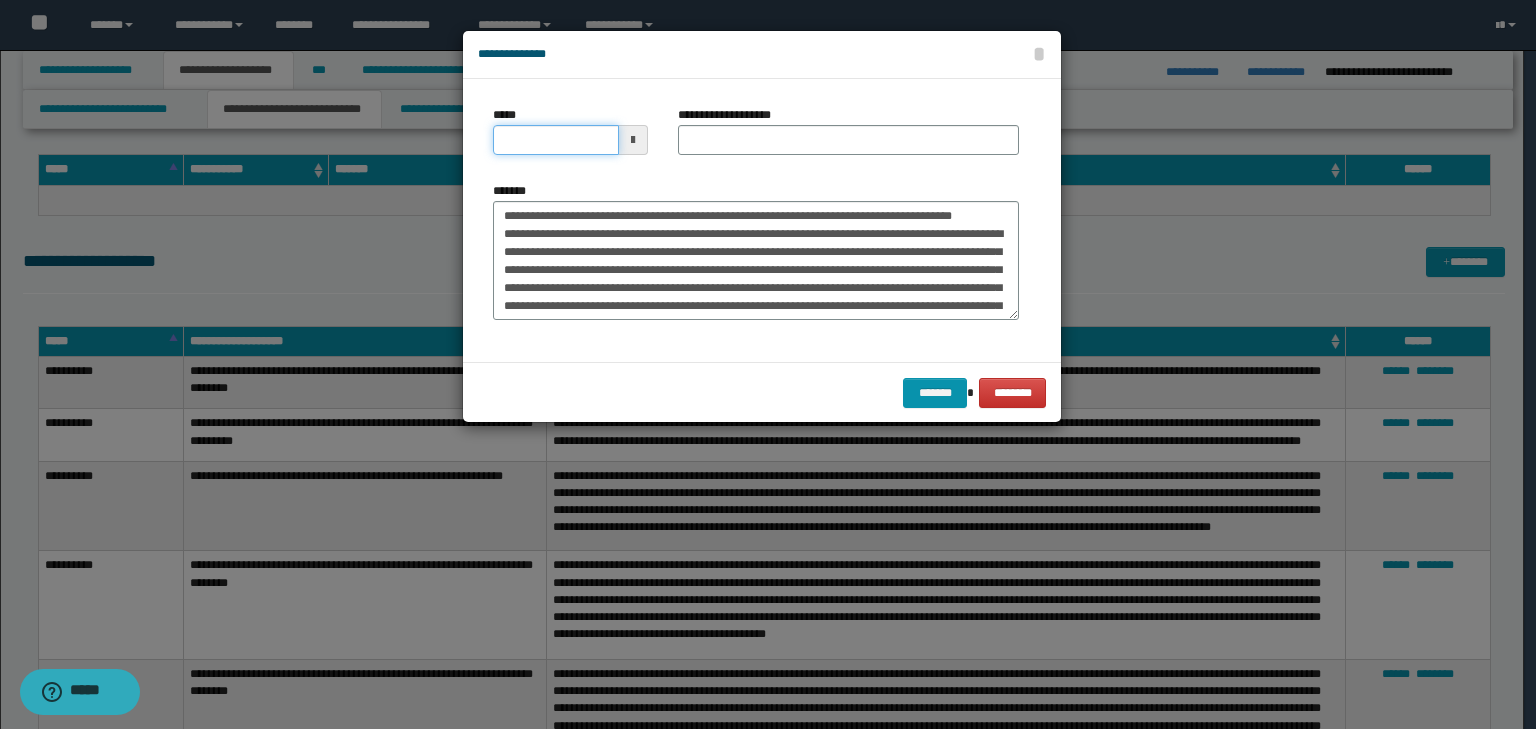click on "*****" at bounding box center [556, 140] 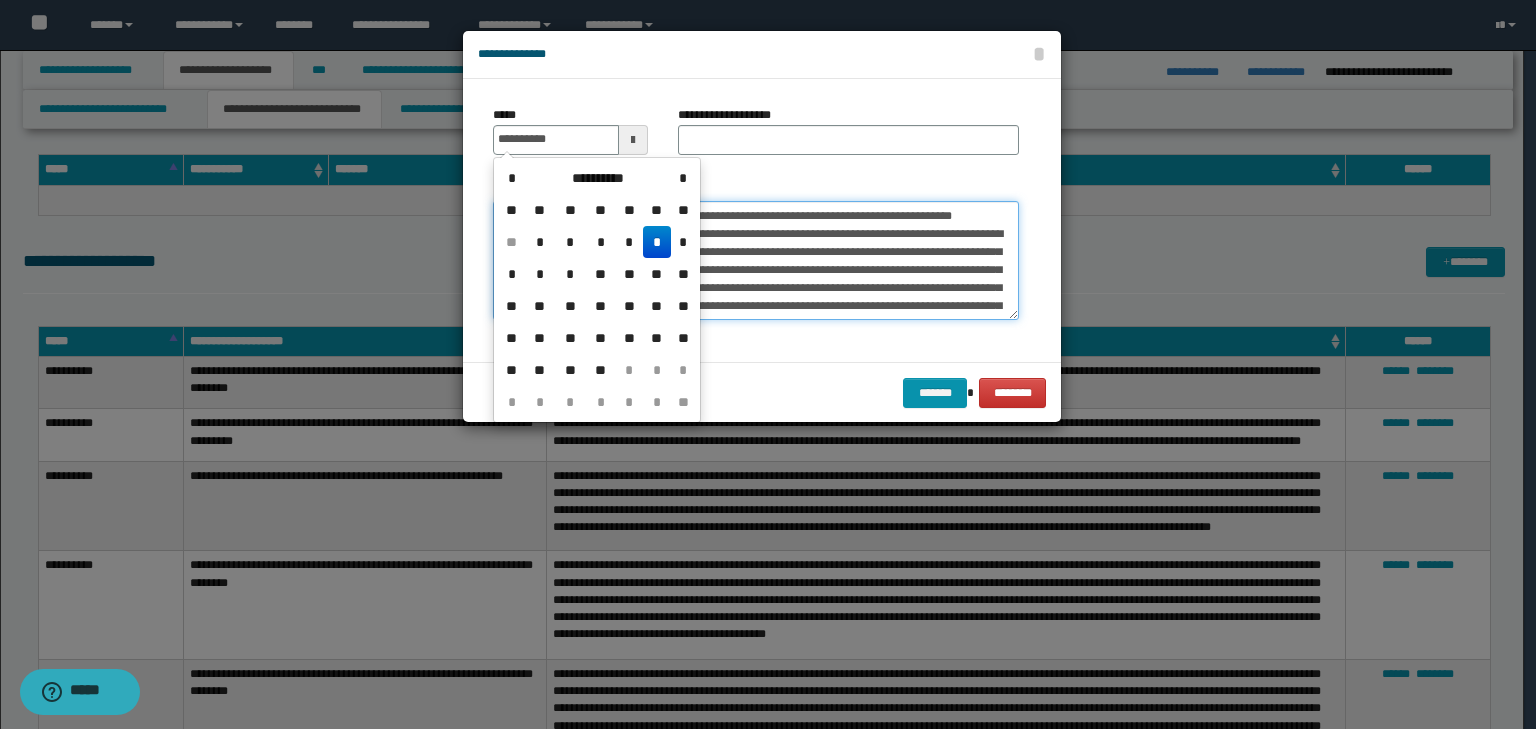 type on "**********" 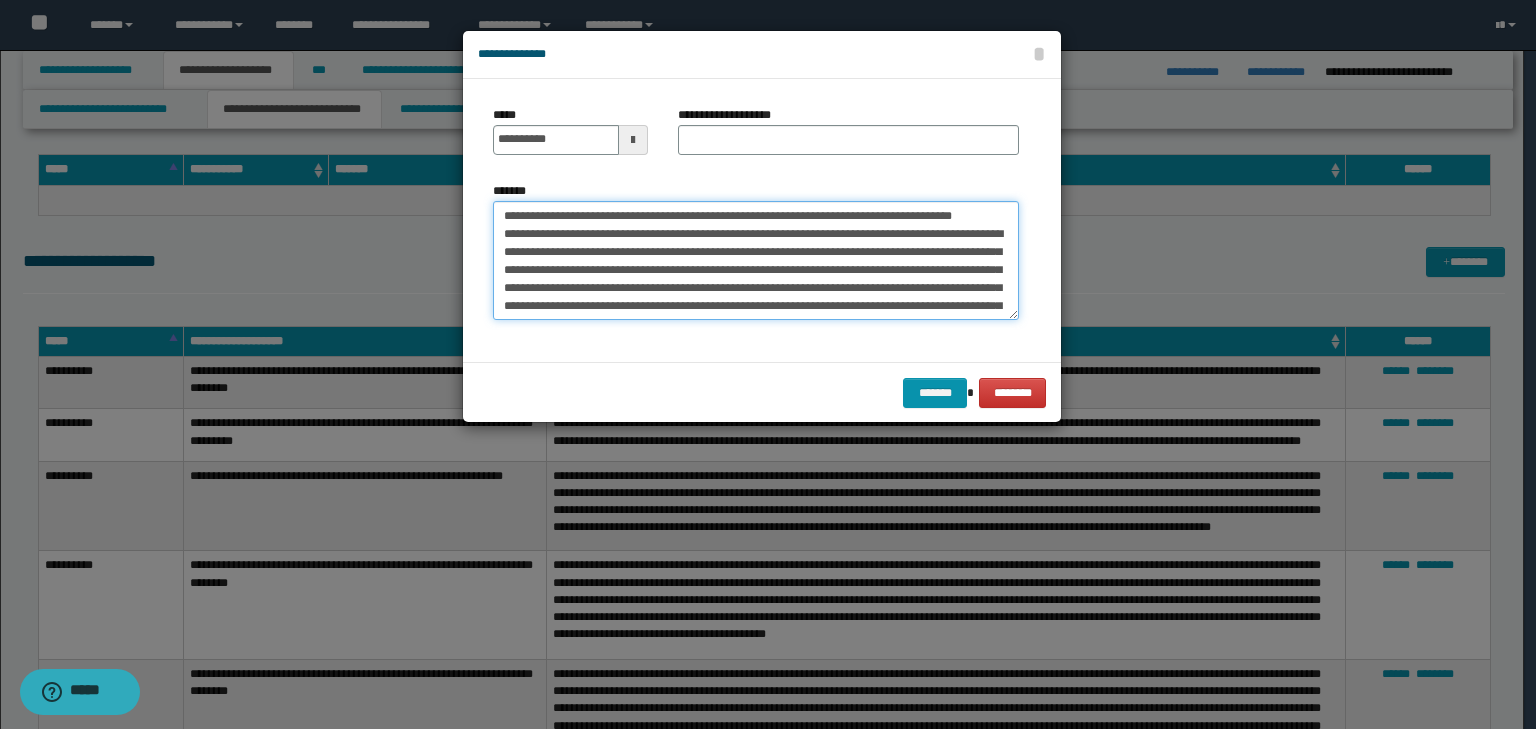 drag, startPoint x: 748, startPoint y: 235, endPoint x: 337, endPoint y: 153, distance: 419.10022 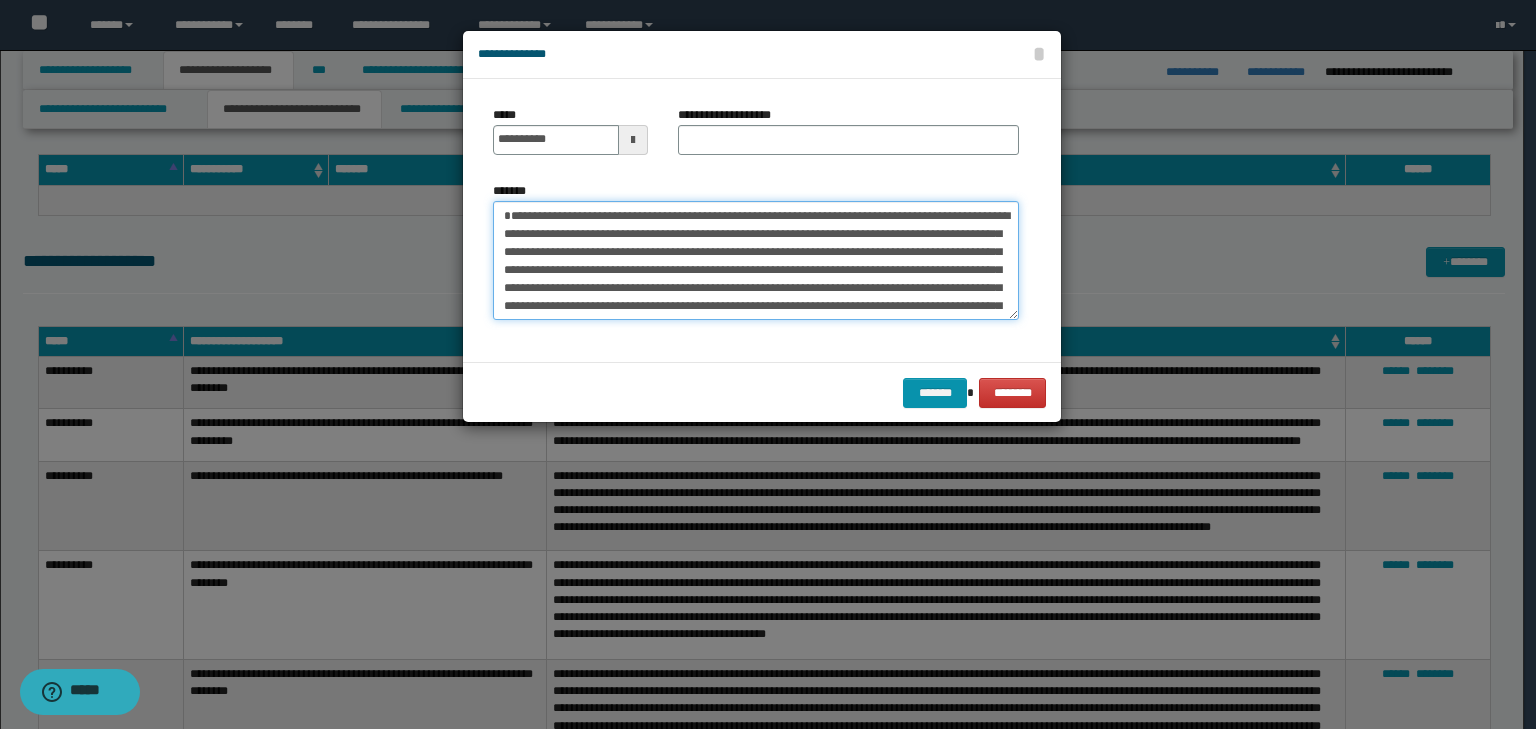 type on "**********" 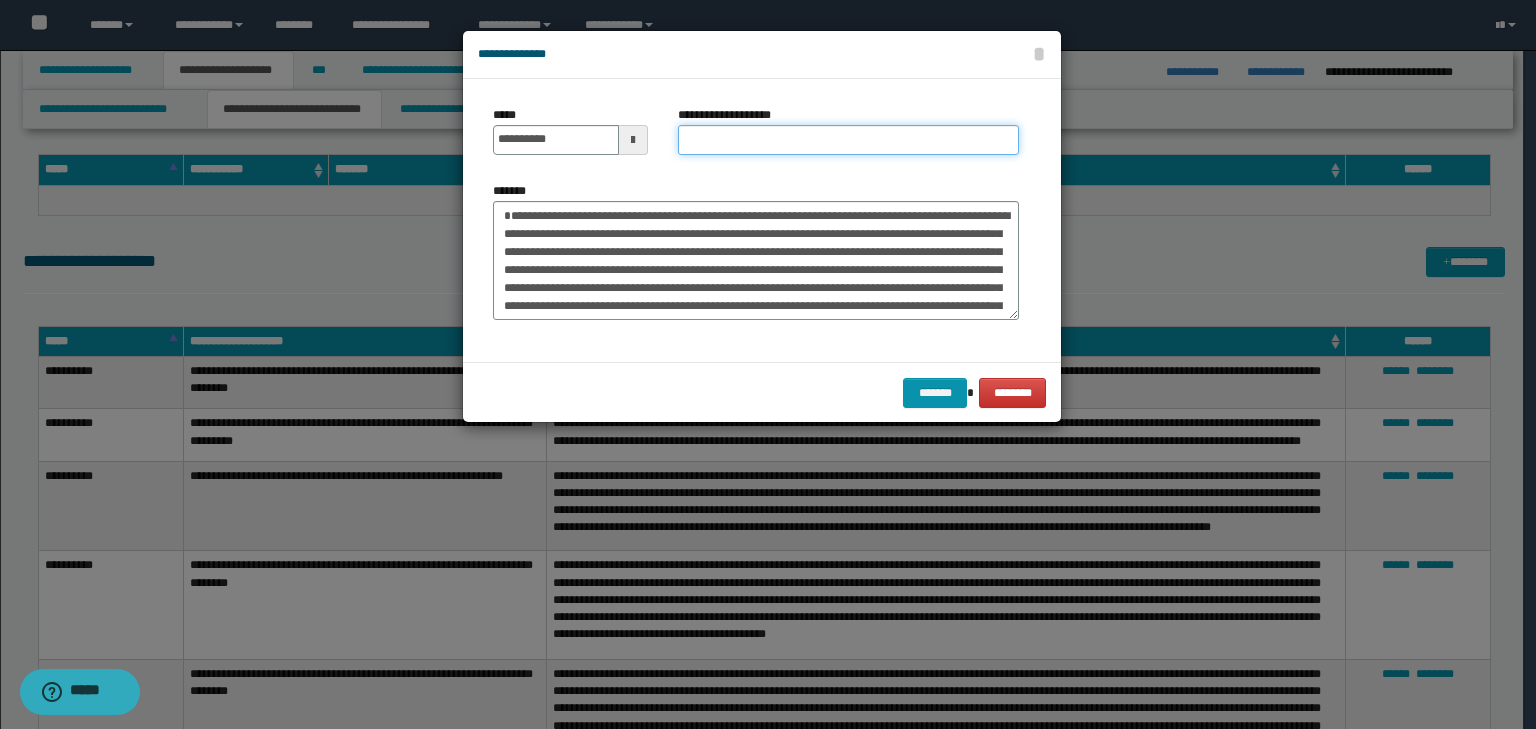 click on "**********" at bounding box center [848, 140] 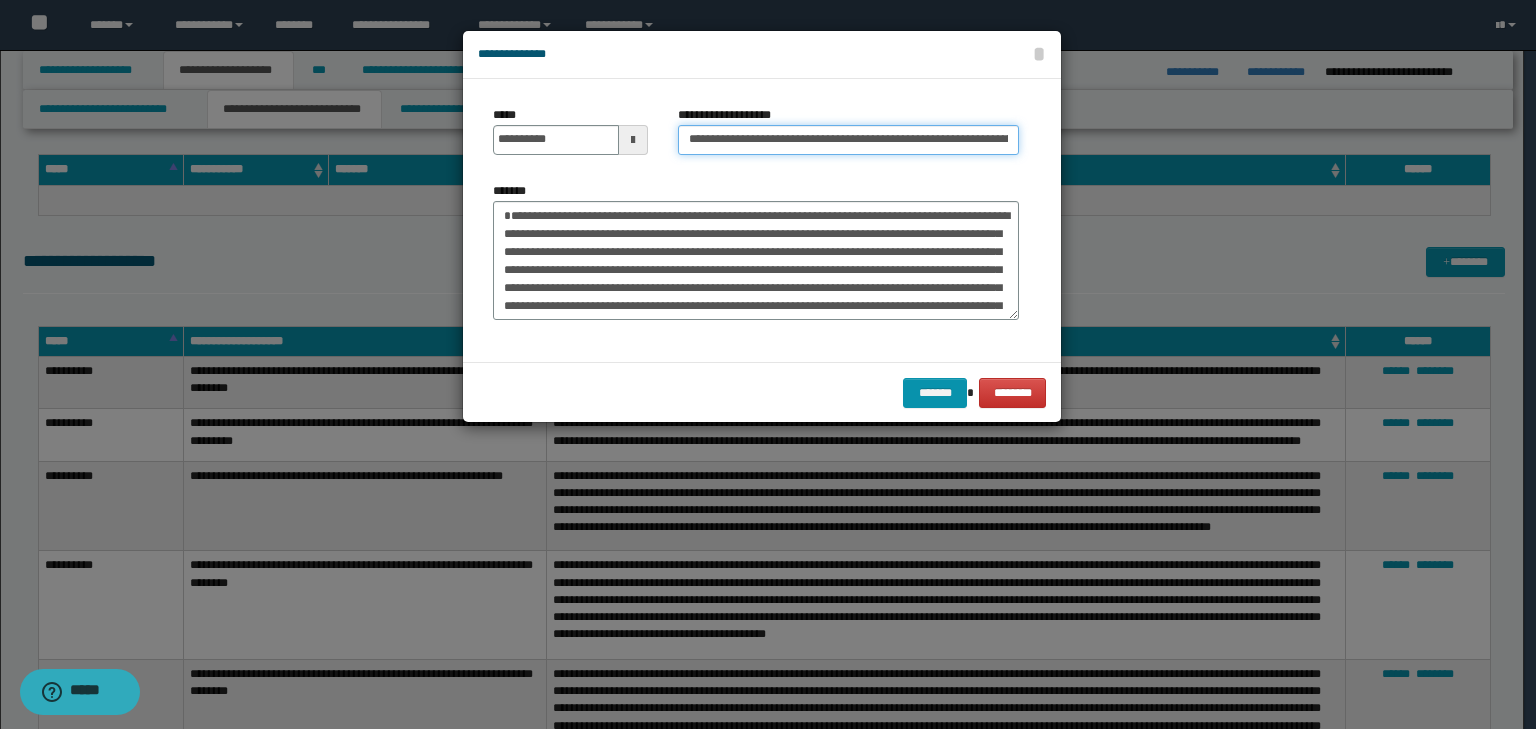 scroll, scrollTop: 0, scrollLeft: 263, axis: horizontal 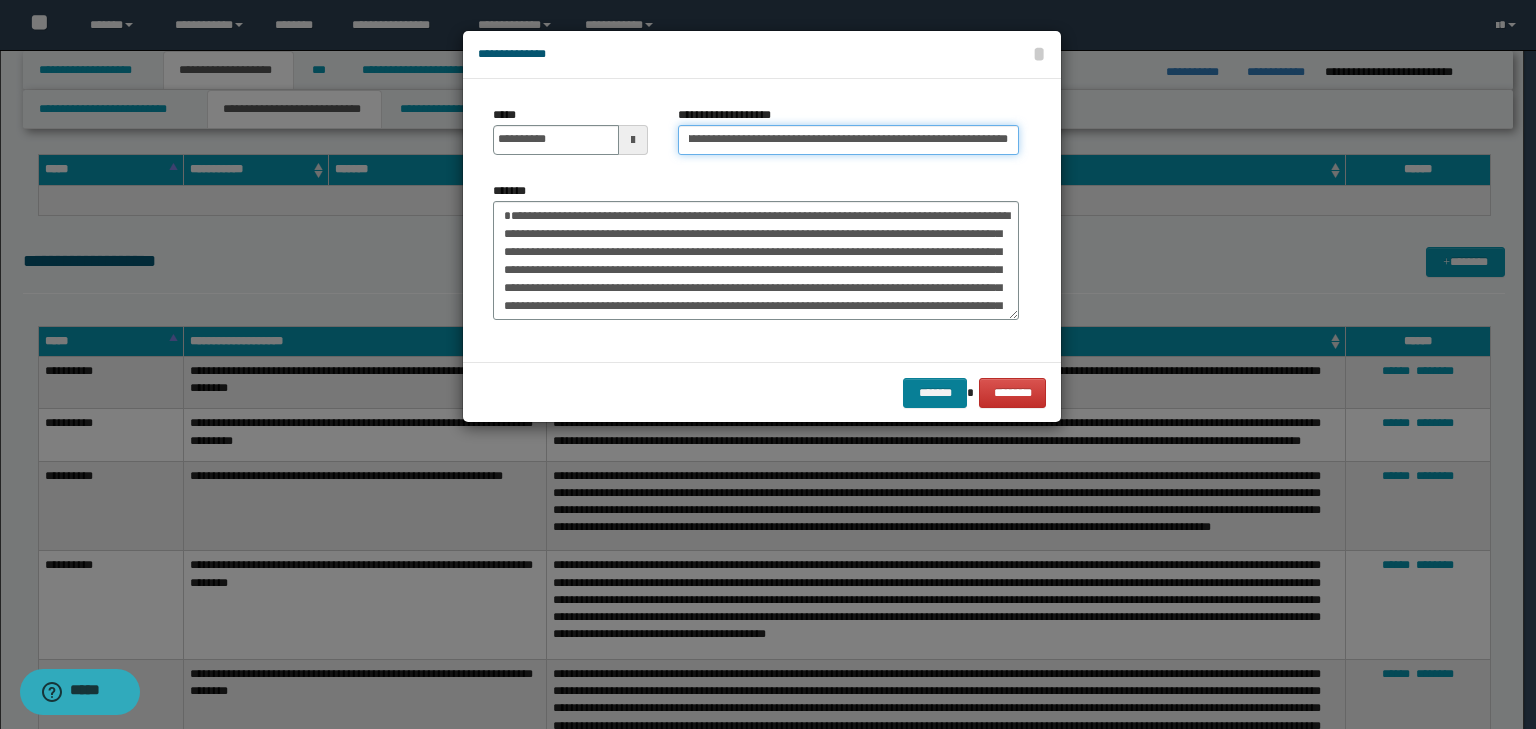 type on "**********" 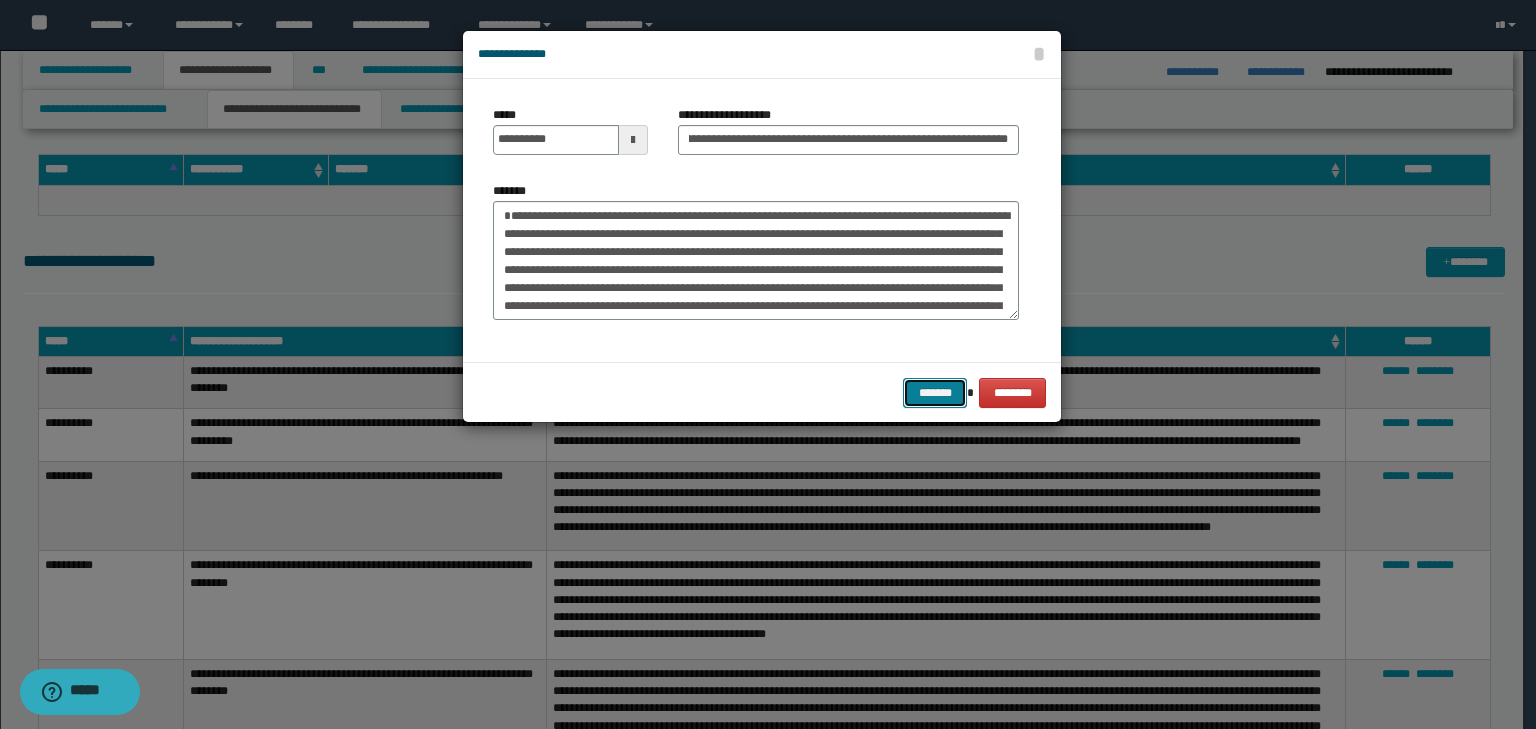 click on "*******" at bounding box center (935, 393) 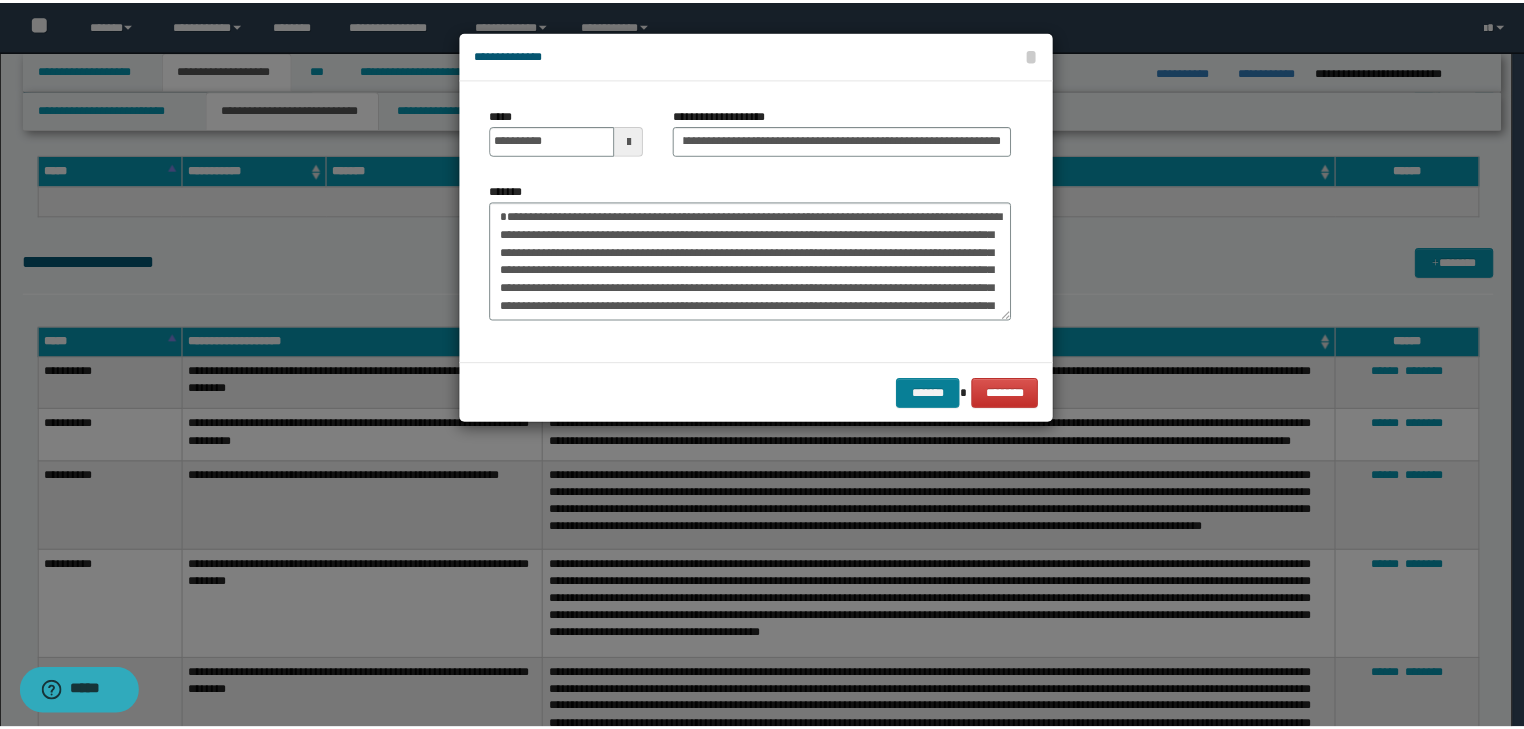 scroll, scrollTop: 0, scrollLeft: 0, axis: both 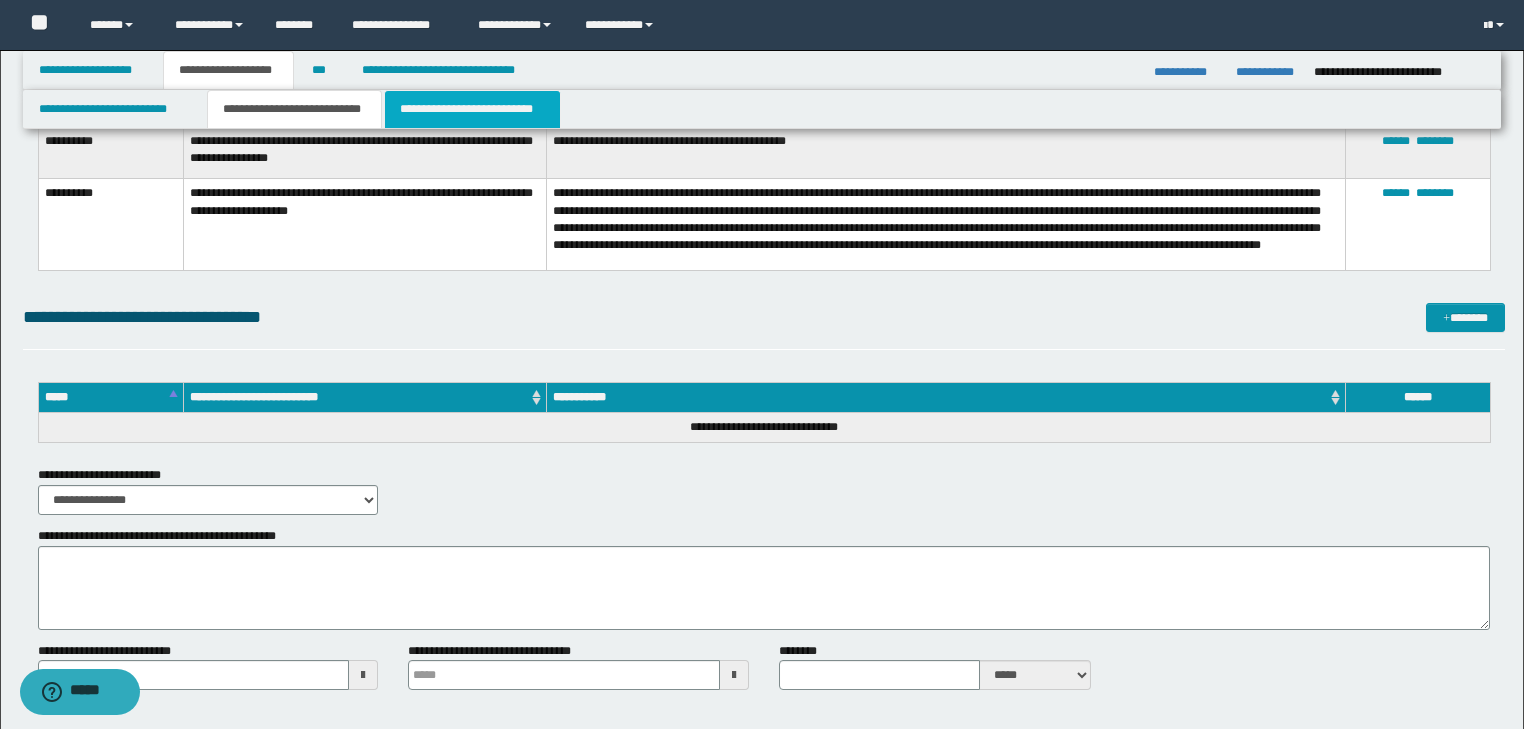 click on "**********" at bounding box center [472, 109] 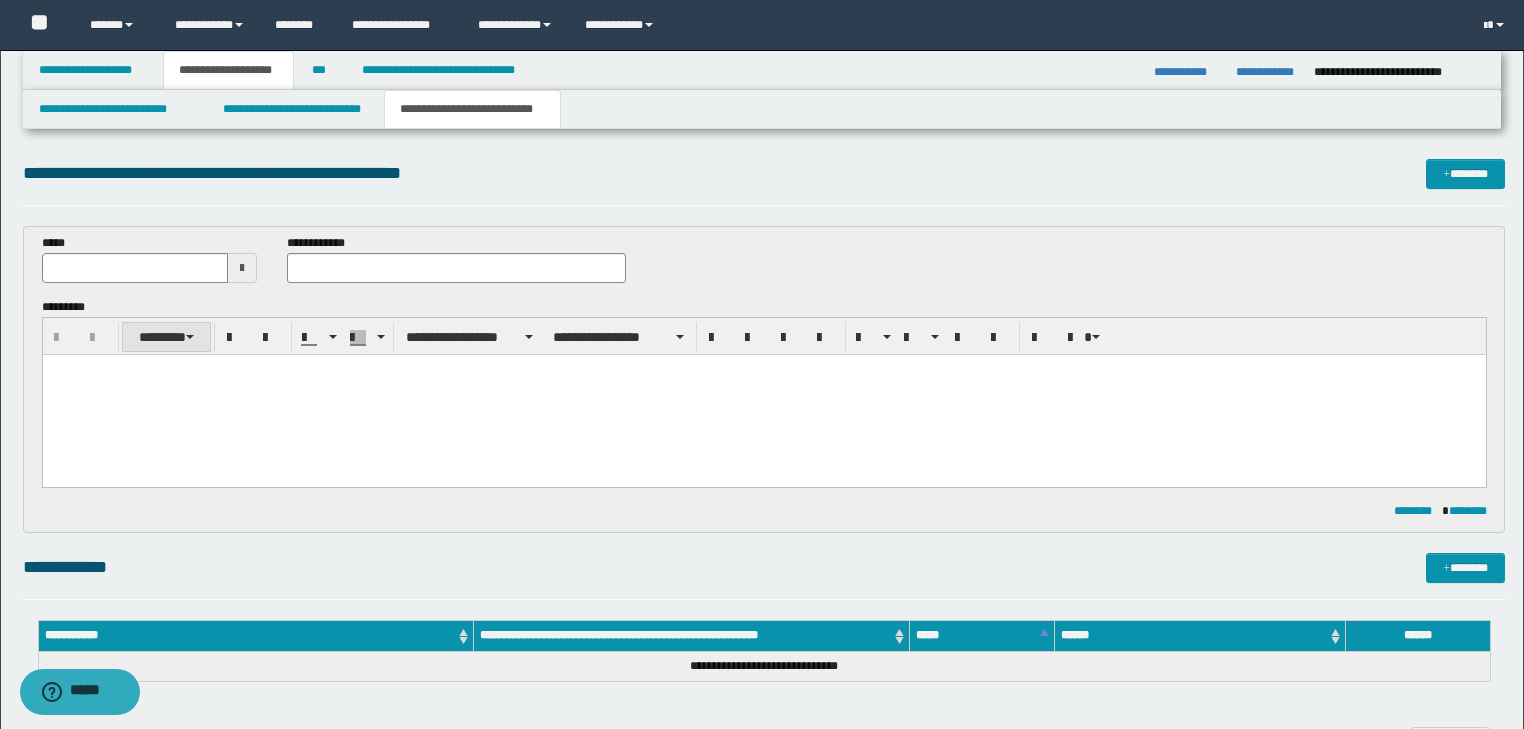 scroll, scrollTop: 0, scrollLeft: 0, axis: both 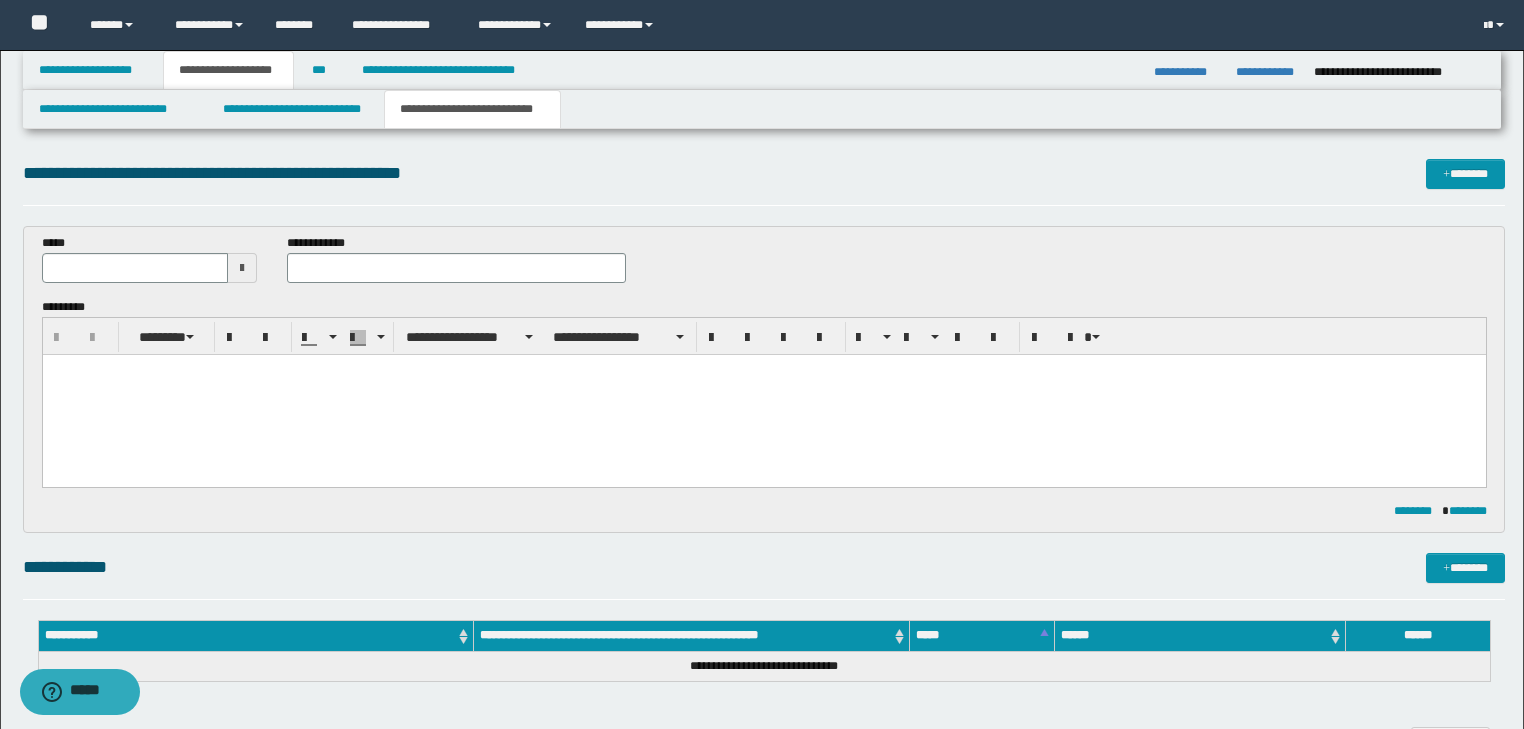 click at bounding box center [763, 369] 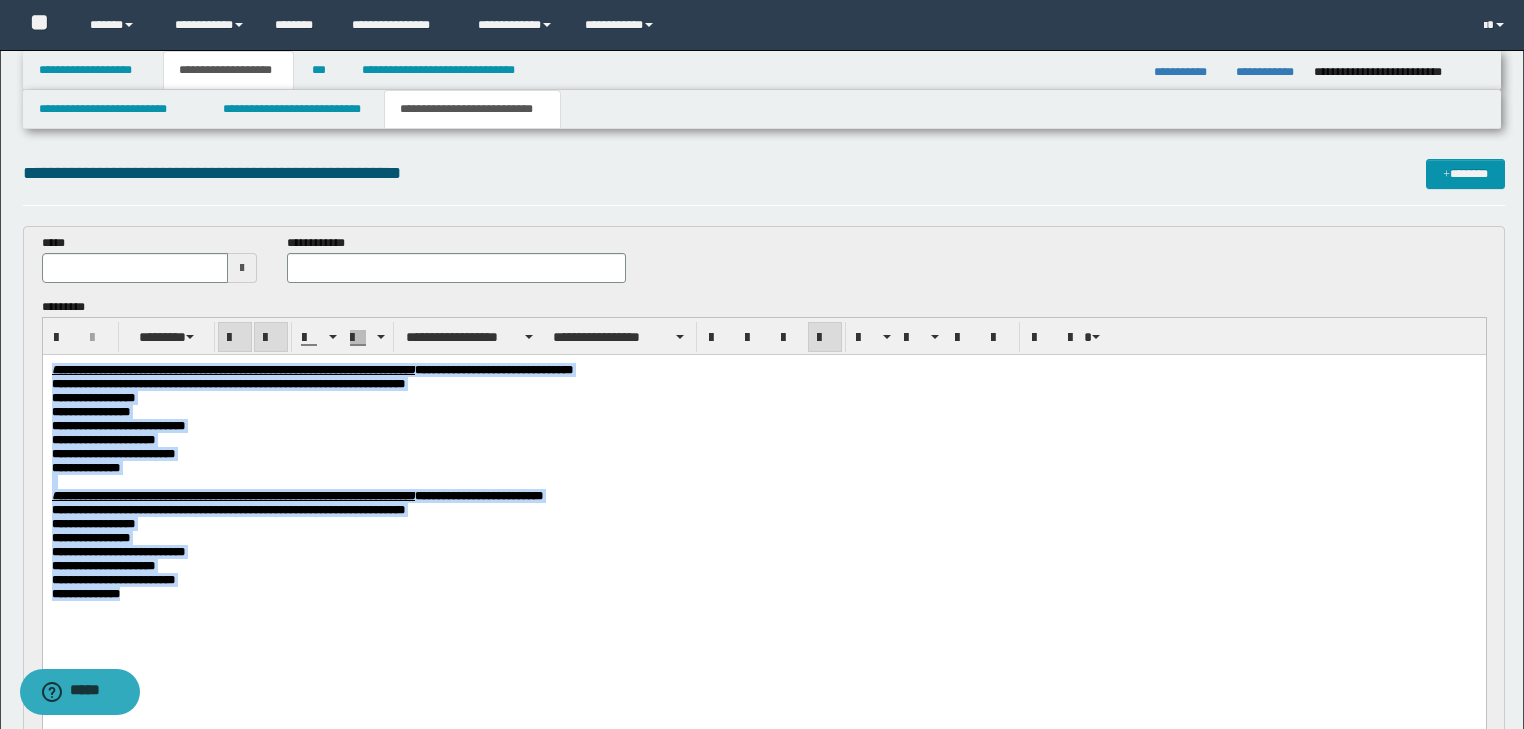drag, startPoint x: 52, startPoint y: 367, endPoint x: 362, endPoint y: 514, distance: 343.08746 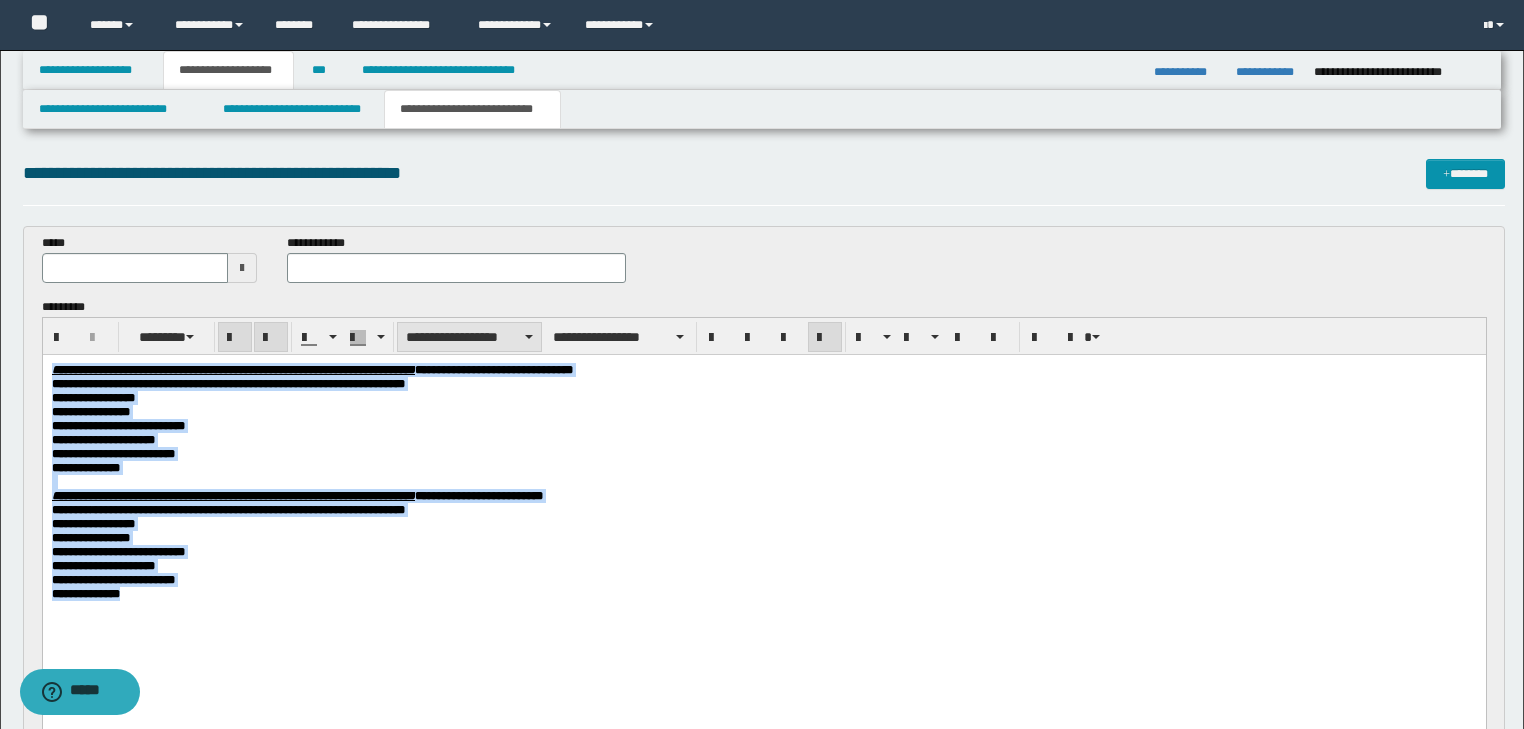 click on "**********" at bounding box center (469, 337) 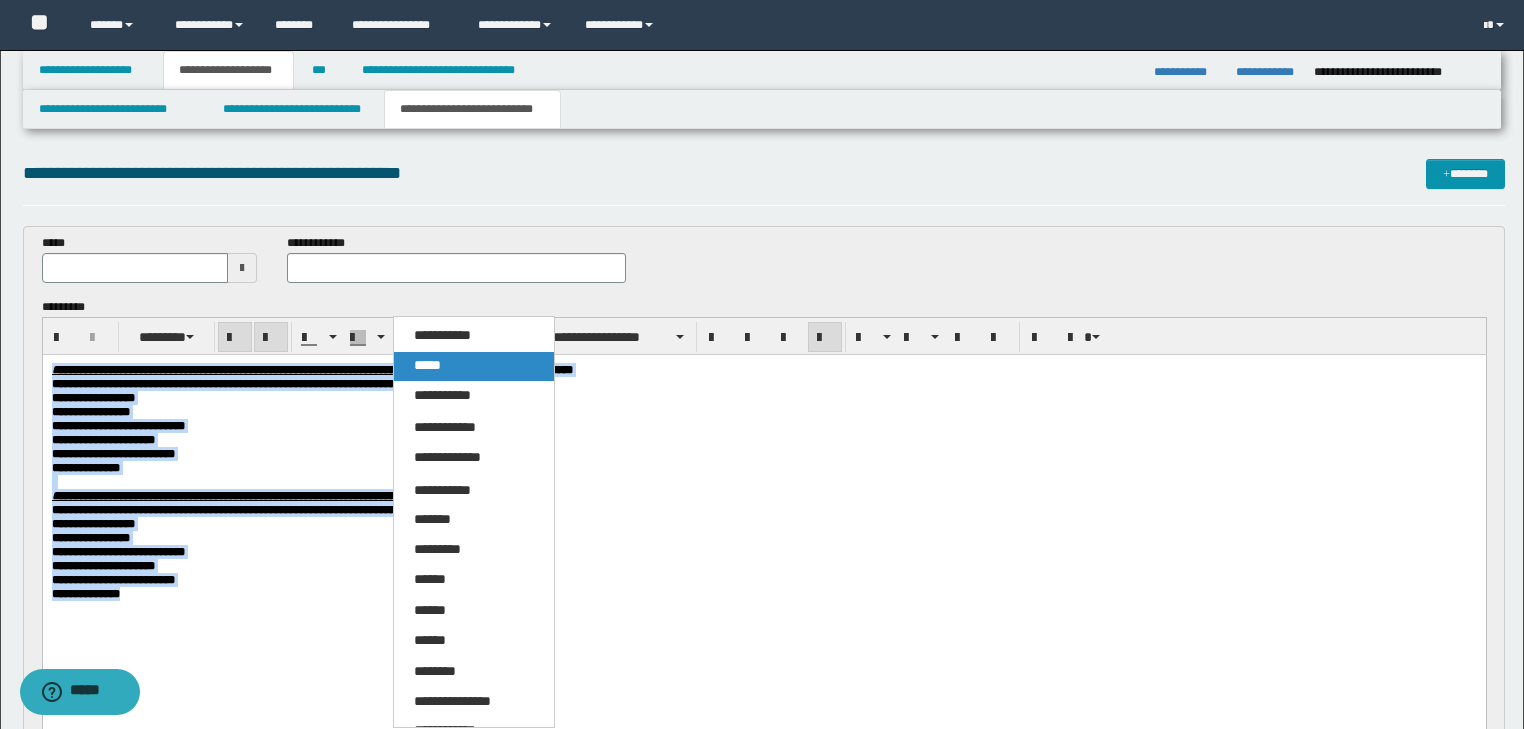 click on "*****" at bounding box center (427, 365) 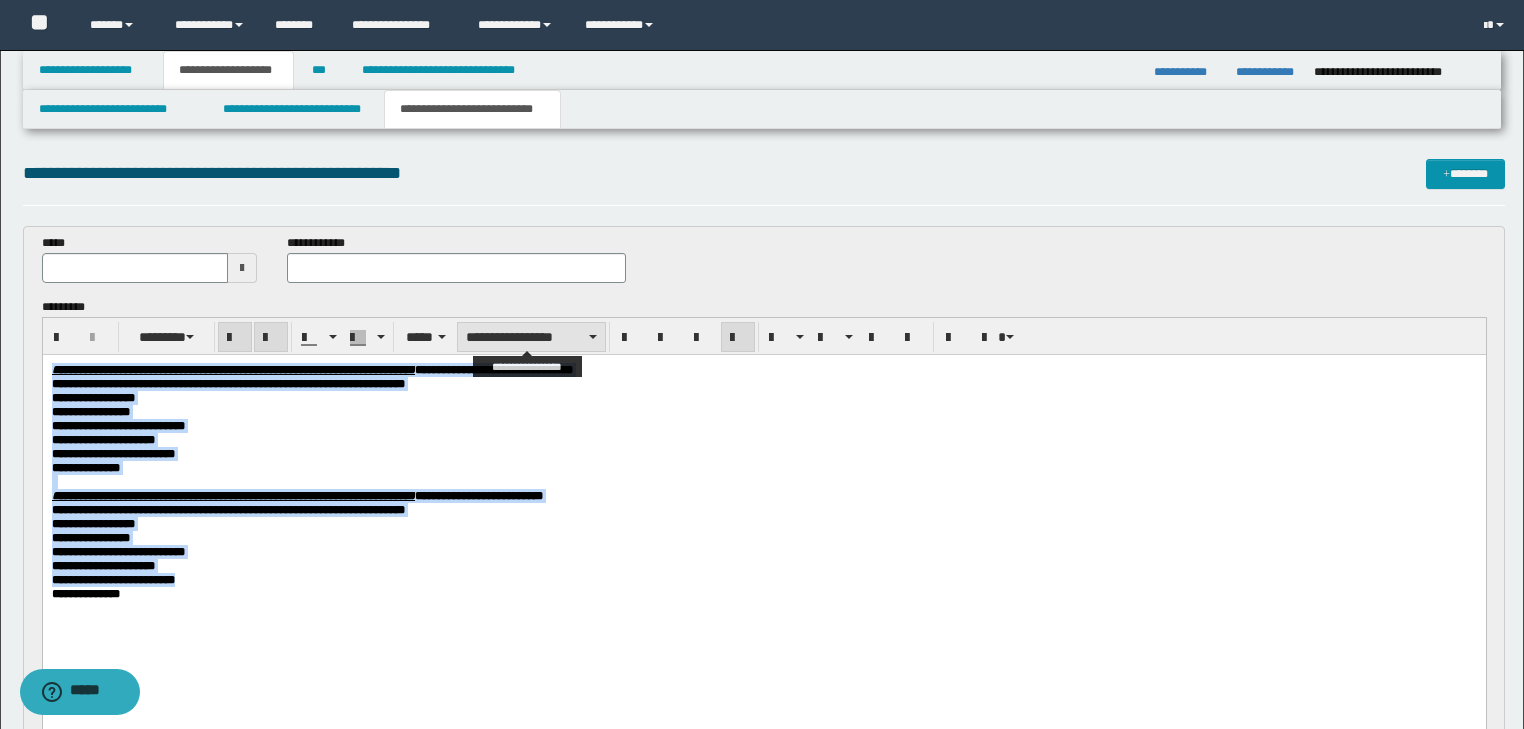 click on "**********" at bounding box center (531, 337) 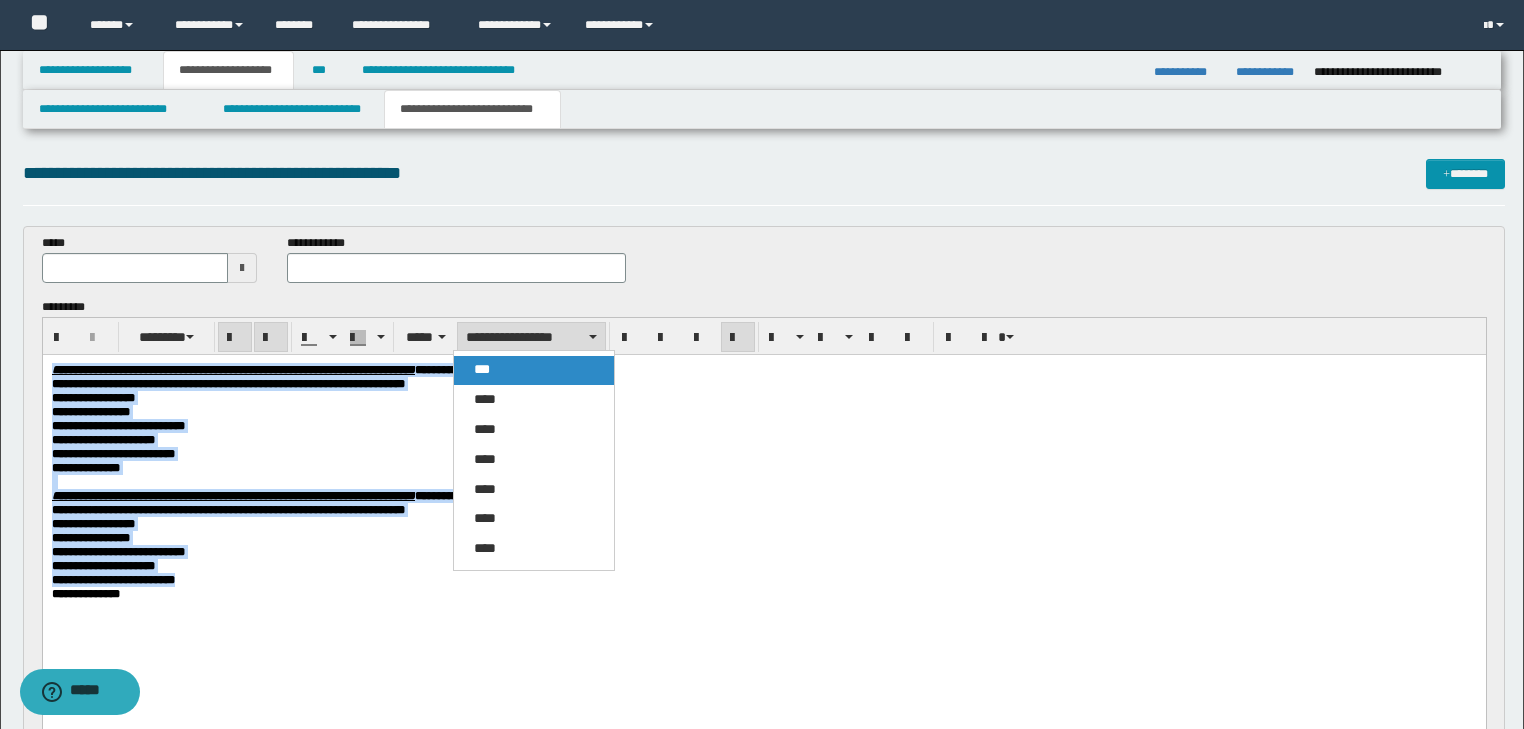 click on "***" at bounding box center (534, 370) 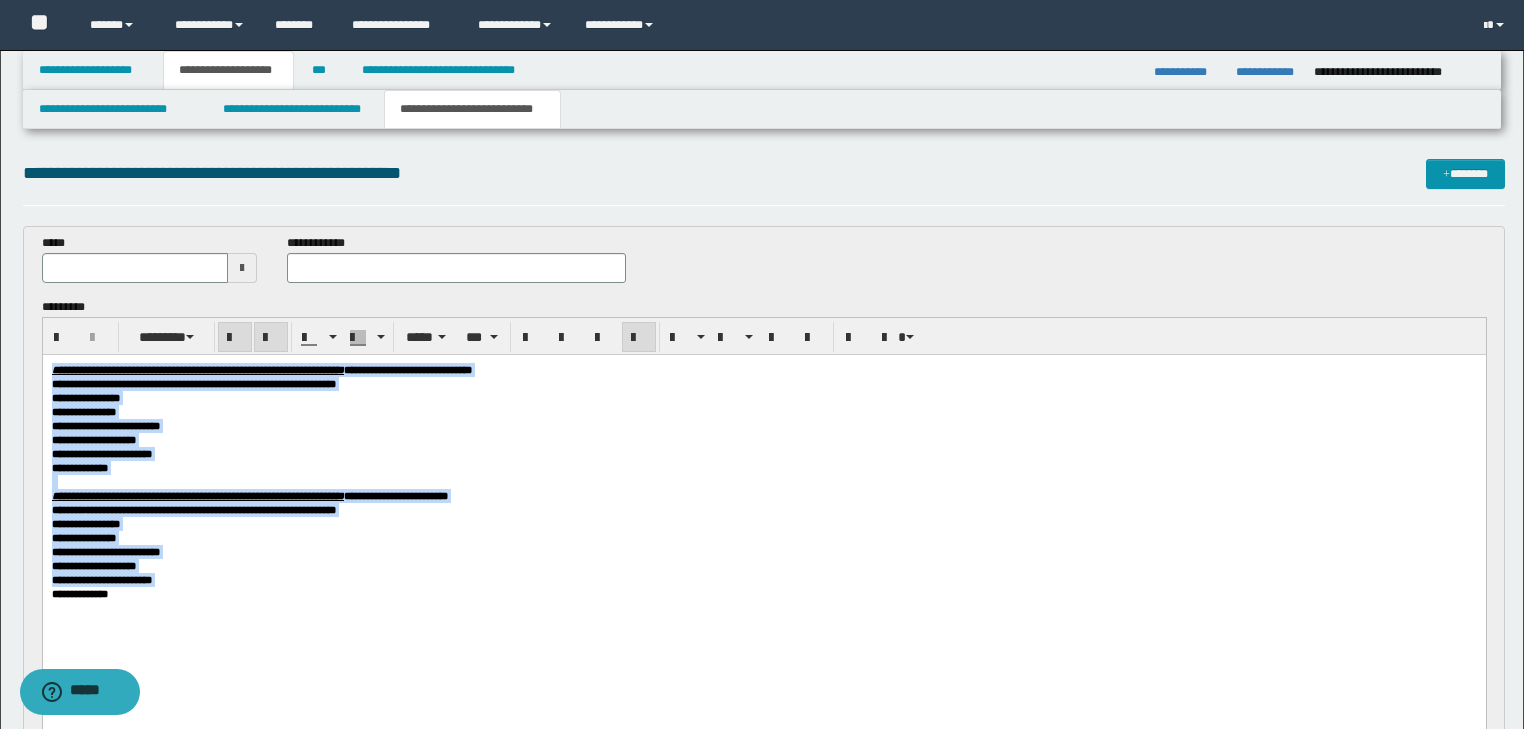 click at bounding box center [639, 338] 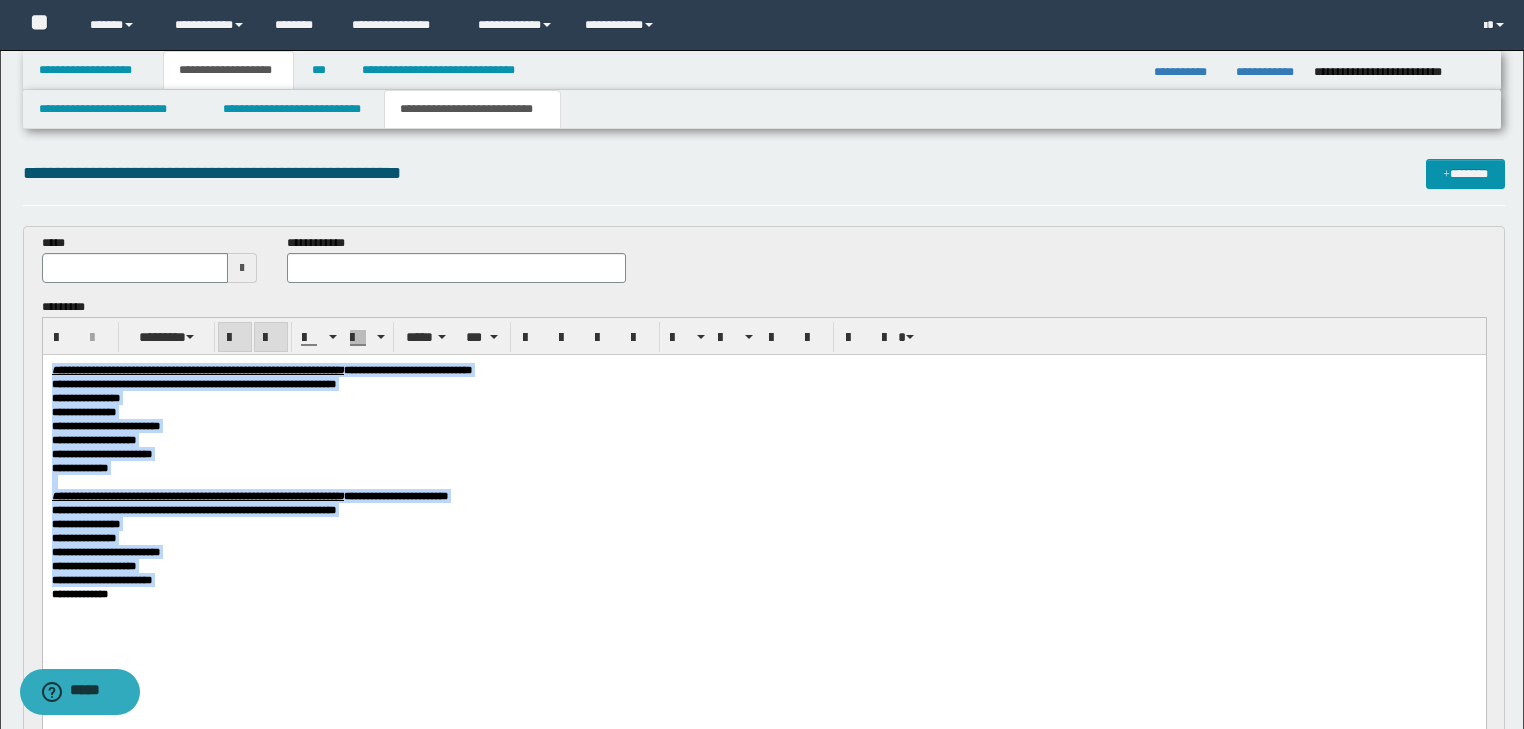 click on "**********" at bounding box center (763, 425) 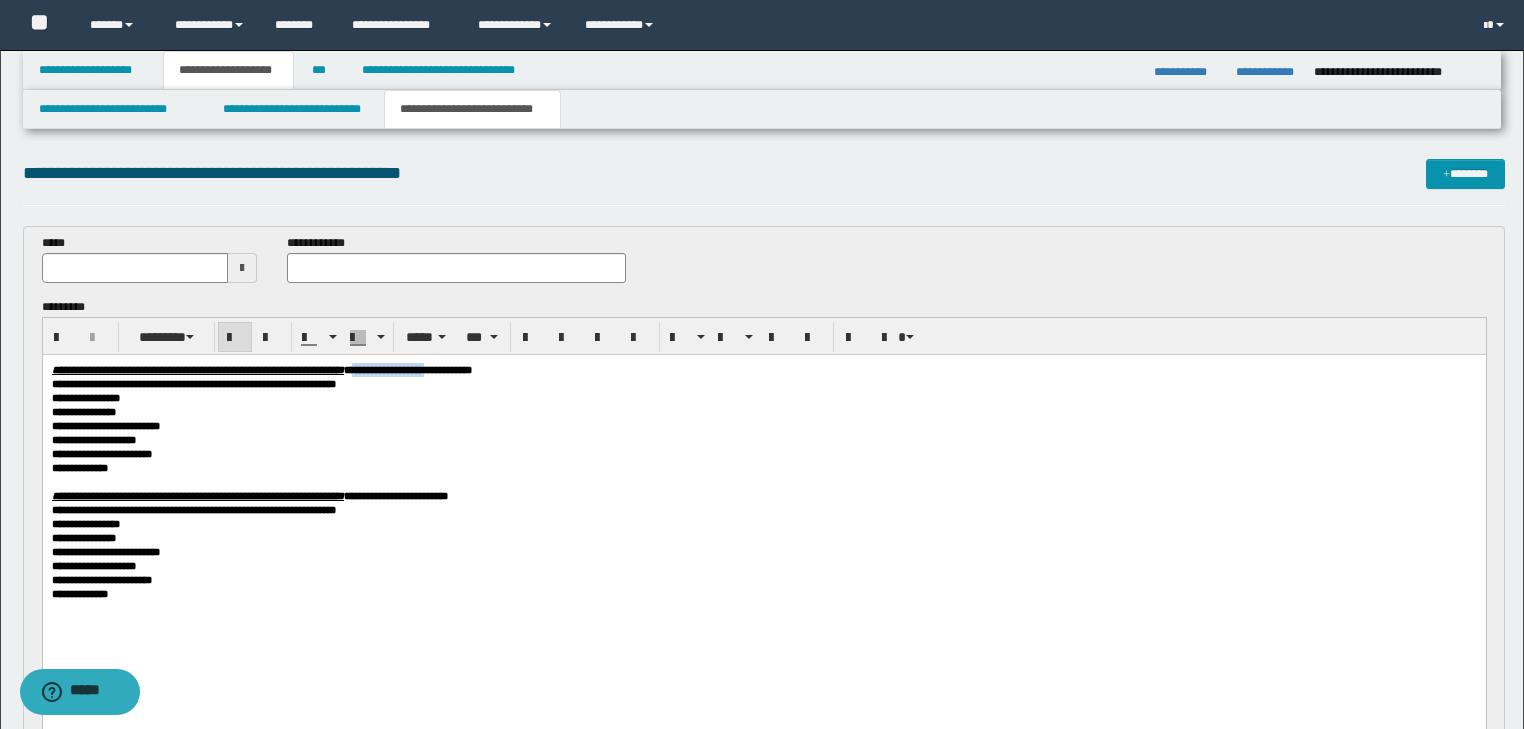drag, startPoint x: 511, startPoint y: 372, endPoint x: 604, endPoint y: 365, distance: 93.26307 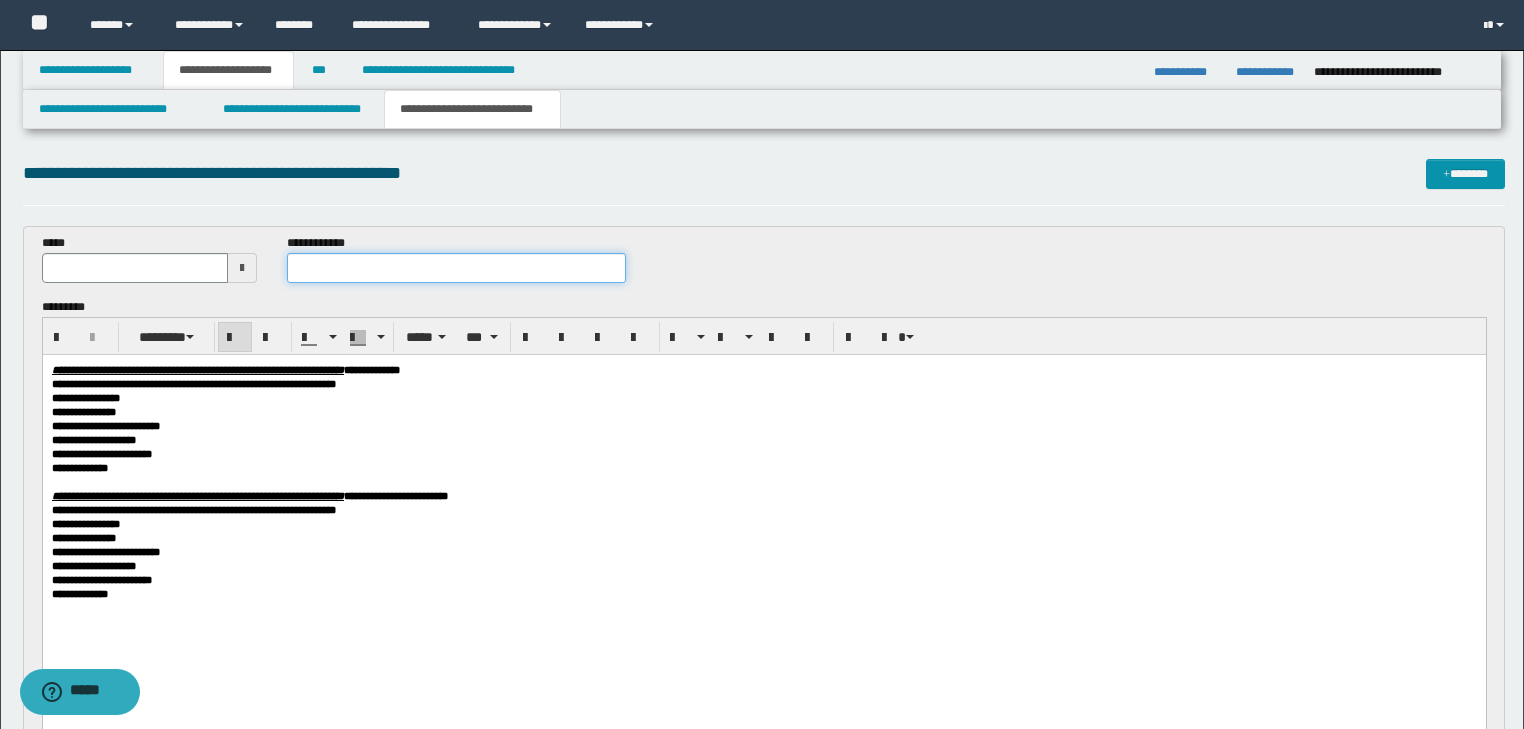 click at bounding box center (456, 268) 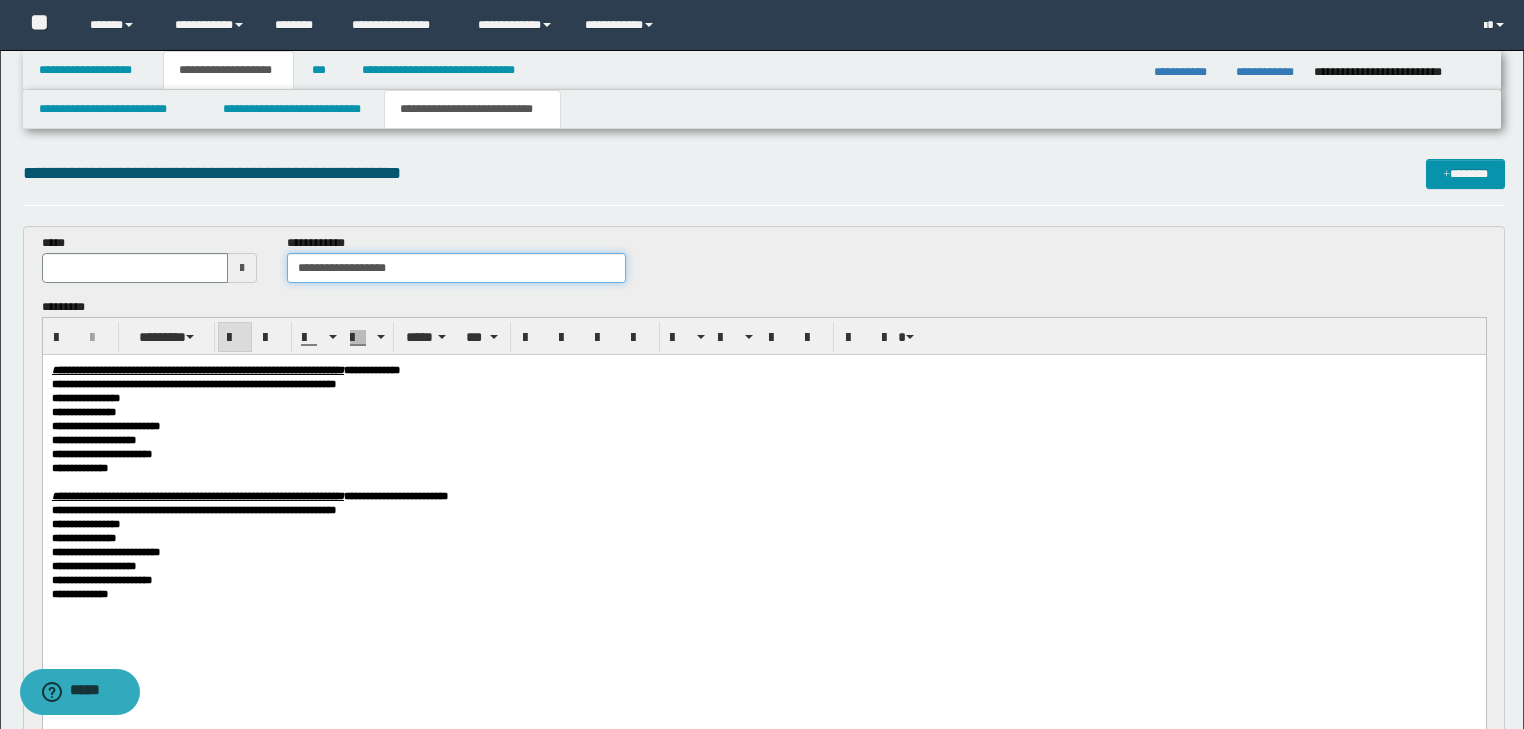 type on "**********" 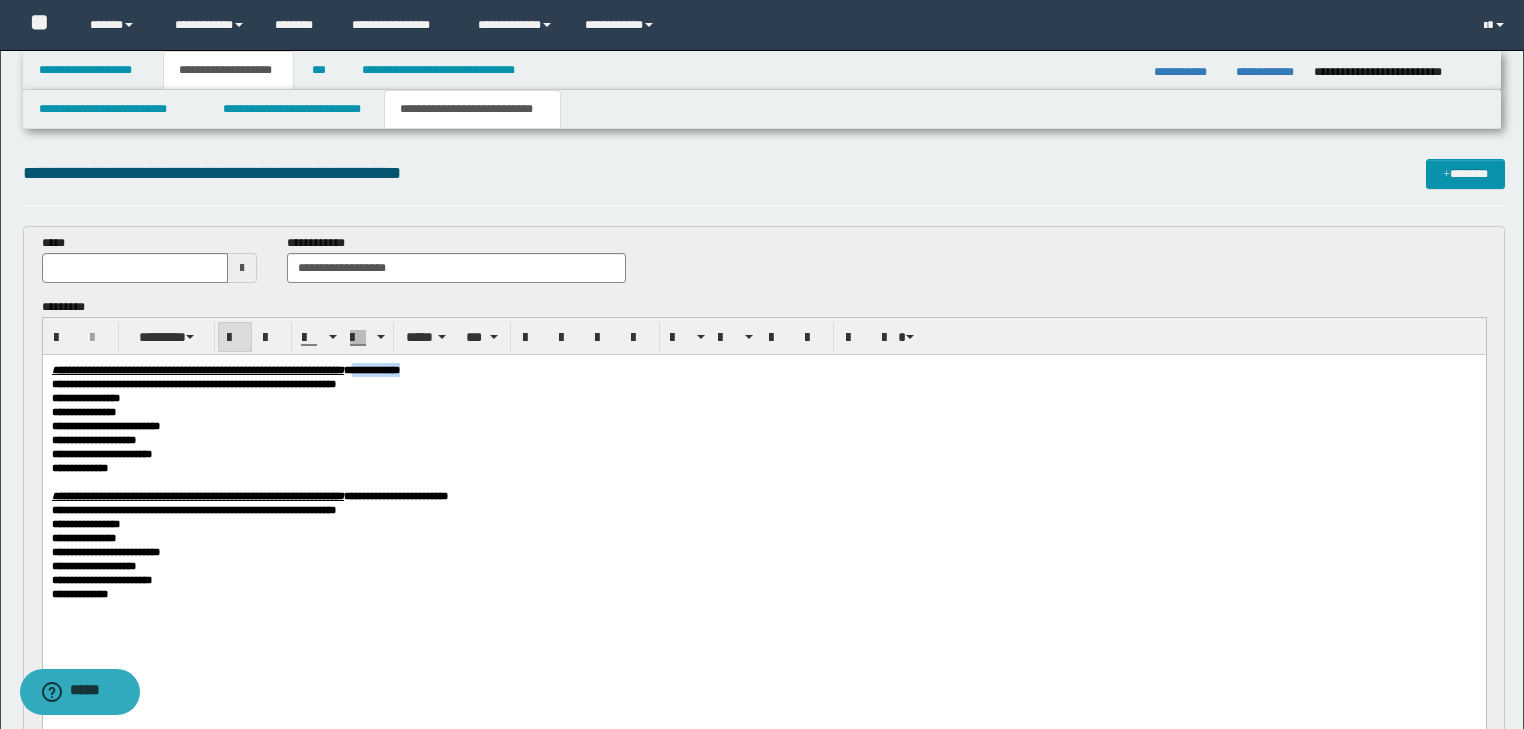 drag, startPoint x: 510, startPoint y: 370, endPoint x: 574, endPoint y: 365, distance: 64.195015 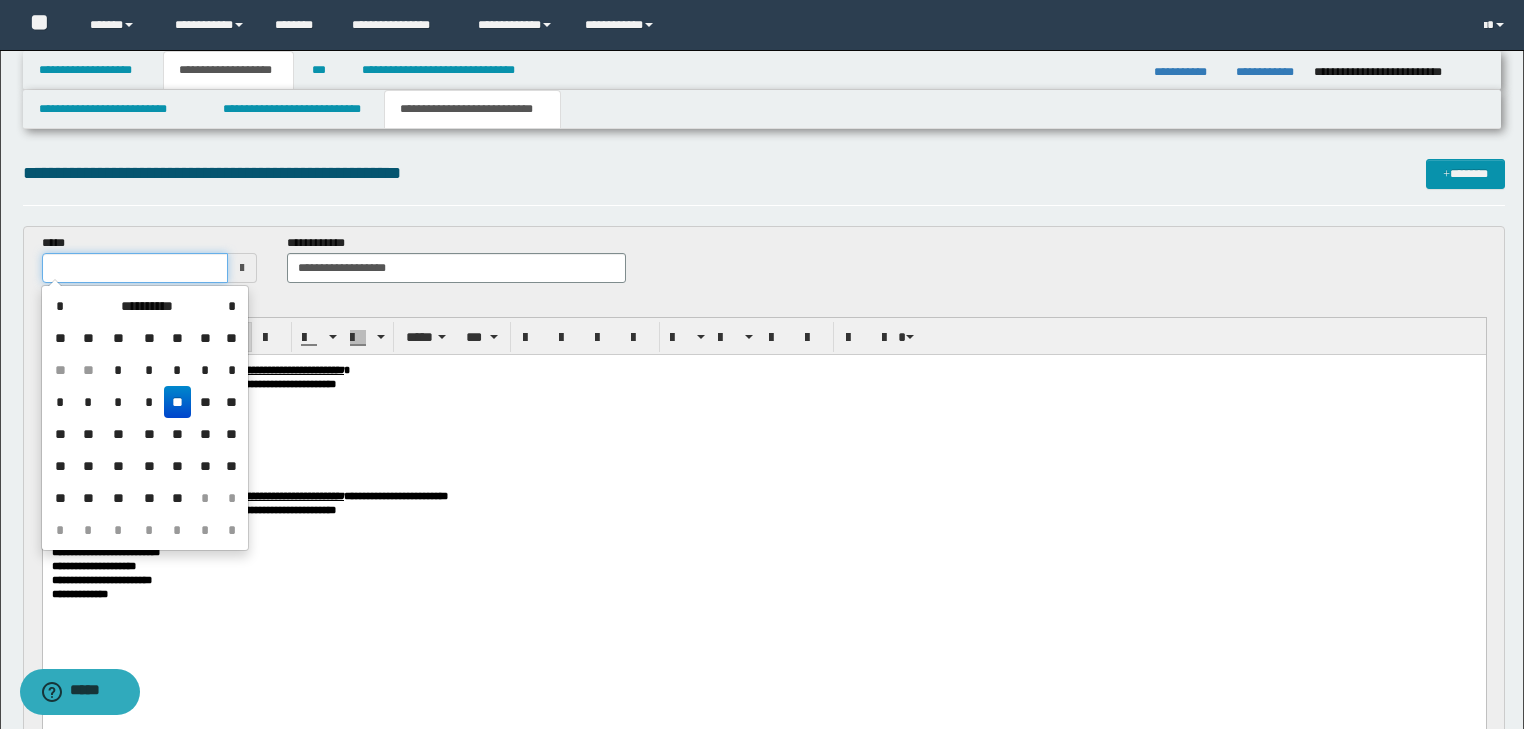 click at bounding box center [135, 268] 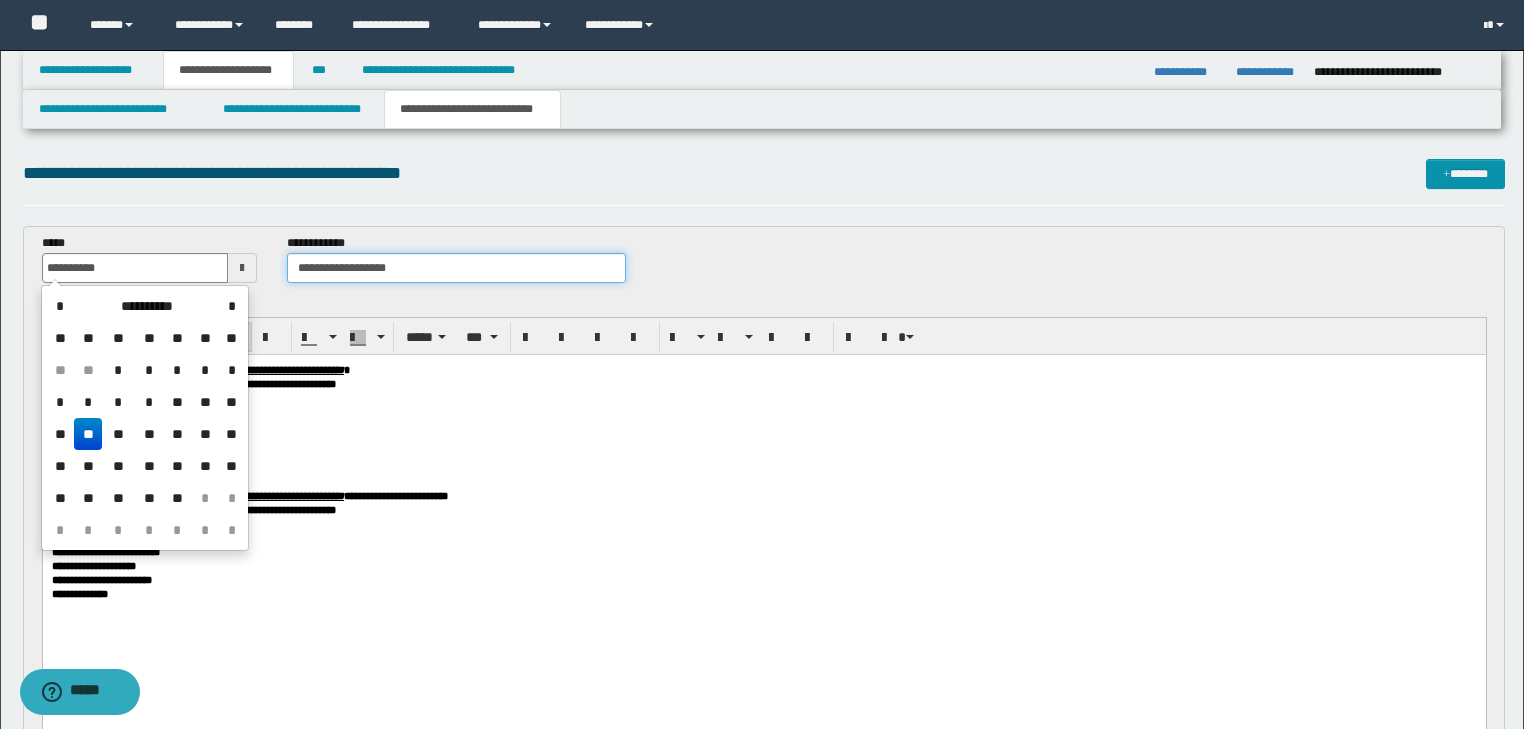 type on "**********" 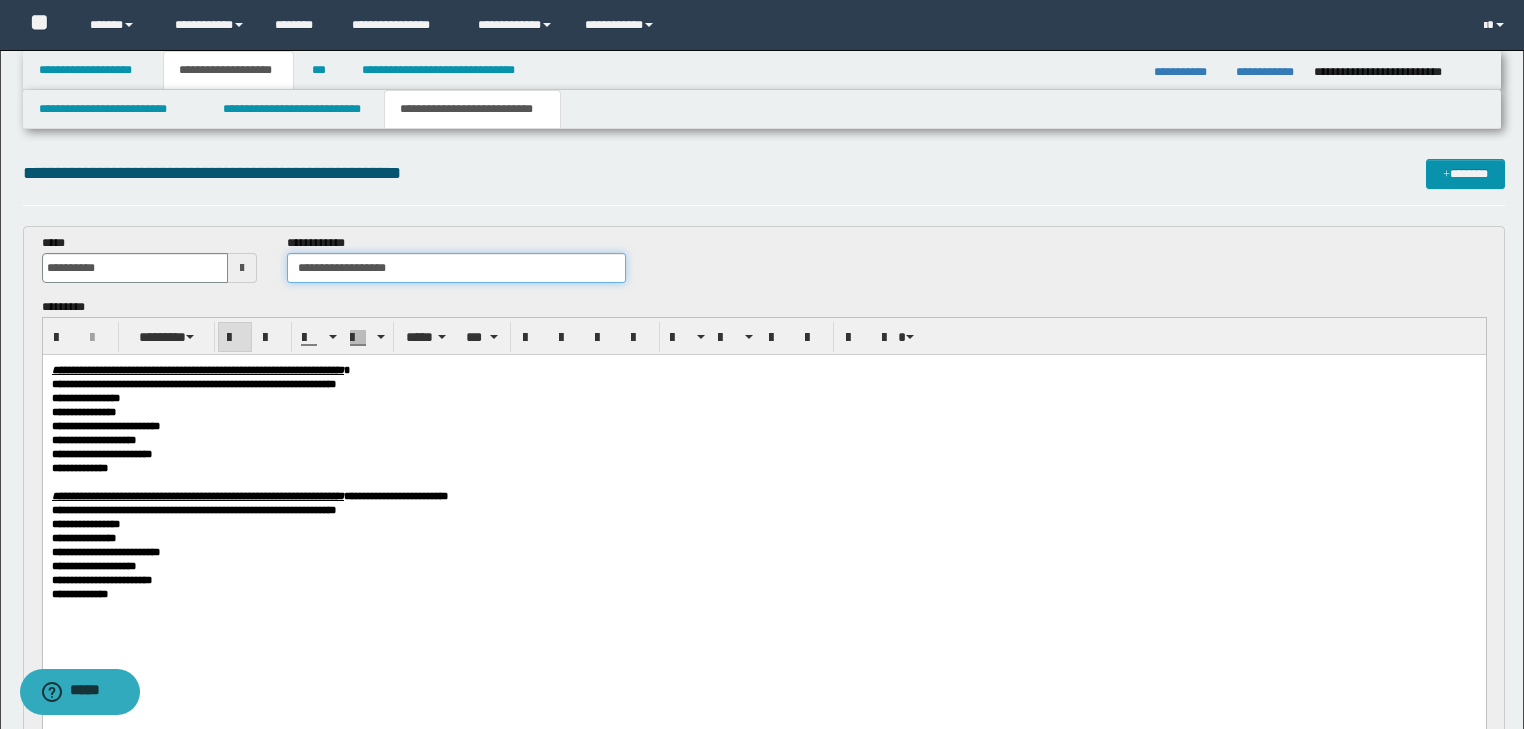 click on "**********" at bounding box center (456, 268) 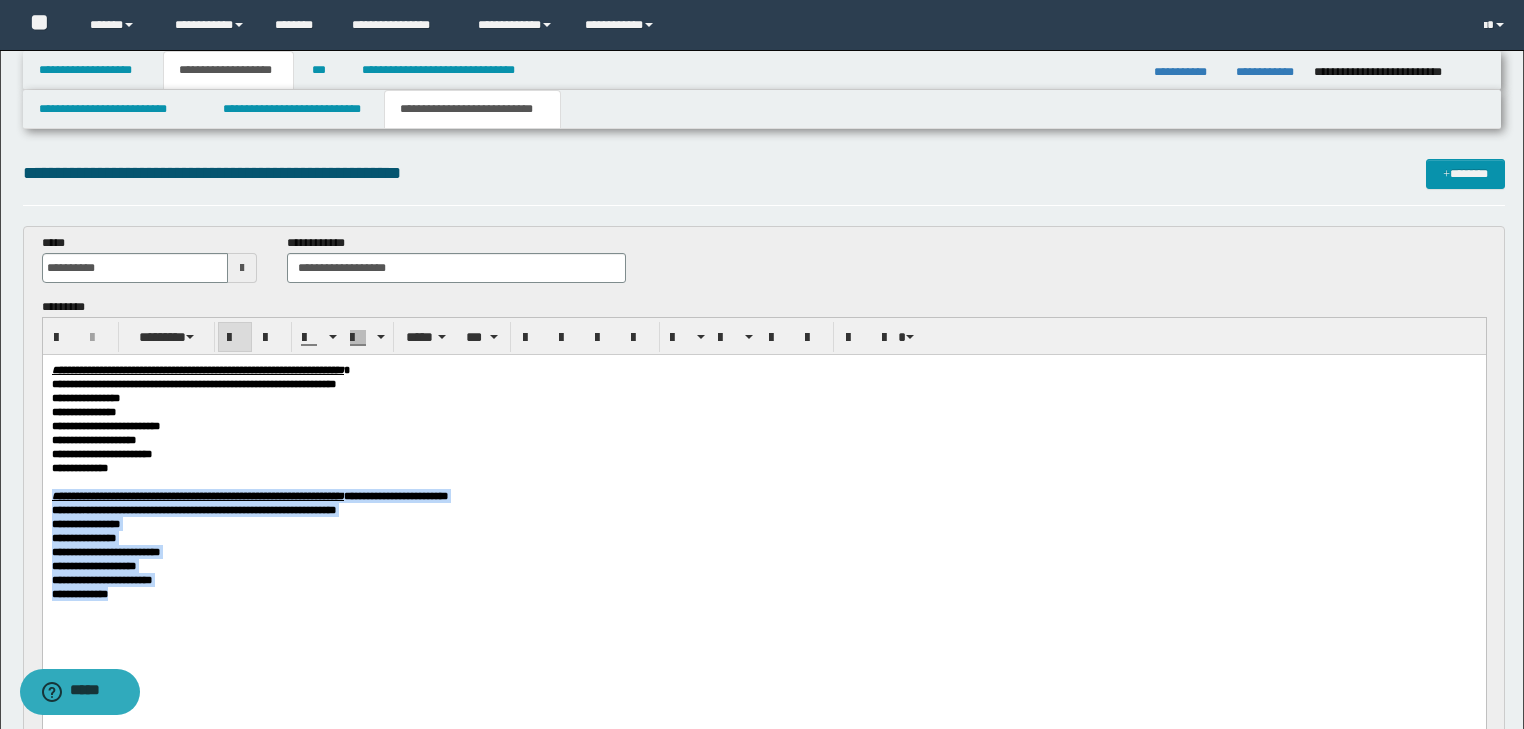 drag, startPoint x: 238, startPoint y: 521, endPoint x: 288, endPoint y: 673, distance: 160.0125 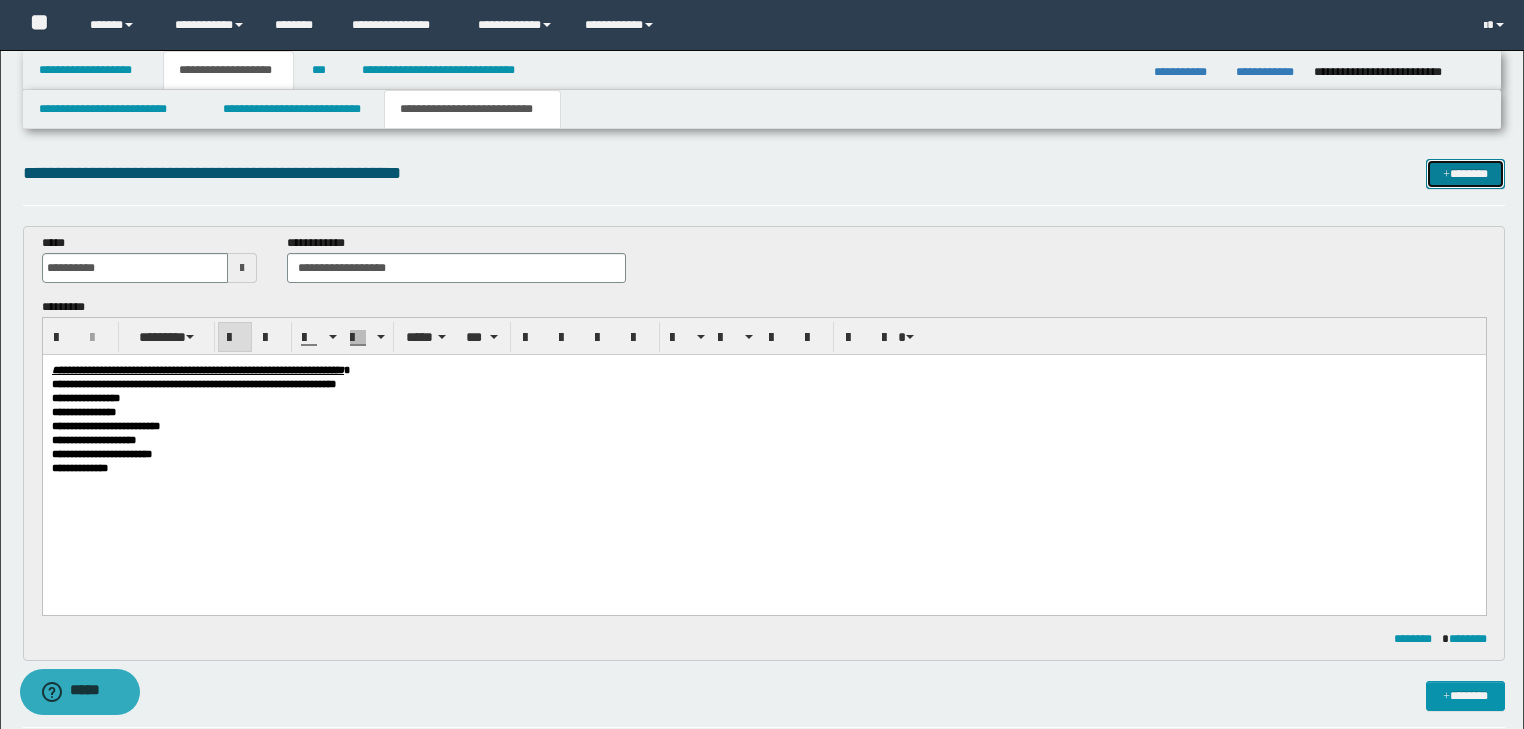 click on "*******" at bounding box center (1465, 174) 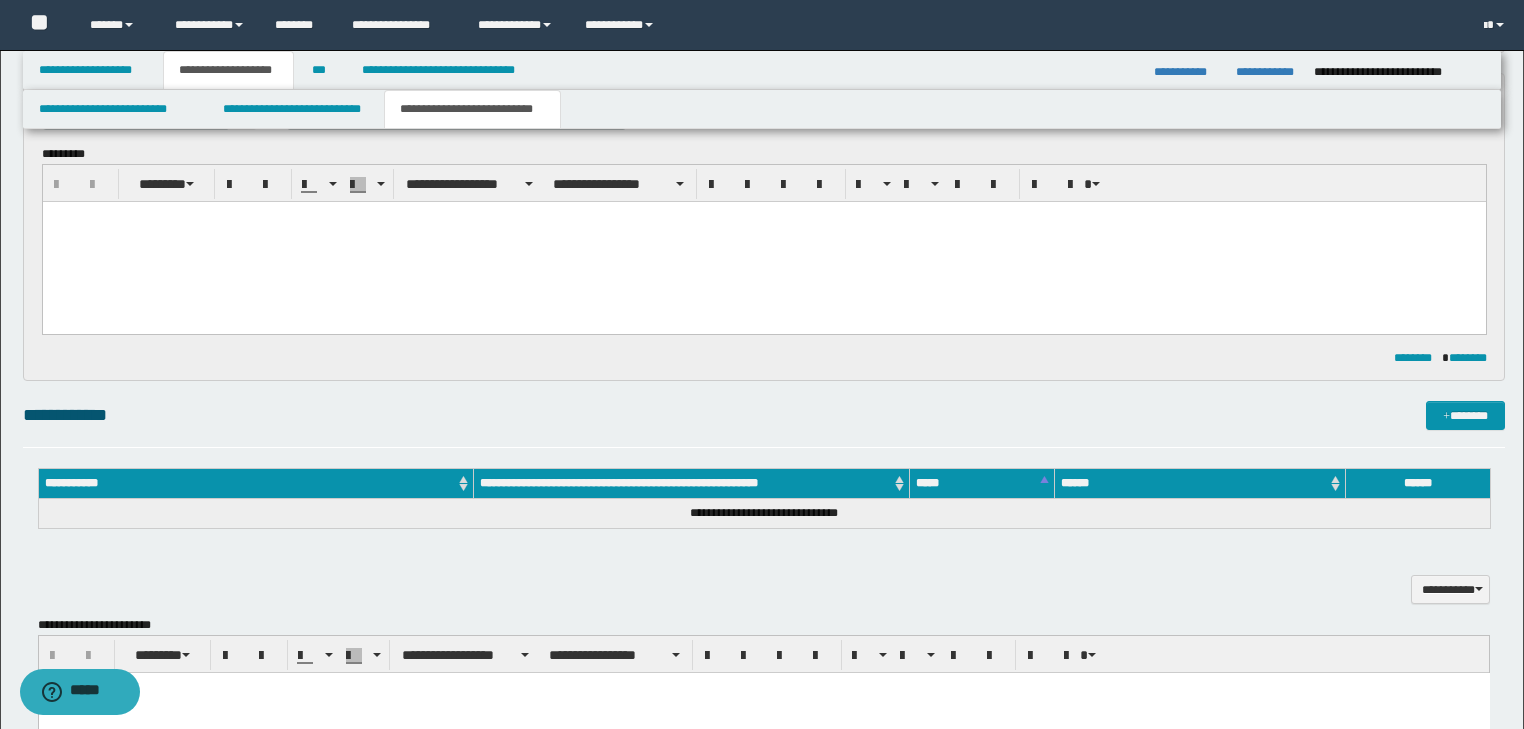 scroll, scrollTop: 0, scrollLeft: 0, axis: both 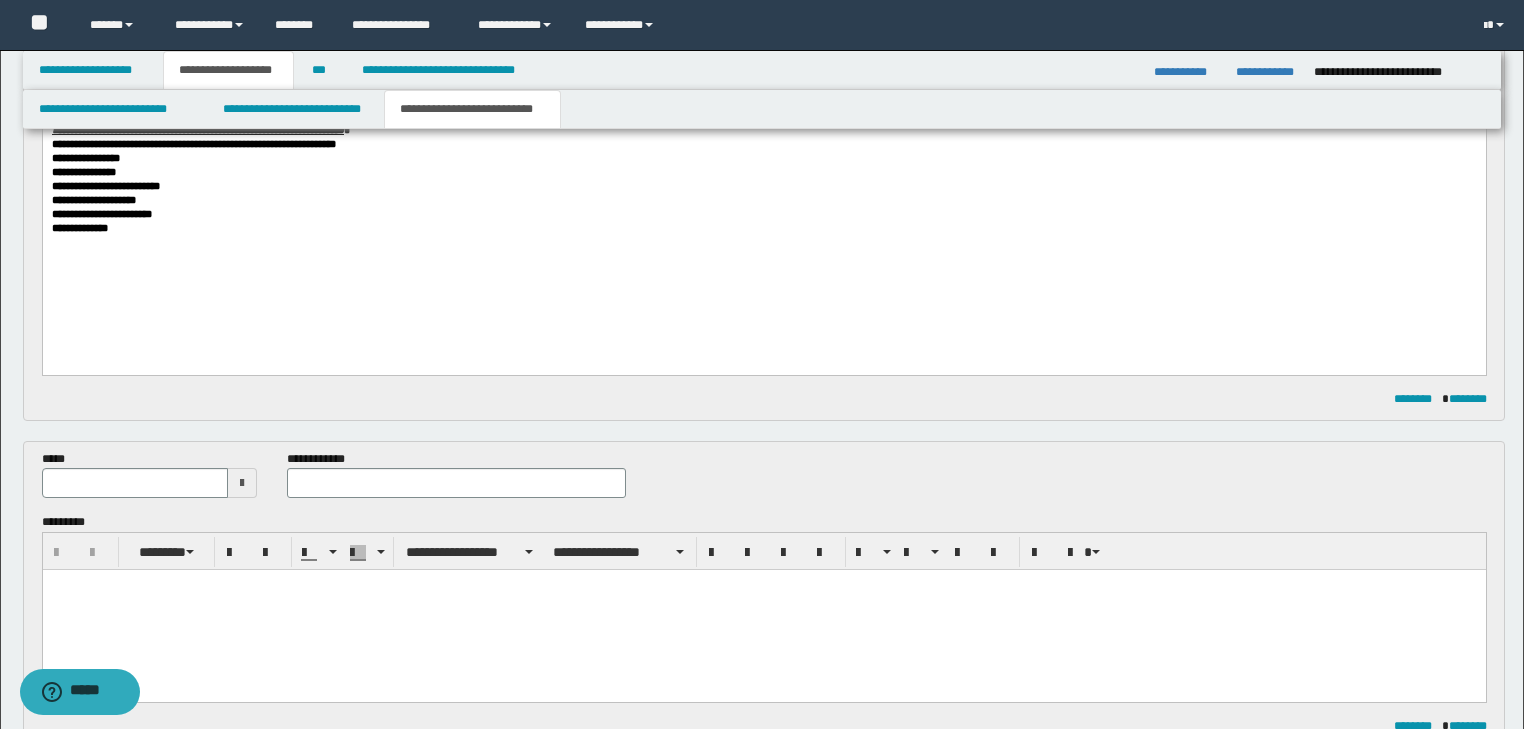 type 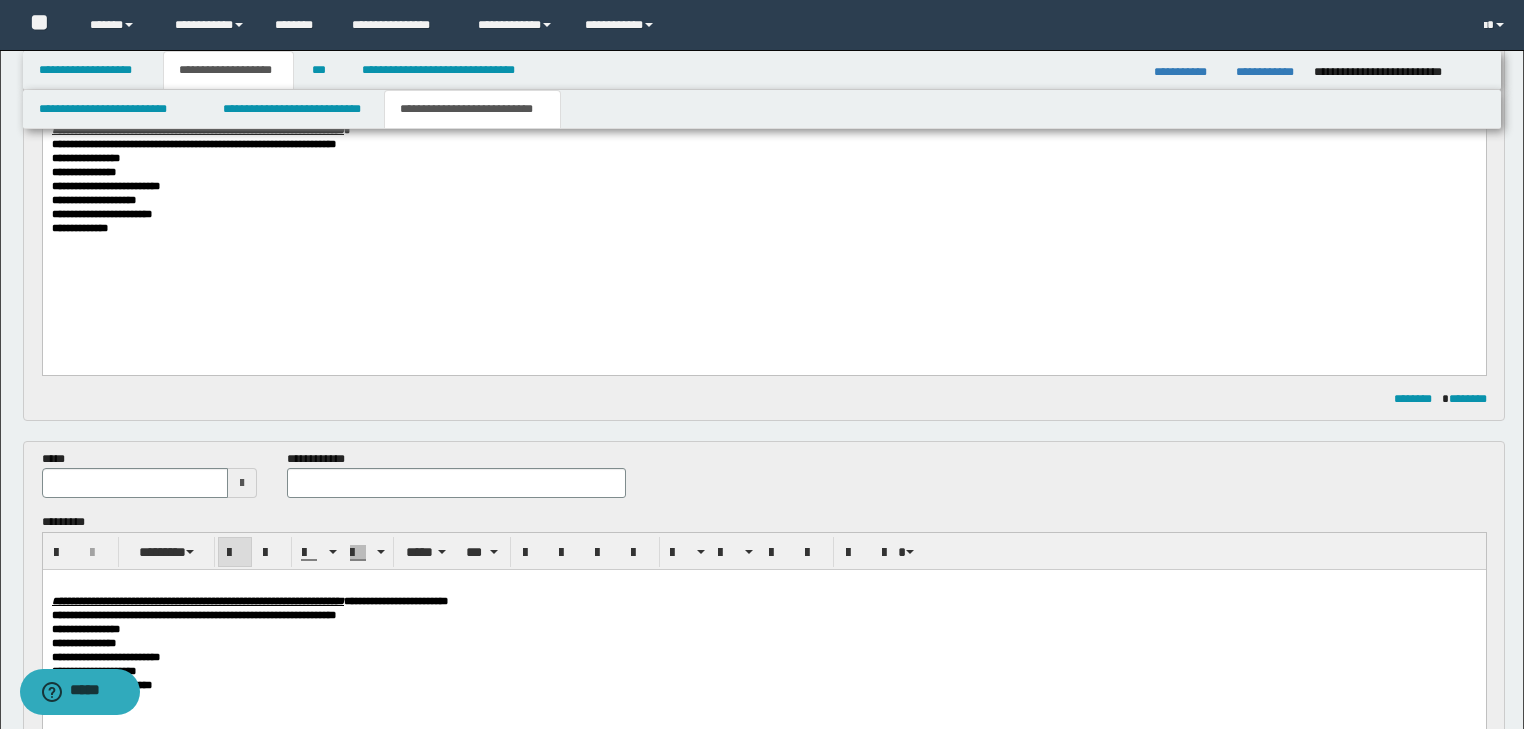 click on "**********" at bounding box center [395, 601] 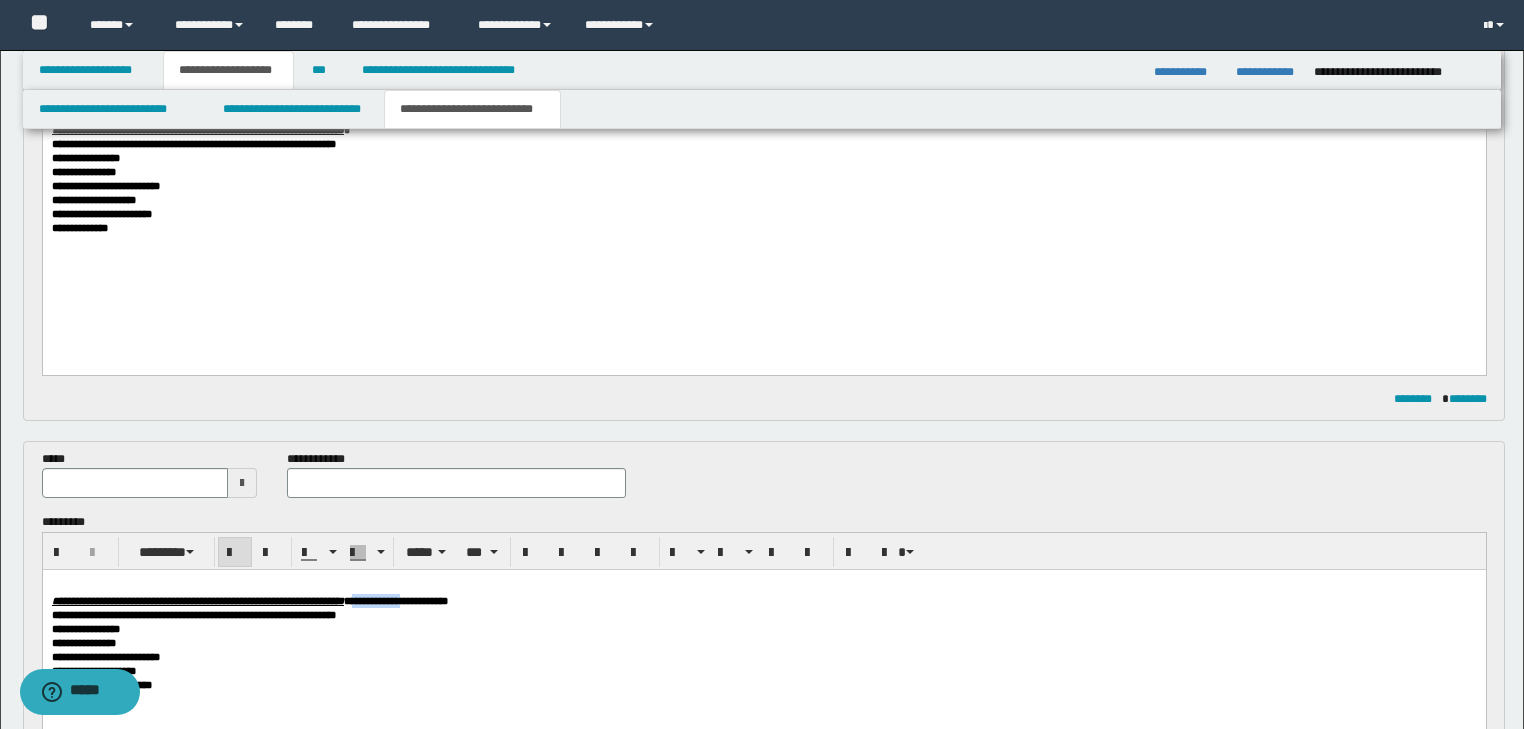 click on "**********" at bounding box center (395, 601) 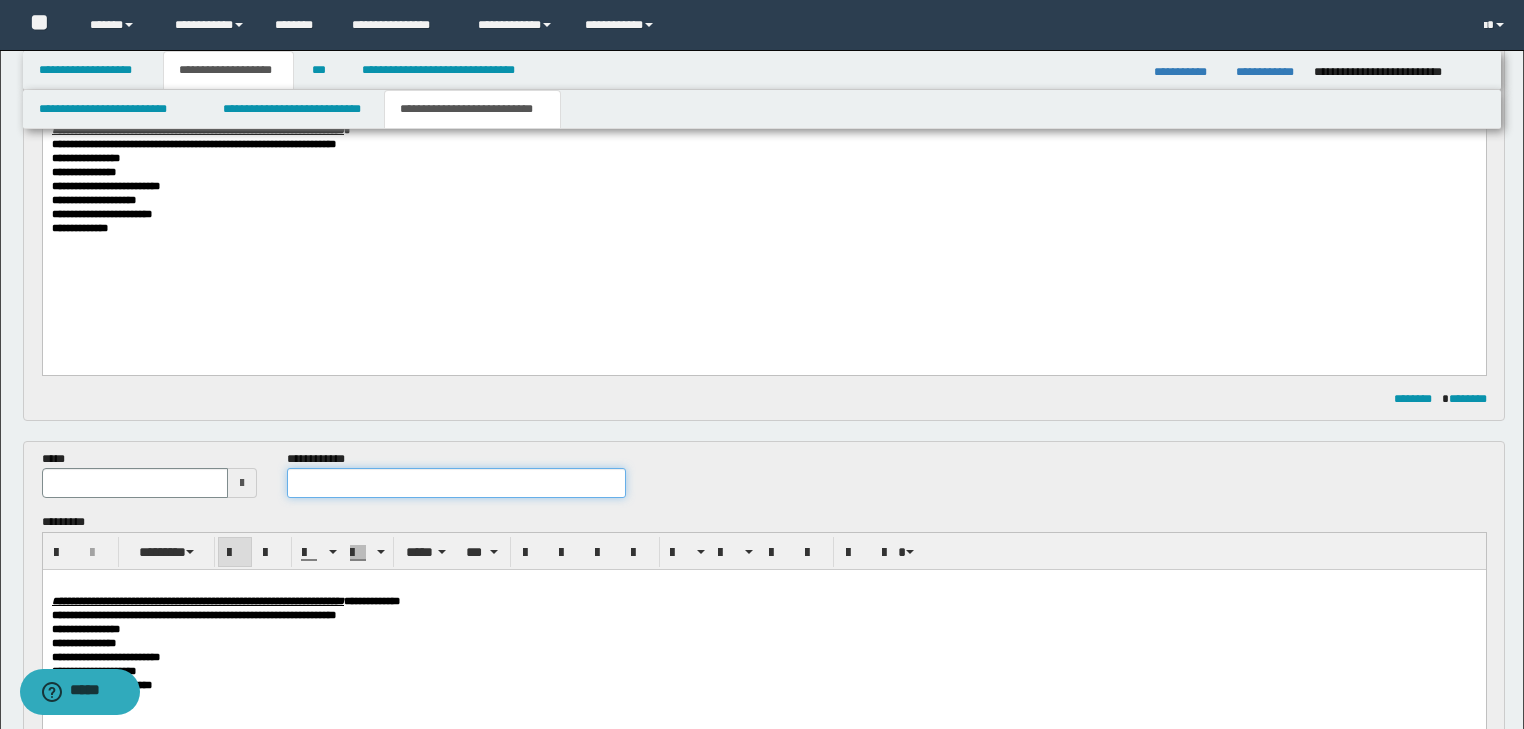 click at bounding box center [456, 483] 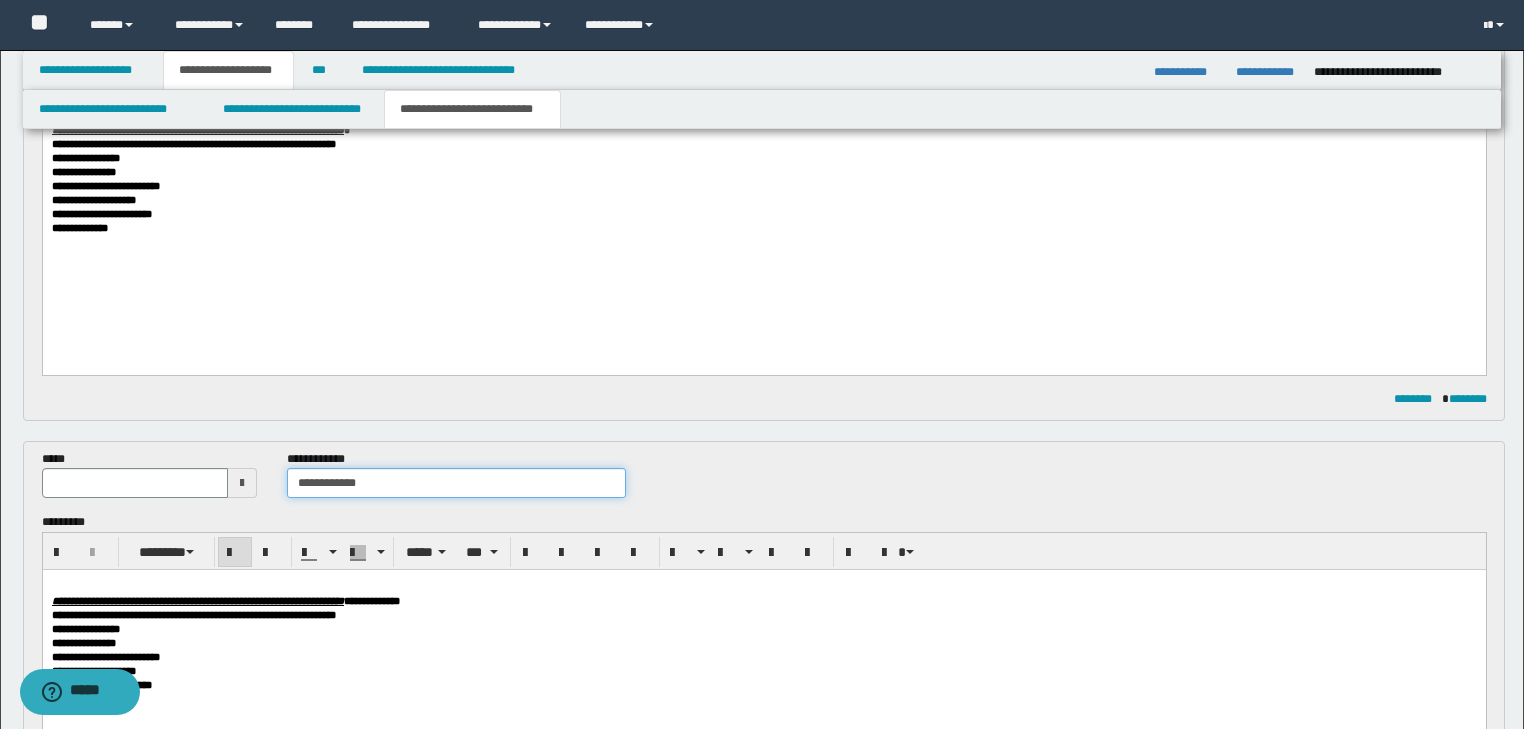 type on "**********" 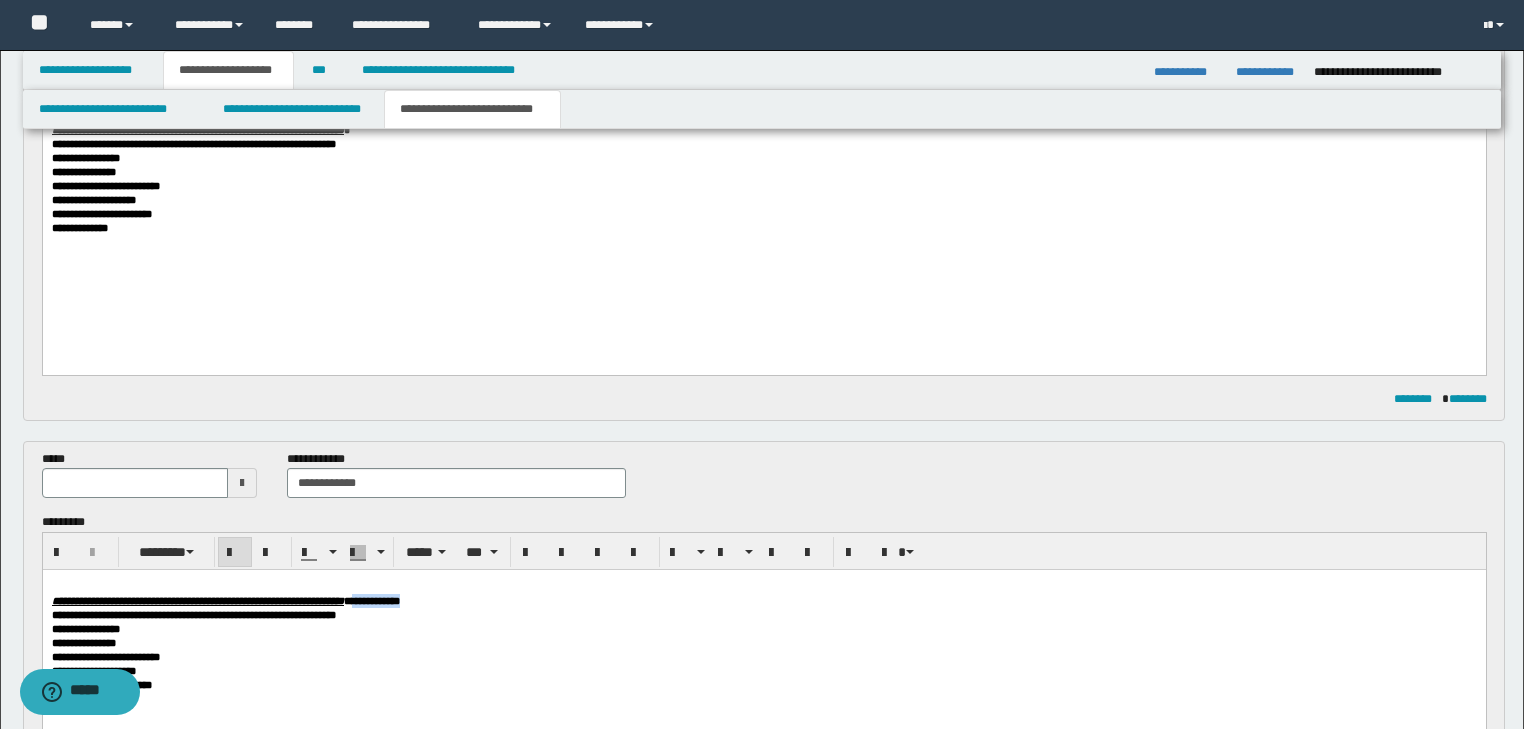 drag, startPoint x: 510, startPoint y: 604, endPoint x: 627, endPoint y: 604, distance: 117 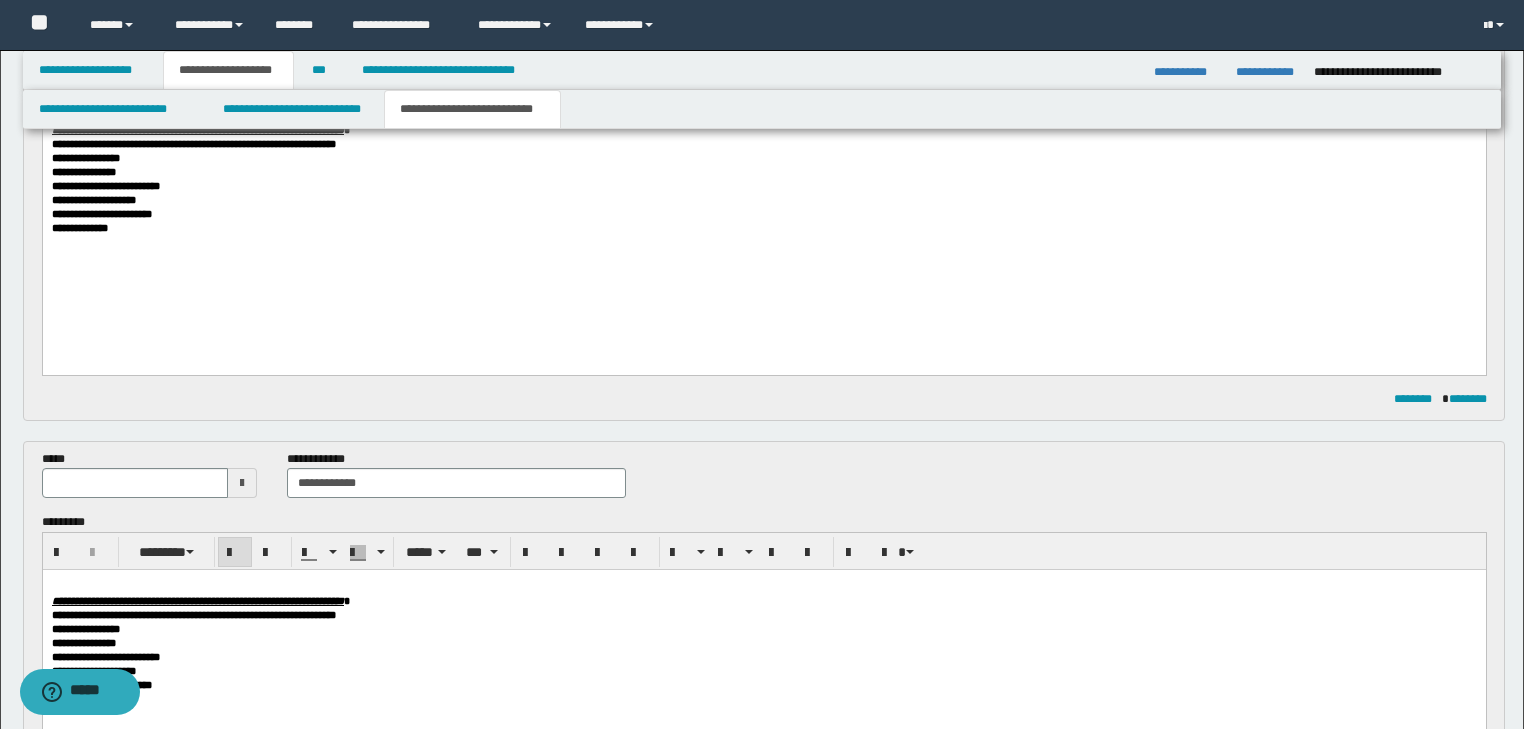 click on "*****" at bounding box center [150, 474] 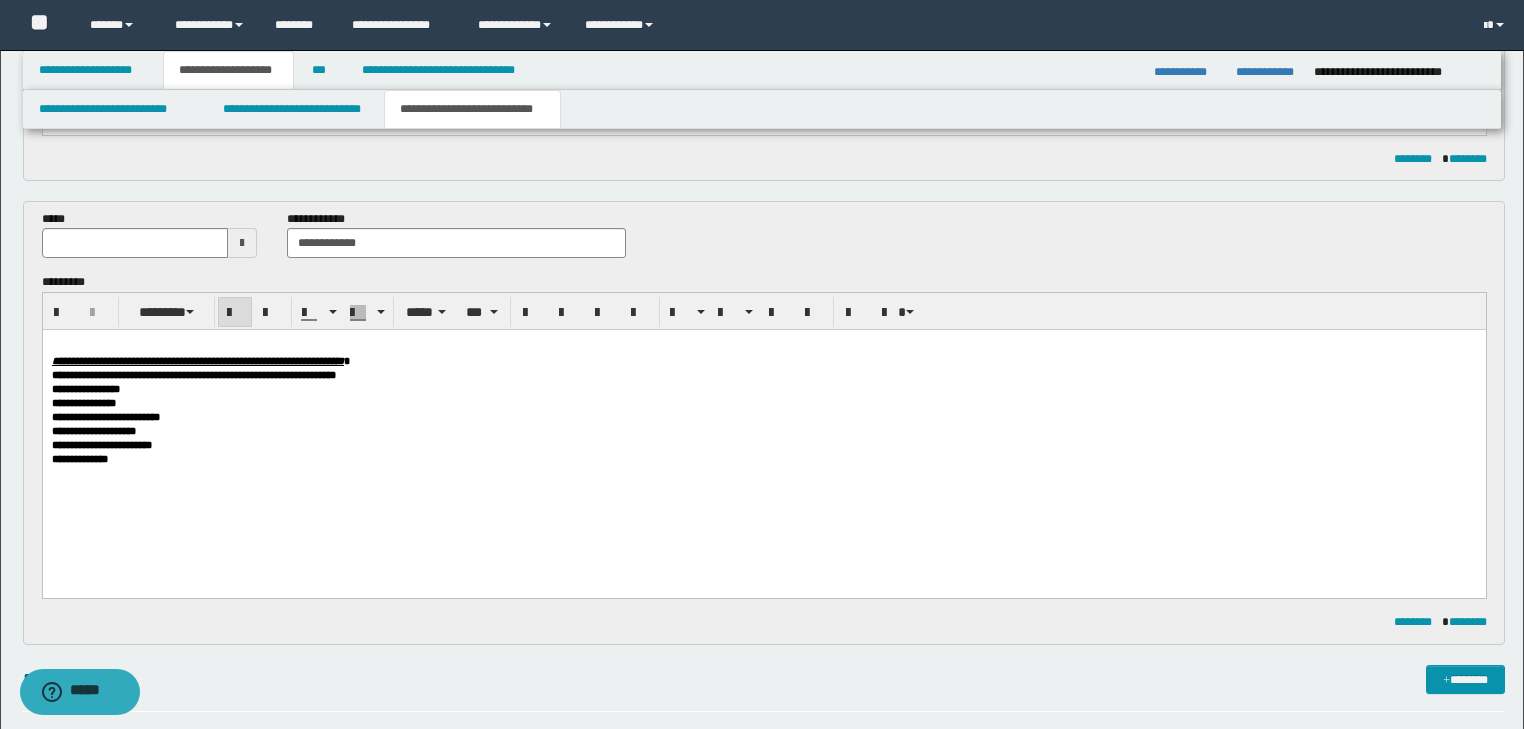 click on "**********" at bounding box center (197, 361) 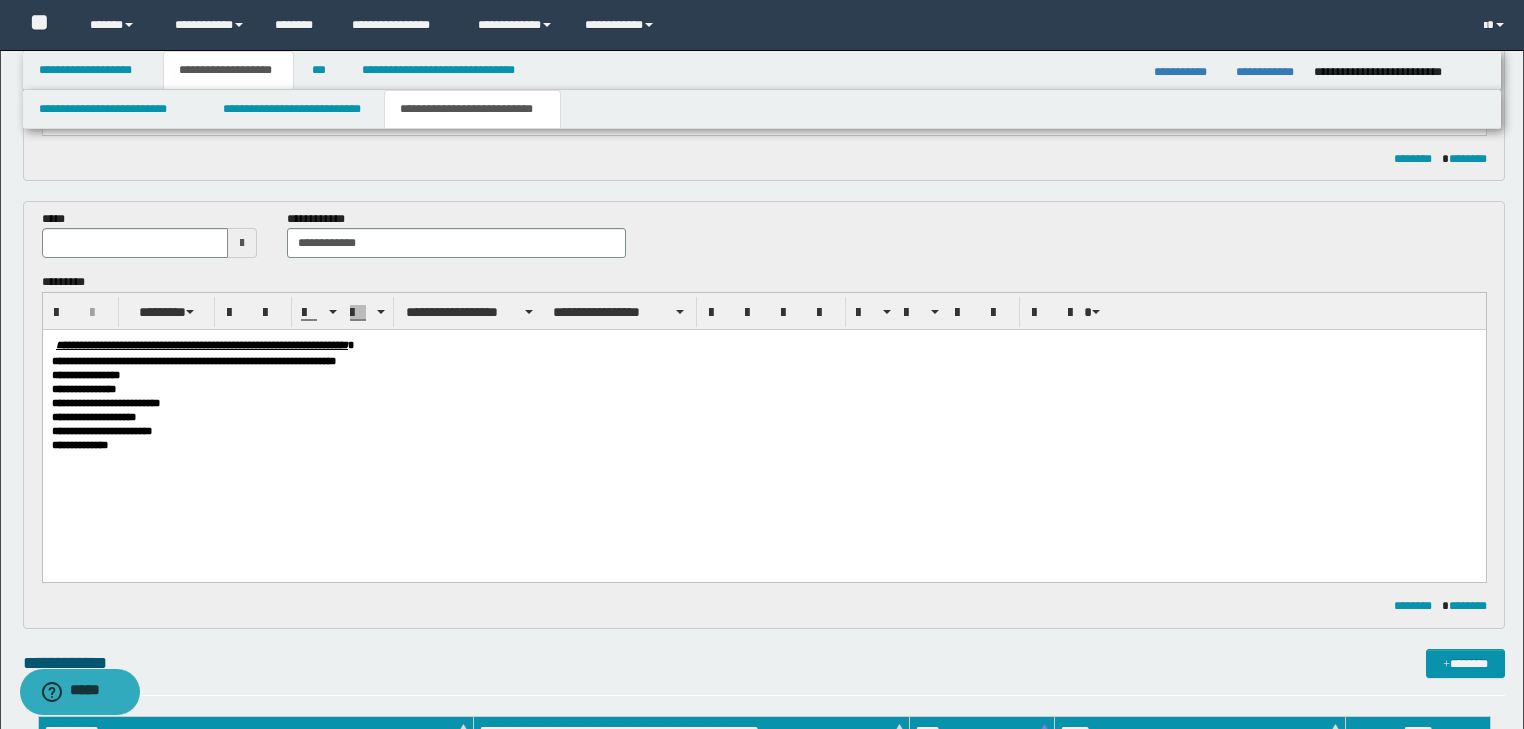 scroll, scrollTop: 640, scrollLeft: 0, axis: vertical 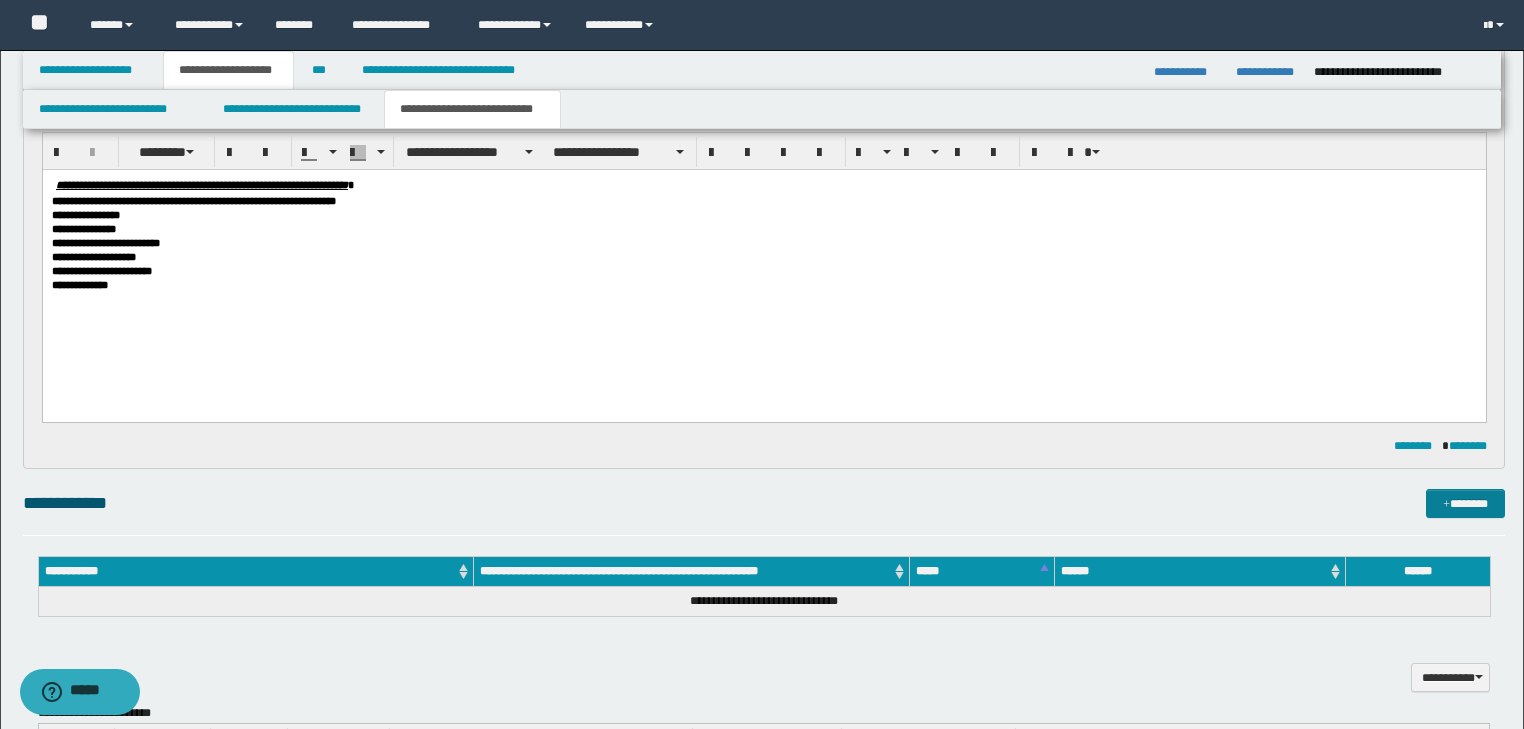 click on "*******" at bounding box center [1465, 504] 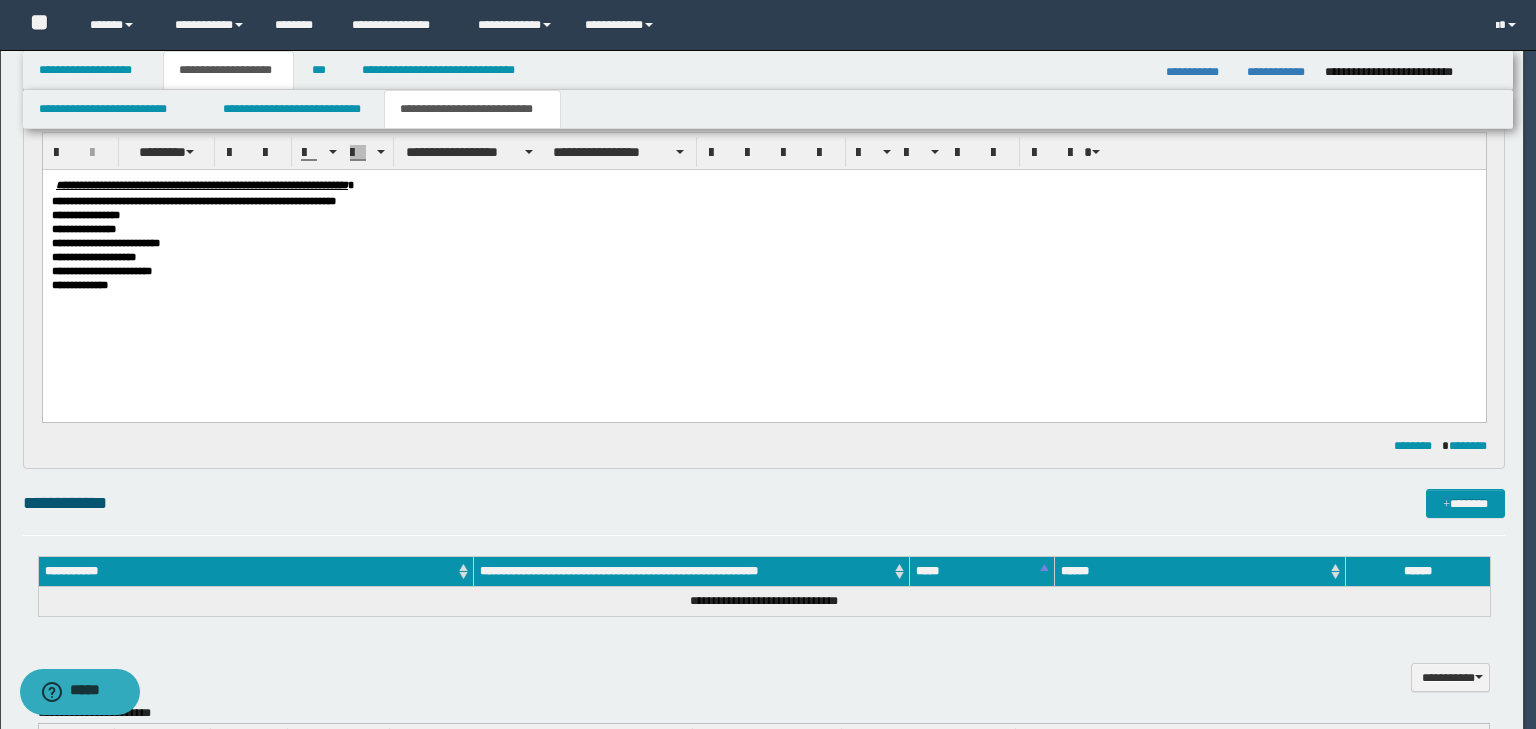 type 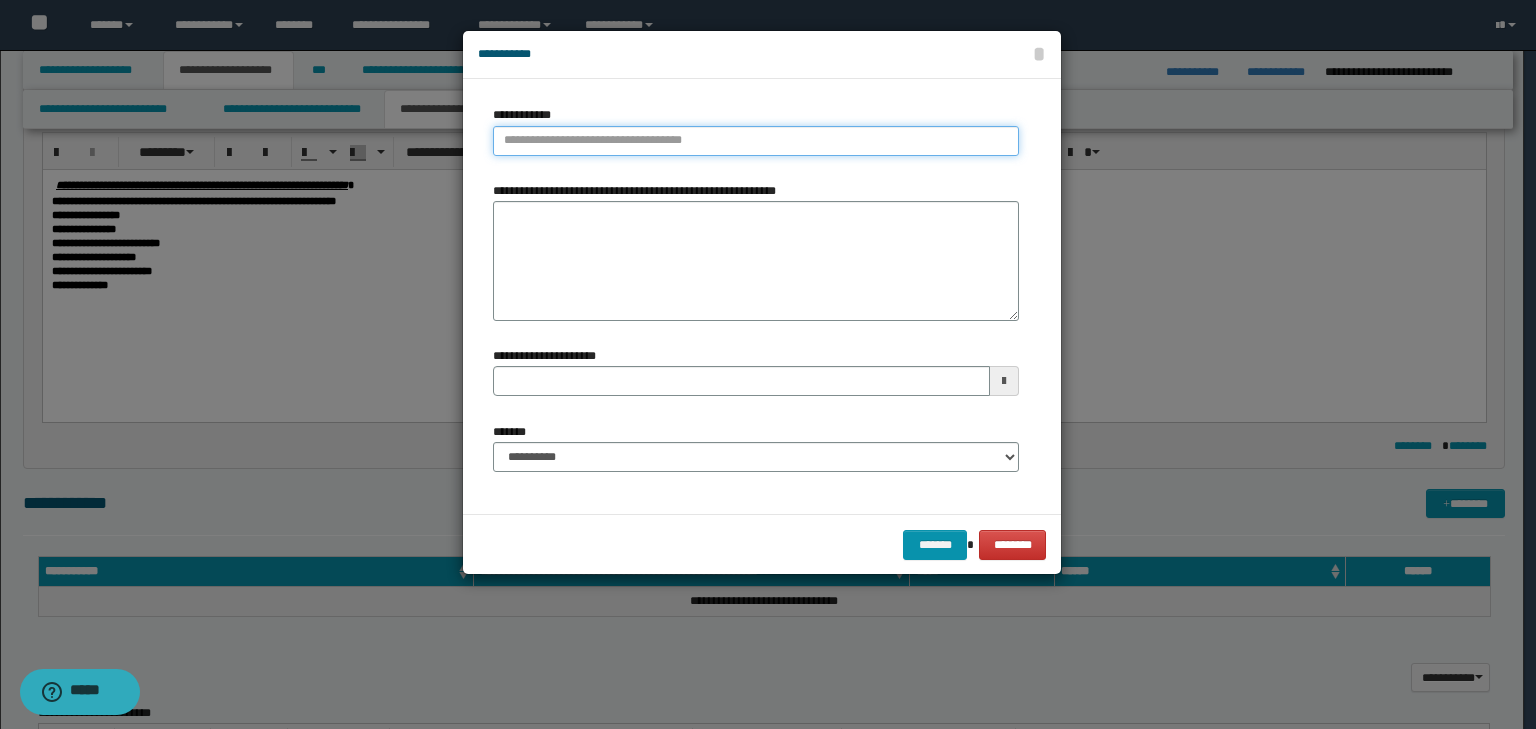 click on "**********" at bounding box center (756, 141) 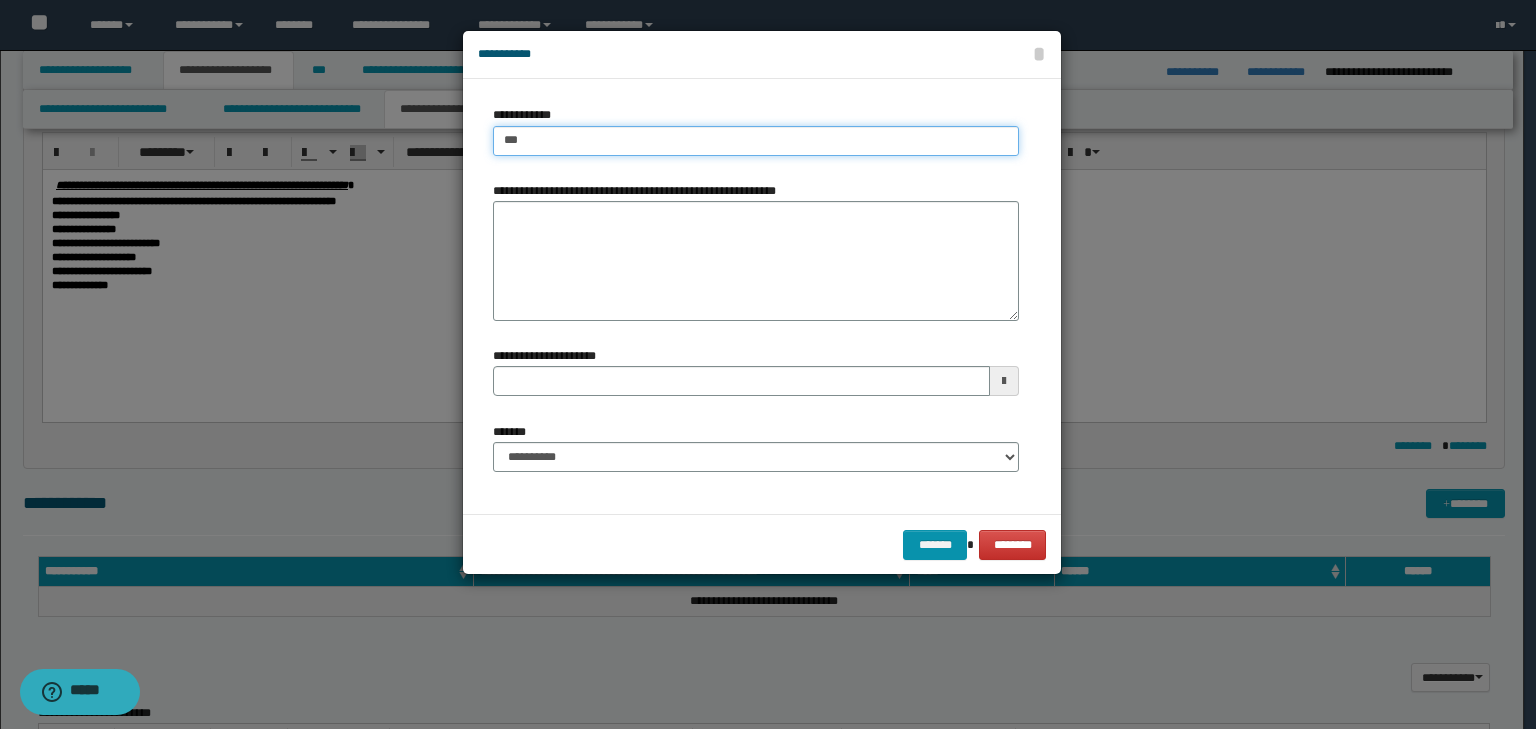 type on "****" 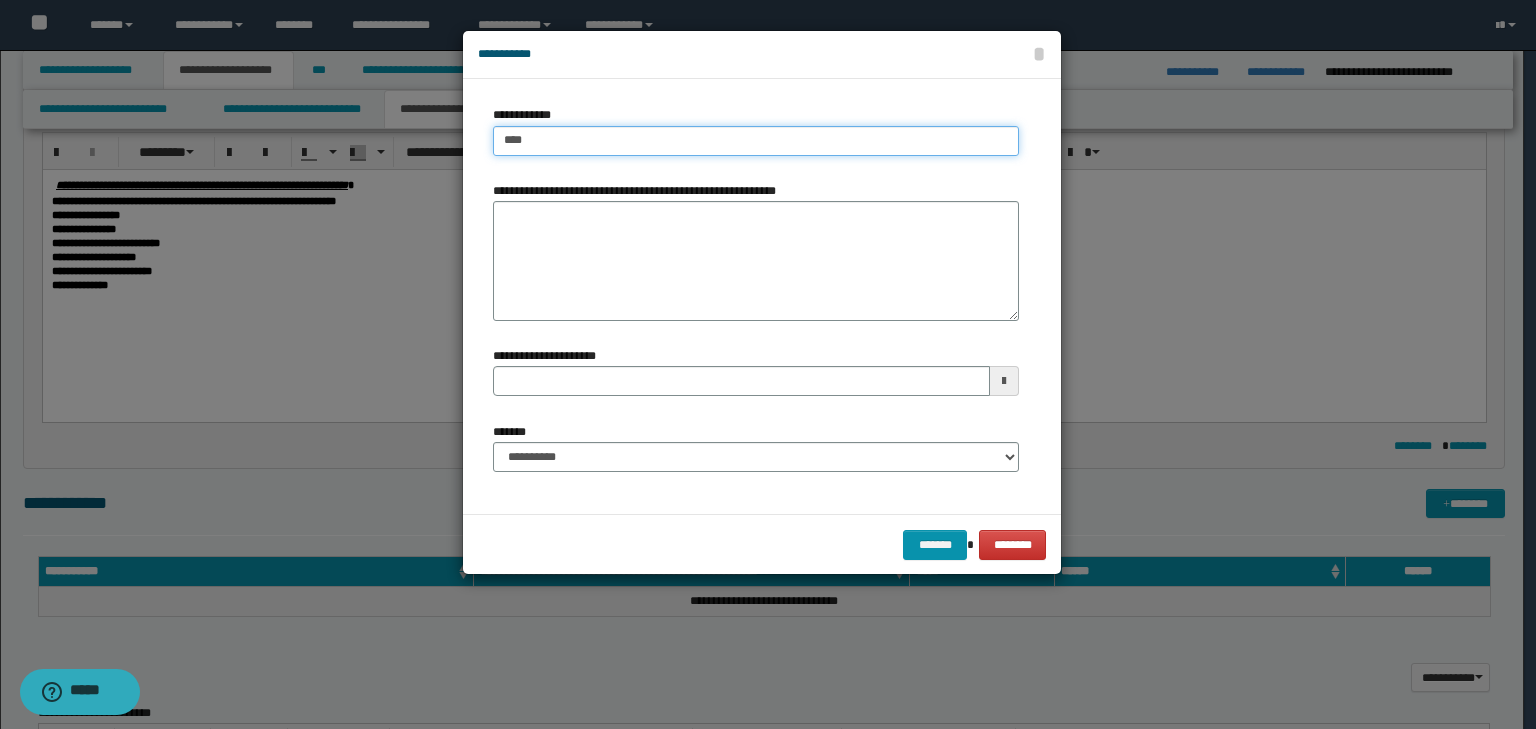 type on "****" 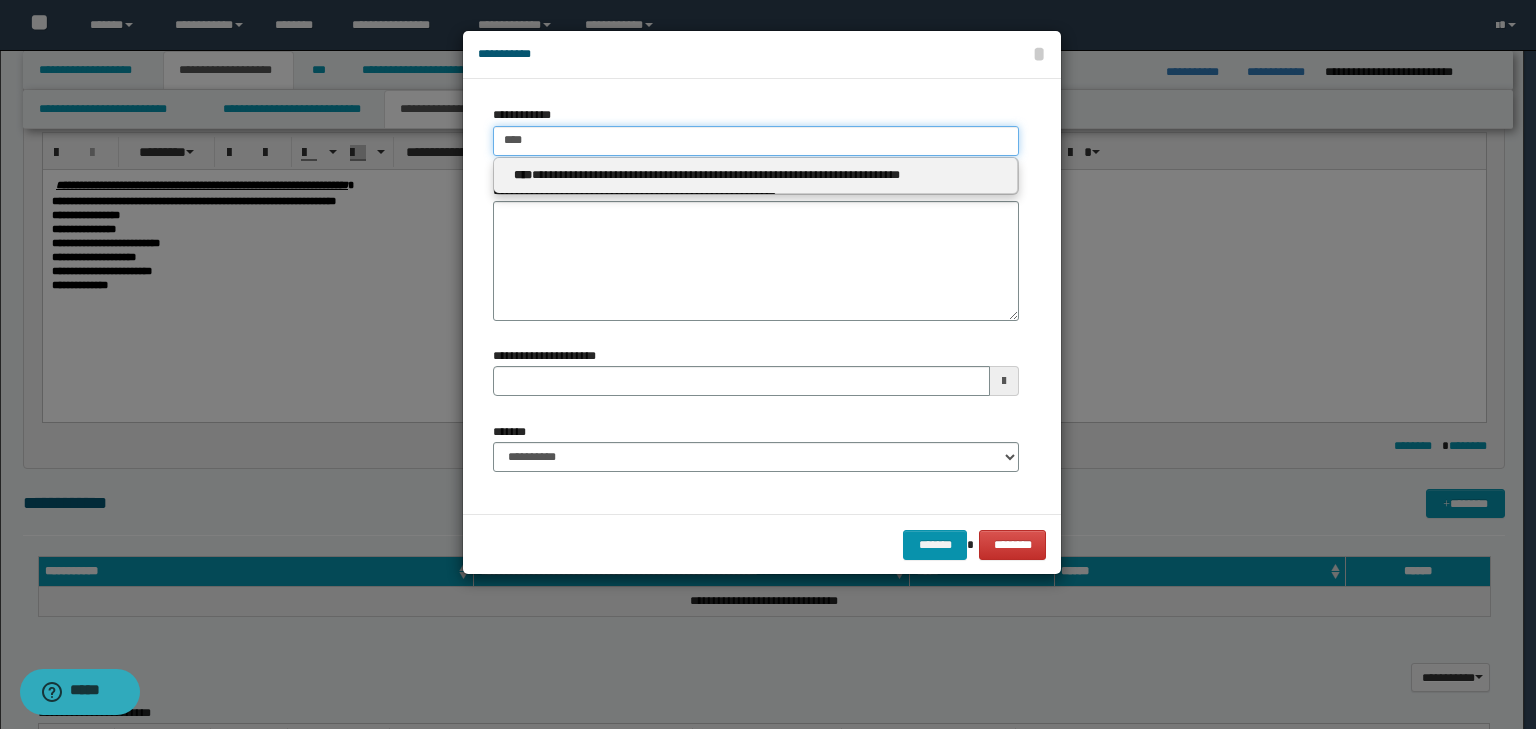 type on "****" 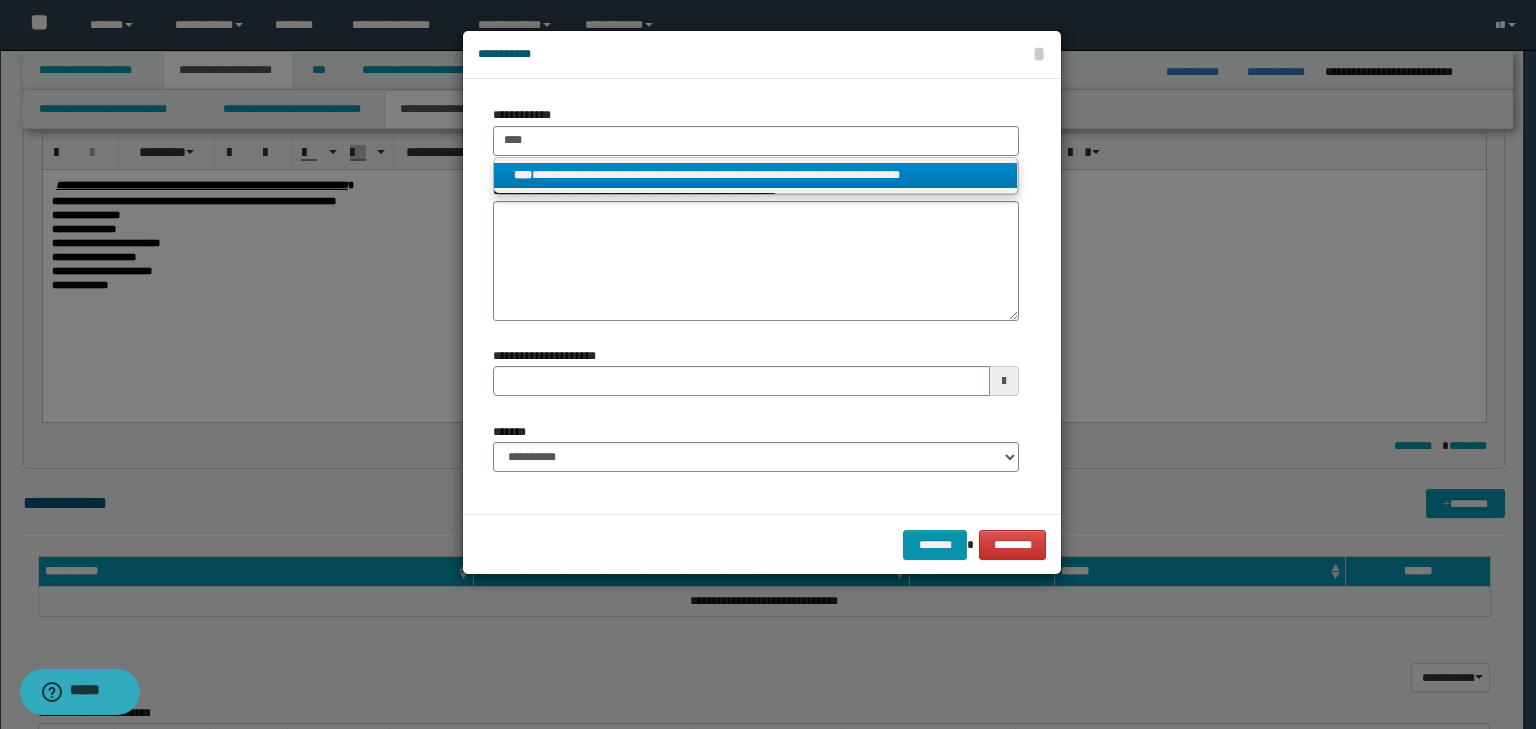 click on "**********" at bounding box center [756, 175] 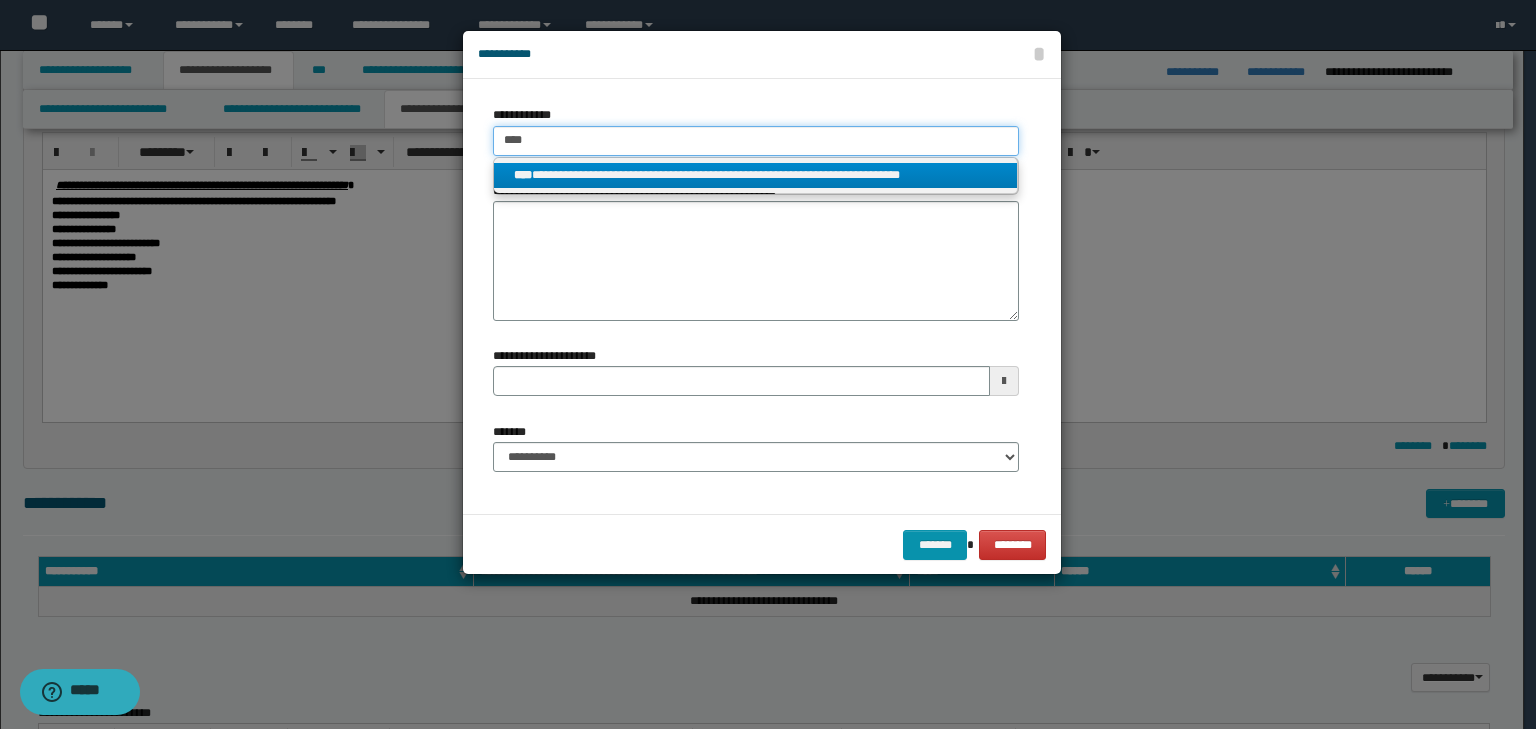 type 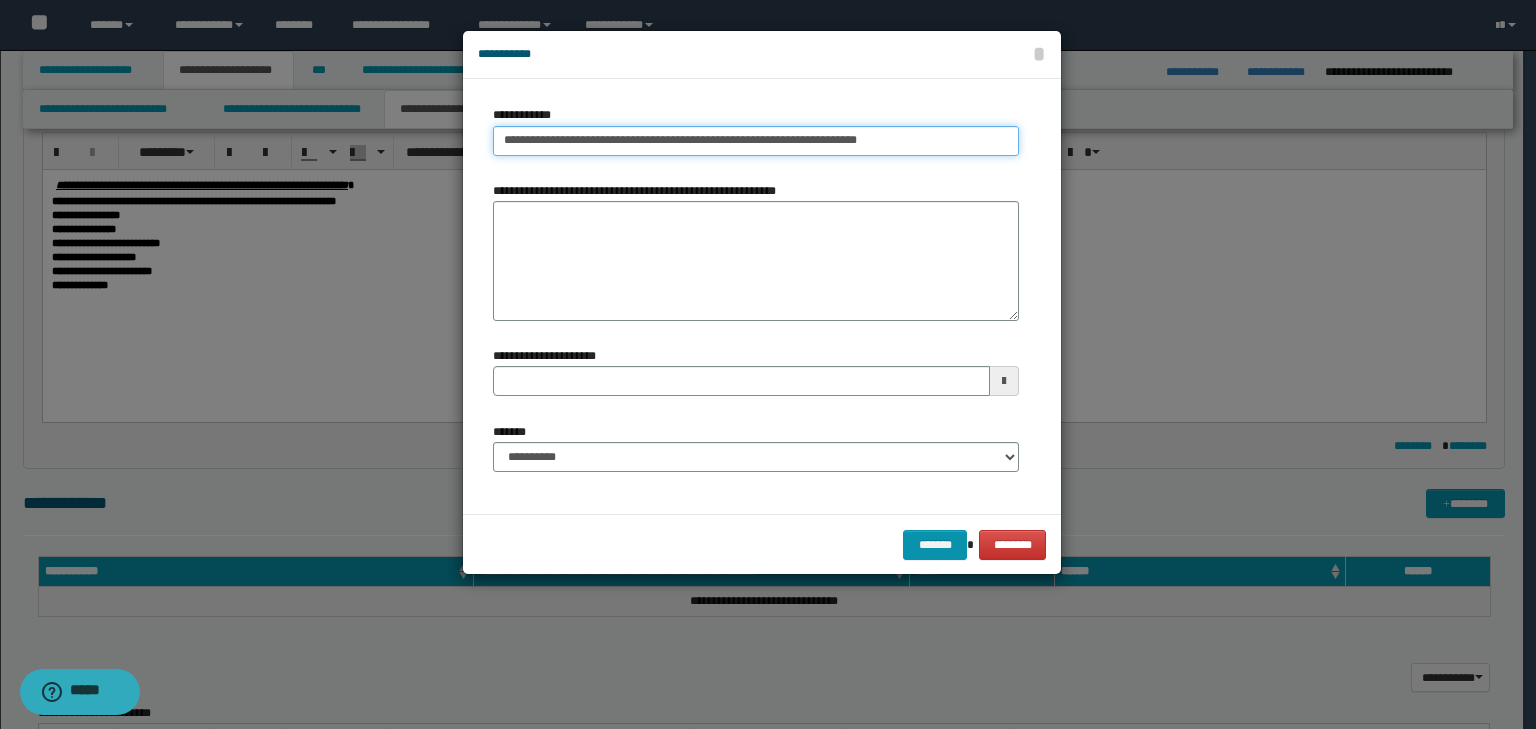 type on "**********" 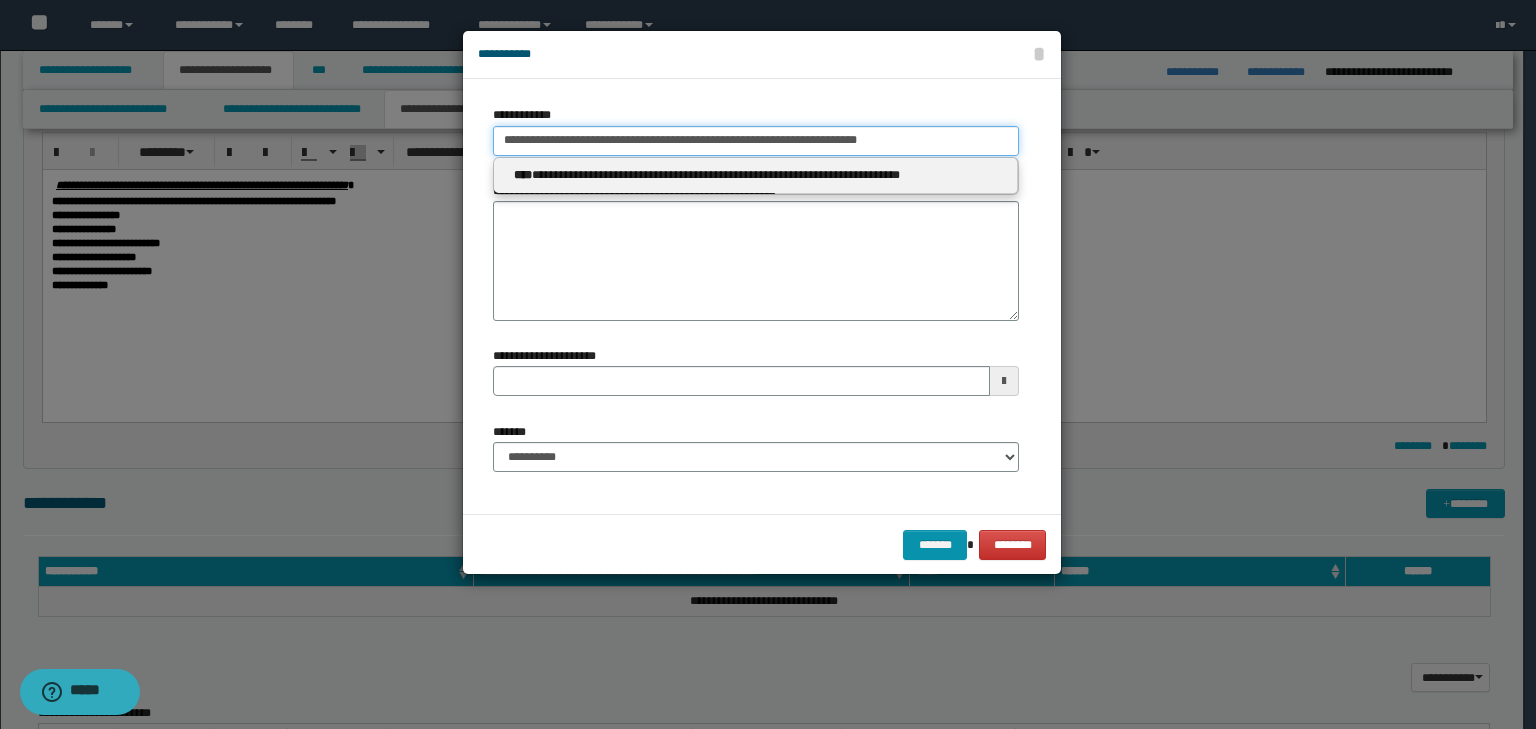 type 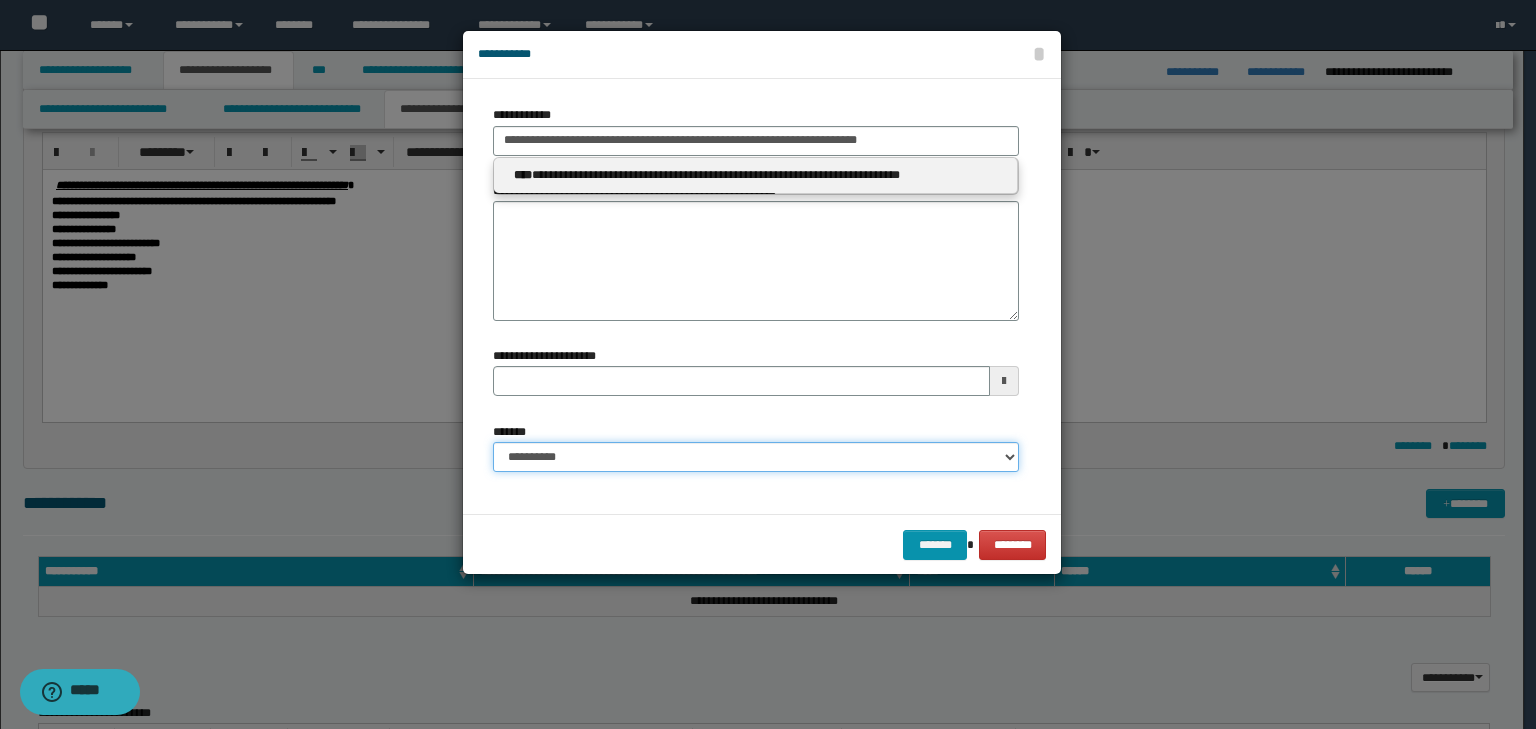 type 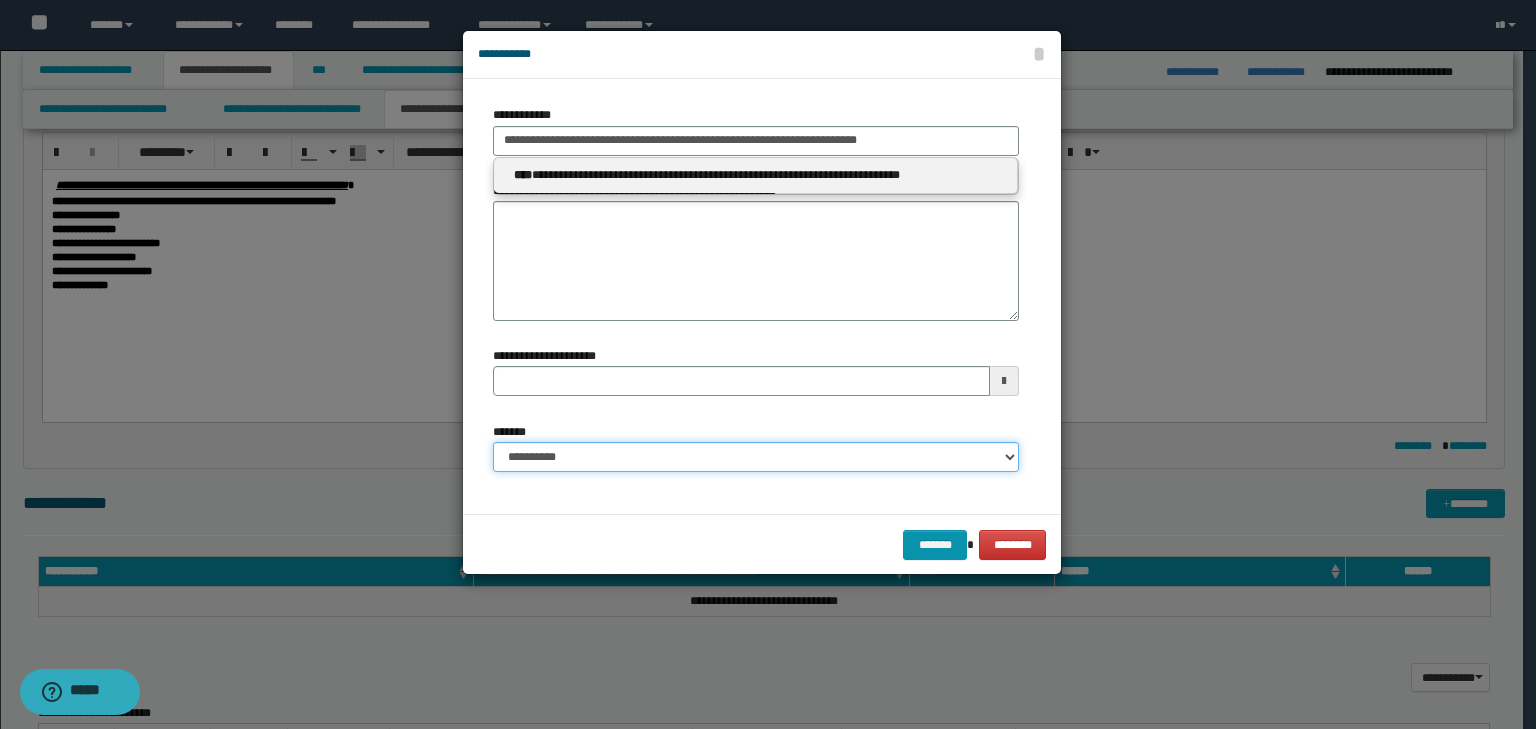 click on "**********" at bounding box center (756, 457) 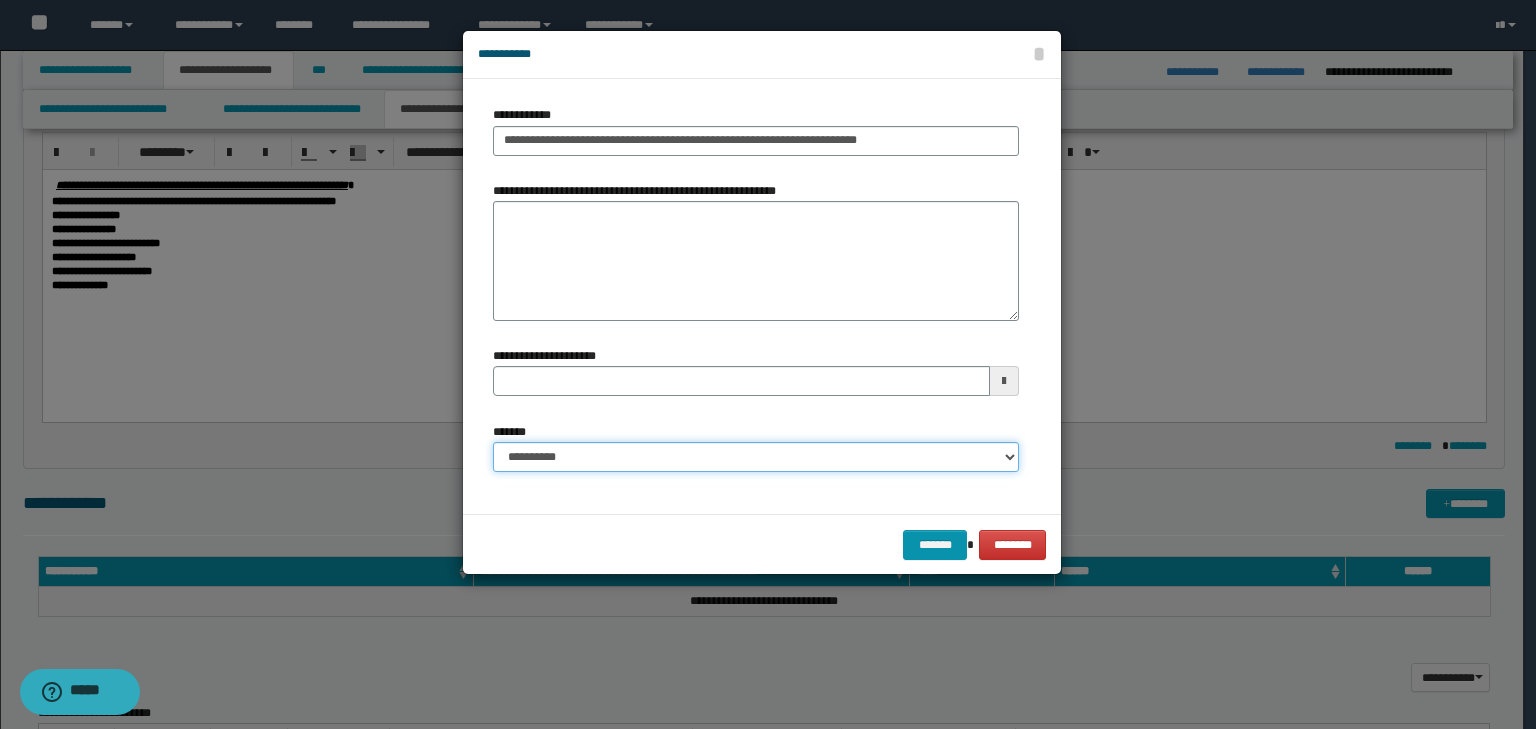 select on "*" 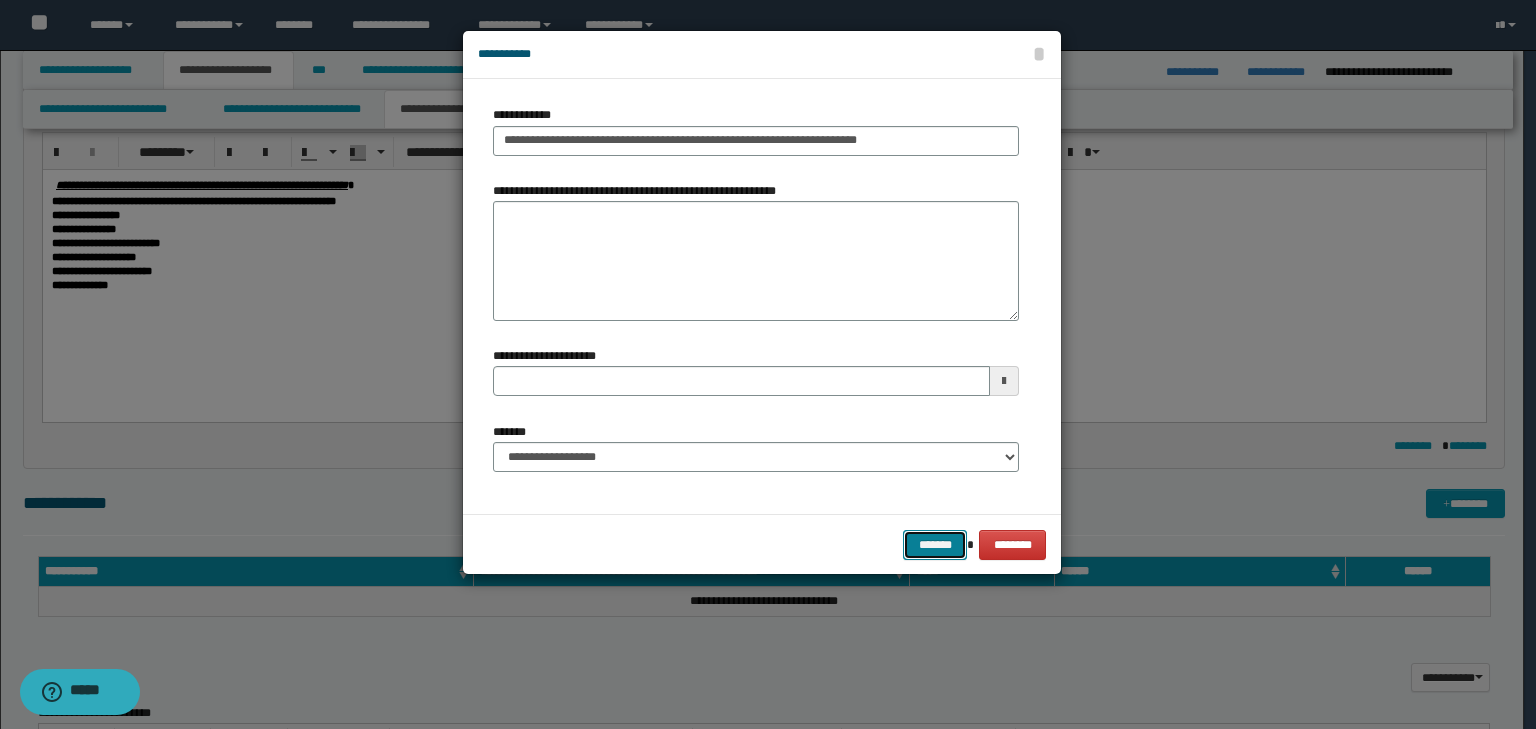 click on "*******" at bounding box center (935, 545) 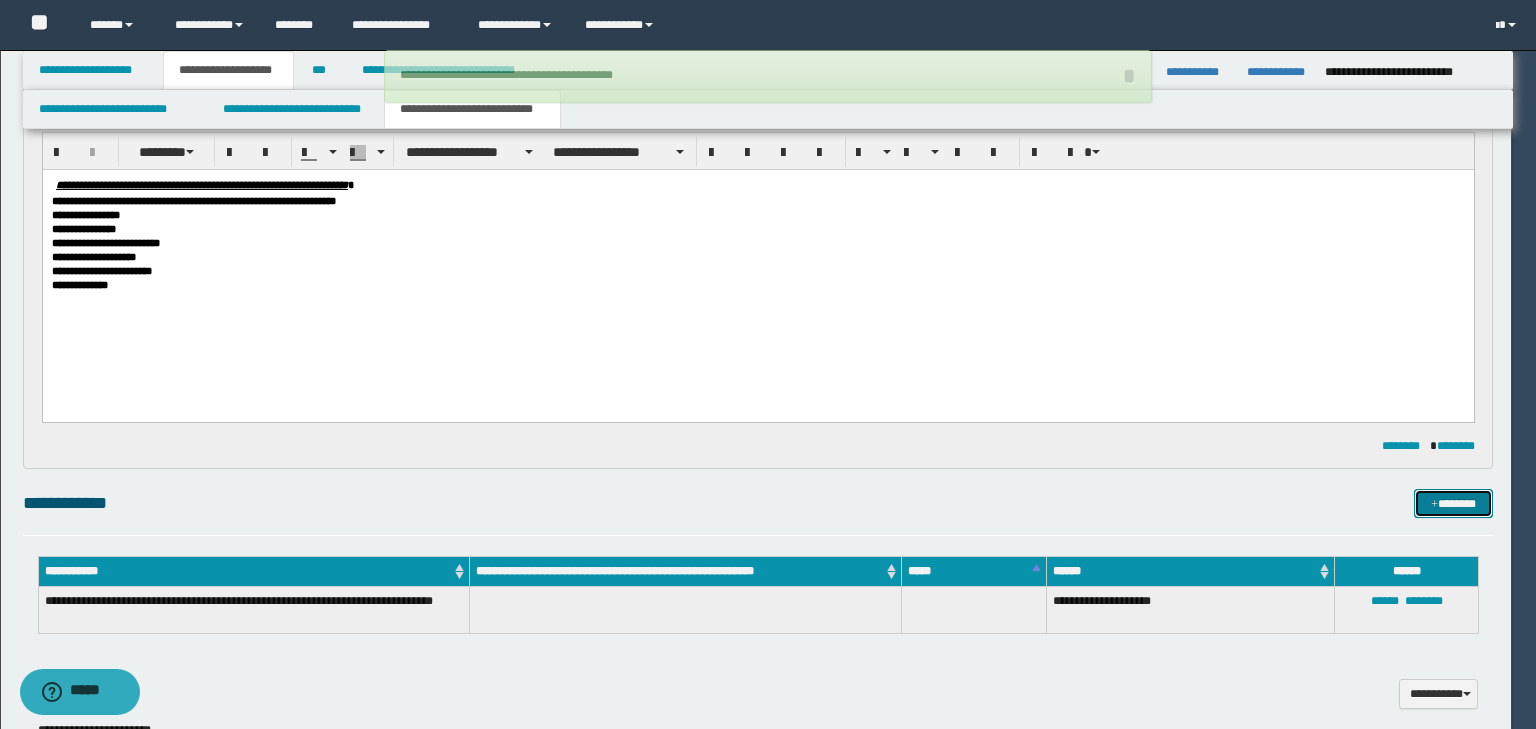 type 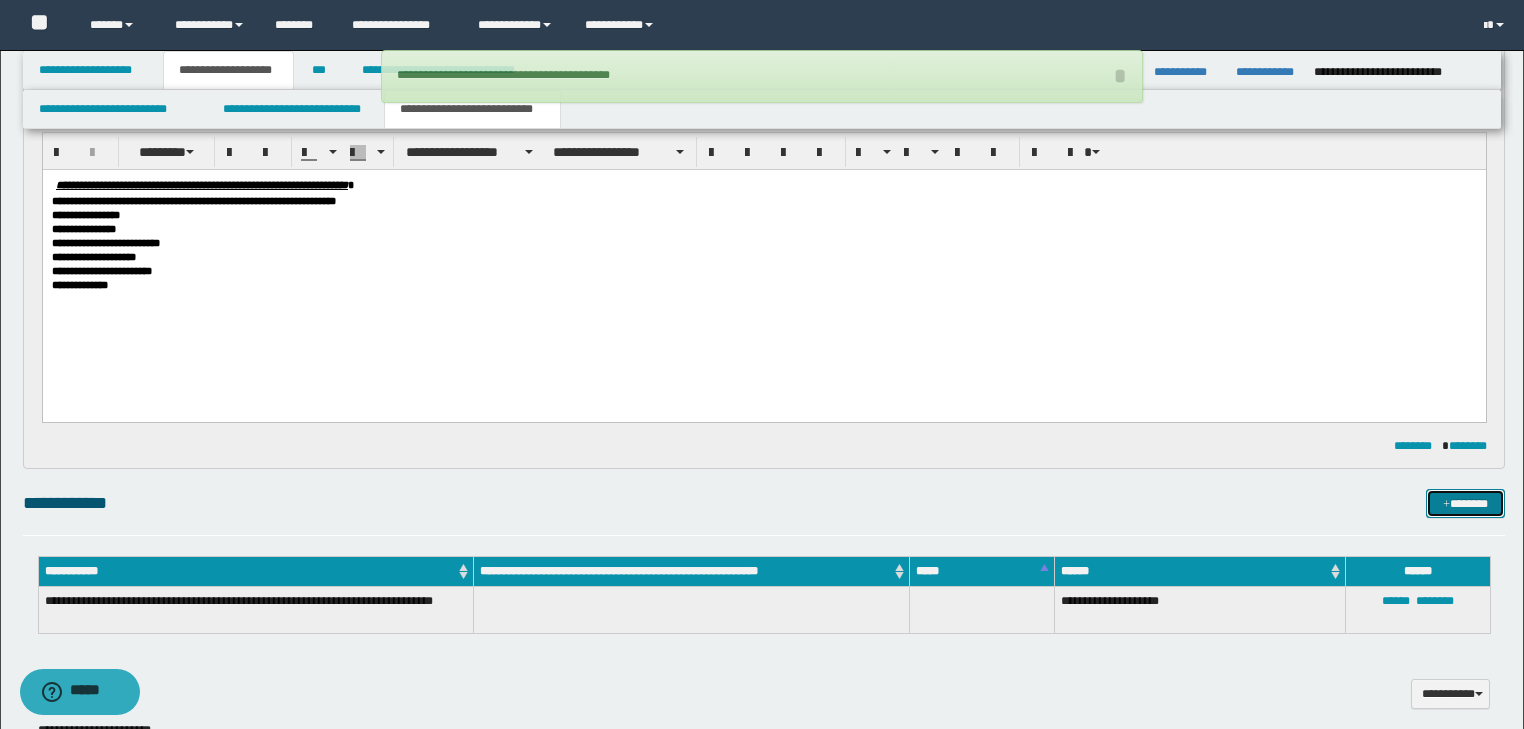 click on "*******" at bounding box center [1465, 504] 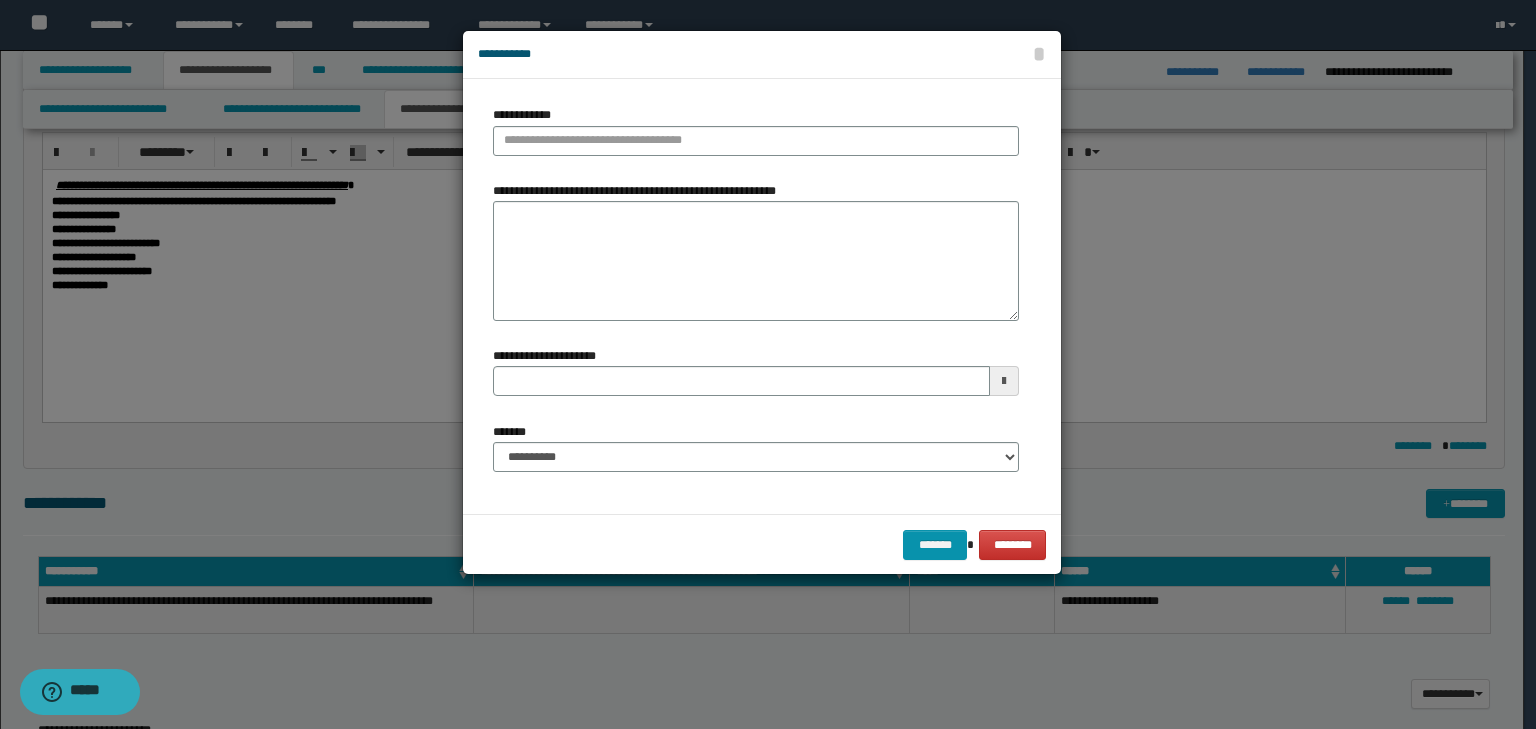 type 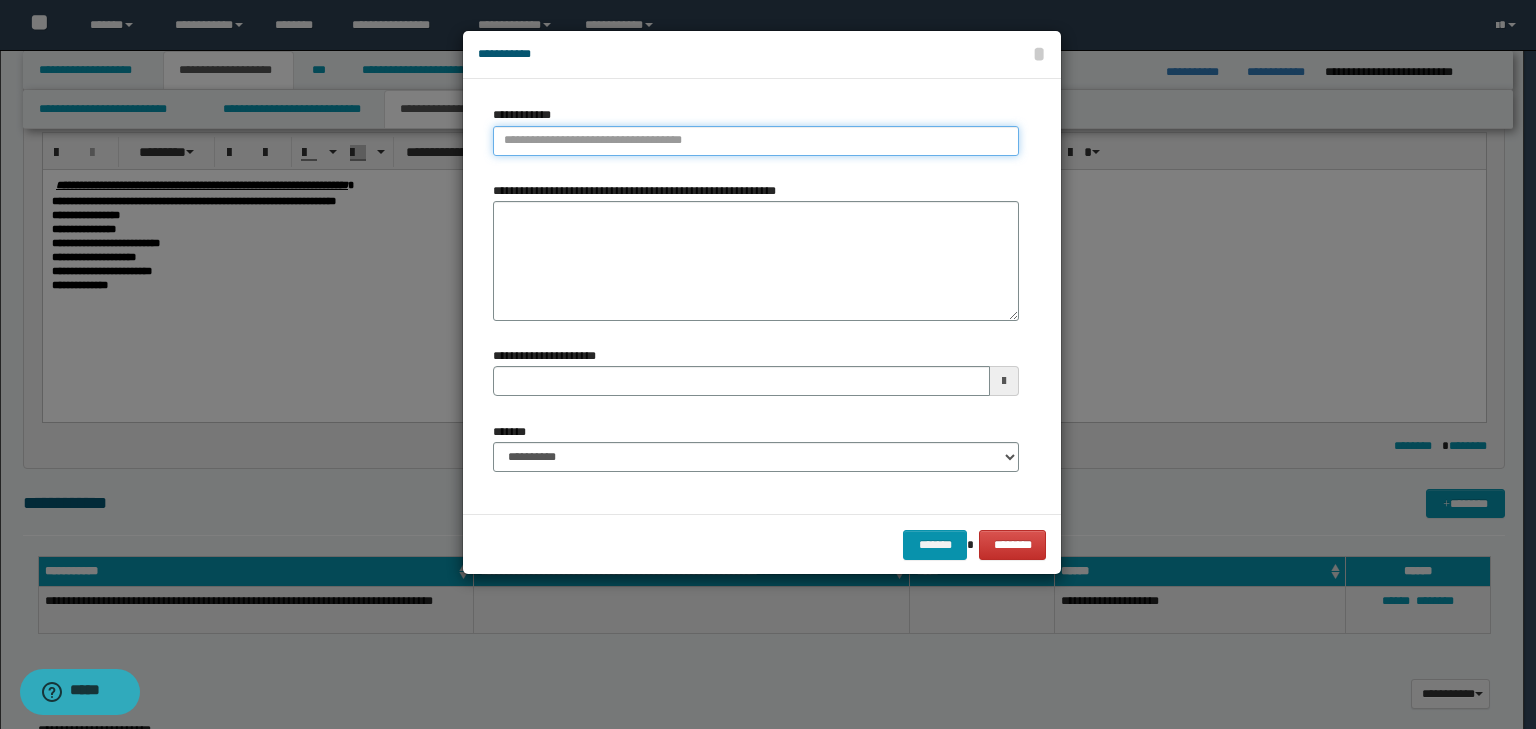 type on "**********" 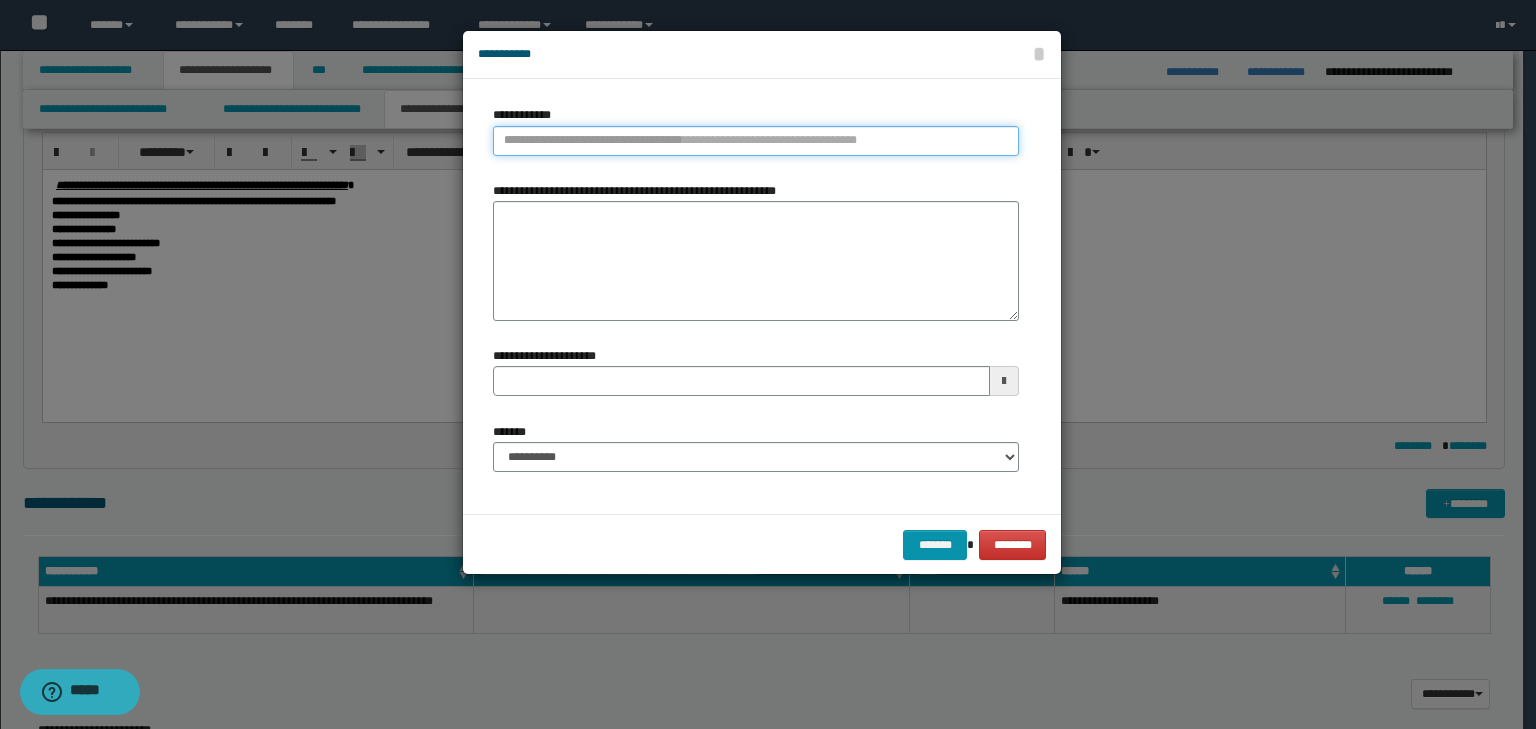 click on "**********" at bounding box center [756, 141] 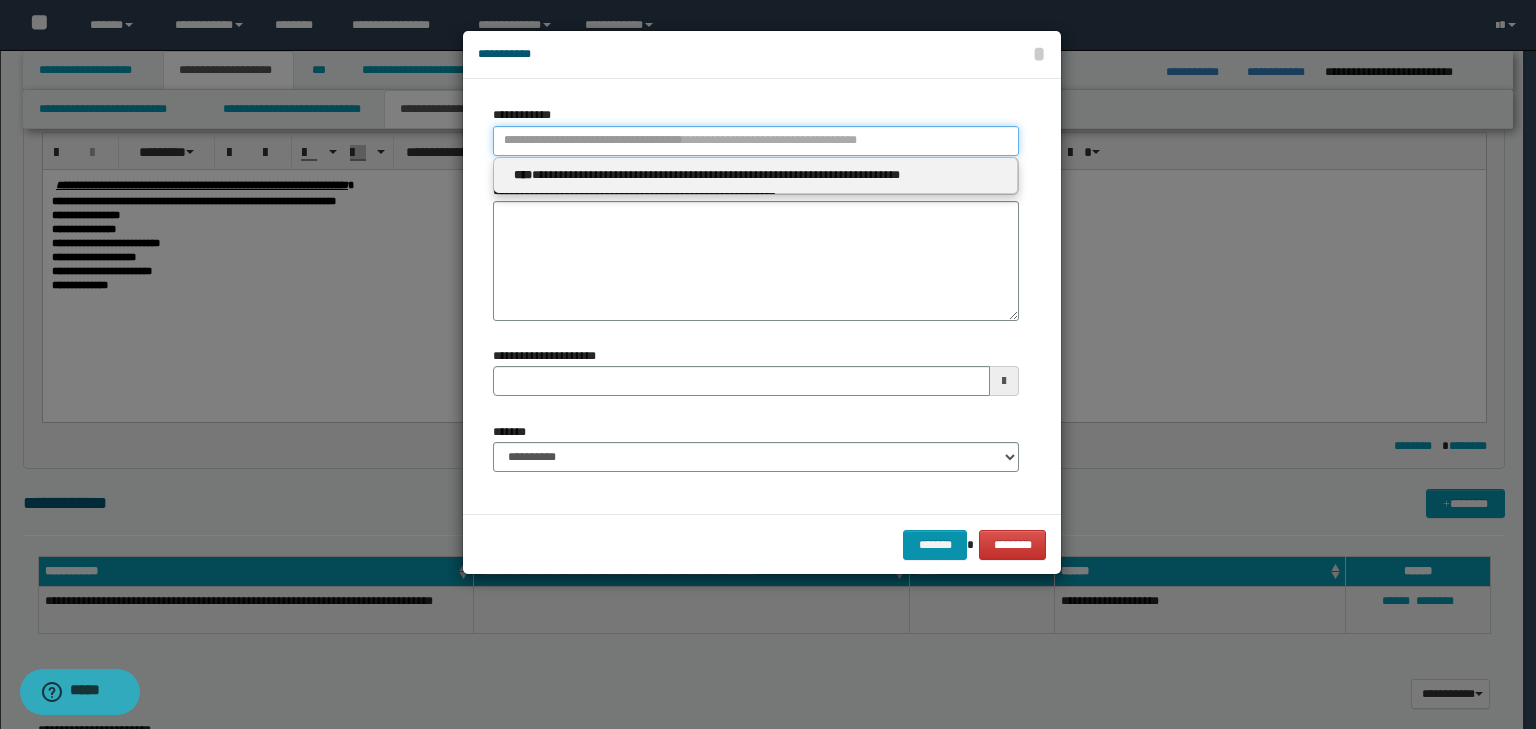 type 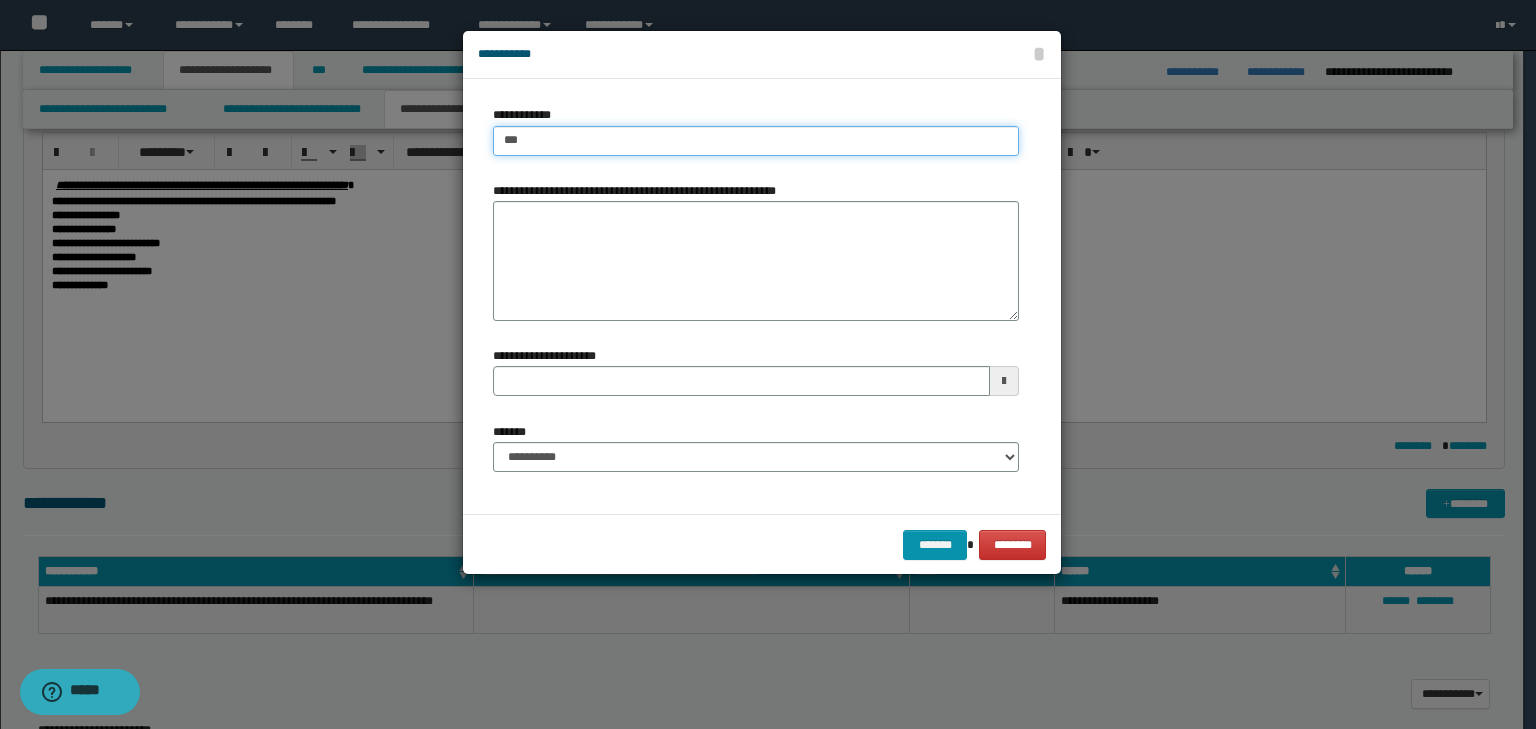 type on "****" 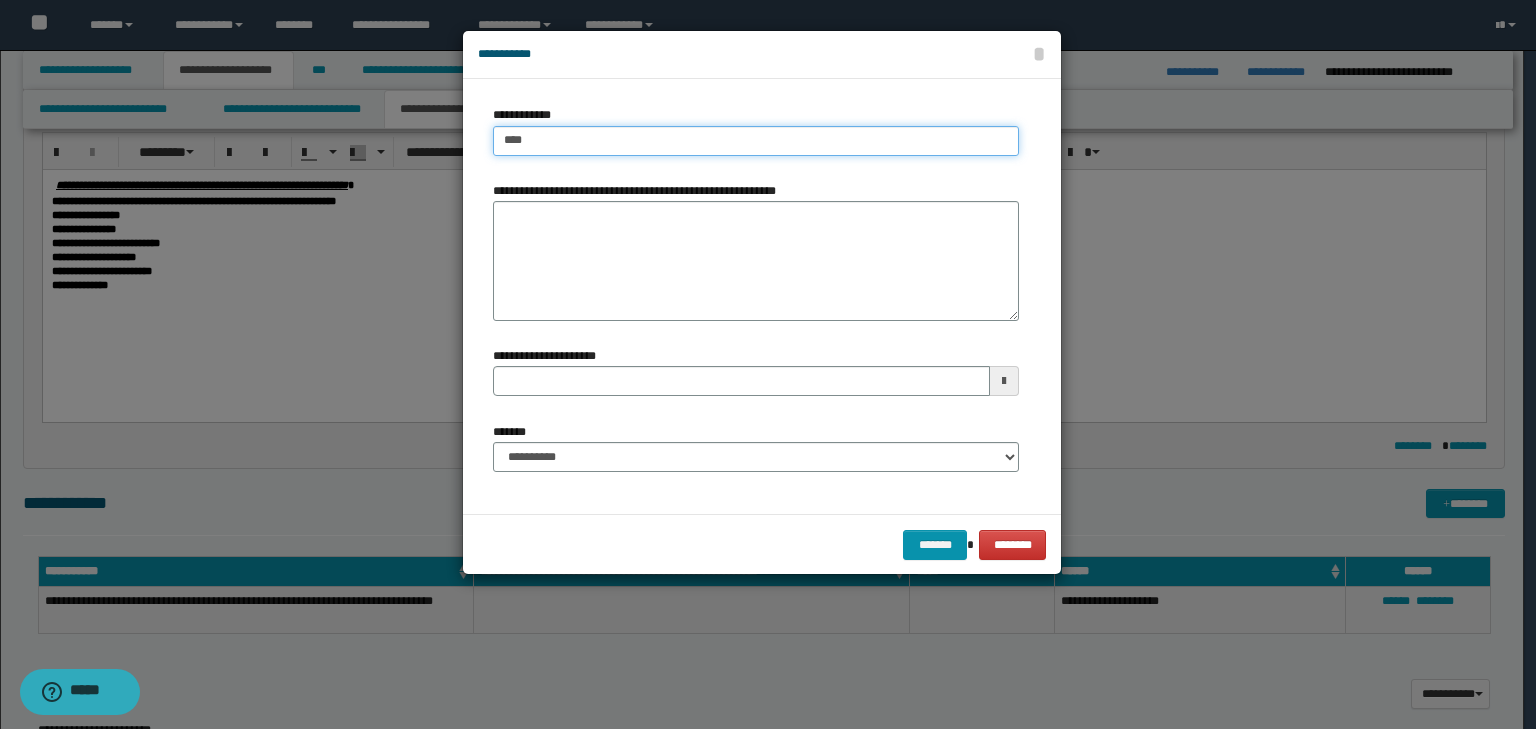 type on "****" 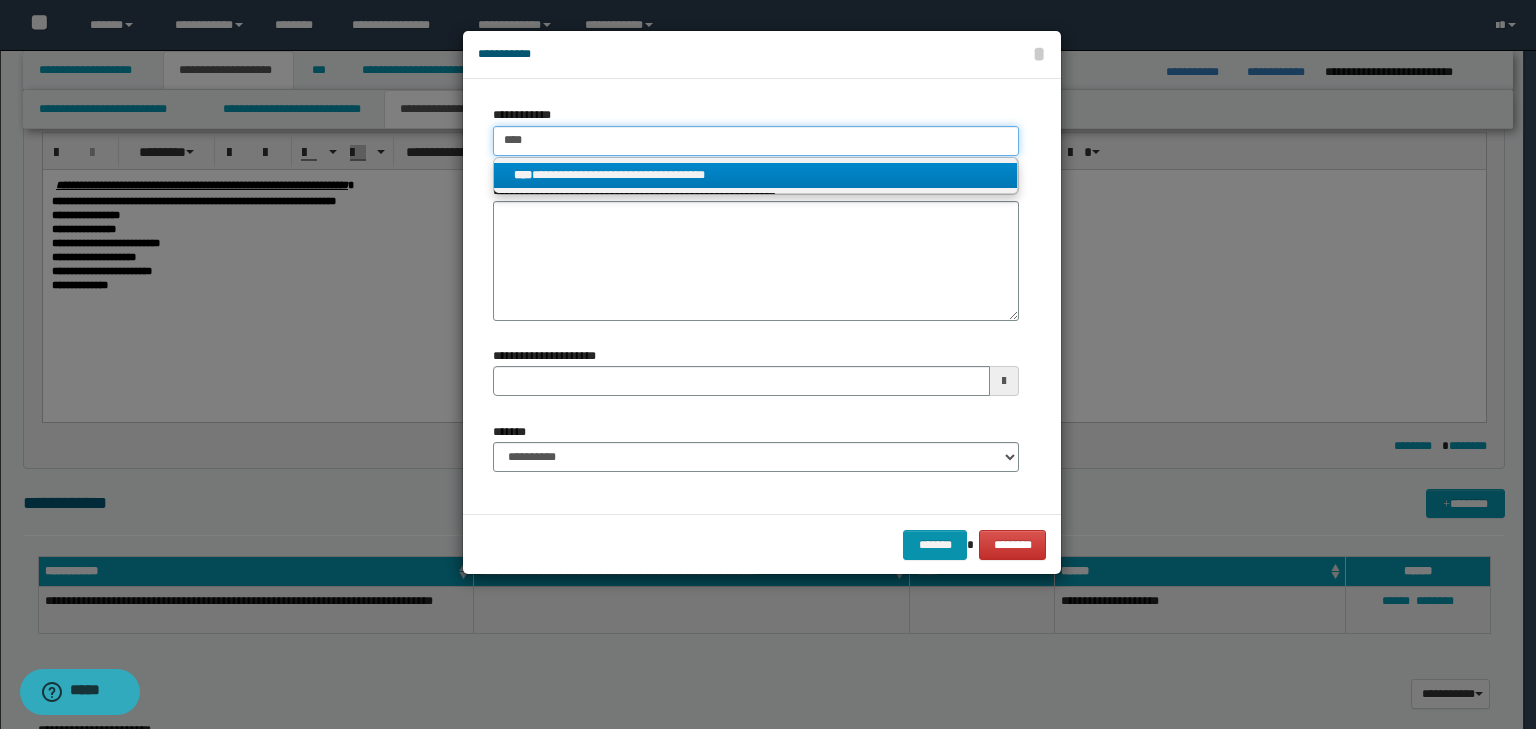 type on "****" 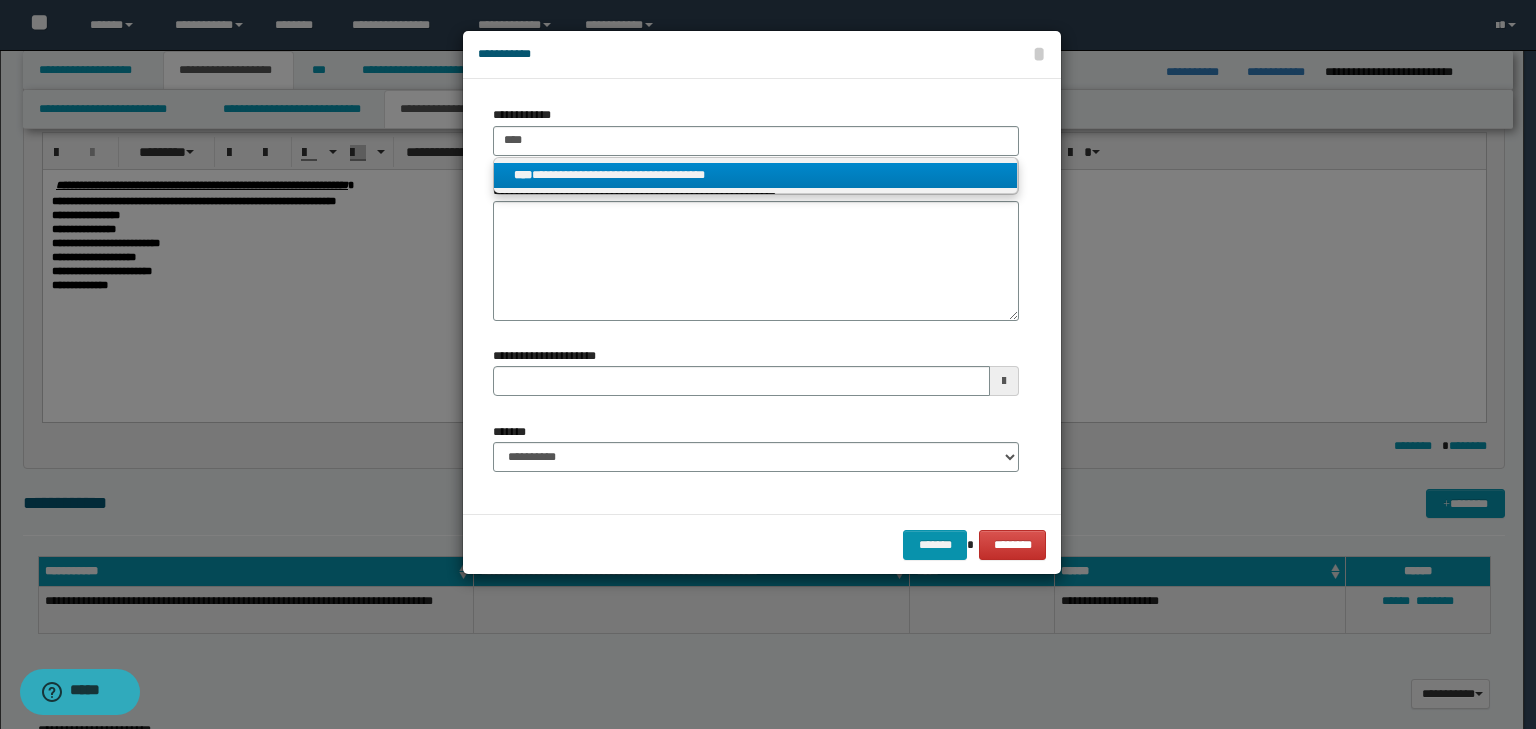 click on "**********" at bounding box center (756, 175) 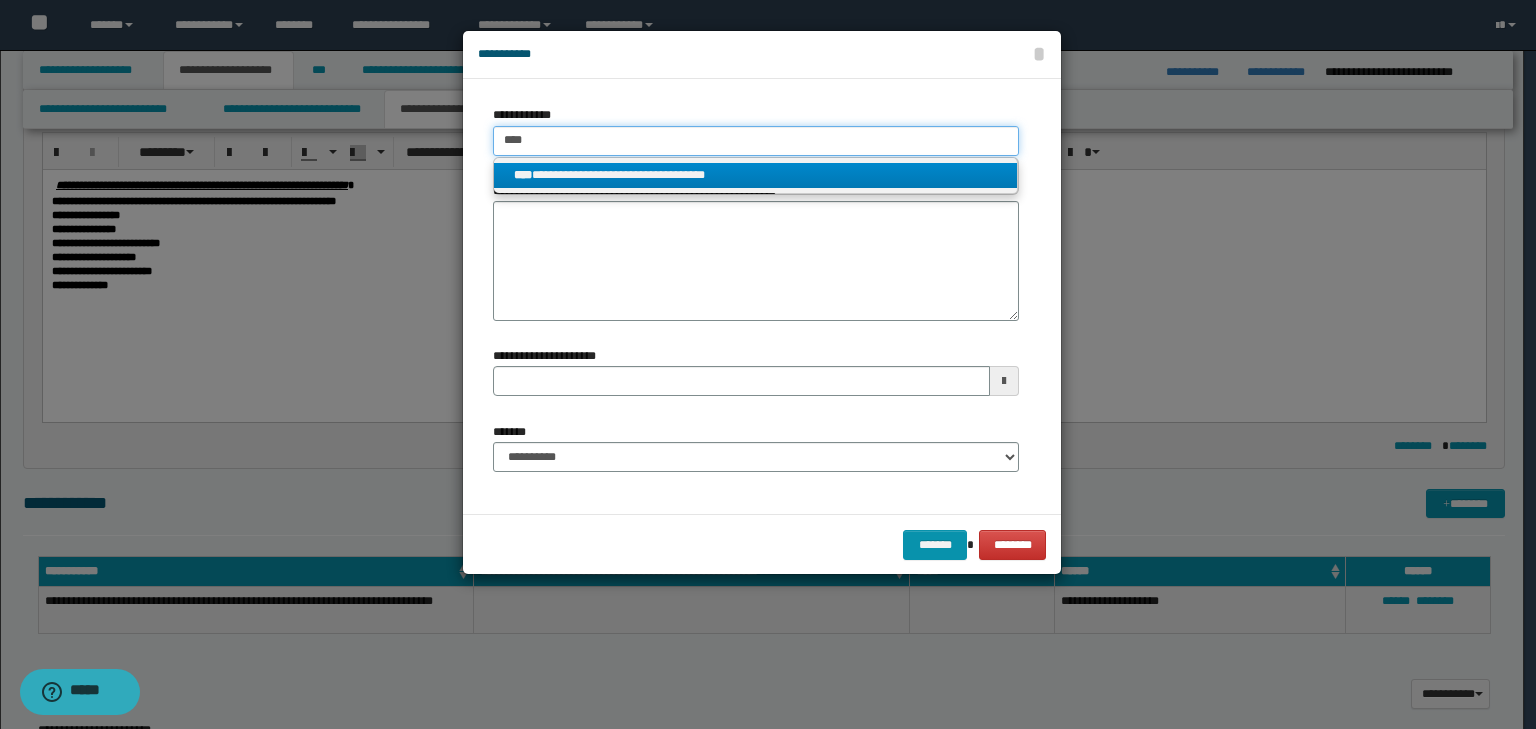 type 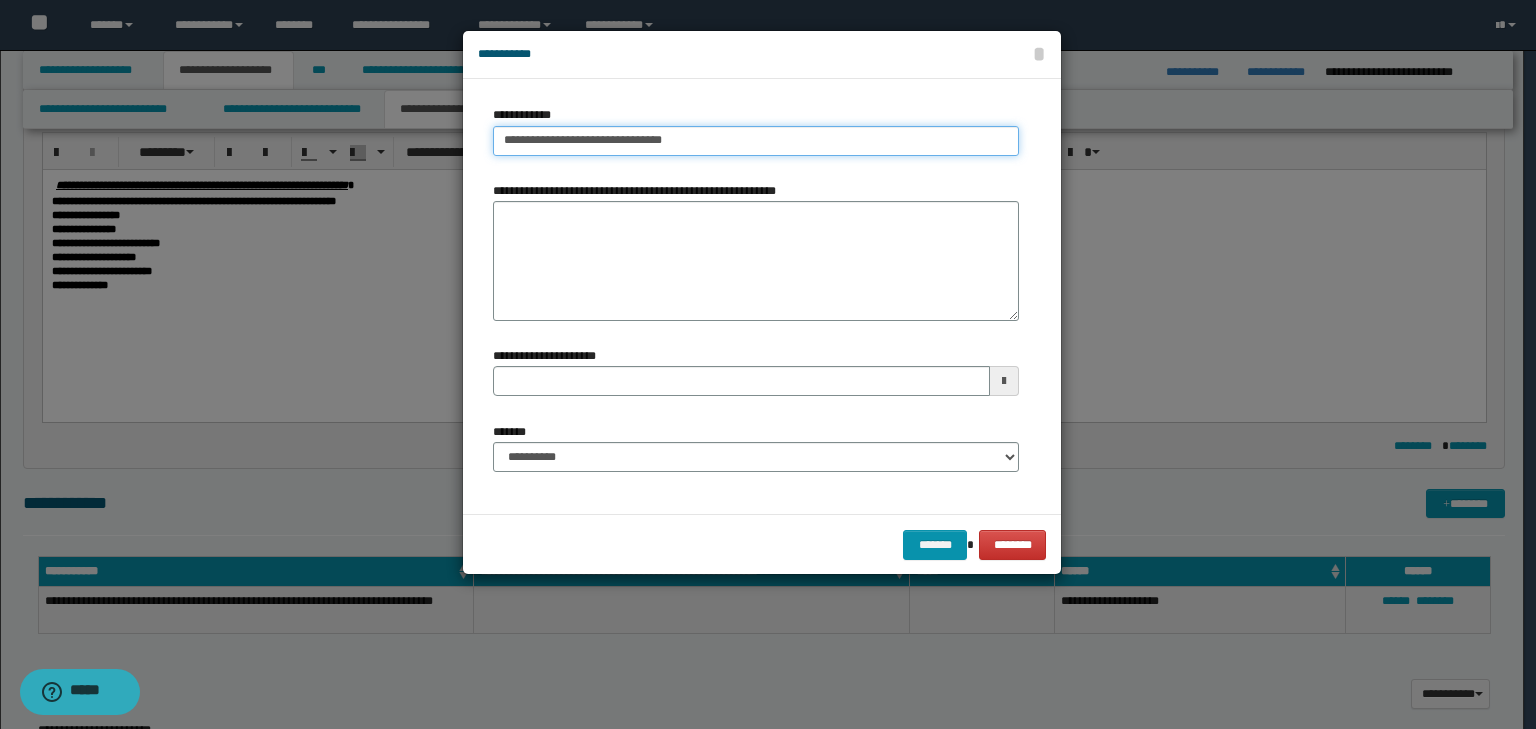 type on "**********" 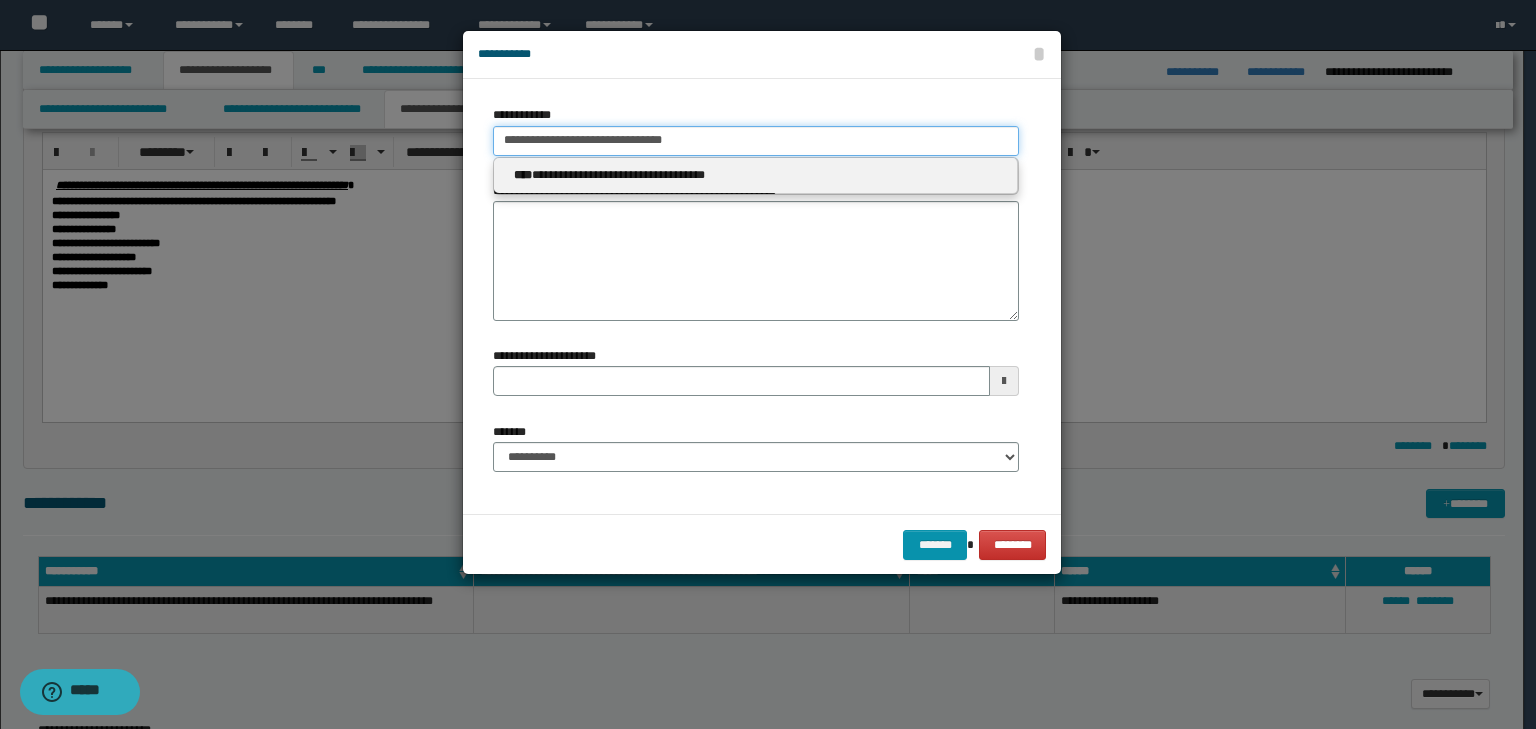 type 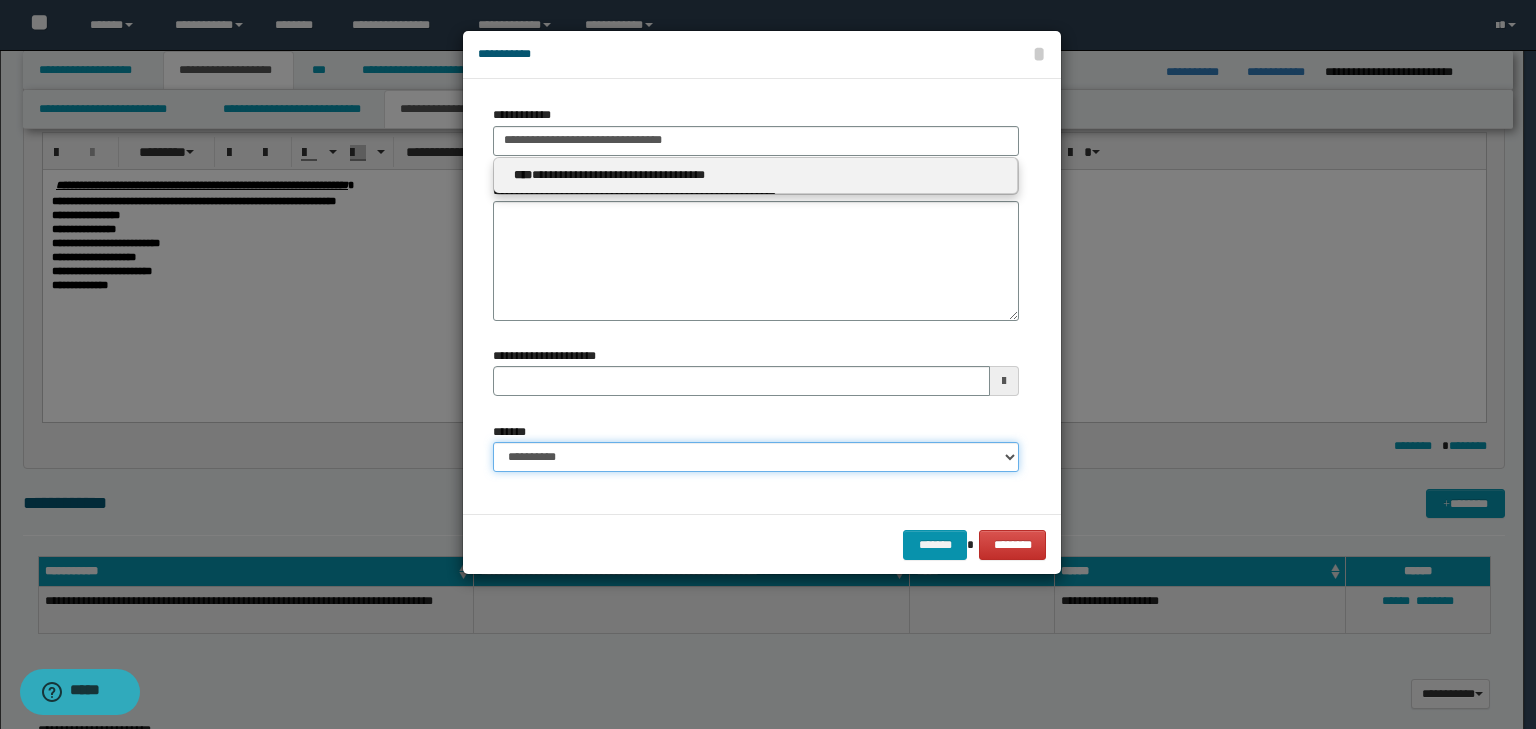 type 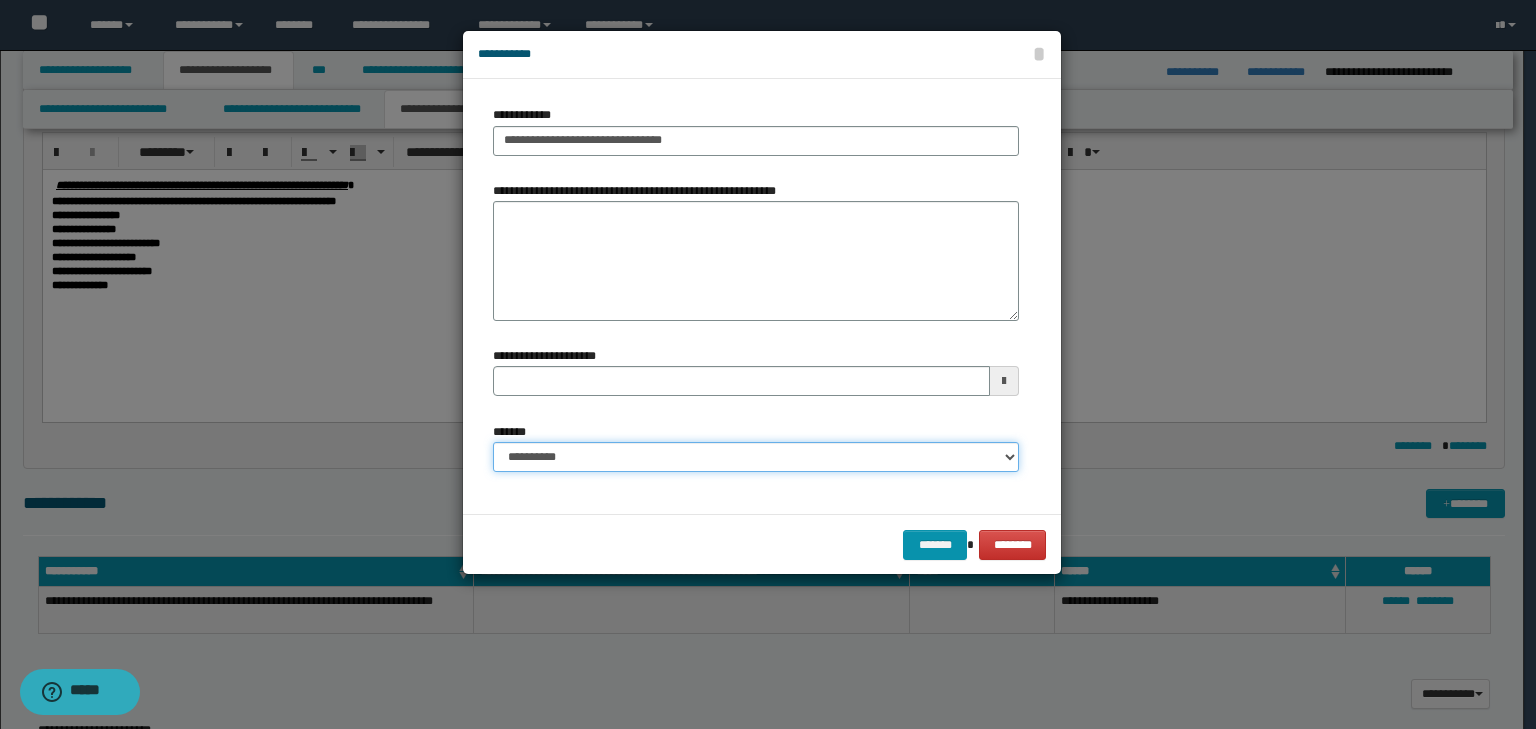 click on "**********" at bounding box center [756, 457] 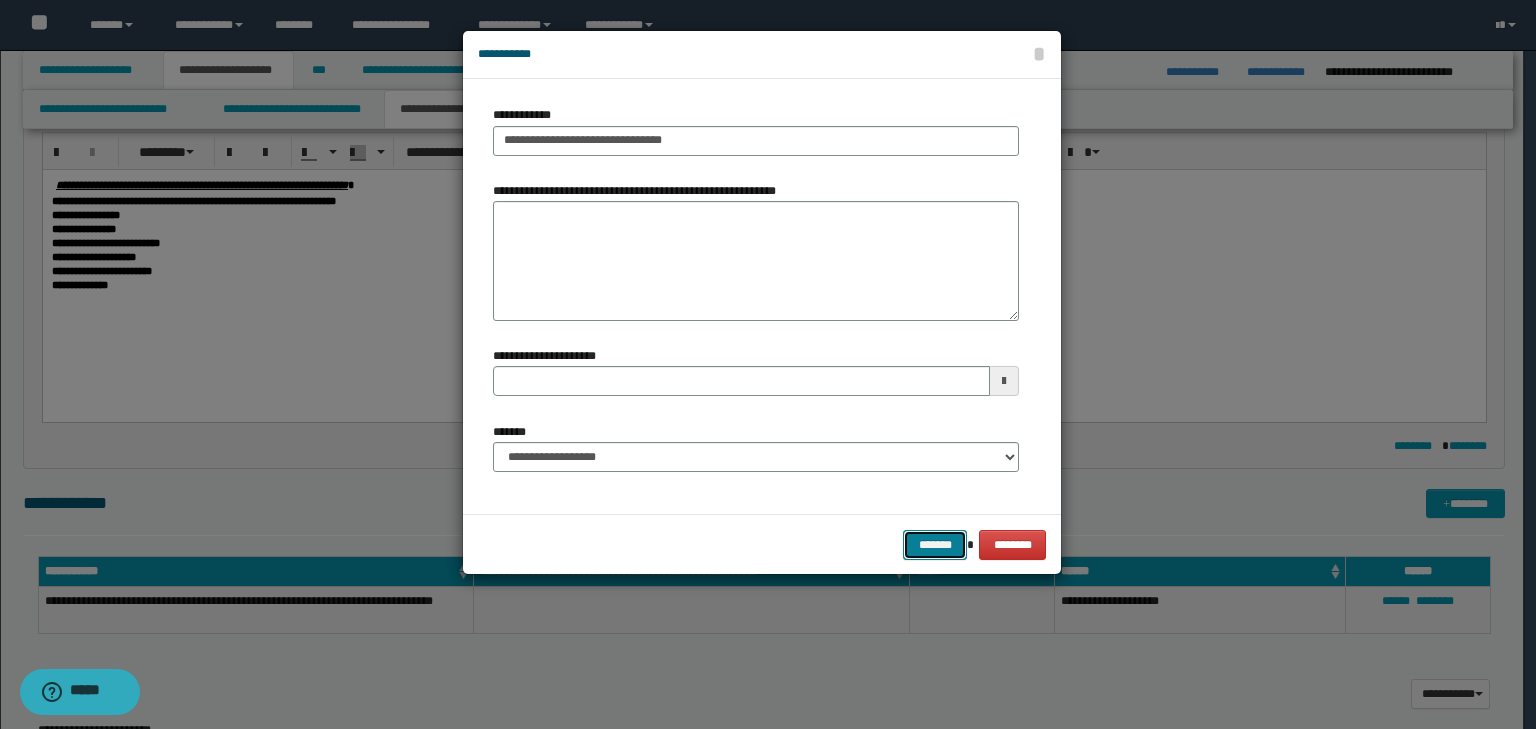 click on "*******" at bounding box center [935, 545] 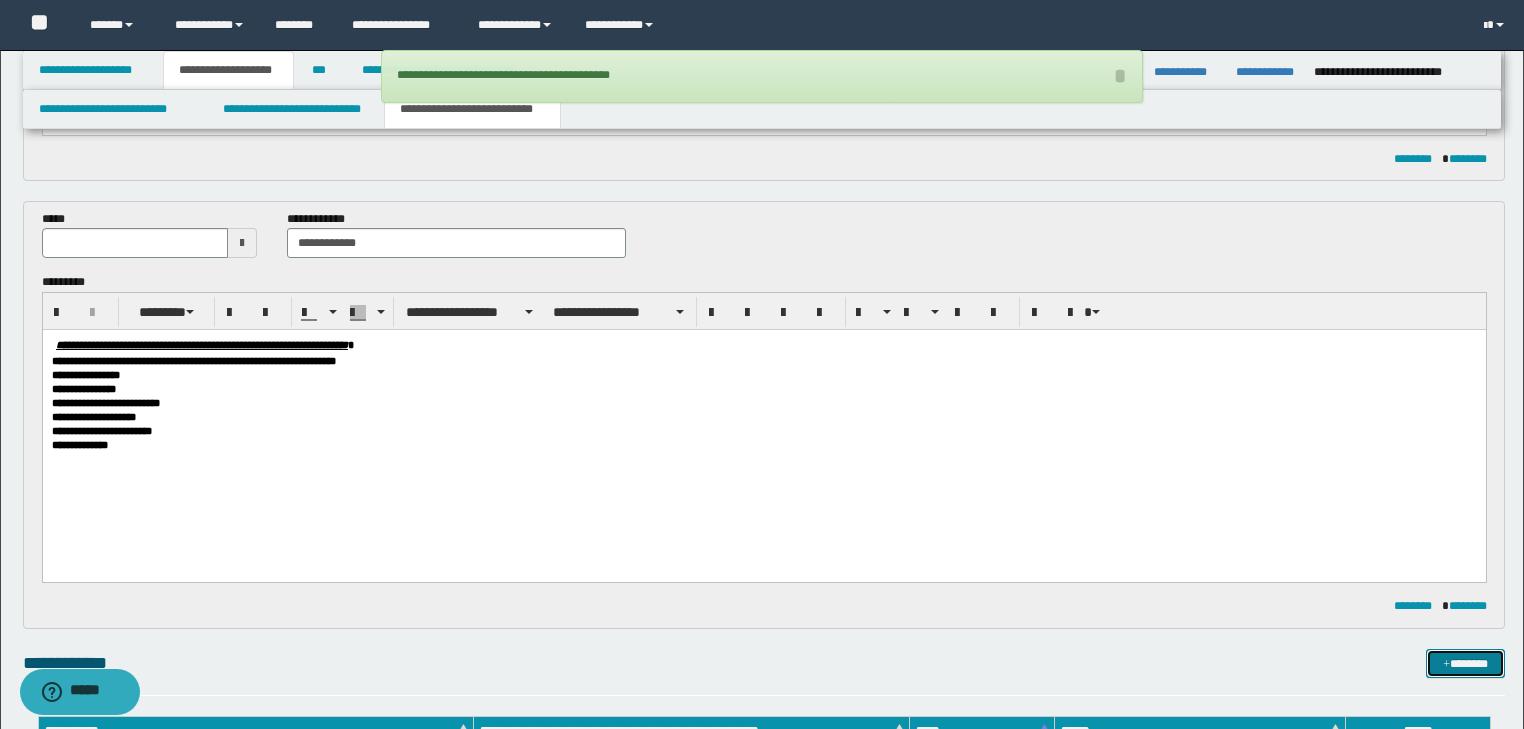 scroll, scrollTop: 160, scrollLeft: 0, axis: vertical 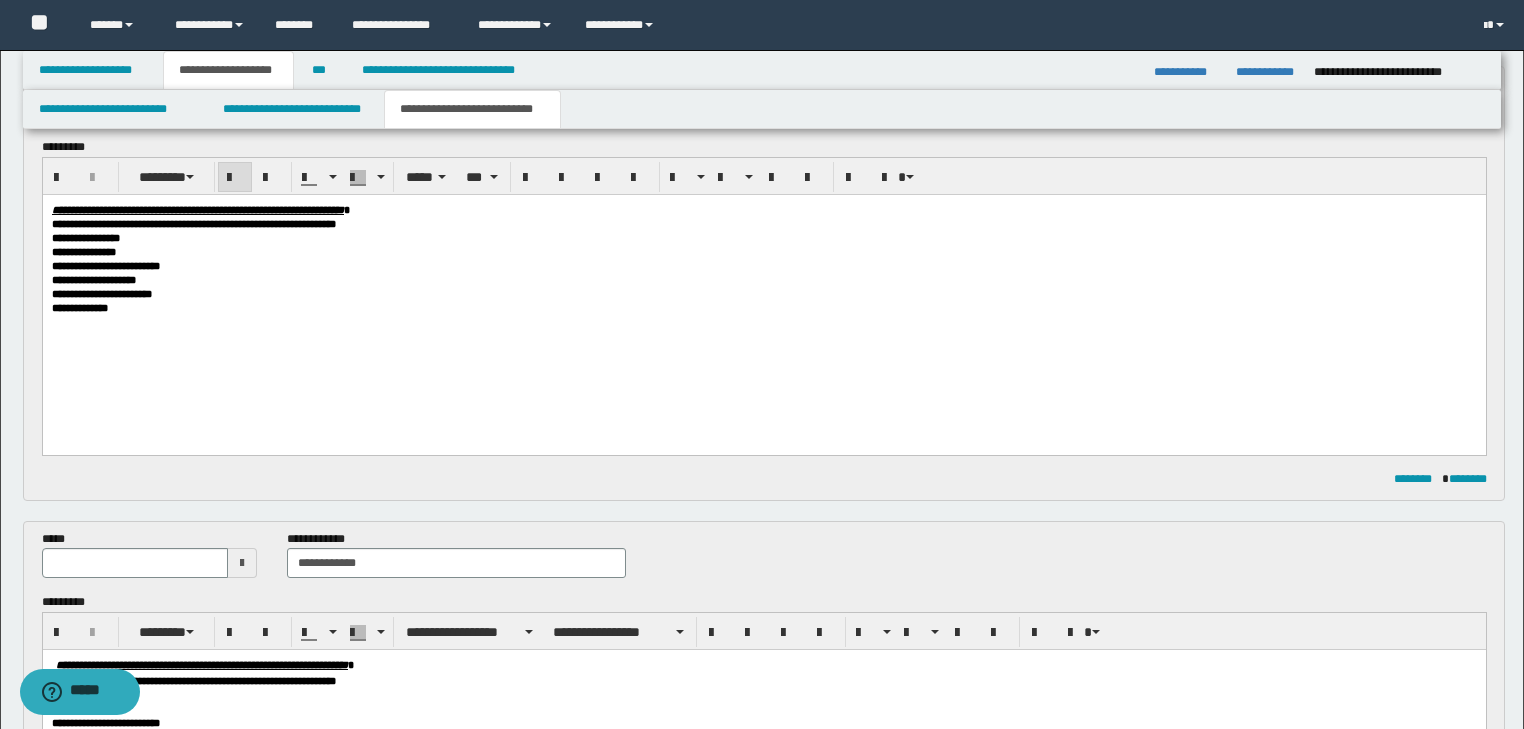 type 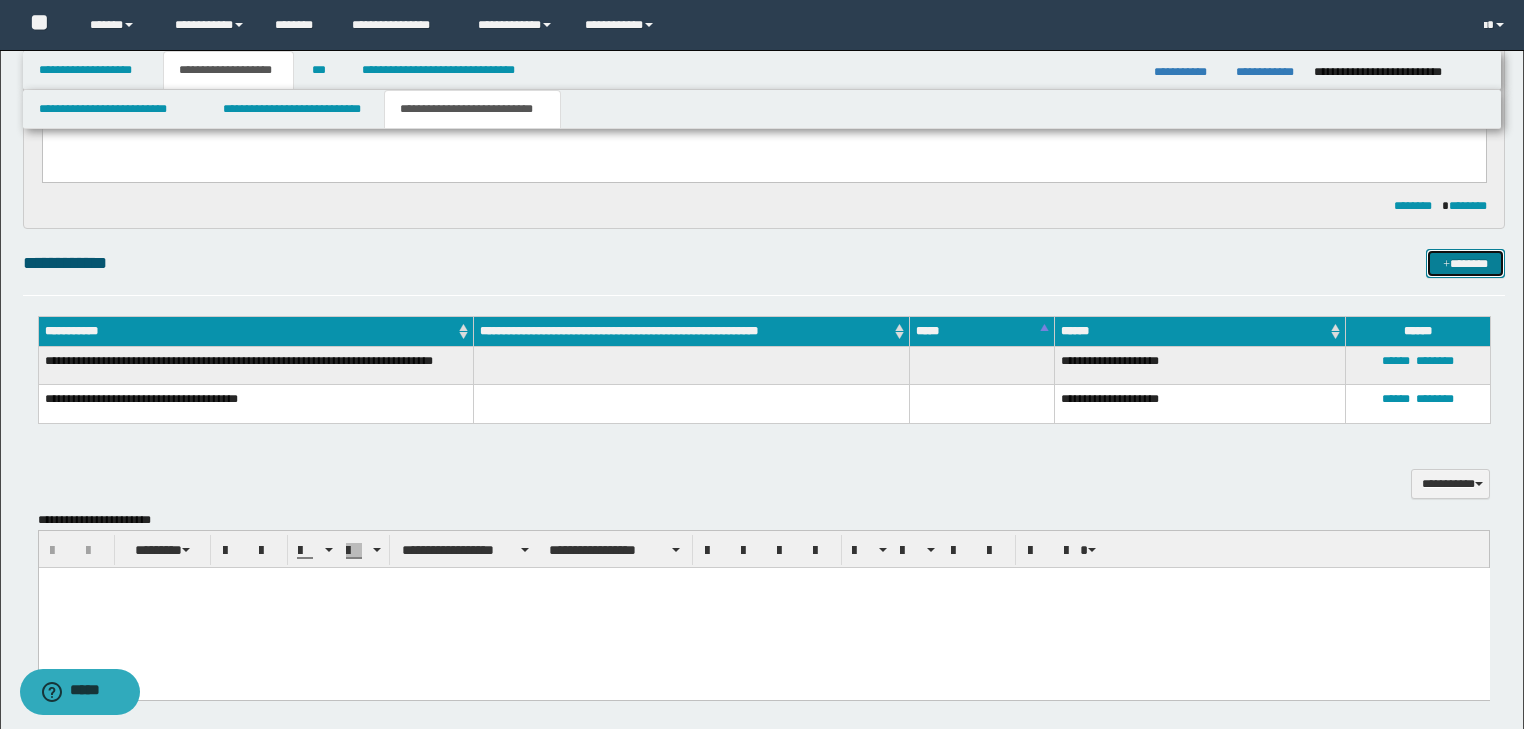 scroll, scrollTop: 1120, scrollLeft: 0, axis: vertical 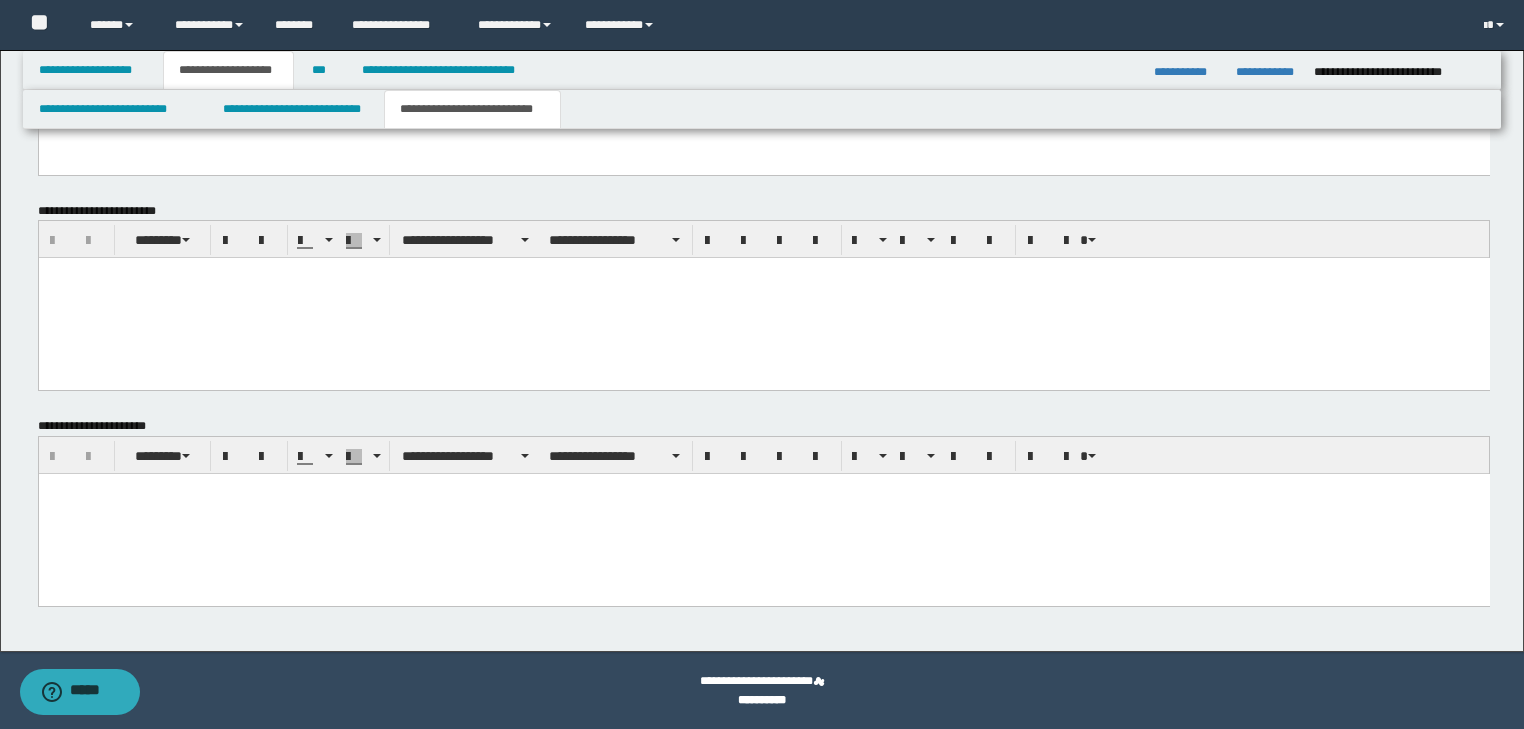 click at bounding box center [763, 514] 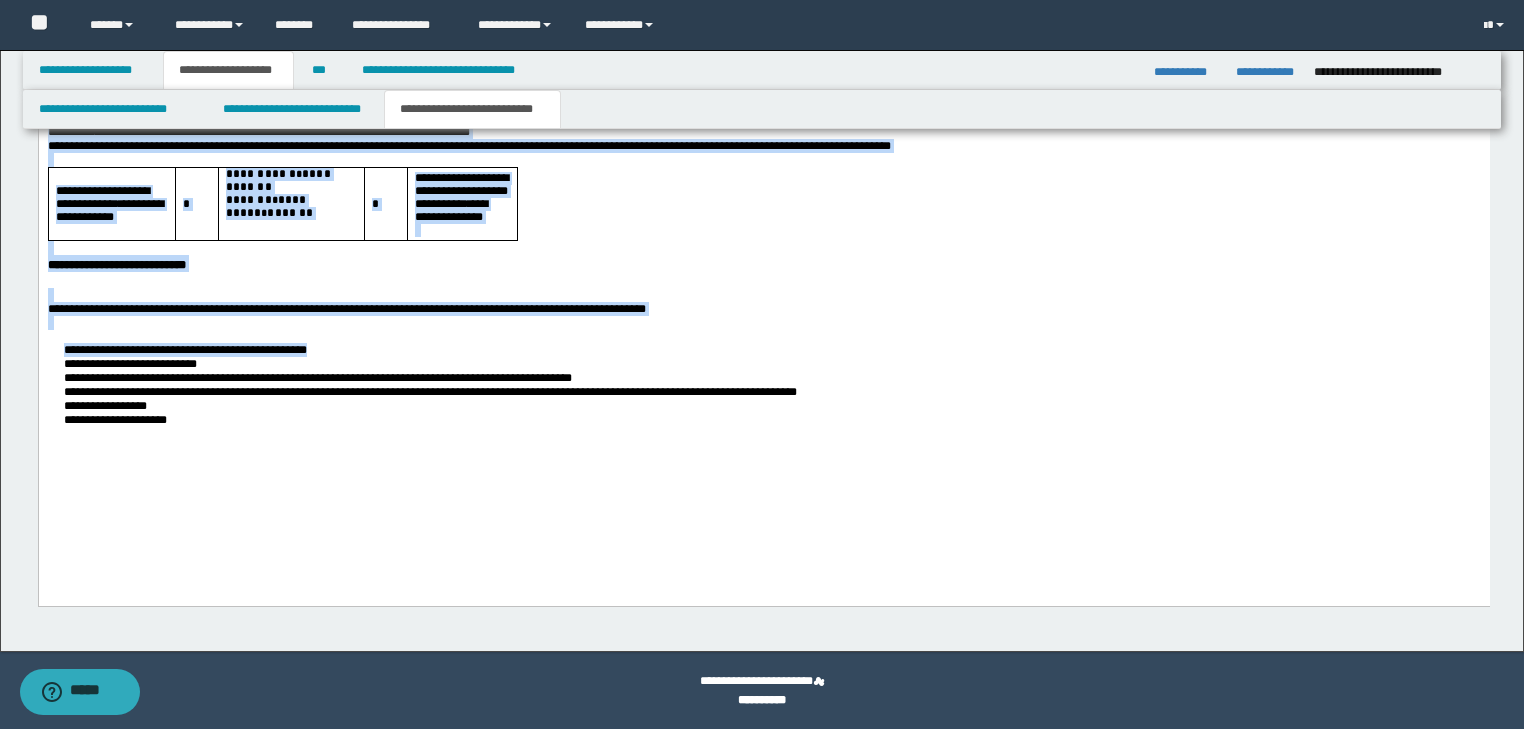 drag, startPoint x: 45, startPoint y: -139, endPoint x: 451, endPoint y: 684, distance: 917.6955 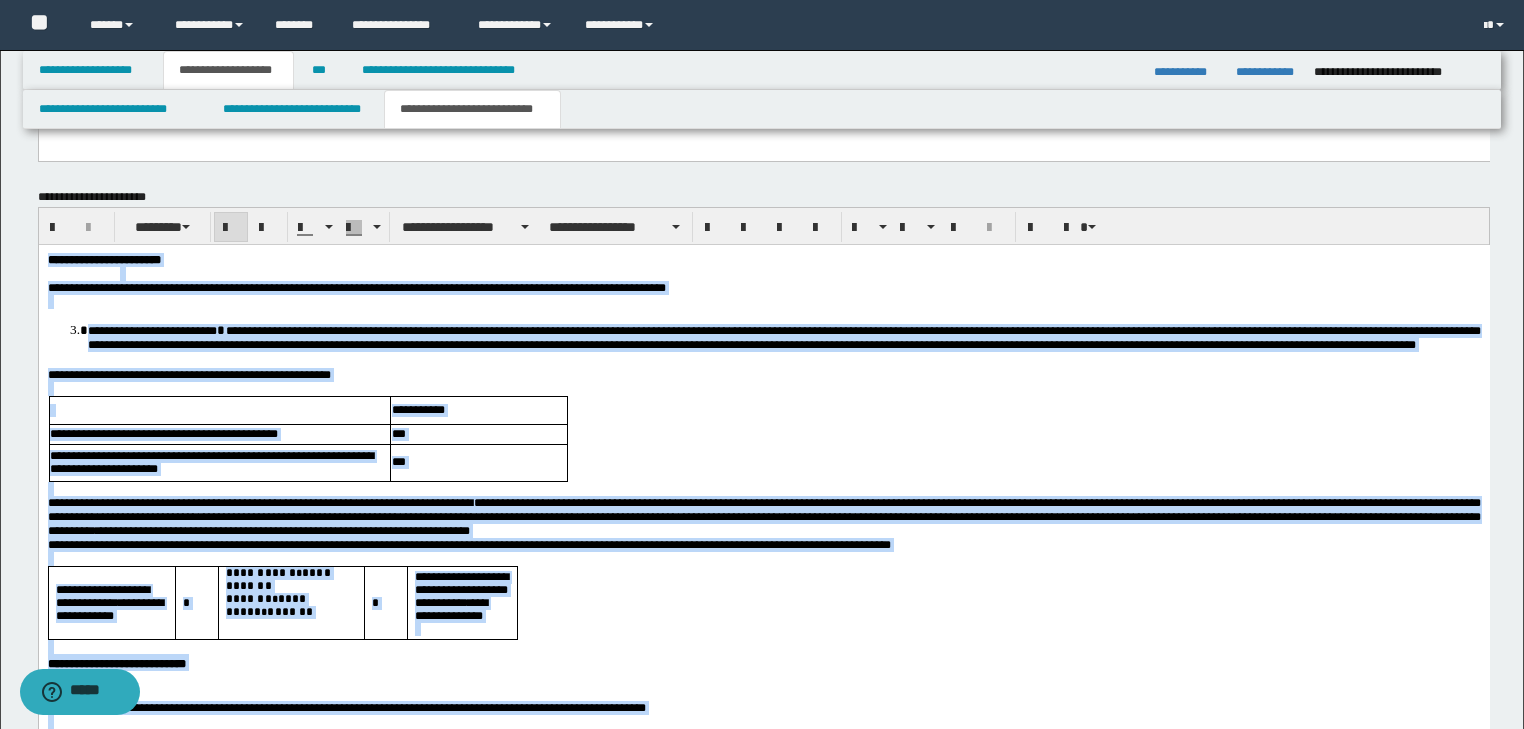 scroll, scrollTop: 1633, scrollLeft: 0, axis: vertical 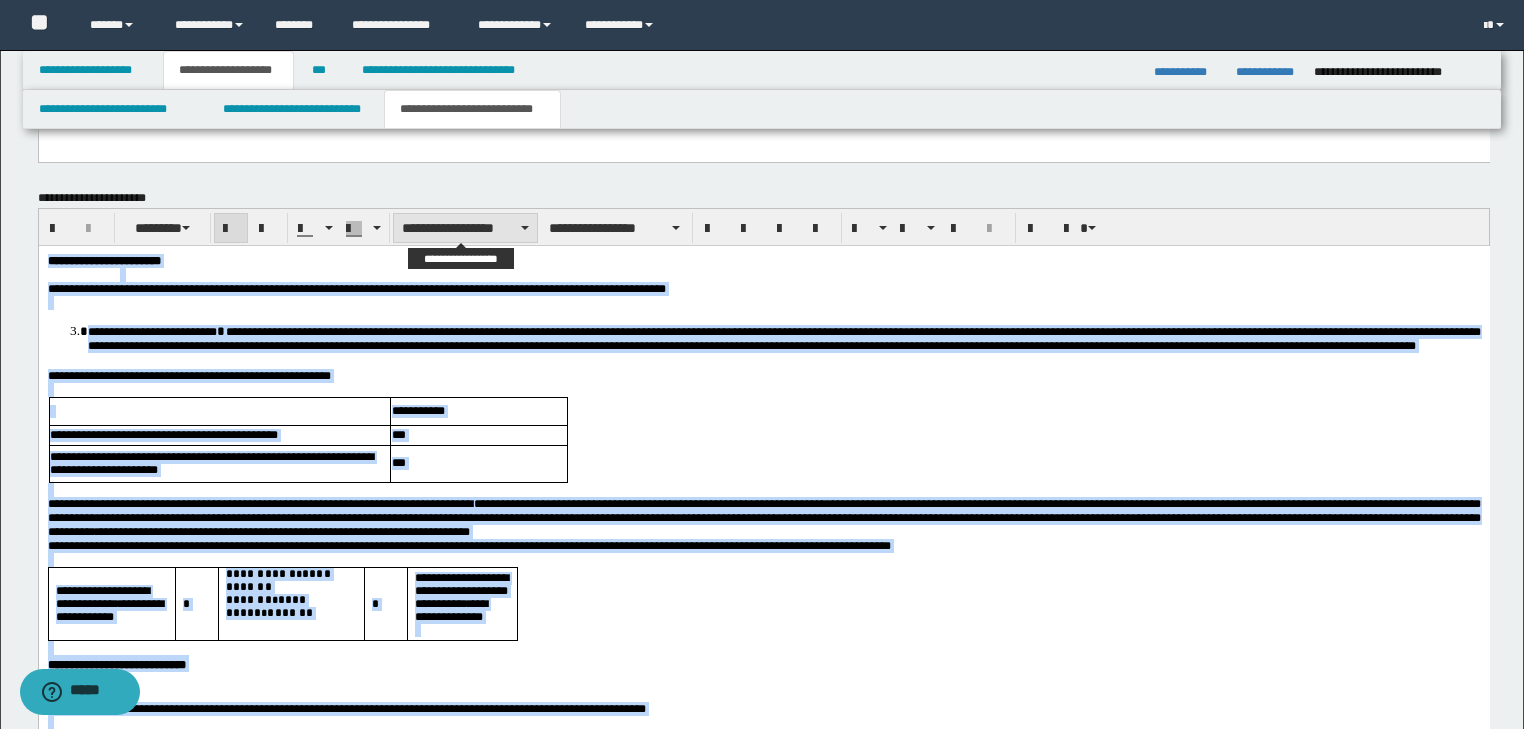 click on "**********" at bounding box center (465, 228) 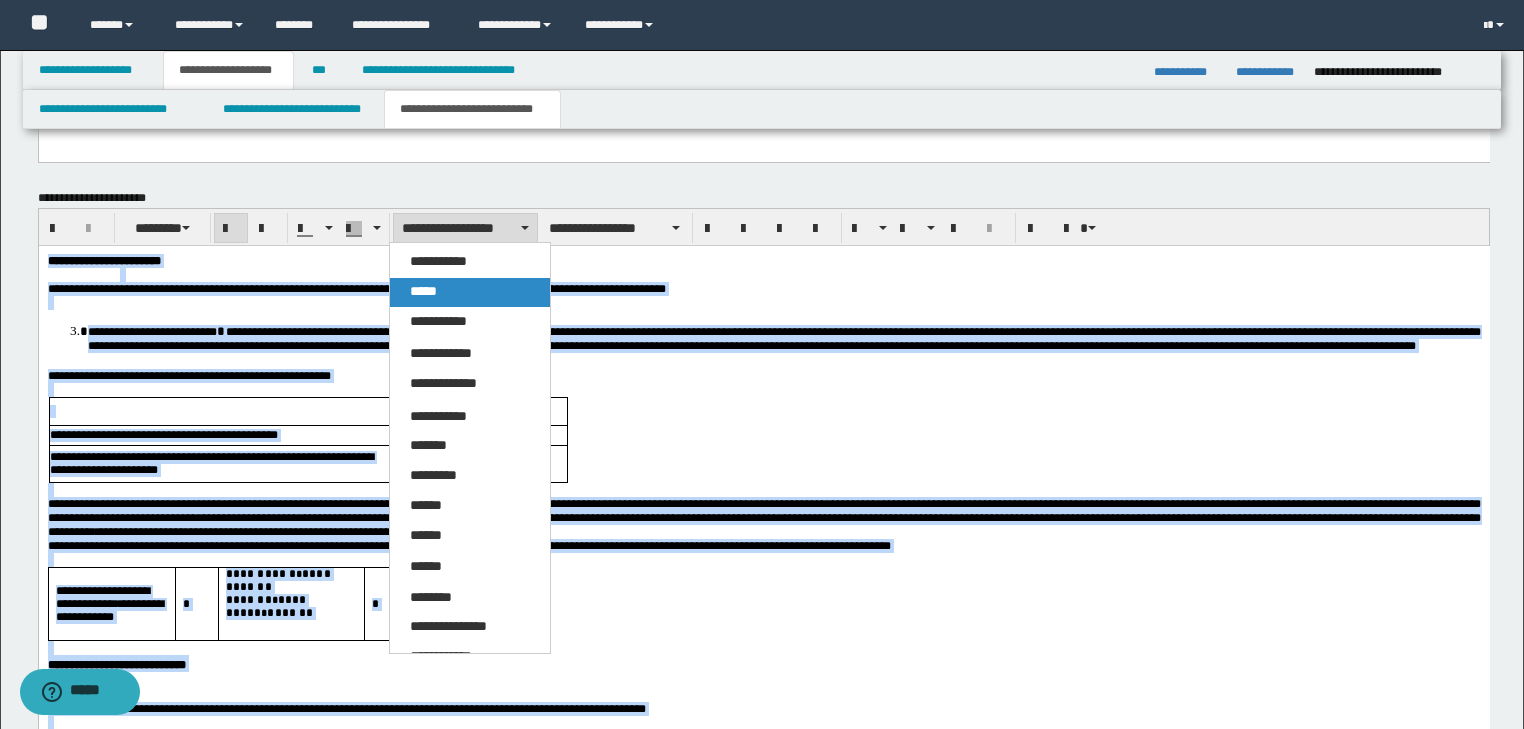 drag, startPoint x: 448, startPoint y: 287, endPoint x: 415, endPoint y: 37, distance: 252.1686 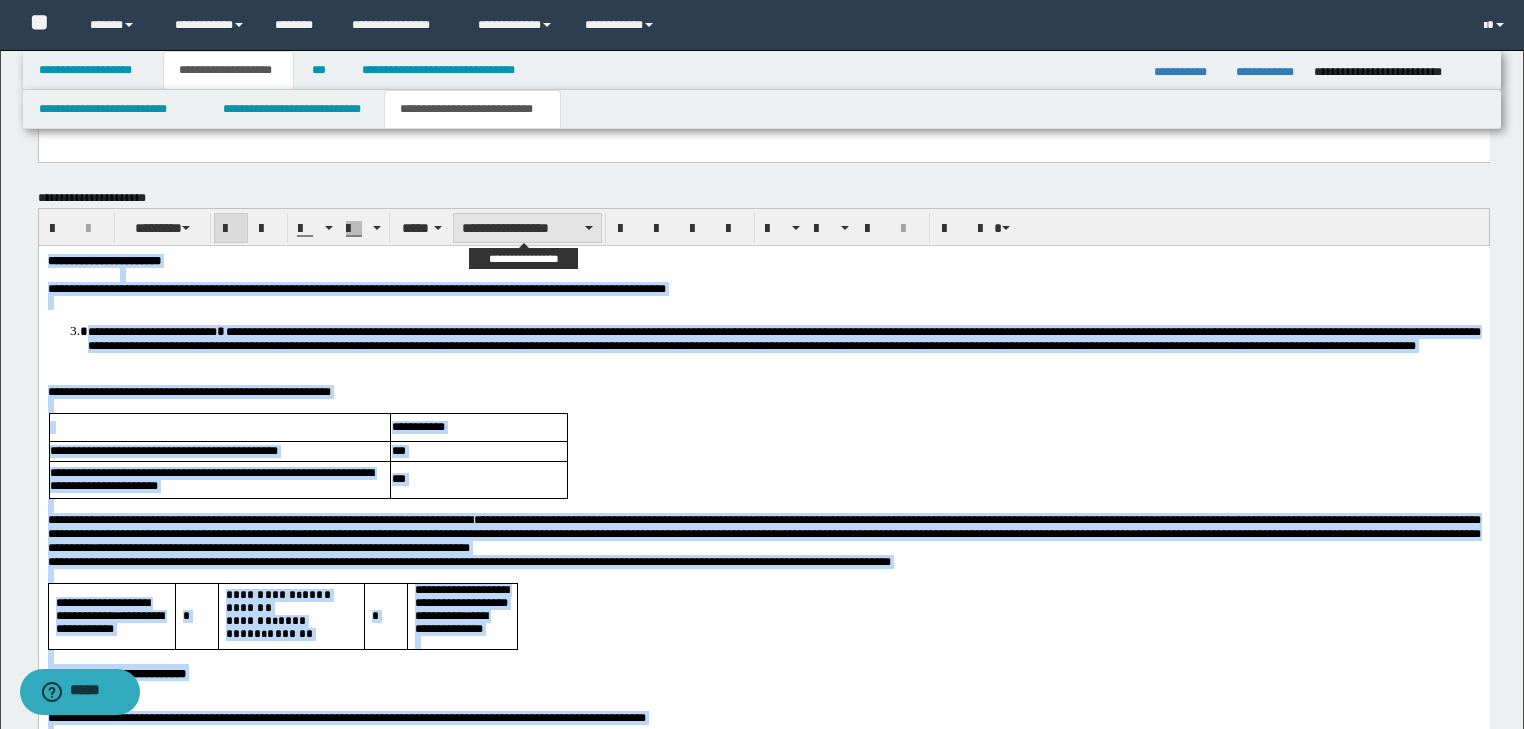 click on "**********" at bounding box center (527, 228) 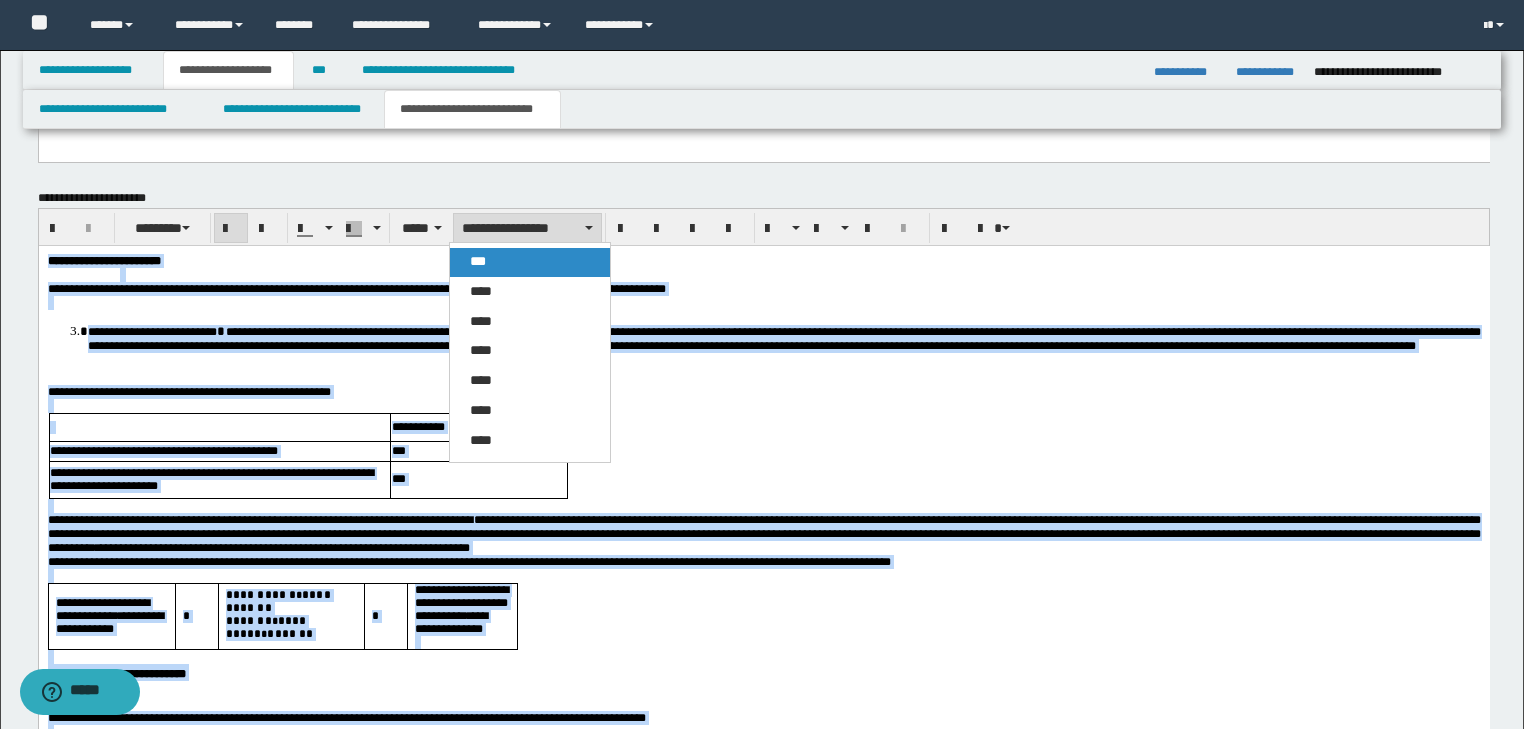 click on "***" at bounding box center (530, 262) 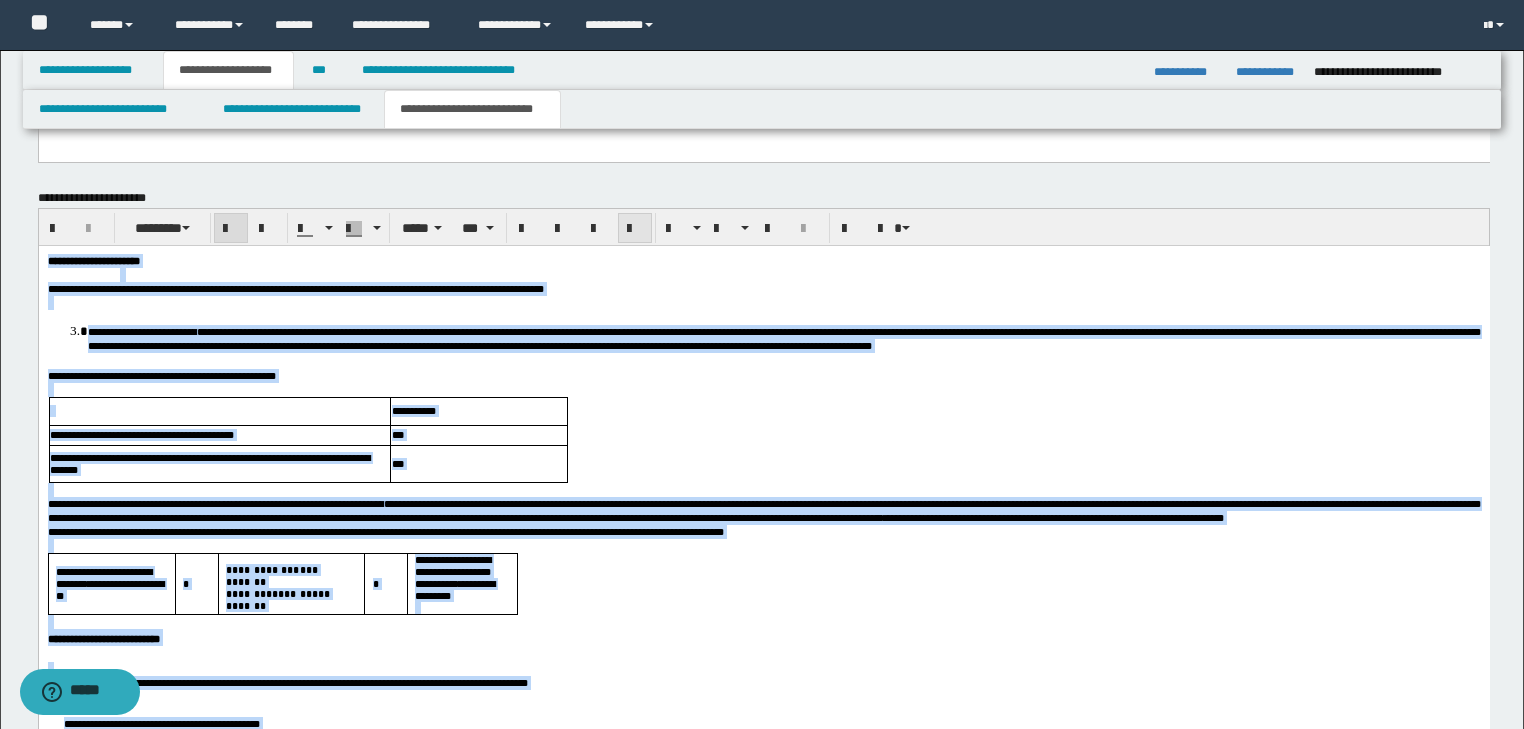 click at bounding box center (635, 229) 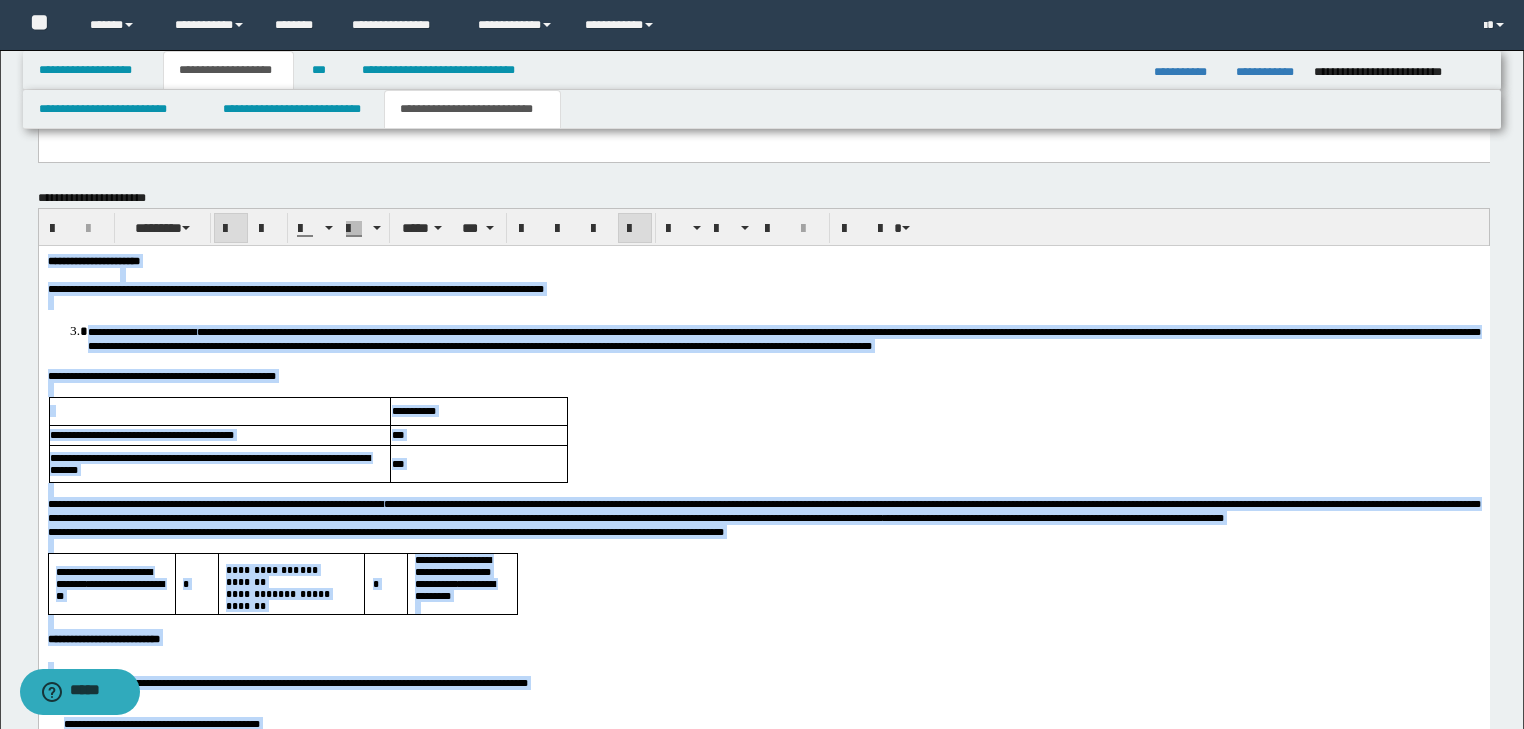 click on "**********" at bounding box center (763, 559) 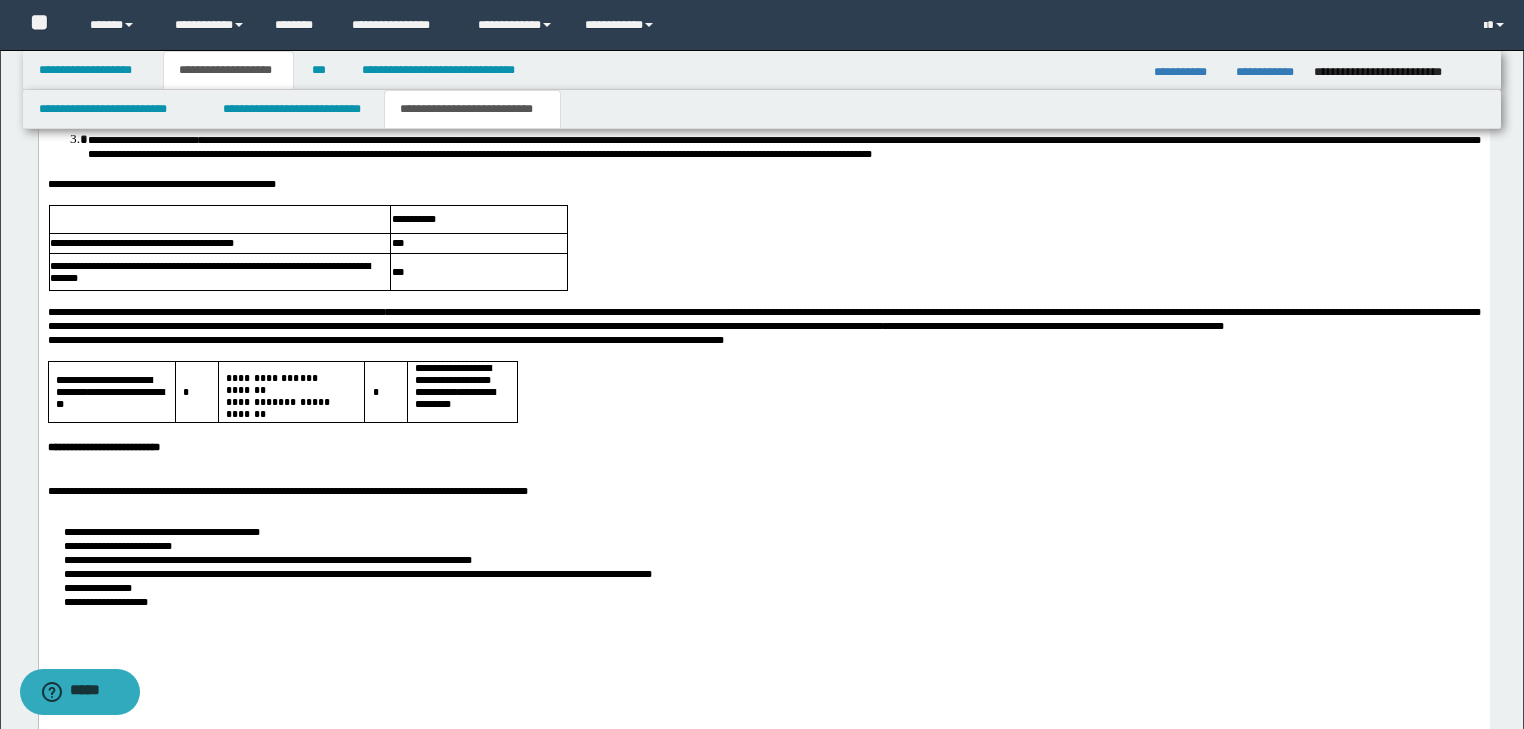 scroll, scrollTop: 1953, scrollLeft: 0, axis: vertical 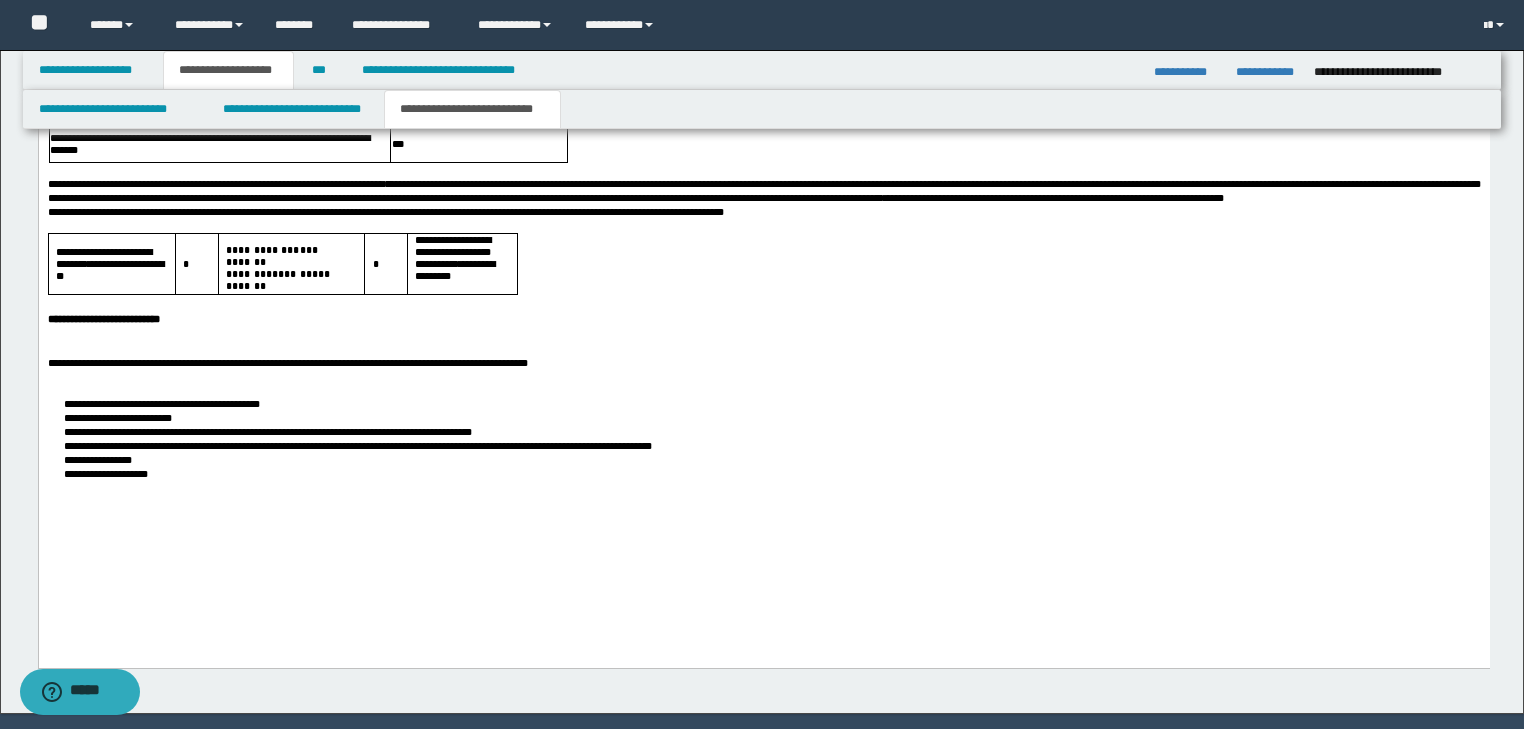 drag, startPoint x: 251, startPoint y: 367, endPoint x: 261, endPoint y: 369, distance: 10.198039 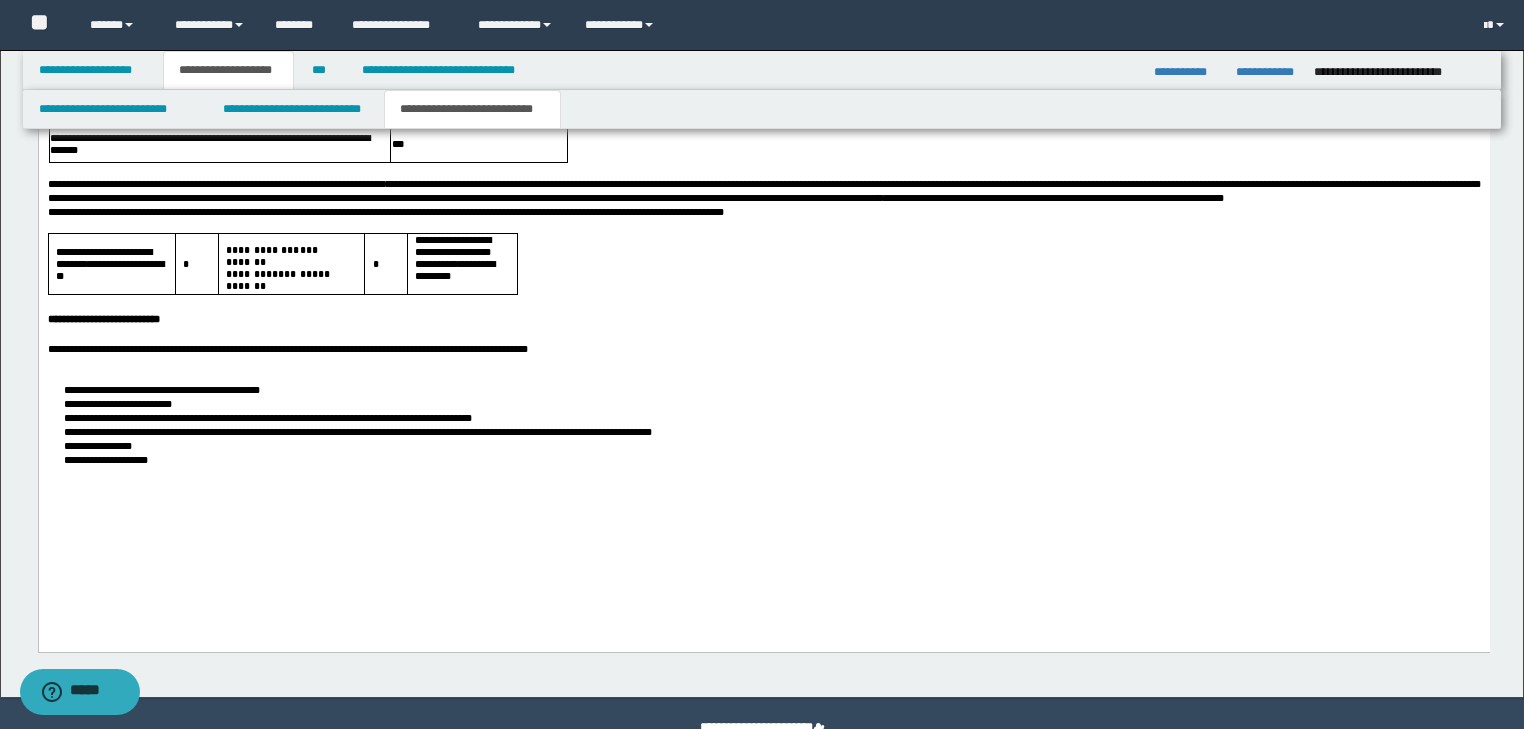 click on "**********" at bounding box center (763, 350) 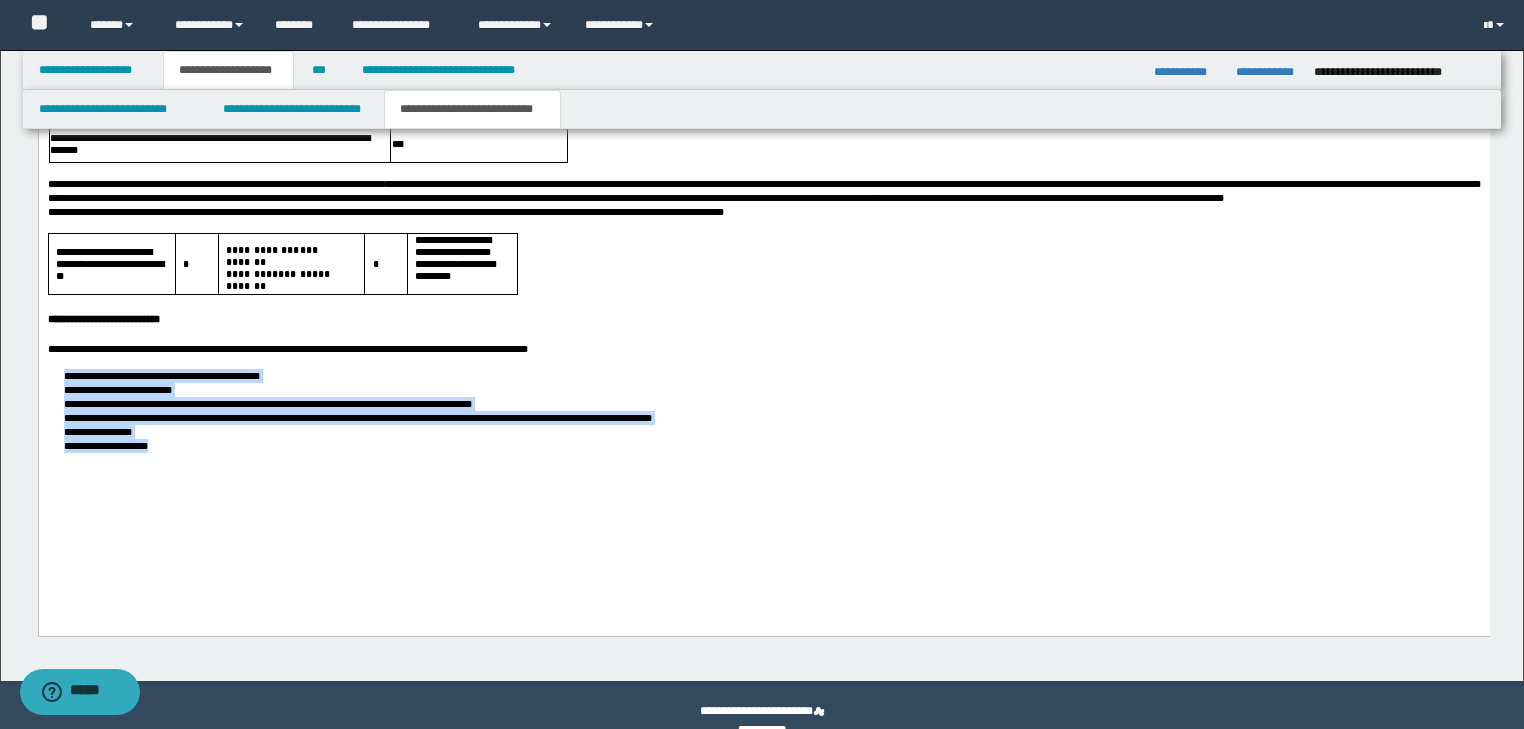drag, startPoint x: 62, startPoint y: 424, endPoint x: 191, endPoint y: 527, distance: 165.07574 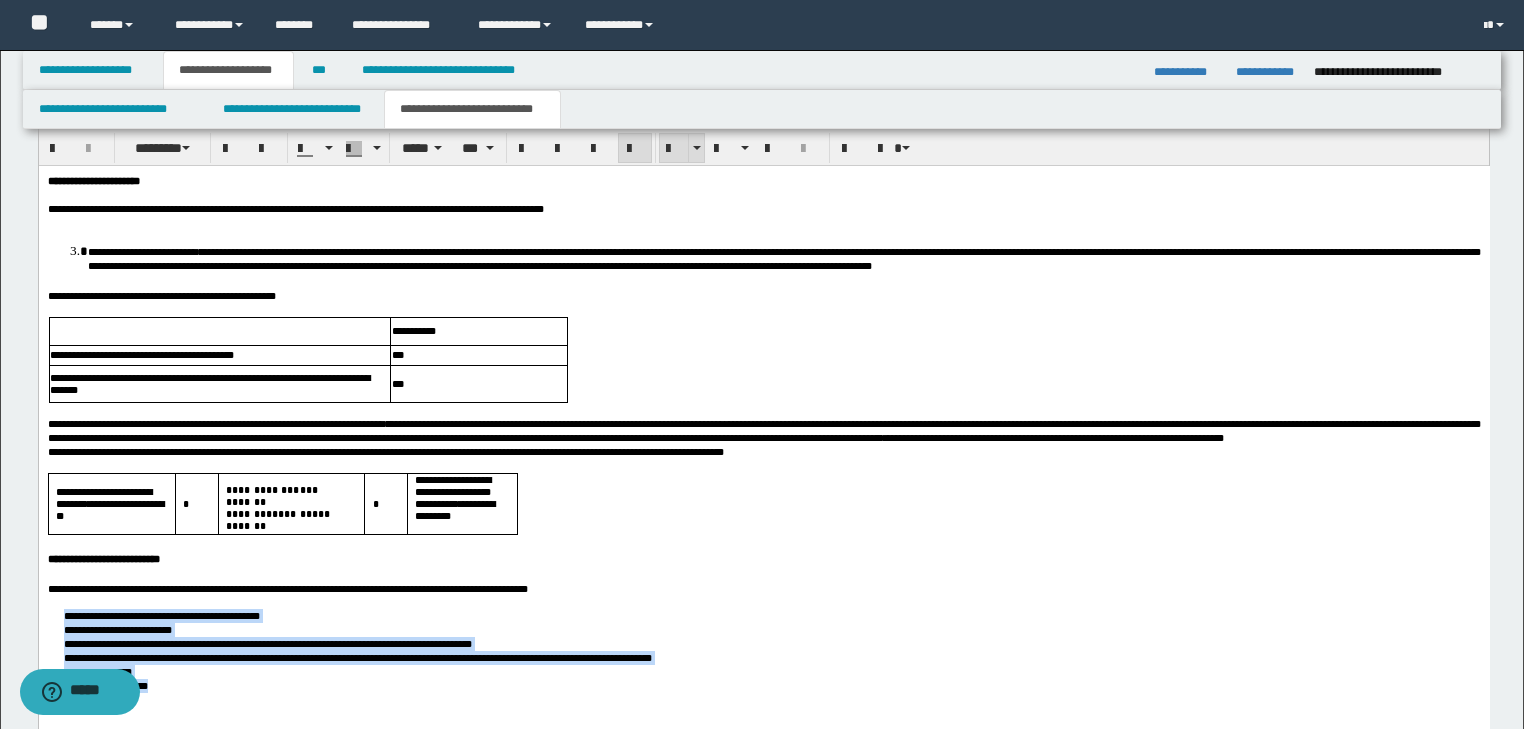 click at bounding box center [674, 149] 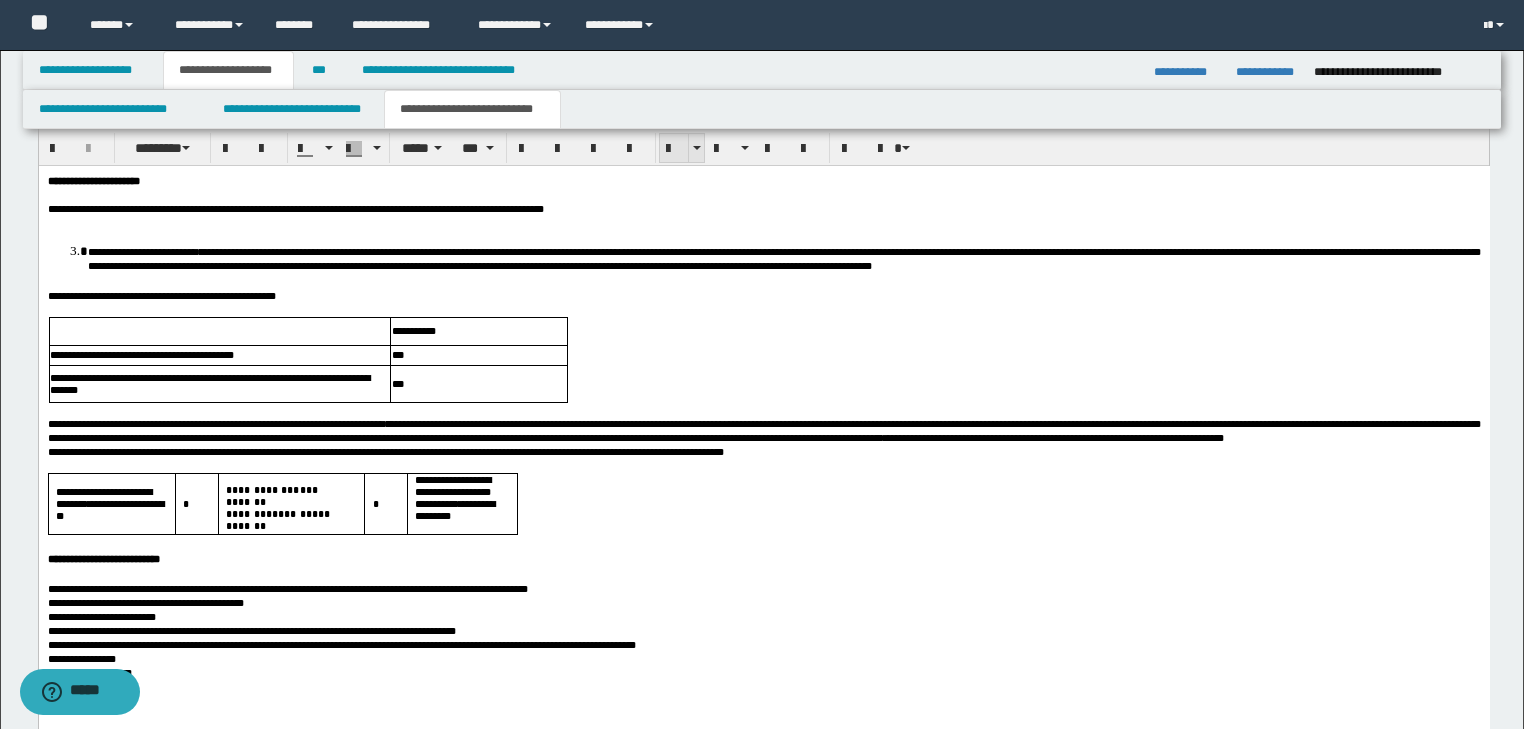 click at bounding box center (674, 149) 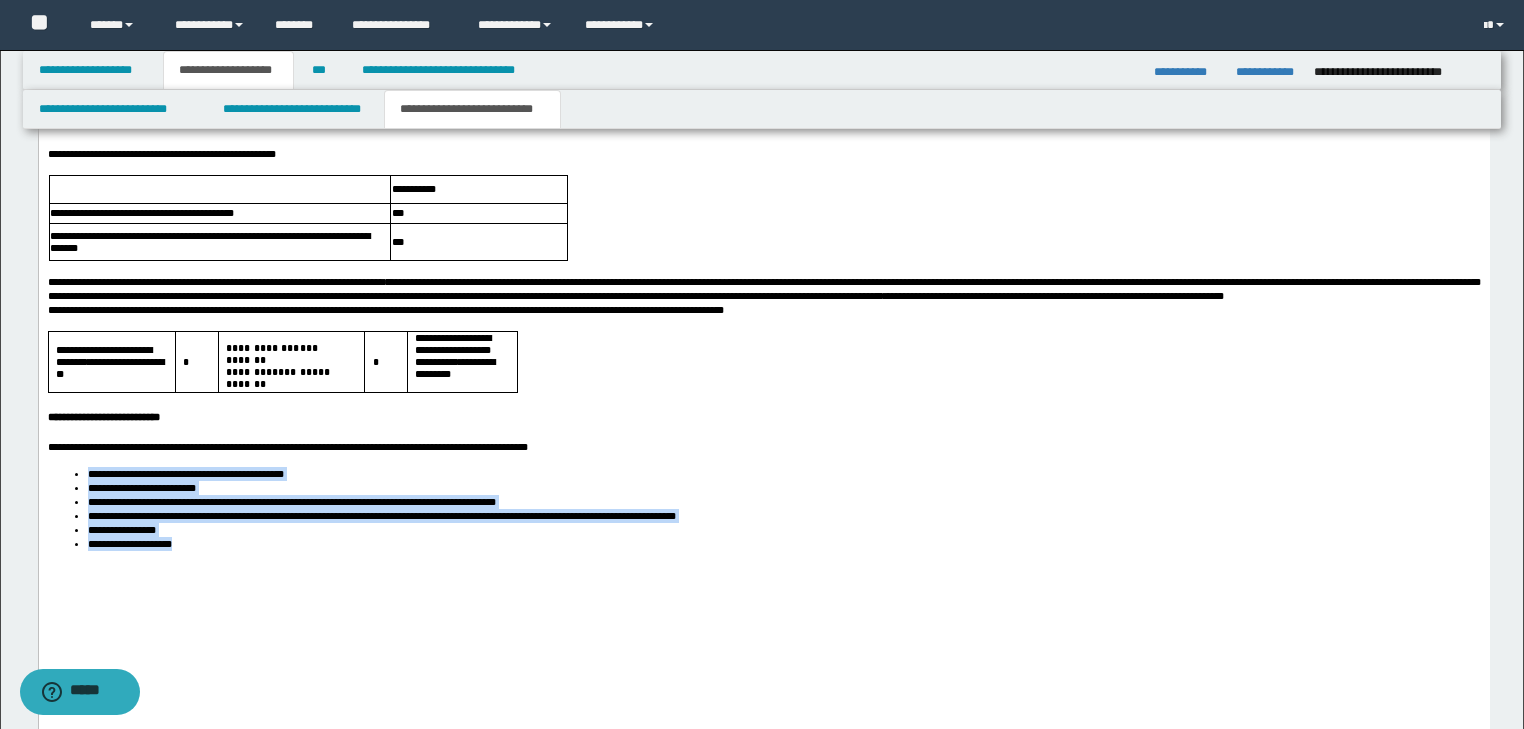scroll, scrollTop: 1984, scrollLeft: 0, axis: vertical 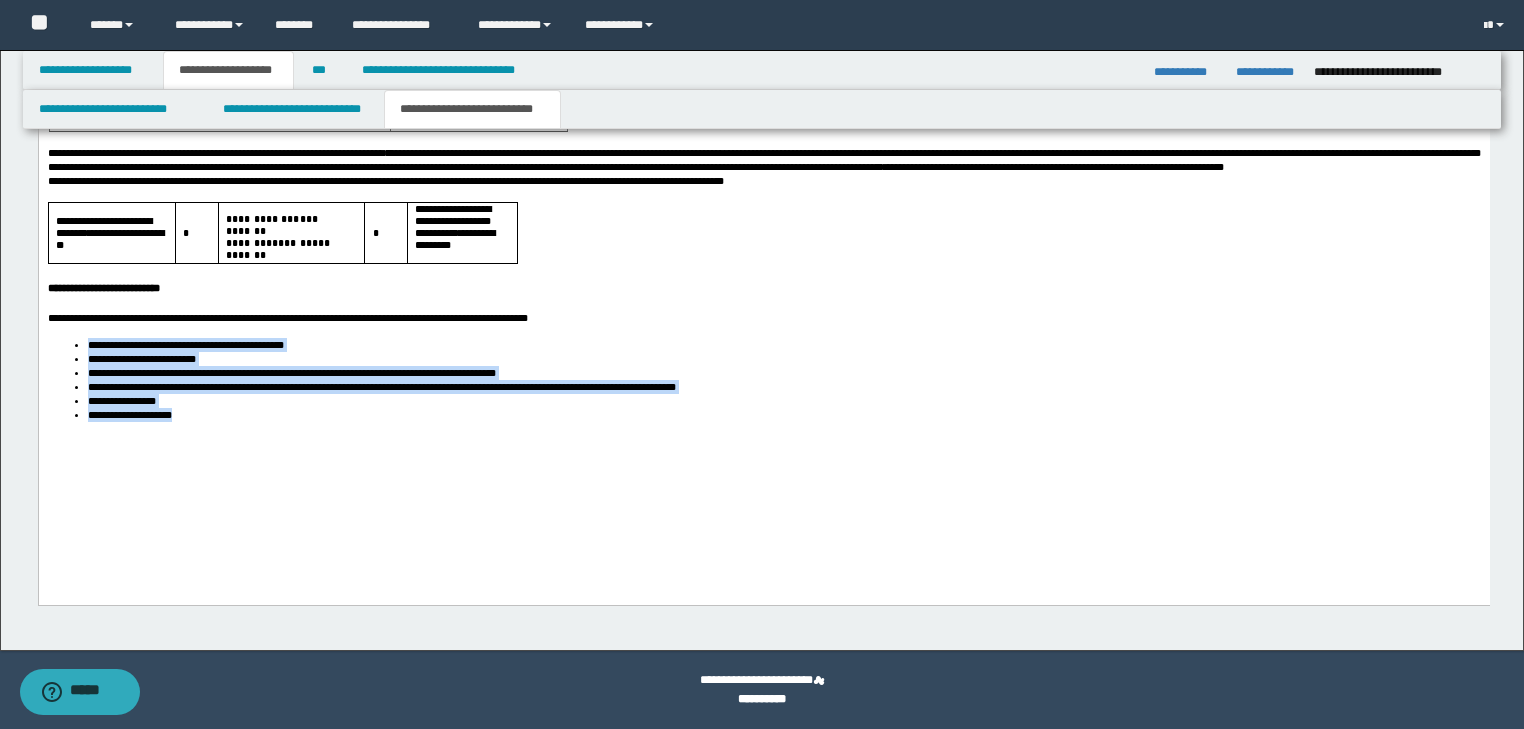 click on "**********" at bounding box center (763, 195) 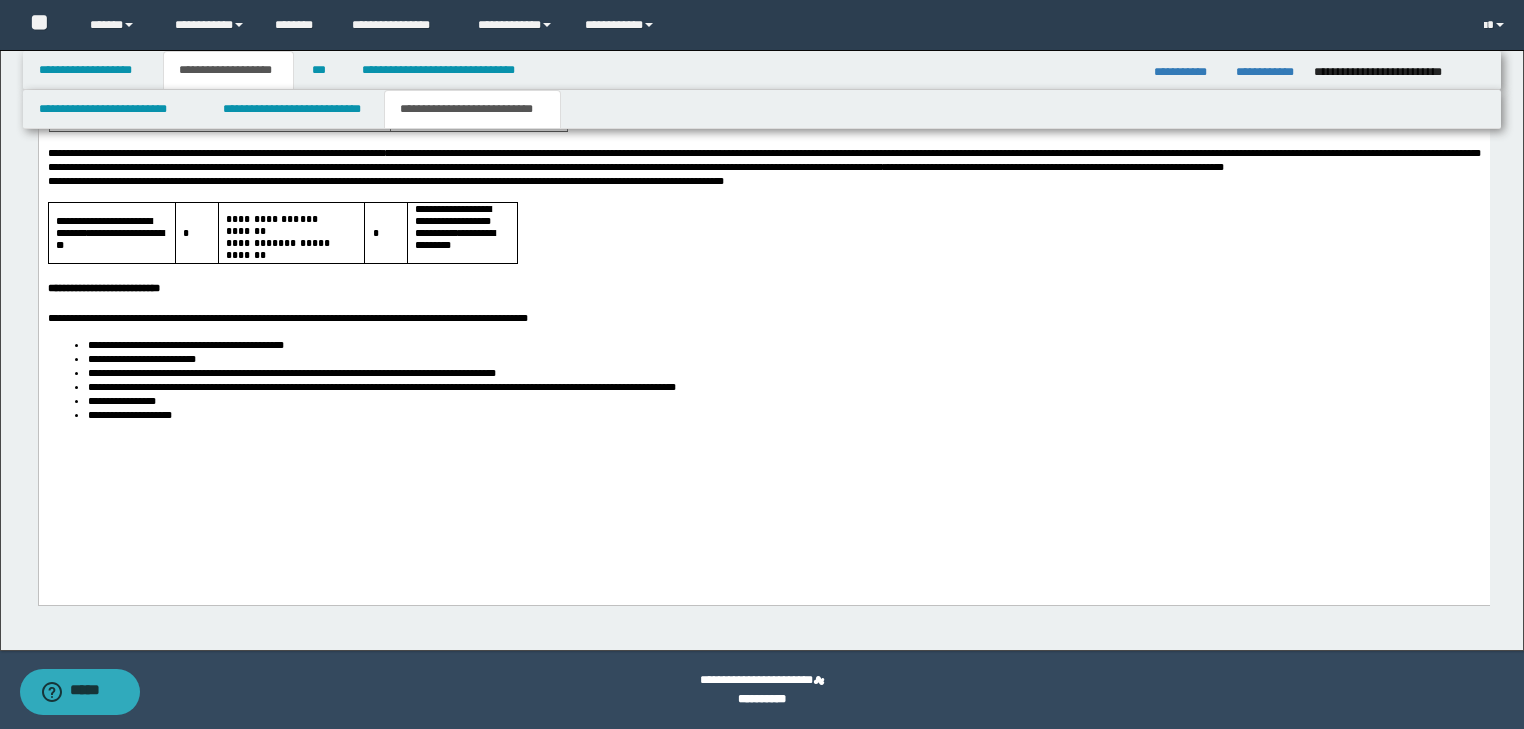 click on "**********" at bounding box center [783, 402] 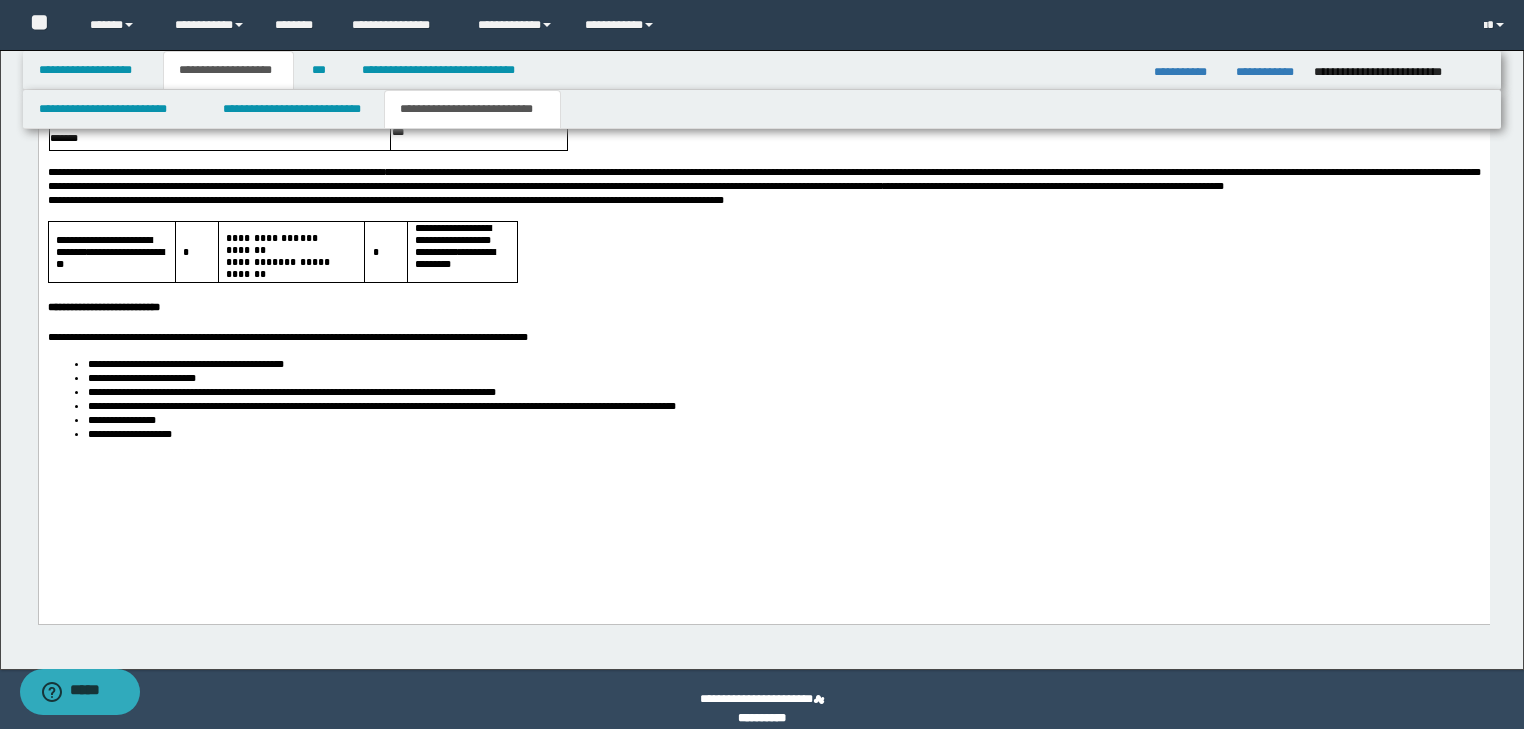 scroll, scrollTop: 1984, scrollLeft: 0, axis: vertical 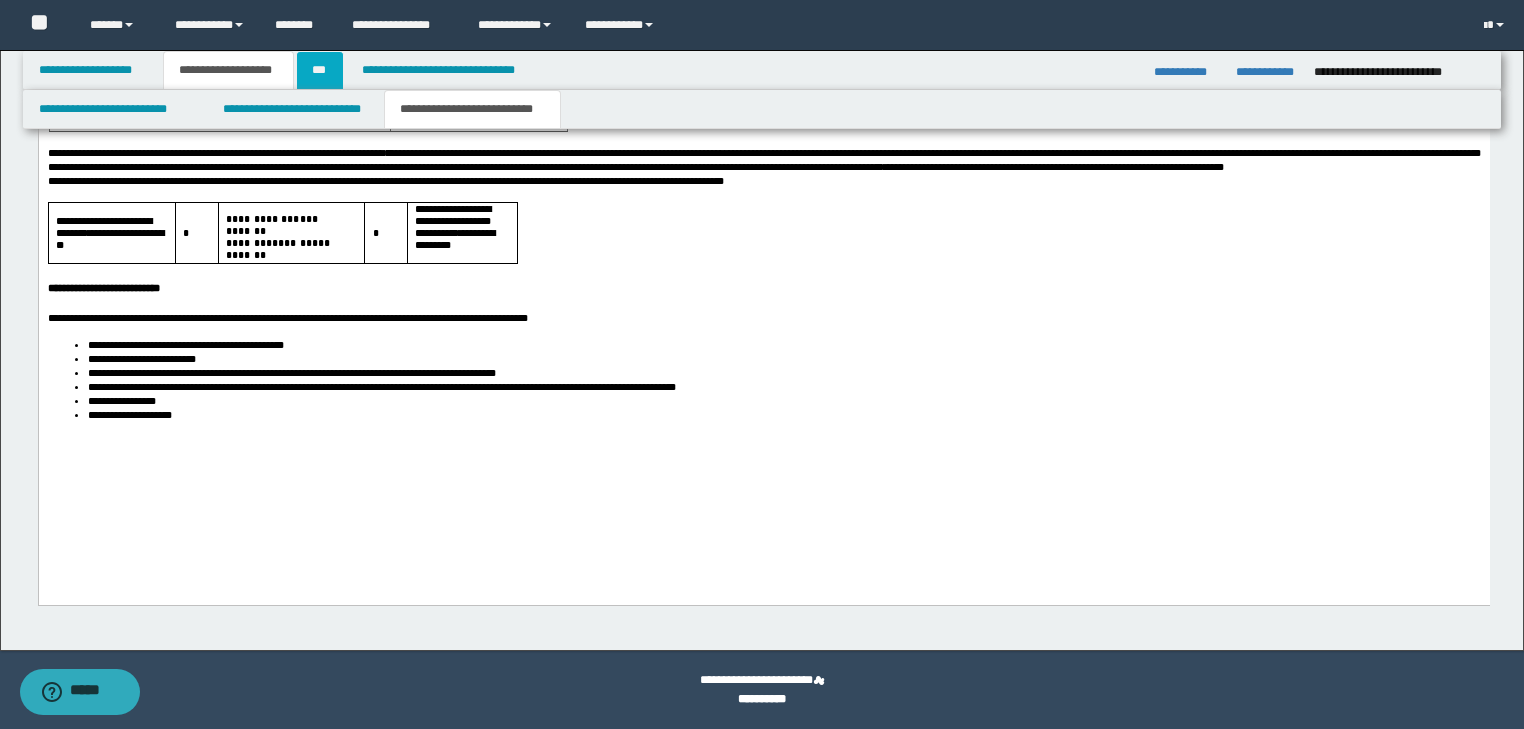 click on "***" at bounding box center [320, 70] 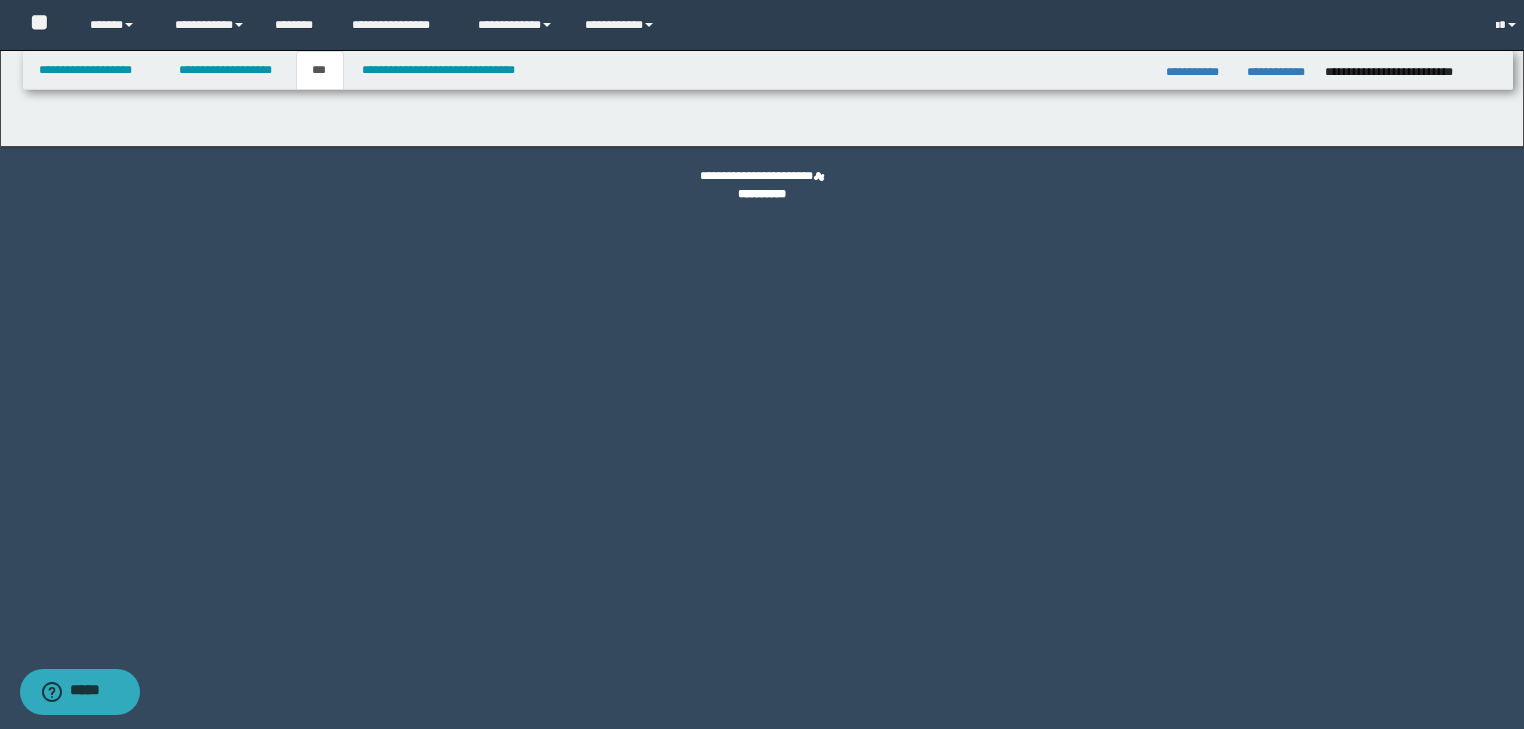 scroll, scrollTop: 0, scrollLeft: 0, axis: both 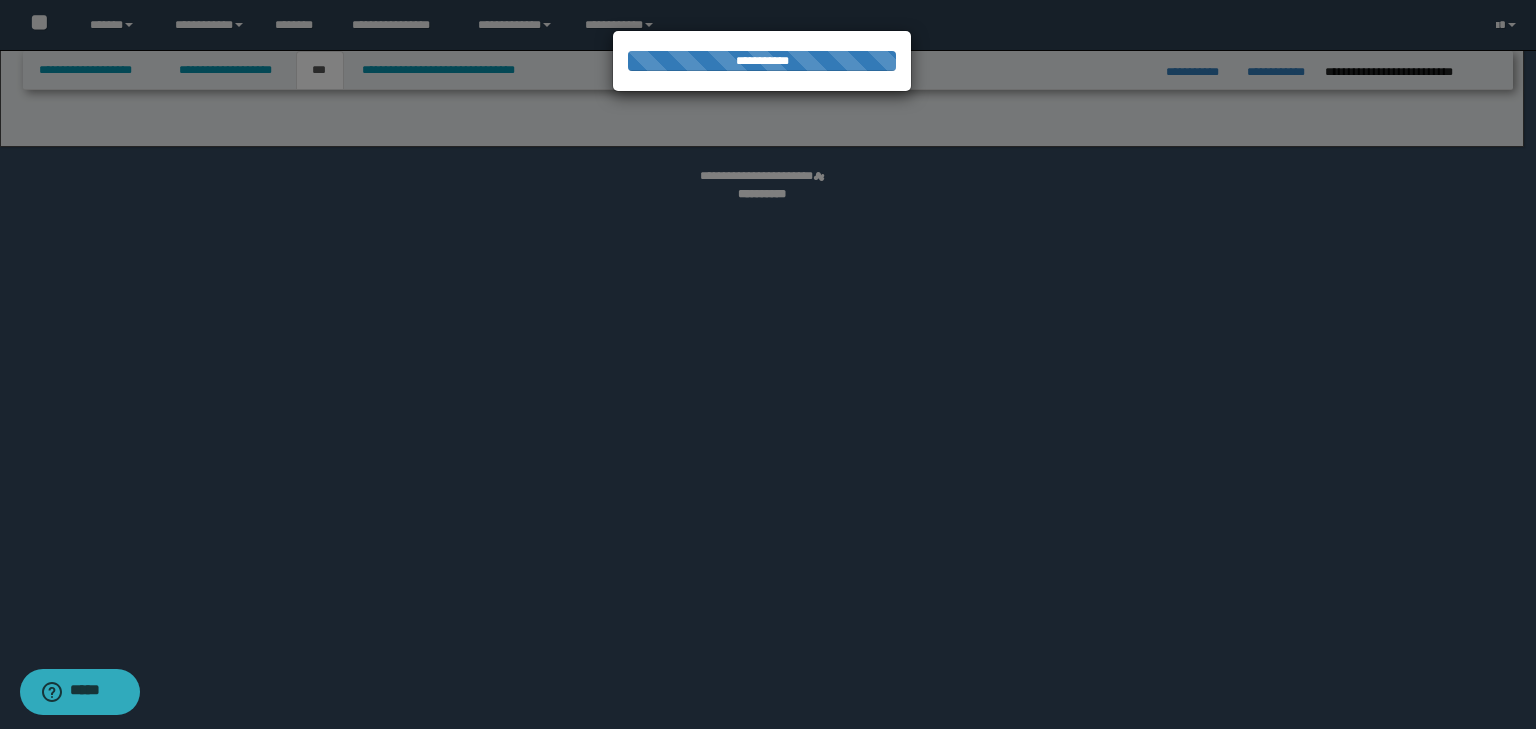 select on "*" 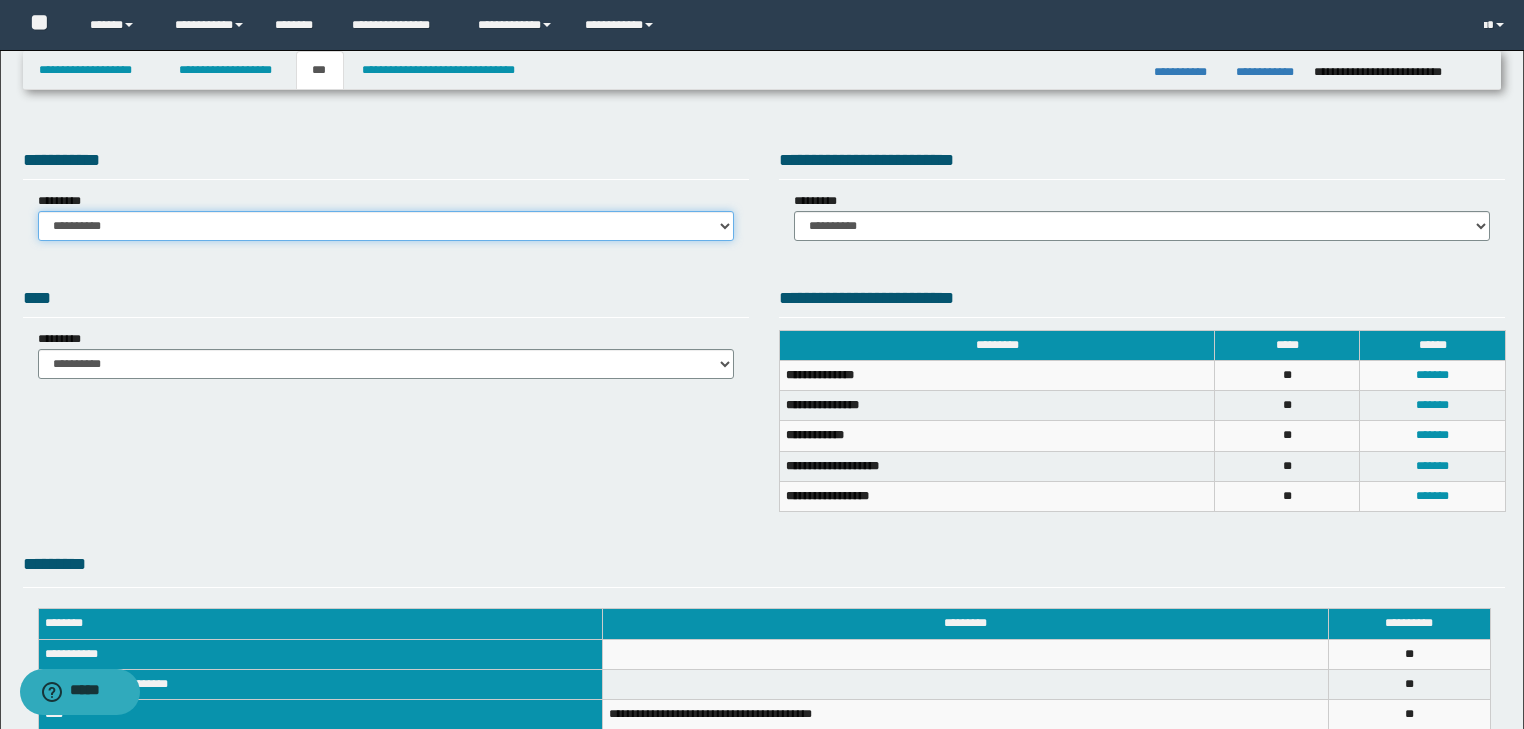 click on "**********" at bounding box center [386, 226] 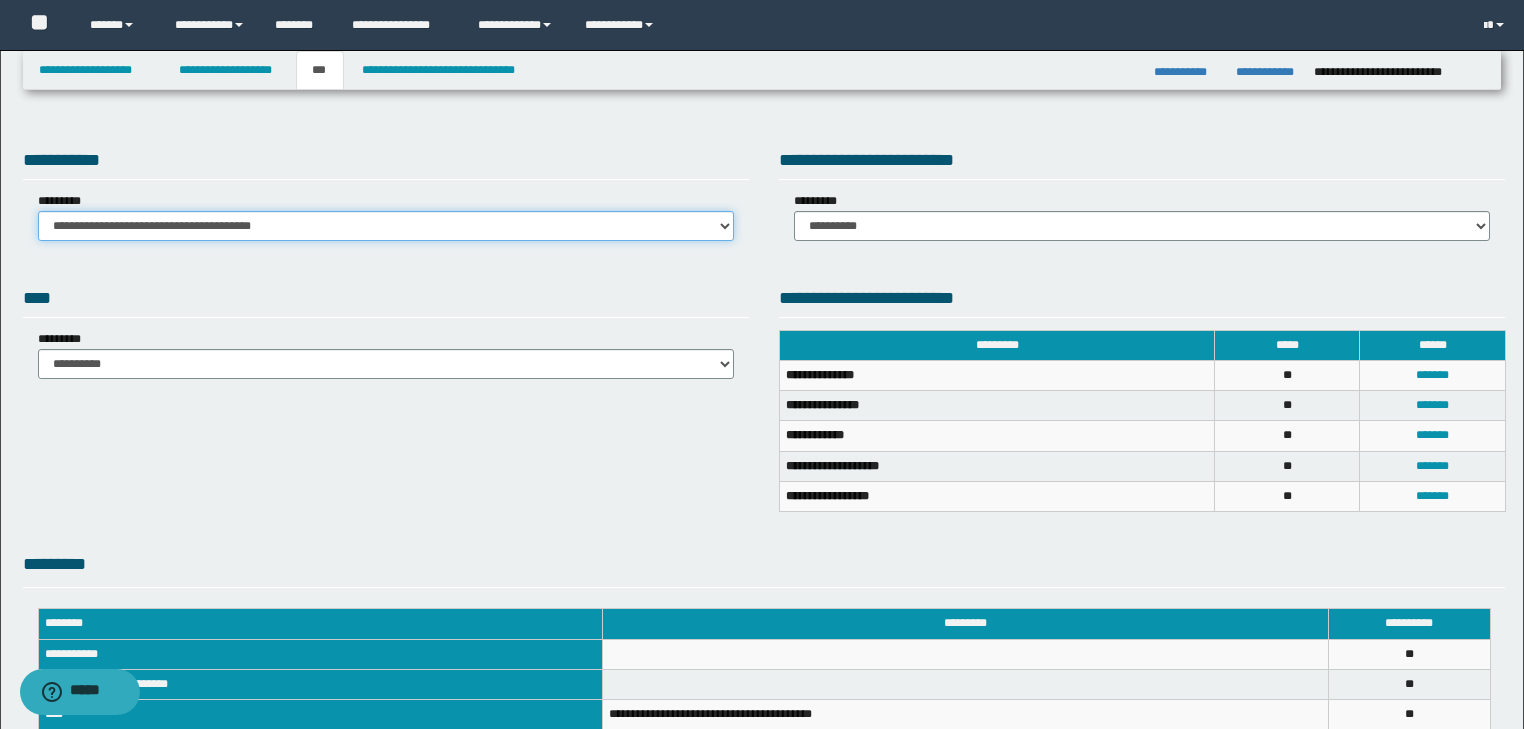 click on "**********" at bounding box center [386, 226] 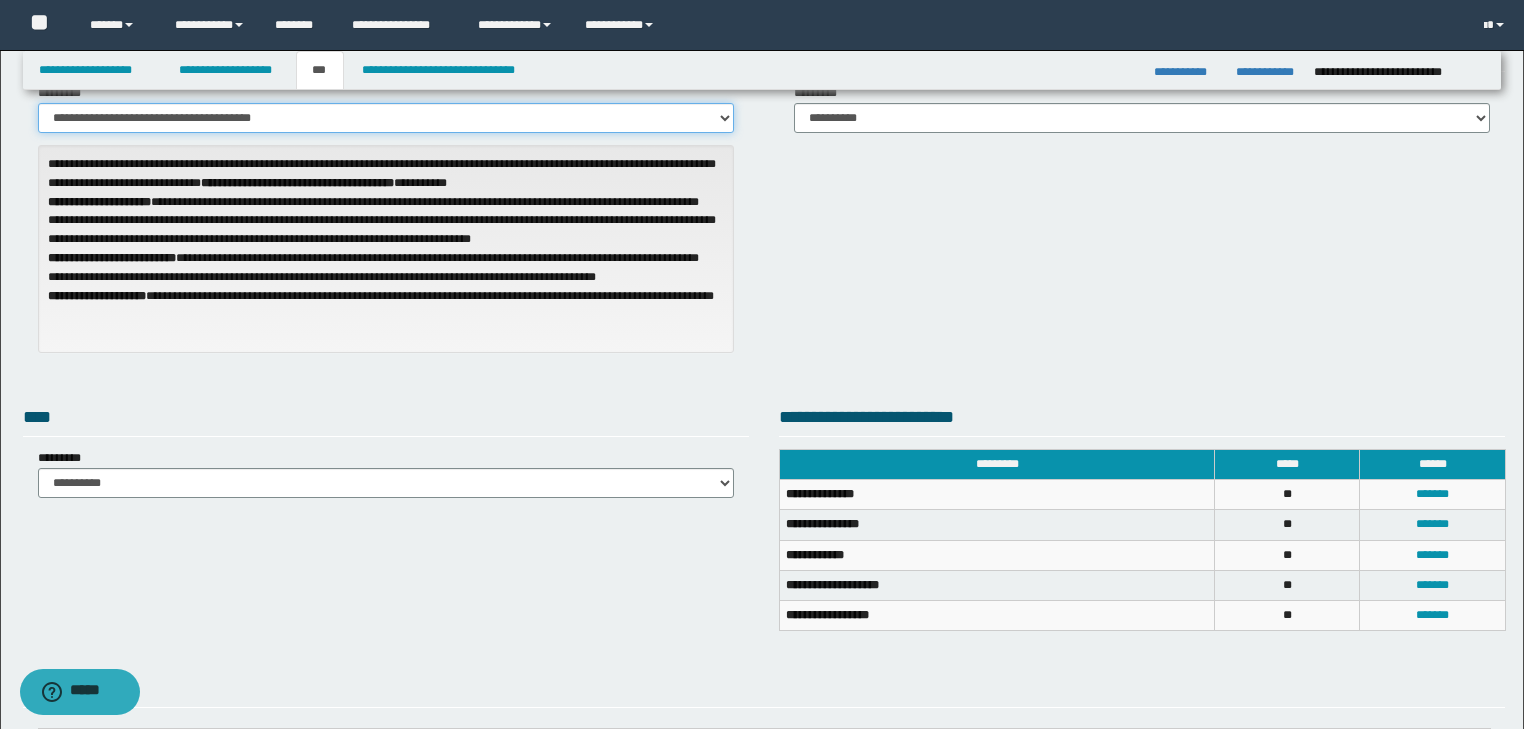 scroll, scrollTop: 240, scrollLeft: 0, axis: vertical 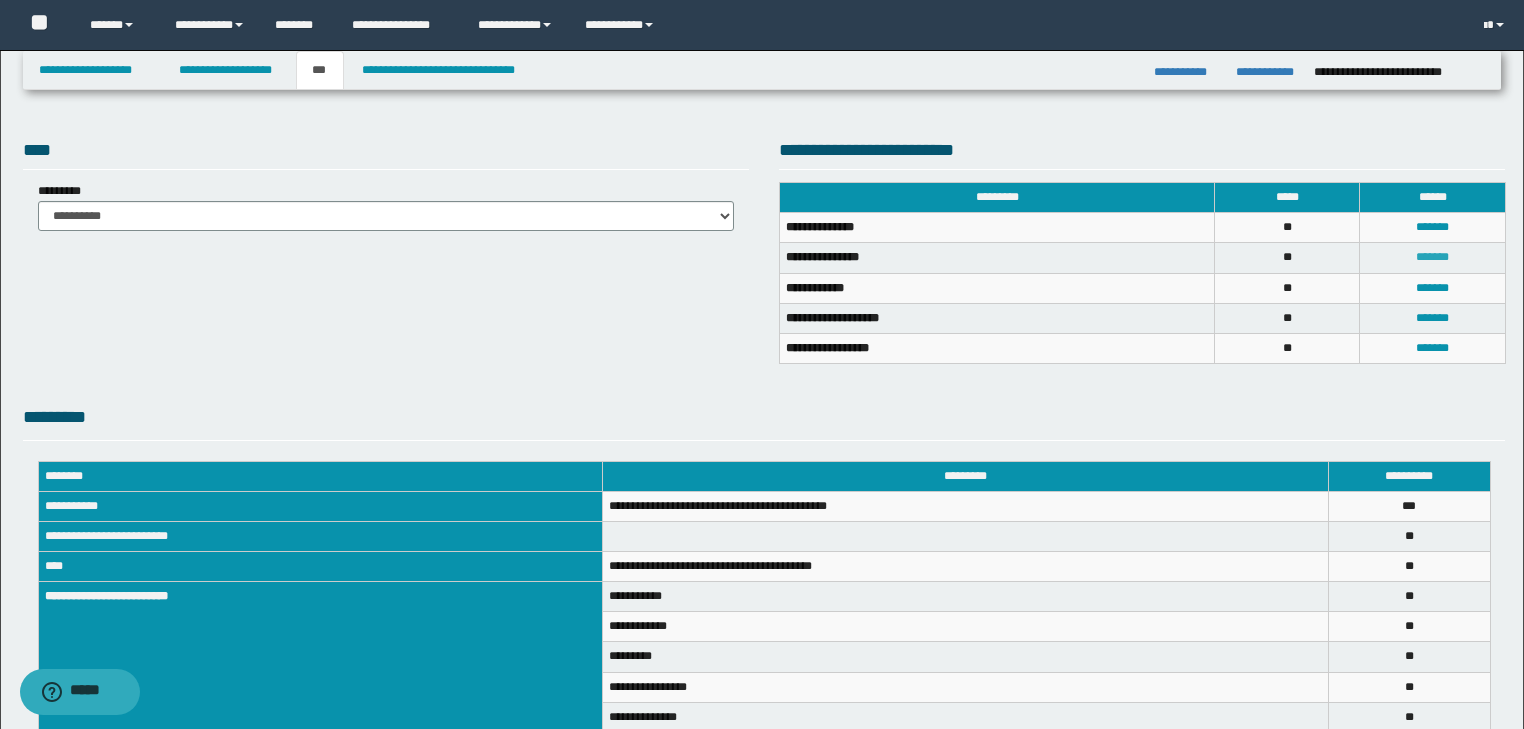 click on "*******" at bounding box center (1432, 257) 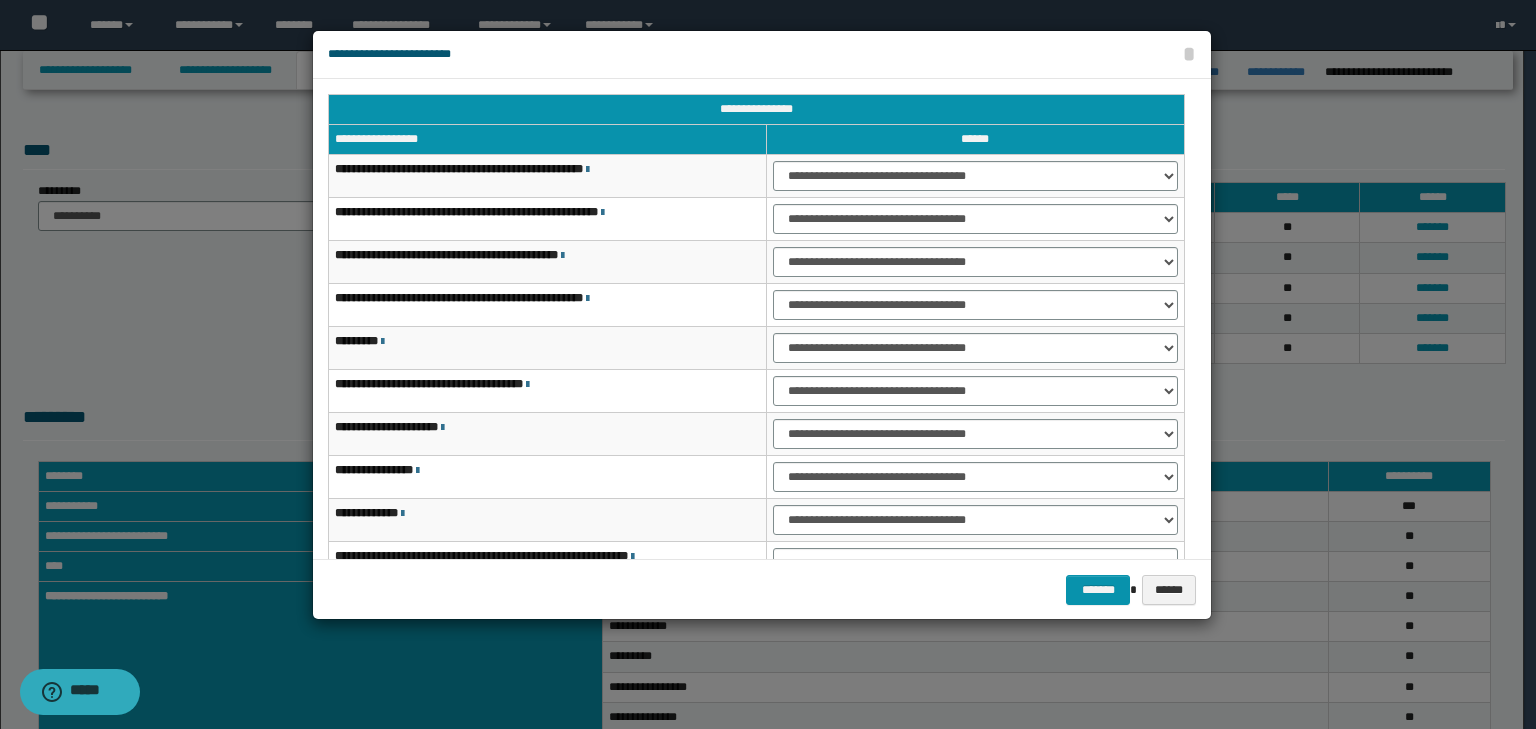 click on "**********" at bounding box center [548, 434] 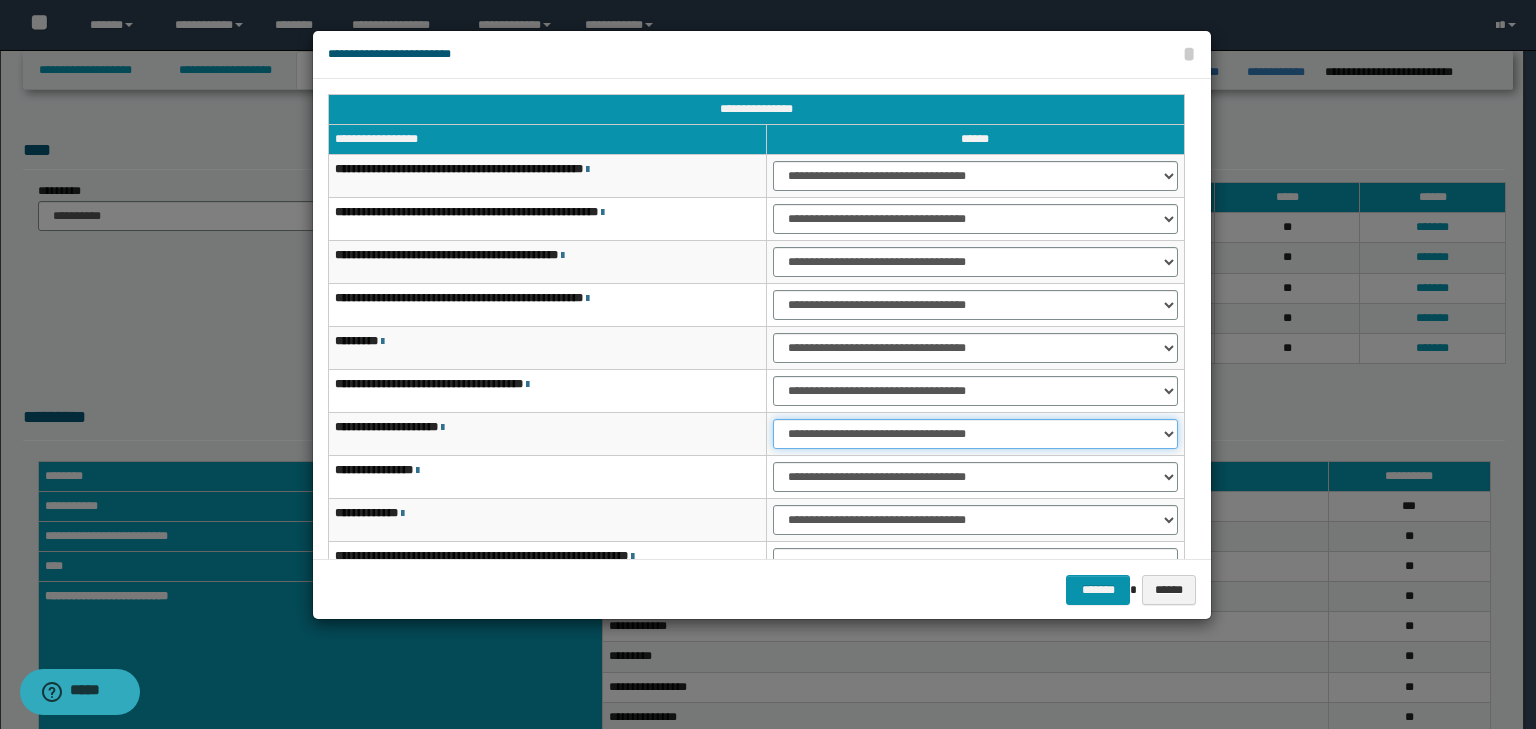drag, startPoint x: 784, startPoint y: 428, endPoint x: 805, endPoint y: 432, distance: 21.377558 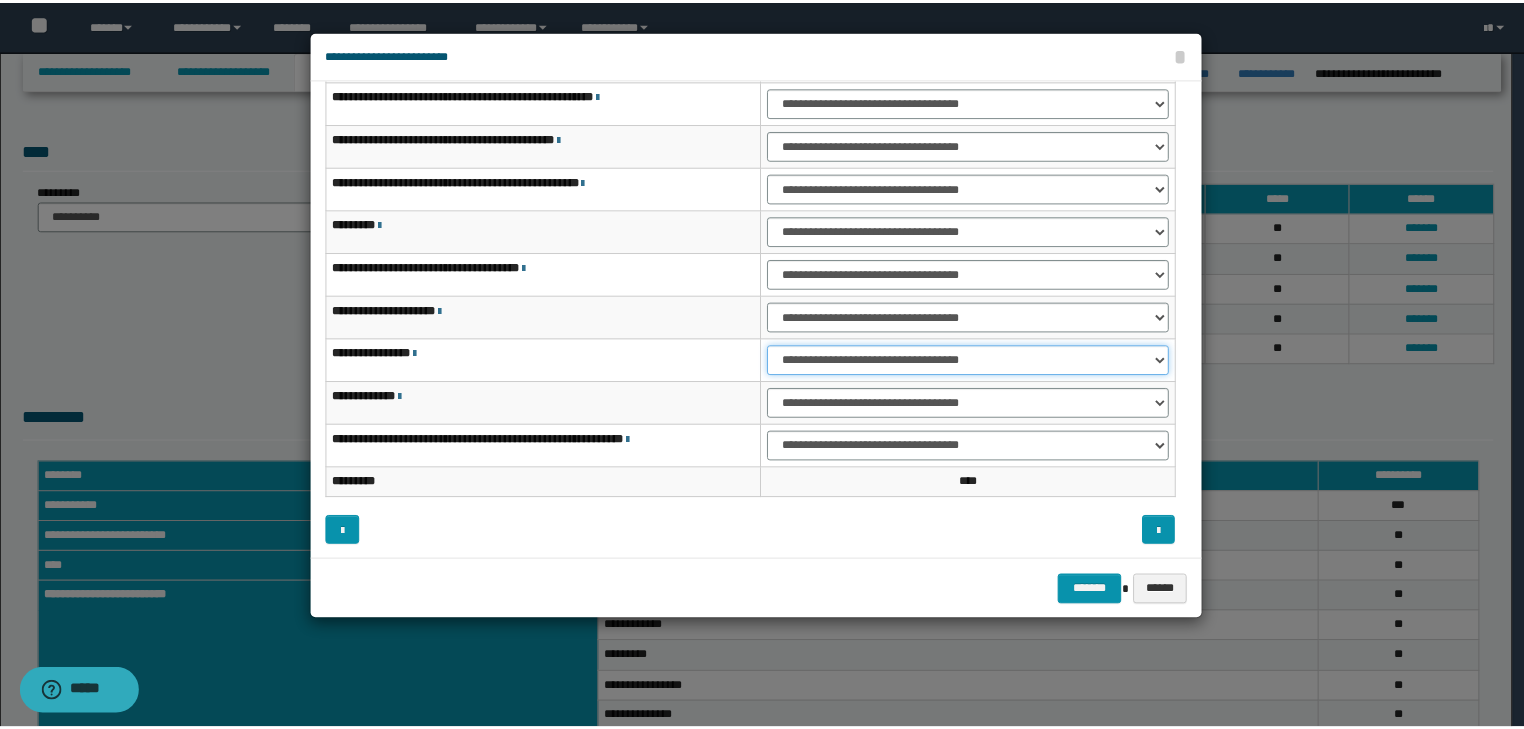 scroll, scrollTop: 118, scrollLeft: 0, axis: vertical 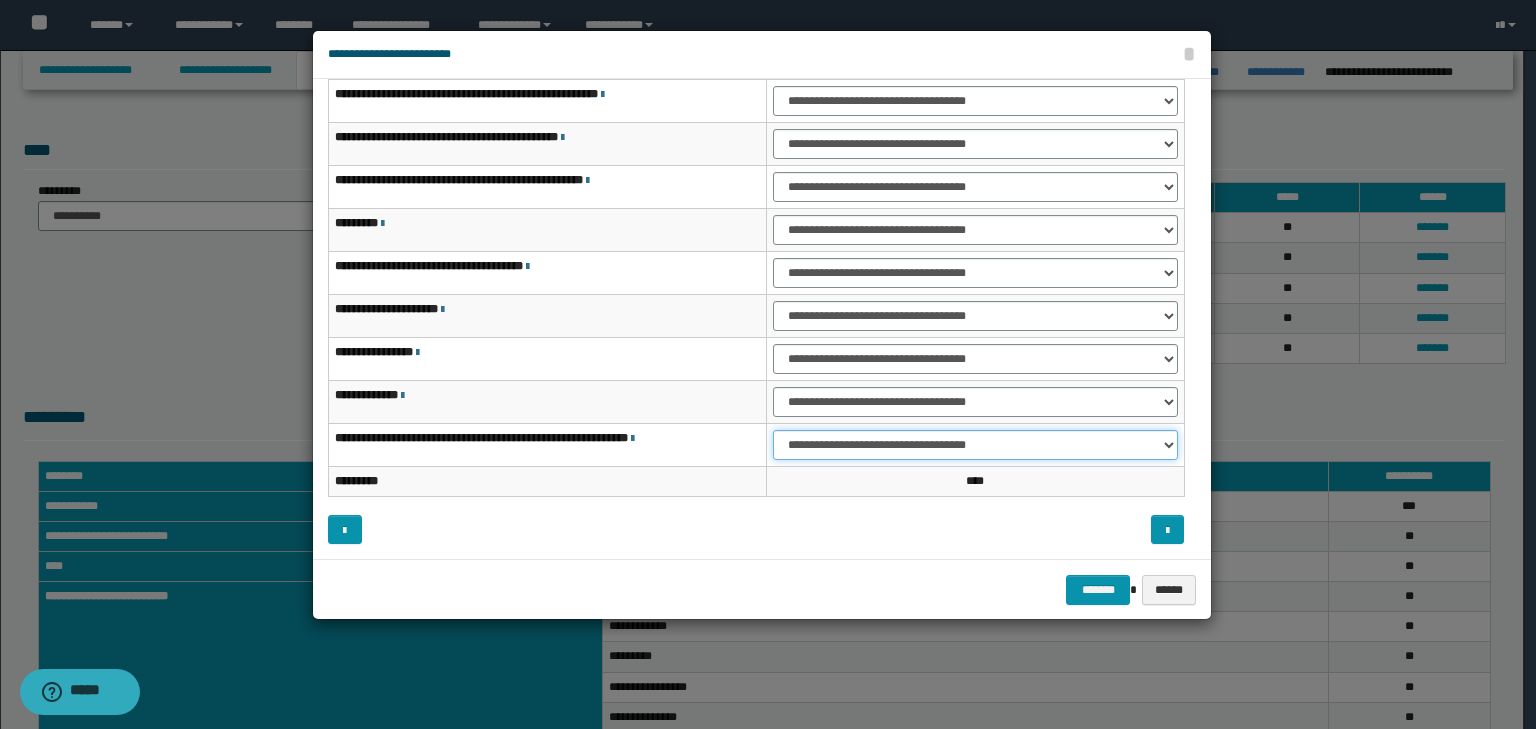 drag, startPoint x: 837, startPoint y: 435, endPoint x: 842, endPoint y: 456, distance: 21.587032 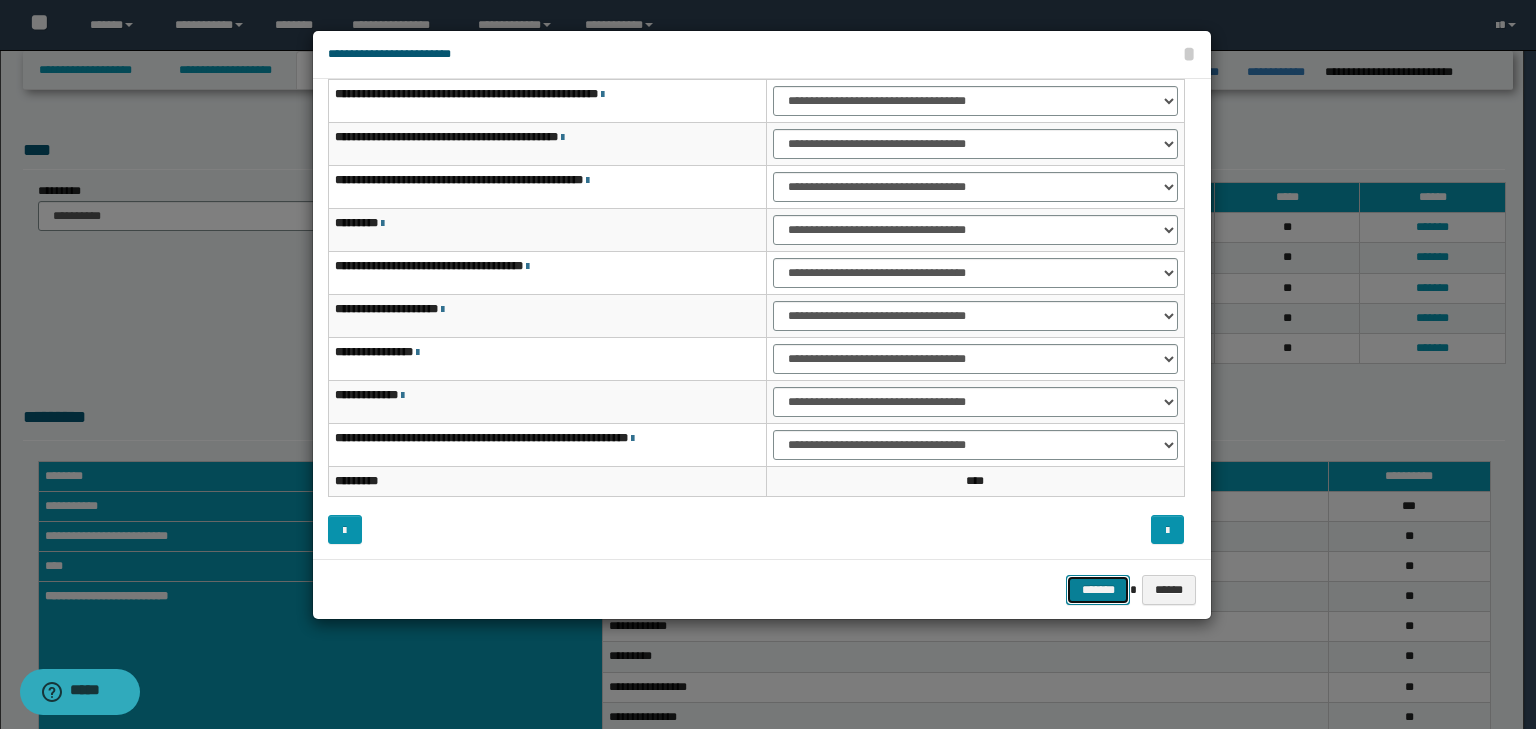 click on "*******" at bounding box center (1098, 590) 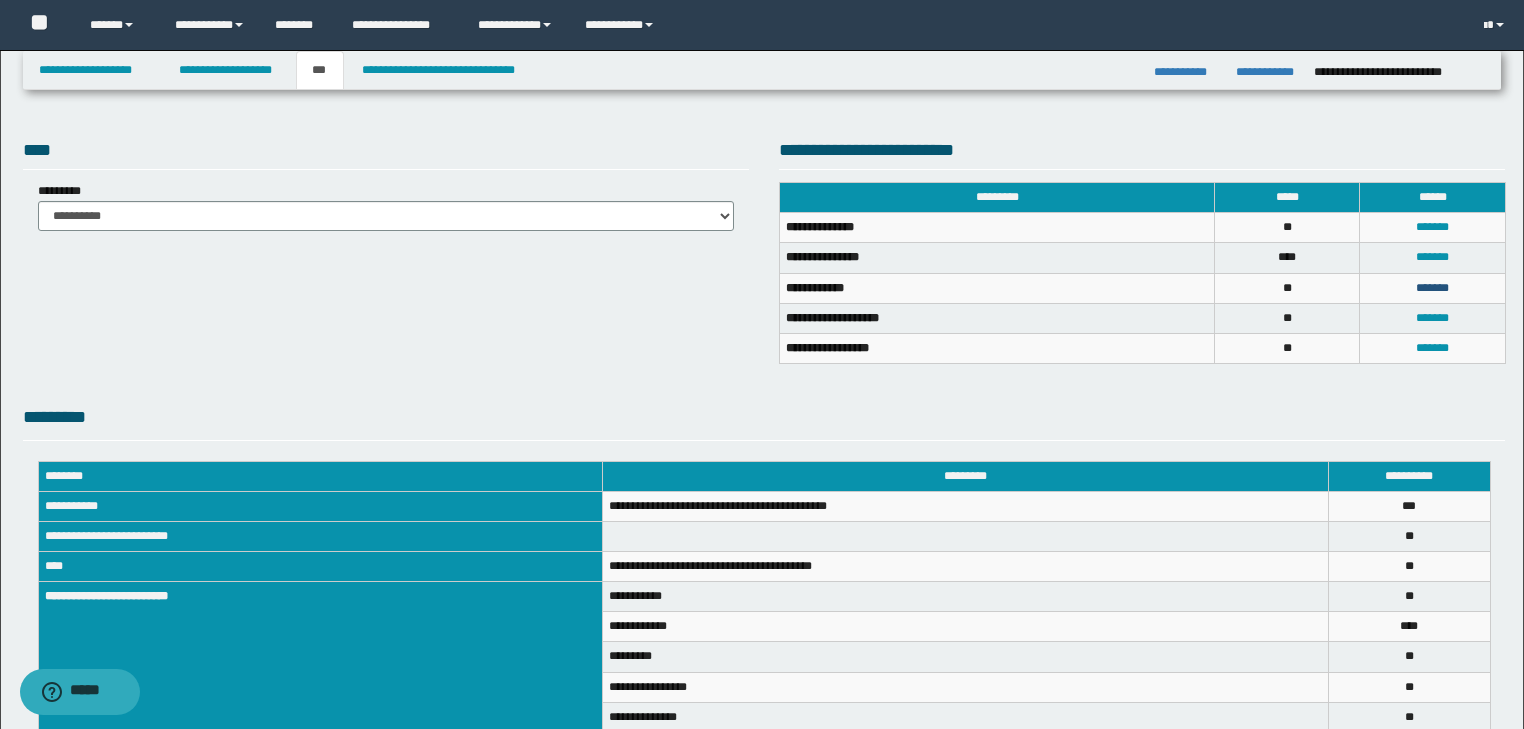drag, startPoint x: 1436, startPoint y: 288, endPoint x: 1379, endPoint y: 281, distance: 57.428215 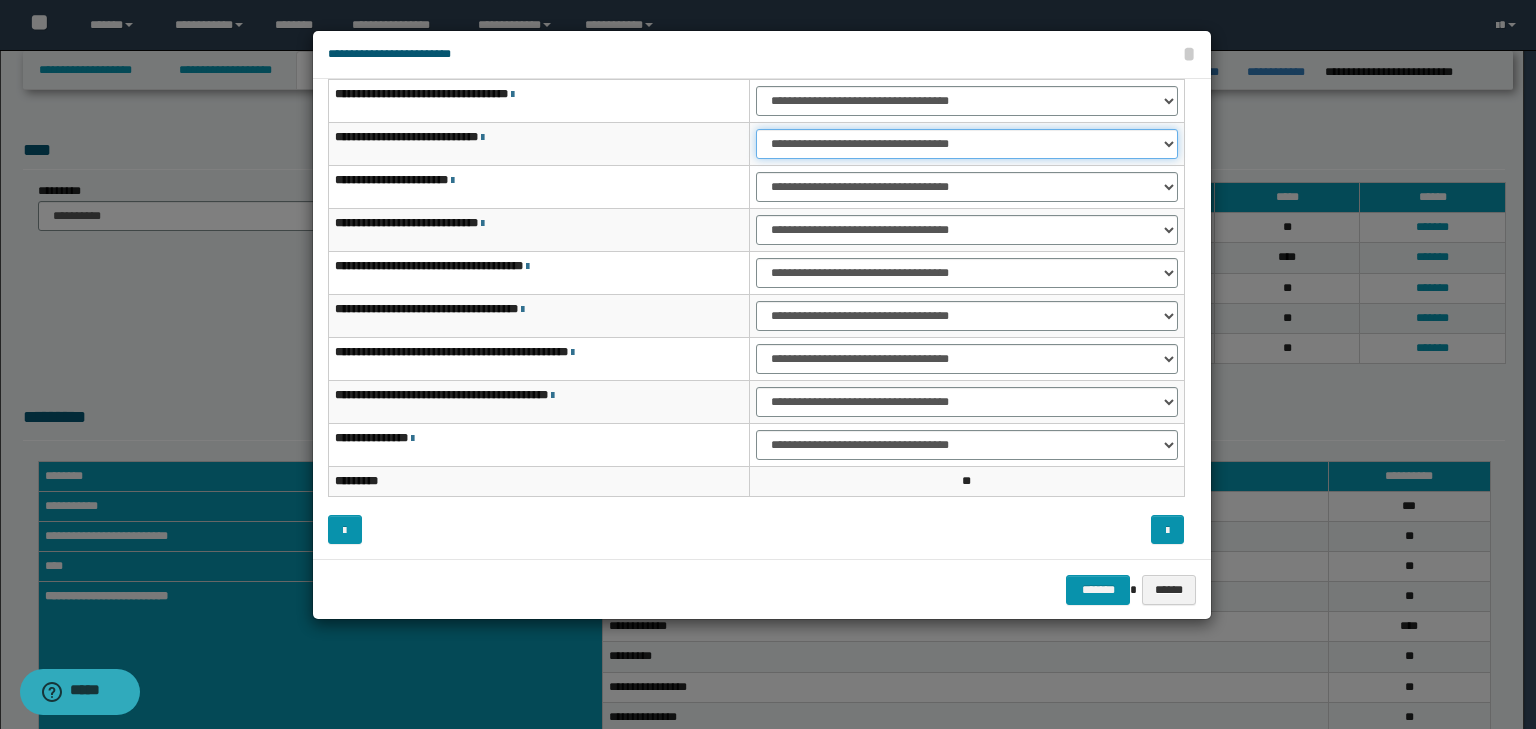 click on "**********" at bounding box center [967, 144] 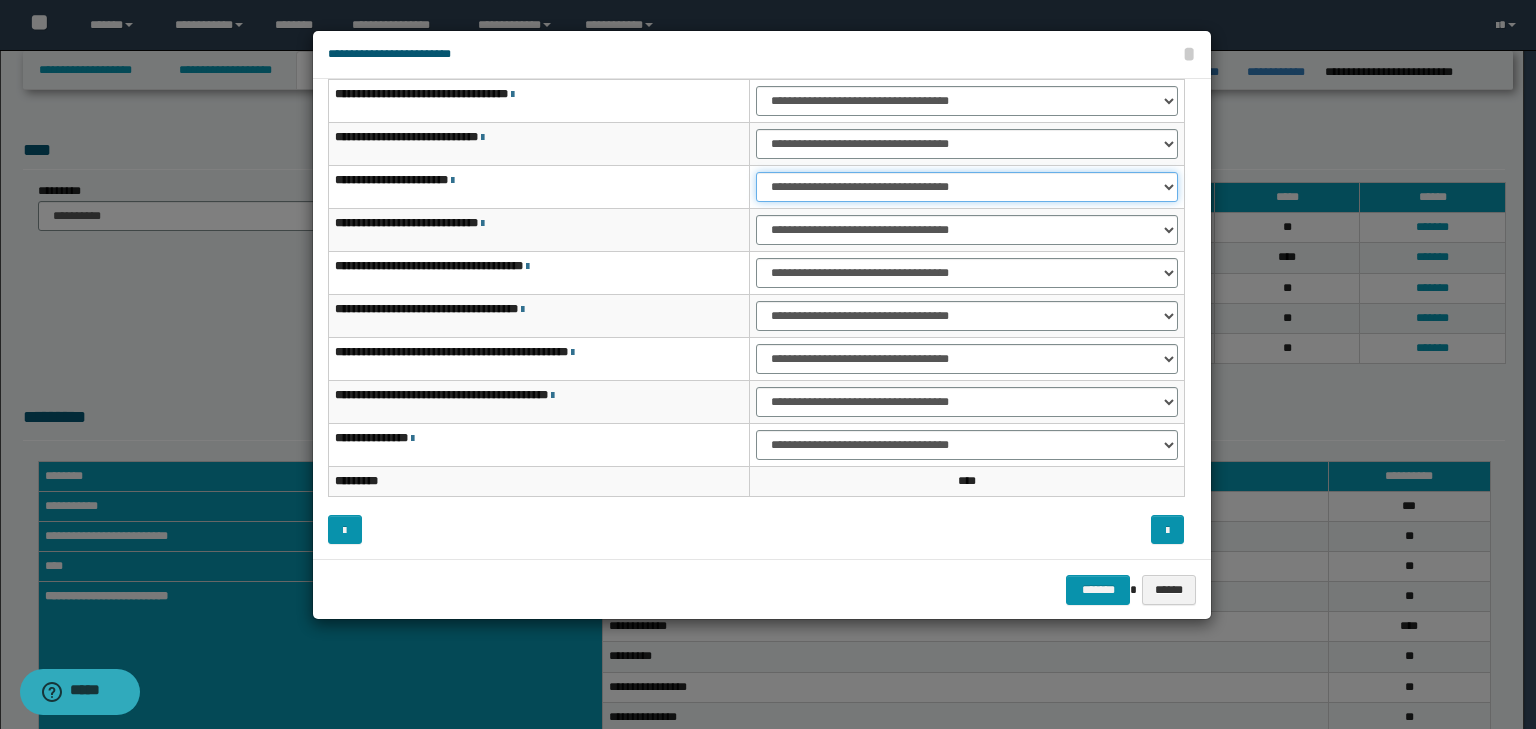 click on "**********" at bounding box center (967, 187) 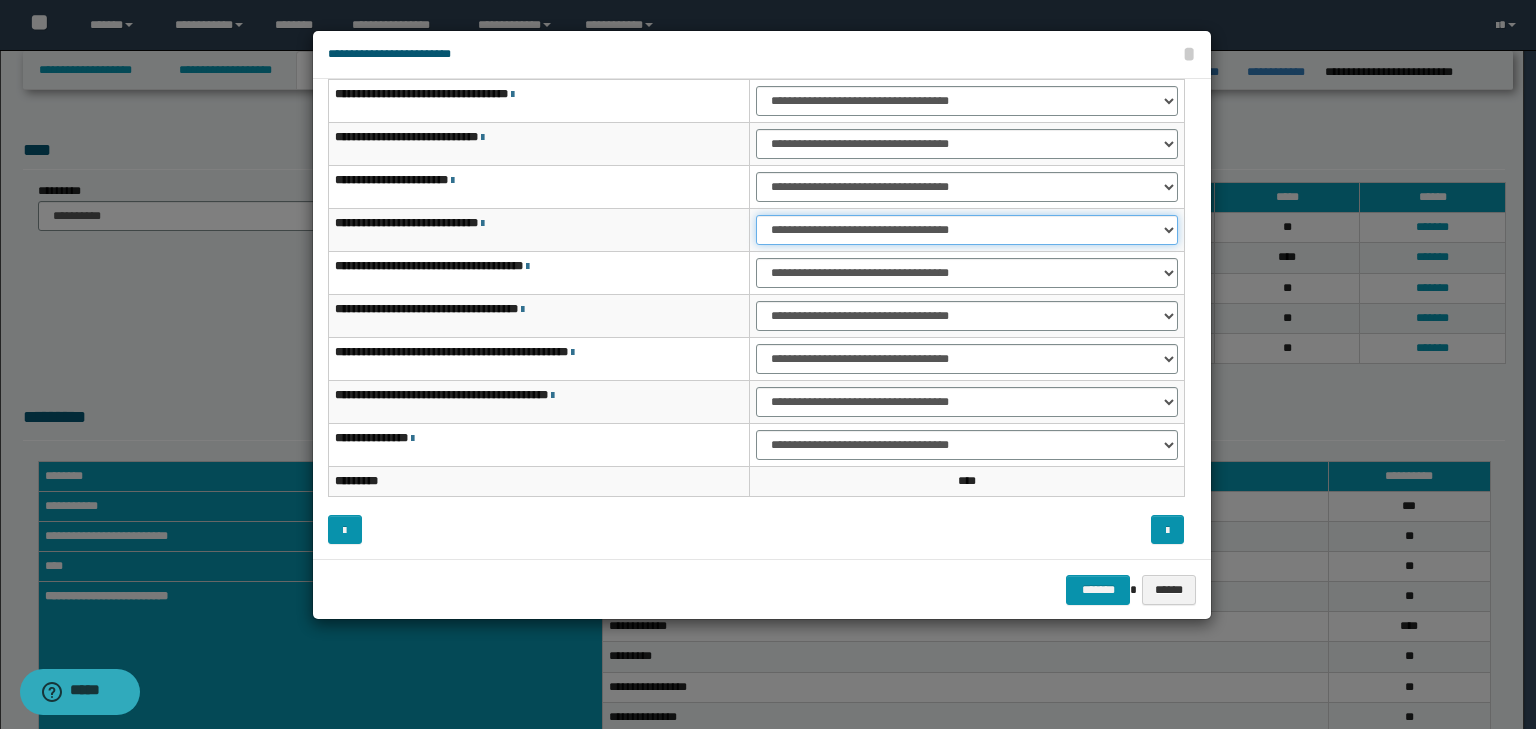 click on "**********" at bounding box center (967, 230) 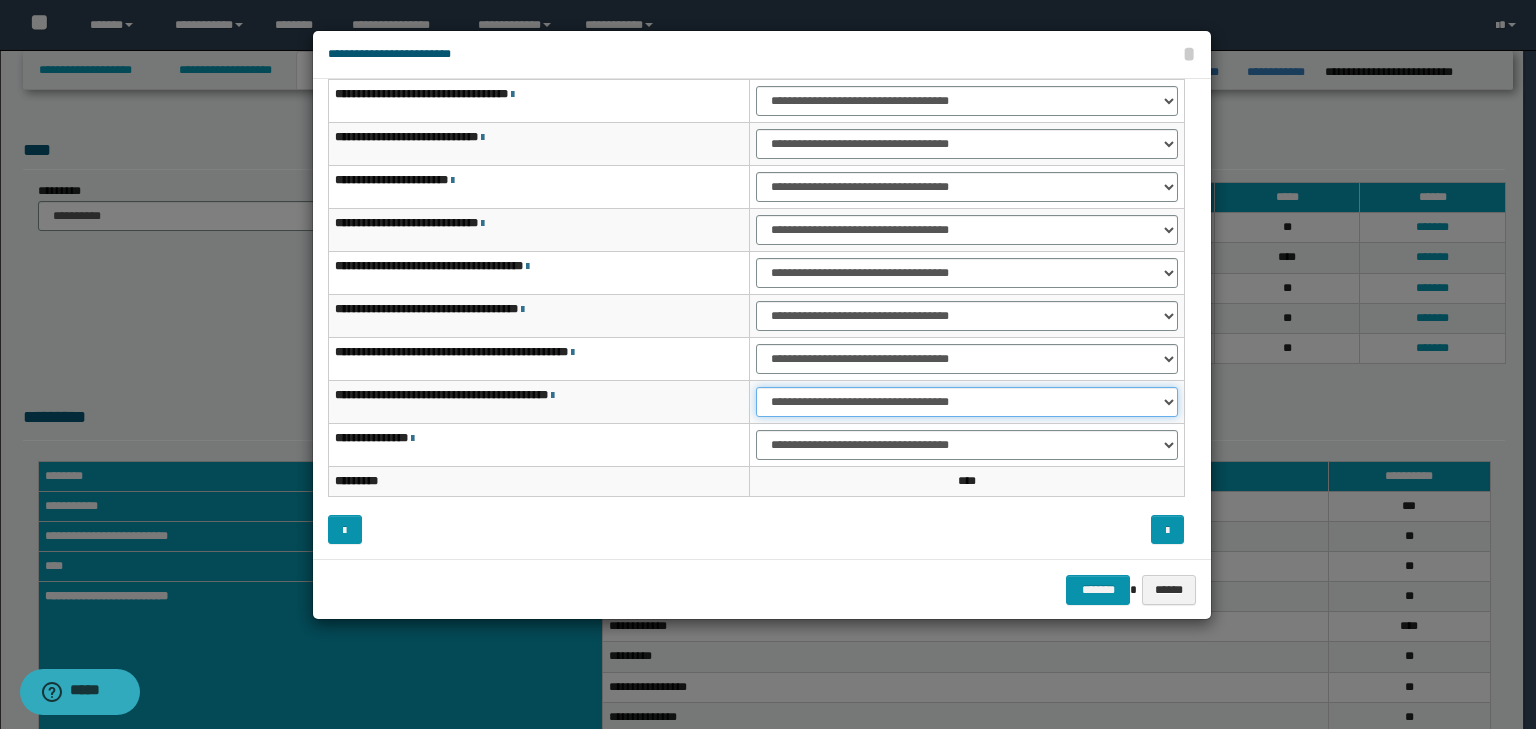 drag, startPoint x: 812, startPoint y: 399, endPoint x: 814, endPoint y: 410, distance: 11.18034 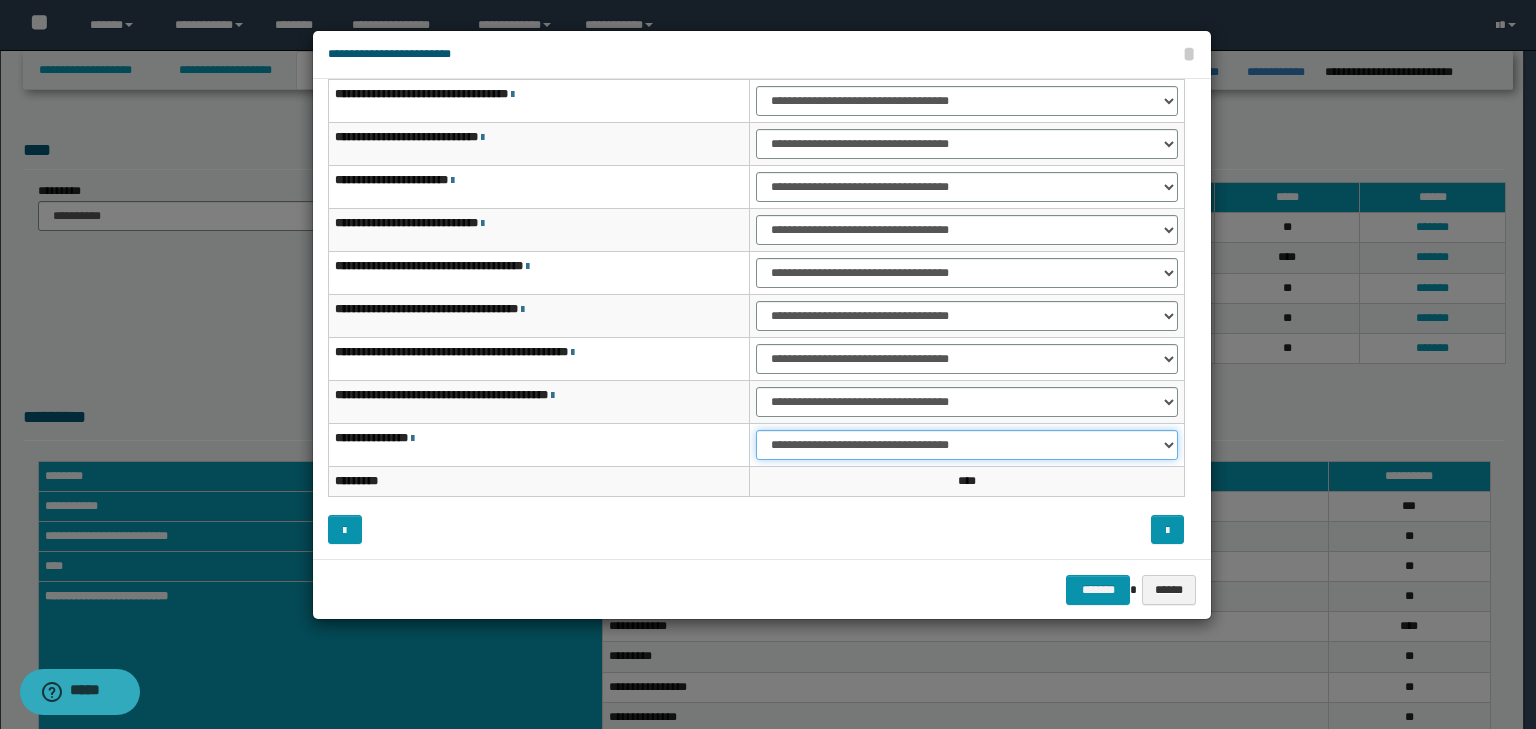 click on "**********" at bounding box center [967, 445] 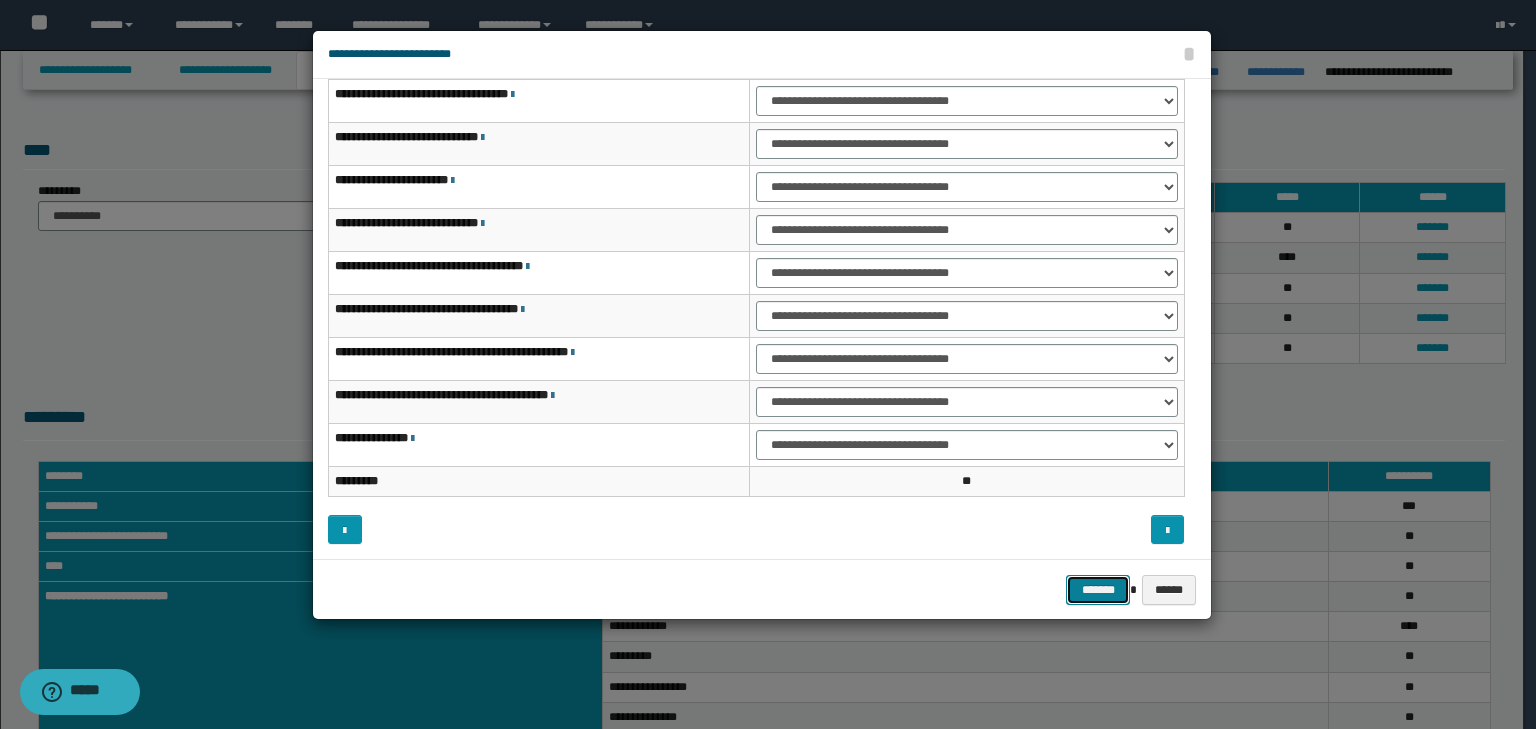 click on "*******" at bounding box center [1098, 590] 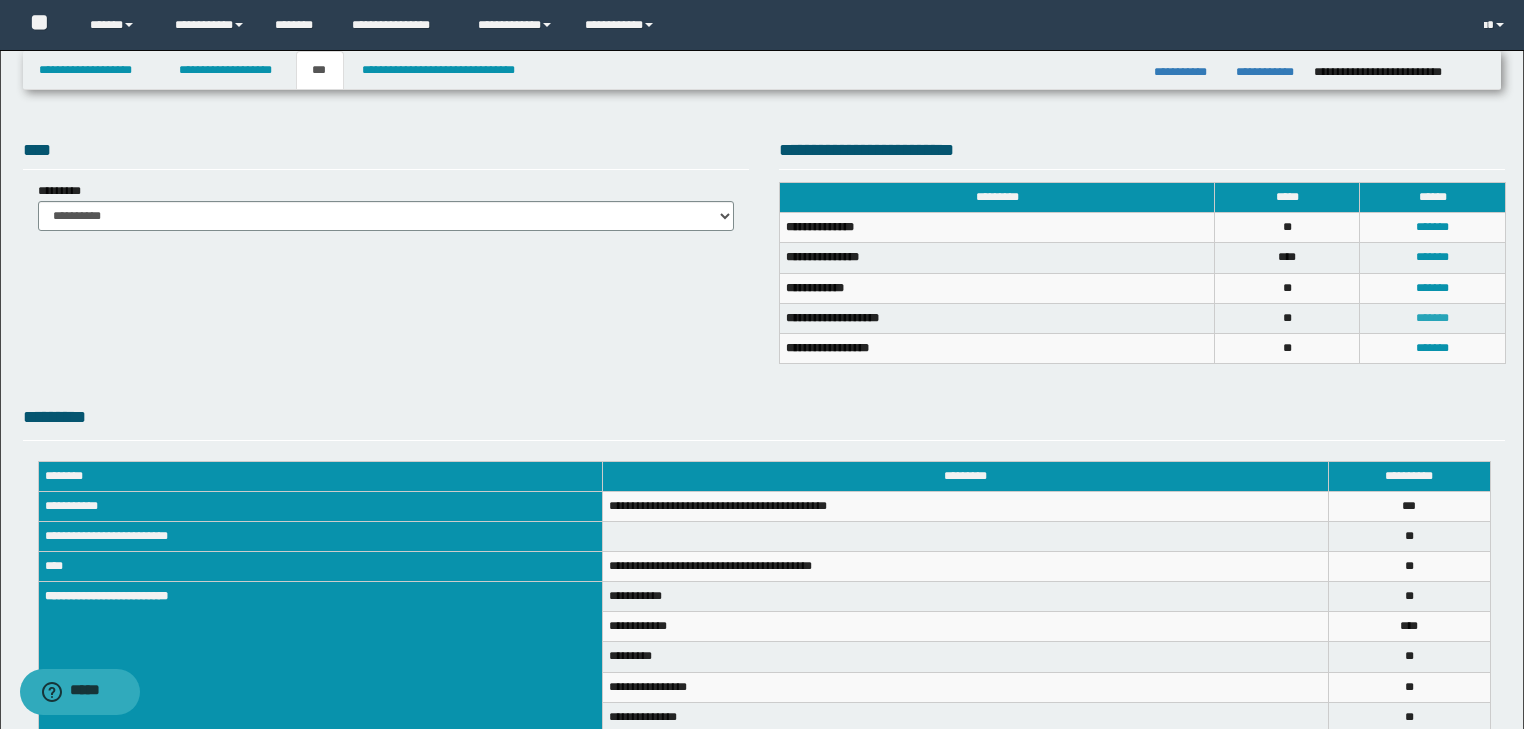 click on "*******" at bounding box center (1432, 318) 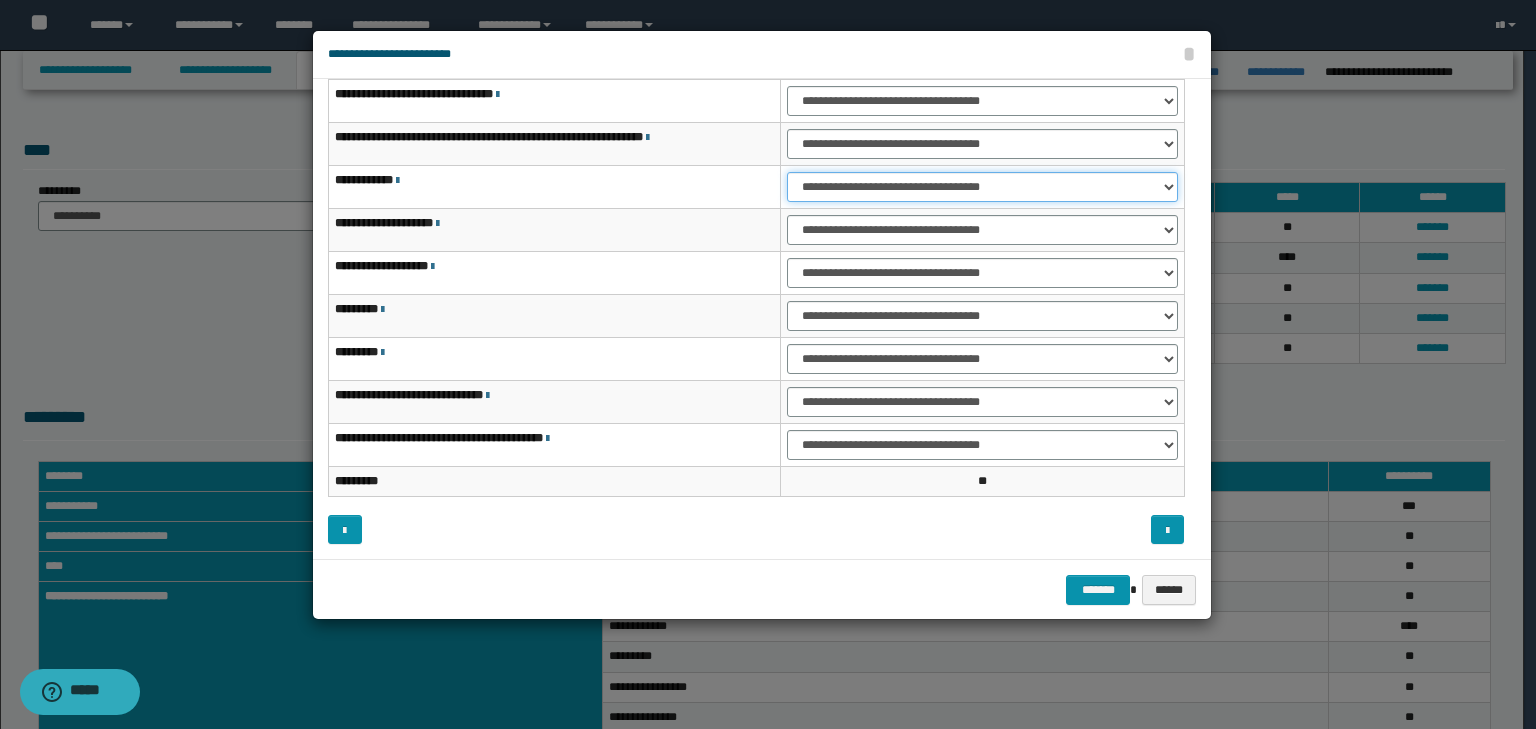 click on "**********" at bounding box center [982, 187] 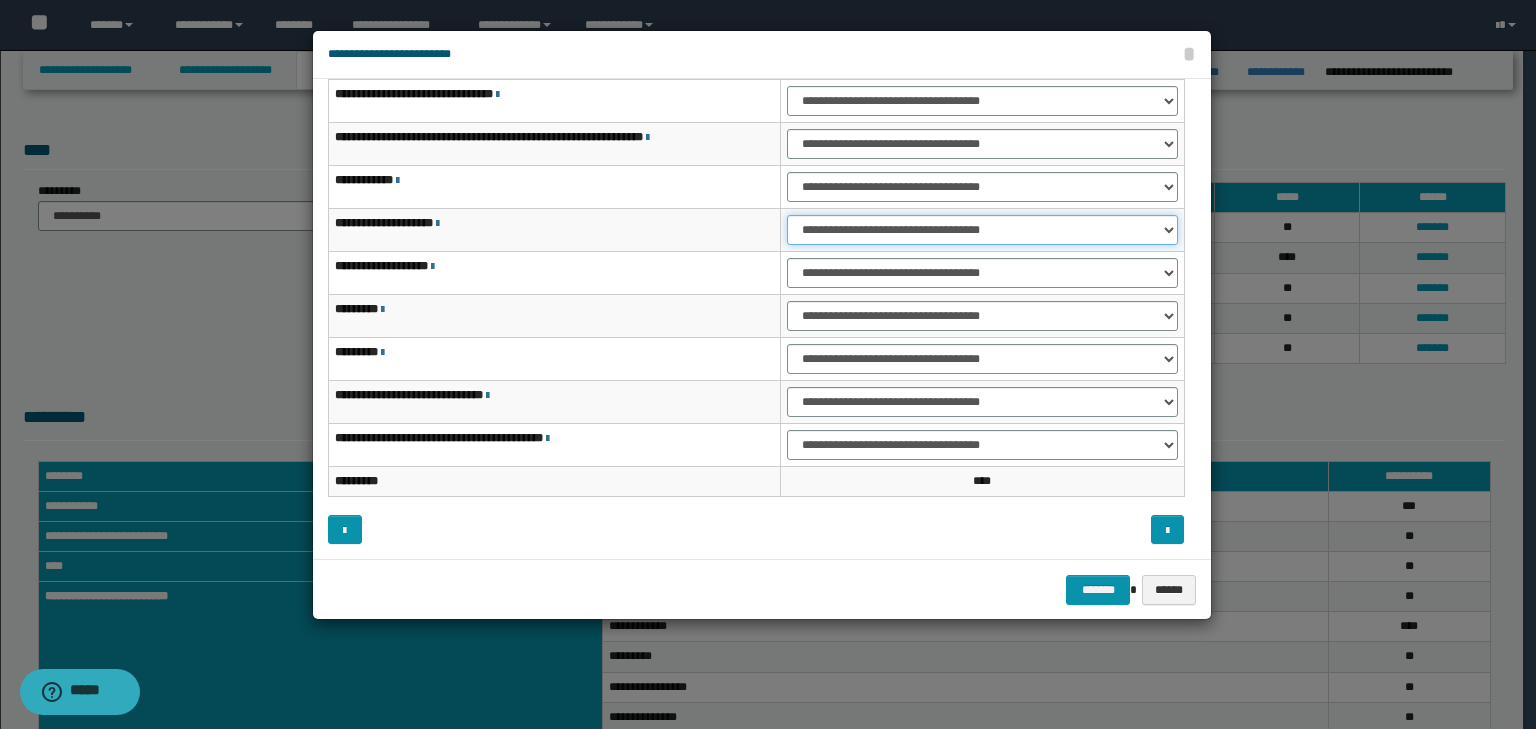 click on "**********" at bounding box center [982, 230] 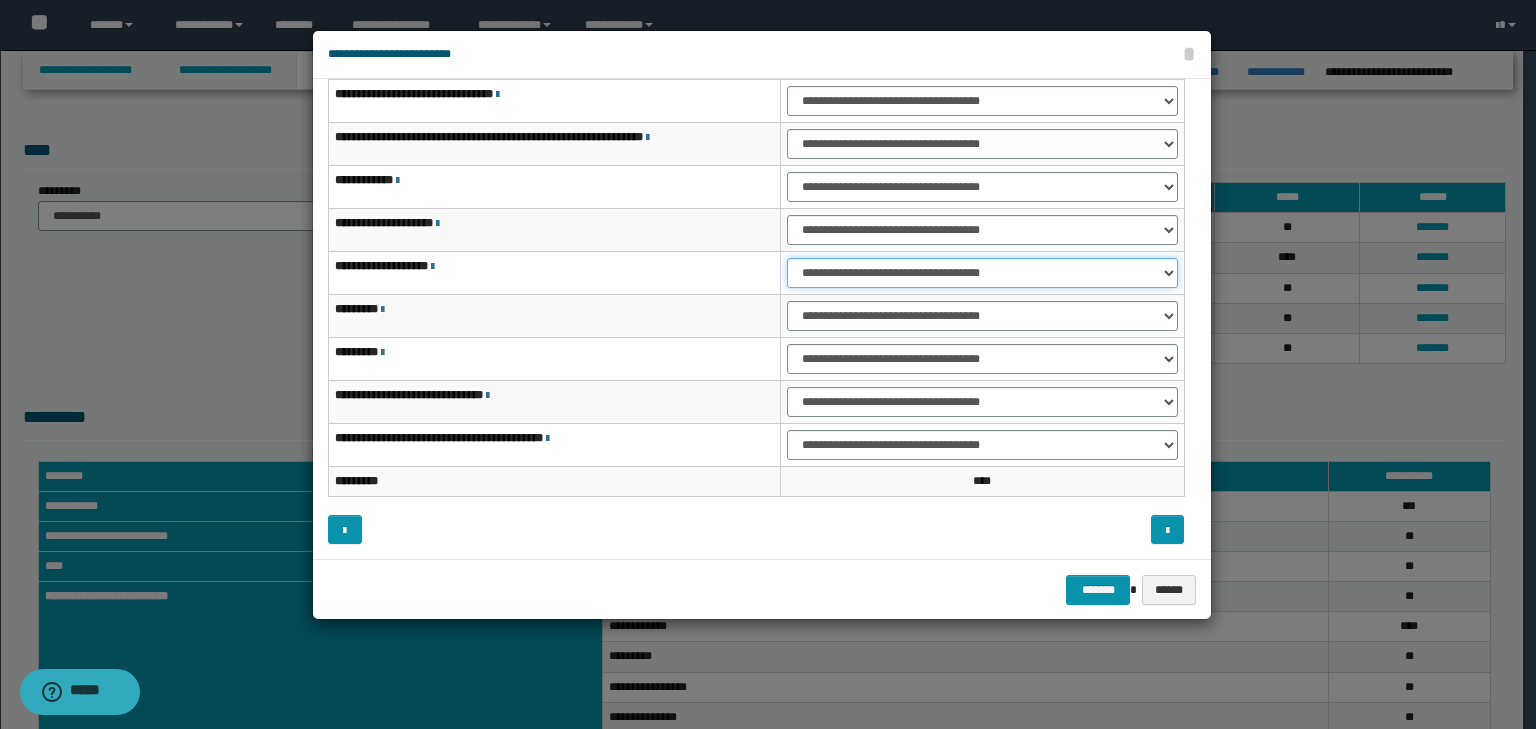 click on "**********" at bounding box center (982, 273) 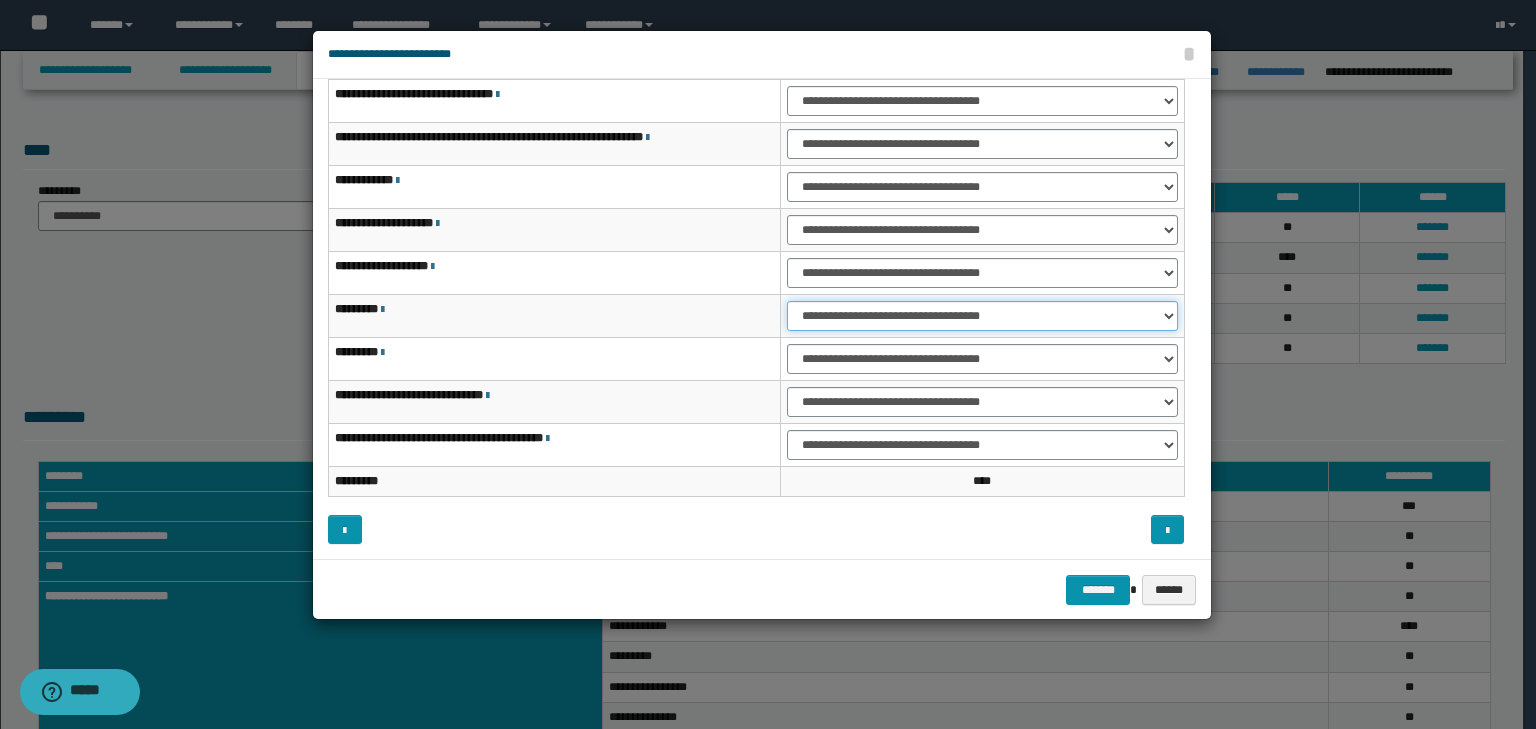 drag, startPoint x: 827, startPoint y: 312, endPoint x: 827, endPoint y: 323, distance: 11 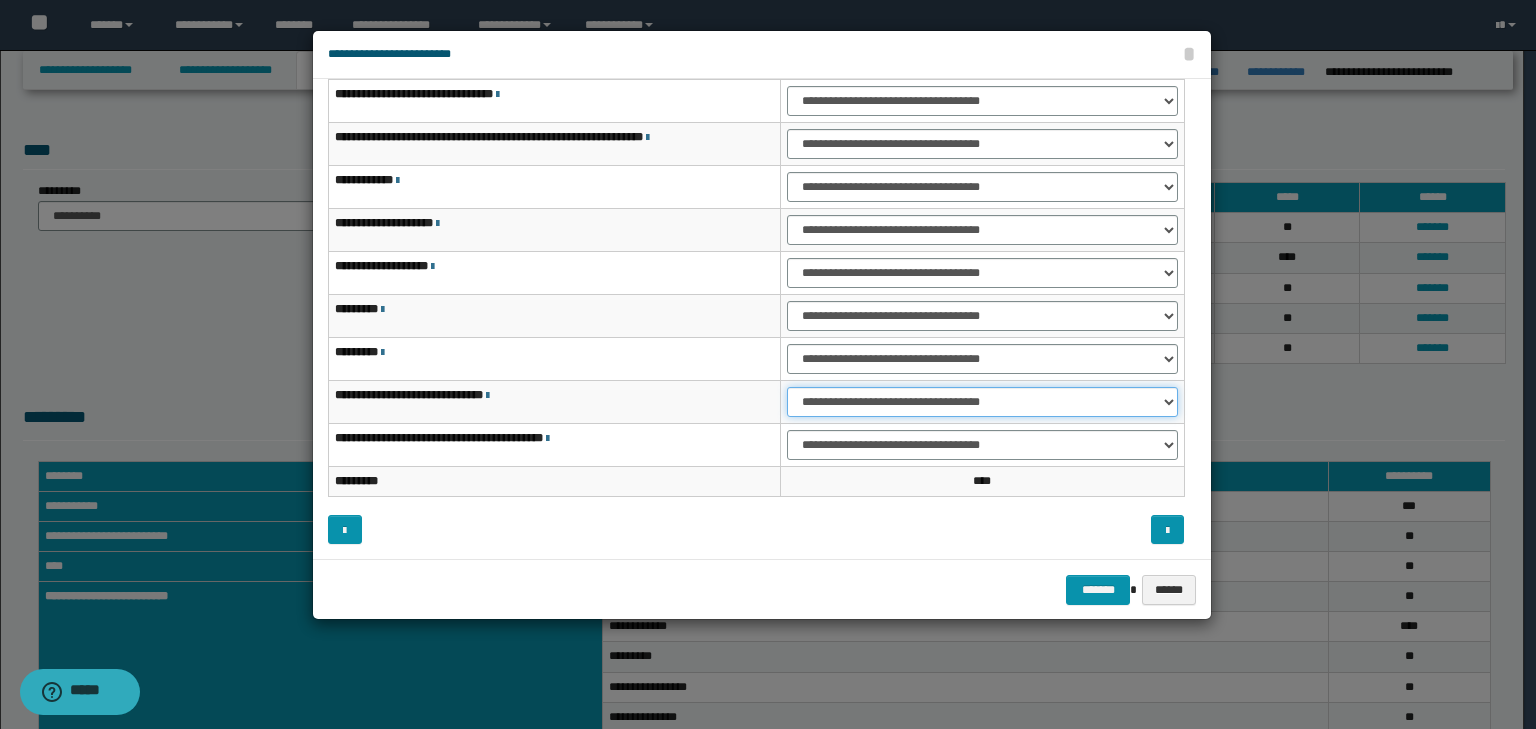 click on "**********" at bounding box center (982, 402) 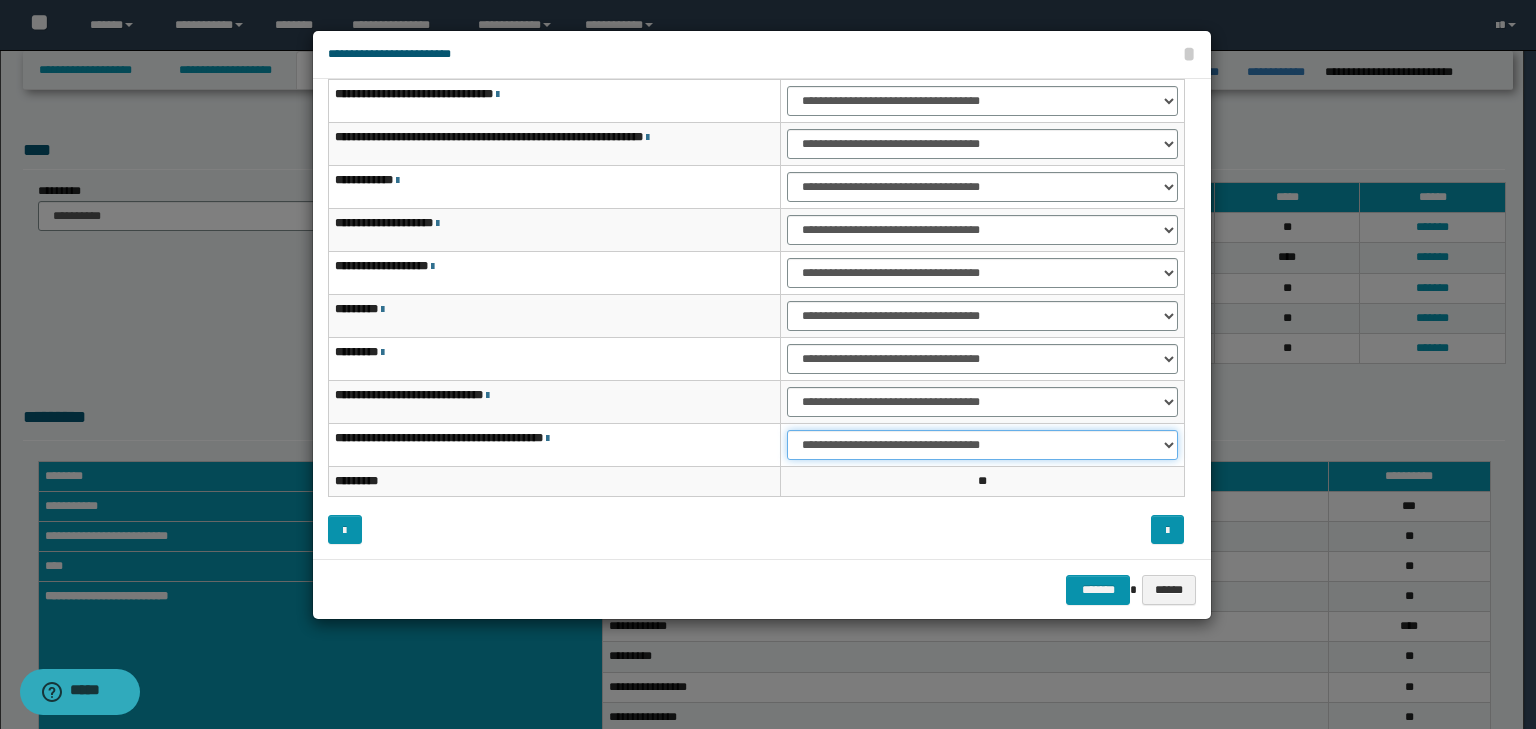 drag, startPoint x: 861, startPoint y: 439, endPoint x: 859, endPoint y: 452, distance: 13.152946 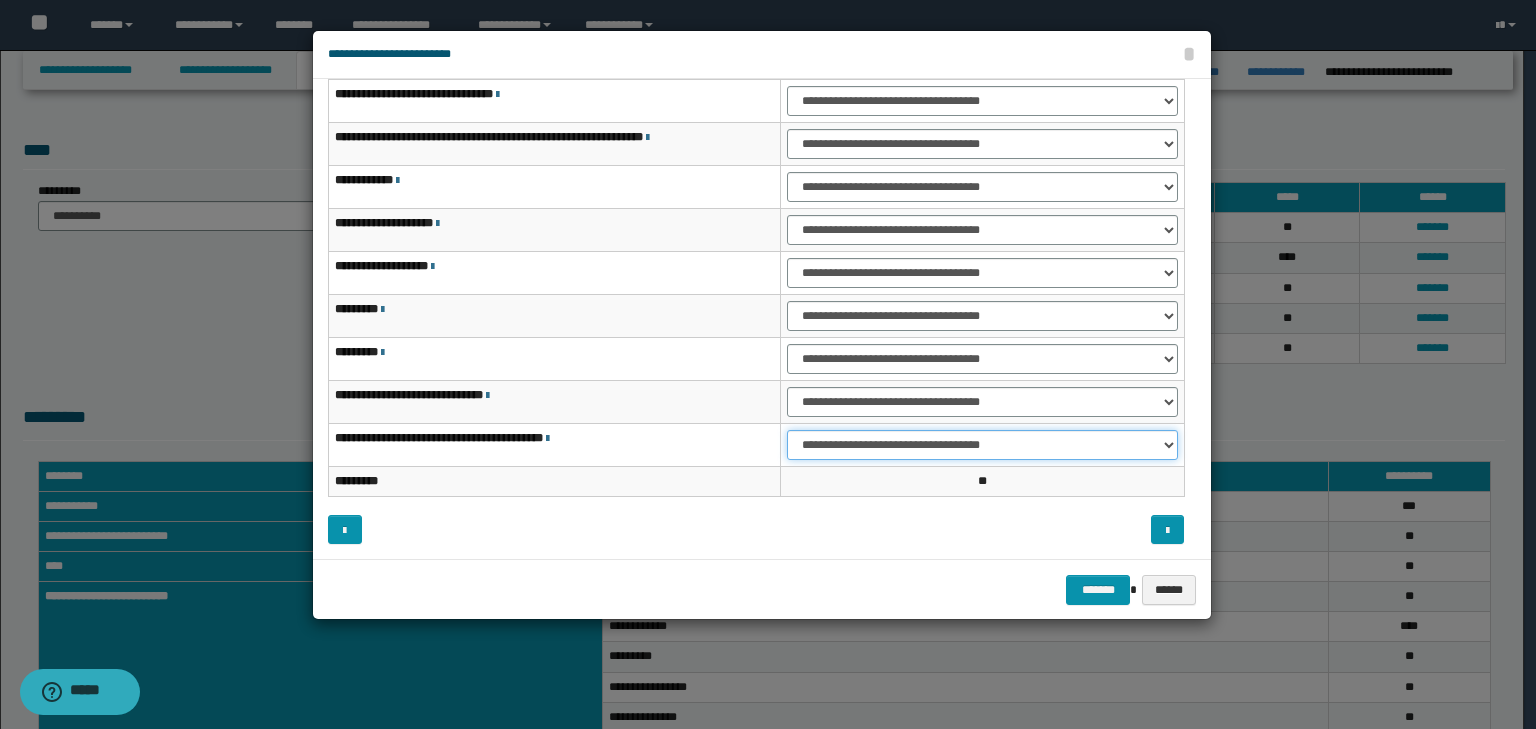 select on "***" 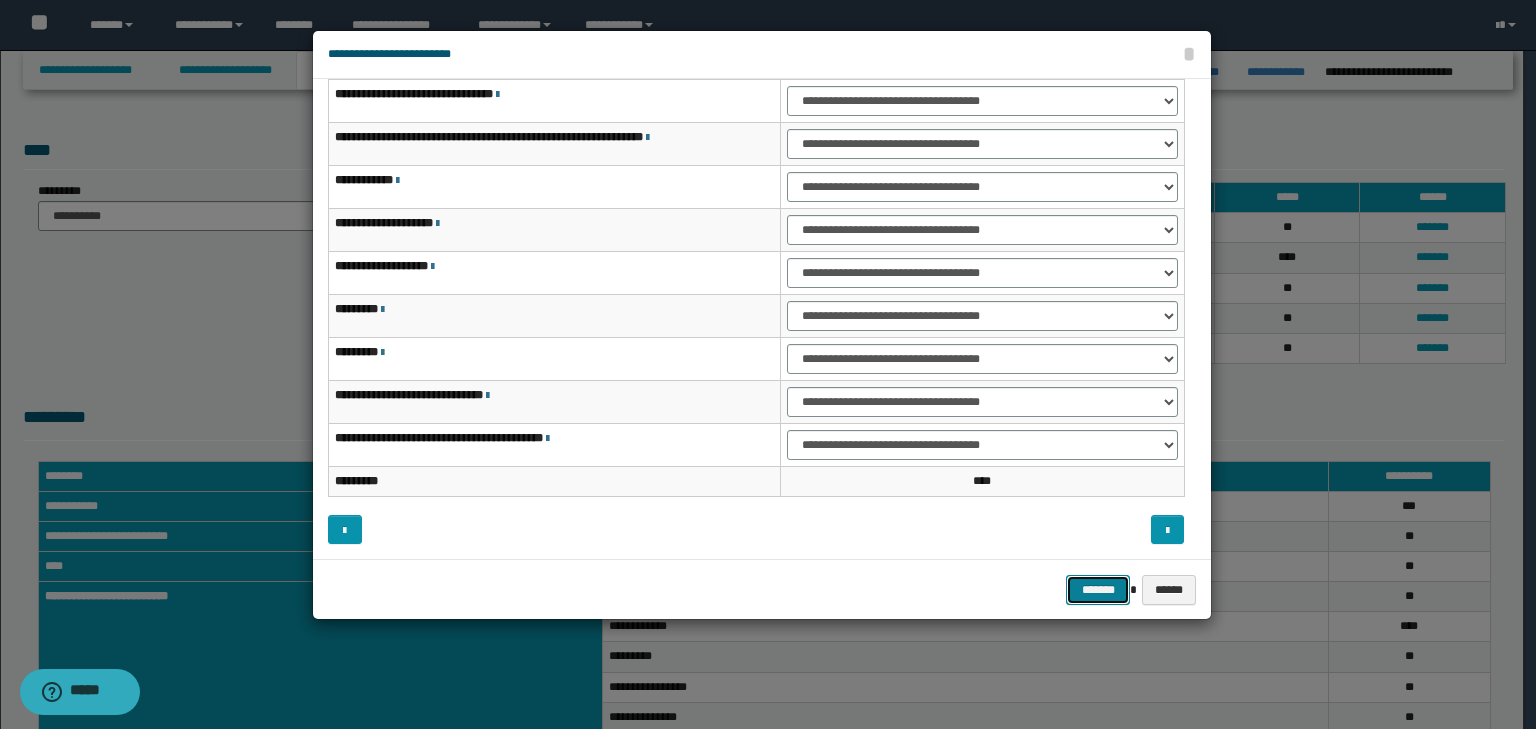 click on "*******" at bounding box center [1098, 590] 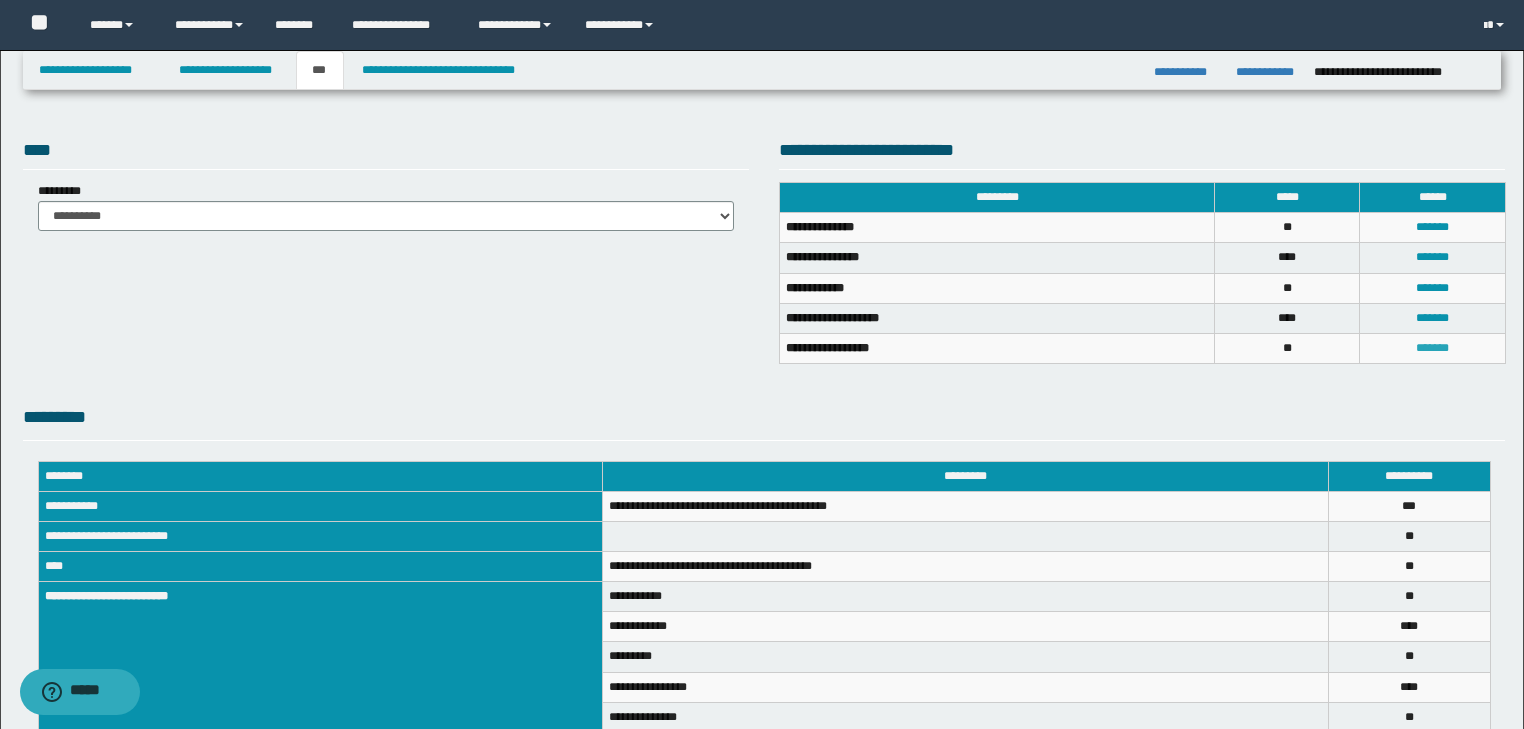click on "*******" at bounding box center (1432, 348) 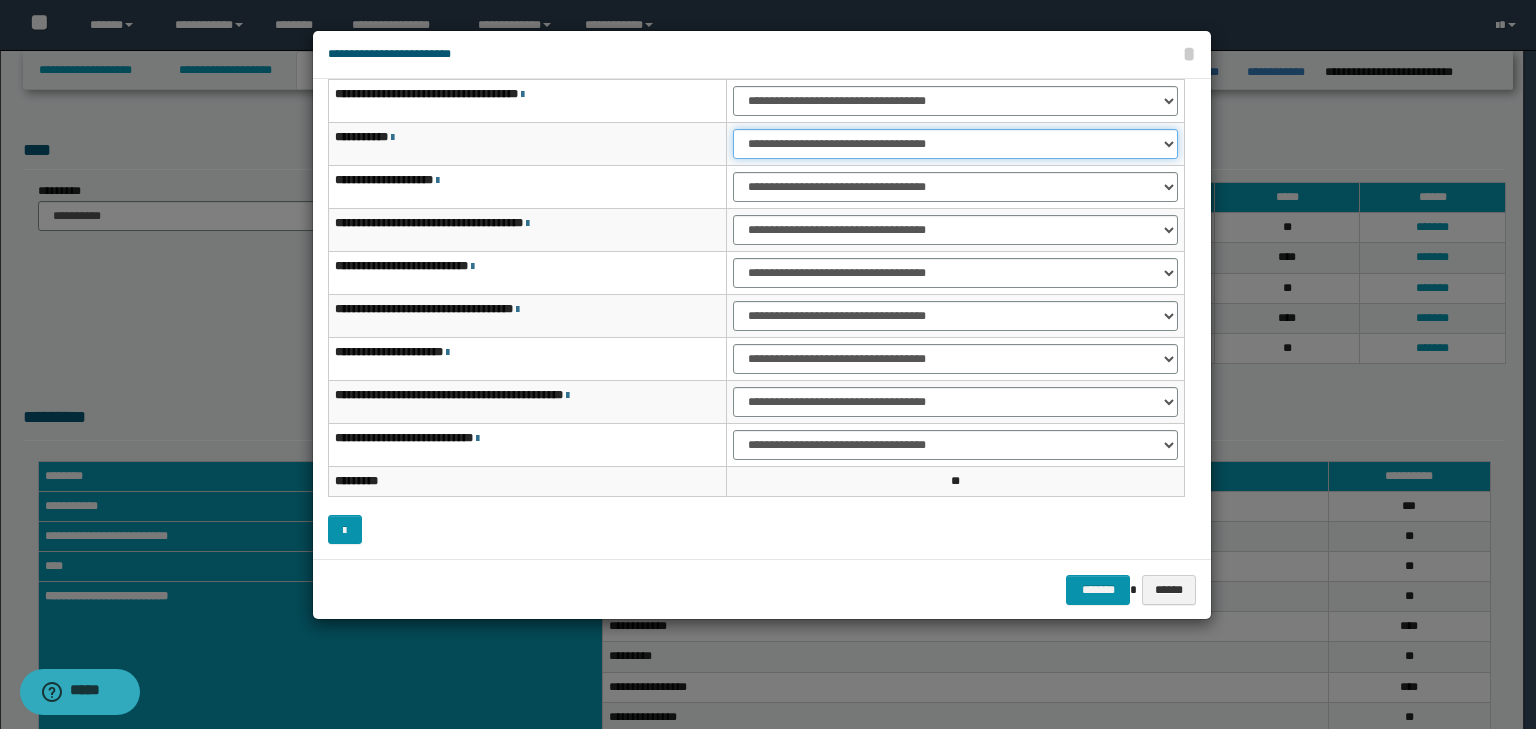 click on "**********" at bounding box center (955, 144) 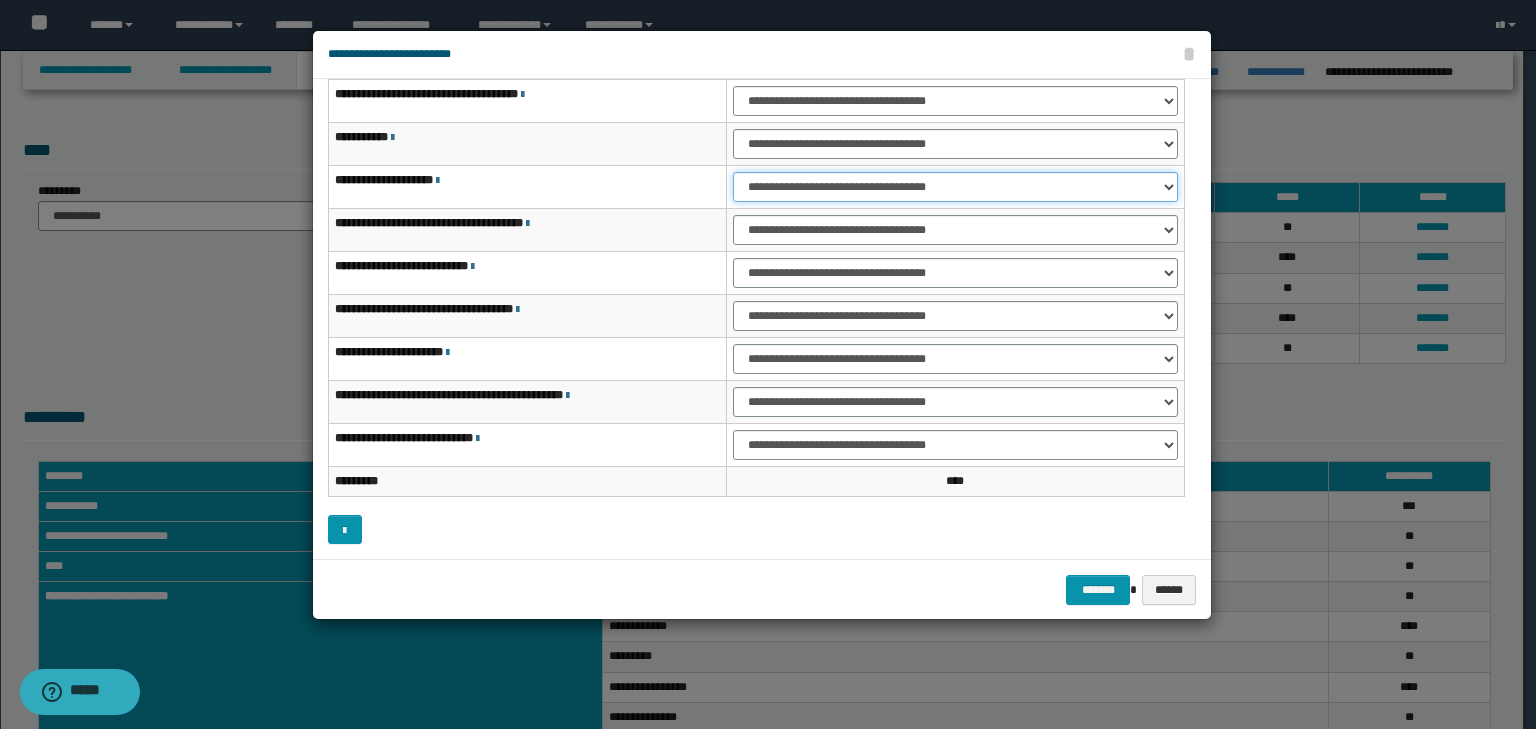 click on "**********" at bounding box center [955, 187] 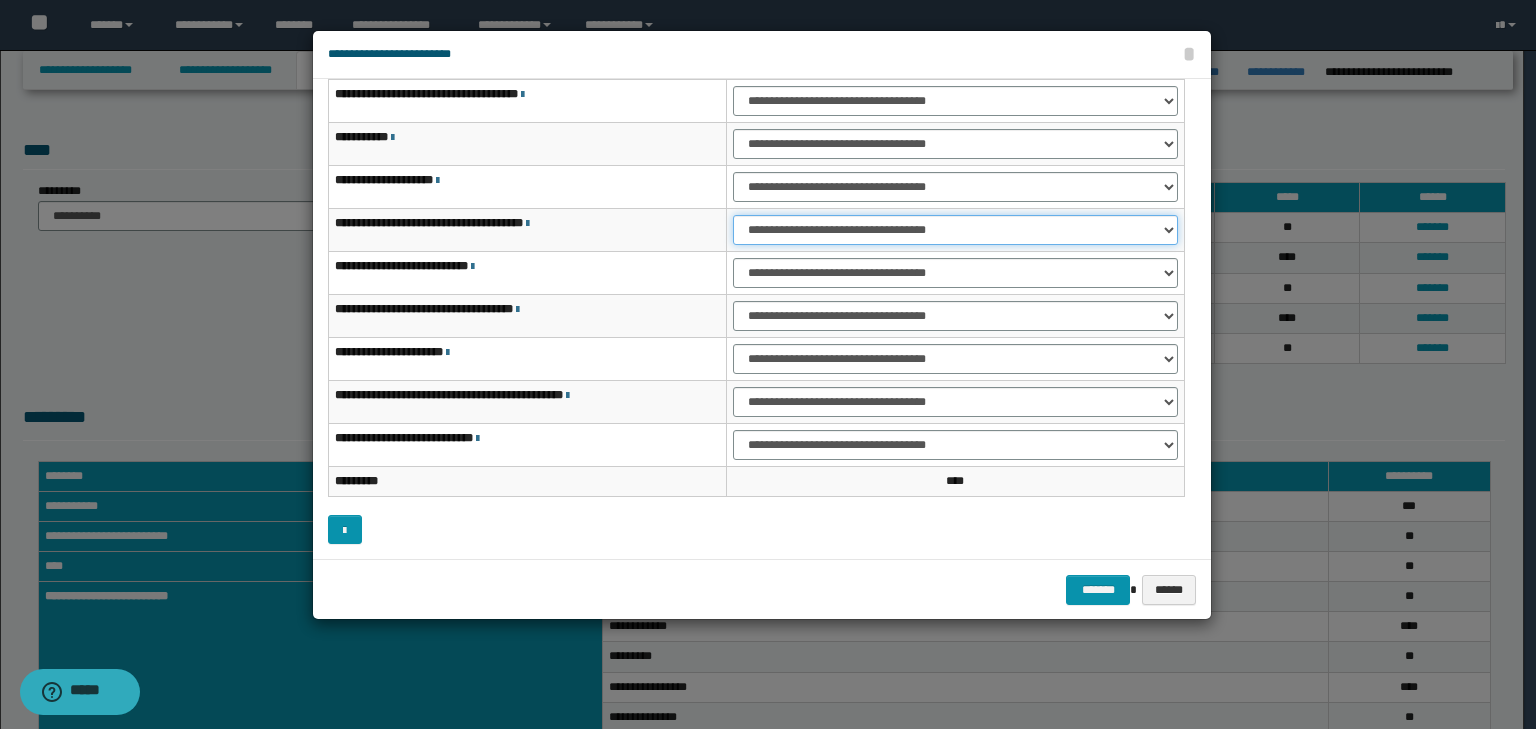click on "**********" at bounding box center (955, 230) 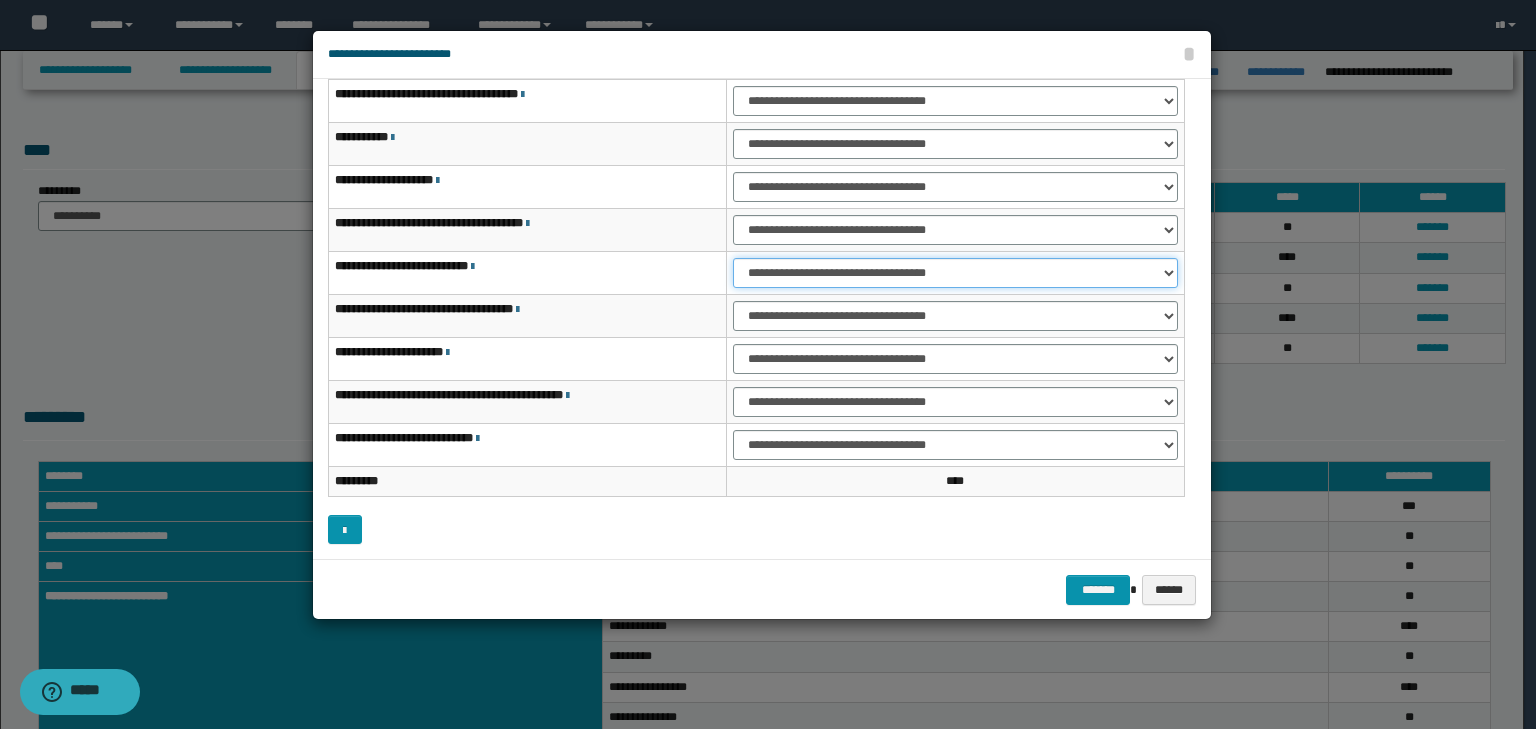 drag, startPoint x: 768, startPoint y: 261, endPoint x: 768, endPoint y: 284, distance: 23 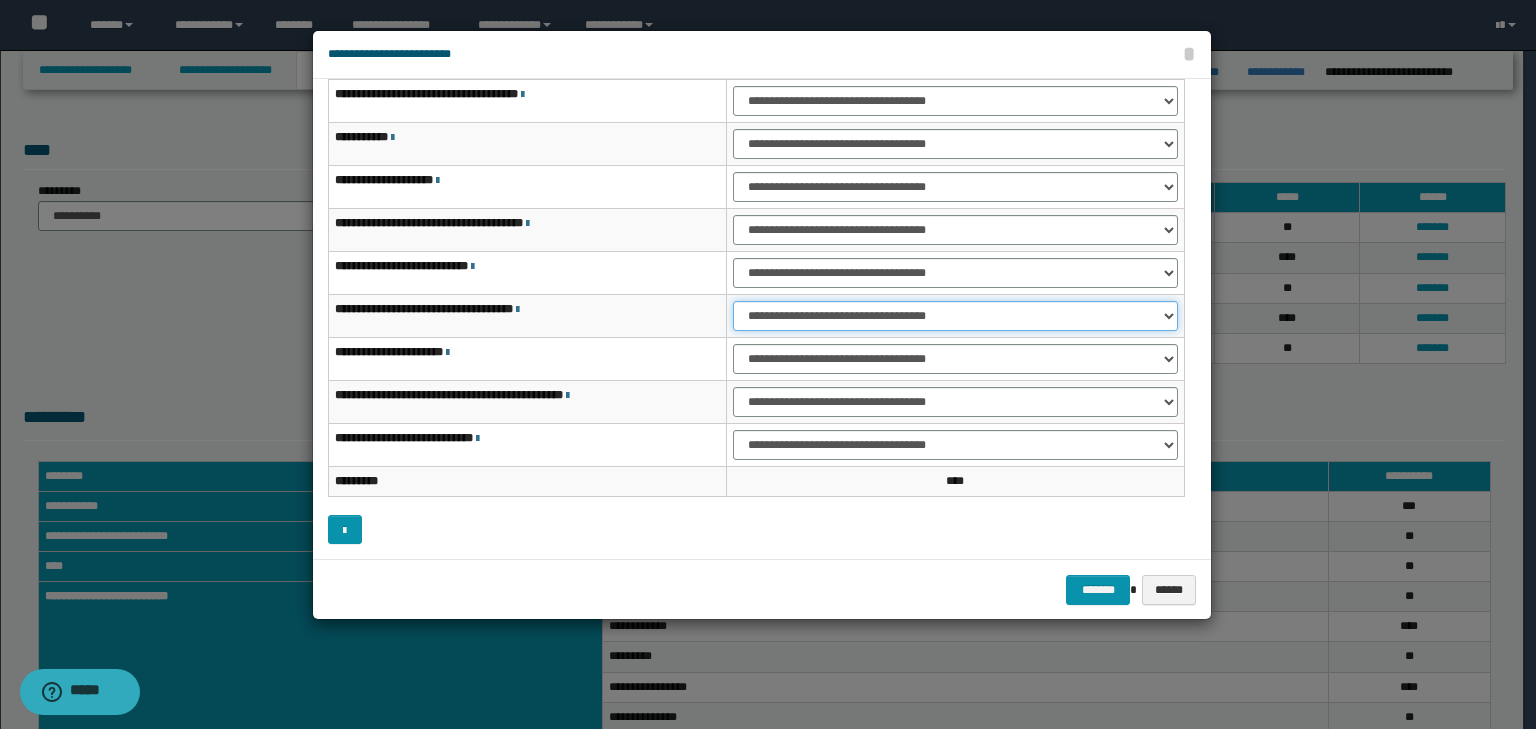 click on "**********" at bounding box center [955, 316] 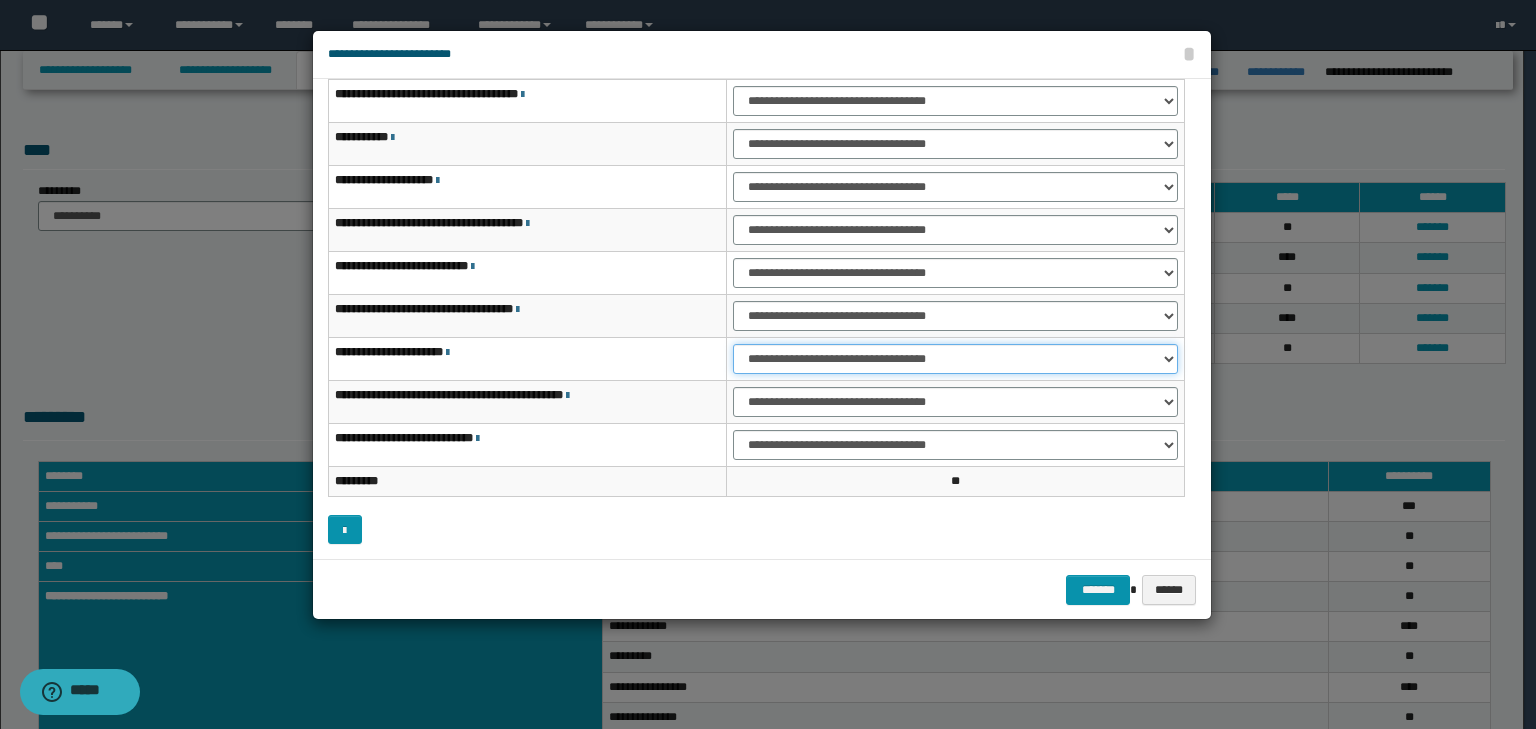 drag, startPoint x: 778, startPoint y: 353, endPoint x: 778, endPoint y: 369, distance: 16 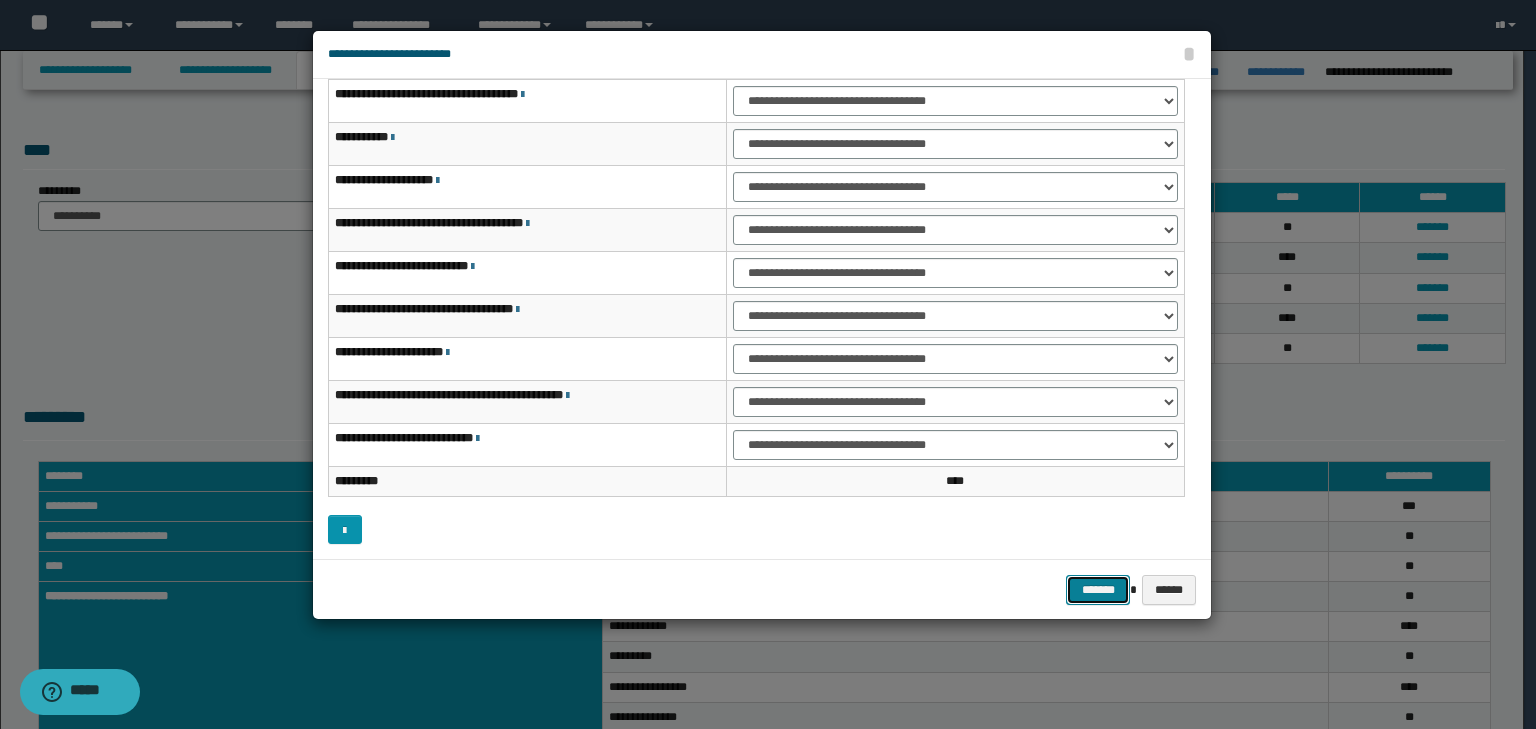 click on "*******" at bounding box center (1098, 590) 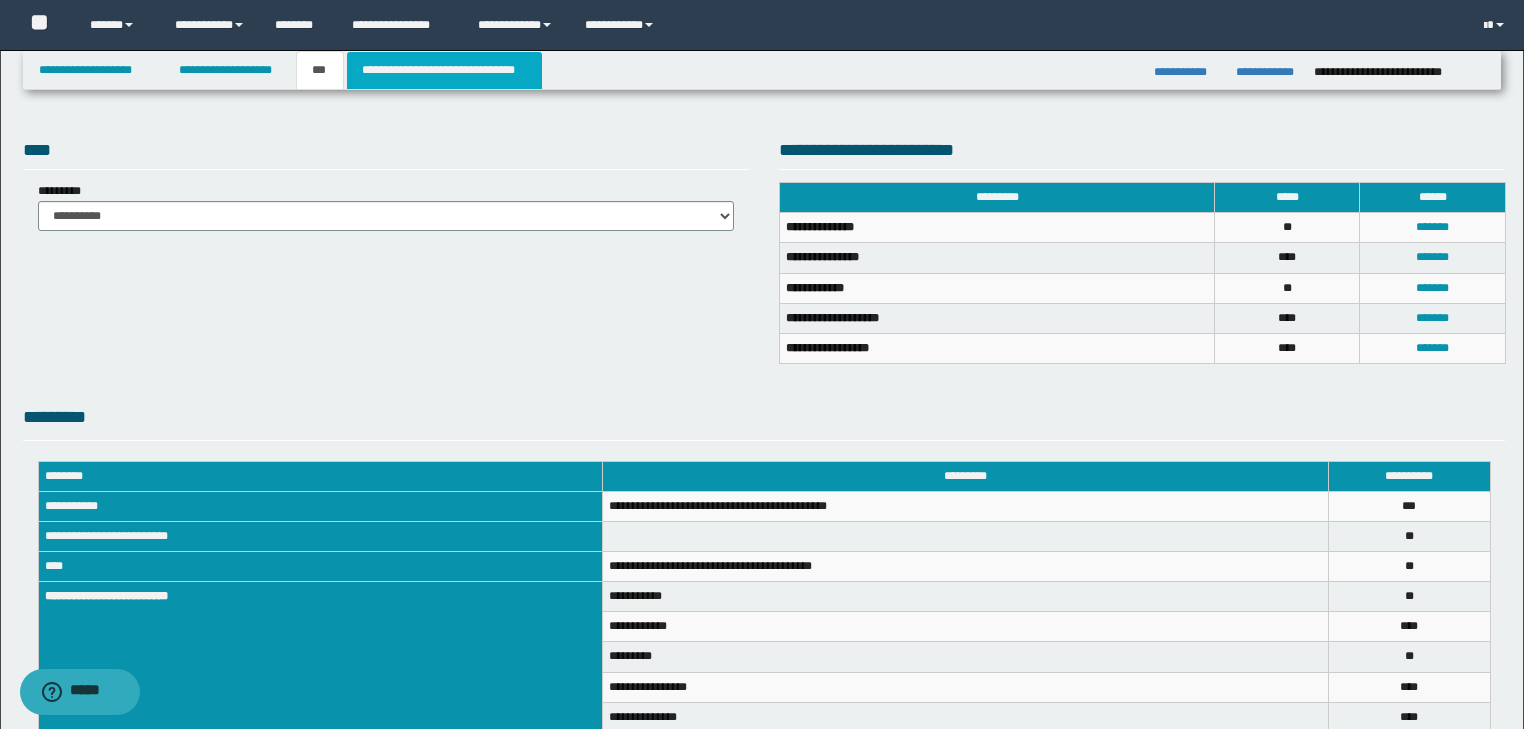 click on "**********" at bounding box center (444, 70) 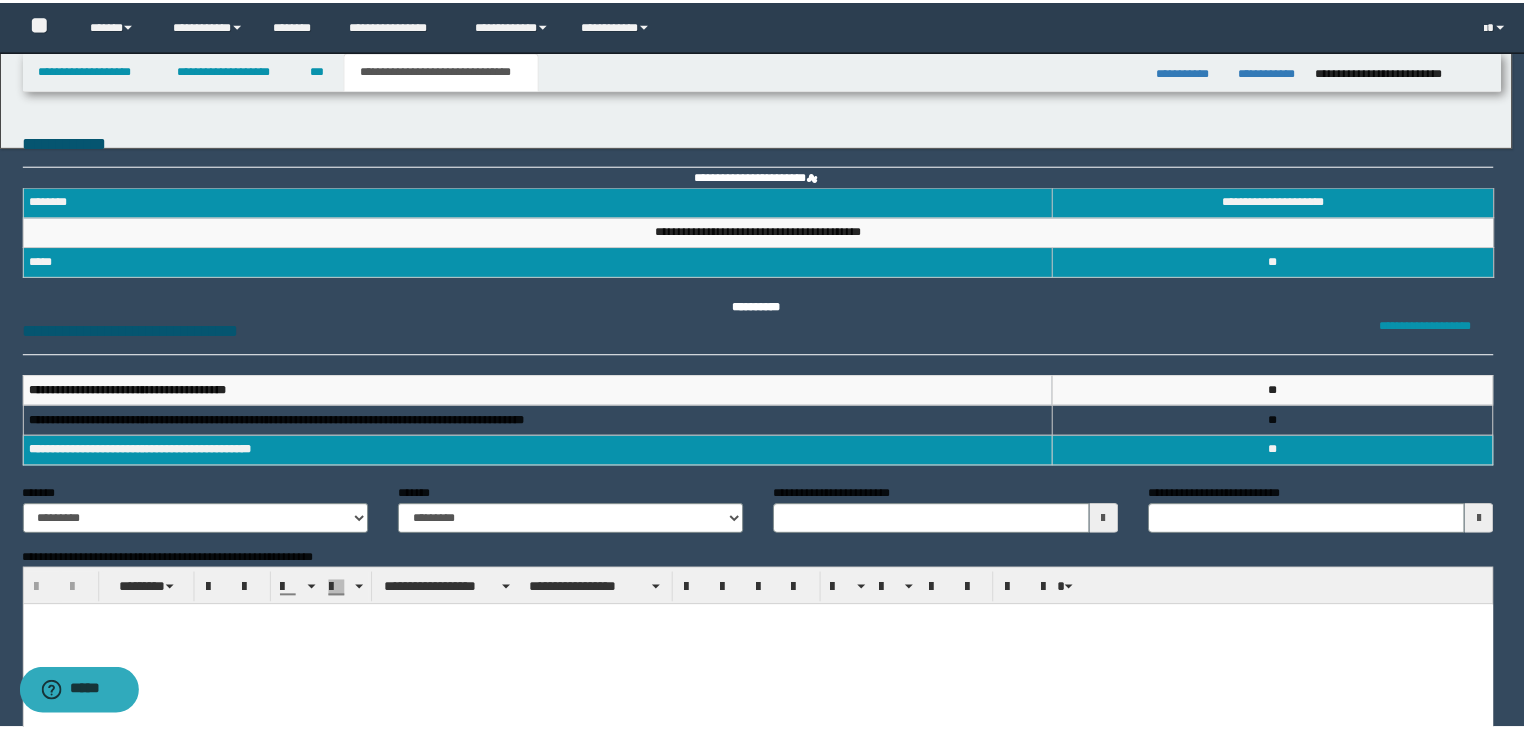 scroll, scrollTop: 0, scrollLeft: 0, axis: both 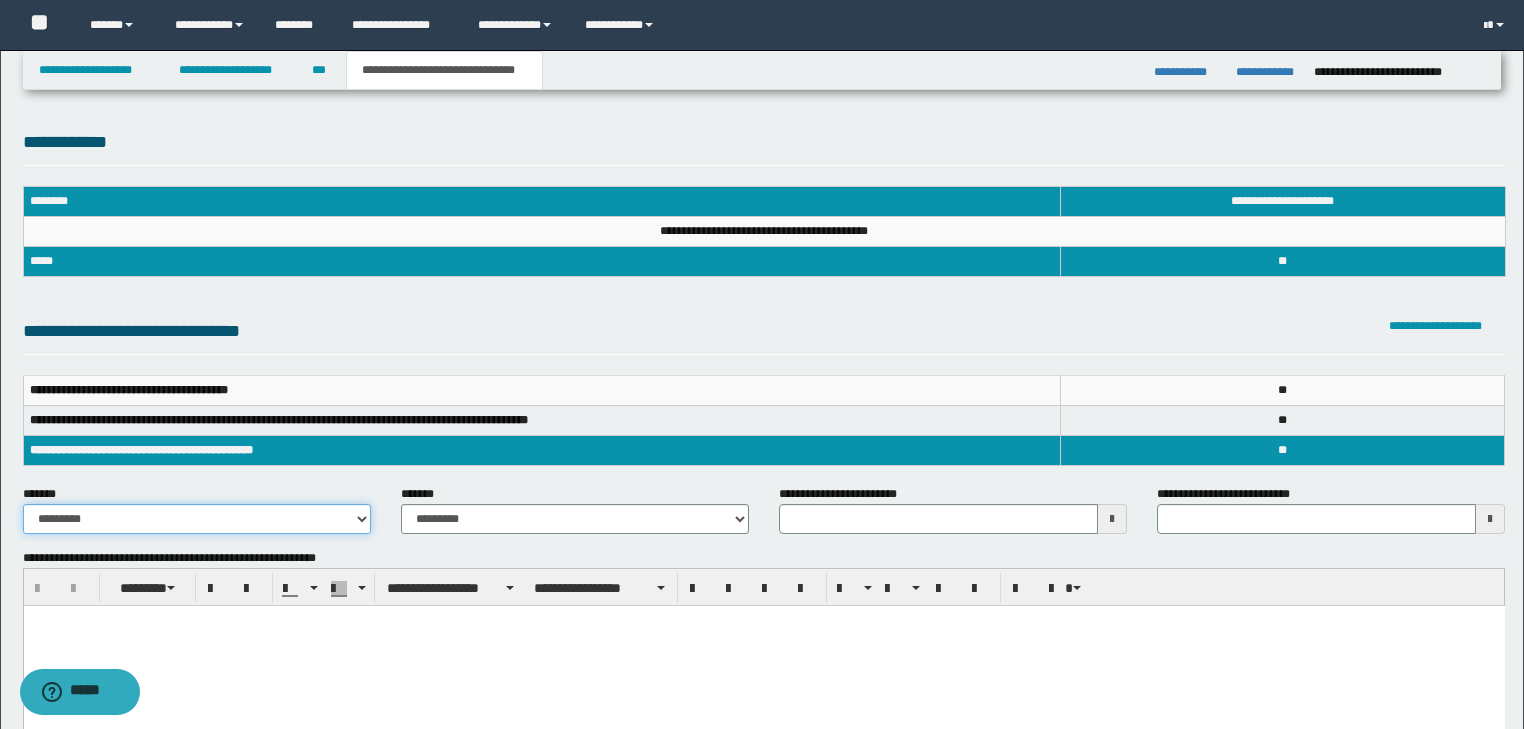 click on "**********" at bounding box center [197, 519] 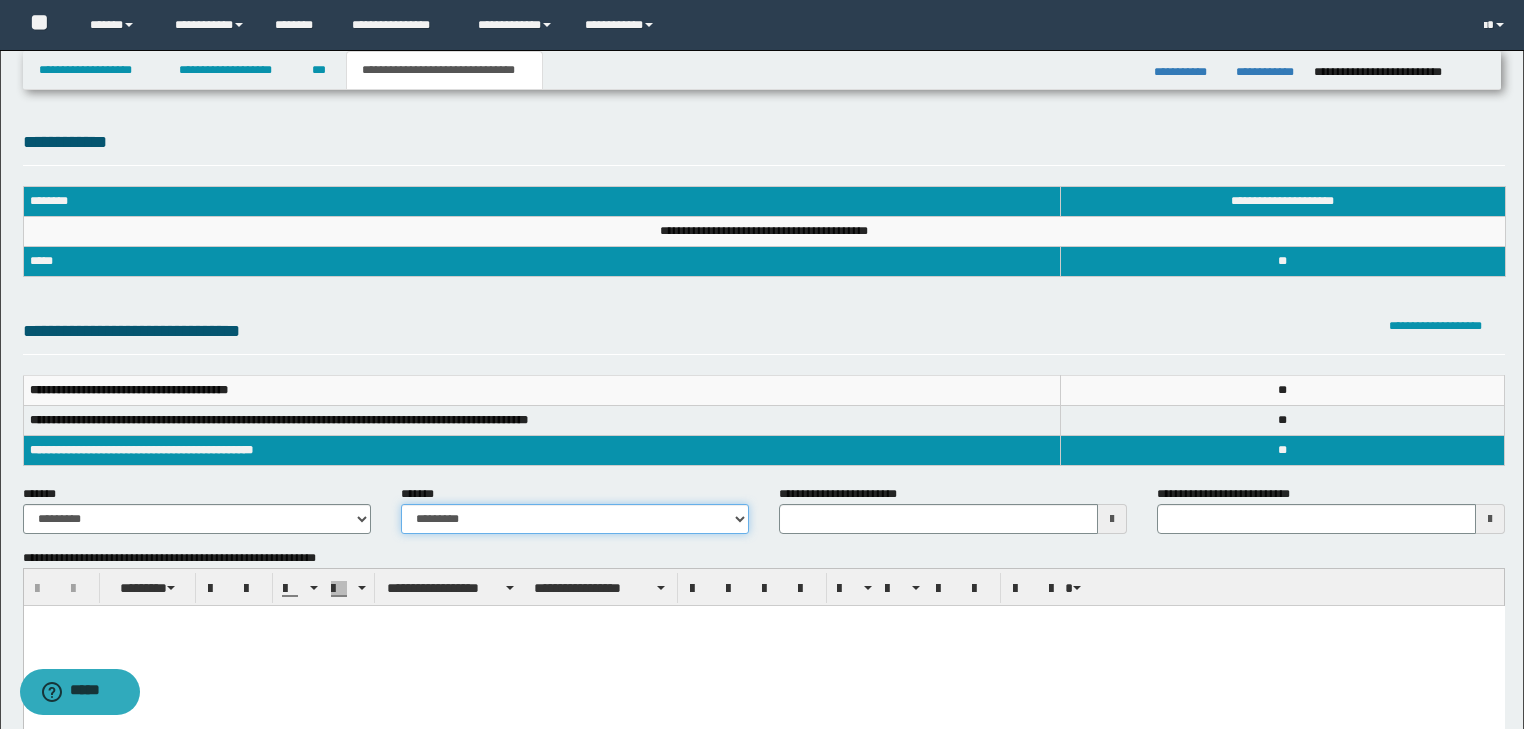 click on "**********" at bounding box center (575, 519) 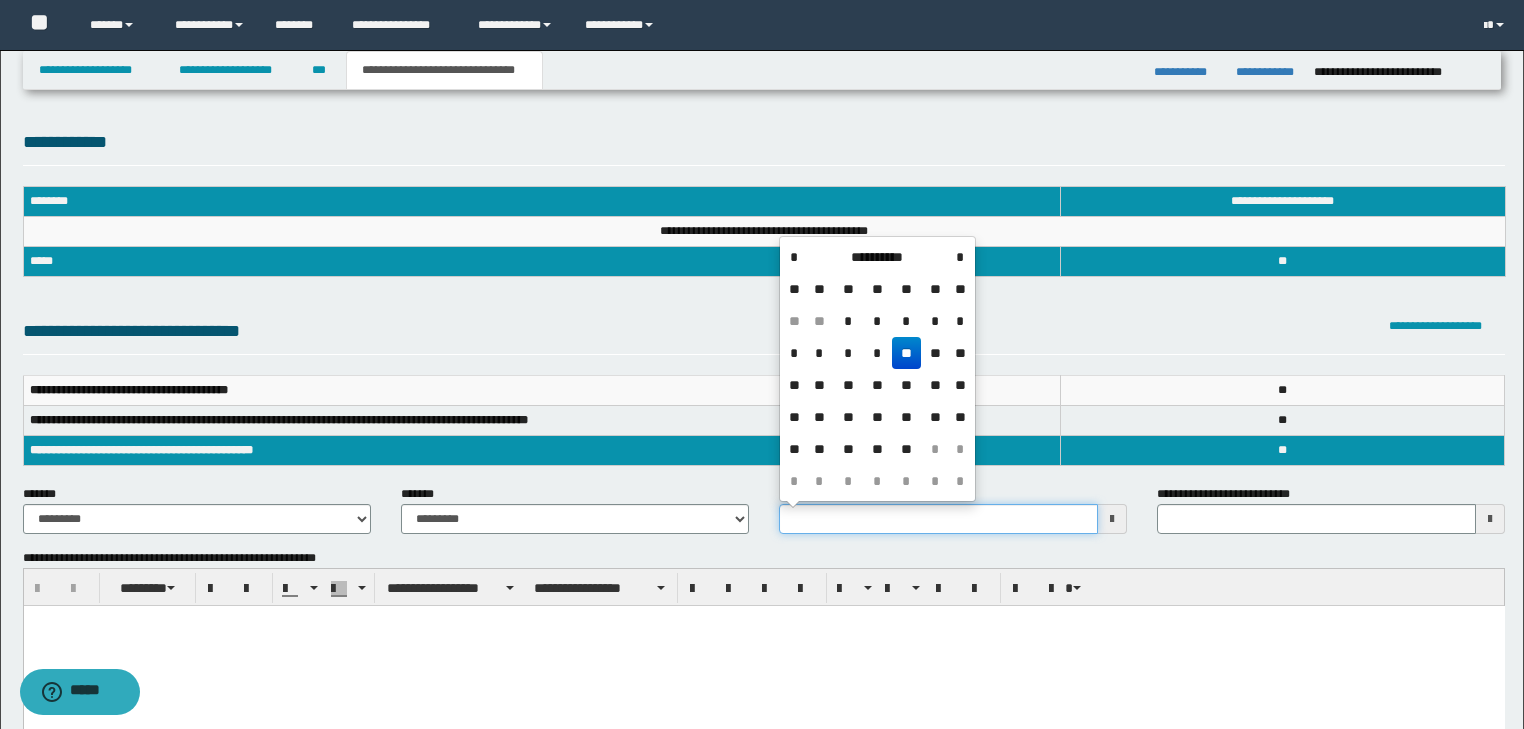 click on "**********" at bounding box center [938, 519] 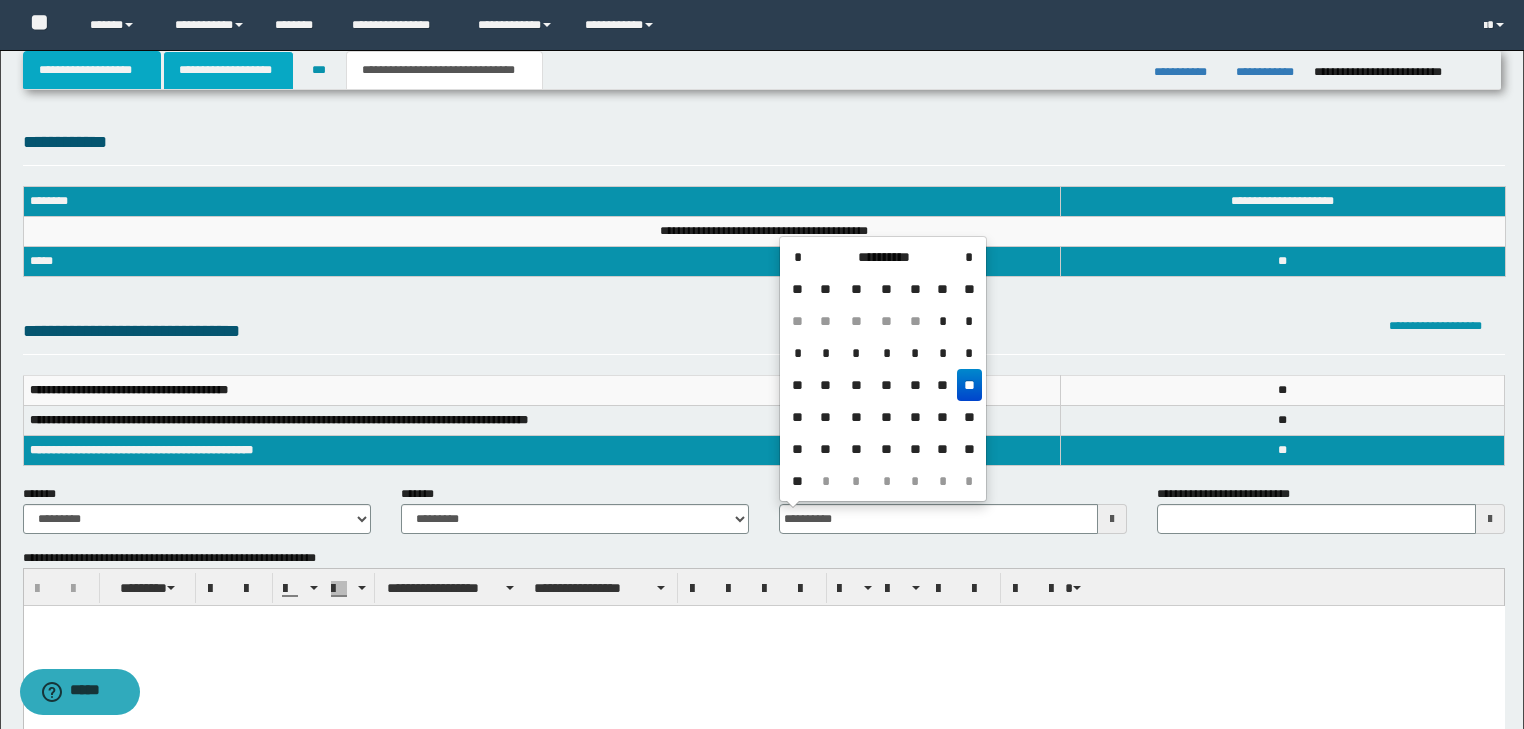 drag, startPoint x: 101, startPoint y: 72, endPoint x: 171, endPoint y: 77, distance: 70.178345 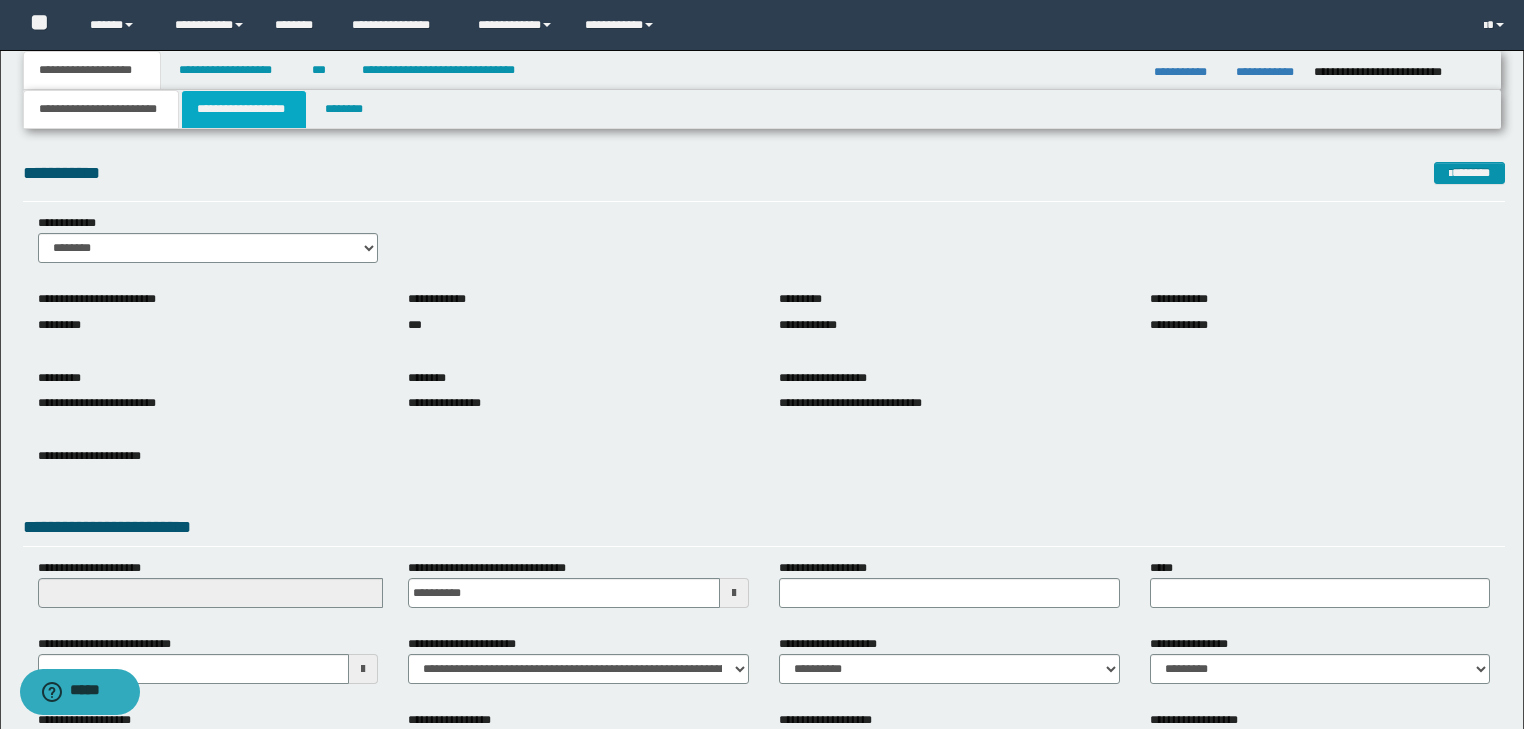 click on "**********" at bounding box center (244, 109) 